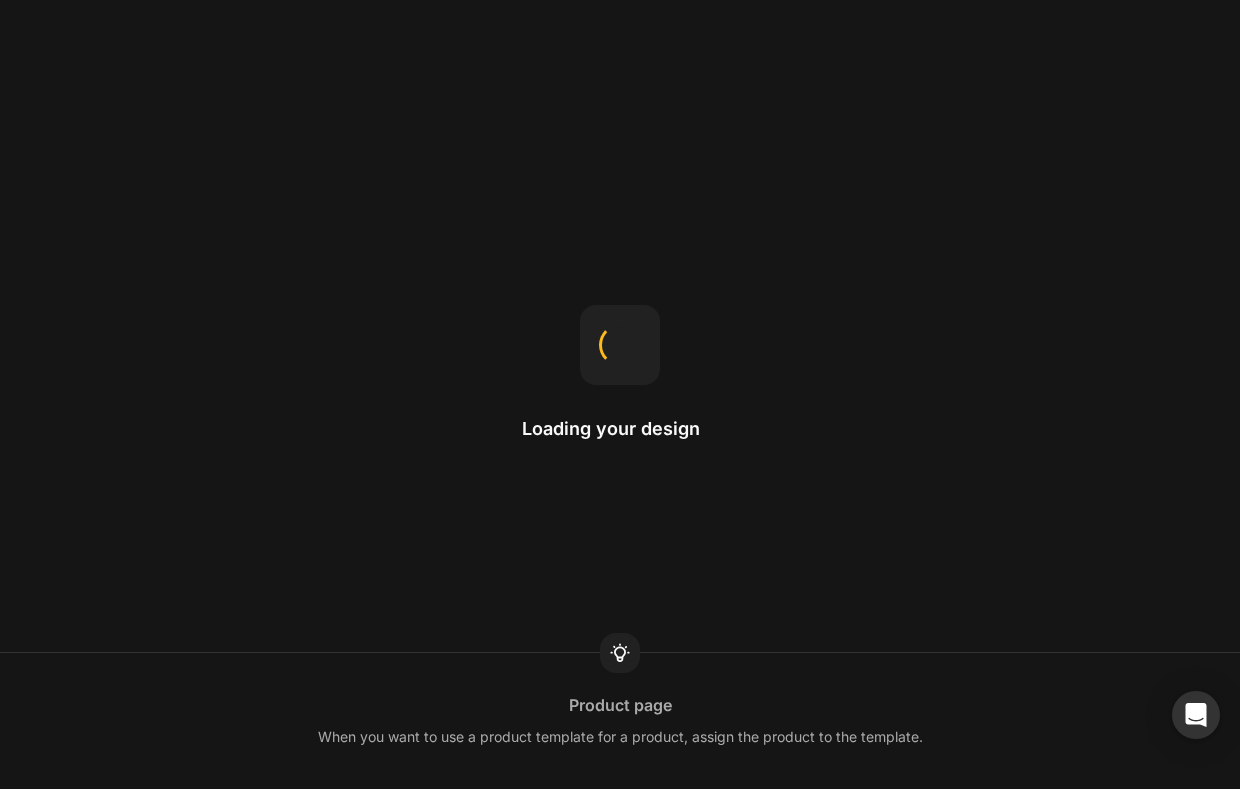 scroll, scrollTop: 0, scrollLeft: 0, axis: both 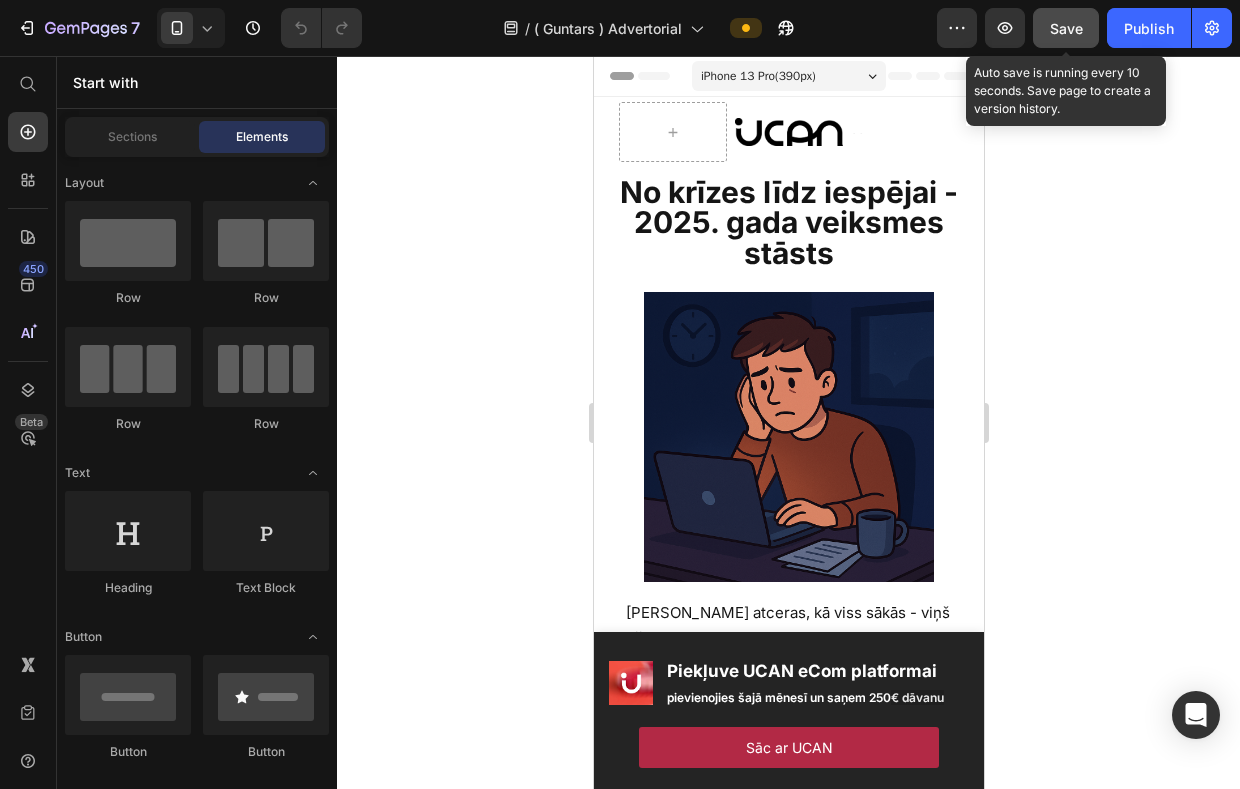 click on "Save" at bounding box center (1066, 28) 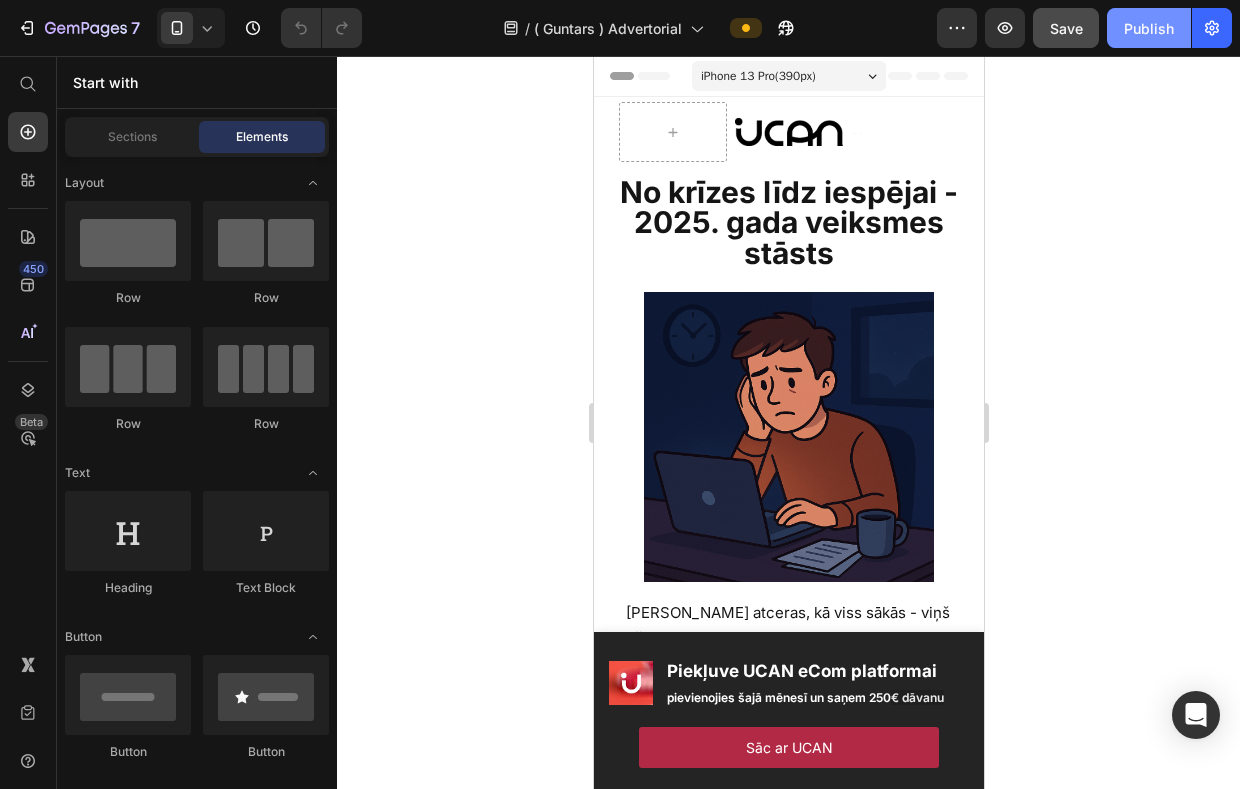 click on "Publish" at bounding box center [1149, 28] 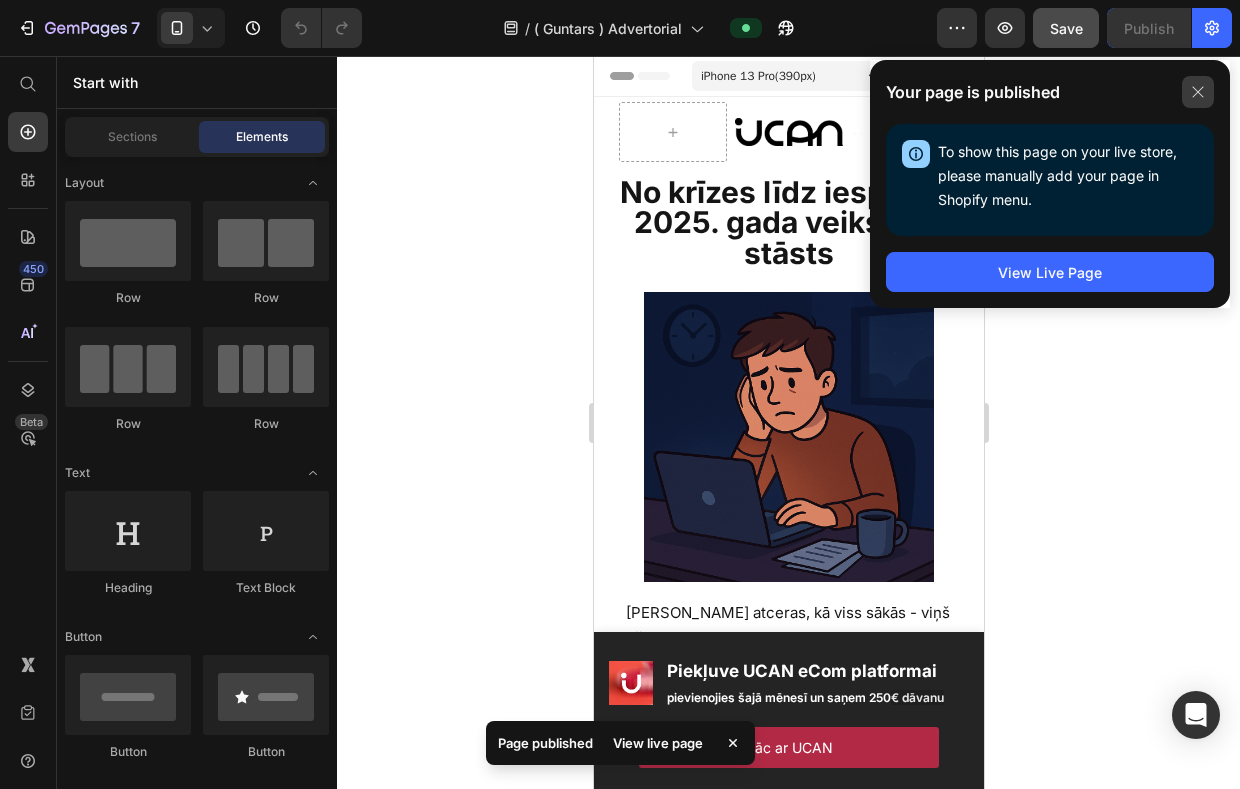 click 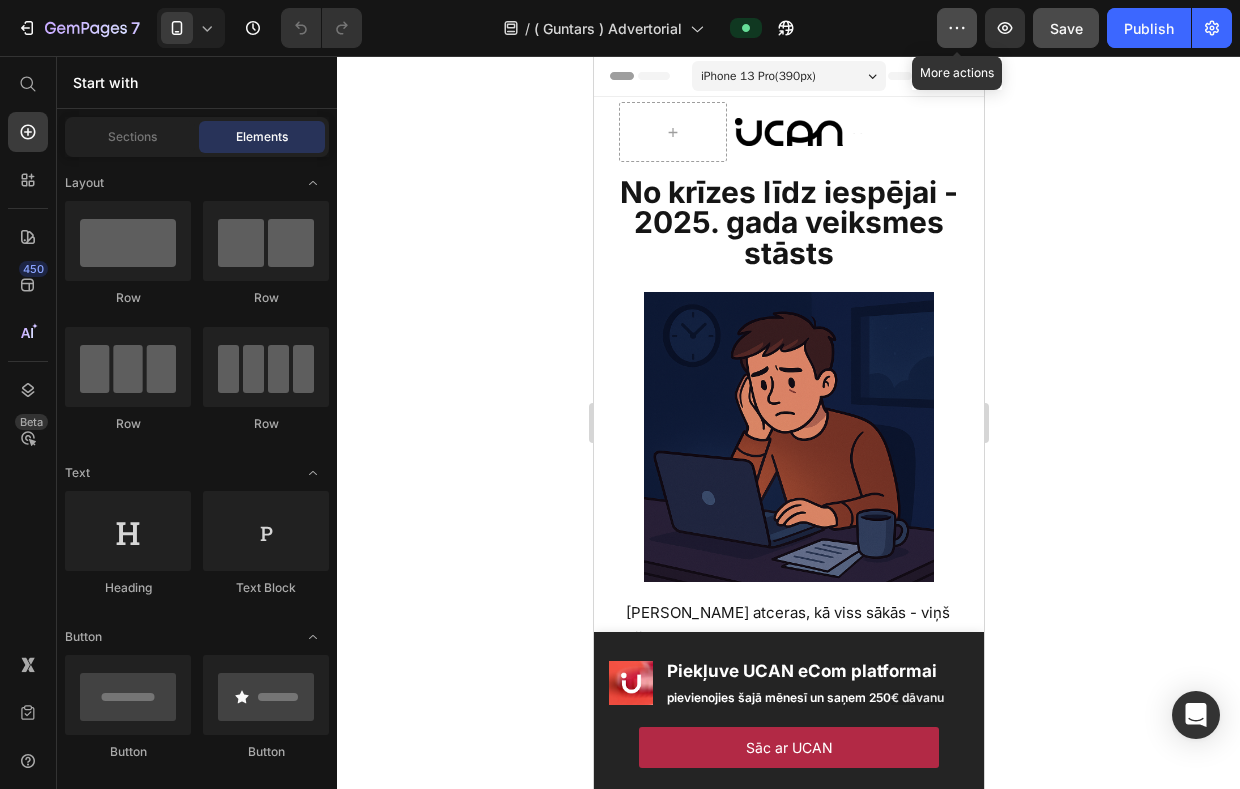 click 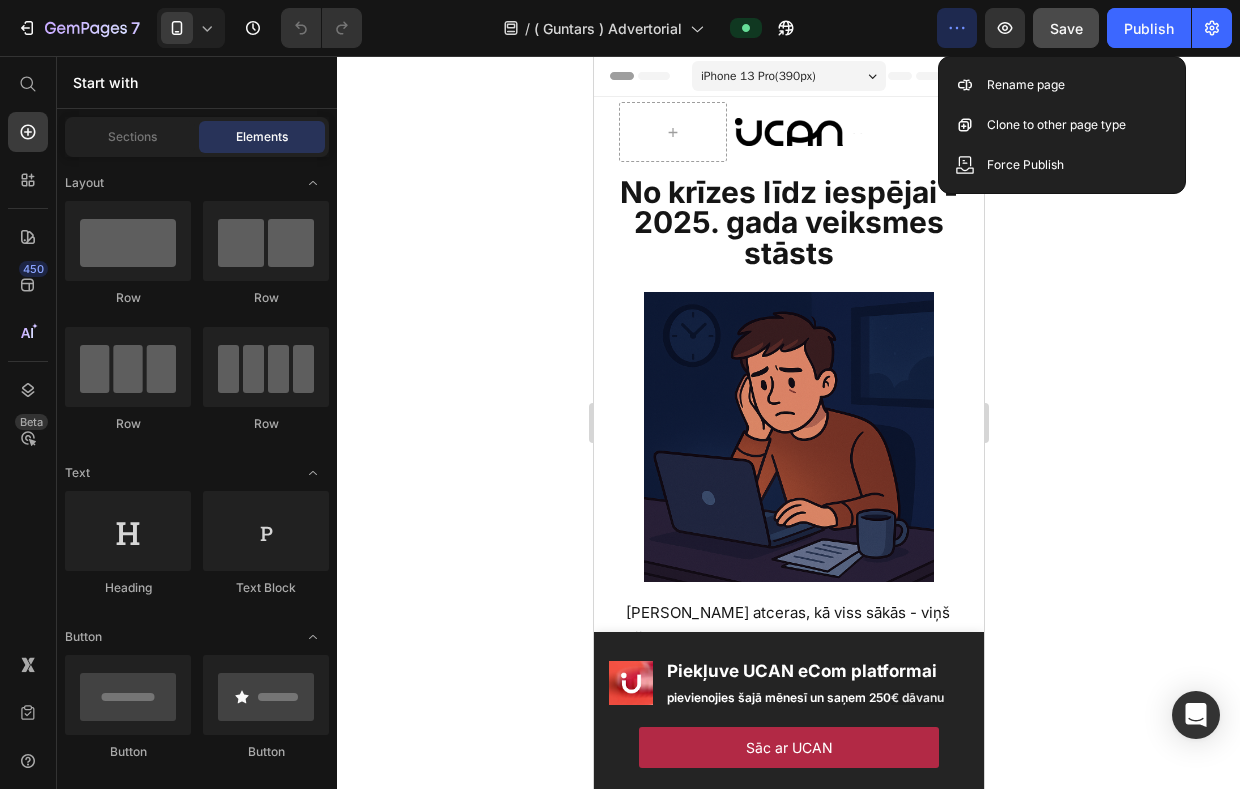 click 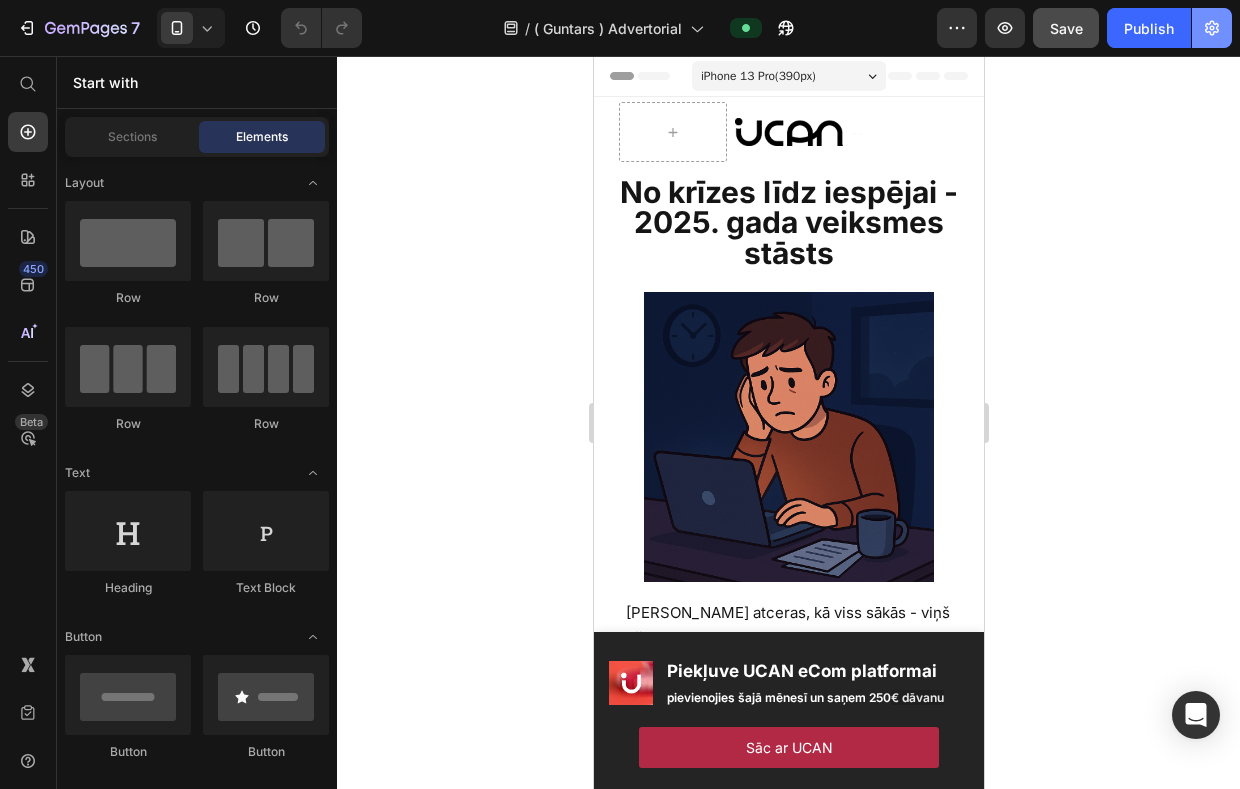 click 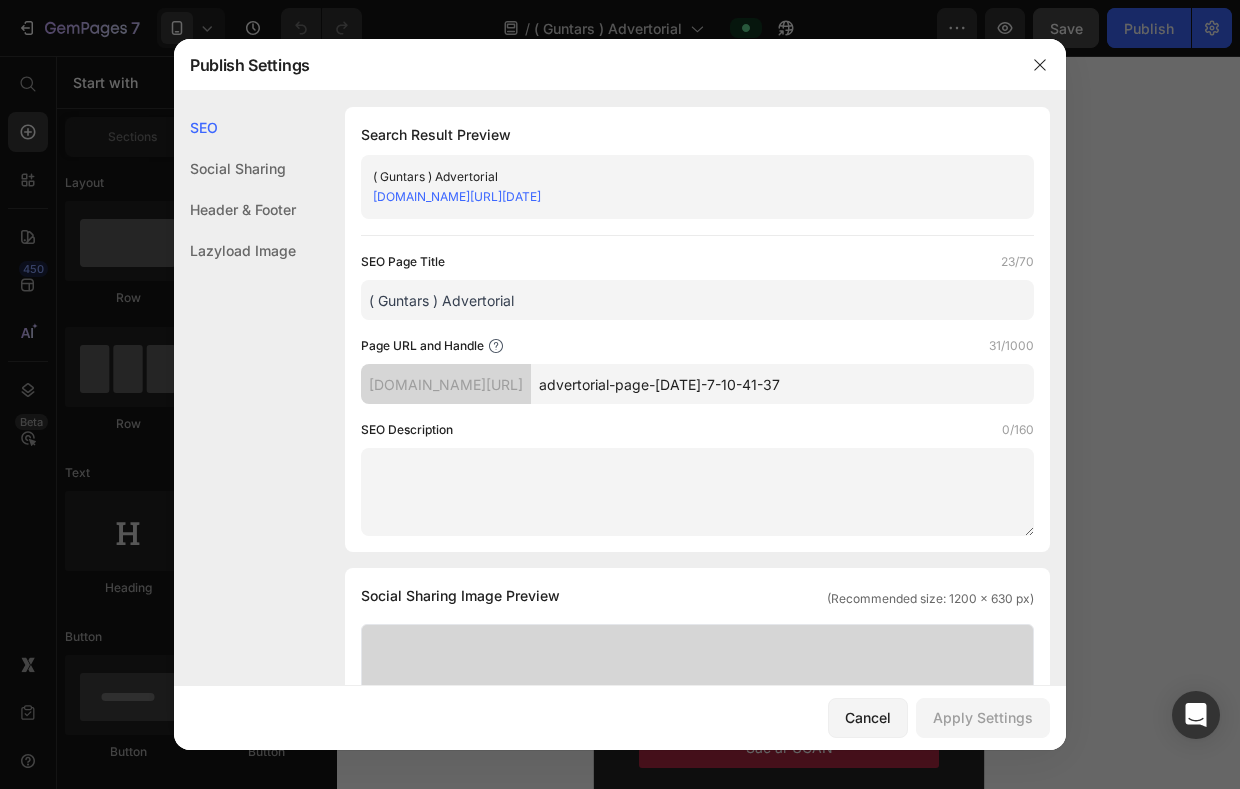 drag, startPoint x: 774, startPoint y: 198, endPoint x: 363, endPoint y: 197, distance: 411.00122 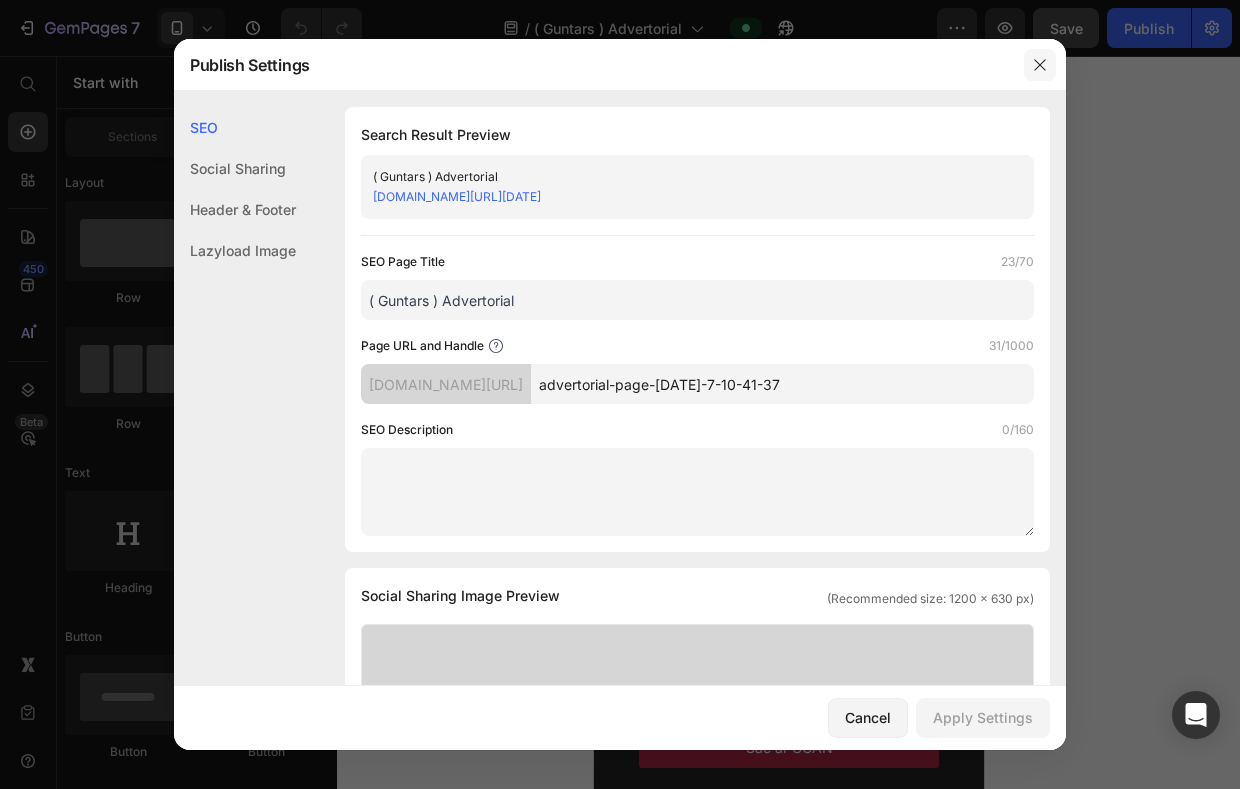 click 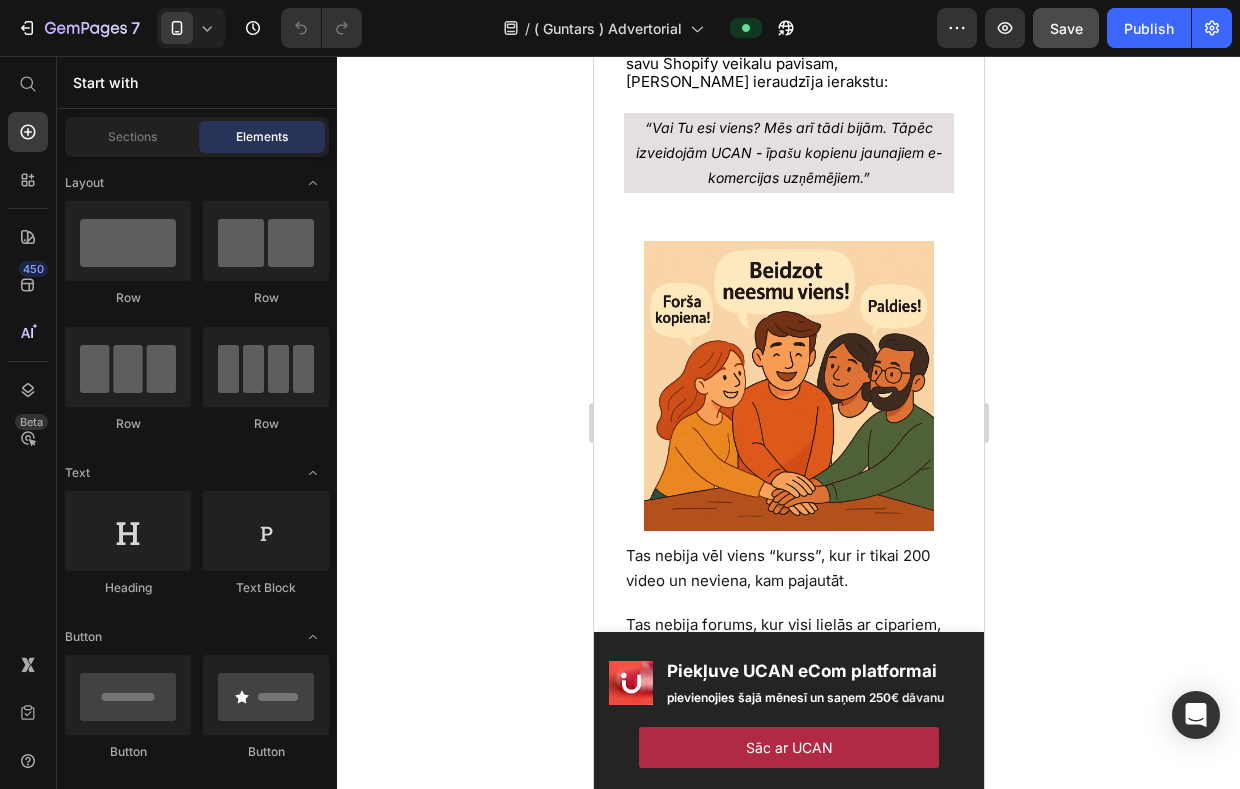 scroll, scrollTop: 2077, scrollLeft: 0, axis: vertical 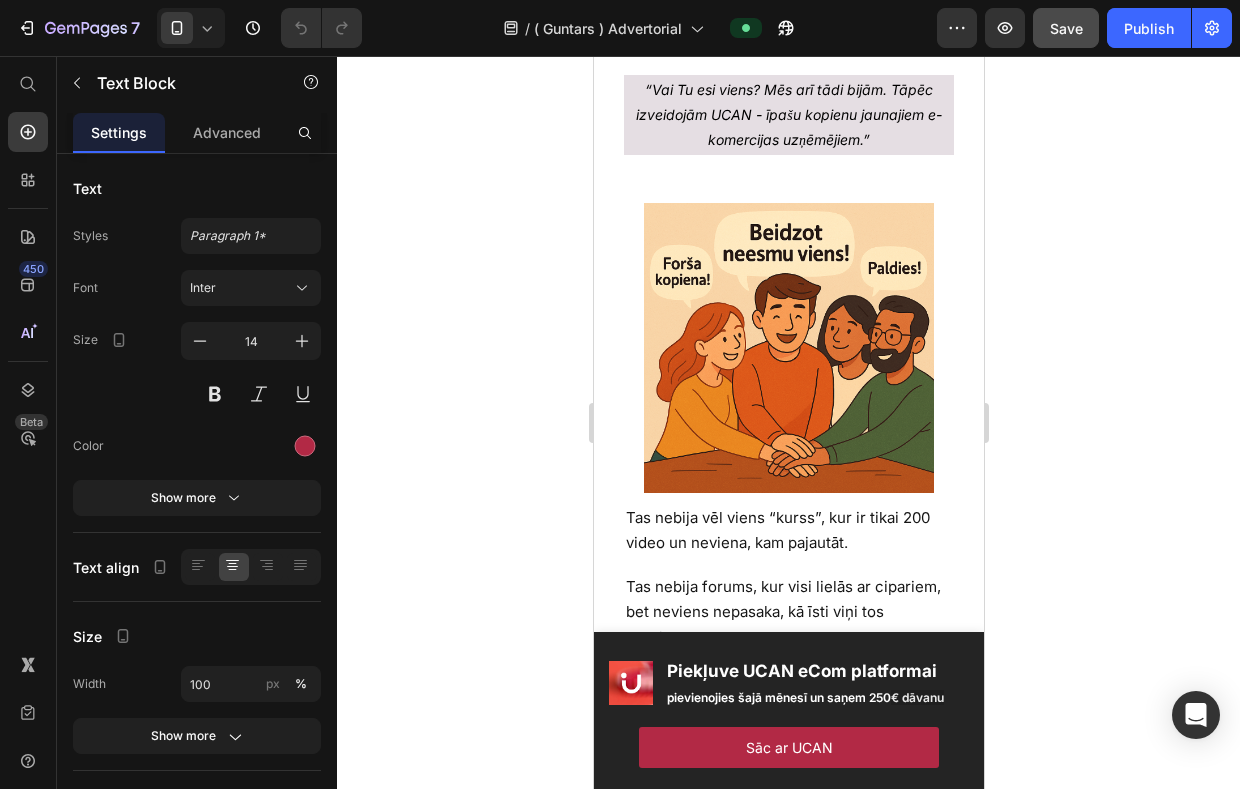 click on "30 dienu naudas atgriešanas garantija" at bounding box center [788, -210] 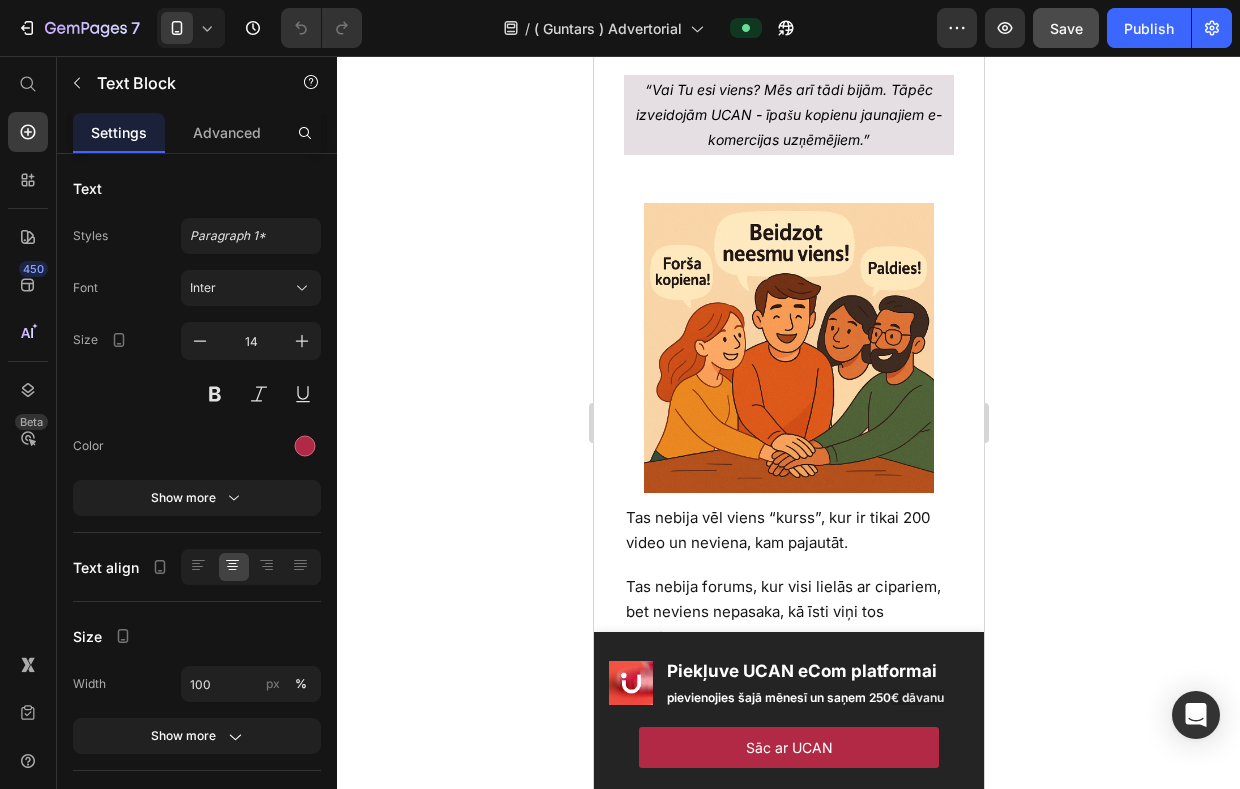 click on "30 dienu naudas atgriešanas garantija" at bounding box center [788, -210] 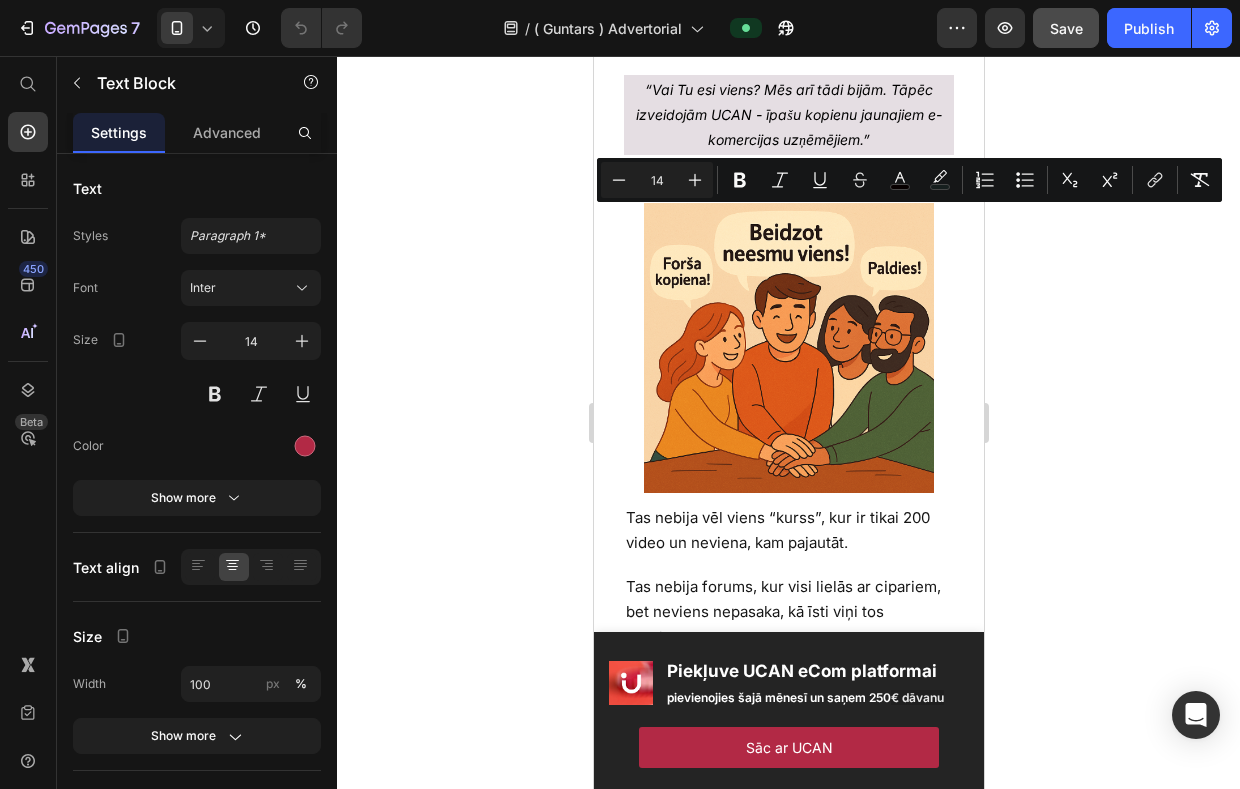 click on "30 dienu naudas atgriešanas garantija" at bounding box center [788, -210] 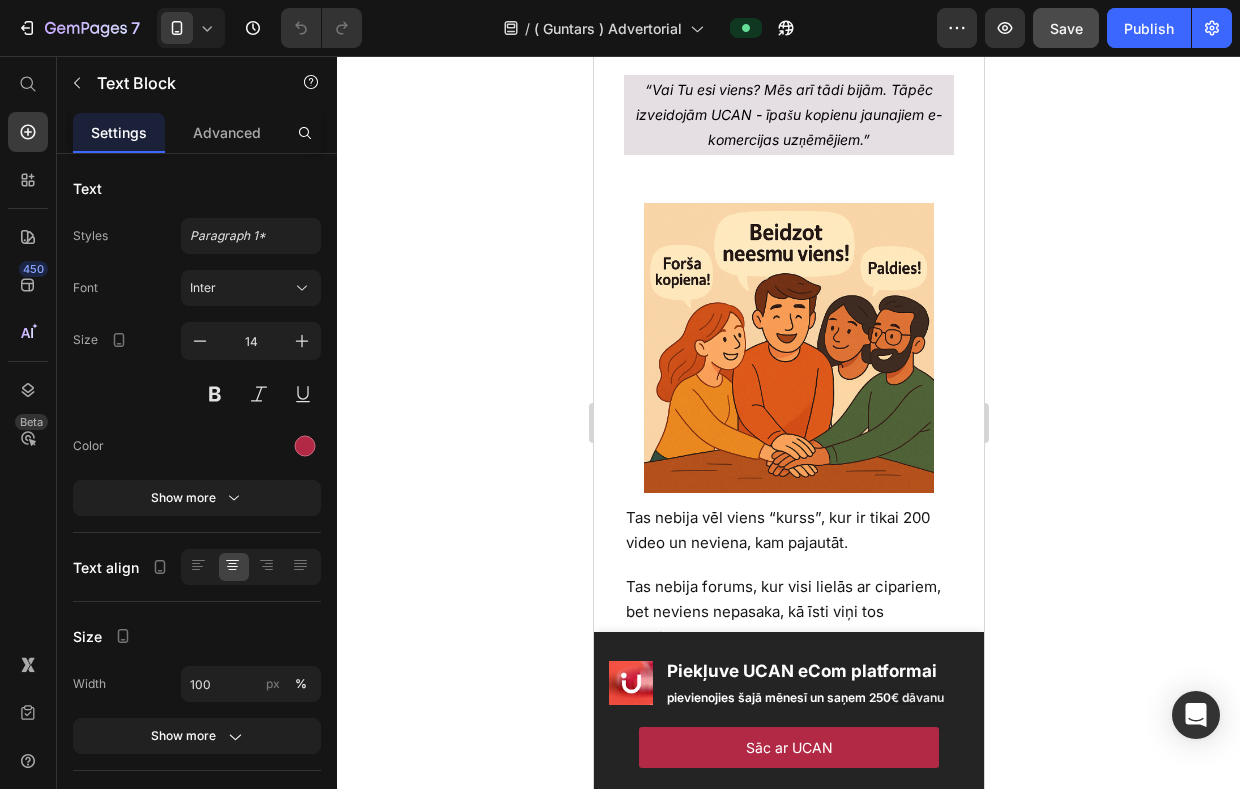 click on "30 dienu naudas atgriešanas garantija" at bounding box center [788, -210] 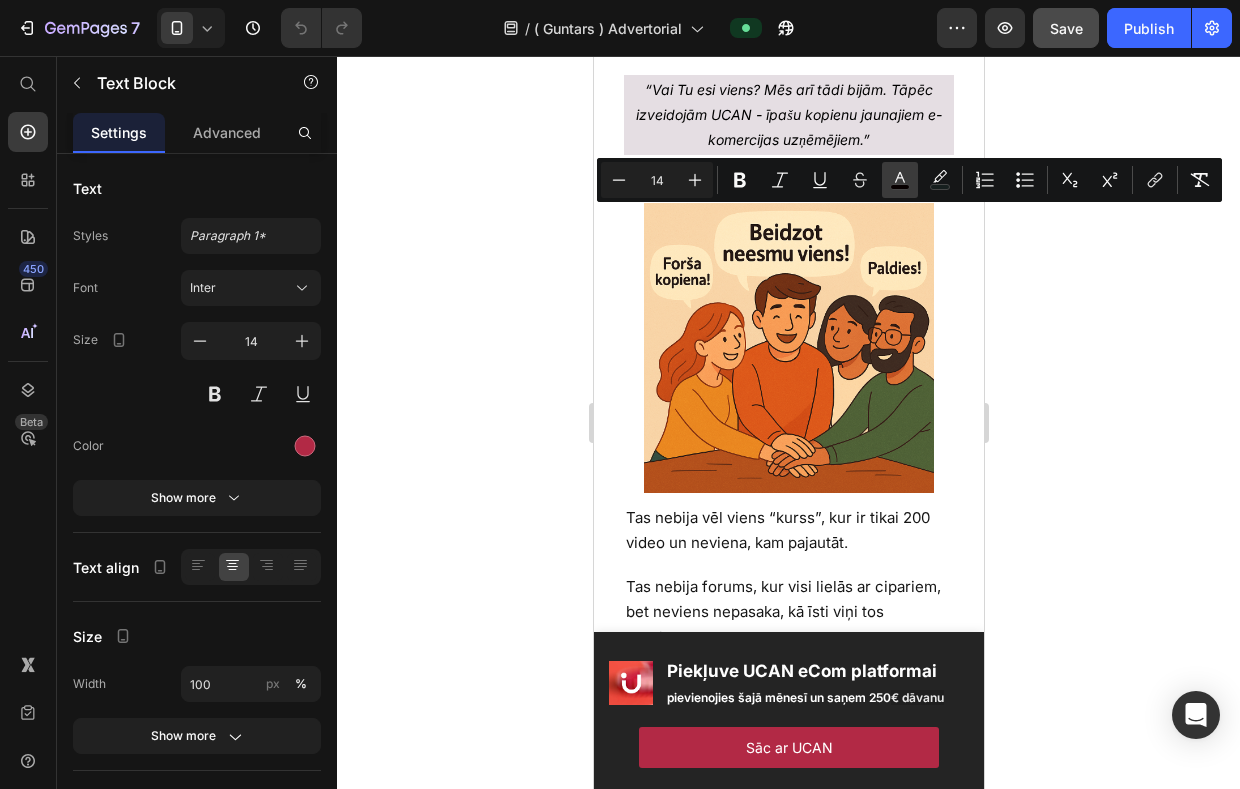 click on "color" at bounding box center (900, 180) 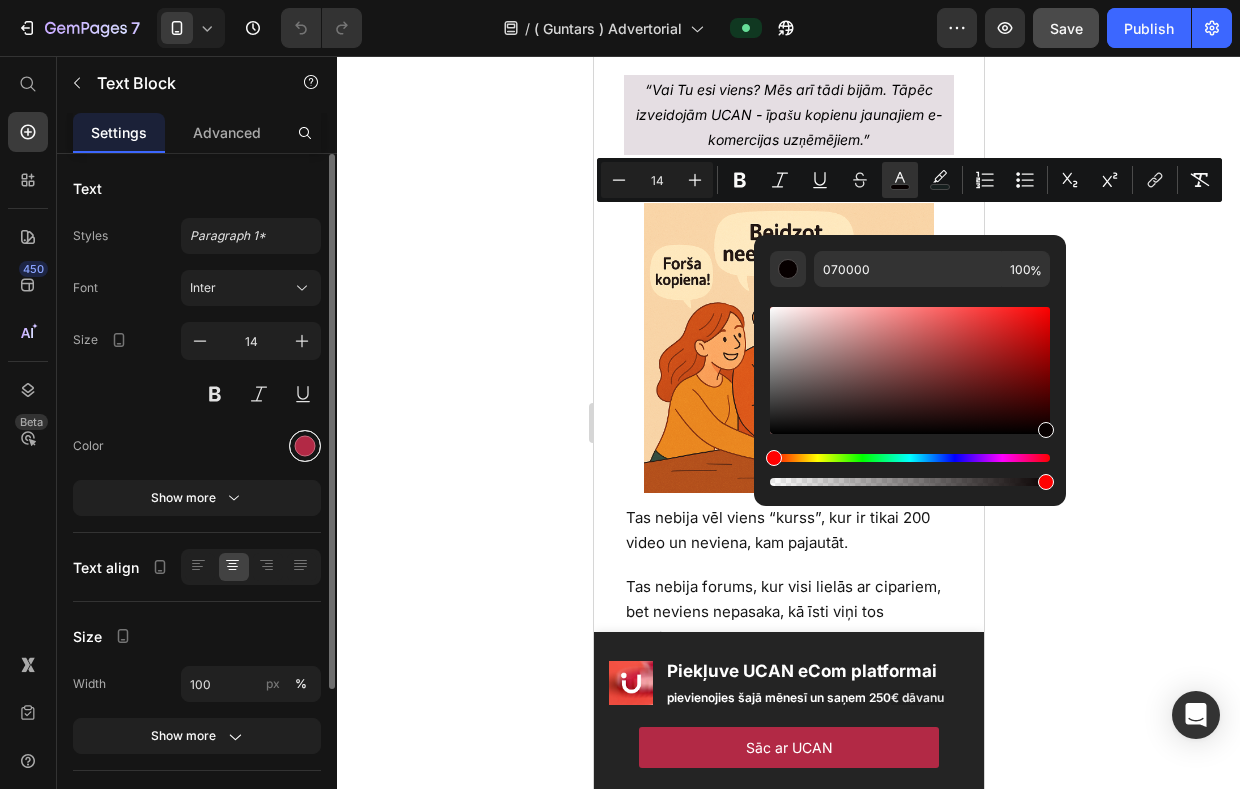 click at bounding box center [305, 446] 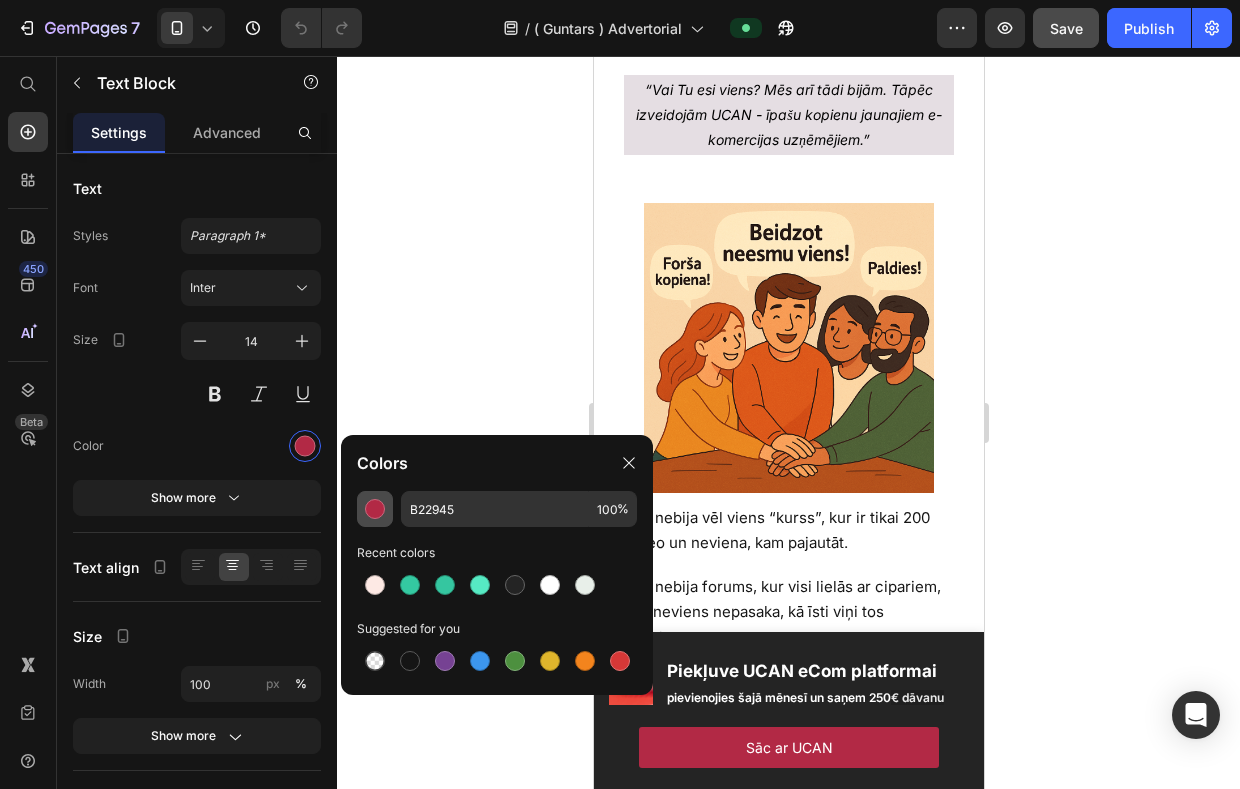 click at bounding box center [375, 509] 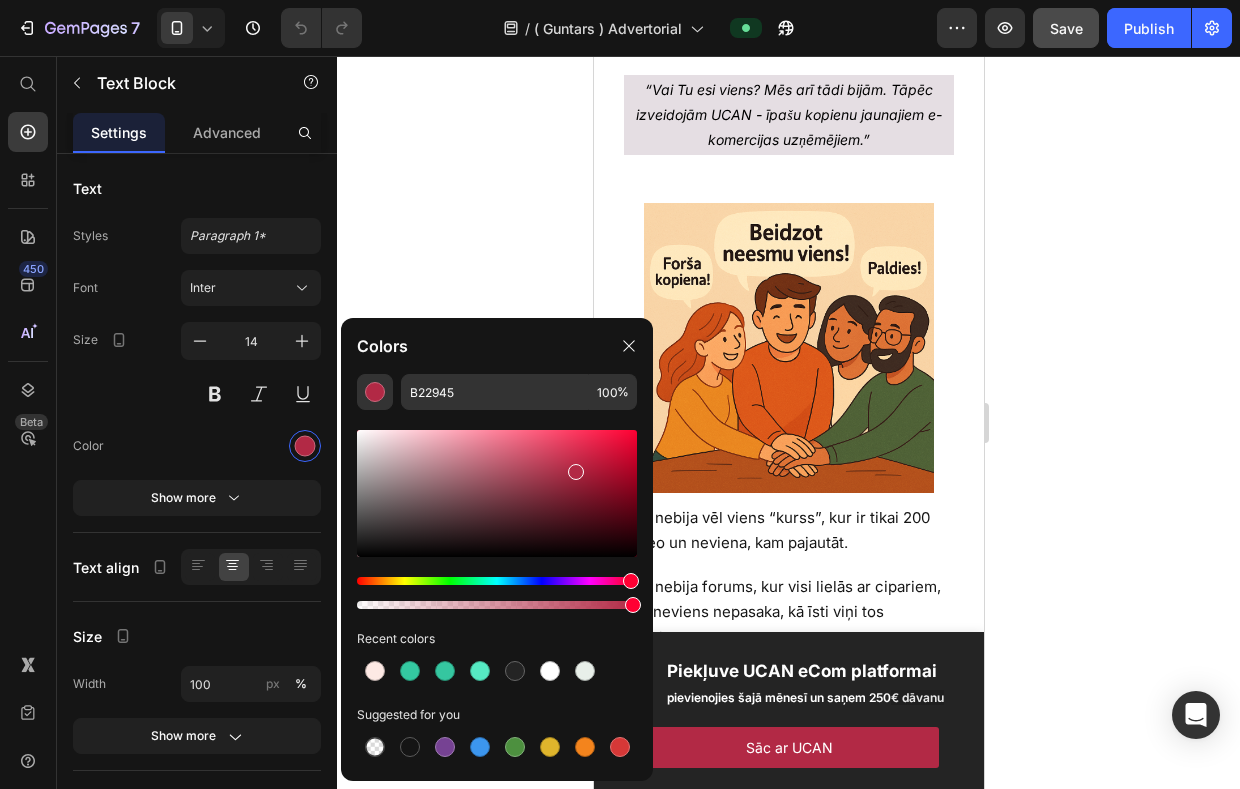 click 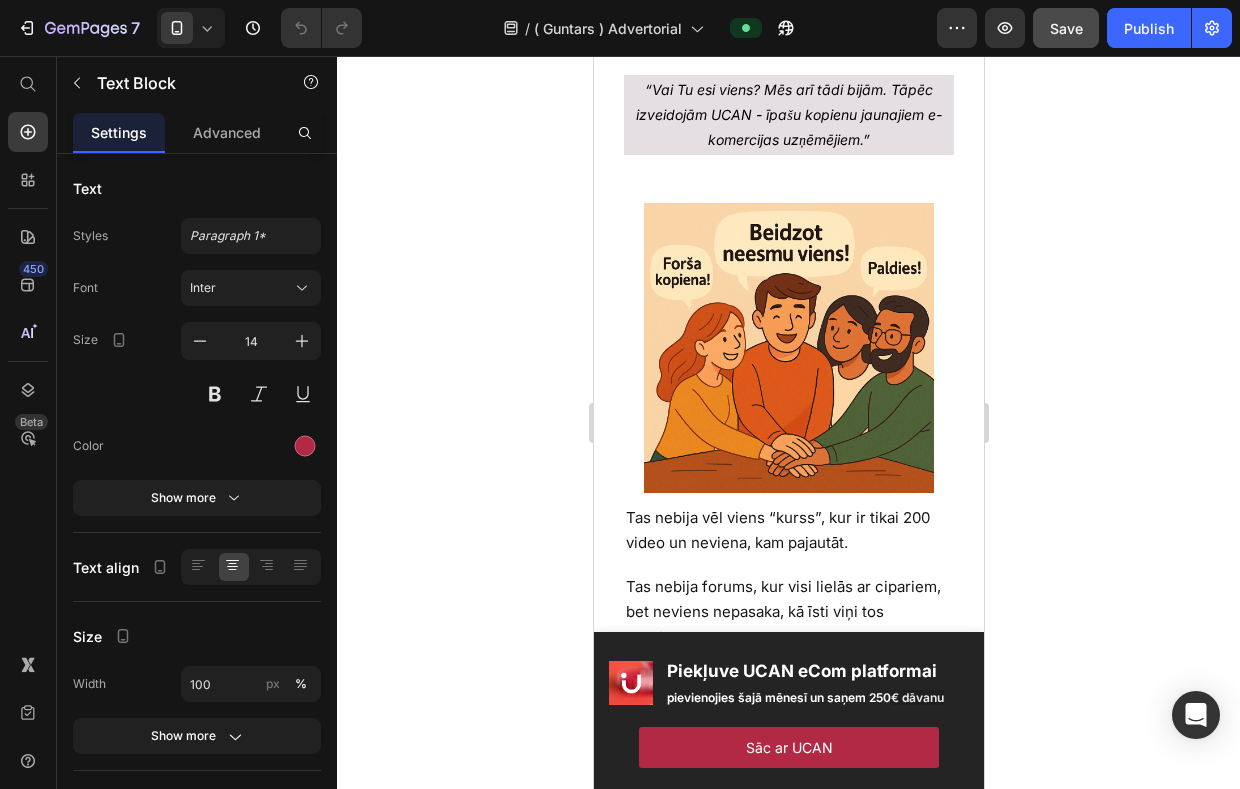 click on "MĒS SEV TICAM" at bounding box center (788, -192) 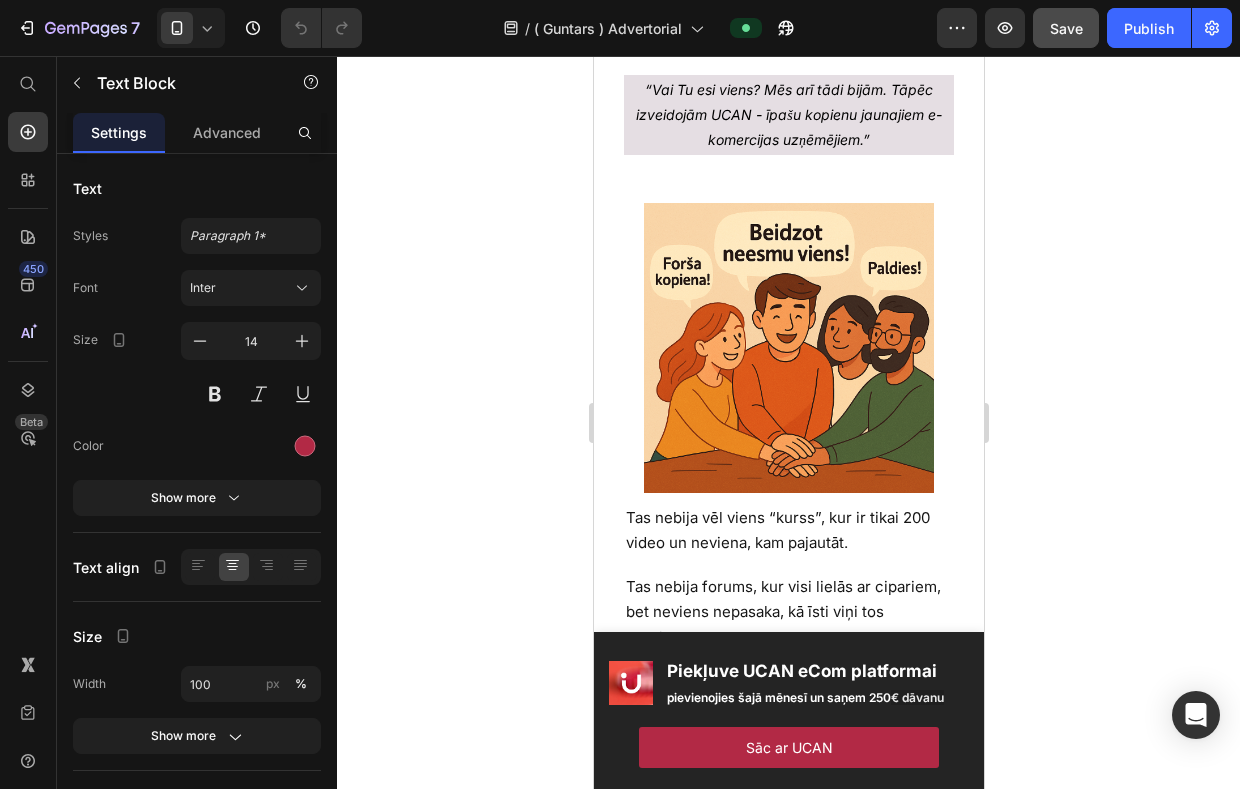 click on "MĒS SEV TICAM" at bounding box center (788, -192) 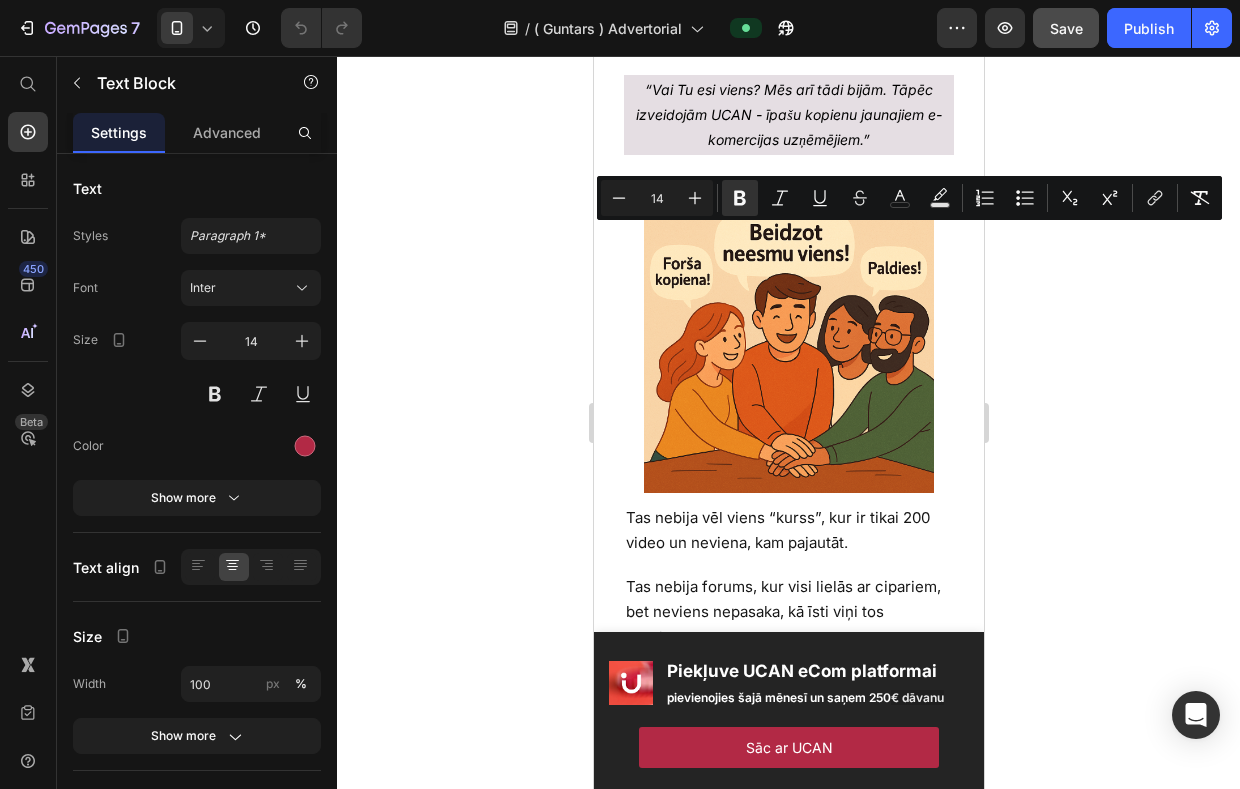 click on "MĒS SEV TICAM" at bounding box center [788, -191] 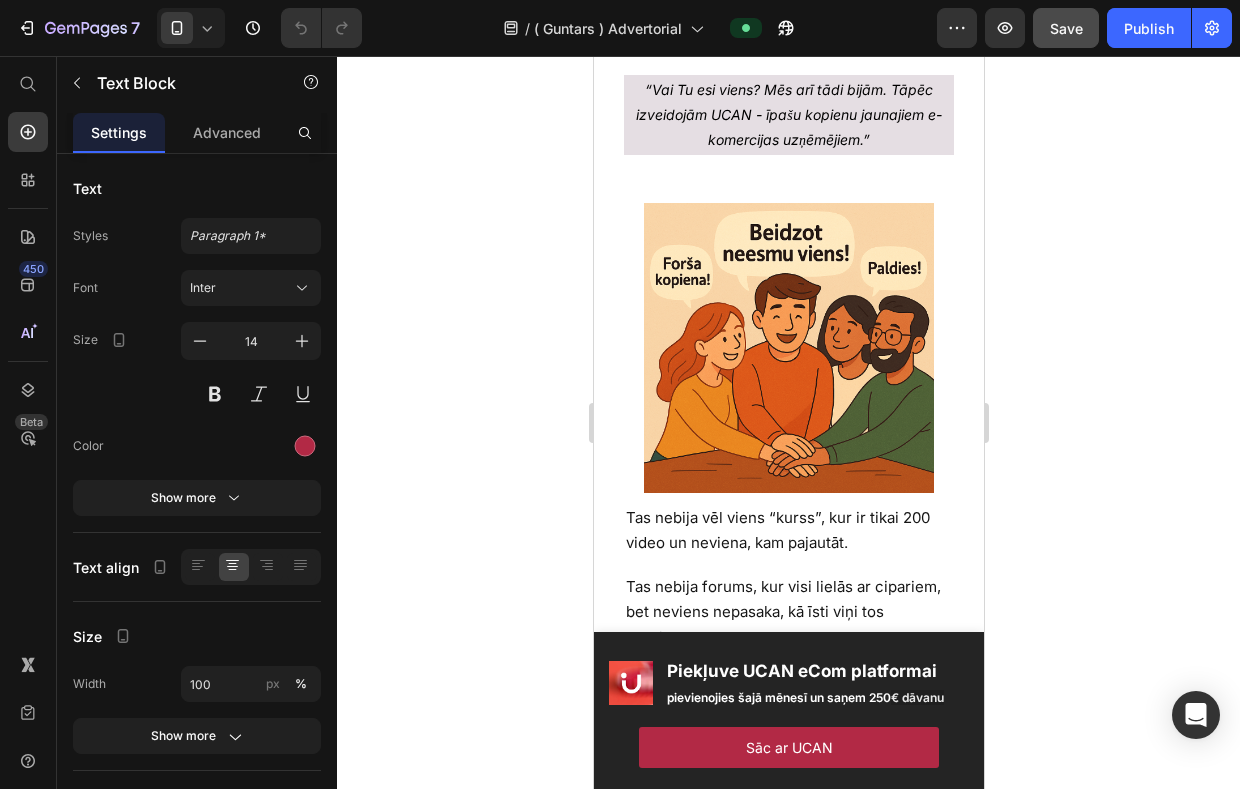 click on "MĒS SEV TICAM" at bounding box center (788, -191) 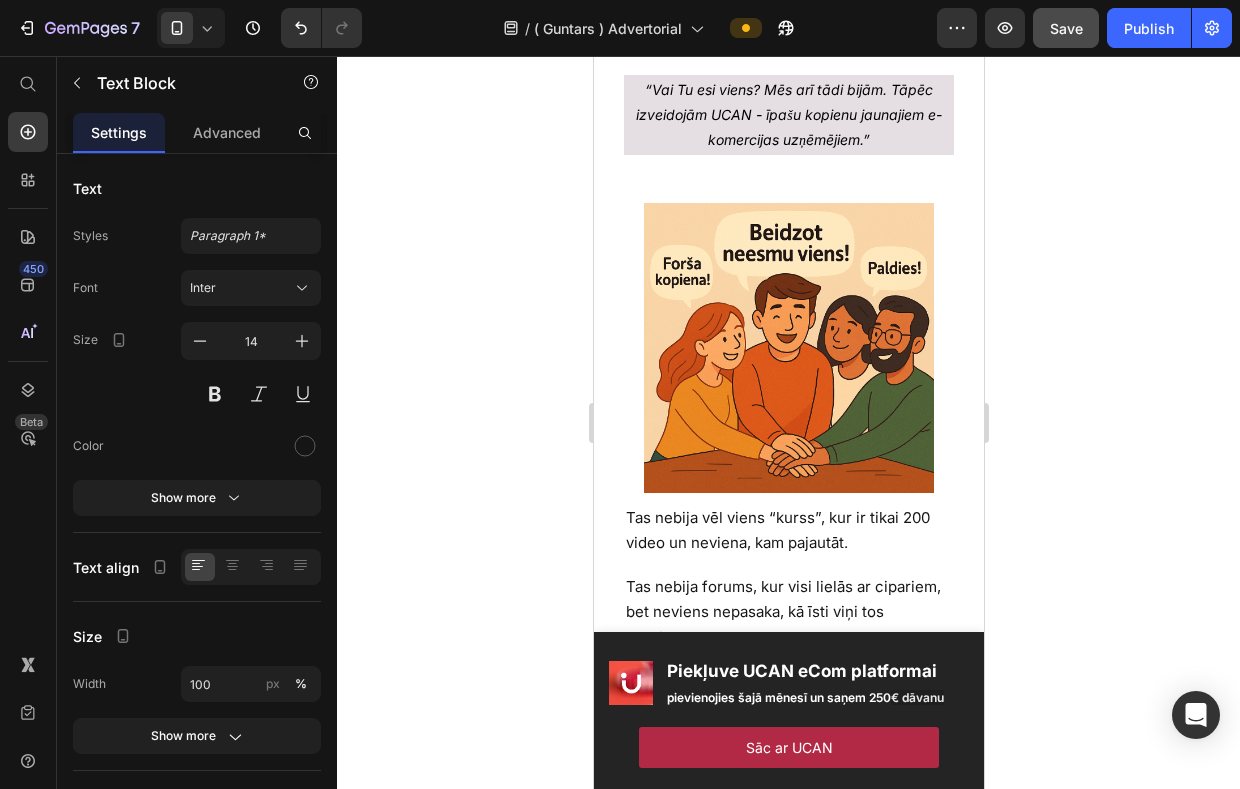 click on "Naktī, kad viņš jau bija tuvu tam, lai aizvērtu savu Shopify veikalu pavisam, [PERSON_NAME] ieraudzīja ierakstu:" at bounding box center [778, 24] 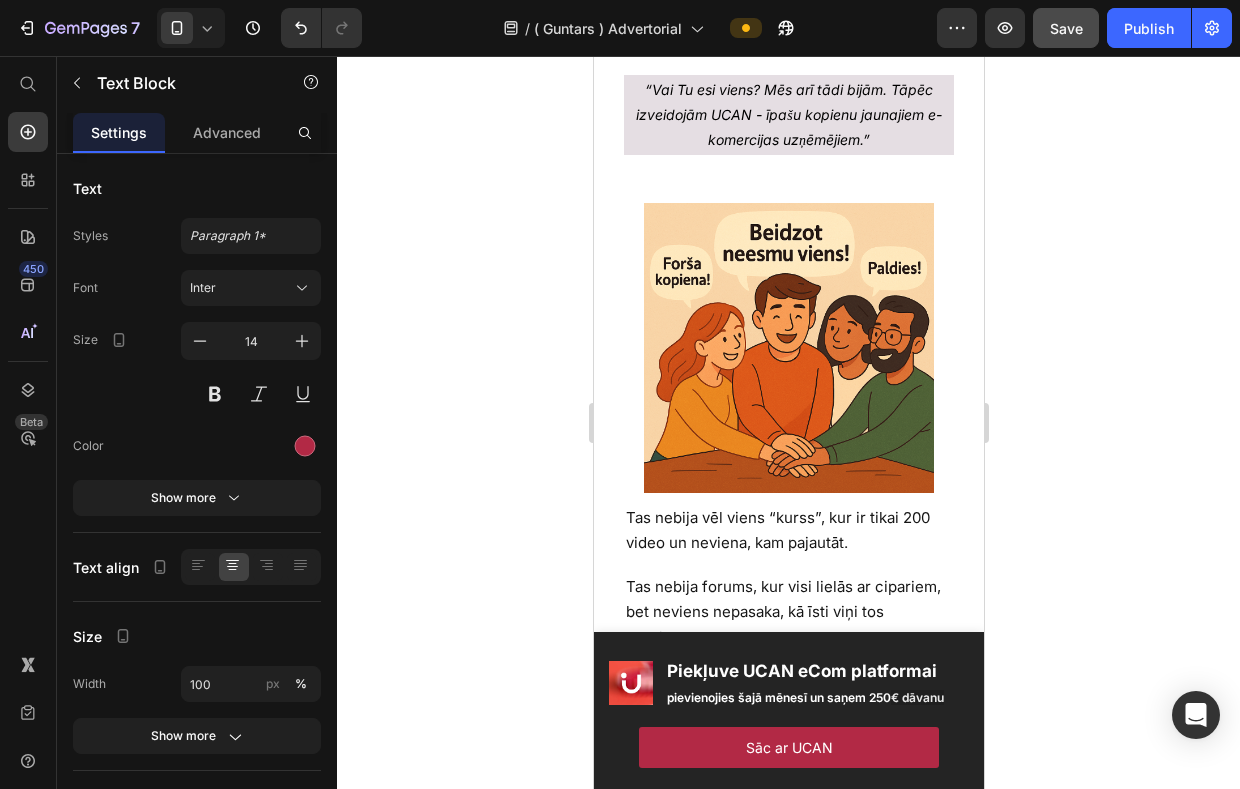 click on "MĒS SEV TICAM" at bounding box center (788, -192) 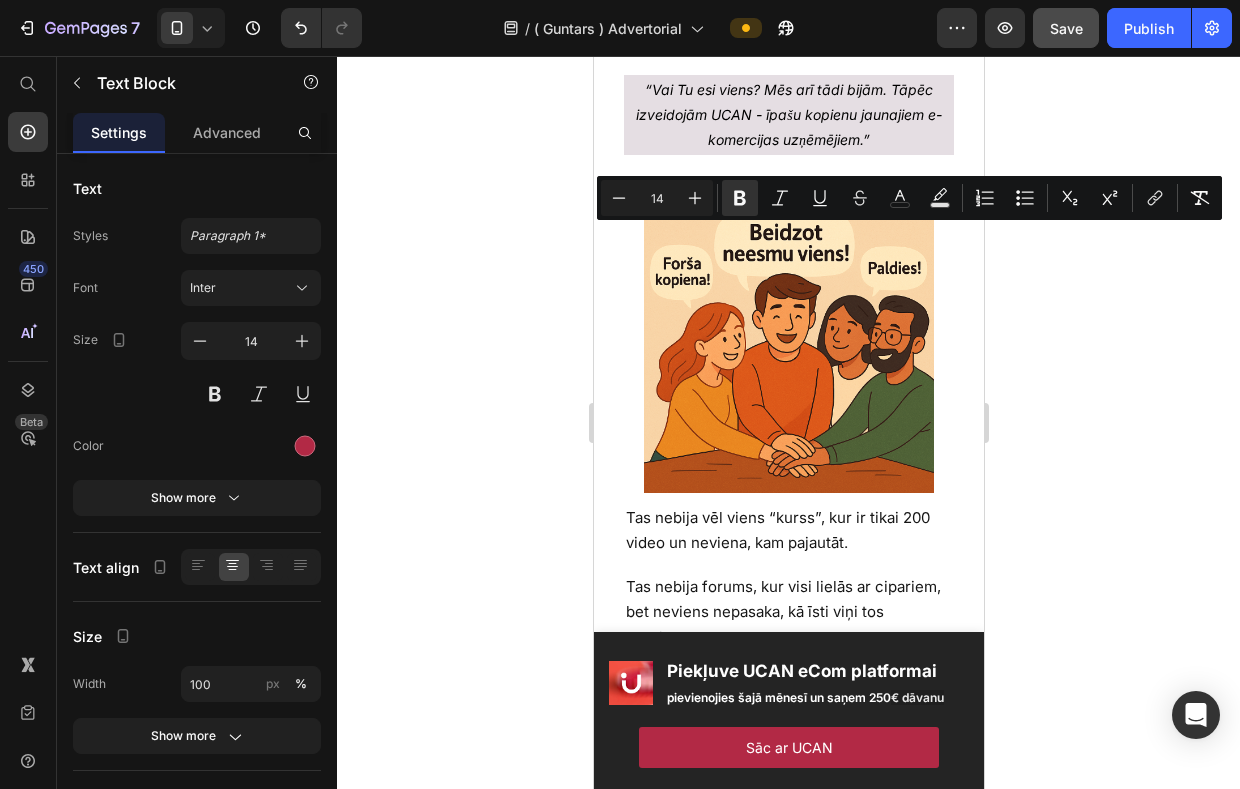 click on "MĒS SEV TICAM" at bounding box center (788, -191) 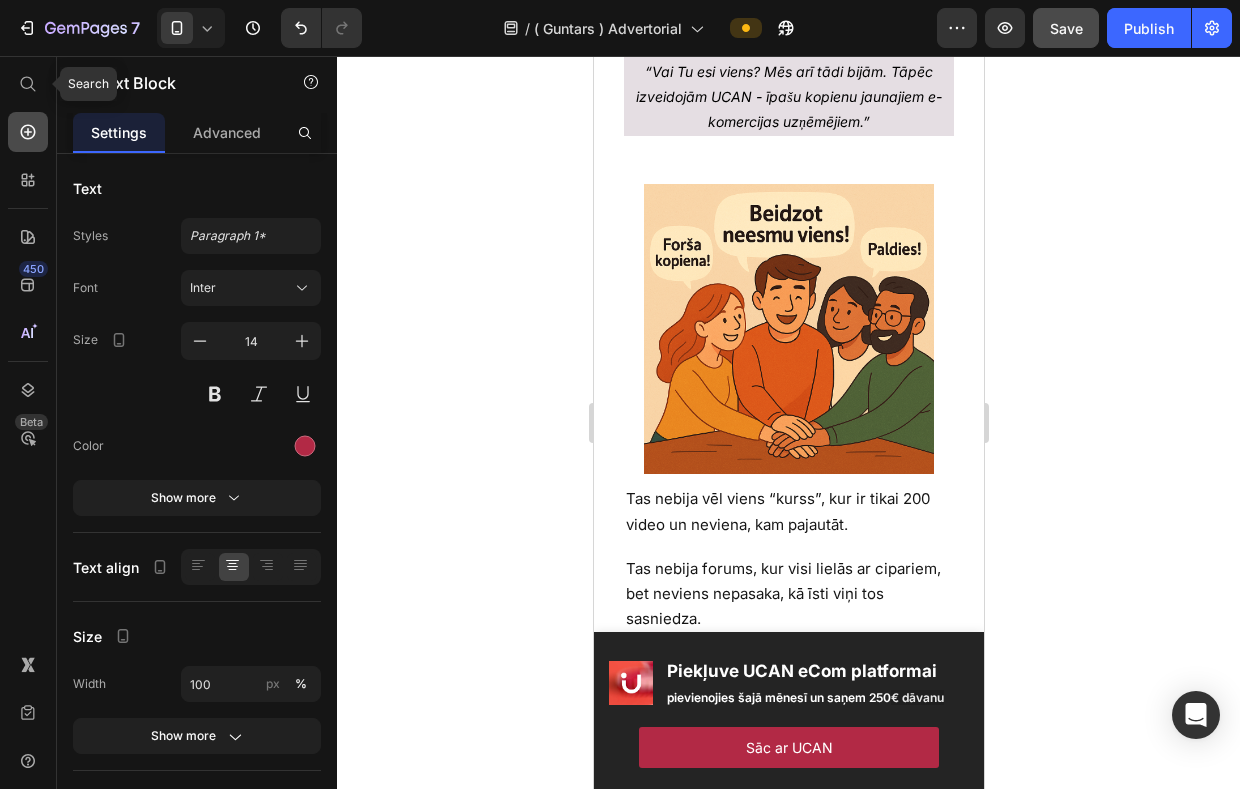 click 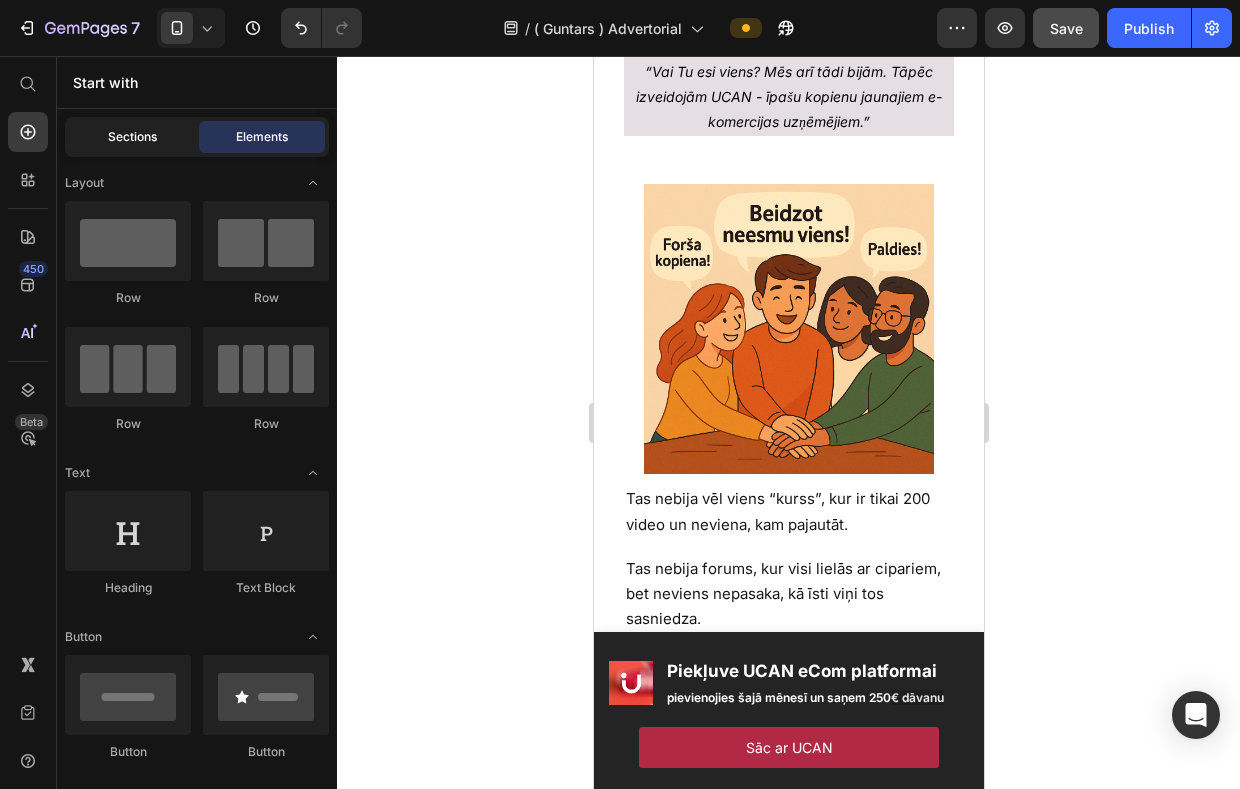 click on "Sections" 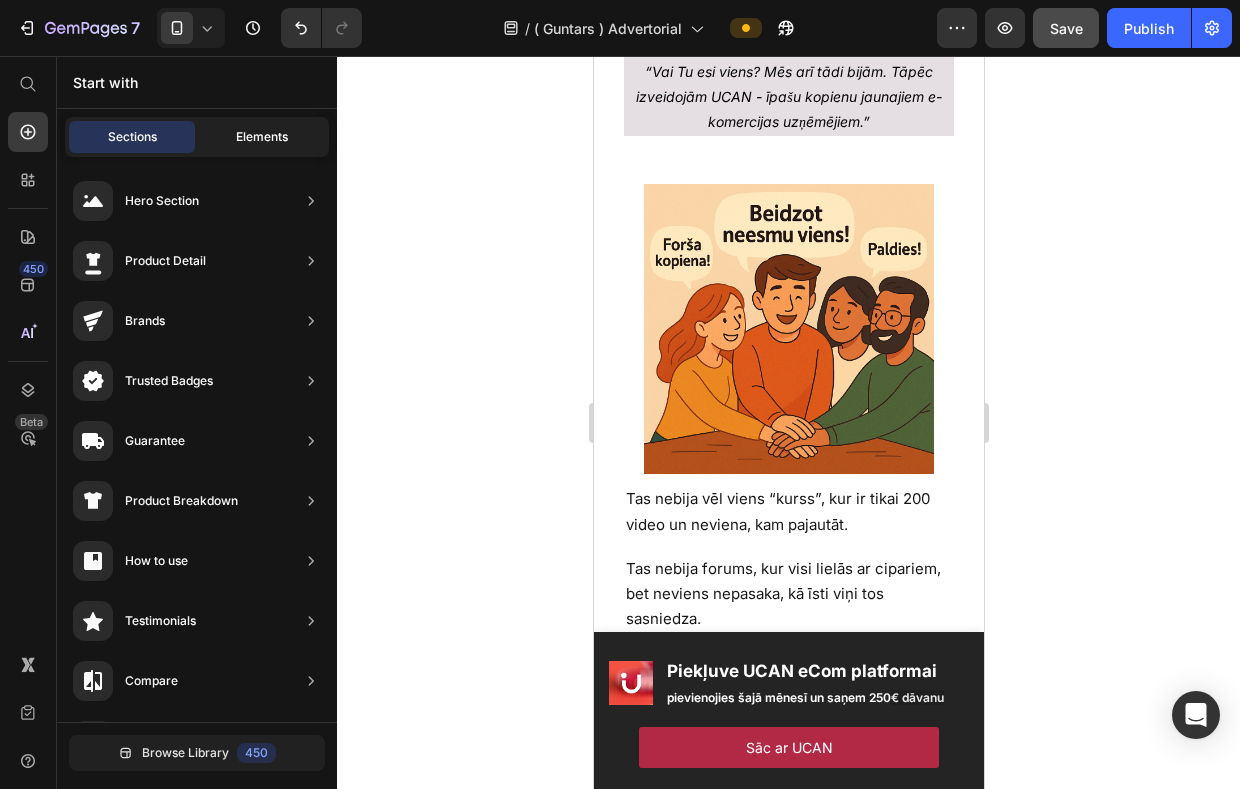 click on "Elements" at bounding box center (262, 137) 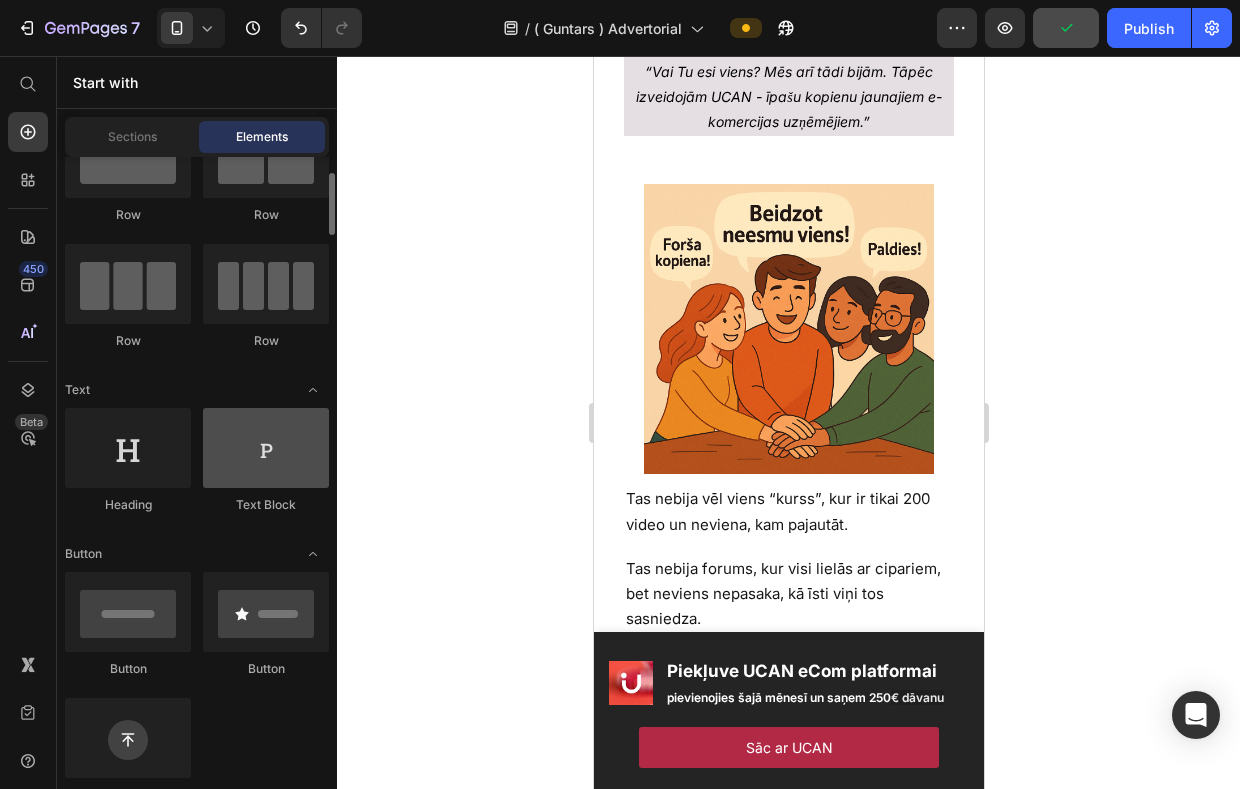 scroll, scrollTop: 97, scrollLeft: 0, axis: vertical 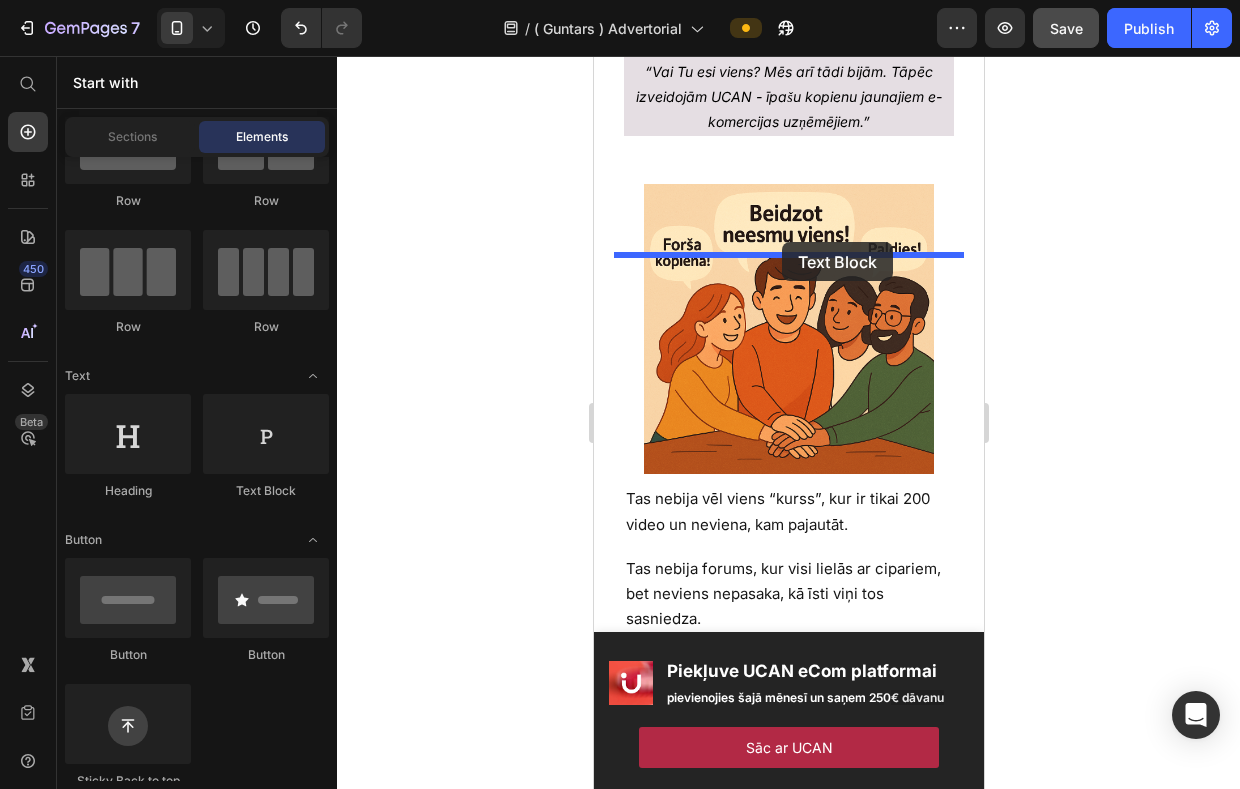 drag, startPoint x: 843, startPoint y: 489, endPoint x: 781, endPoint y: 242, distance: 254.66252 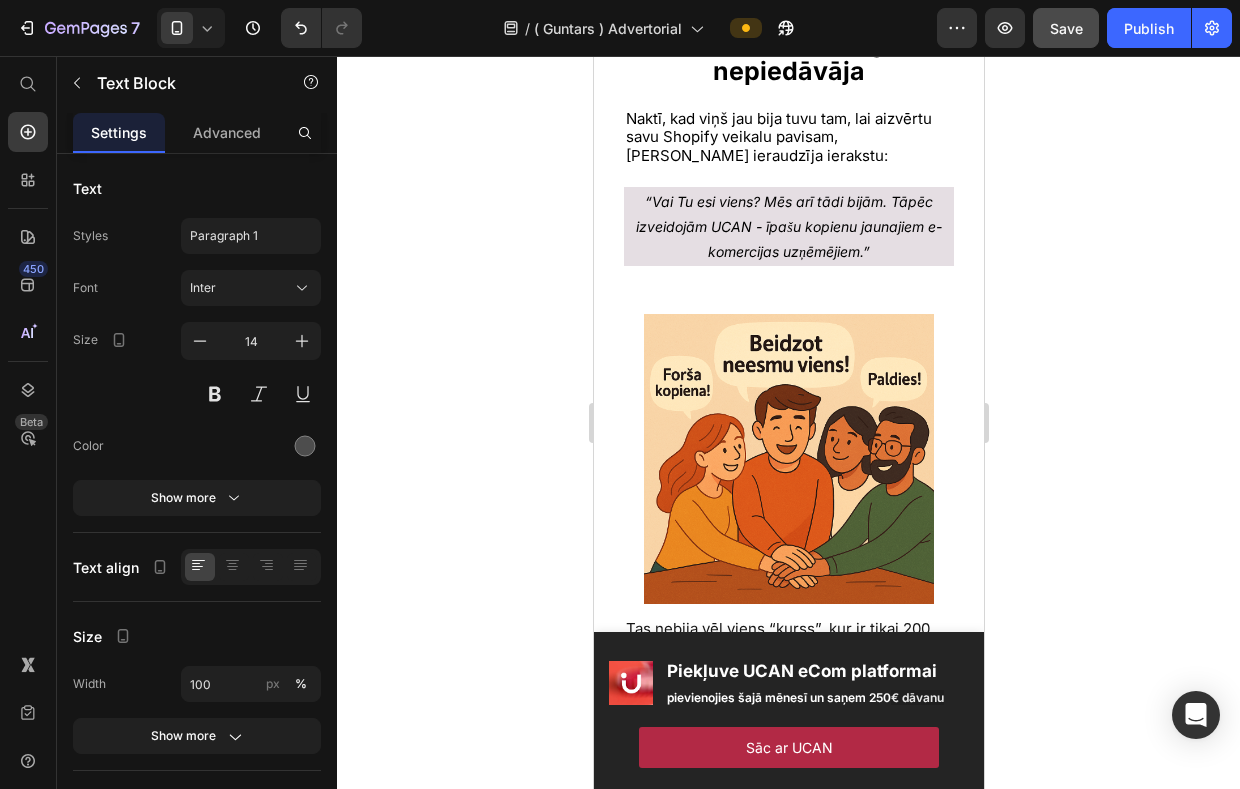 click on "Lorem ipsum dolor sit amet, consectetur adipiscing elit, sed do eiusmod tempor incididunt ut labore et dolore magna aliqua. Ut enim ad minim veniam, quis nostrud exercitation ullamco laboris nisi ut aliquip ex ea commodo consequat." at bounding box center [788, -108] 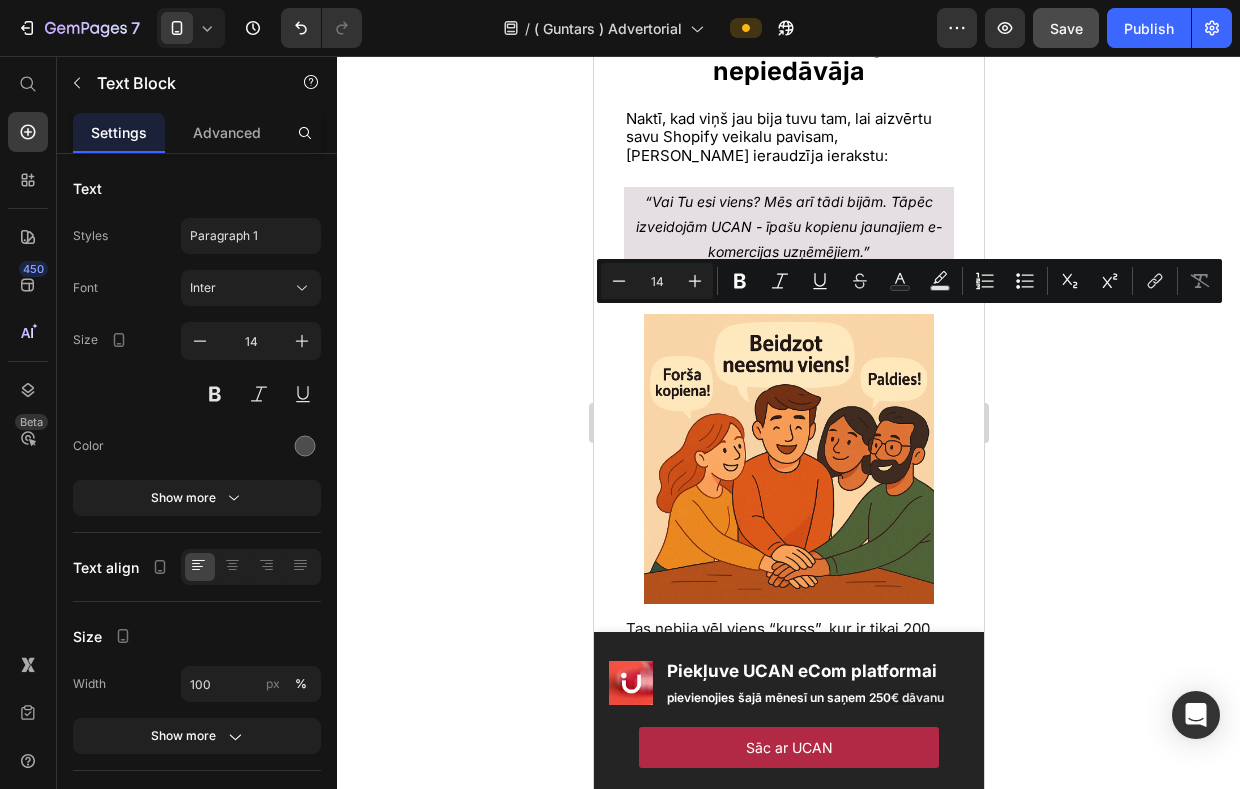 click on "Lorem ipsum dolor sit amet, consectetur adipiscing elit, sed do eiusmod tempor incididunt ut labore et dolore magna aliqua. Ut enim ad minim veniam, quis nostrud exercitation ullamco laboris nisi ut aliquip ex ea commodo consequat." at bounding box center [788, -108] 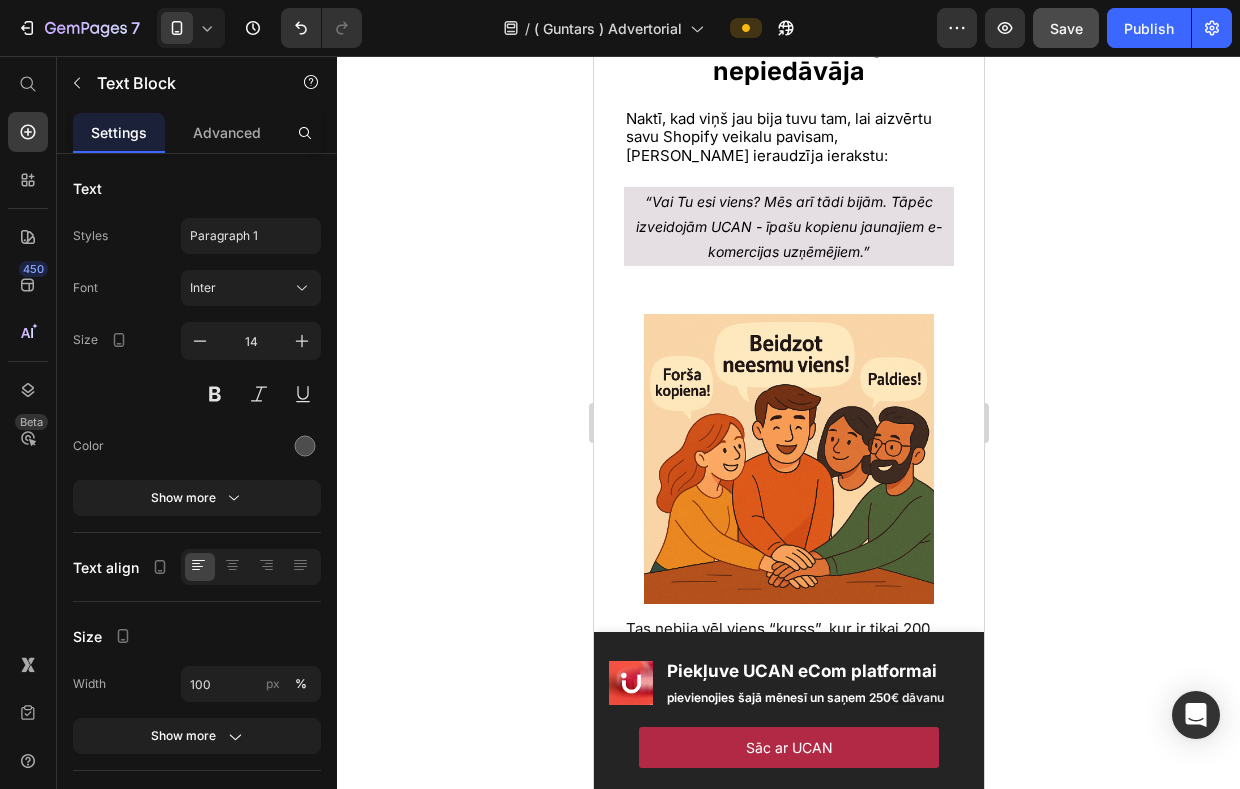 click on "Lorem ipsum dolor sit amet, consectetur adipiscing elit, sed do eiusmod tempor incididunt ut labore et dolore magna aliqua. Ut enim ad minim veniam, quis nostrud exercitation ullamco laboris nisi ut aliquip ex ea commodo consequat." at bounding box center [788, -108] 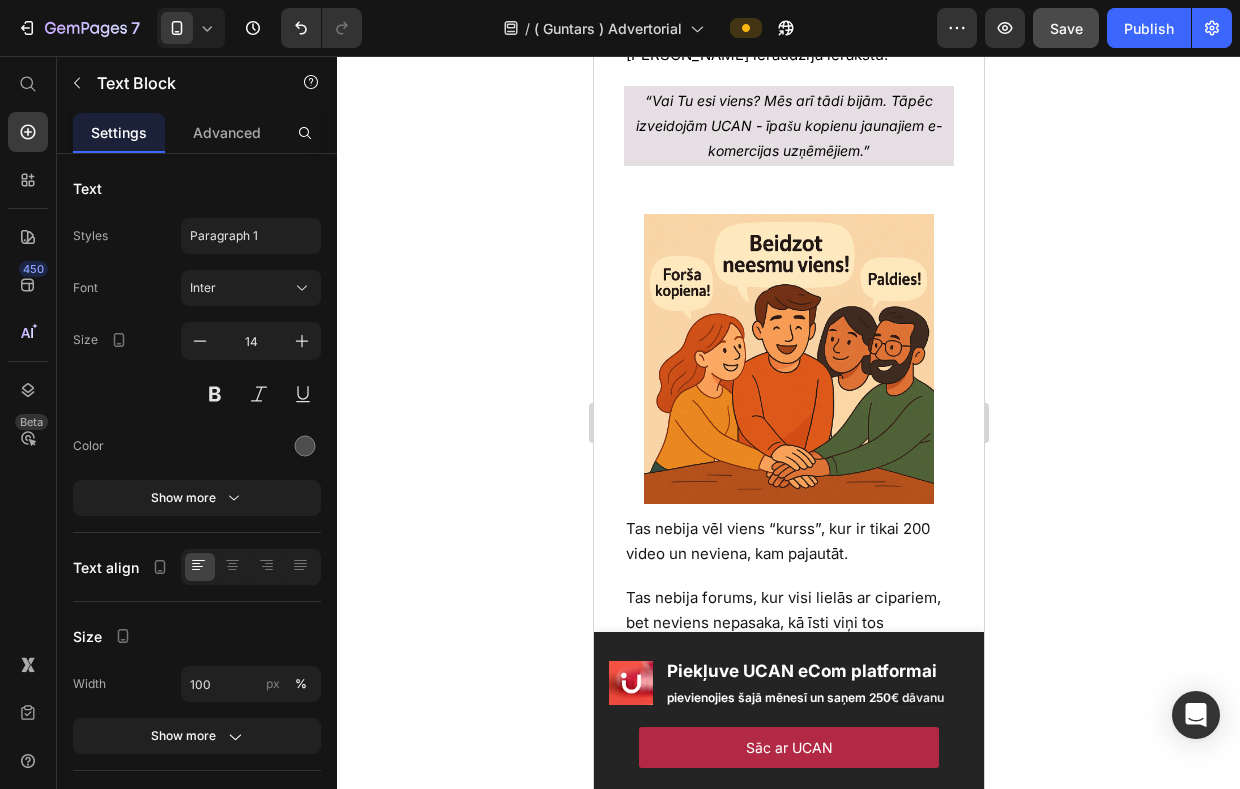 click on "Image Text Block Row Row No krīzes līdz iespējai - 2025. gada veiksmes stāsts  Heading Image Row Artūrs atceras, kā viss sākās - viņš bija gatavs “pamest darbu un dzīvot no sava biznesa”.   Text [PERSON_NAME] Viņš bija noskatījies simtiem YouTube video par dropshippingu un Facebook reklāmām. Viņš ticēja, ka, ja strādās pietiekami cītīgi, viss būs kārtībā. Text Block Trīs mēnešus vēlāk viņš sēdēja pie sava klēpjdatora divos naktī,  reklāmas kontā nodedzināti 3000 €, pirkumu nav . Text Block Row “Es jutos pilnīgi viens. Neviens draugs nezināja, ko es daru. Ģimene man prasīja, kad beidzot es sākšu “normālu darbu”. Un es katru nakti grozījos, domājot - varbūt esmu vienkārši stulbs.” Text [PERSON_NAME] Viņš bija kā klasisks stāsts: jauns e-komercijas entuziasts ar sapni, bet bez ceļveža. Artūrs forumos meklēja, ko dara citi,  un atrada tikai haosu . Text Block Text Block Beigās viņš bija  vēl vairāk apmulsis  nekā sākumā." at bounding box center (788, -1041) 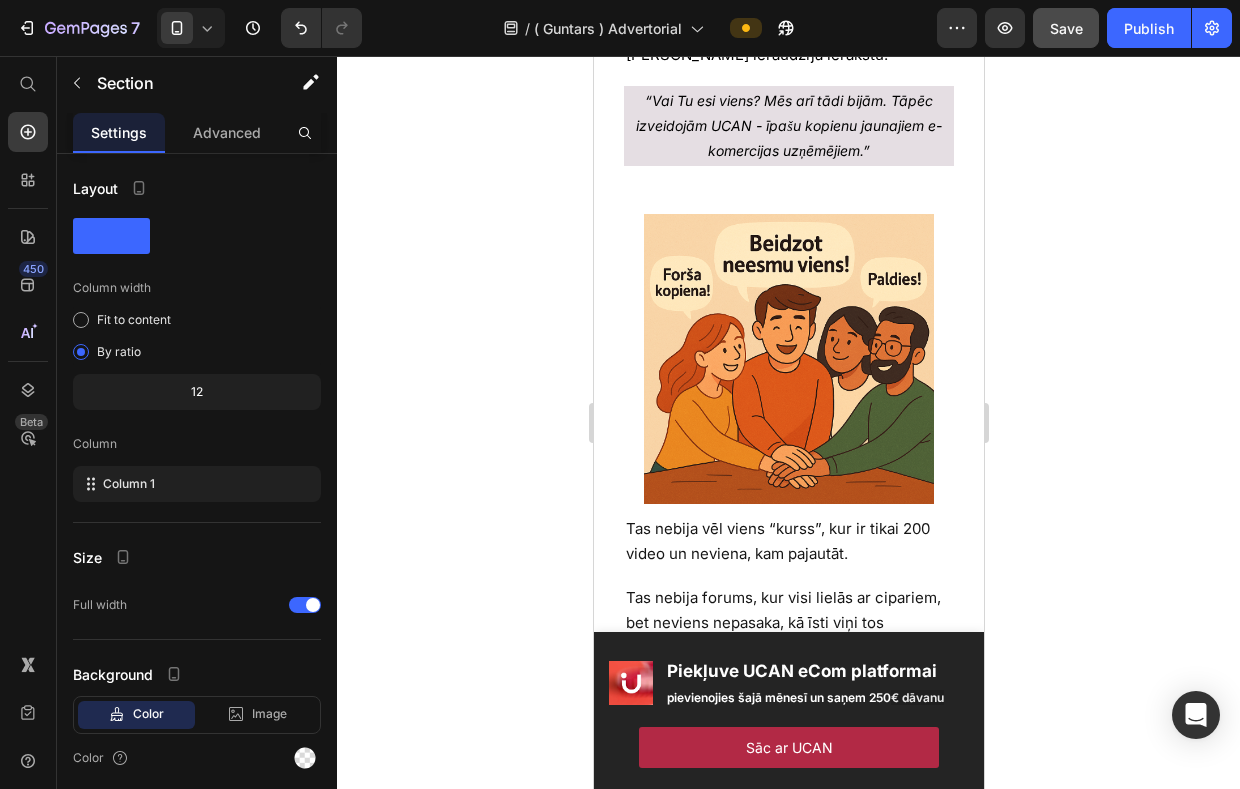 click on "S SEV TICAM" at bounding box center (659, -159) 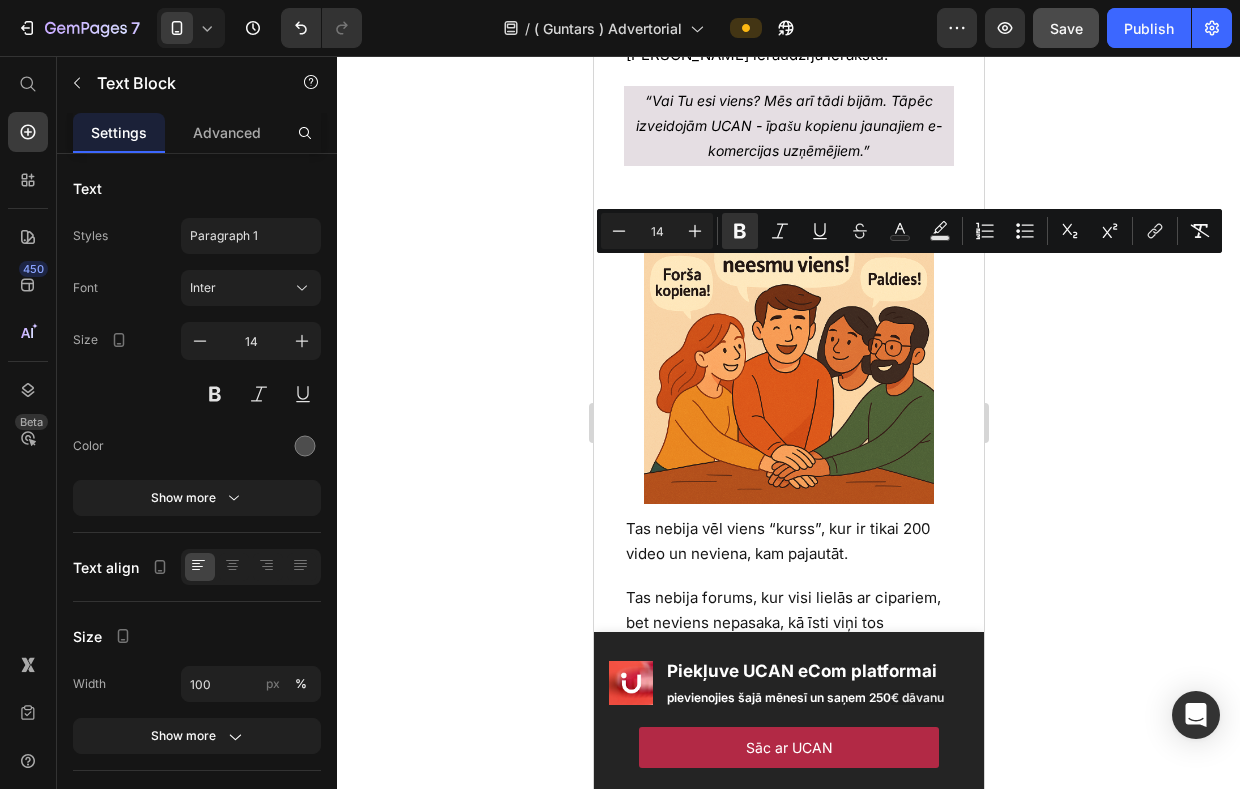 drag, startPoint x: 685, startPoint y: 273, endPoint x: 752, endPoint y: 239, distance: 75.13322 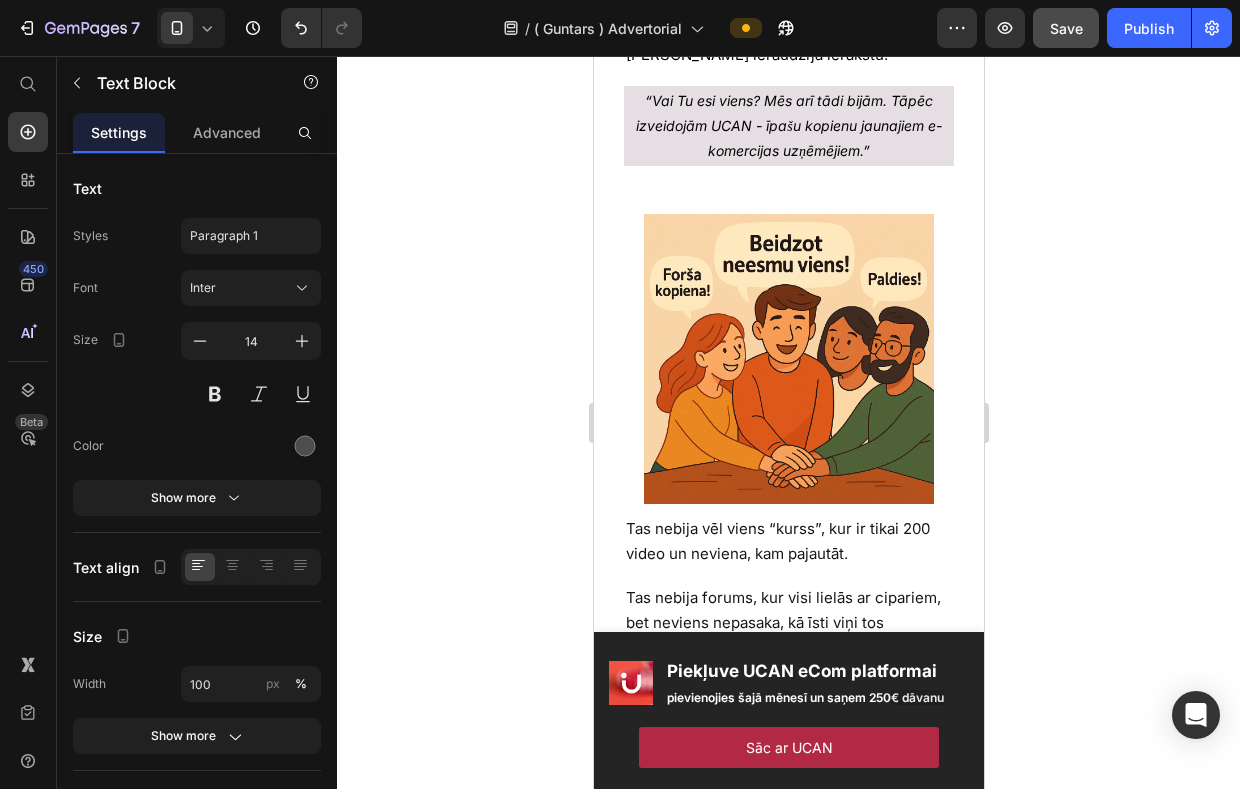 click on "S SEV TICAM" at bounding box center [788, -159] 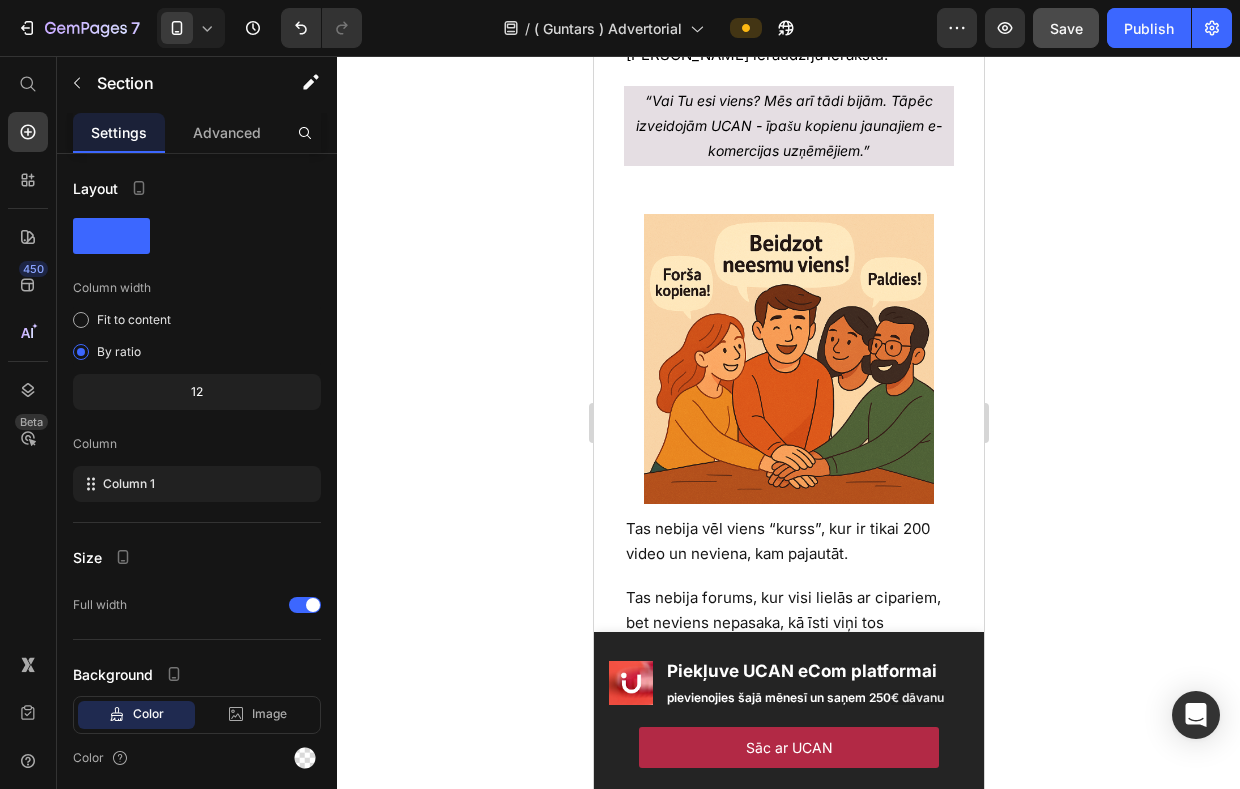 click on "MĒS SEV TICAM" at bounding box center (788, -159) 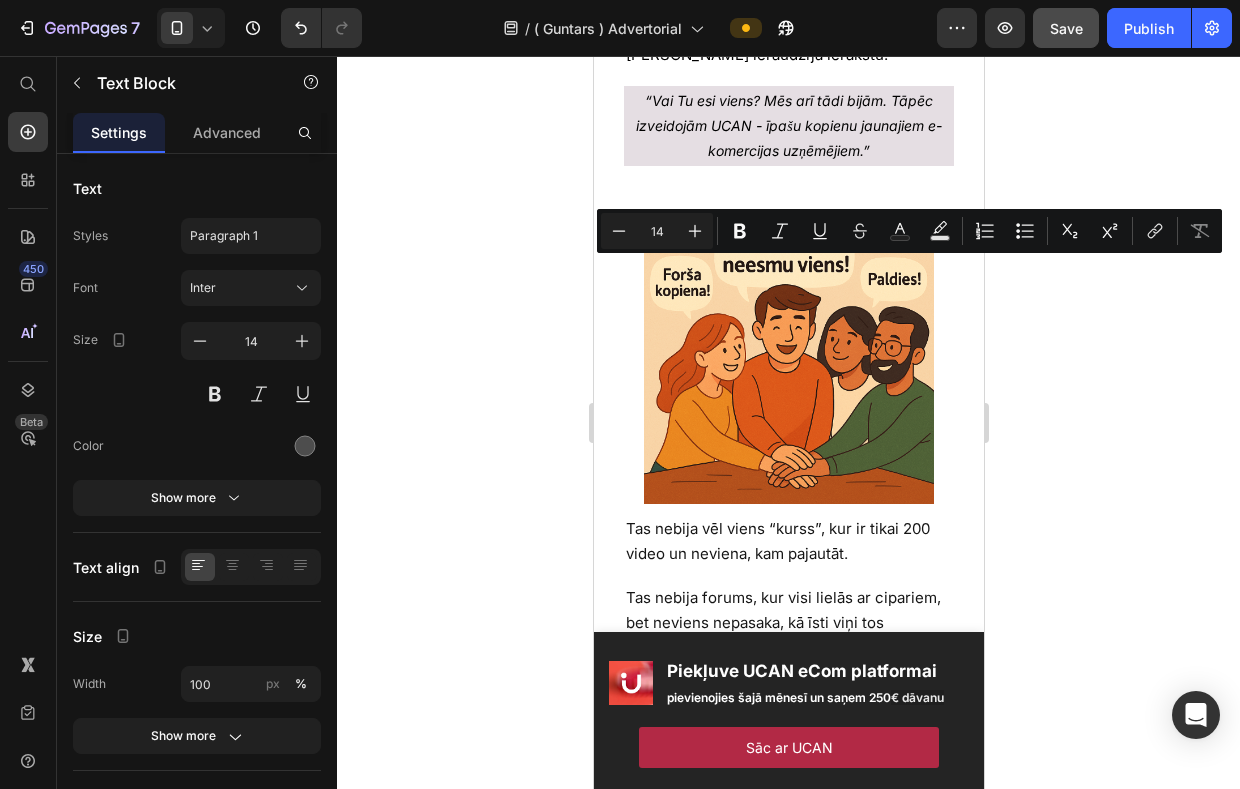 drag, startPoint x: 683, startPoint y: 270, endPoint x: 733, endPoint y: 264, distance: 50.358715 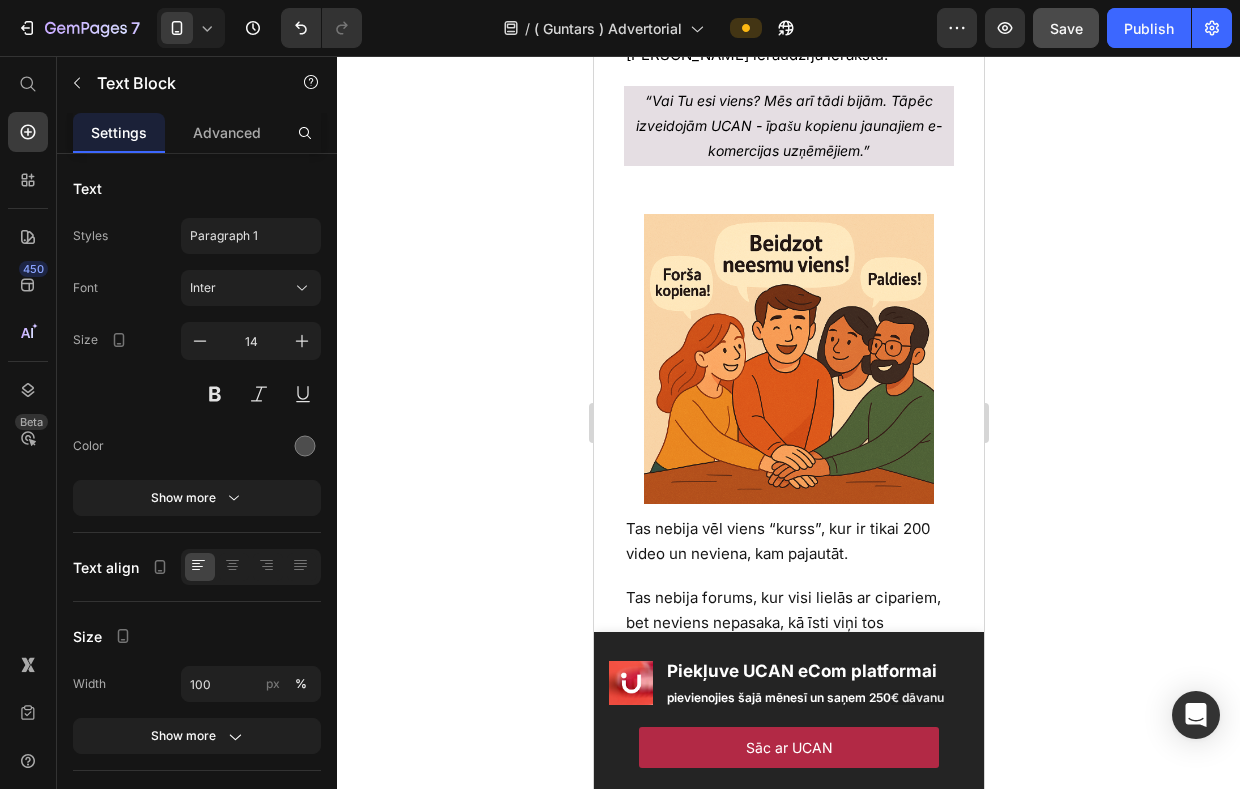 click on "MĒS SEV TICAM" at bounding box center (788, -159) 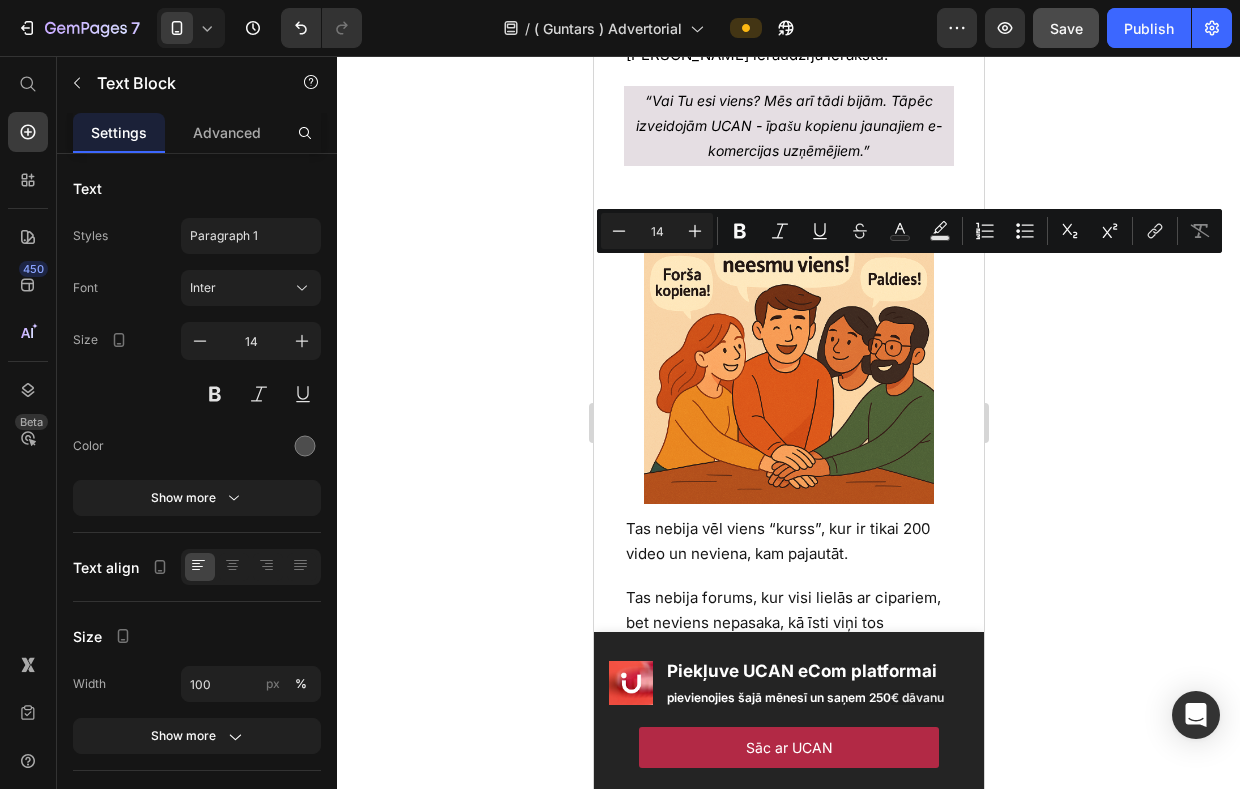drag, startPoint x: 692, startPoint y: 276, endPoint x: 806, endPoint y: 253, distance: 116.297035 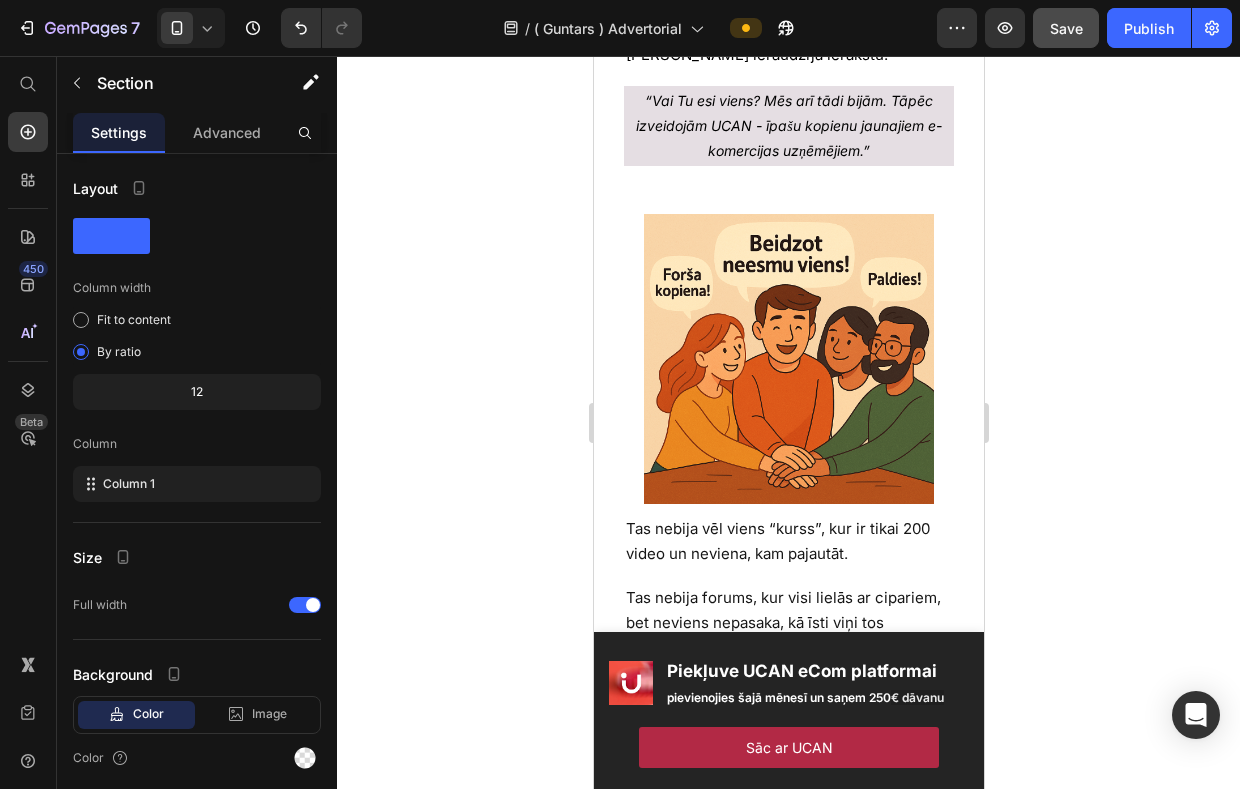 click on "MĒS SEV TICAM" at bounding box center (788, -159) 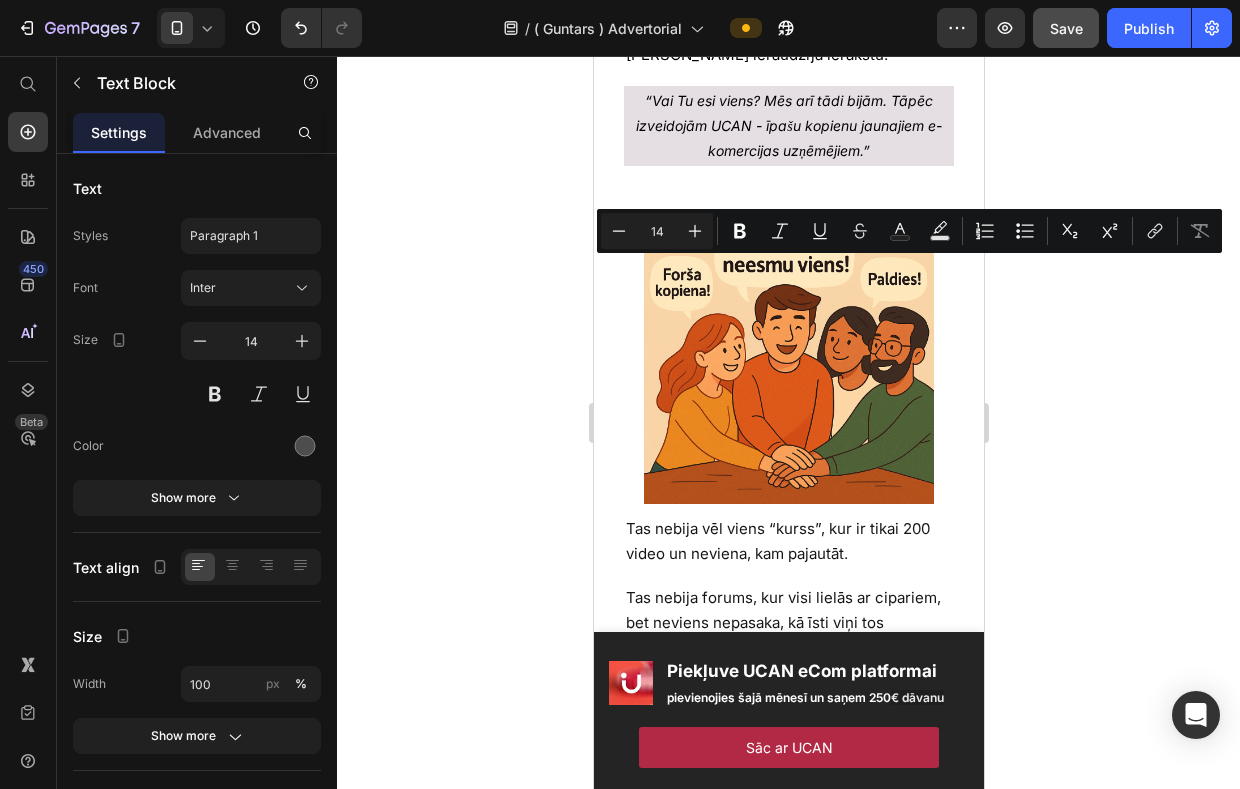 drag, startPoint x: 682, startPoint y: 275, endPoint x: 677, endPoint y: 238, distance: 37.336308 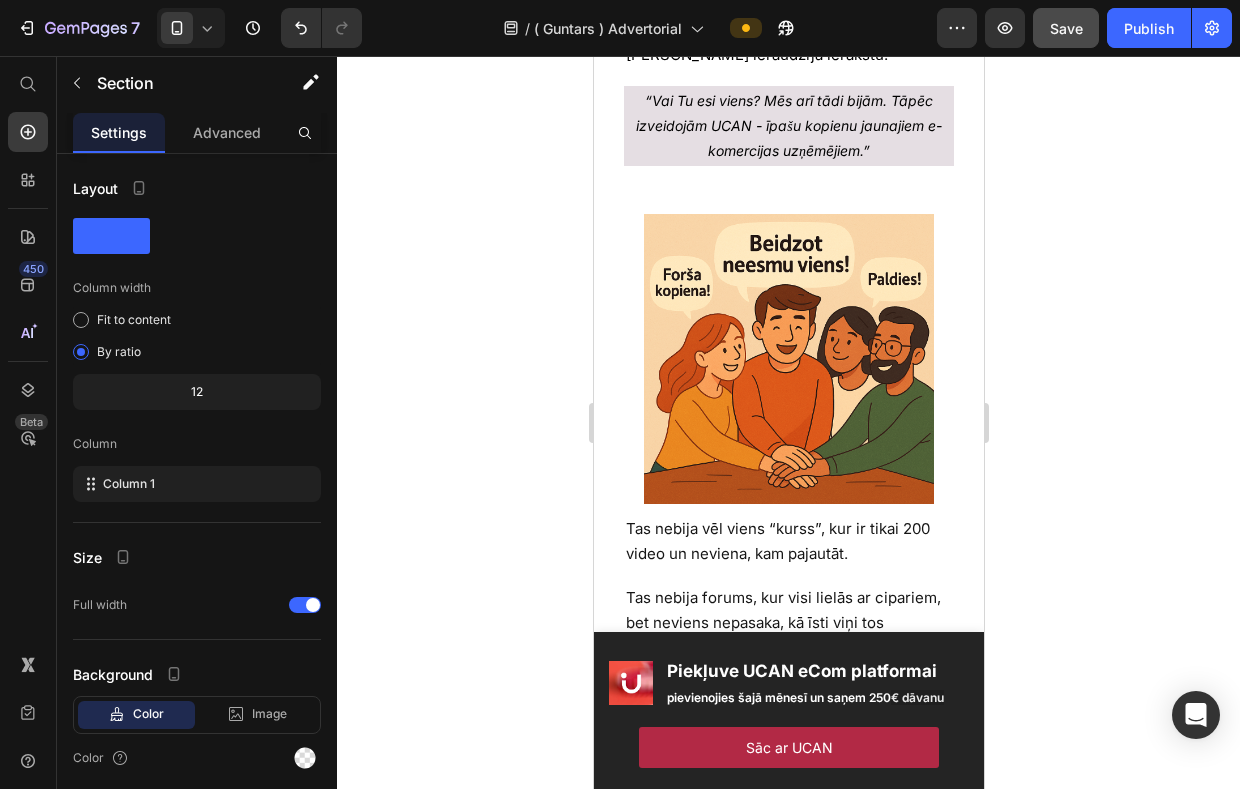 click on "Image Text Block Row Row No krīzes līdz iespējai - 2025. gada veiksmes stāsts  Heading Image Row Artūrs atceras, kā viss sākās - viņš bija gatavs “pamest darbu un dzīvot no sava biznesa”.   Text [PERSON_NAME] Viņš bija noskatījies simtiem YouTube video par dropshippingu un Facebook reklāmām. Viņš ticēja, ka, ja strādās pietiekami cītīgi, viss būs kārtībā. Text Block Trīs mēnešus vēlāk viņš sēdēja pie sava klēpjdatora divos naktī,  reklāmas kontā nodedzināti 3000 €, pirkumu nav . Text Block Row “Es jutos pilnīgi viens. Neviens draugs nezināja, ko es daru. Ģimene man prasīja, kad beidzot es sākšu “normālu darbu”. Un es katru nakti grozījos, domājot - varbūt esmu vienkārši stulbs.” Text [PERSON_NAME] Viņš bija kā klasisks stāsts: jauns e-komercijas entuziasts ar sapni, bet bez ceļveža. Artūrs forumos meklēja, ko dara citi,  un atrada tikai haosu . Text Block Text Block Beigās viņš bija  vēl vairāk apmulsis  nekā sākumā." at bounding box center [788, -1041] 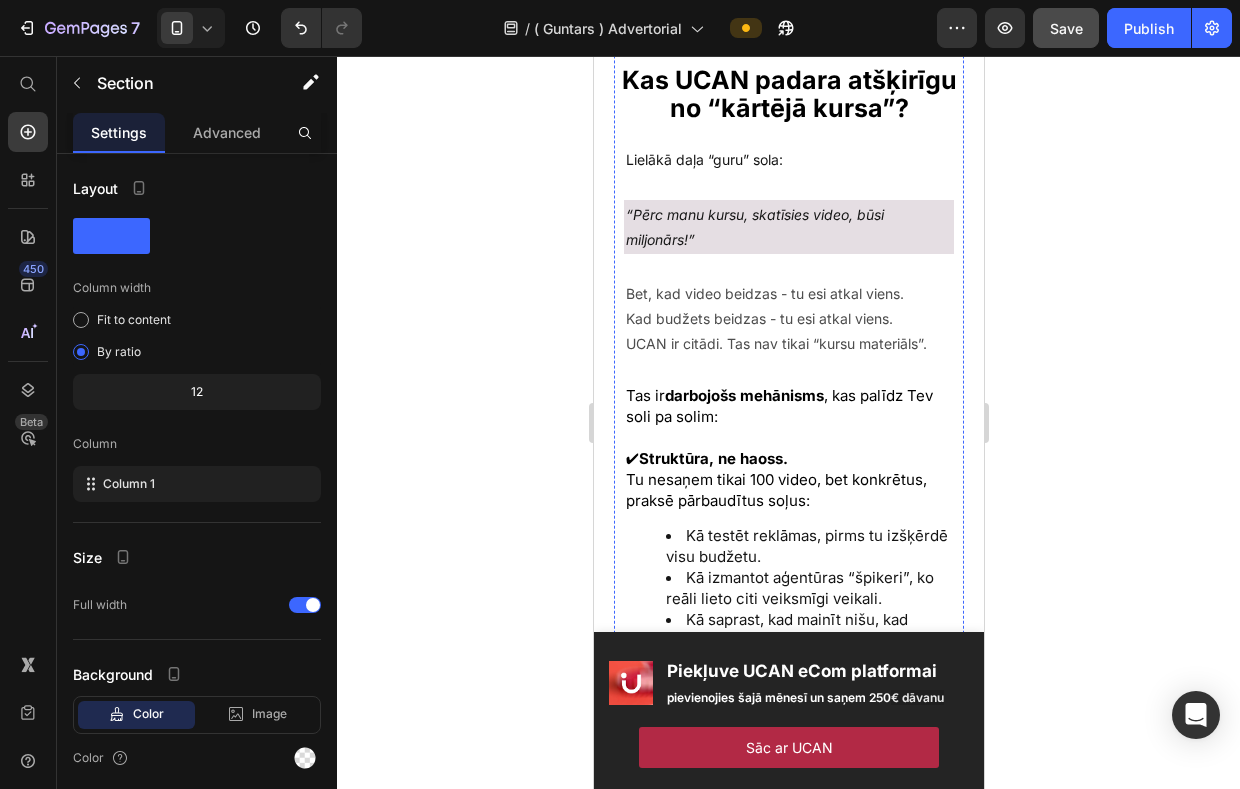 scroll, scrollTop: 4887, scrollLeft: 0, axis: vertical 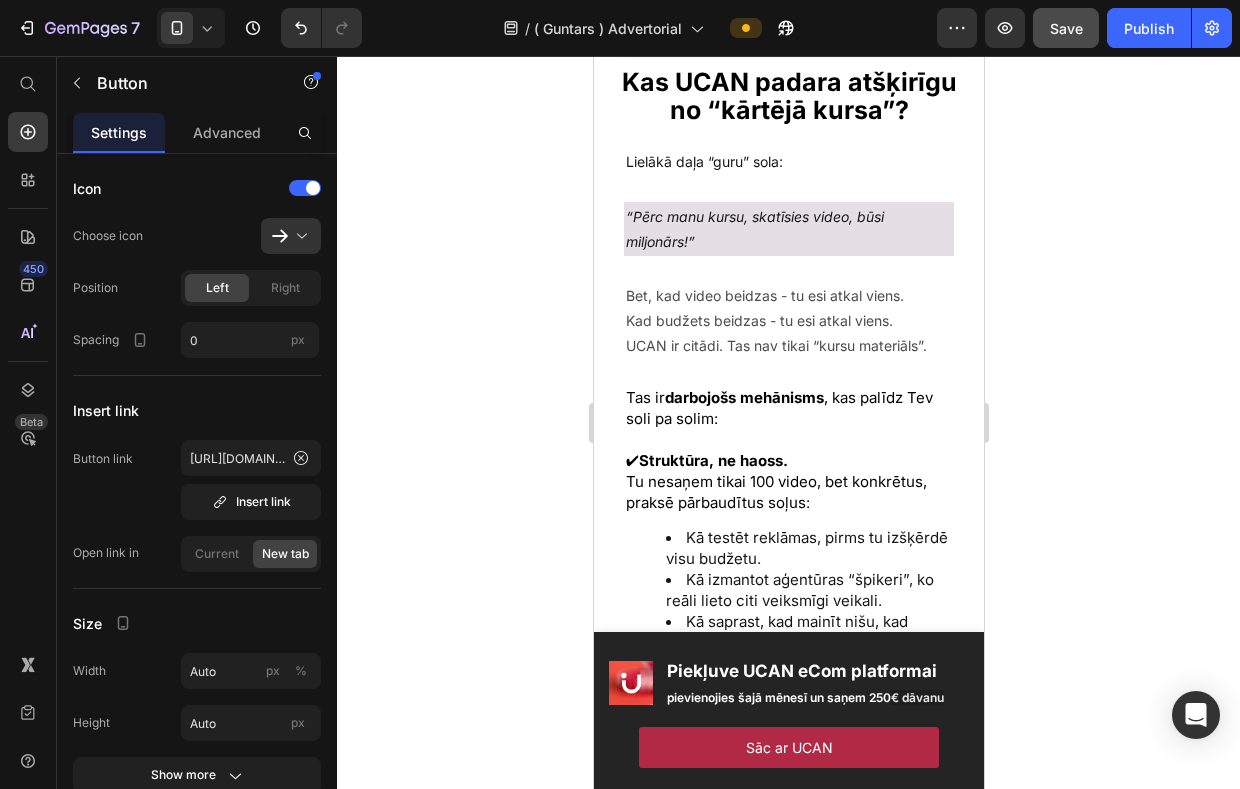 click on "Vai Tu arī jūties viens? UCAN var TEV palīdzēt." at bounding box center (793, 11) 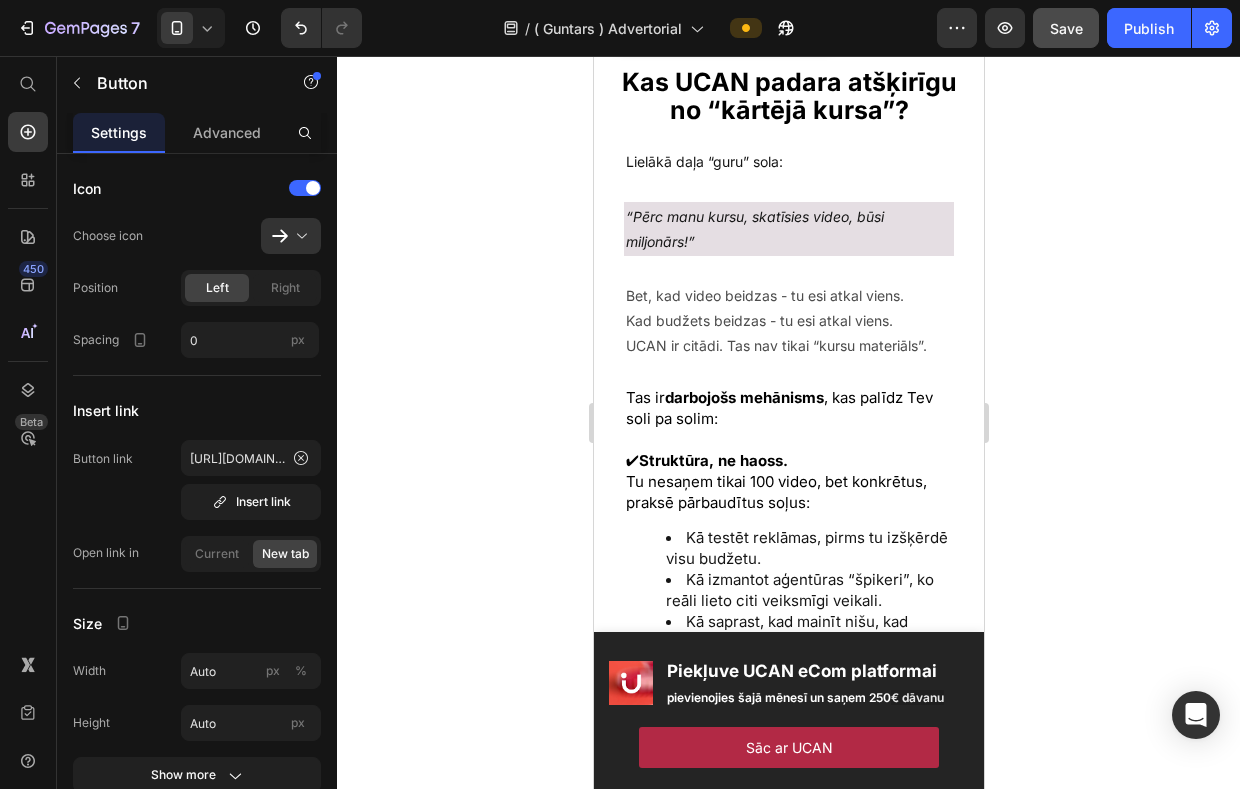 click on "Vai Tu arī jūties viens? UCAN var TEV palīdzēt." at bounding box center [723, 13] 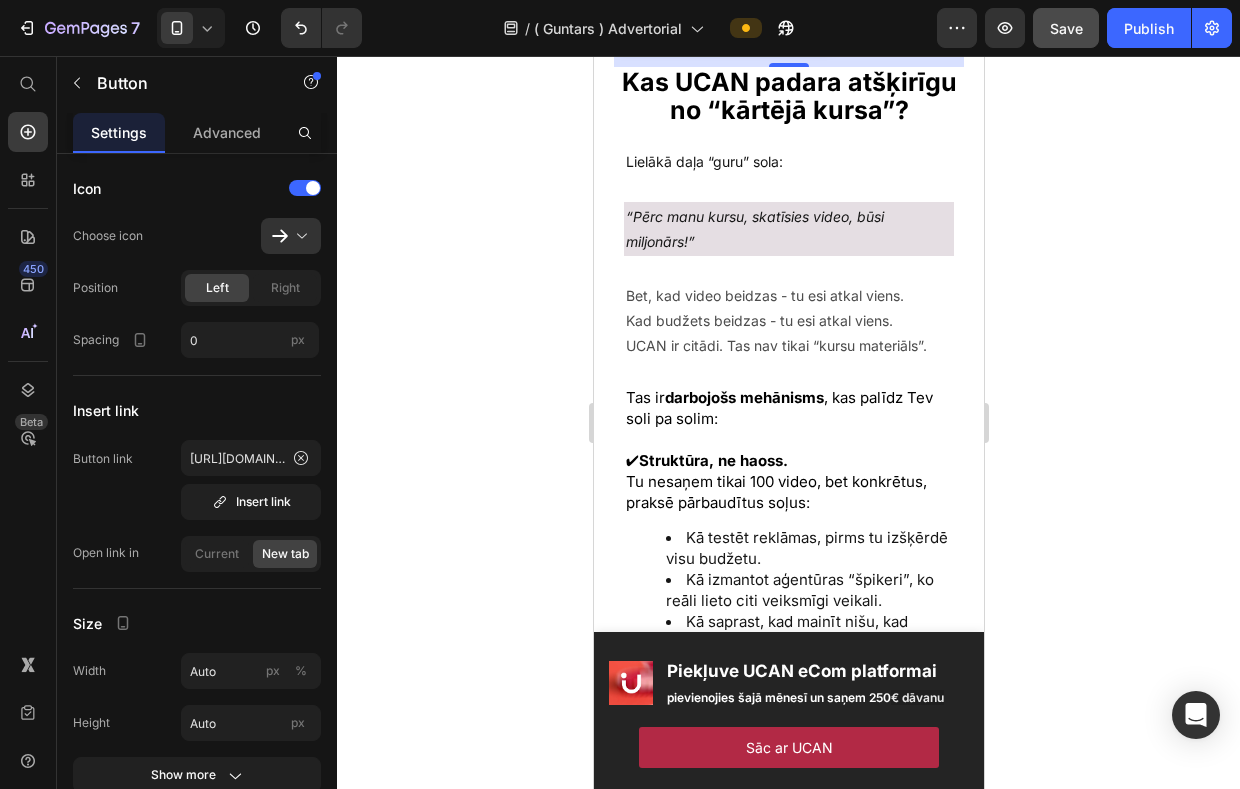 click 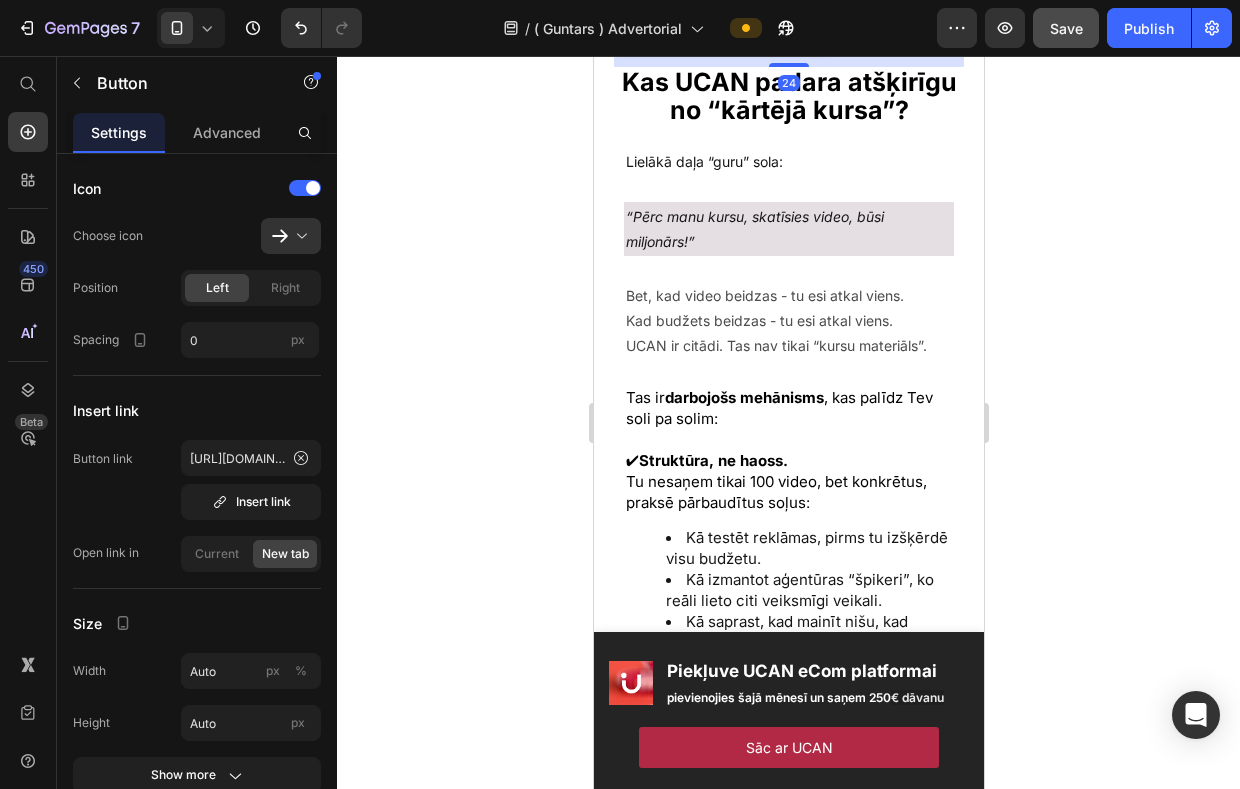 click on "Vai Tu arī jūties viens? UCAN var TEV palīdzēt." at bounding box center (723, 13) 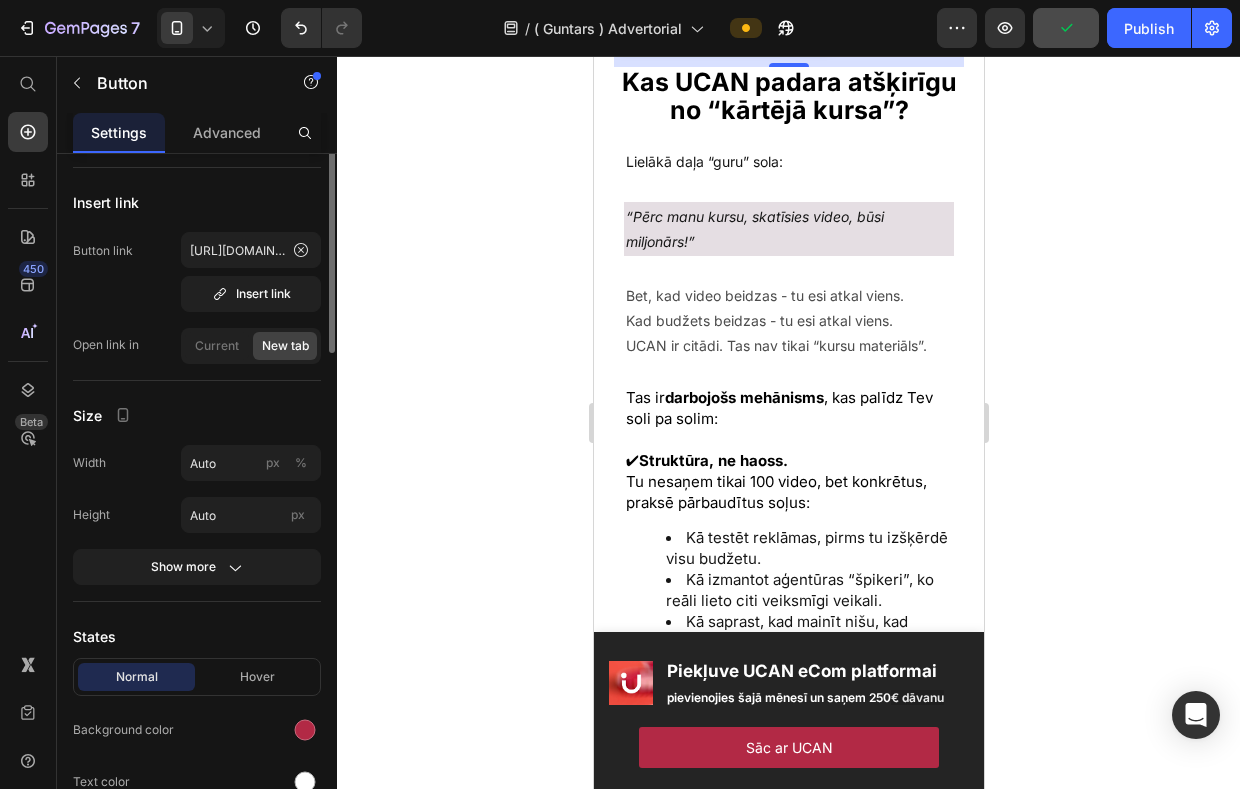 scroll, scrollTop: 0, scrollLeft: 0, axis: both 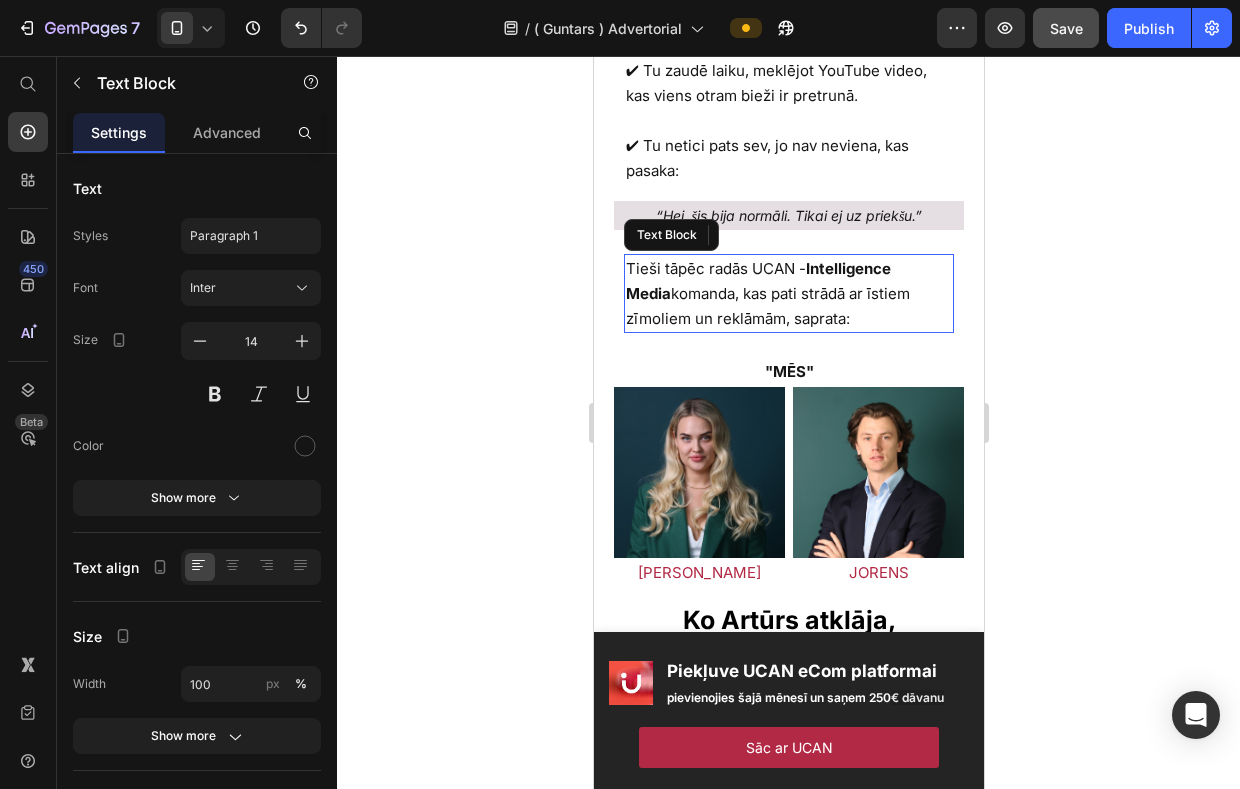 click on "Tieši tāpēc radās UCAN -  Intelligence Media  komanda, kas pati strādā ar īstiem zīmoliem un reklāmām, saprata:" at bounding box center (767, 293) 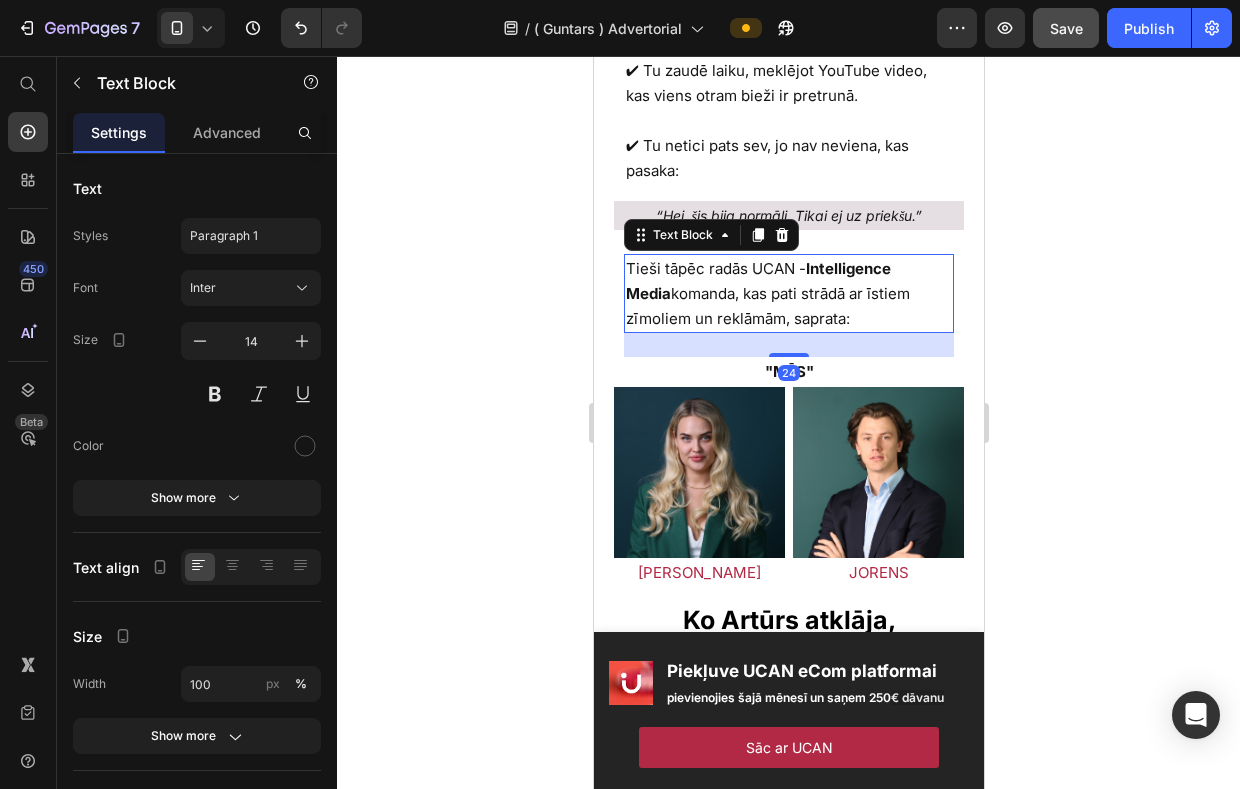 click on "Tieši tāpēc radās UCAN -  Intelligence Media  komanda, kas pati strādā ar īstiem zīmoliem un reklāmām, saprata:" at bounding box center (767, 293) 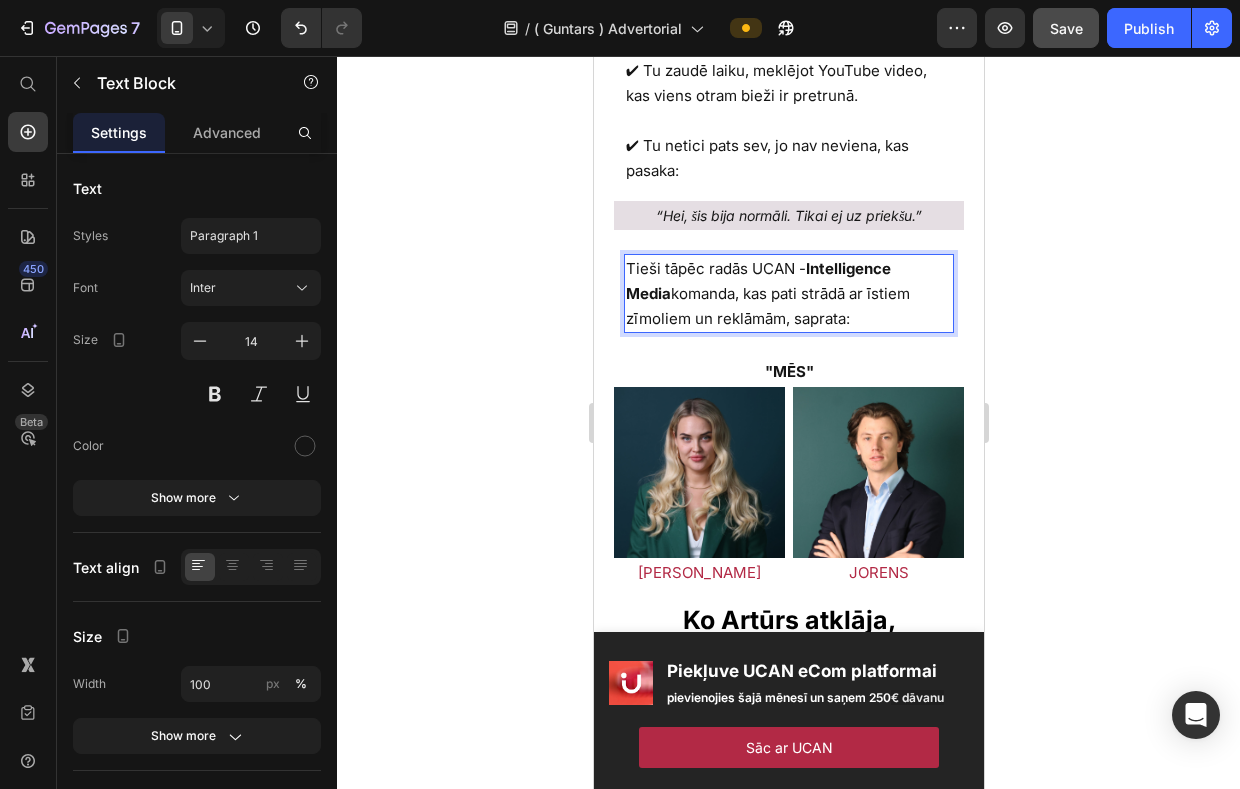 click on "Tieši tāpēc radās UCAN -  Intelligence Media  komanda, kas pati strādā ar īstiem zīmoliem un reklāmām, saprata:" at bounding box center (767, 293) 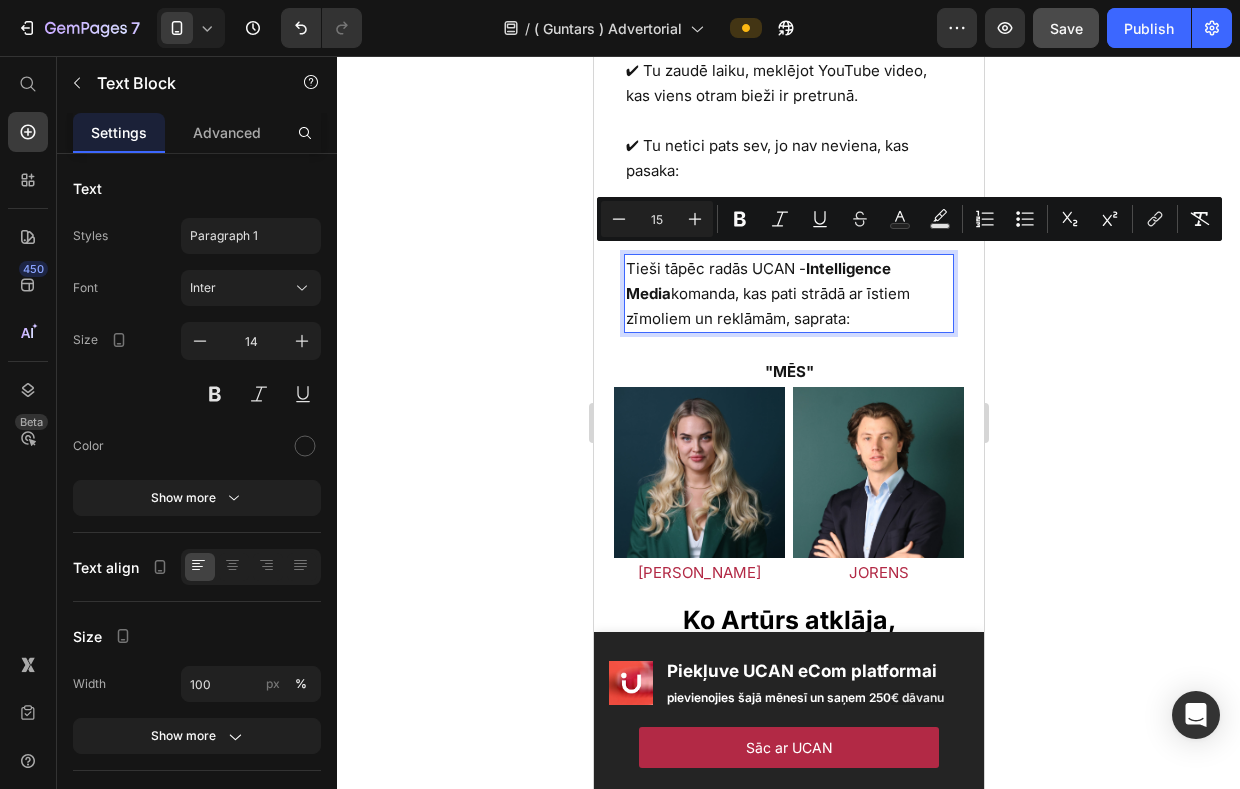 click on "Tieši tāpēc radās UCAN -  Intelligence Media  komanda, kas pati strādā ar īstiem zīmoliem un reklāmām, saprata:" at bounding box center [767, 293] 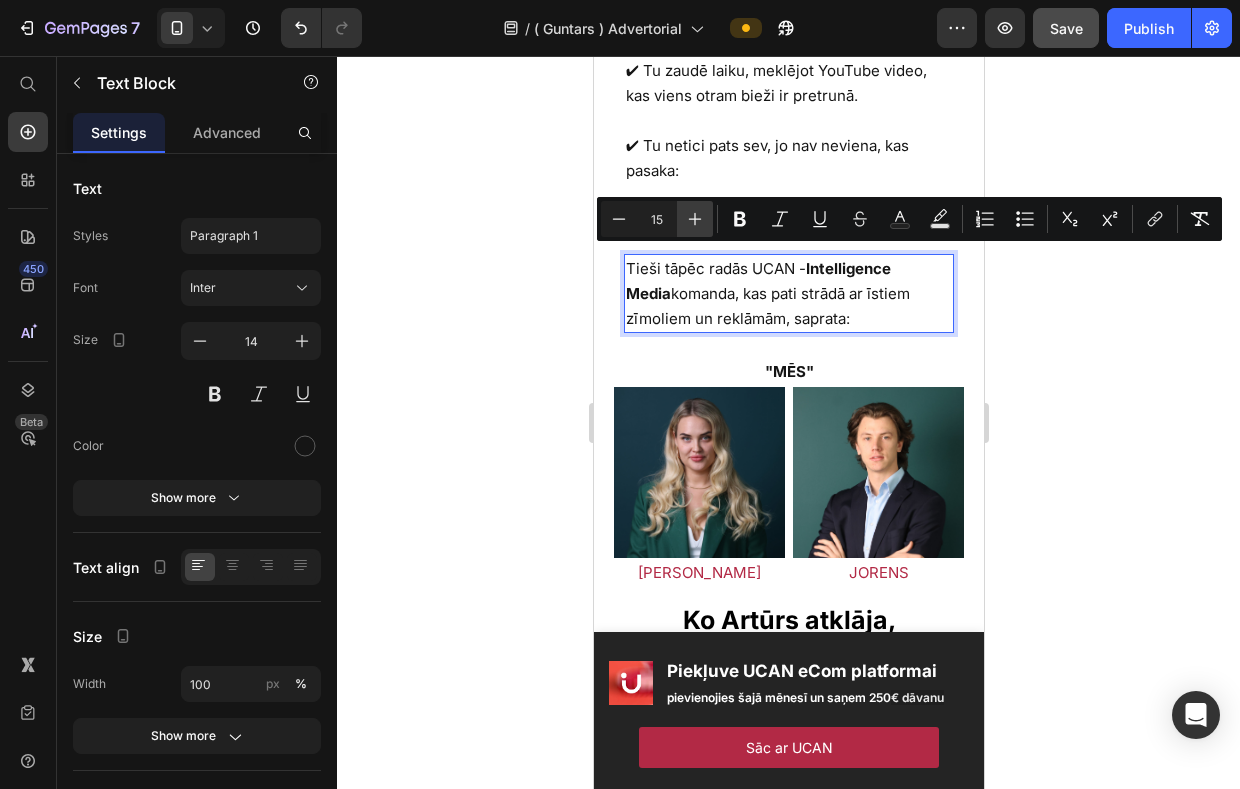 click 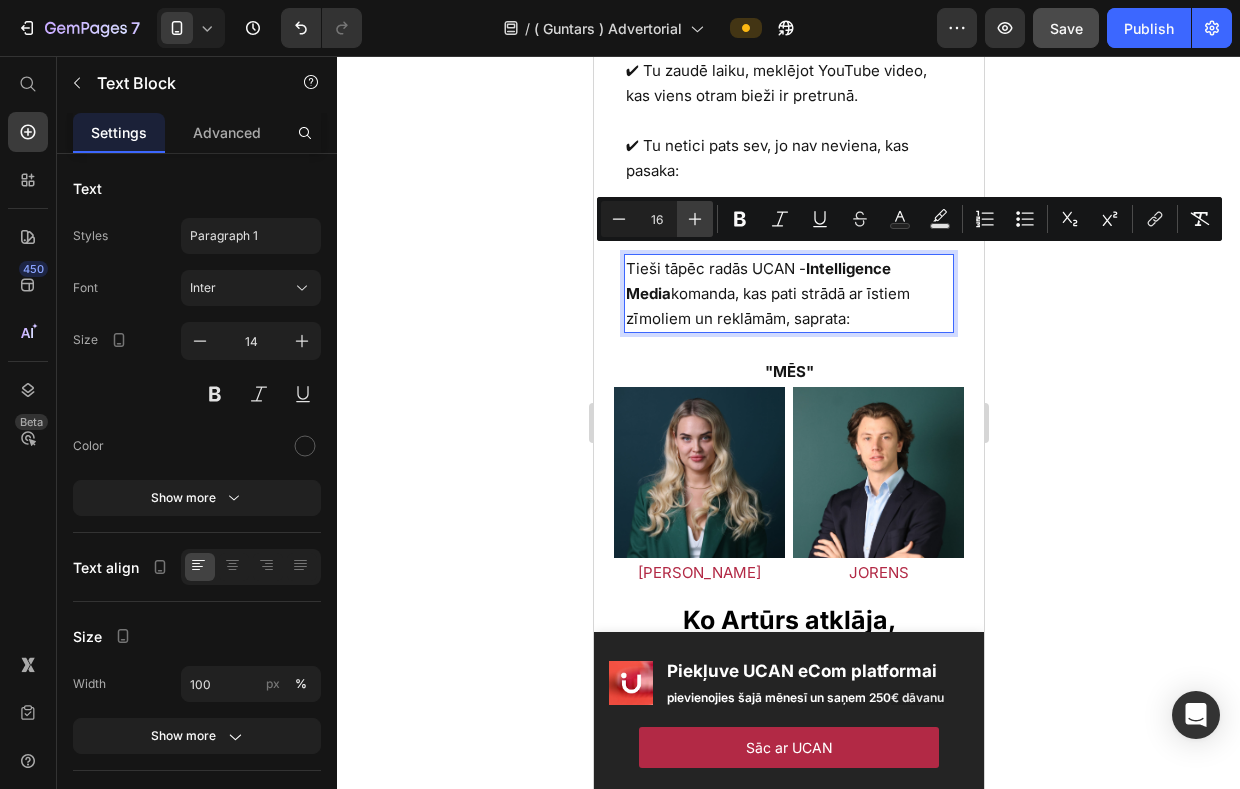 click 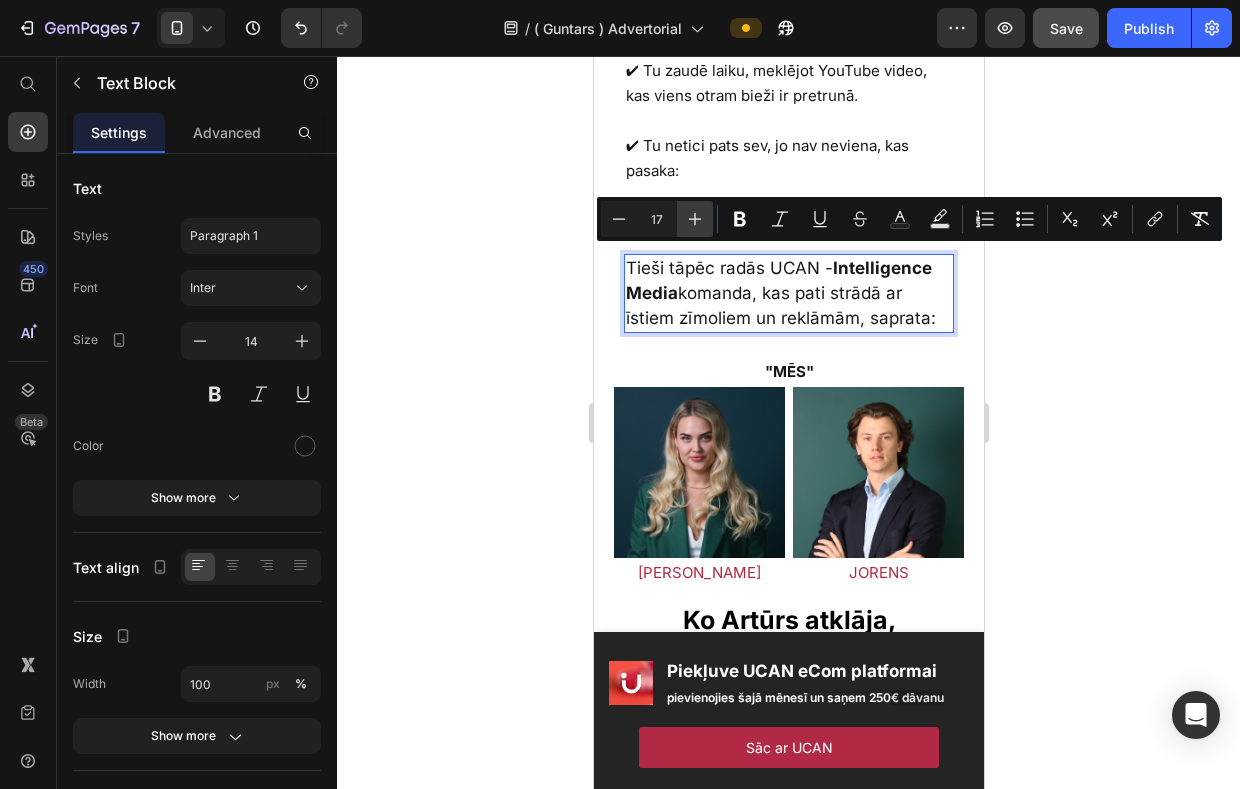 click 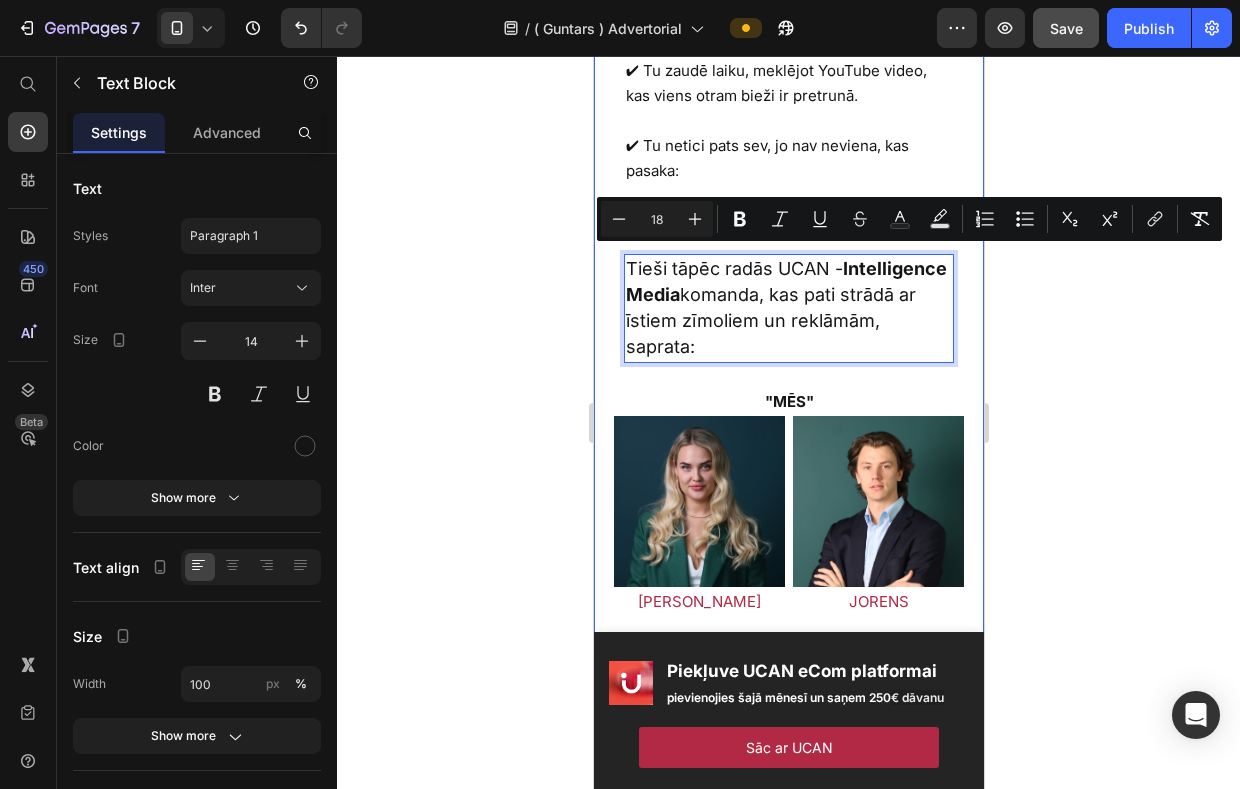 click 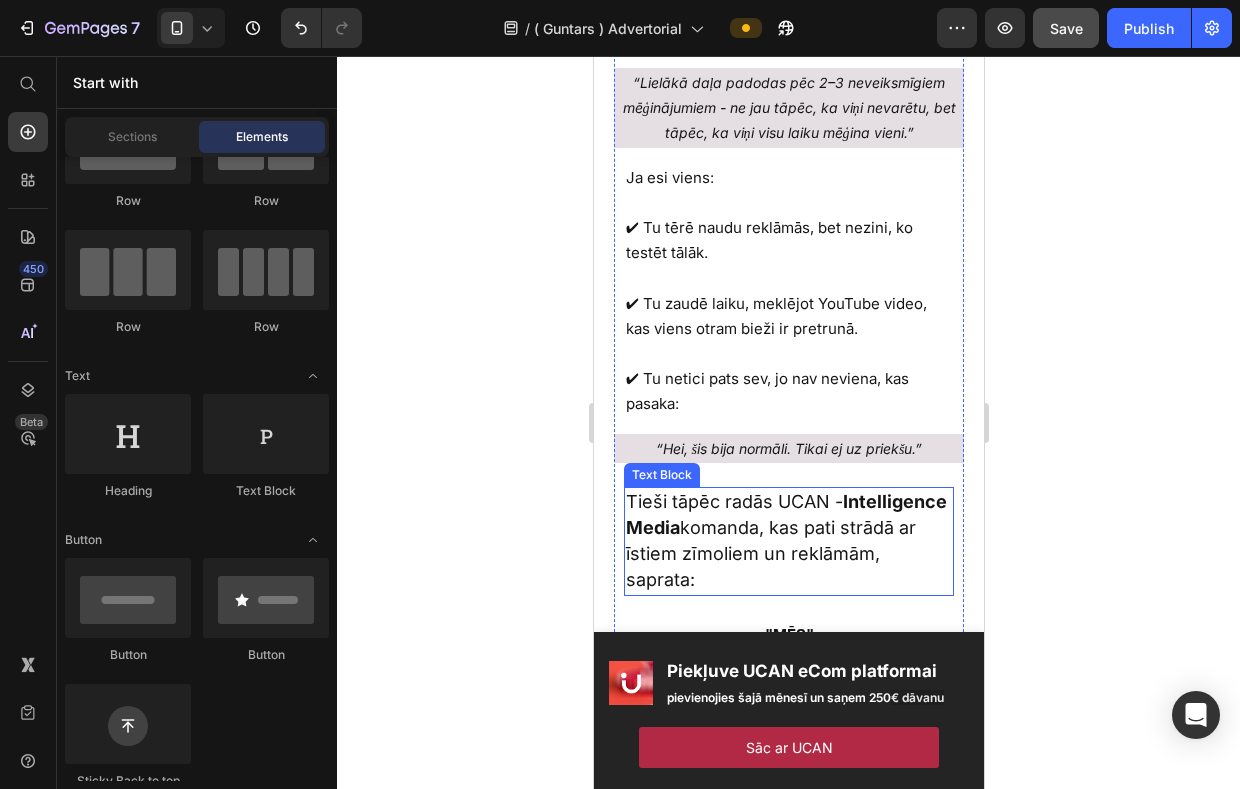 scroll, scrollTop: 3866, scrollLeft: 0, axis: vertical 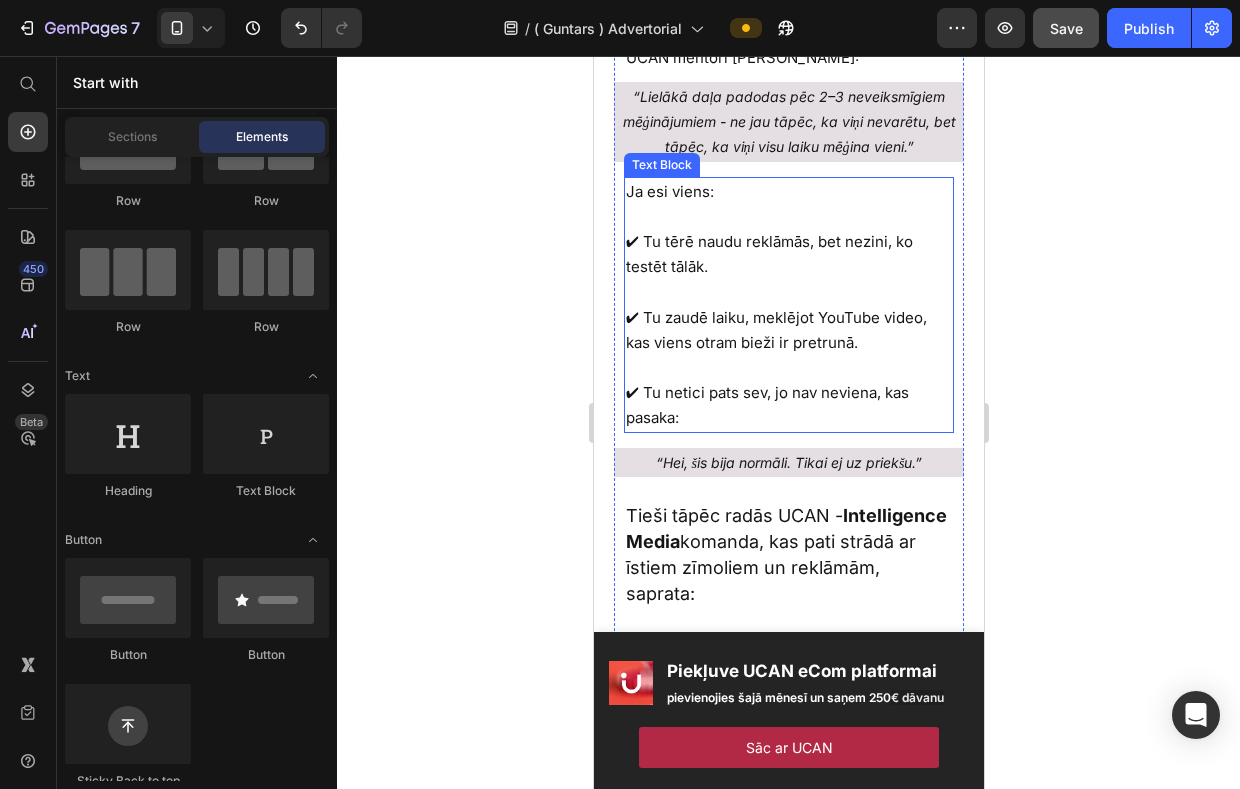 click on "✔ Tu zaudē laiku, meklējot YouTube video, kas viens otram bieži ir pretrunā." at bounding box center (775, 330) 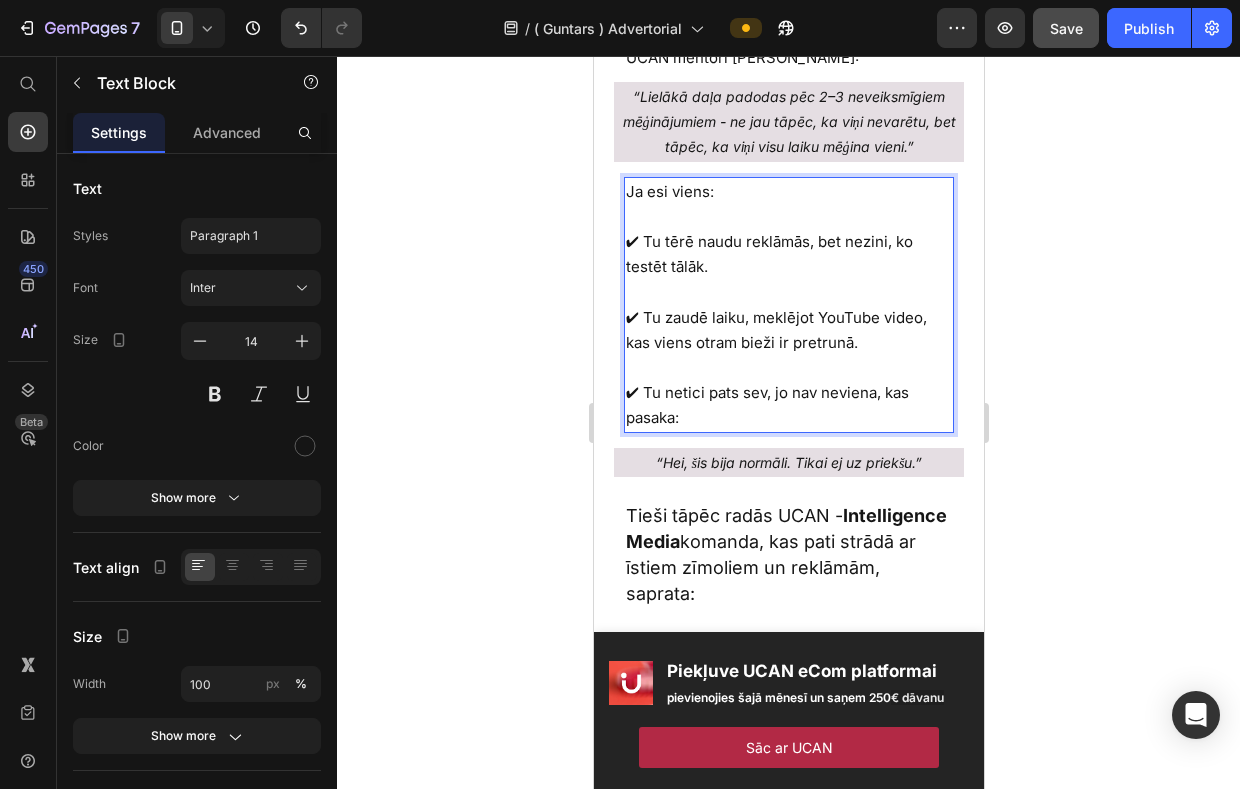 click on "✔ Tu tērē naudu reklāmās, bet nezini, ko testēt tālāk." at bounding box center [768, 254] 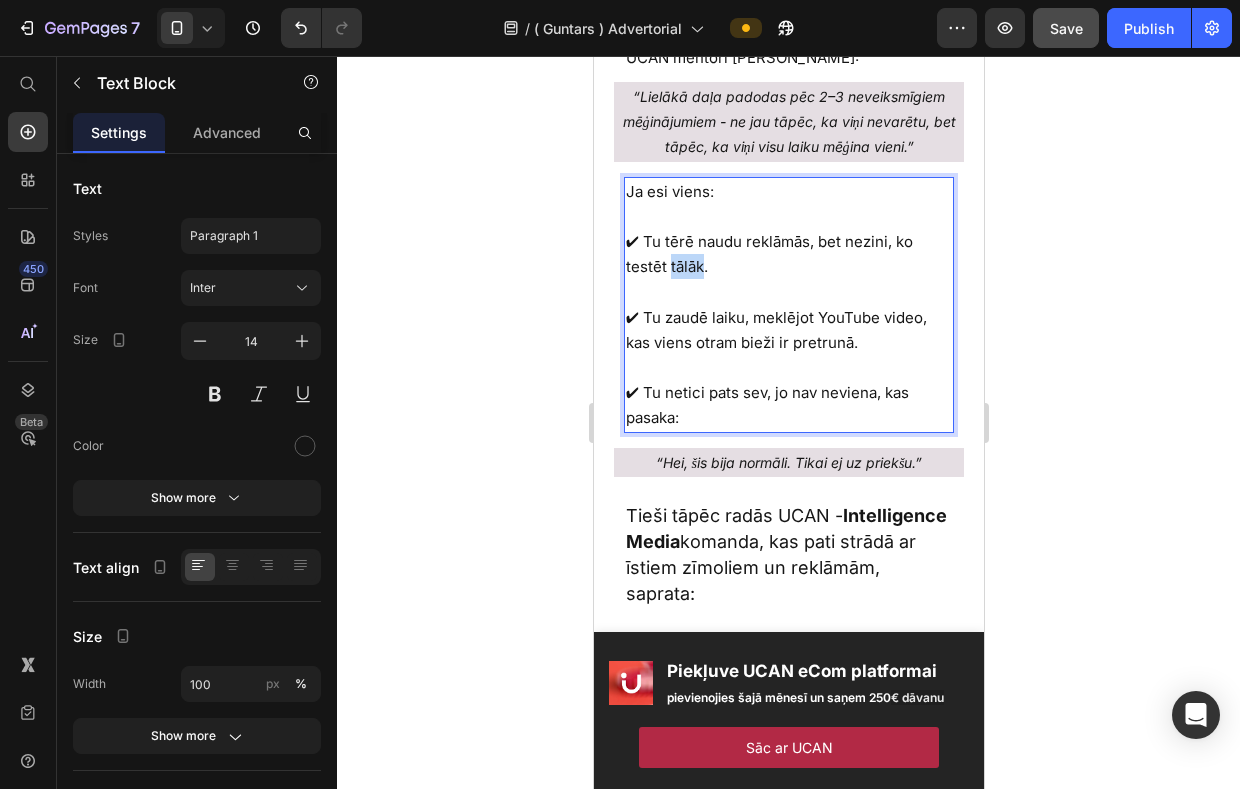 click on "✔ Tu tērē naudu reklāmās, bet nezini, ko testēt tālāk." at bounding box center (768, 254) 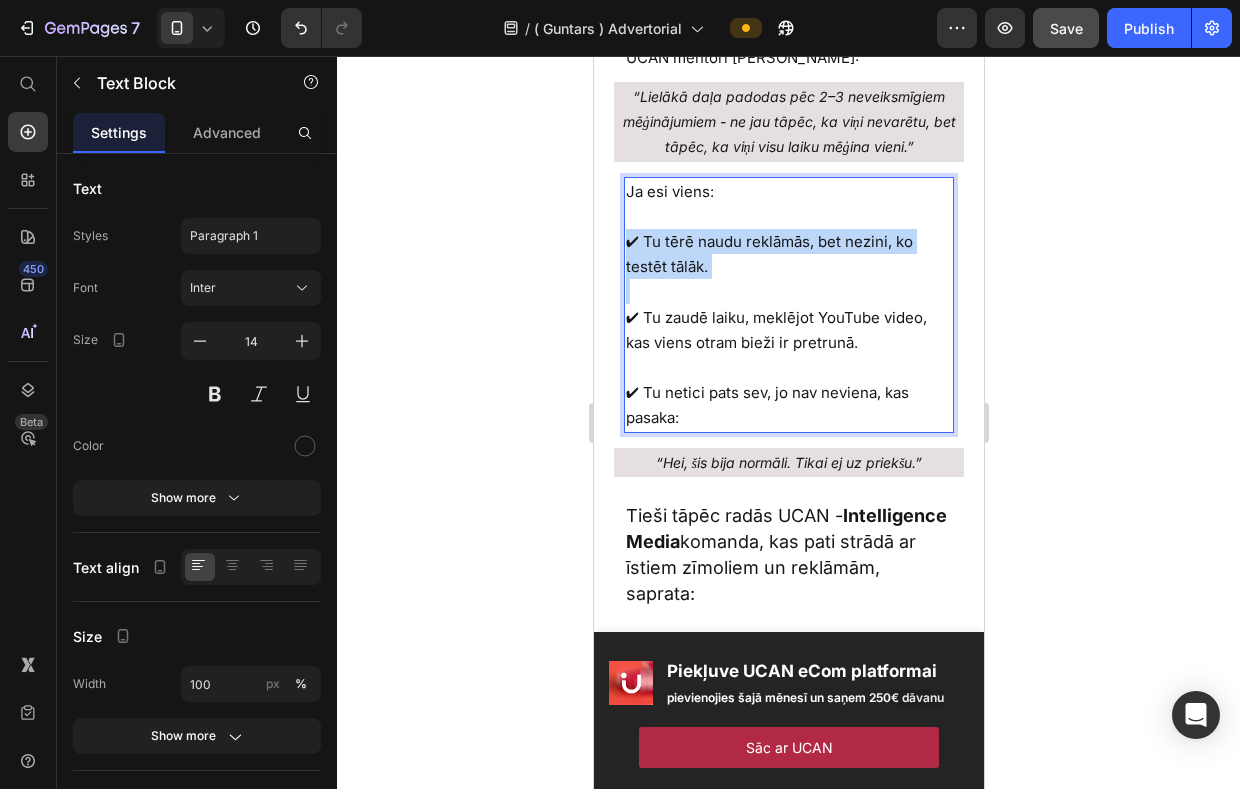 click on "✔ Tu tērē naudu reklāmās, bet nezini, ko testēt tālāk." at bounding box center [768, 254] 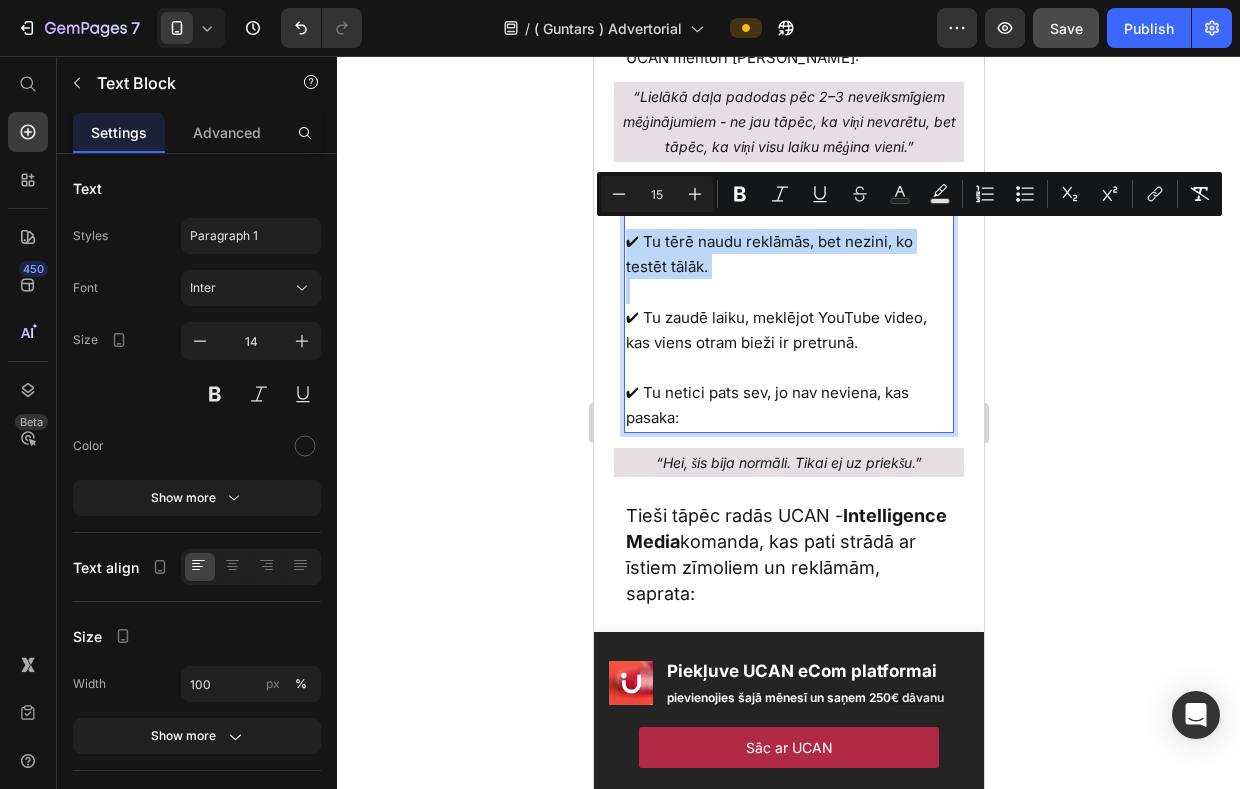 click on "✔ Tu tērē naudu reklāmās, bet nezini, ko testēt tālāk." at bounding box center (768, 254) 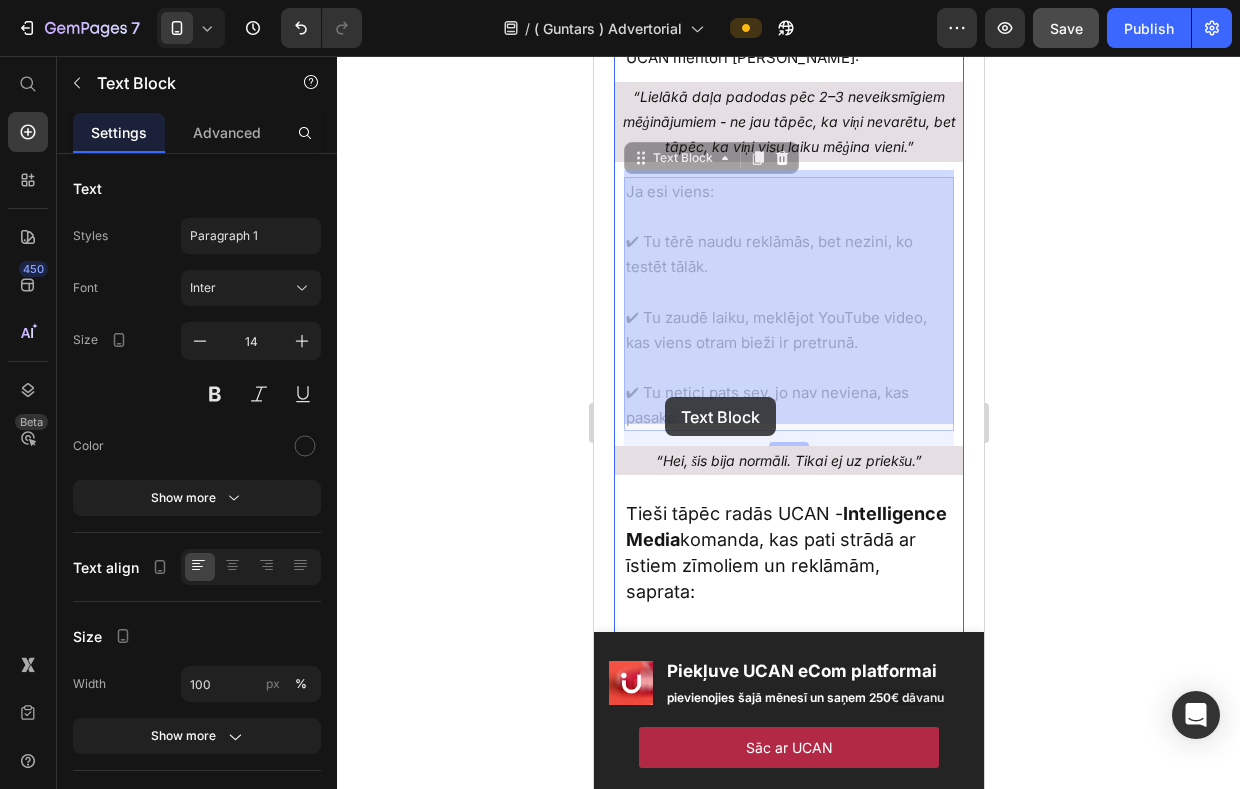drag, startPoint x: 705, startPoint y: 415, endPoint x: 664, endPoint y: 397, distance: 44.777225 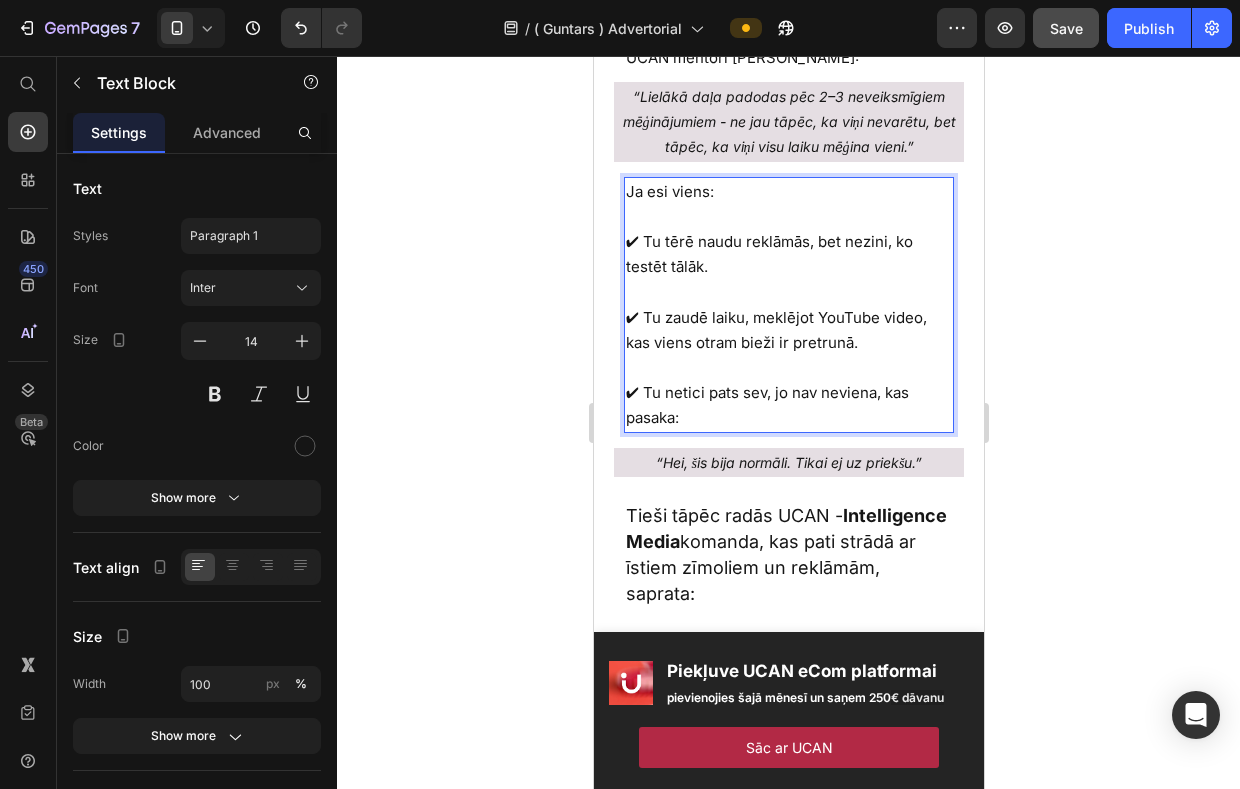 click on "✔ Tu netici pats sev, jo nav neviena, kas pasaka:" at bounding box center (788, 393) 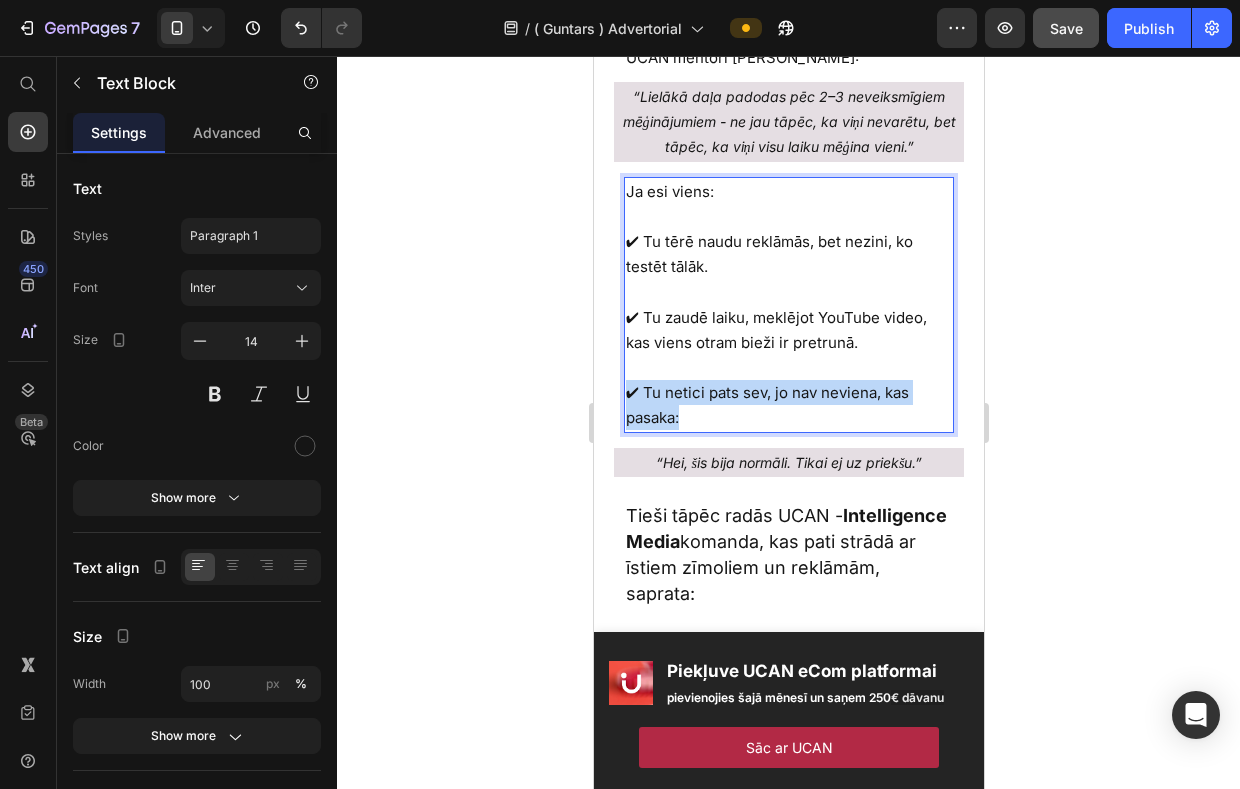 click on "✔ Tu netici pats sev, jo nav neviena, kas pasaka:" at bounding box center (788, 393) 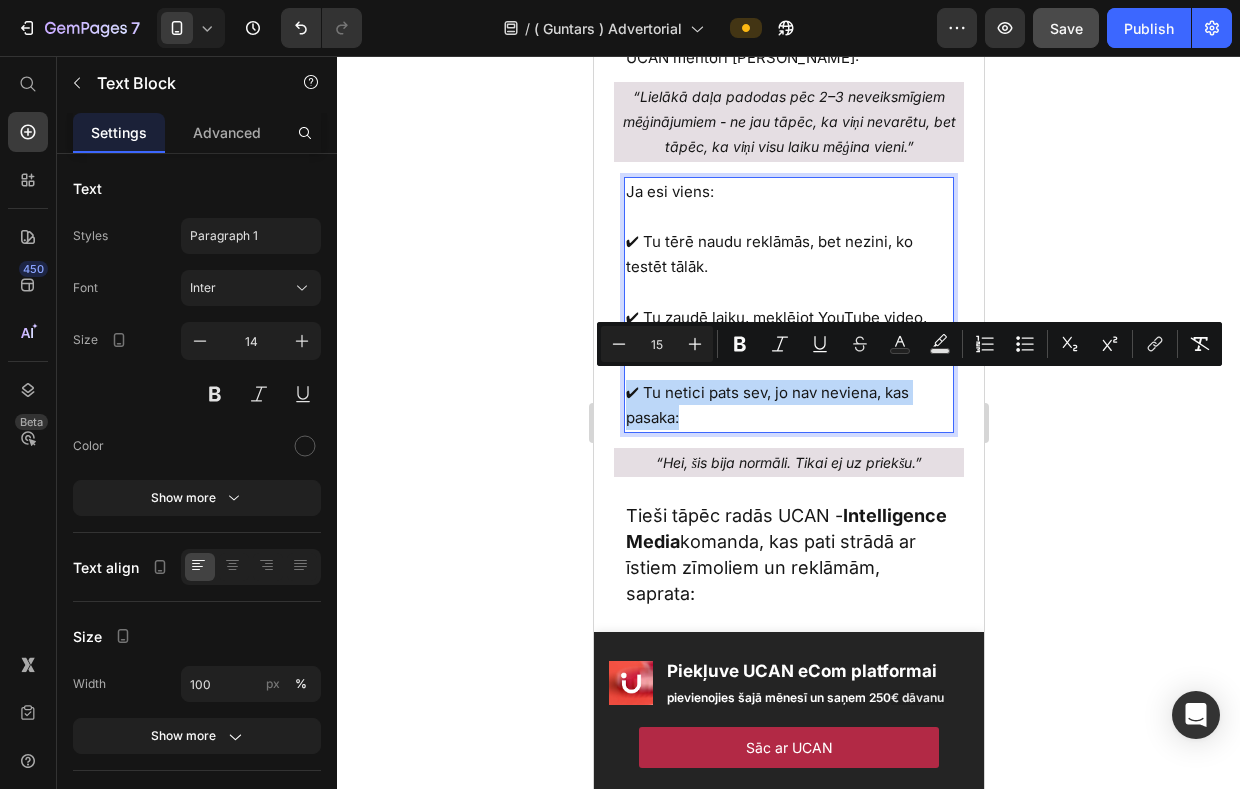 click on "✔ Tu netici pats sev, jo nav neviena, kas pasaka:" at bounding box center [788, 393] 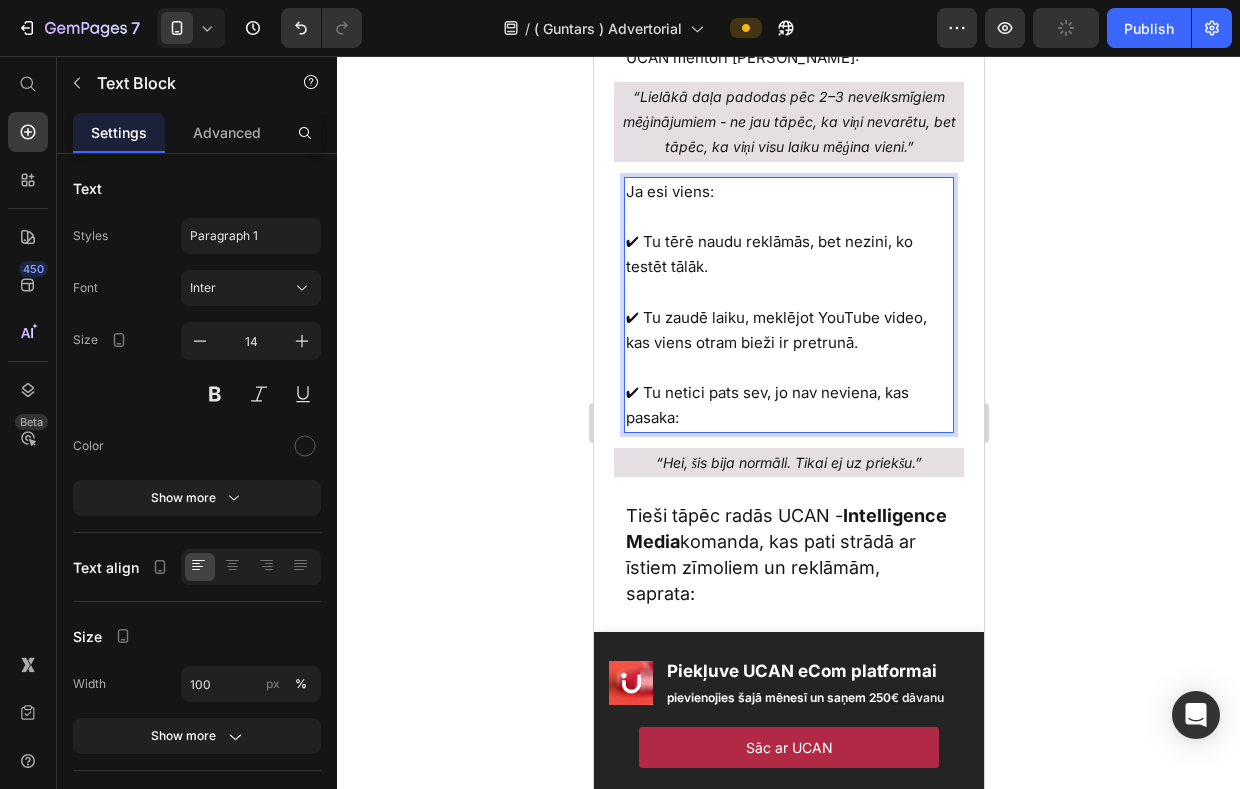 click on "✔ Tu netici pats sev, jo nav neviena, kas pasaka:" at bounding box center [788, 393] 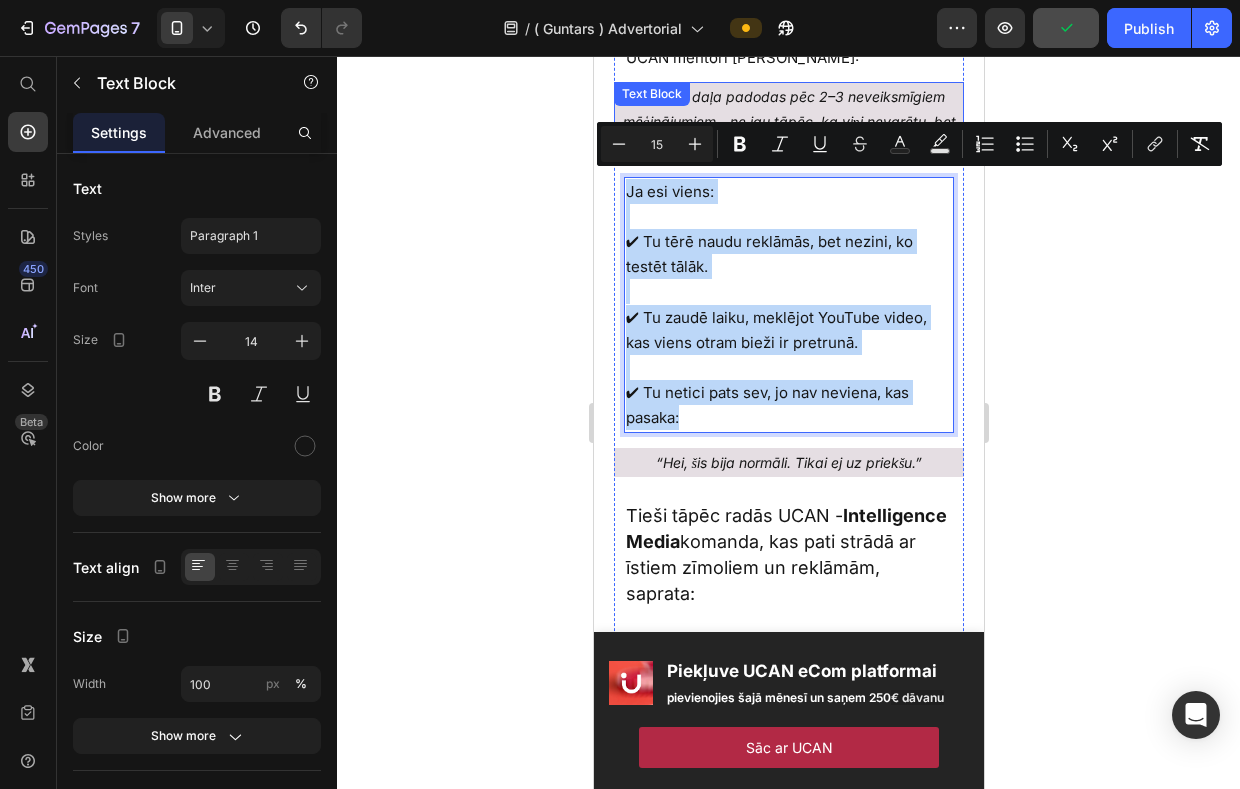 drag, startPoint x: 697, startPoint y: 406, endPoint x: 620, endPoint y: 140, distance: 276.92056 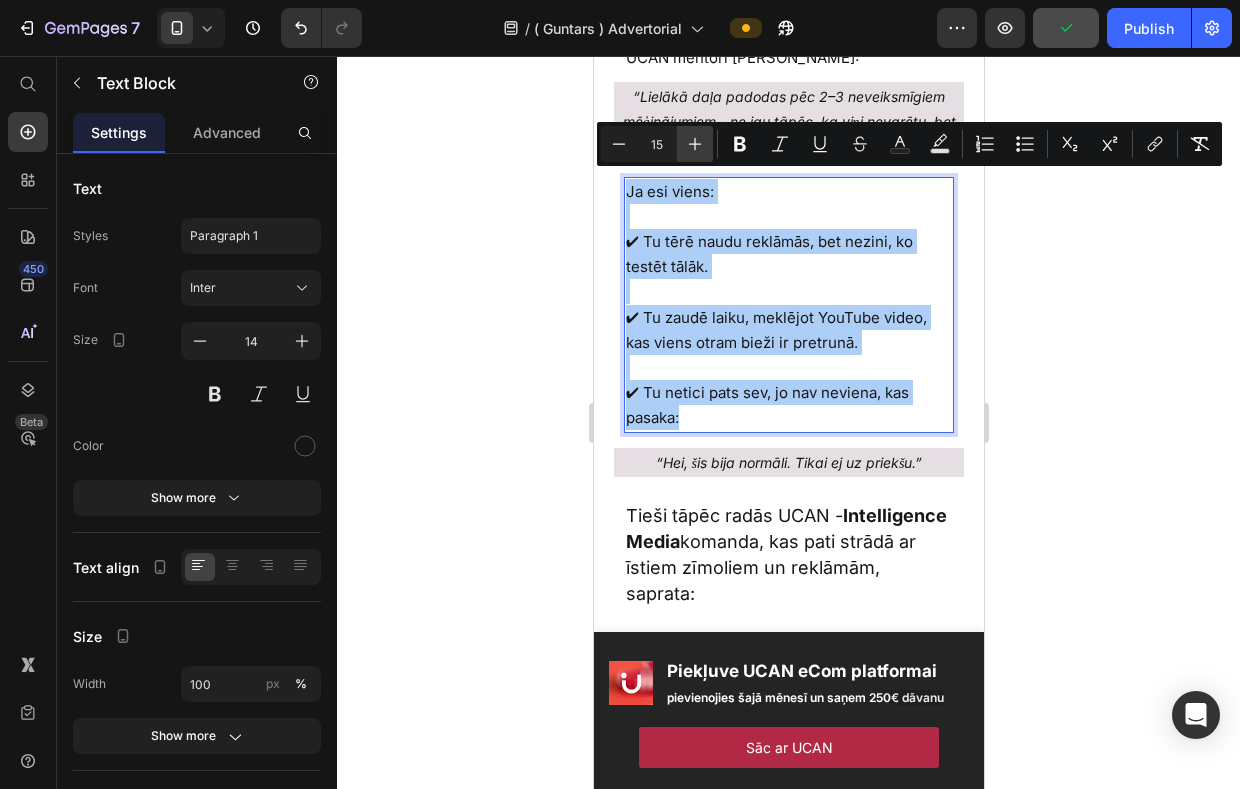 click on "Plus" at bounding box center [695, 144] 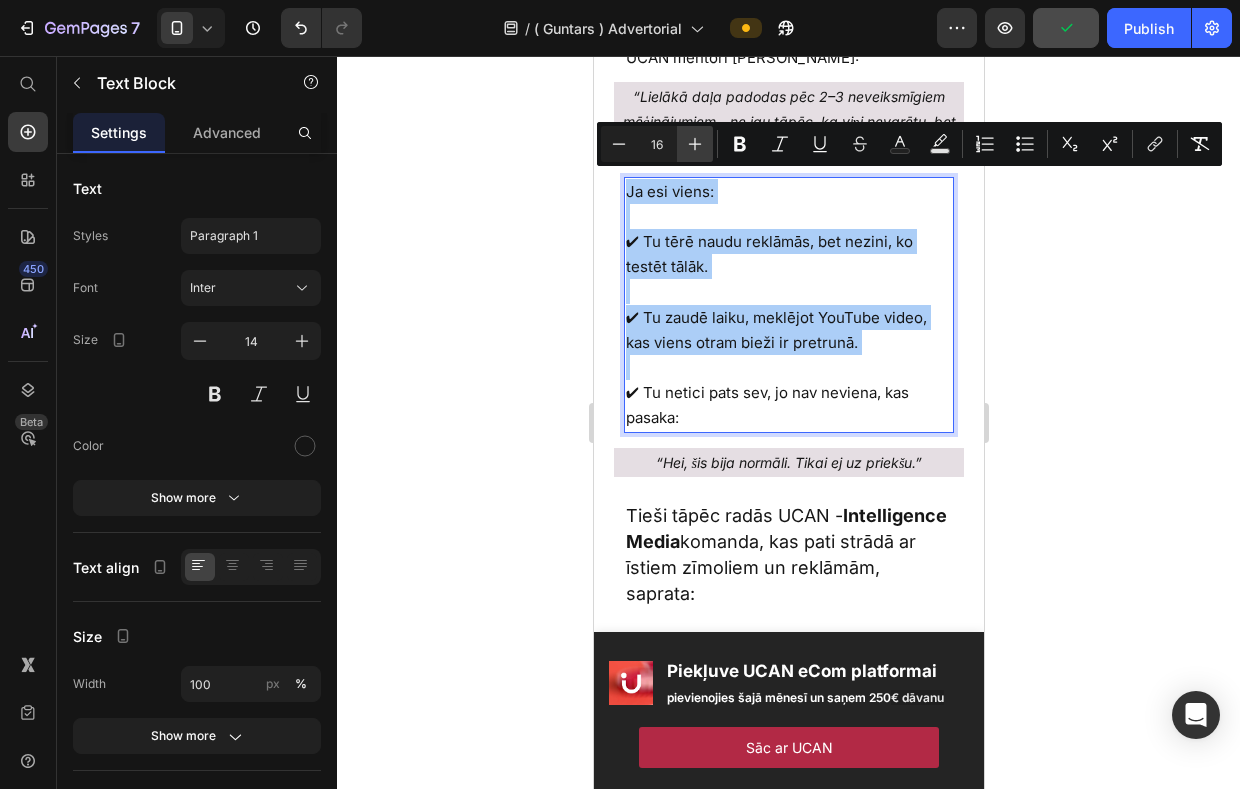 click on "Plus" at bounding box center [695, 144] 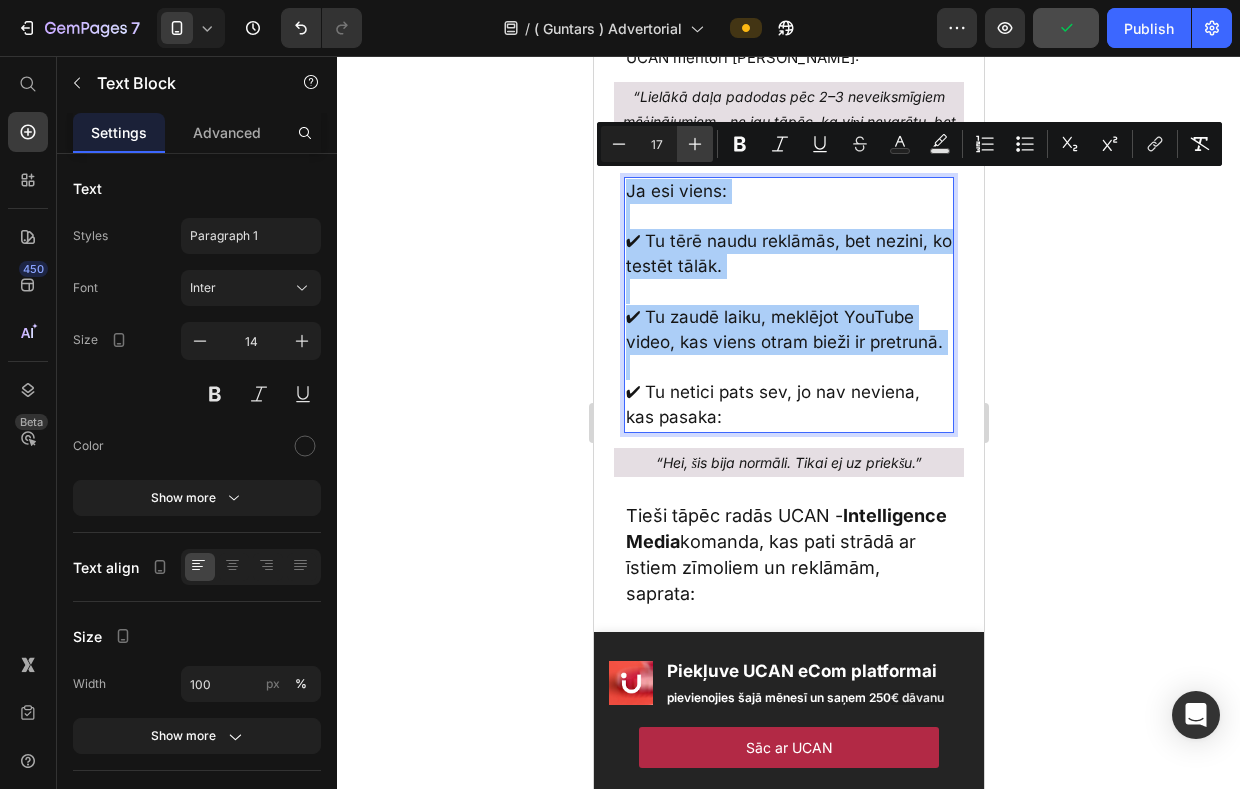 click on "Plus" at bounding box center [695, 144] 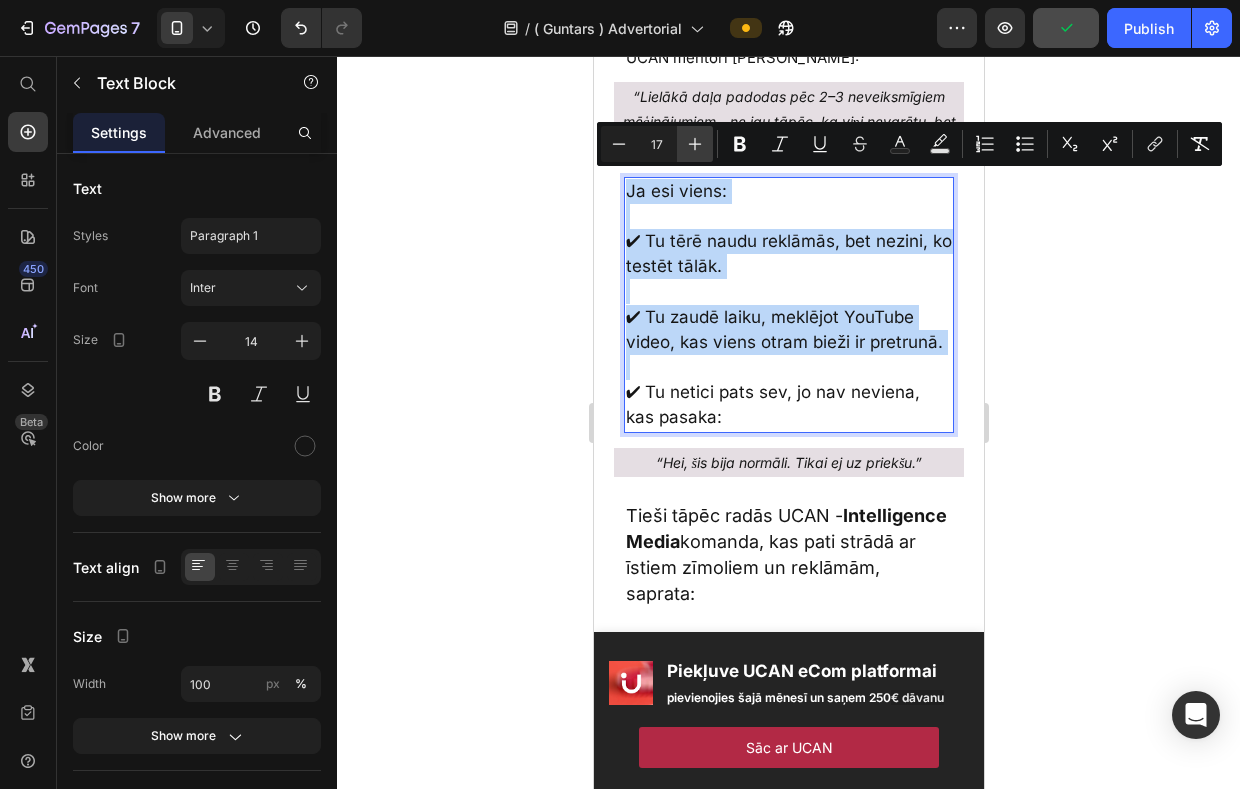 type on "18" 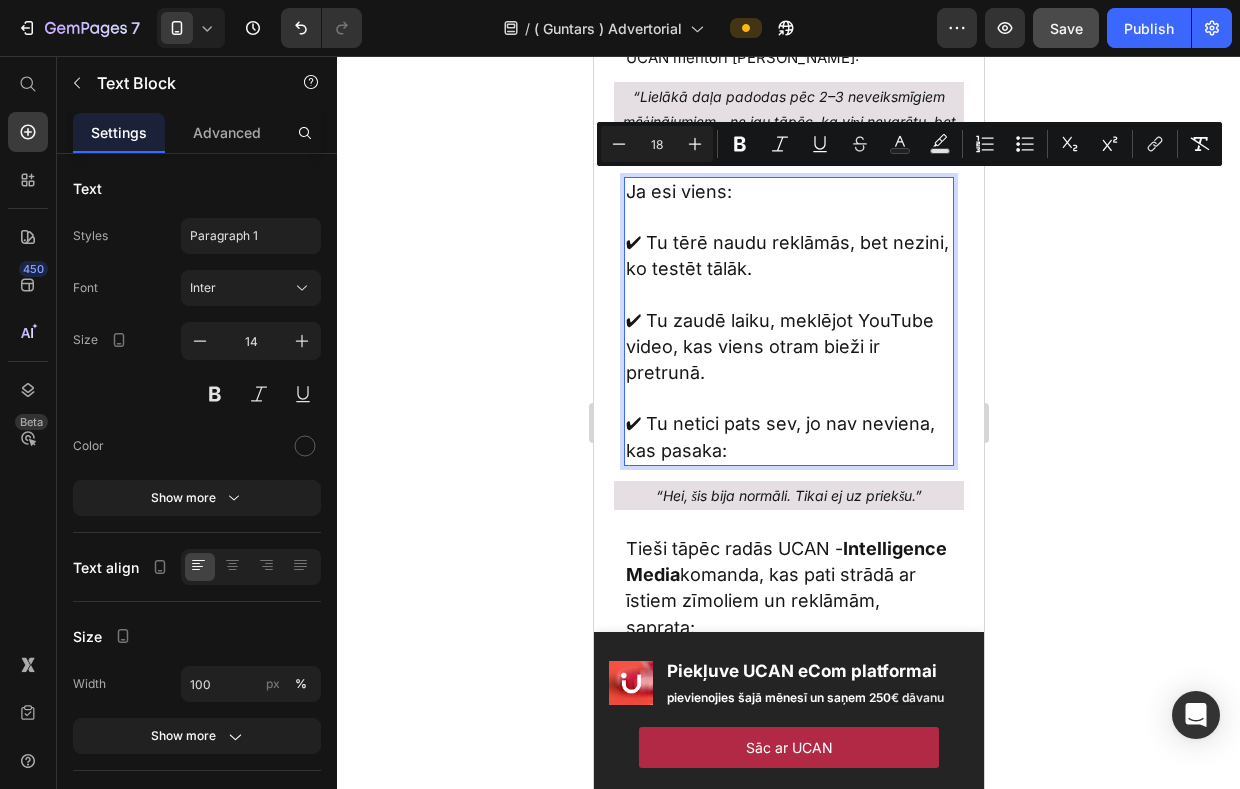 click 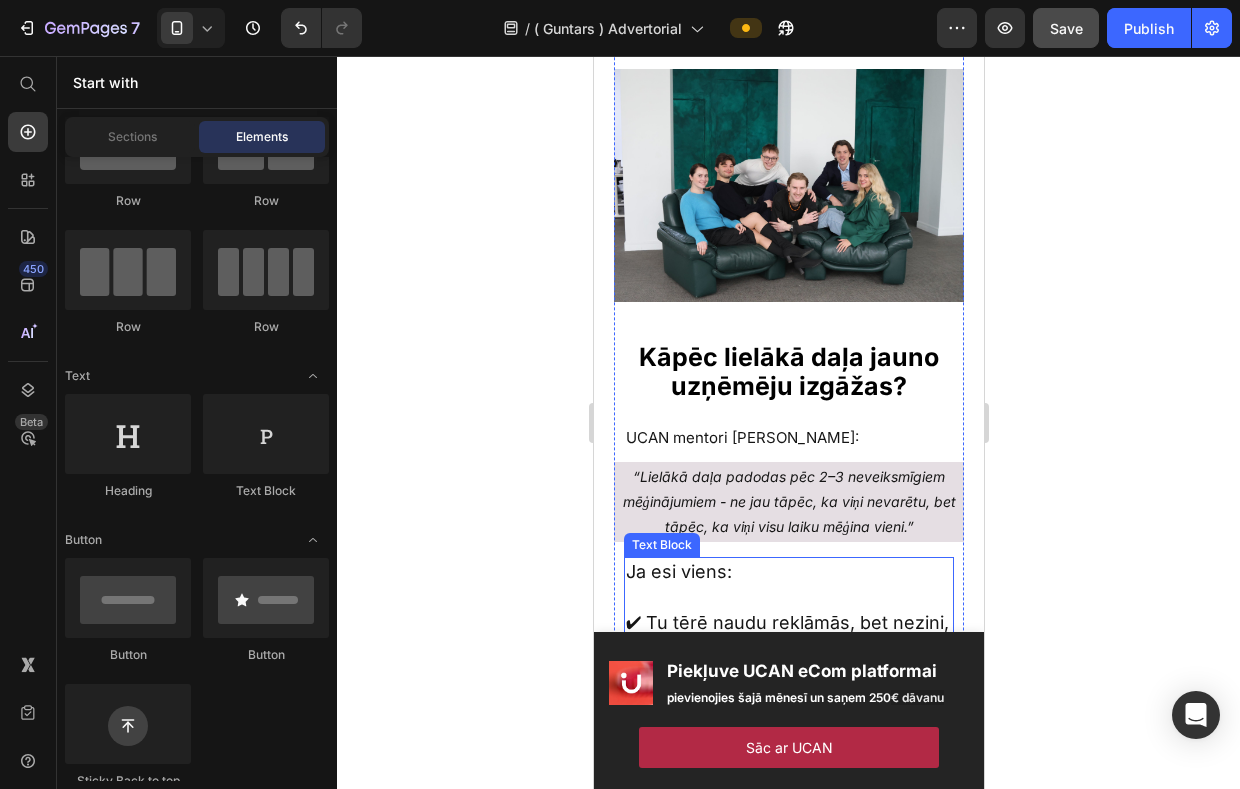 scroll, scrollTop: 3463, scrollLeft: 0, axis: vertical 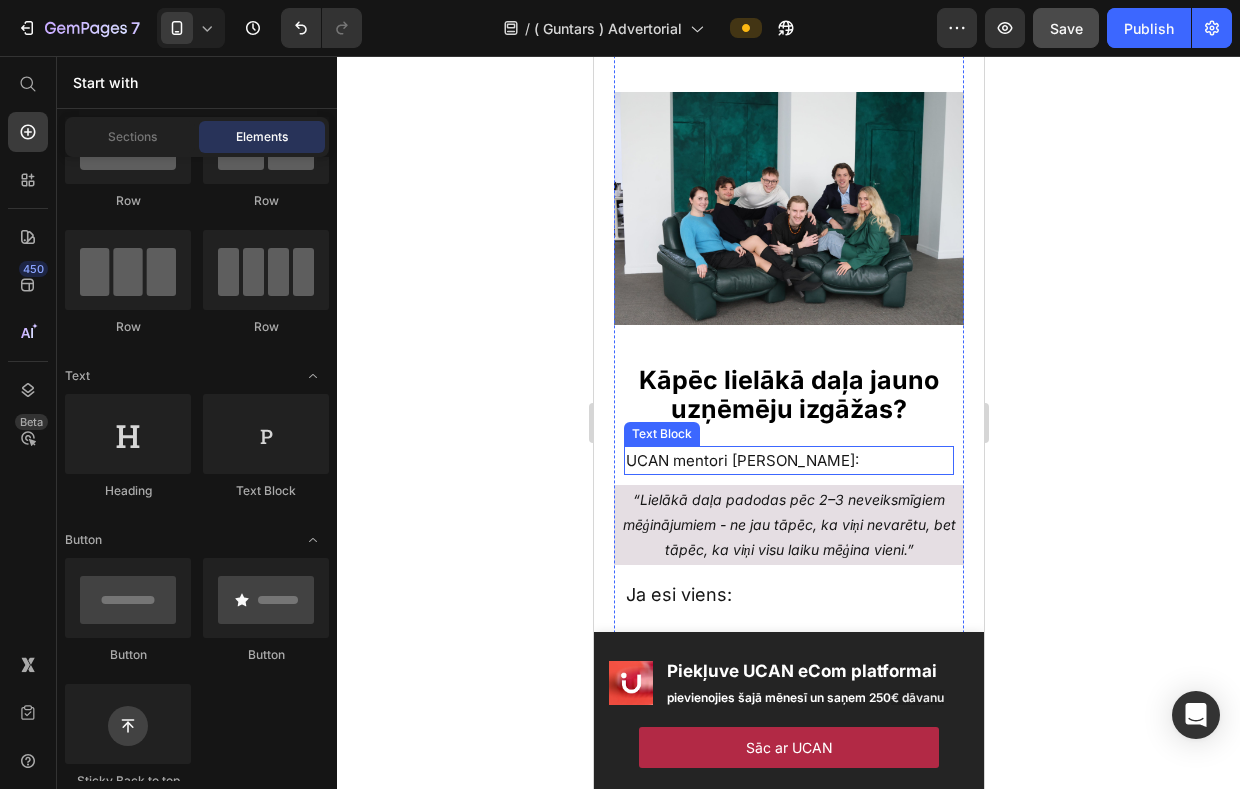 click on "UCAN mentori [PERSON_NAME]:" at bounding box center [741, 460] 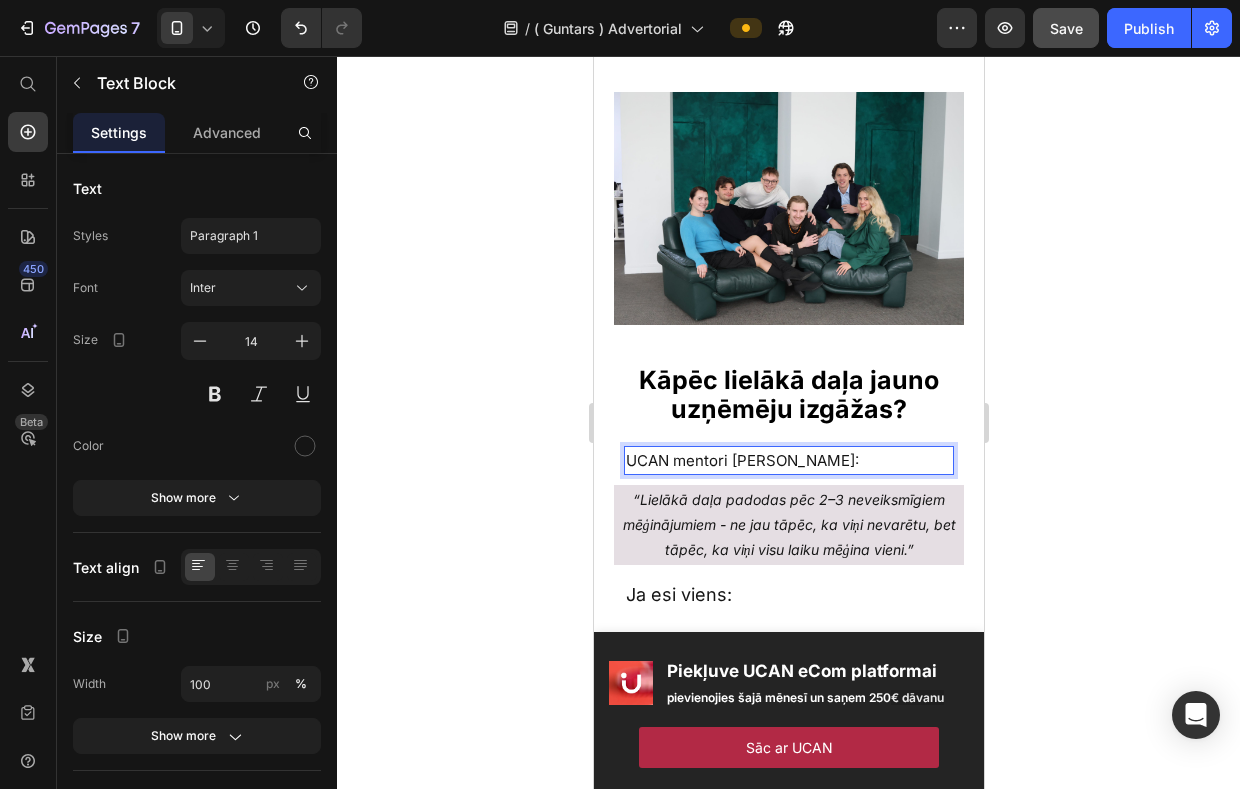 click on "UCAN mentori [PERSON_NAME]:" at bounding box center (741, 460) 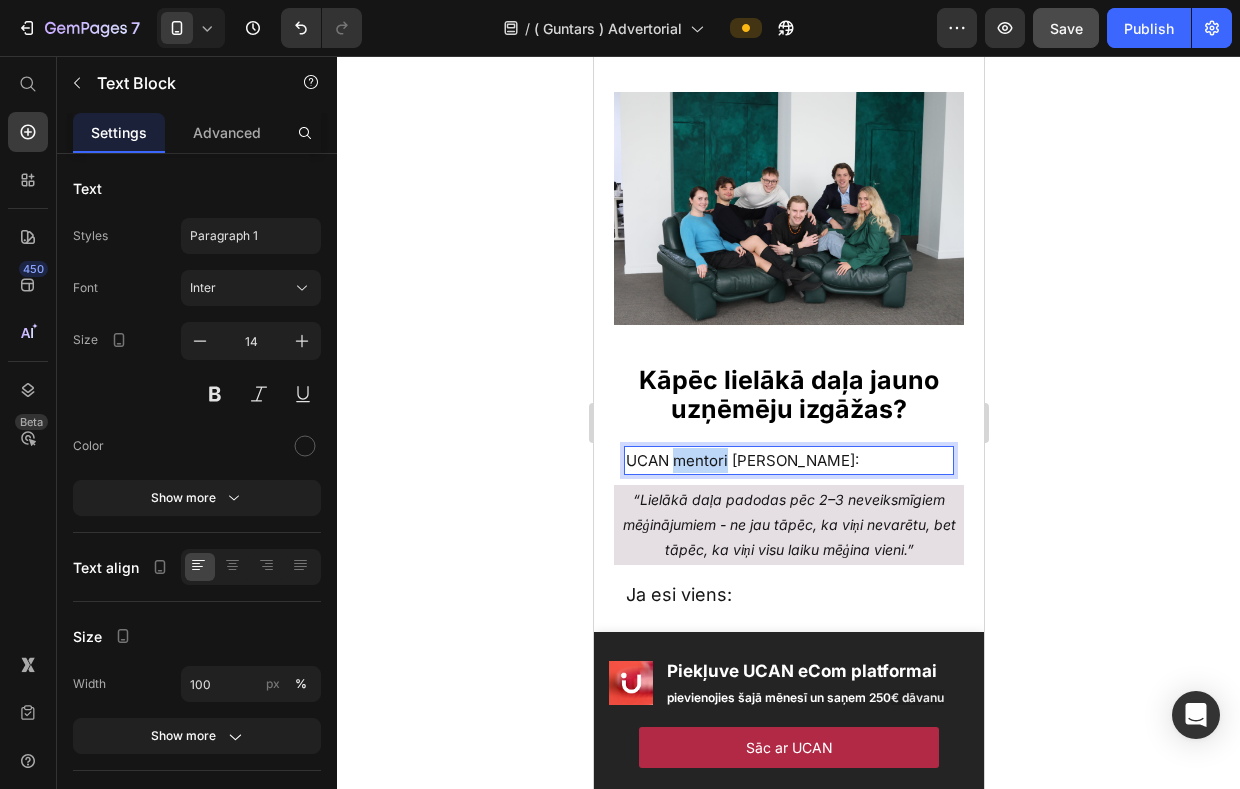 click on "UCAN mentori [PERSON_NAME]:" at bounding box center (741, 460) 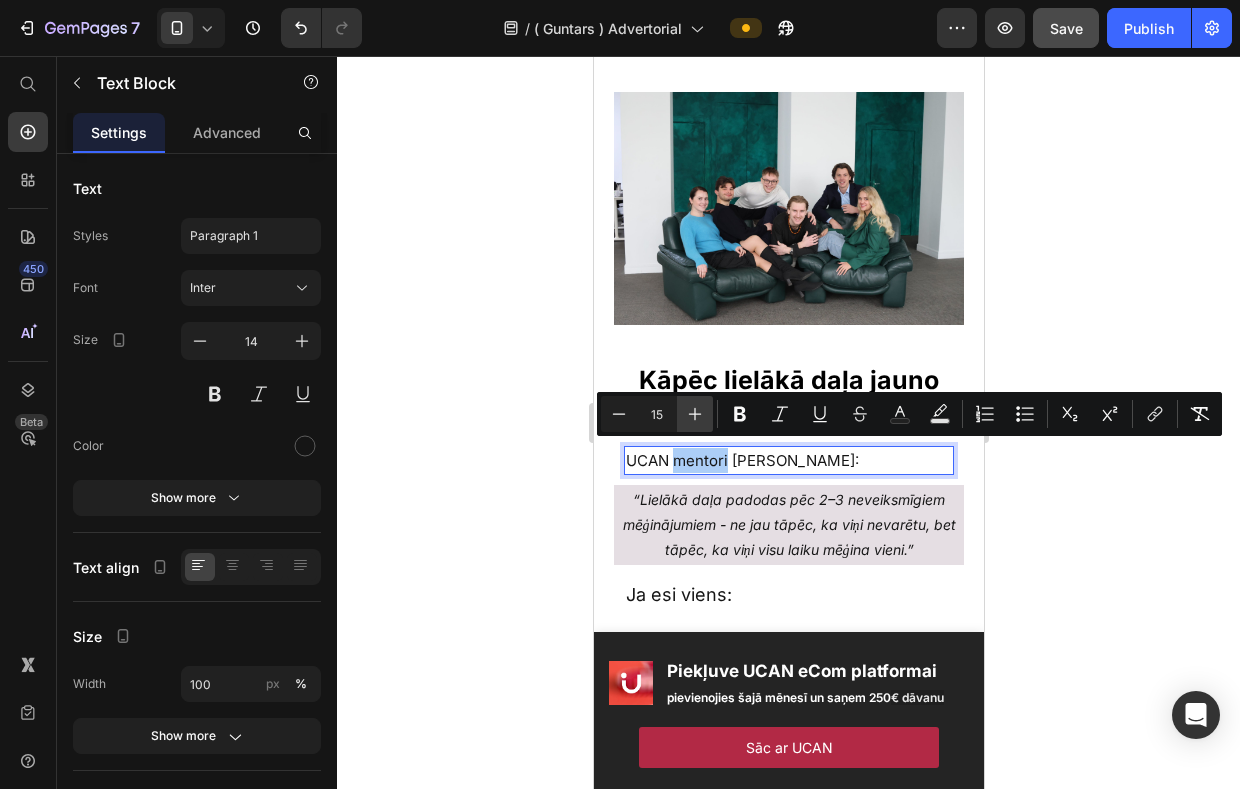 click 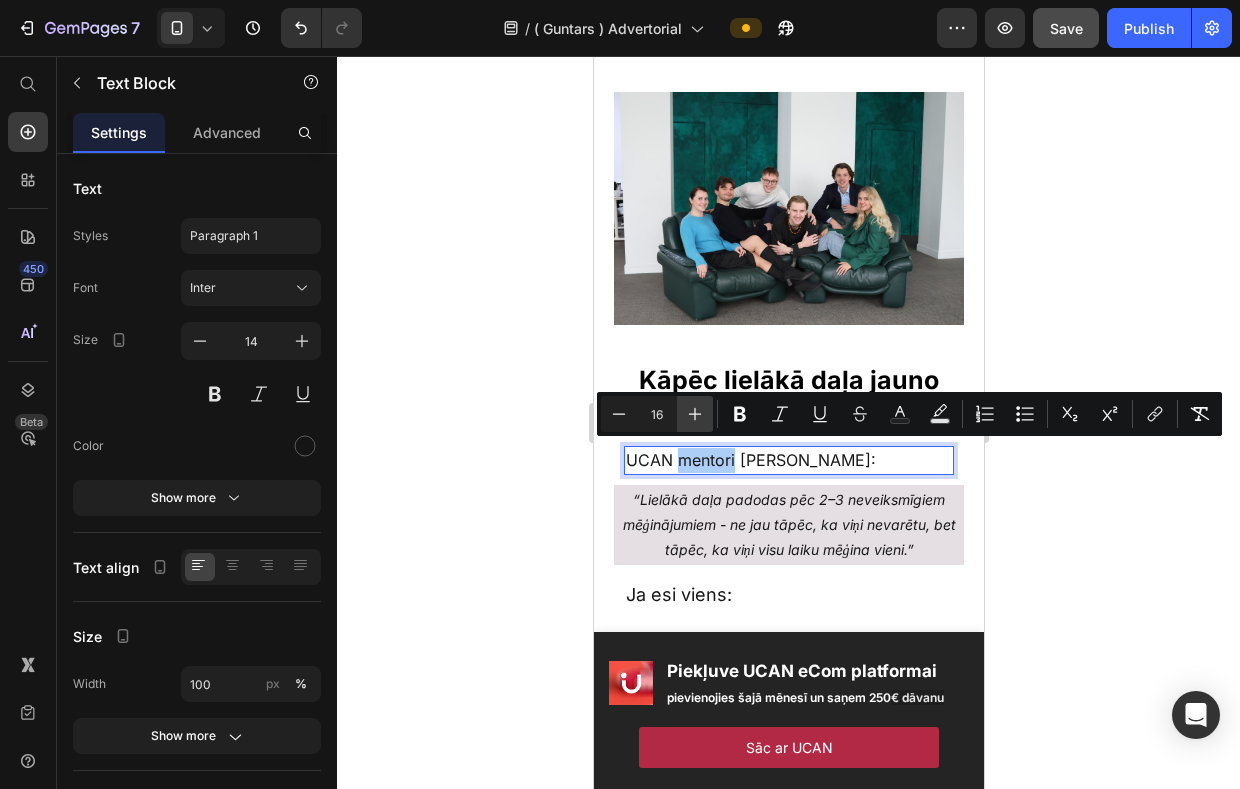 click 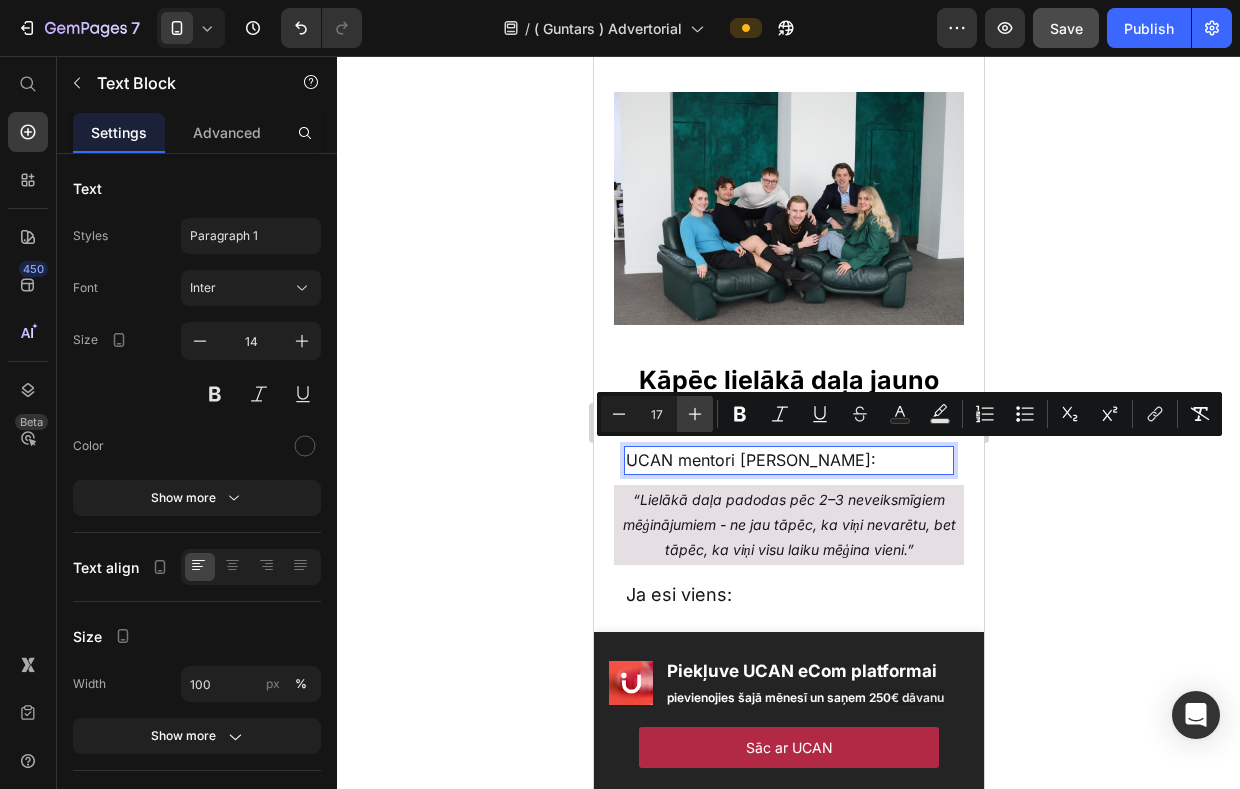 click 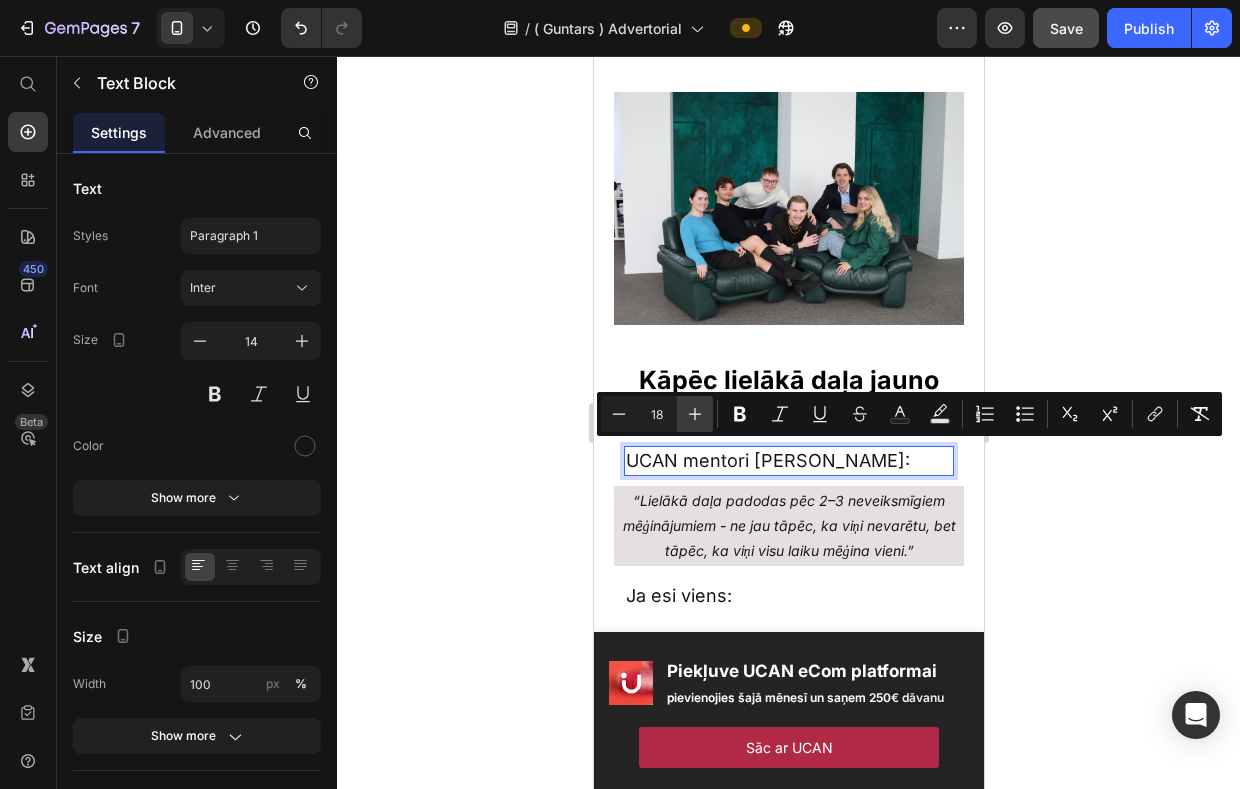 click 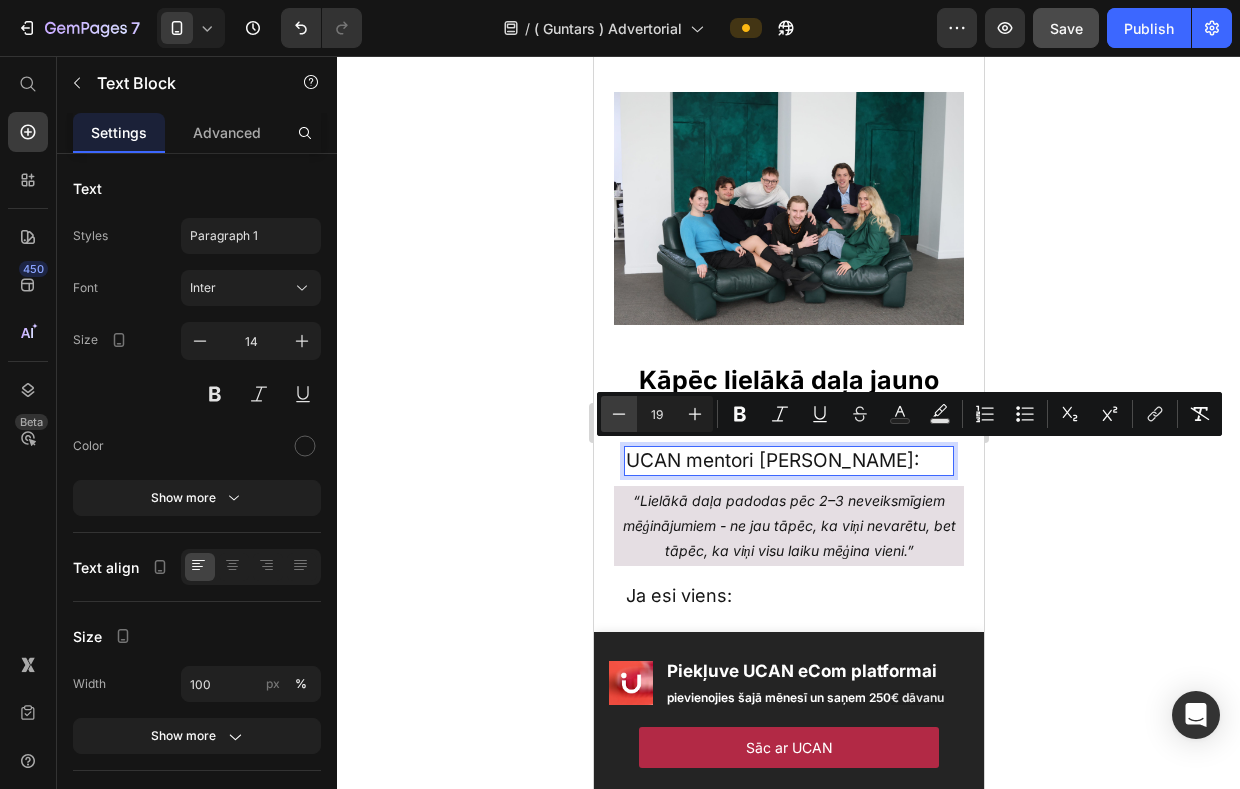 click 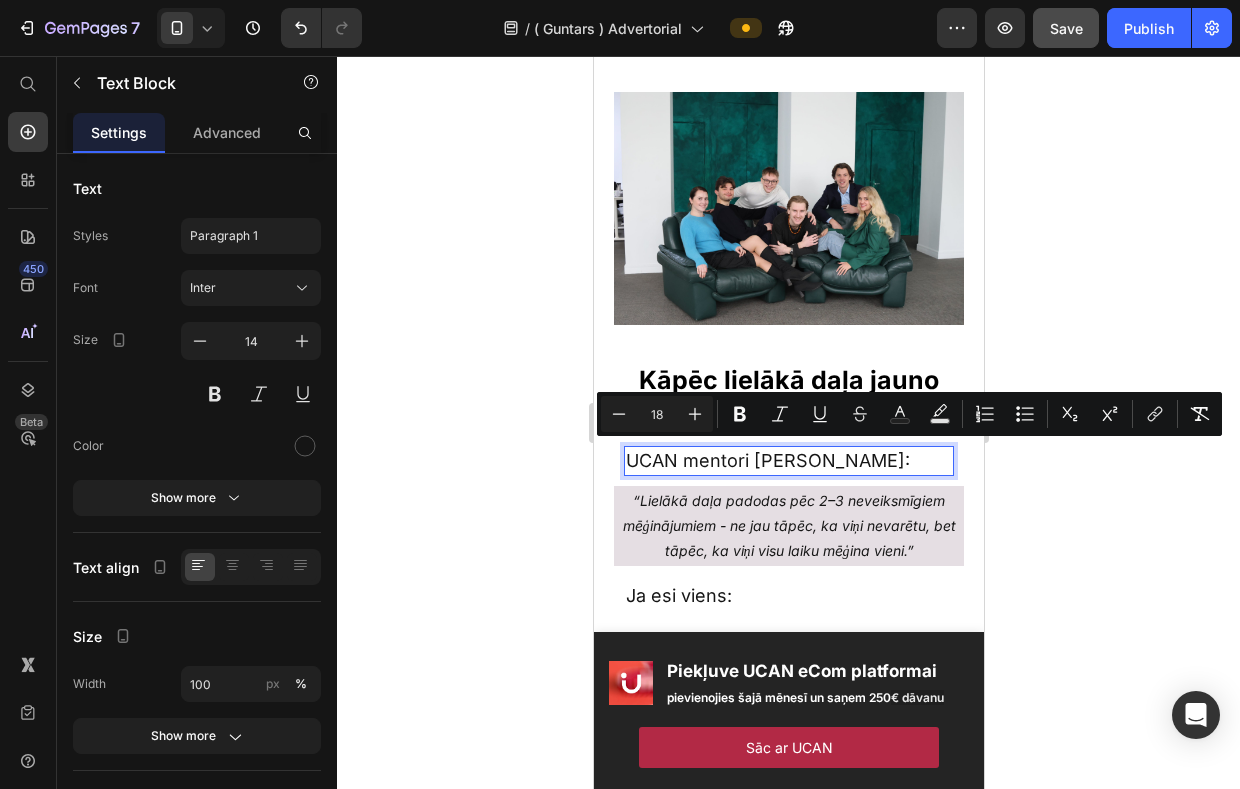 click 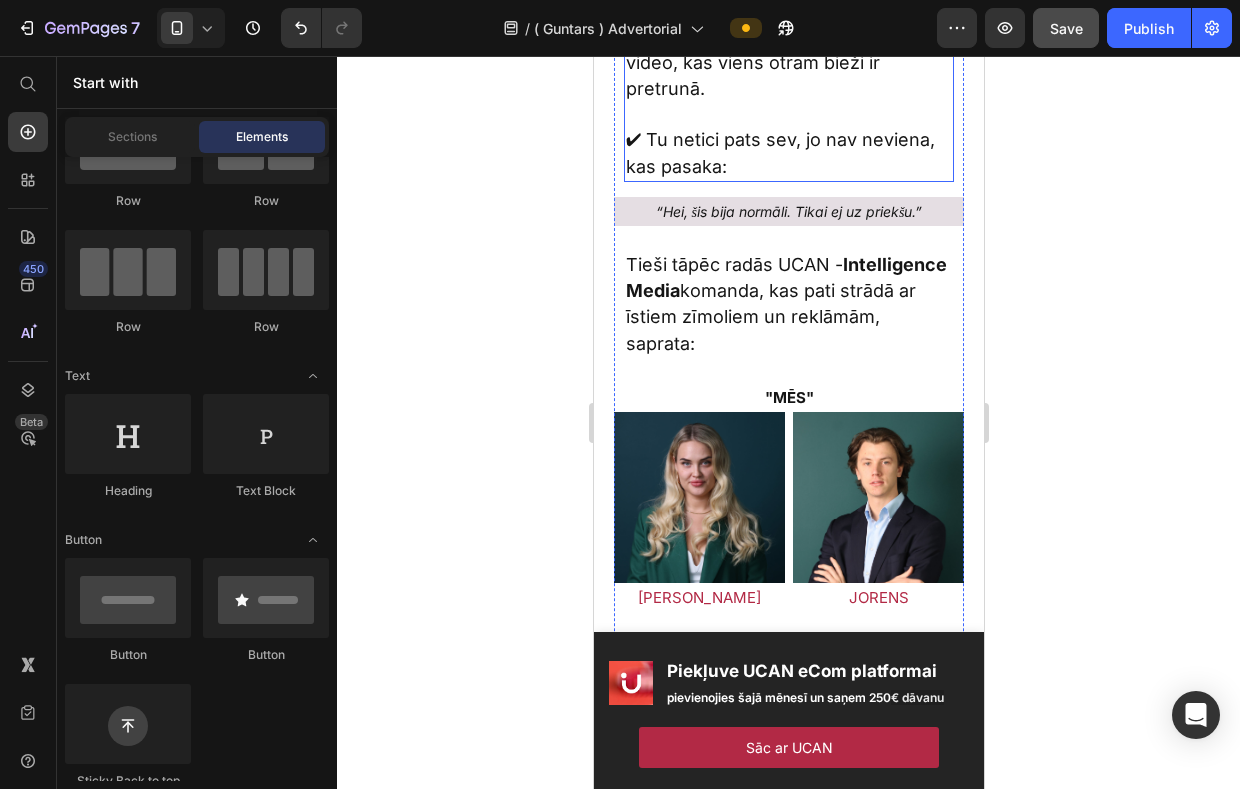 scroll, scrollTop: 4141, scrollLeft: 0, axis: vertical 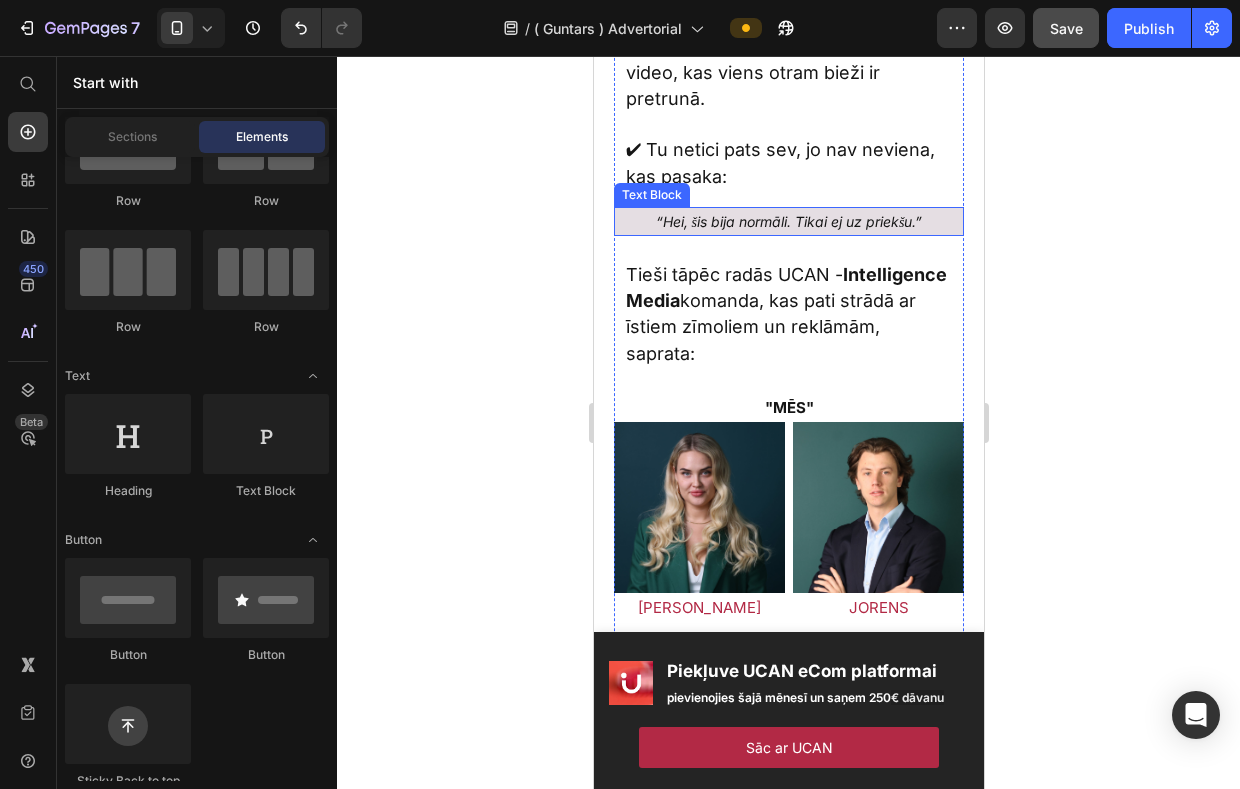 click on "“Hei, šis bija normāli. Tikai ej uz priekšu.”" at bounding box center [788, 221] 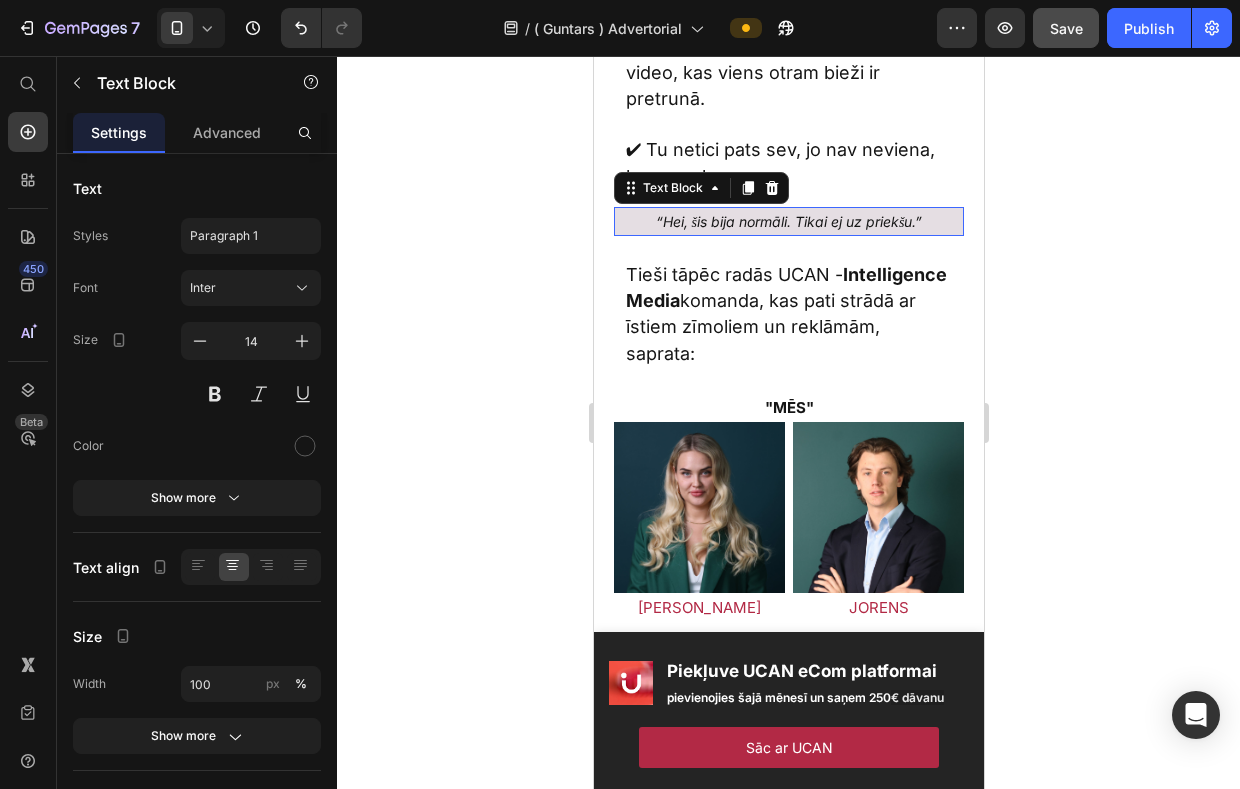 click on "“Hei, šis bija normāli. Tikai ej uz priekšu.”" at bounding box center (788, 221) 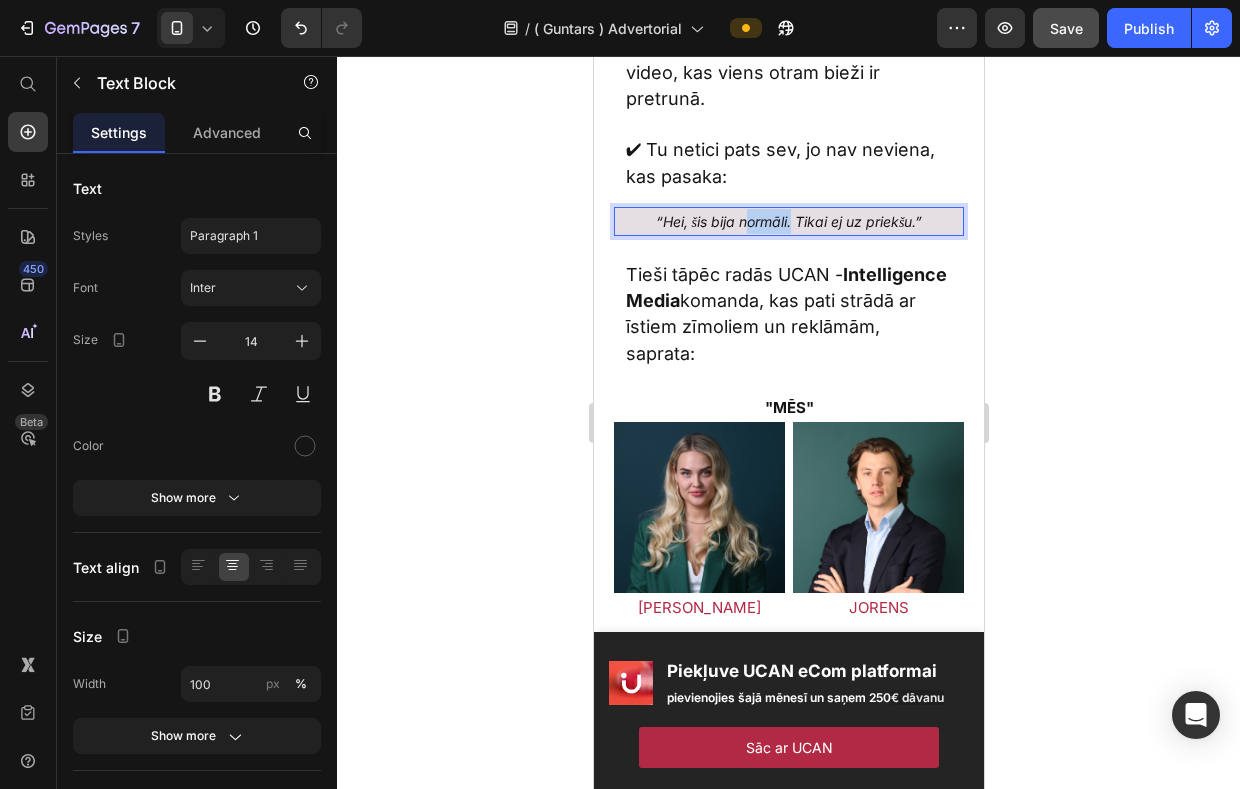click on "“Hei, šis bija normāli. Tikai ej uz priekšu.”" at bounding box center (788, 221) 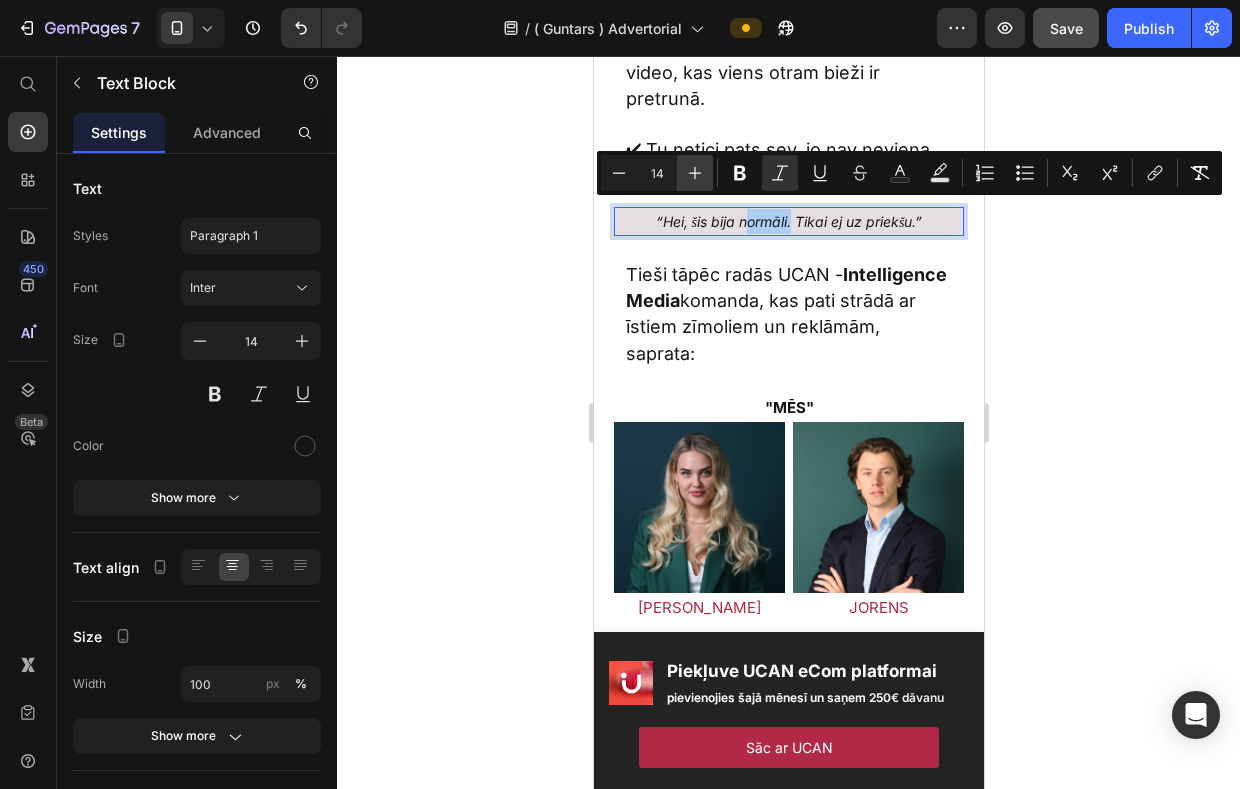 click 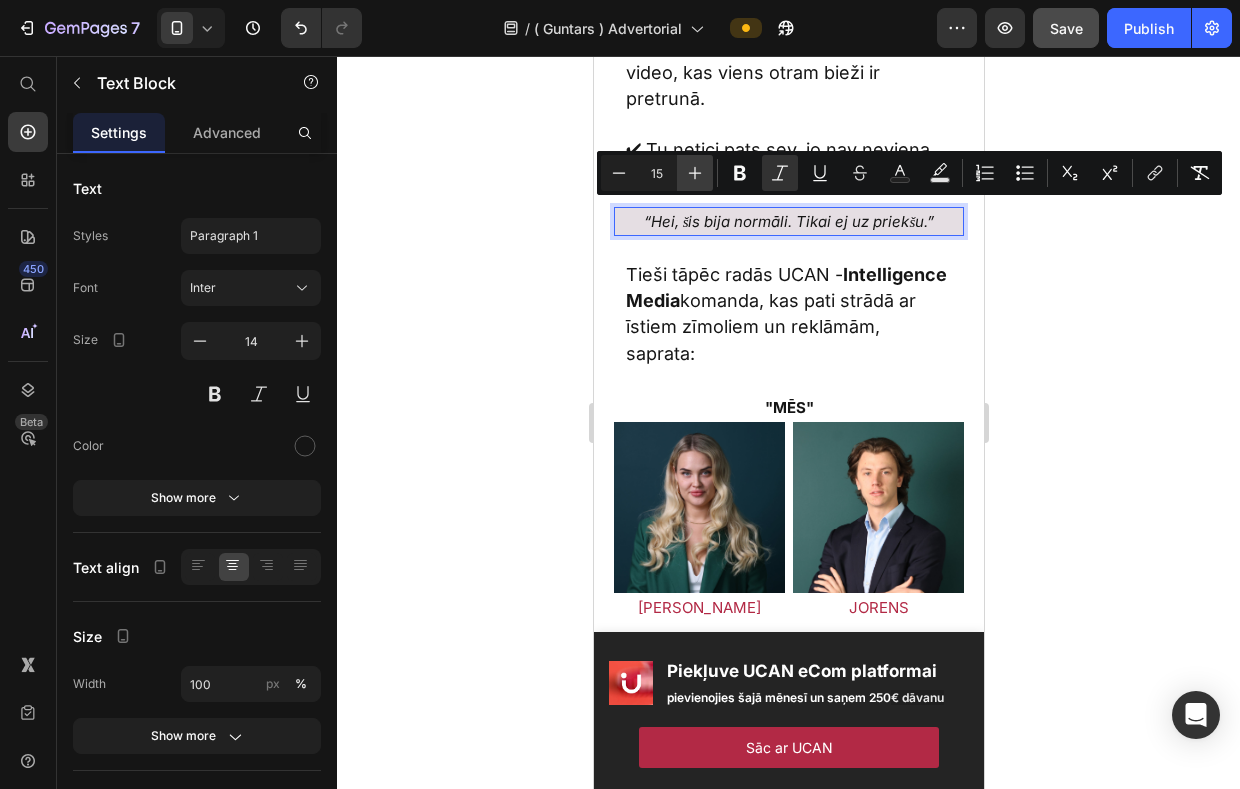 click 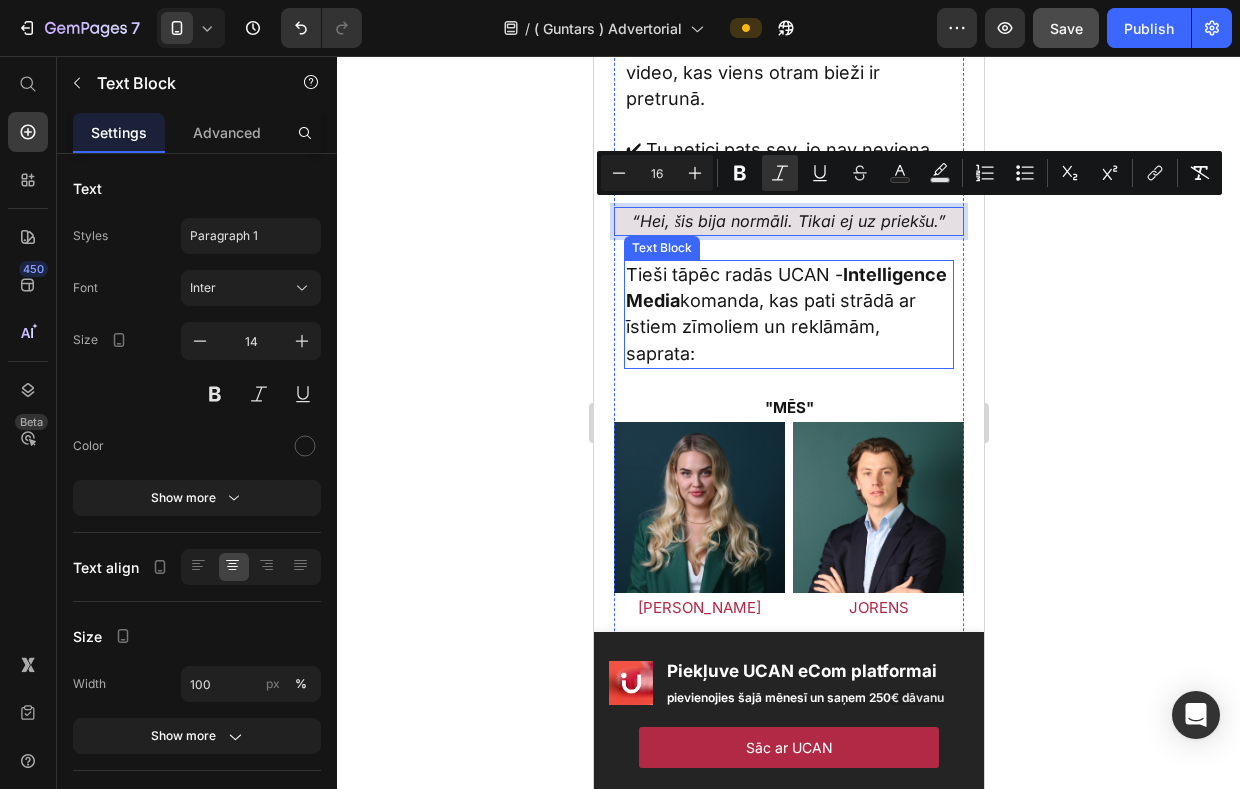 click 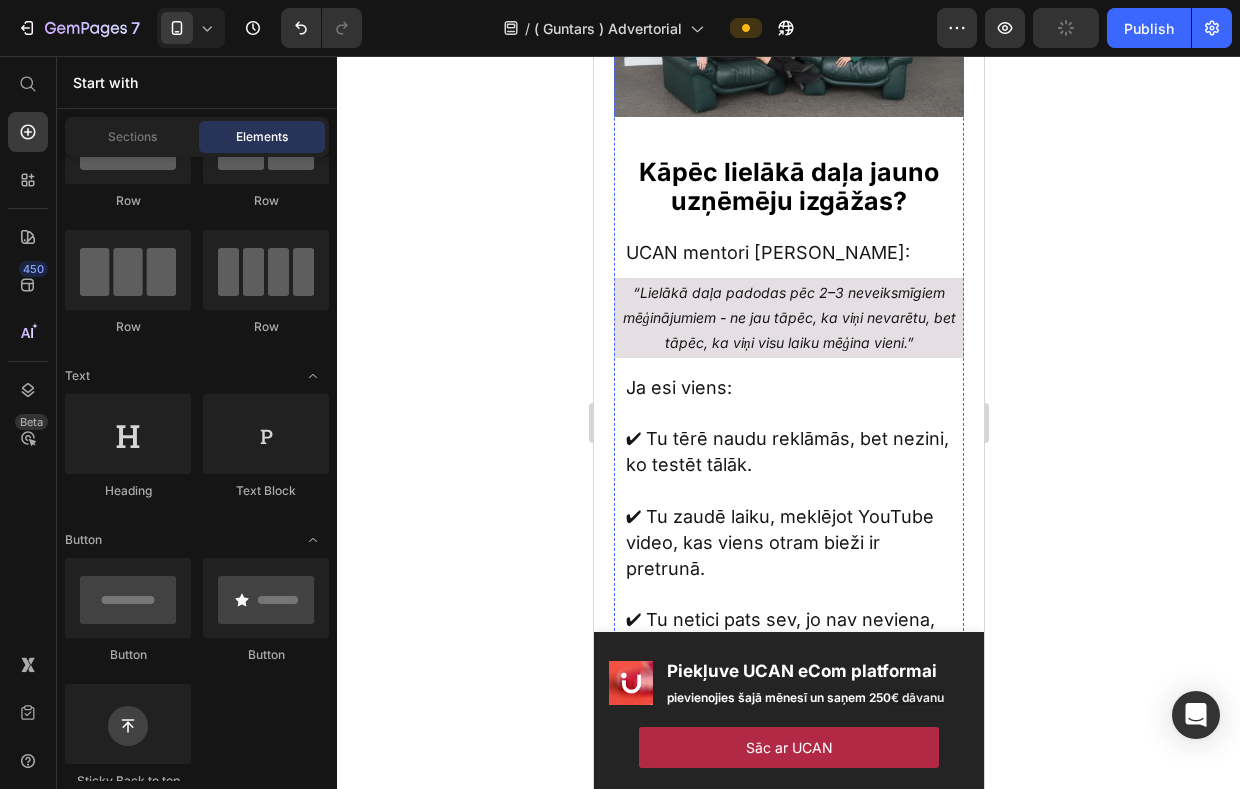scroll, scrollTop: 3641, scrollLeft: 0, axis: vertical 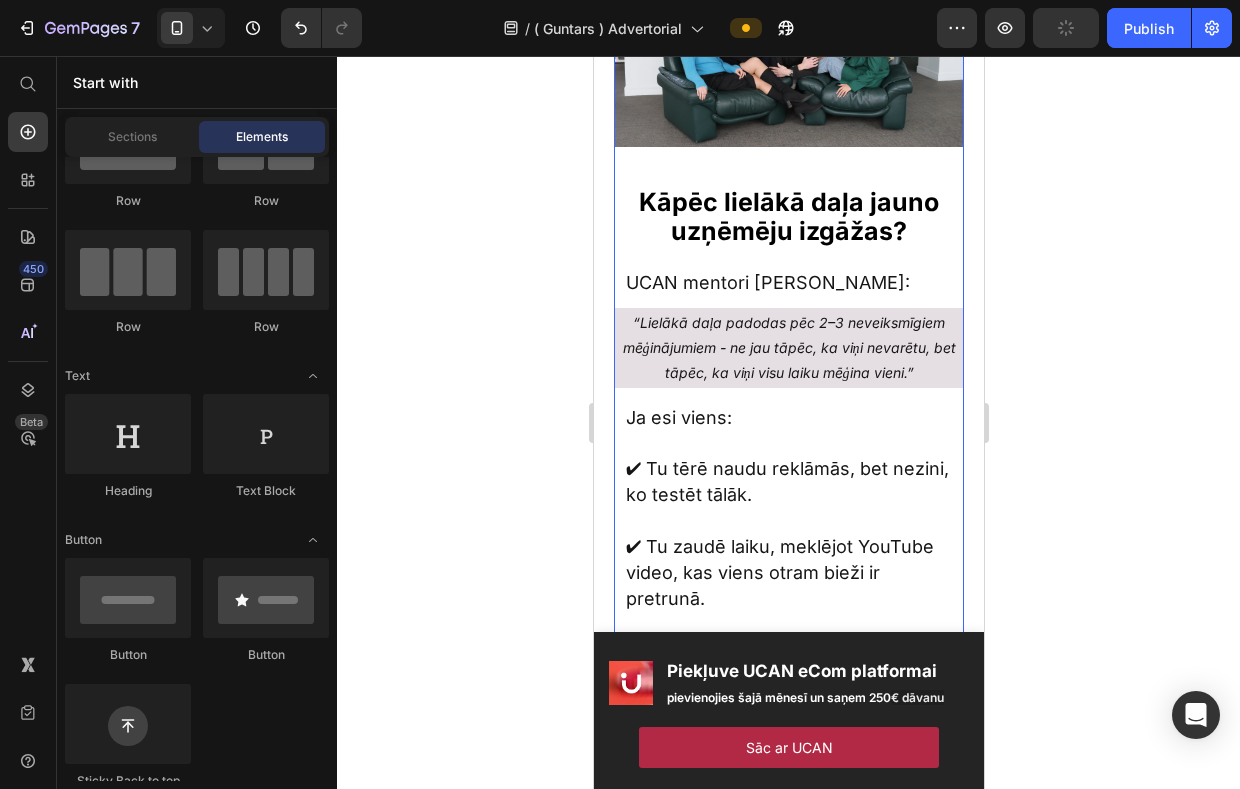 click on "“Lielākā daļa padodas pēc 2–3 neveiksmīgiem mēģinājumiem - ne jau tāpēc, ka viņi nevarētu, bet tāpēc, ka viņi visu laiku mēģina vieni.”" at bounding box center (788, 347) 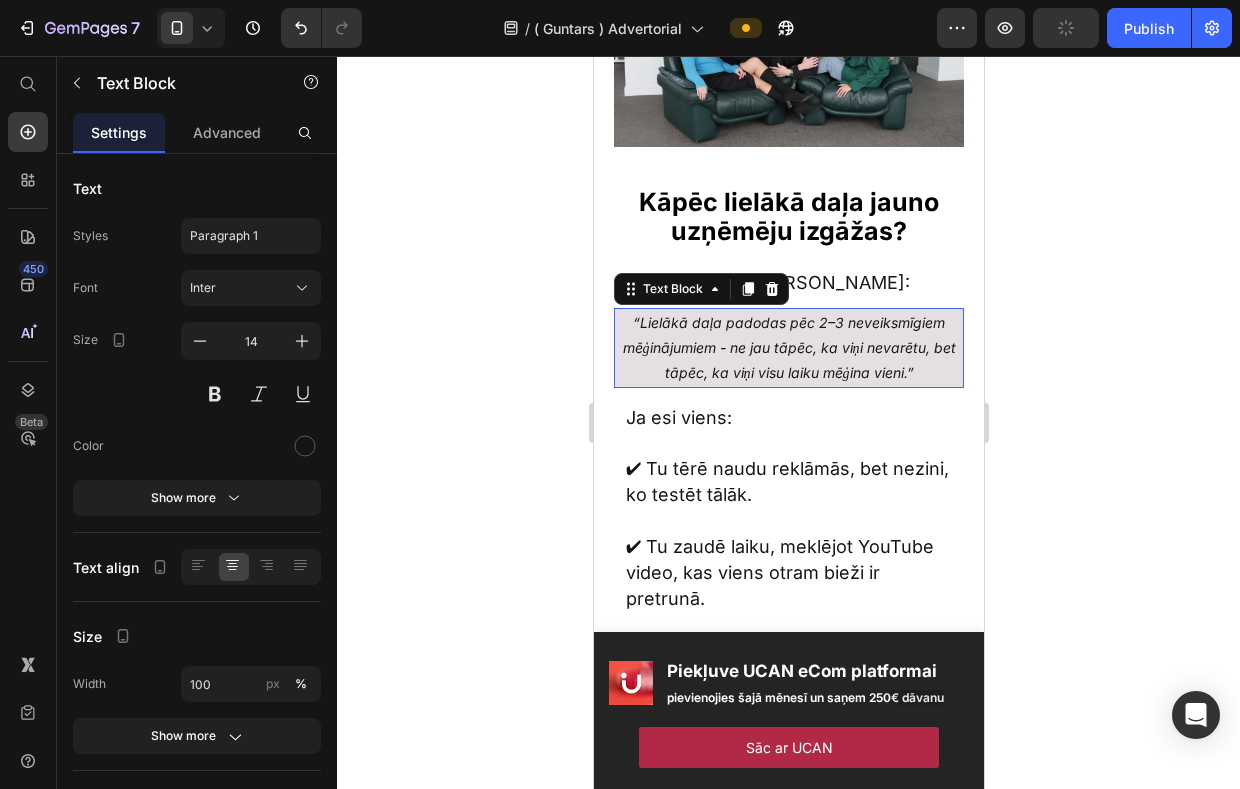 click on "“Lielākā daļa padodas pēc 2–3 neveiksmīgiem mēģinājumiem - ne jau tāpēc, ka viņi nevarētu, bet tāpēc, ka viņi visu laiku mēģina vieni.”" at bounding box center [788, 347] 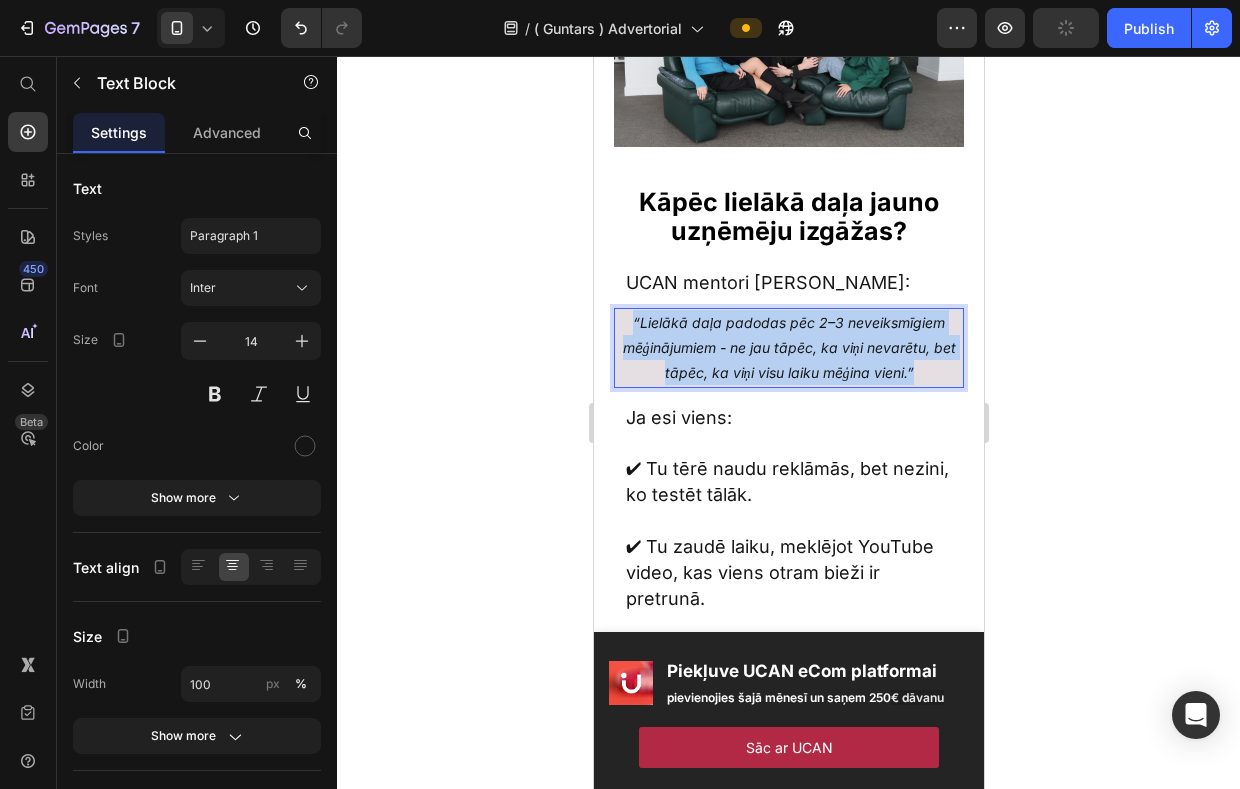click on "“Lielākā daļa padodas pēc 2–3 neveiksmīgiem mēģinājumiem - ne jau tāpēc, ka viņi nevarētu, bet tāpēc, ka viņi visu laiku mēģina vieni.”" at bounding box center [788, 347] 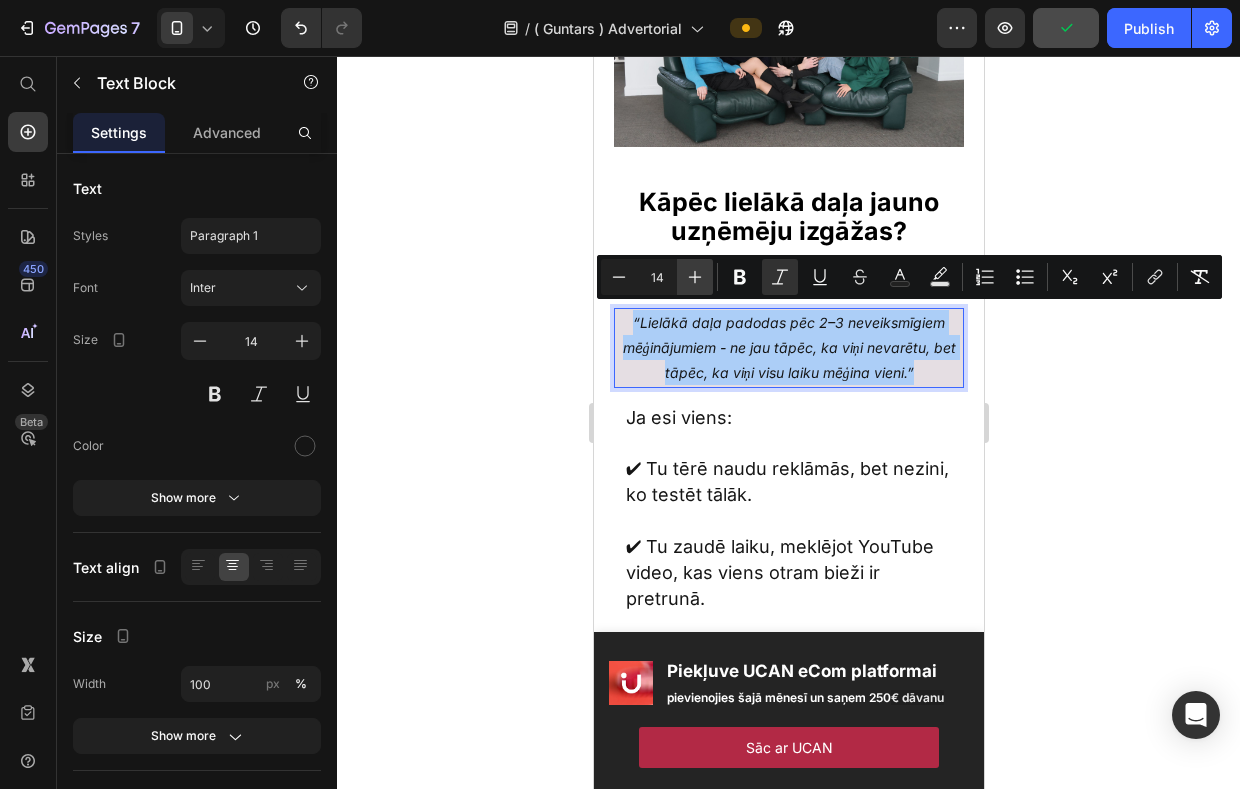 click 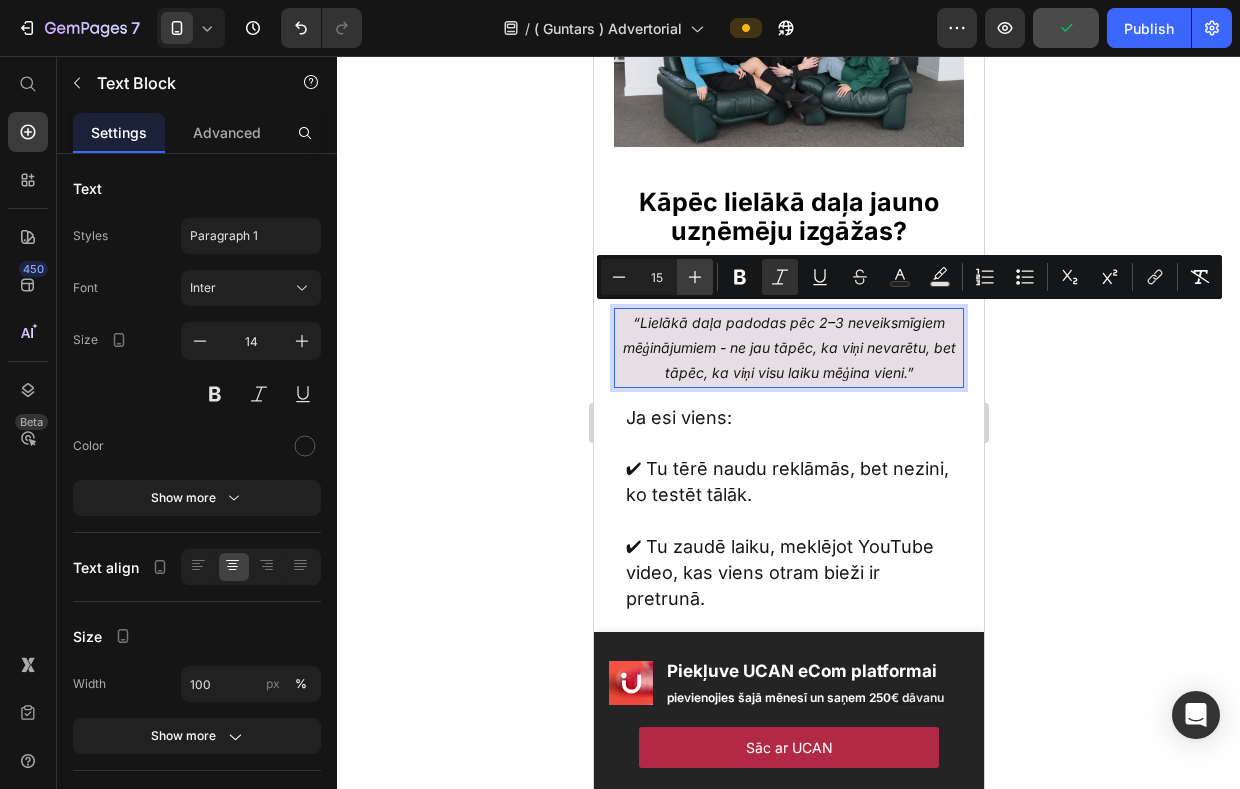 click 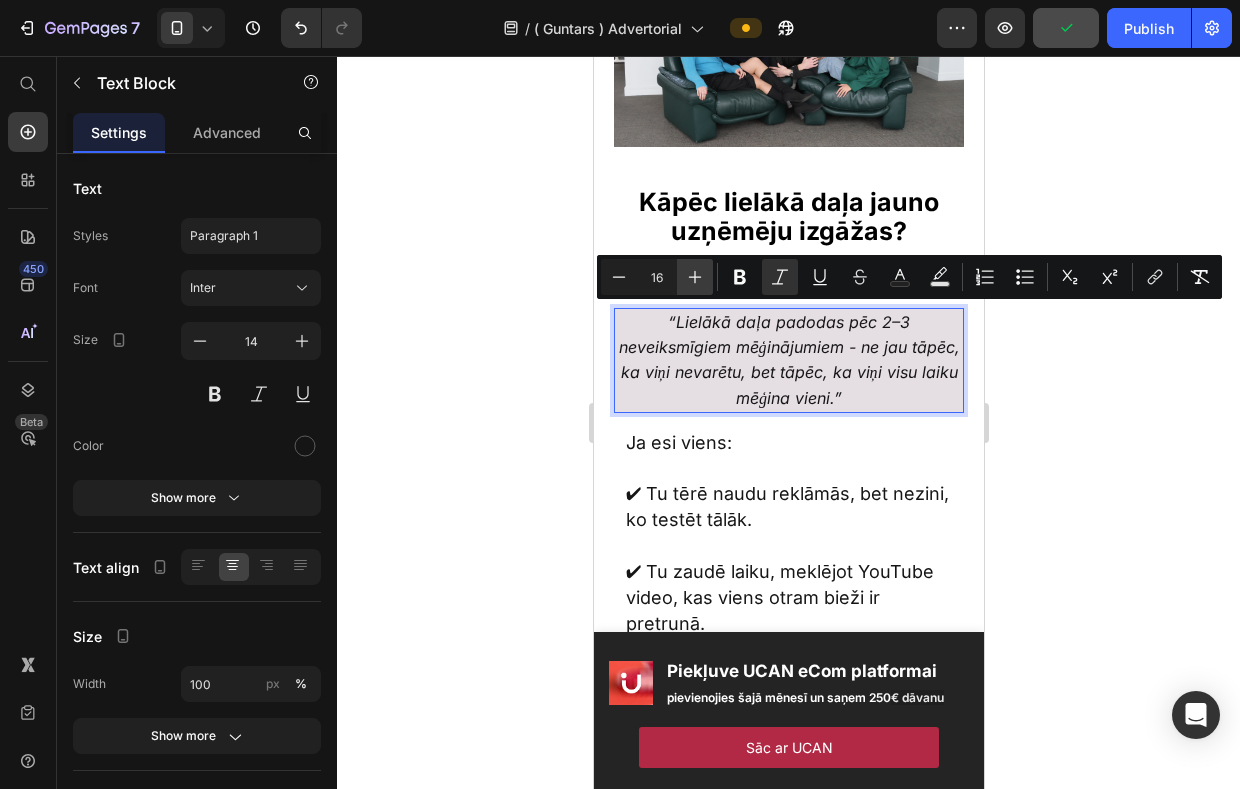 click 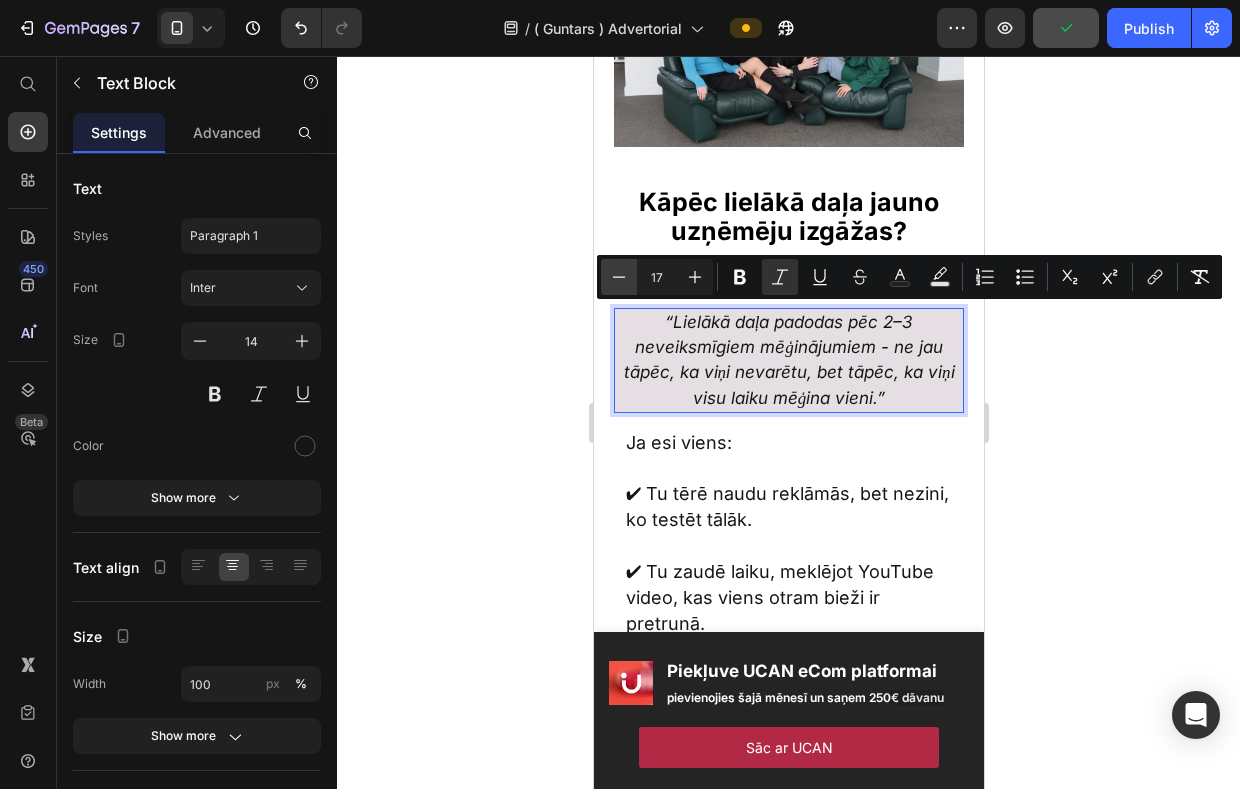 click 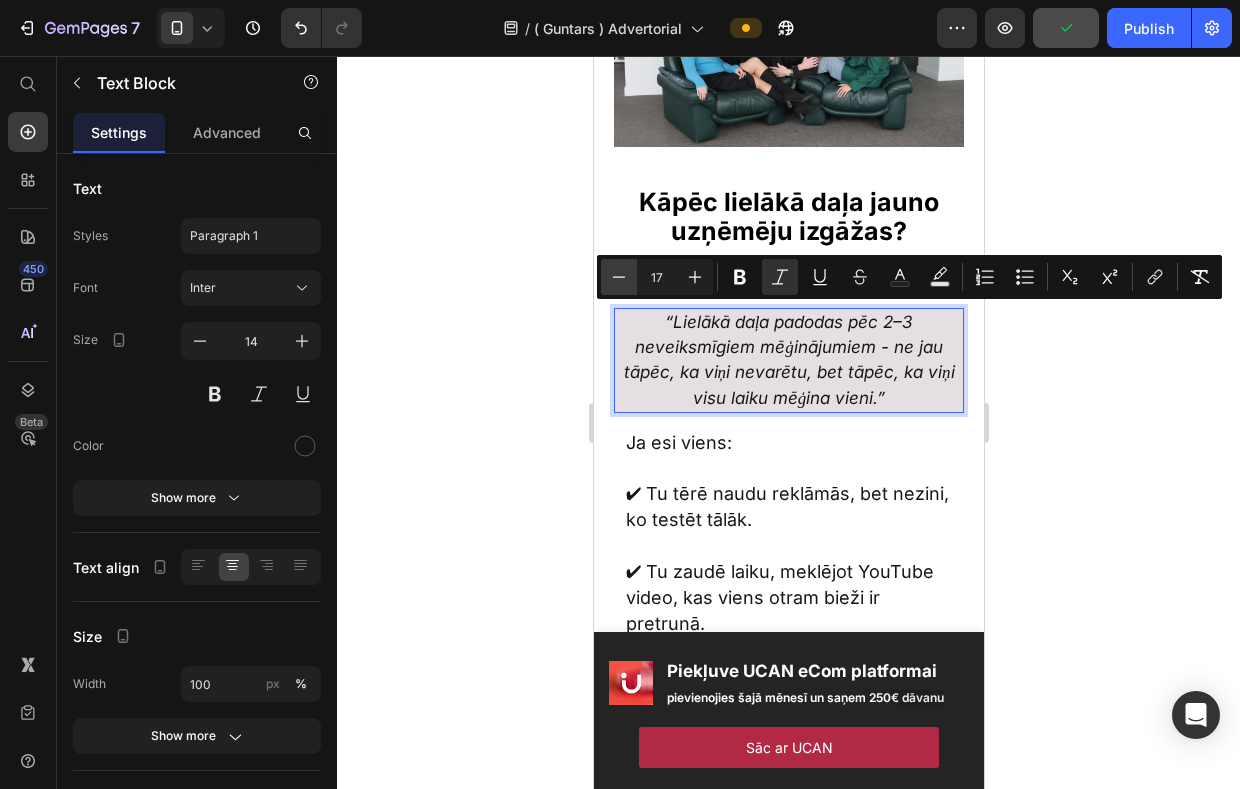 type on "16" 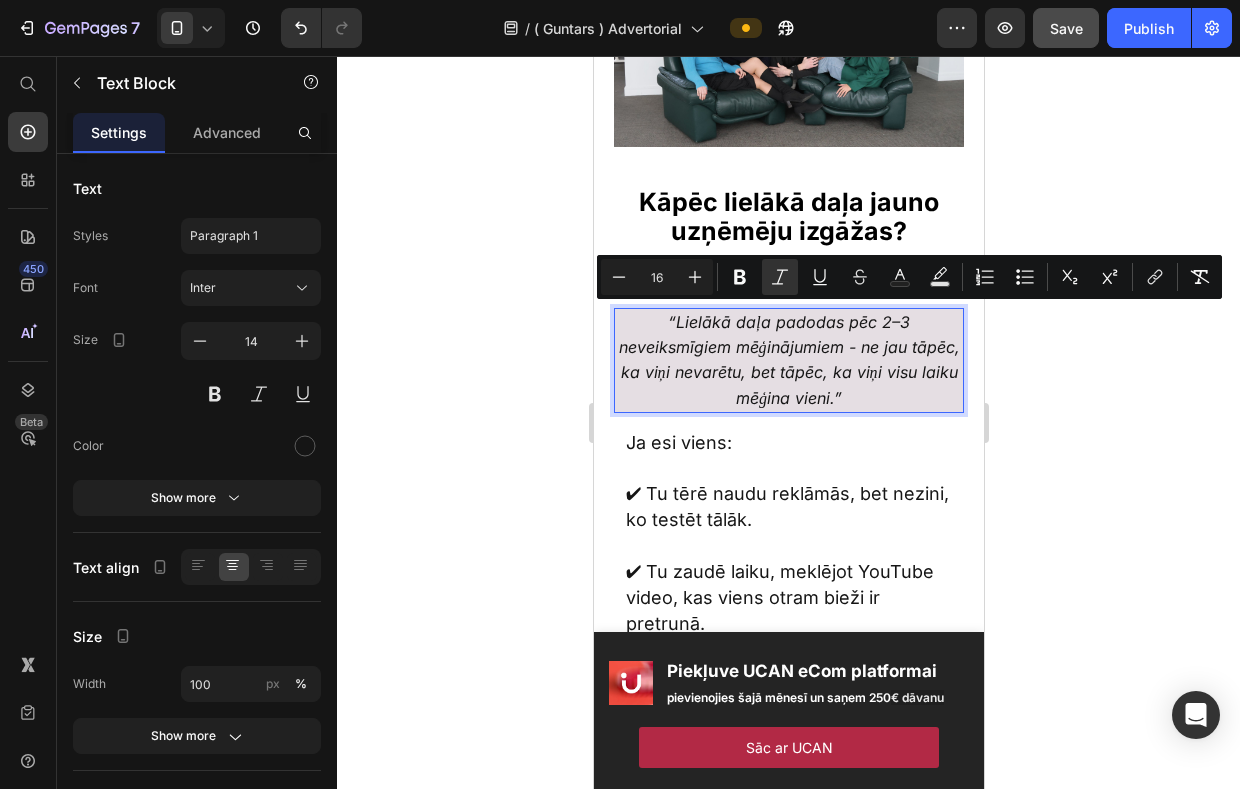 click 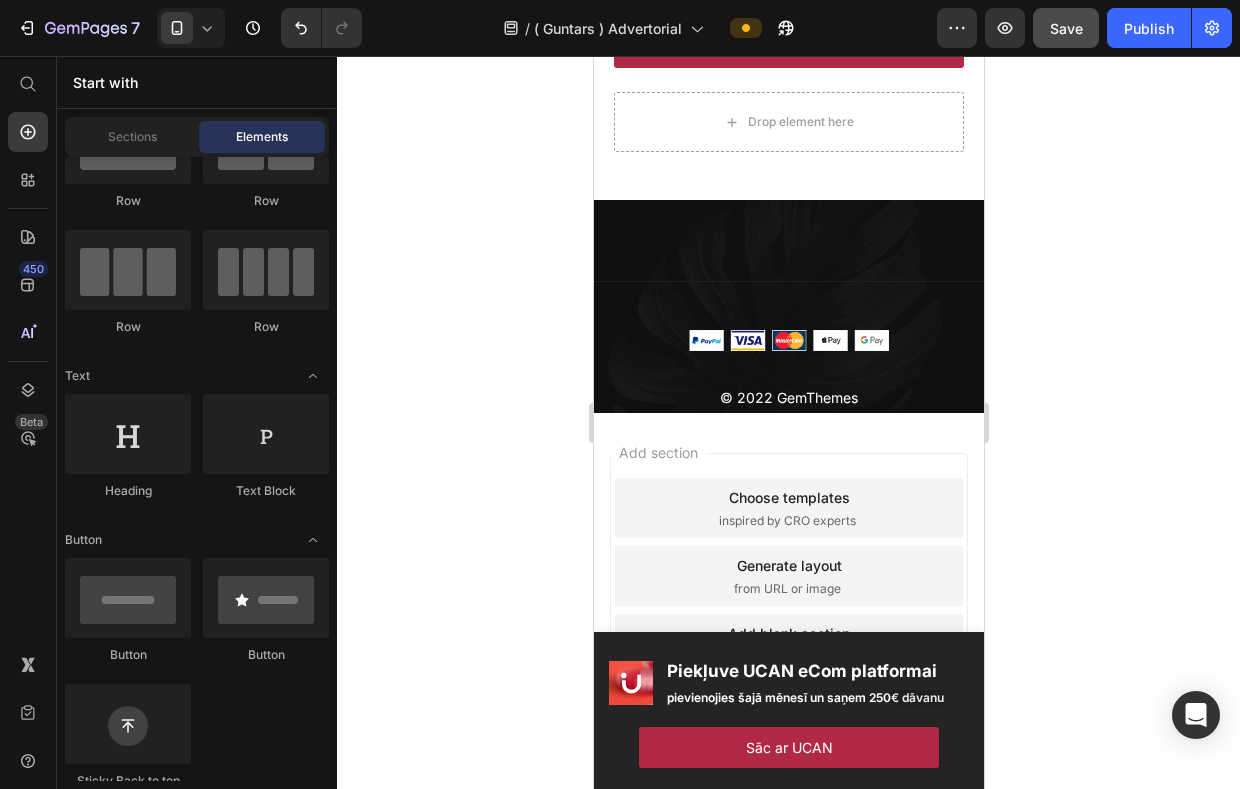 scroll, scrollTop: 8001, scrollLeft: 0, axis: vertical 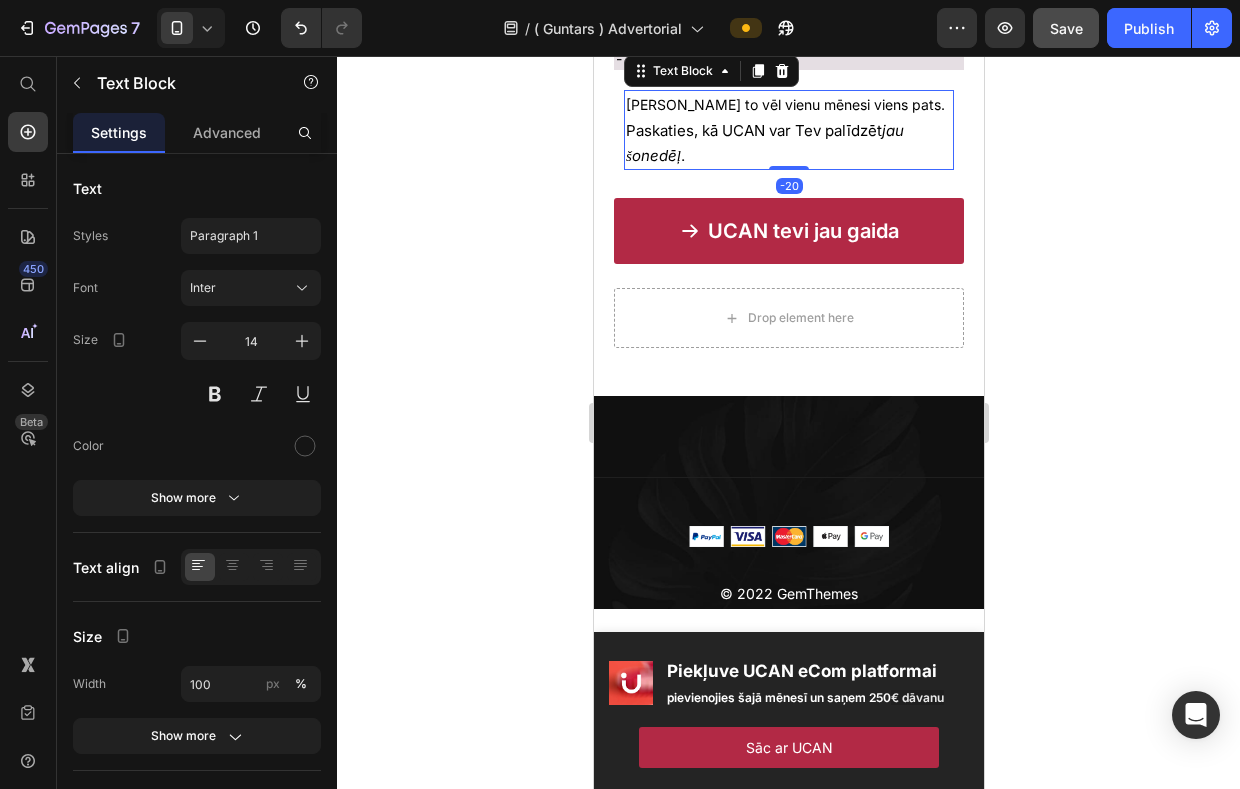 click on "Paskaties, kā UCAN var Tev palīdzēt  jau šonedēļ ." at bounding box center [764, 143] 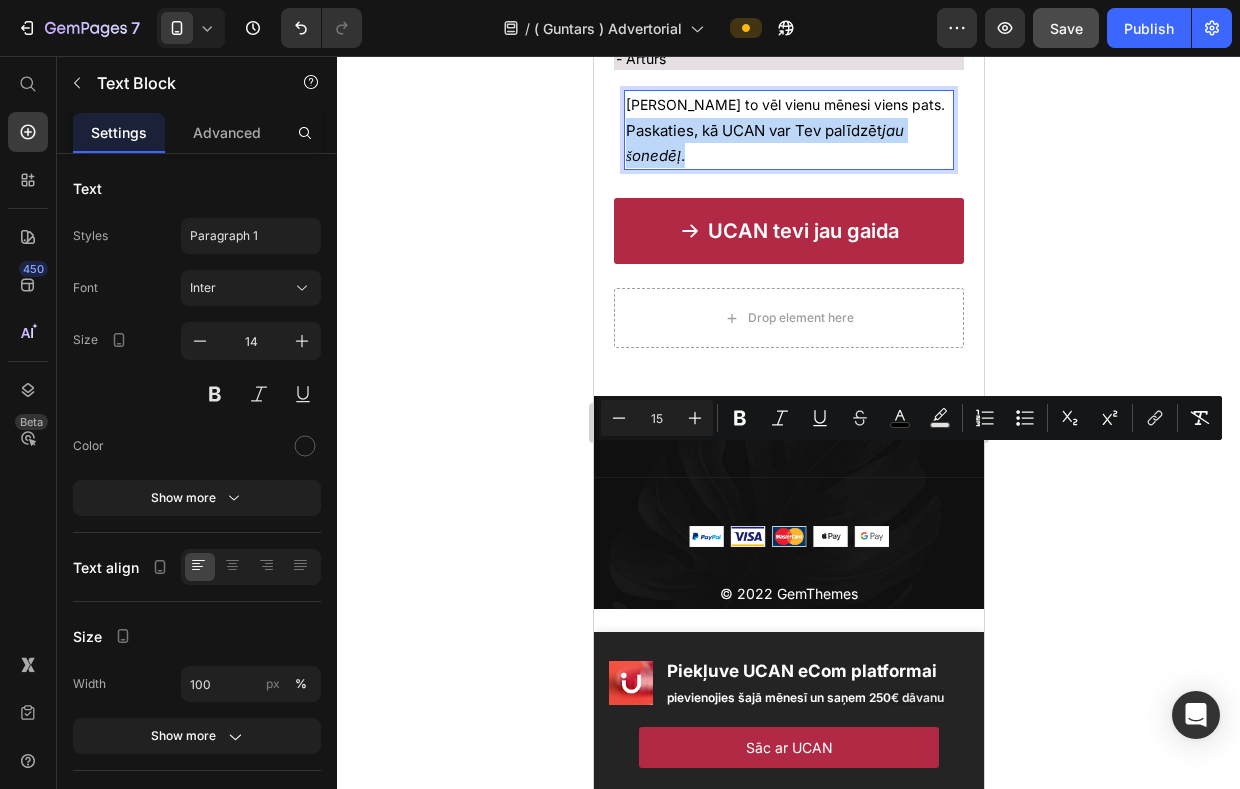 click on "Paskaties, kā UCAN var Tev palīdzēt  jau šonedēļ ." at bounding box center [764, 143] 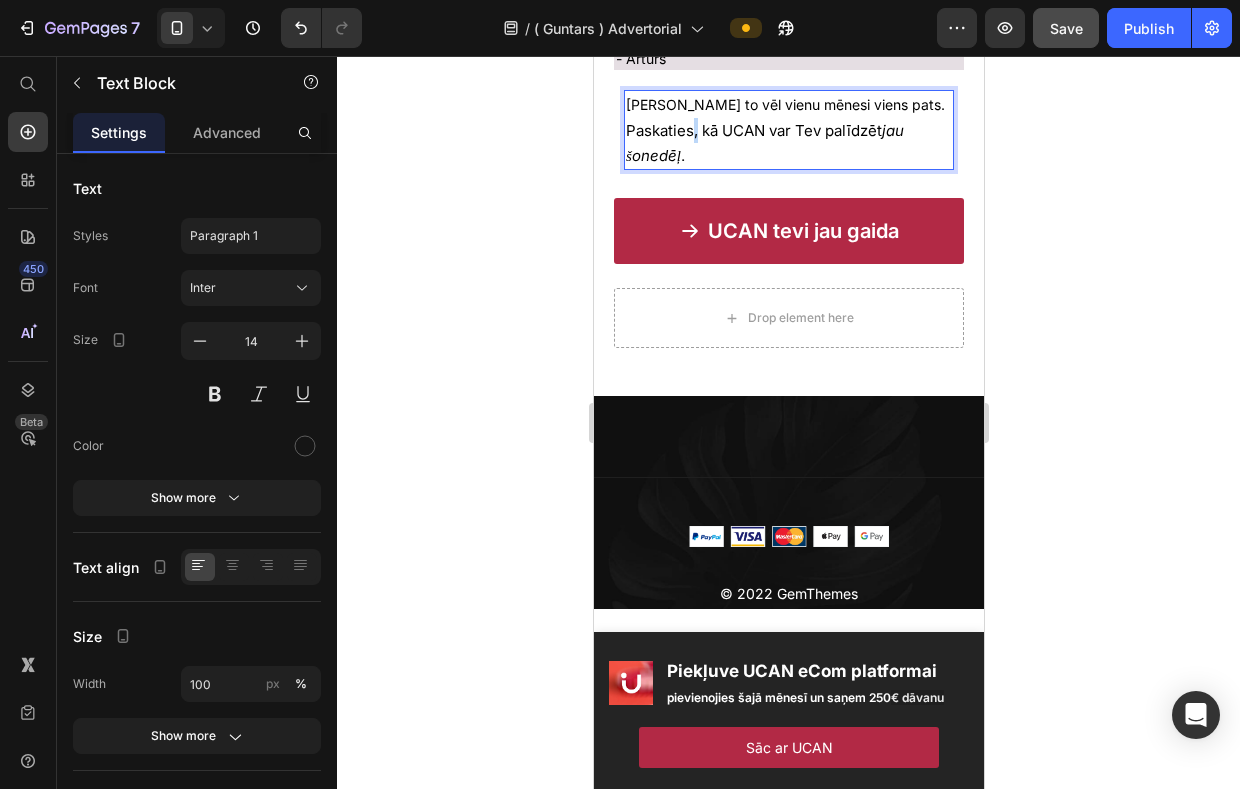 click on "Paskaties, kā UCAN var Tev palīdzēt  jau šonedēļ ." at bounding box center [764, 143] 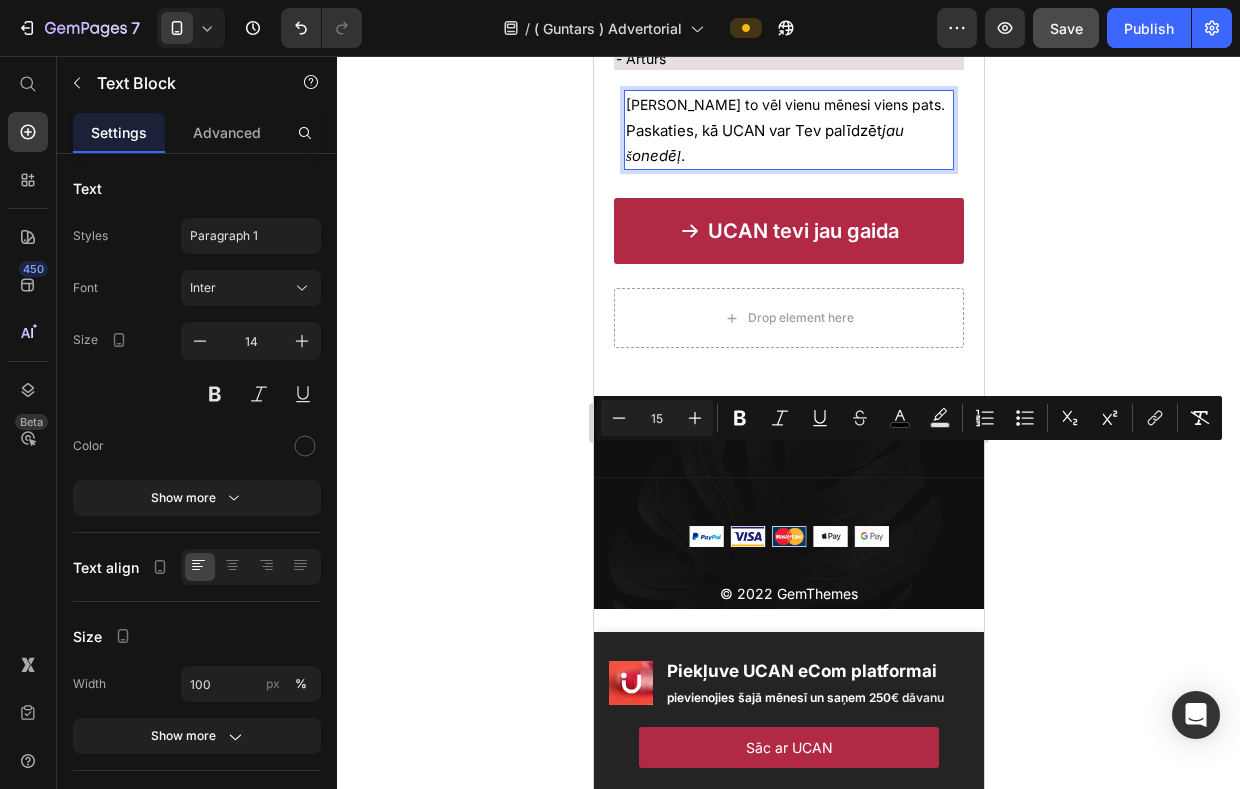 click on "[PERSON_NAME] to vēl vienu mēnesi viens pats. Paskaties, kā UCAN var Tev palīdzēt  jau šonedēļ ." at bounding box center (788, 130) 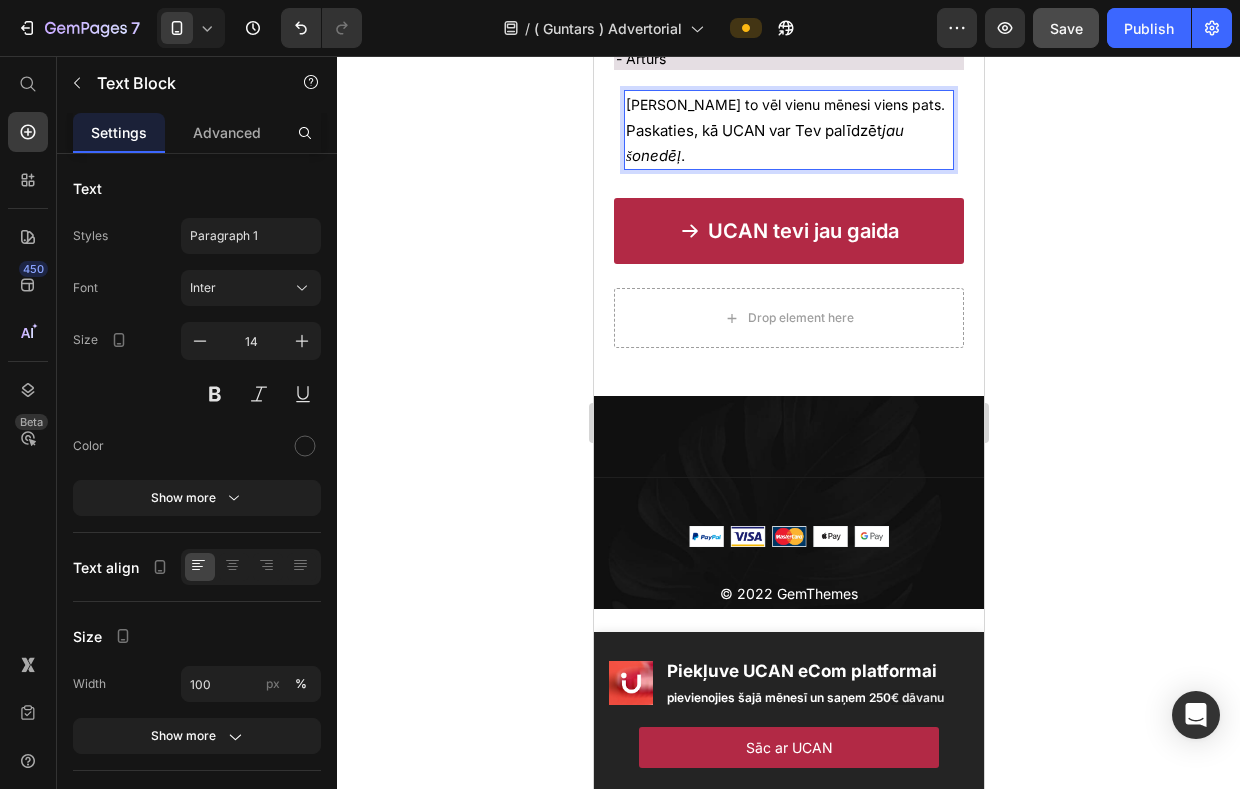 click on "[PERSON_NAME] to vēl vienu mēnesi viens pats. Paskaties, kā UCAN var Tev palīdzēt  jau šonedēļ ." at bounding box center [788, 130] 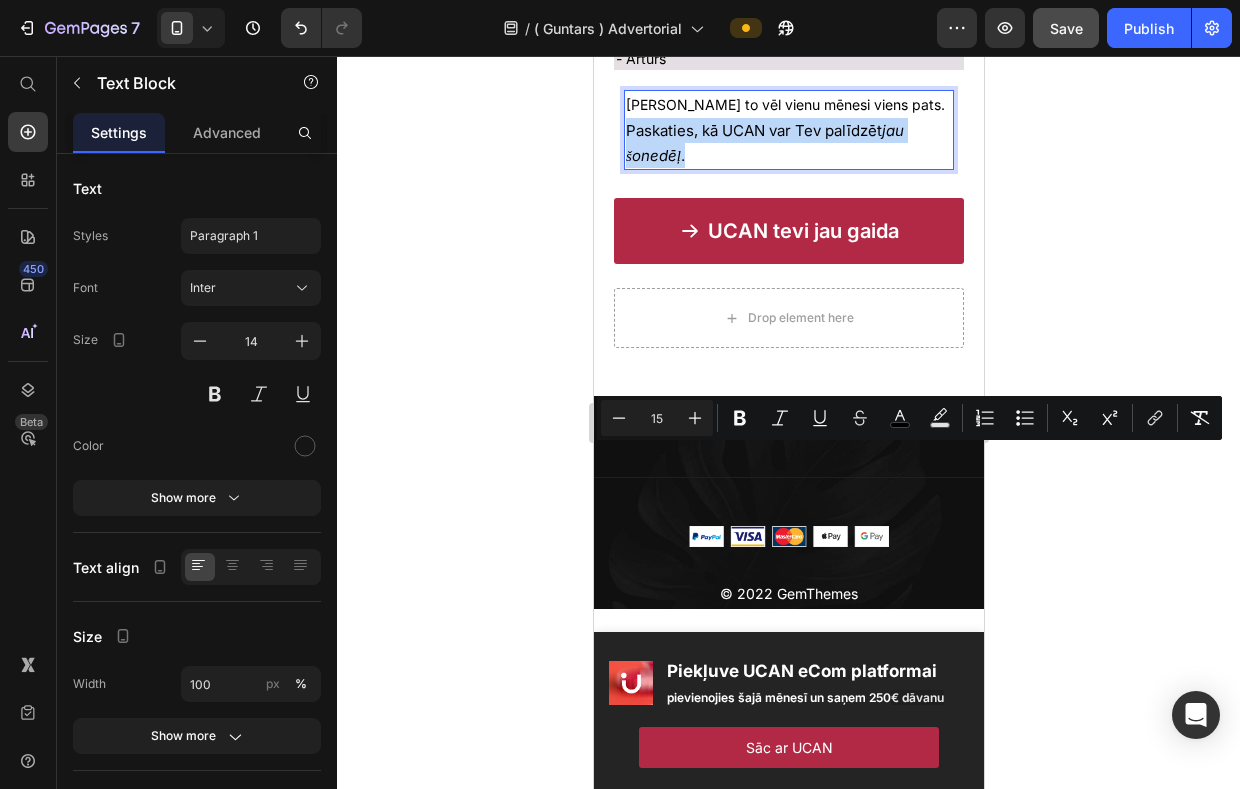 click on "[PERSON_NAME] to vēl vienu mēnesi viens pats. Paskaties, kā UCAN var Tev palīdzēt  jau šonedēļ ." at bounding box center (788, 130) 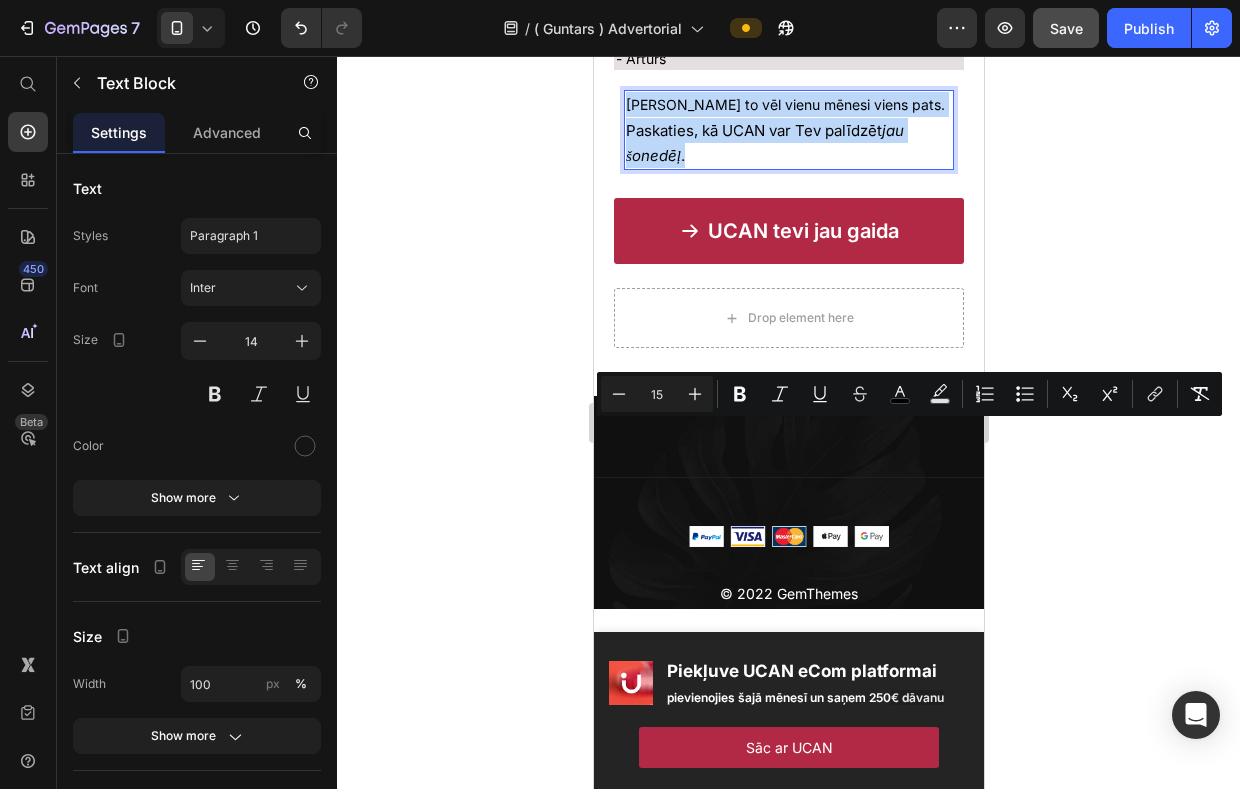 drag, startPoint x: 726, startPoint y: 481, endPoint x: 591, endPoint y: 426, distance: 145.7738 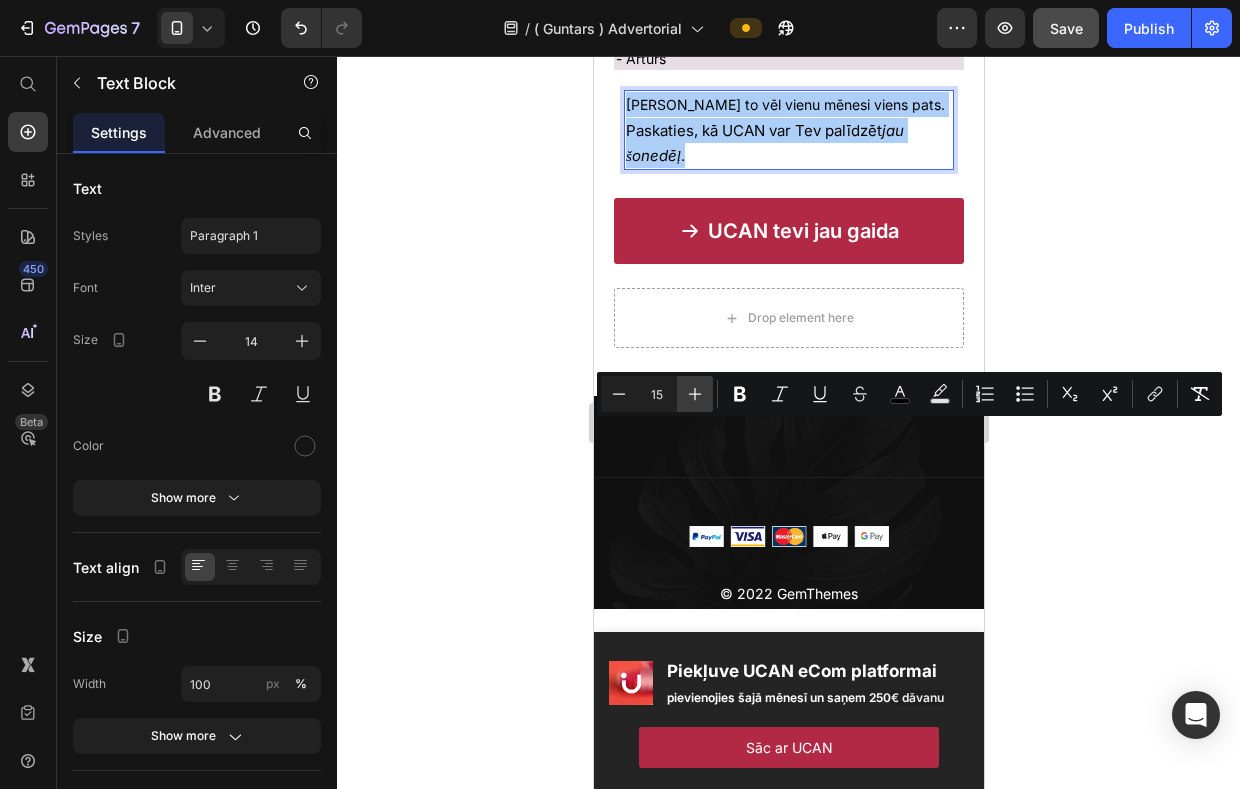 click on "Plus" at bounding box center [695, 394] 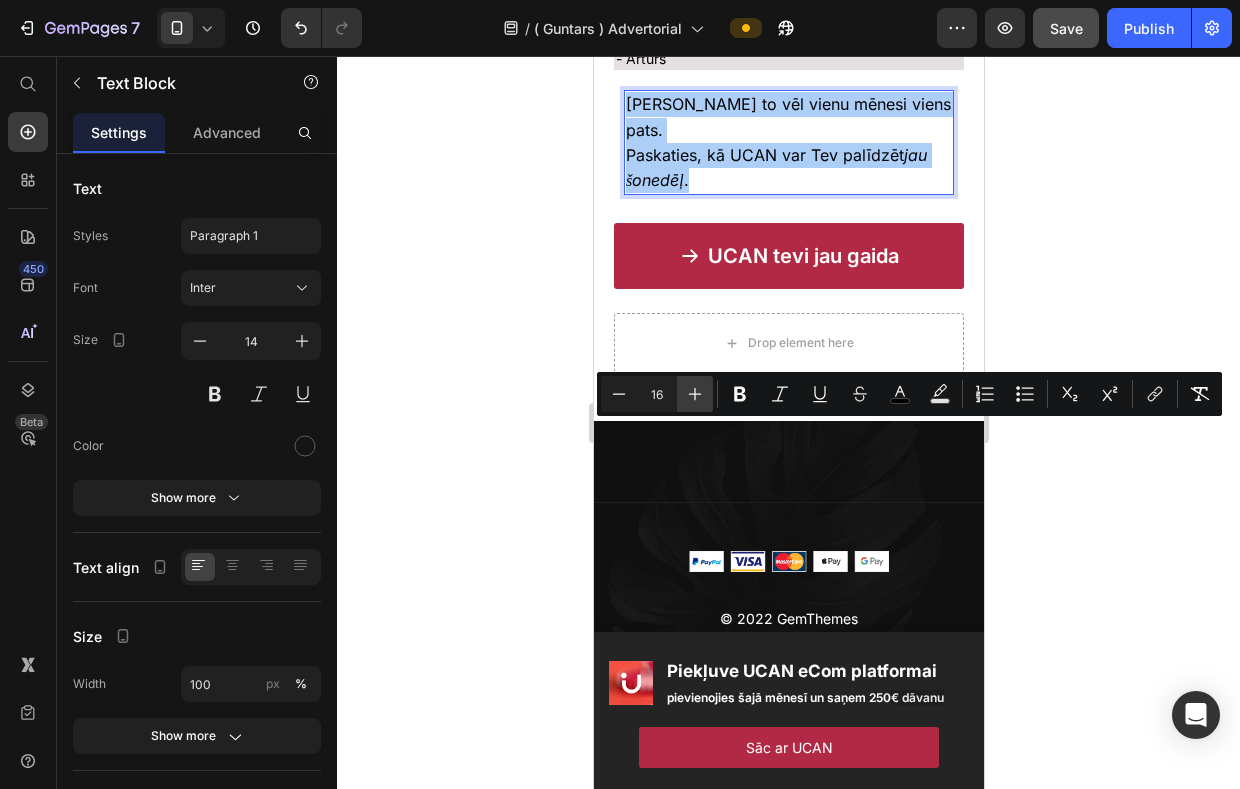 click on "Plus" at bounding box center (695, 394) 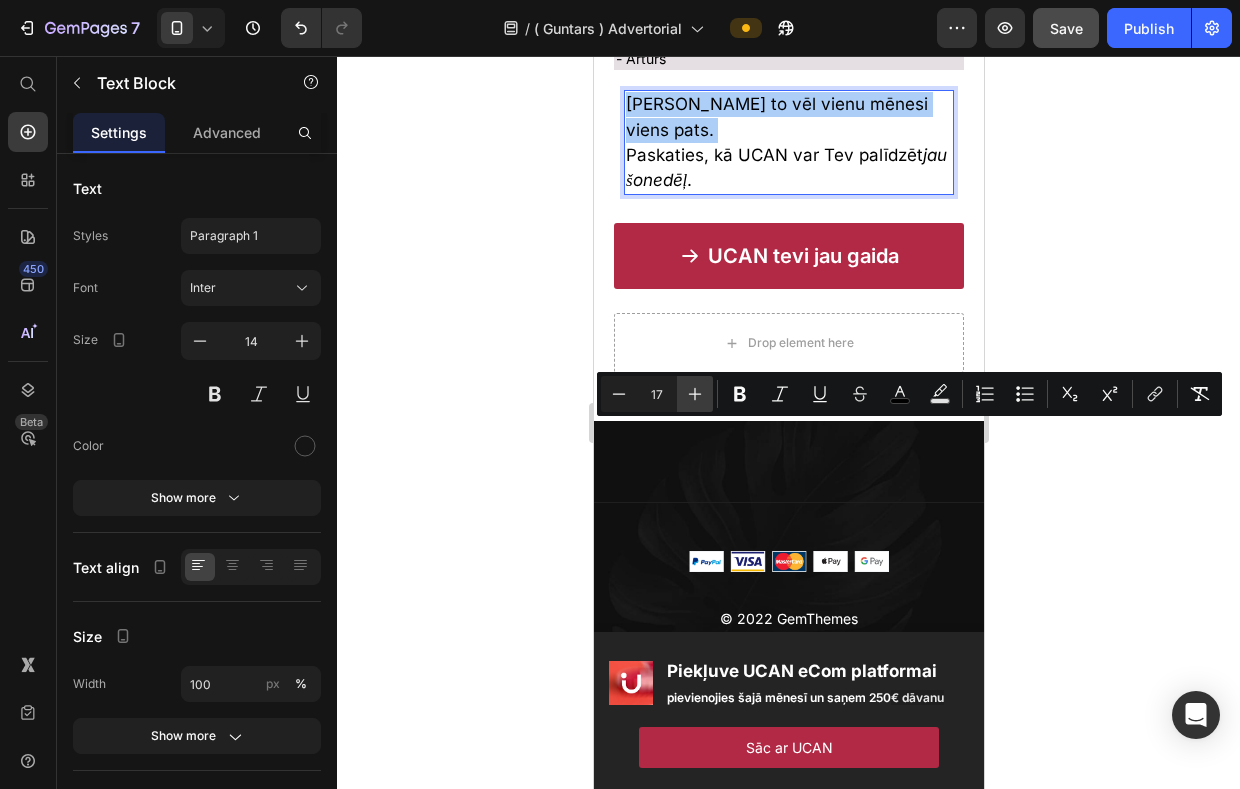 click on "Plus" at bounding box center [695, 394] 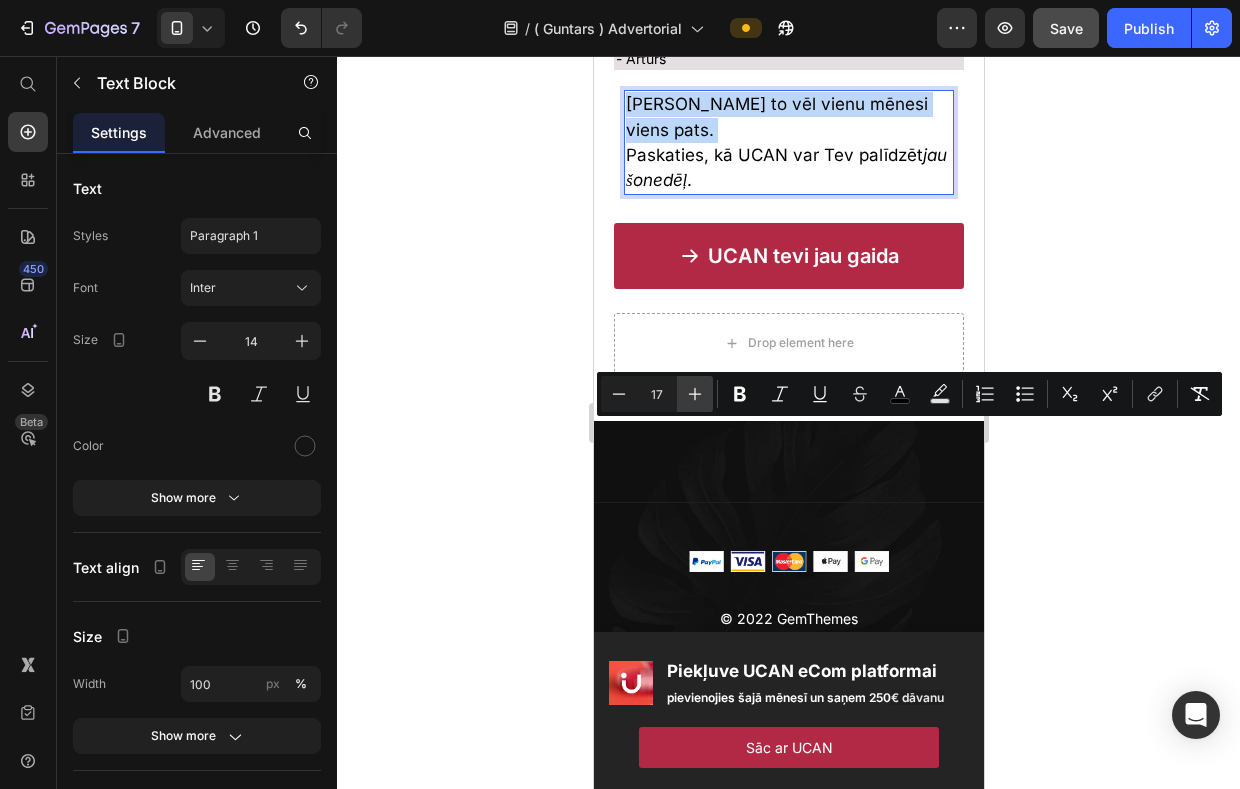type on "18" 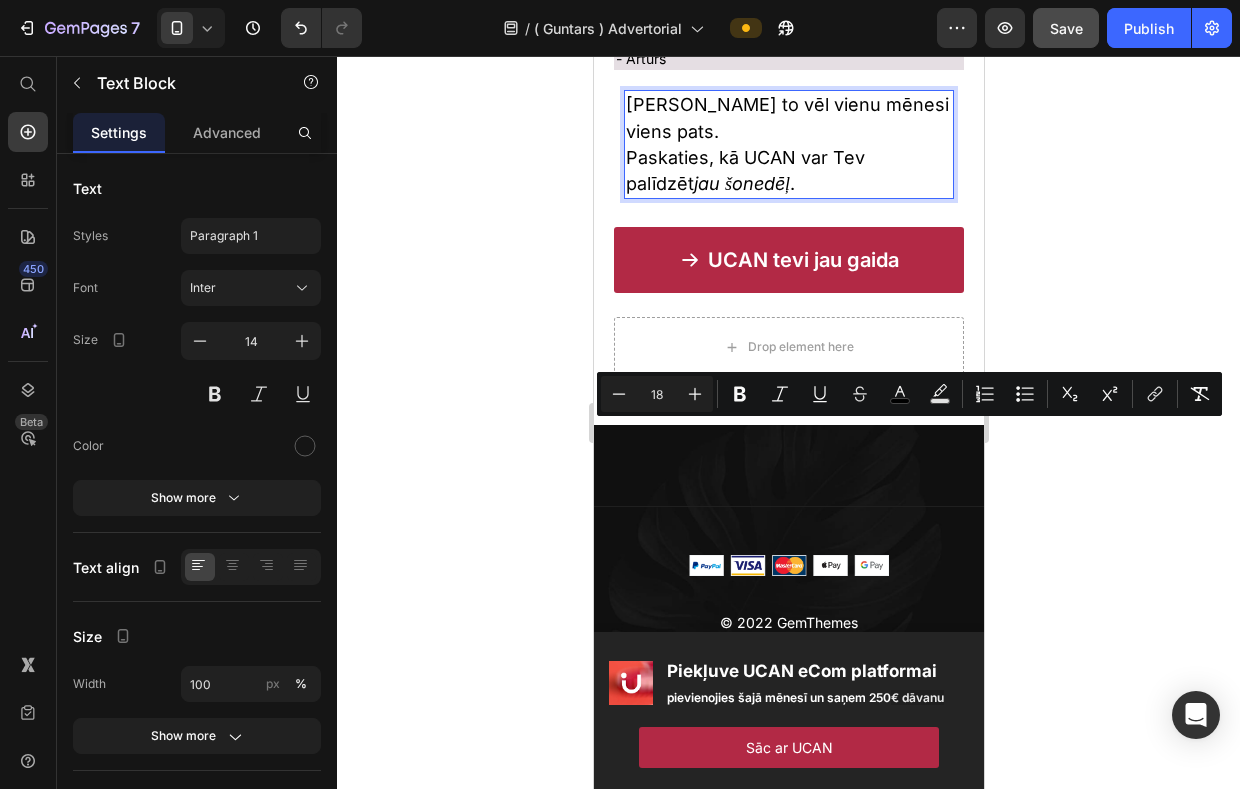 click 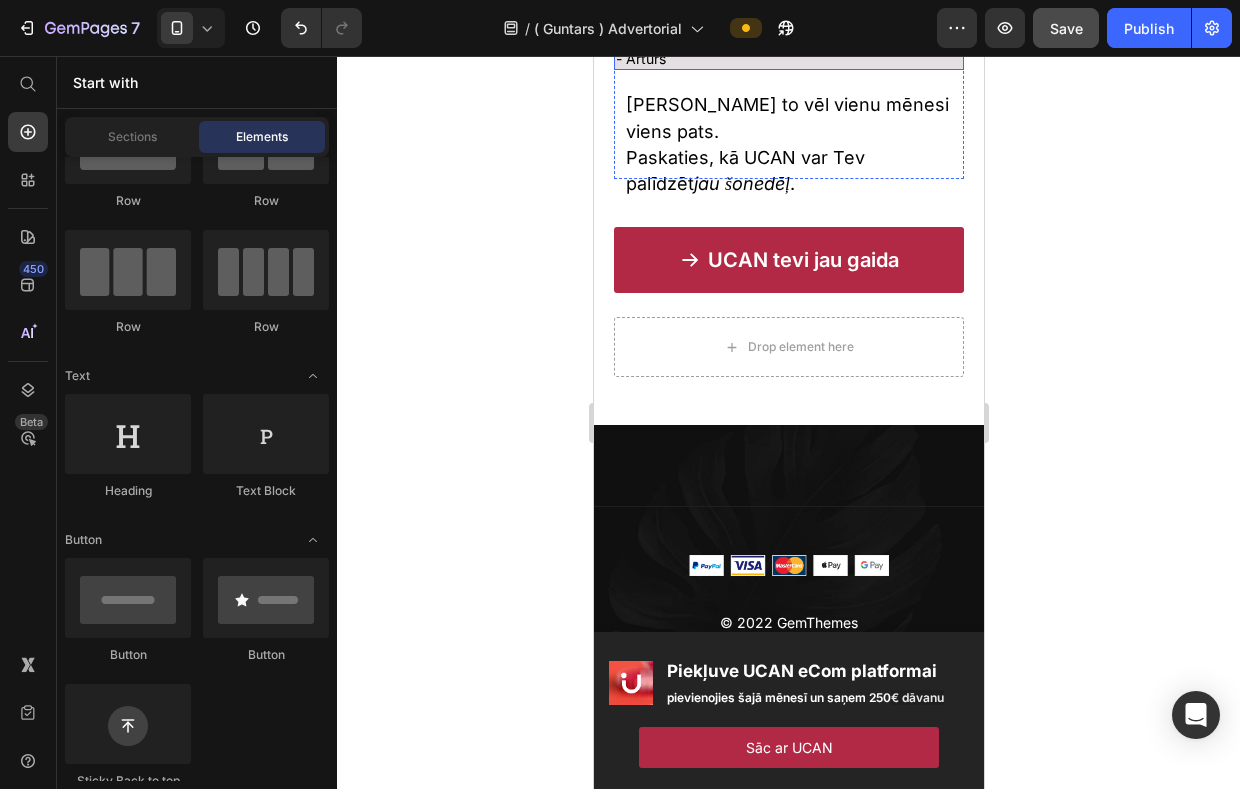 click on "“Ja es nebūtu pamēģinājis, es būtu metis plinti krūmos. Tagad man ir plāns, ko darīt katru nedēļu, un cilvēki, kas palīdz, ja iestrēgstu.” - Artūrs" at bounding box center [788, 22] 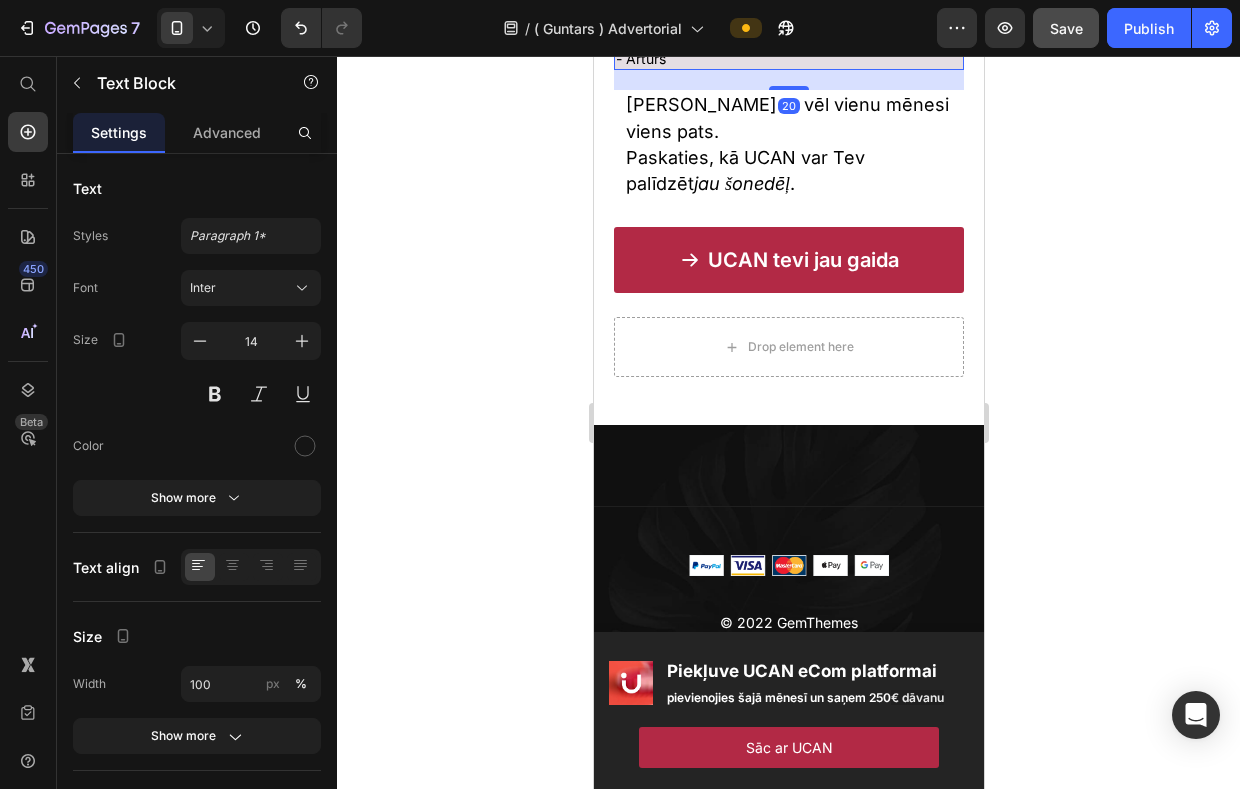 click on "“Ja es nebūtu pamēģinājis, es būtu metis plinti krūmos. Tagad man ir plāns, ko darīt katru nedēļu, un cilvēki, kas palīdz, ja iestrēgstu.” - Artūrs" at bounding box center [788, 22] 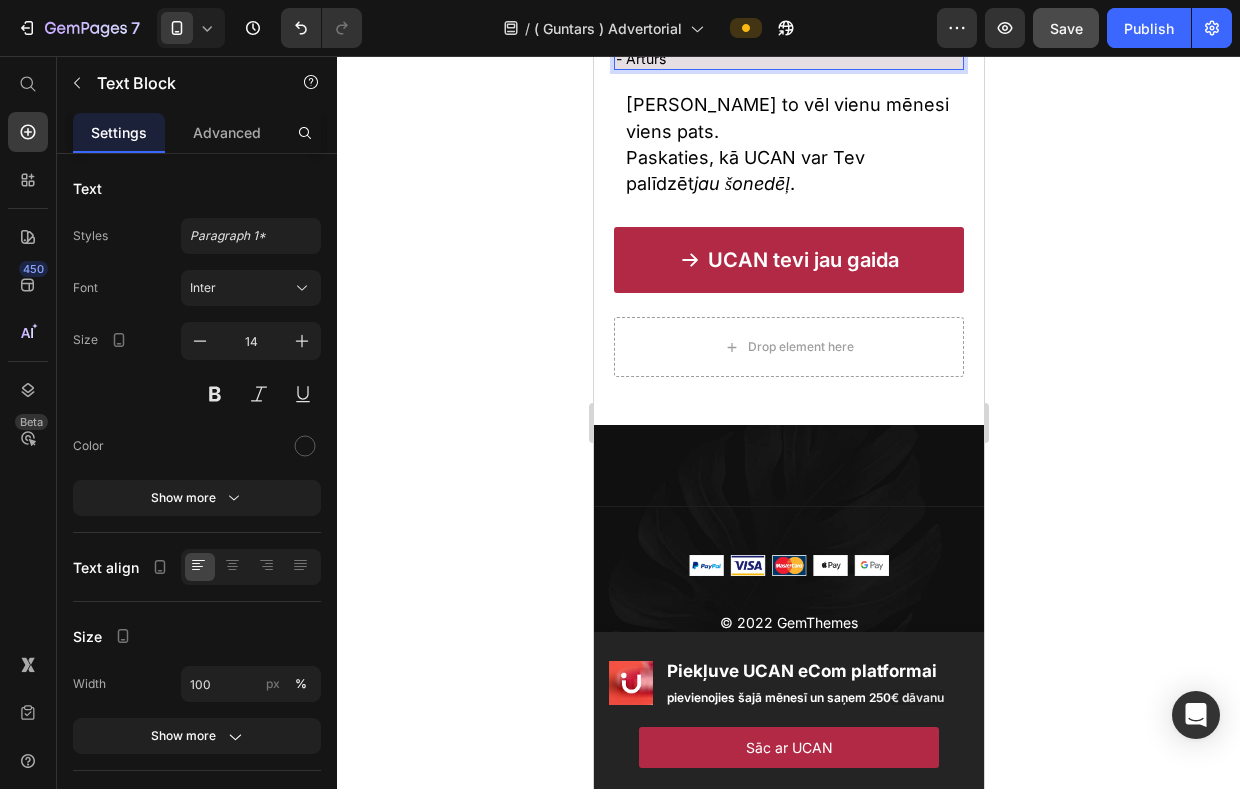 click on "“Ja es nebūtu pamēģinājis, es būtu metis plinti krūmos. Tagad man ir plāns, ko darīt katru nedēļu, un cilvēki, kas palīdz, ja iestrēgstu.” - Artūrs" at bounding box center [788, 22] 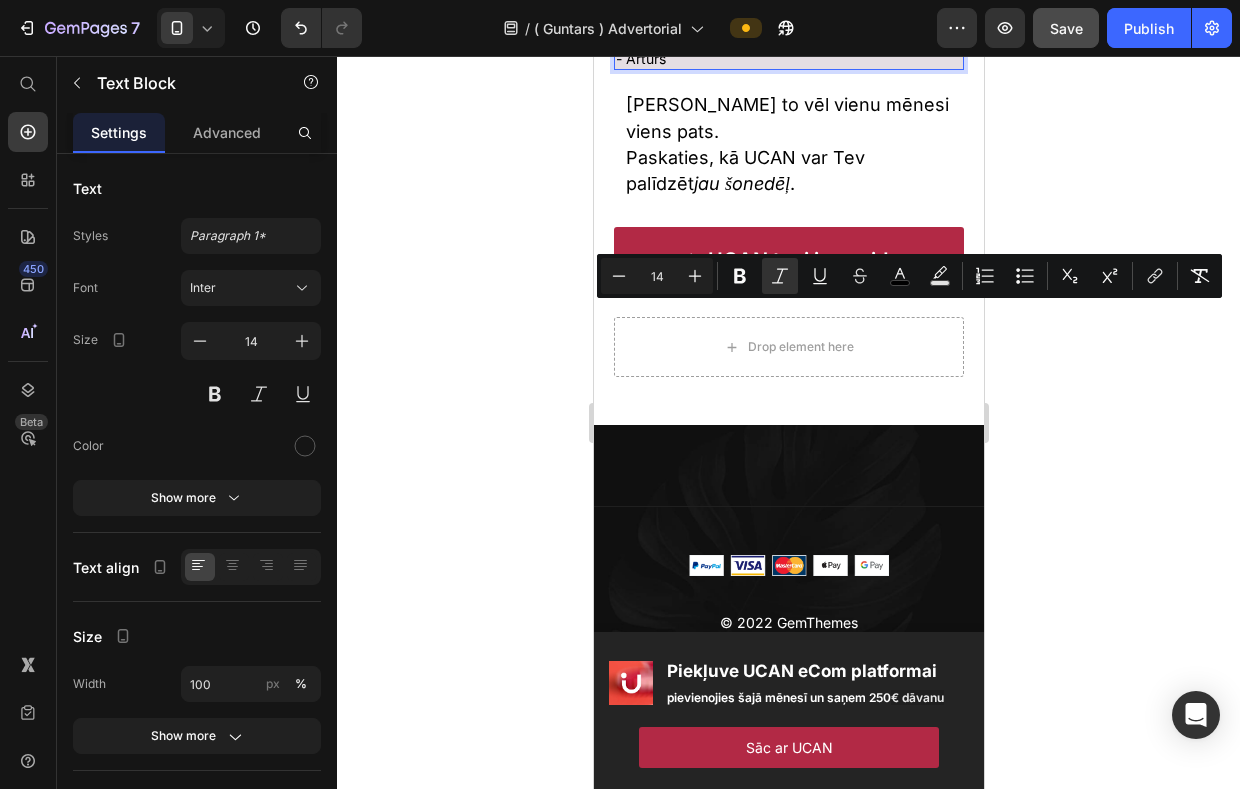 click on "“Ja es nebūtu pamēģinājis, es būtu metis plinti krūmos. Tagad man ir plāns, ko darīt katru nedēļu, un cilvēki, kas palīdz, ja iestrēgstu.” - Artūrs" at bounding box center (788, 22) 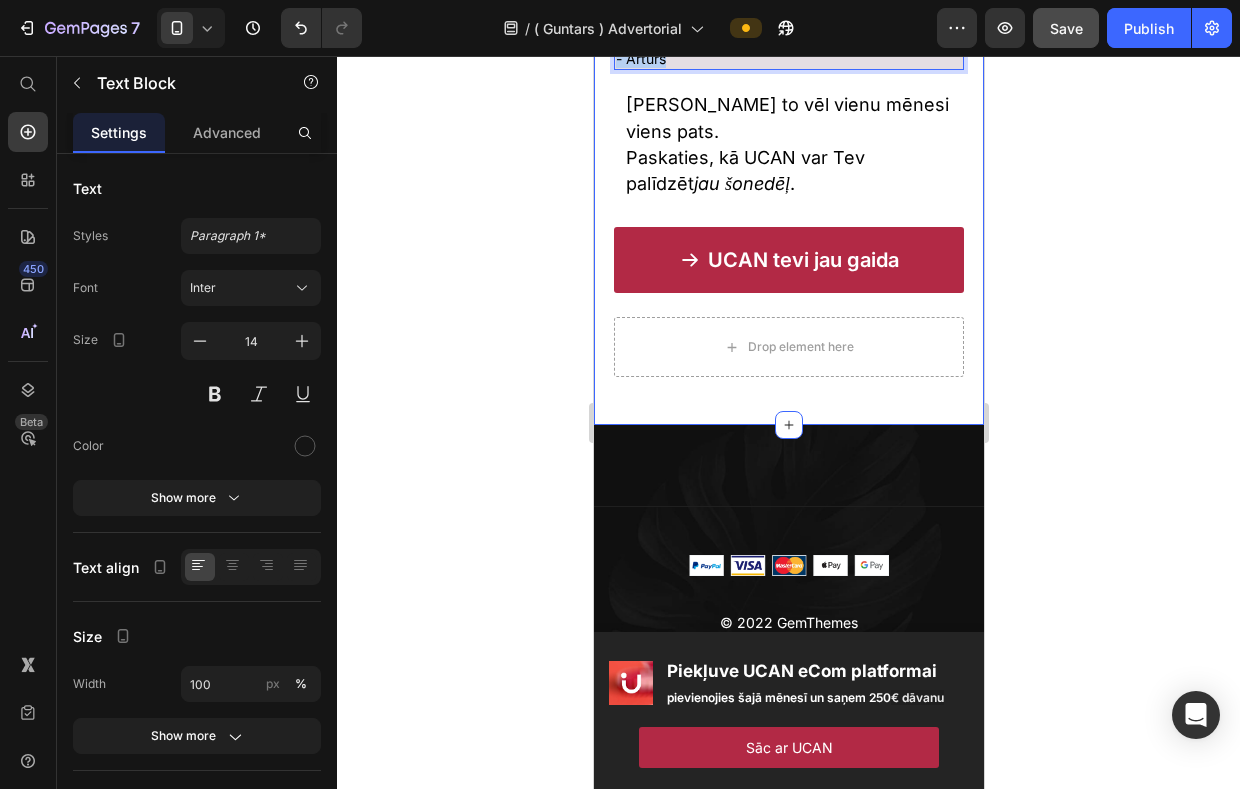 drag, startPoint x: 700, startPoint y: 386, endPoint x: 596, endPoint y: 302, distance: 133.6862 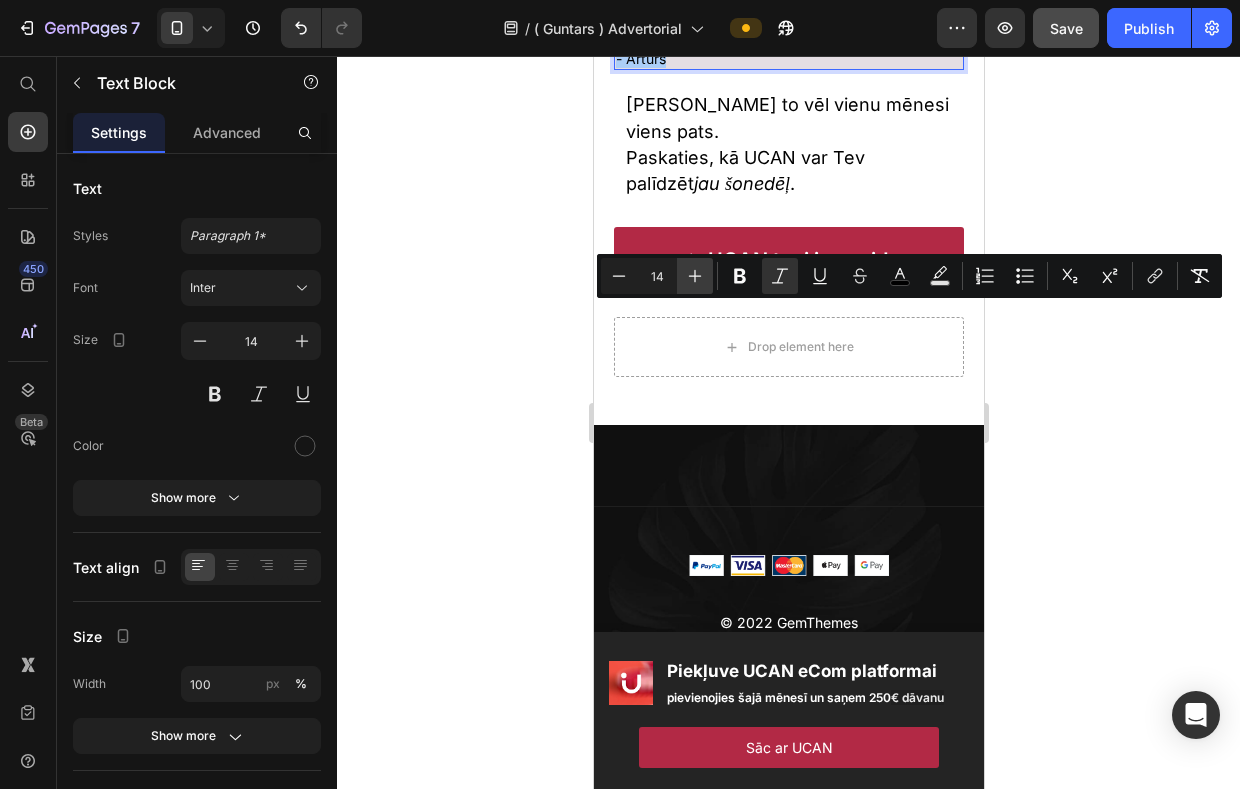 click on "Plus" at bounding box center [695, 276] 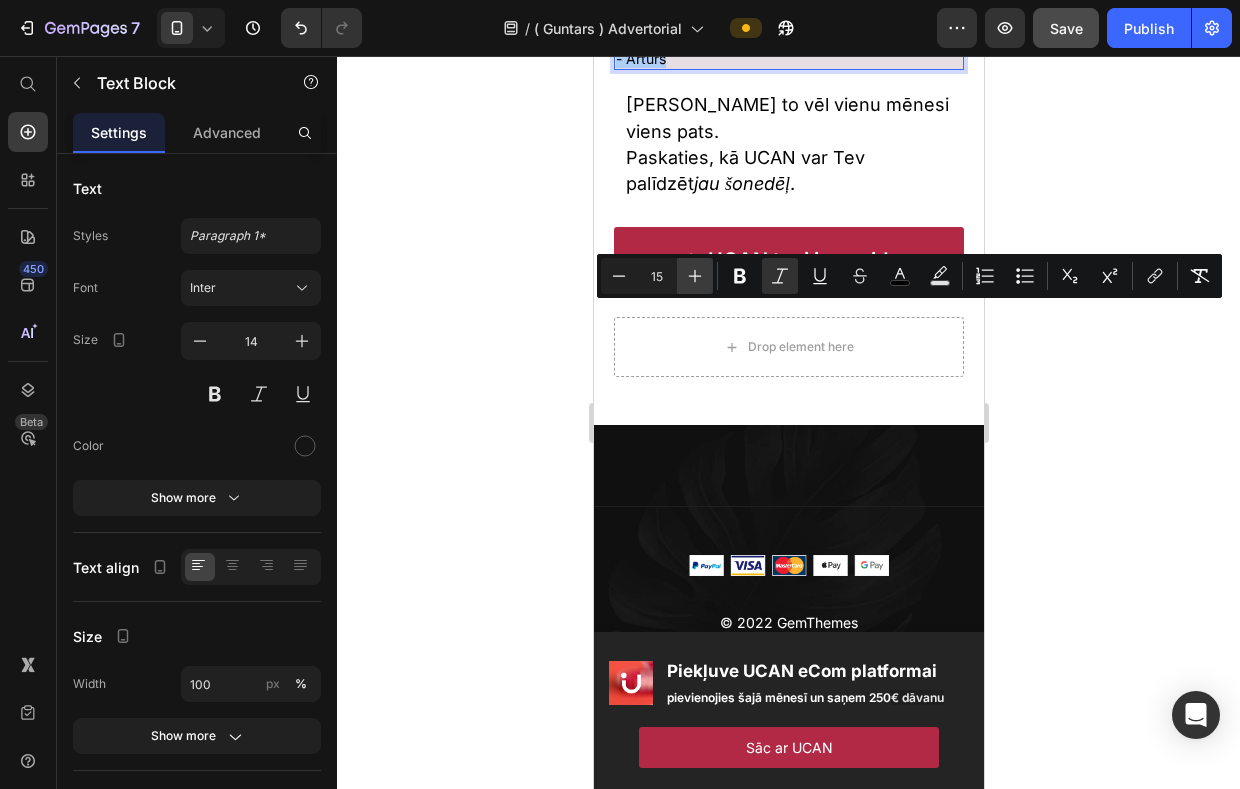 click on "Plus" at bounding box center [695, 276] 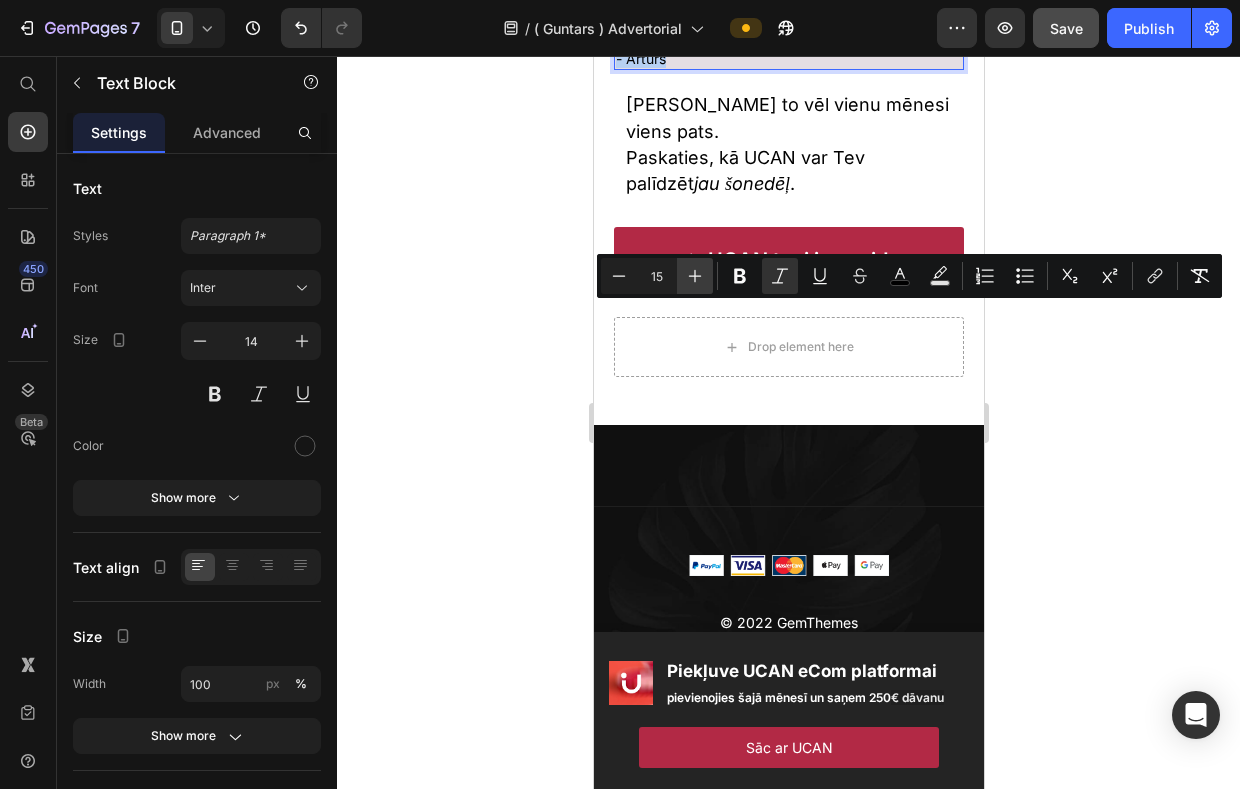 type on "16" 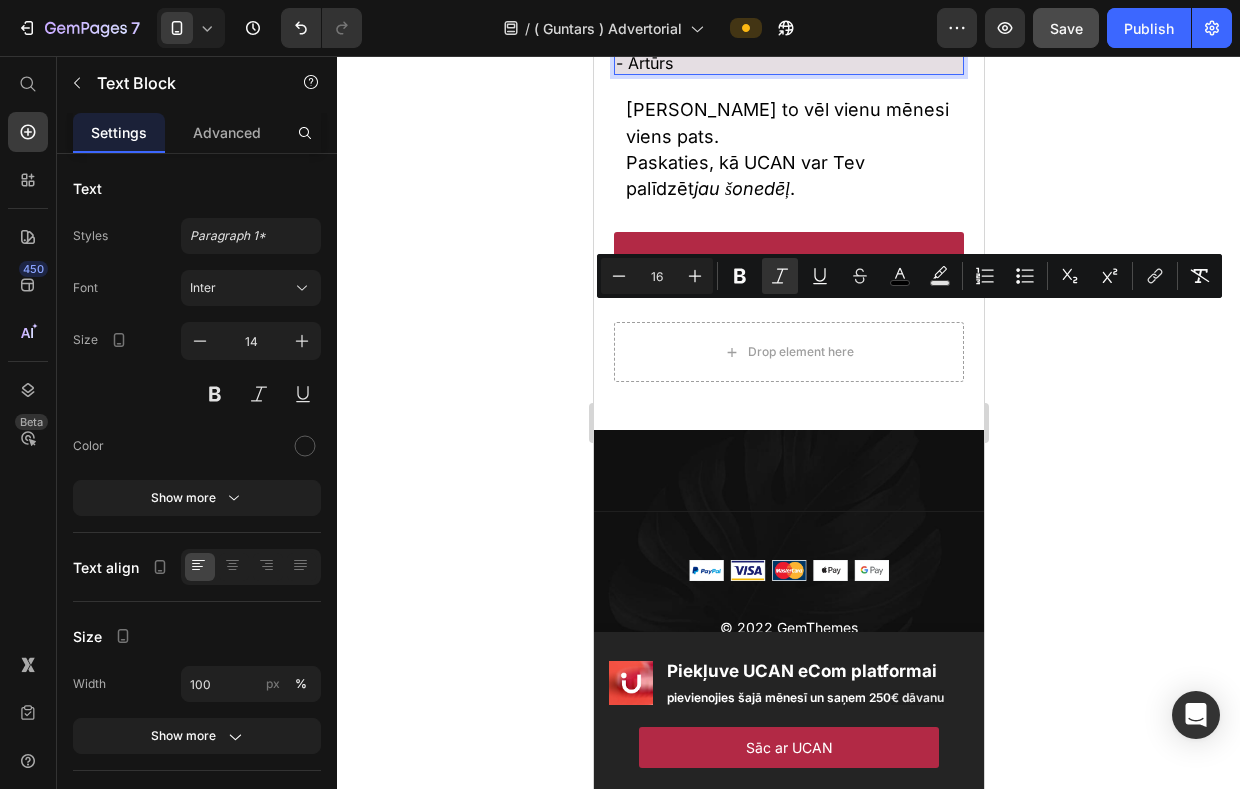 click 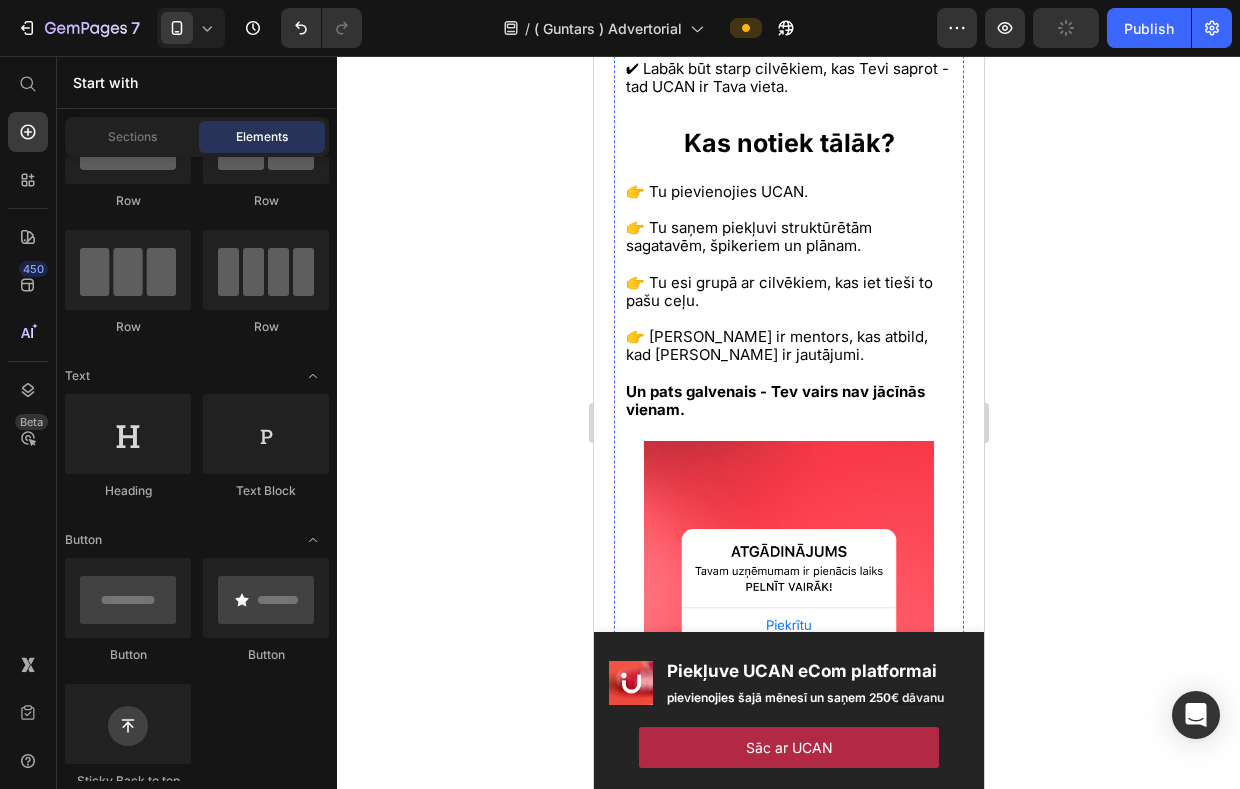 scroll, scrollTop: 6920, scrollLeft: 0, axis: vertical 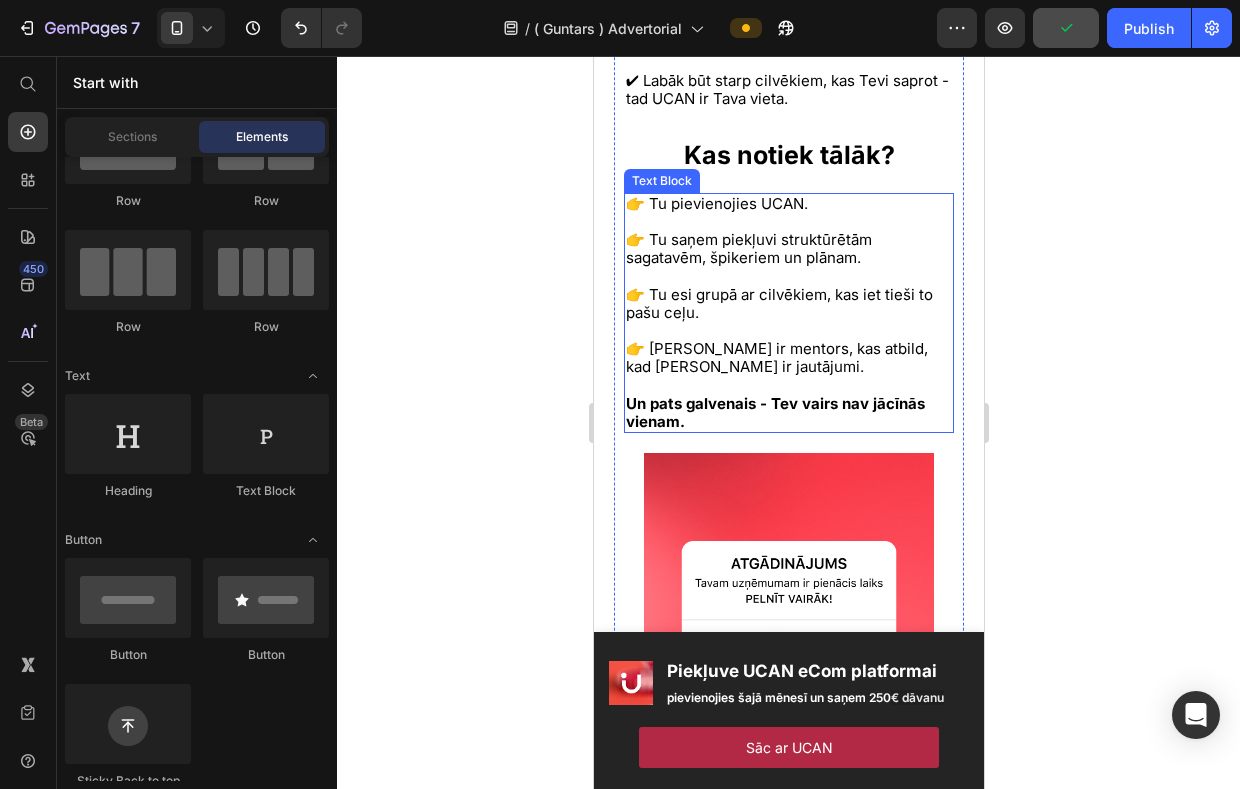 click on "Un pats galvenais - Tev vairs nav jācīnās vienam." at bounding box center [774, 412] 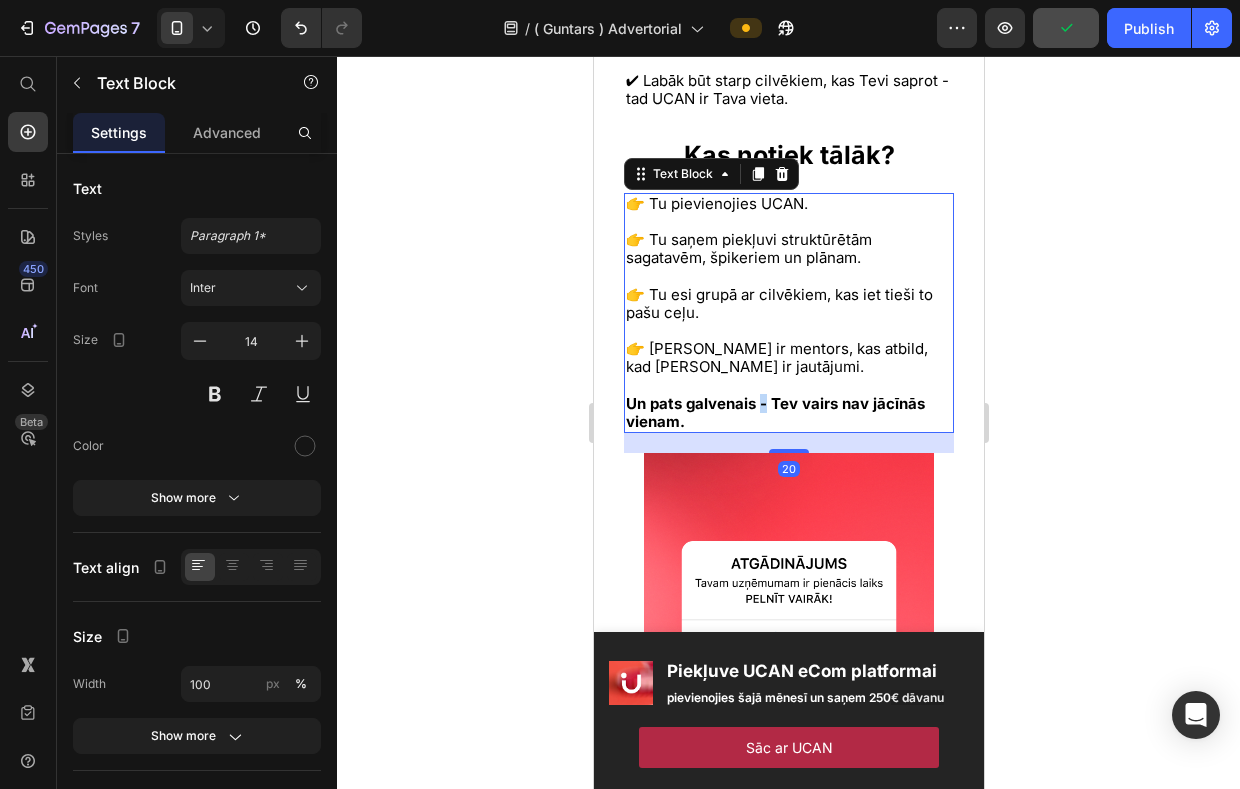 click on "Un pats galvenais - Tev vairs nav jācīnās vienam." at bounding box center [774, 412] 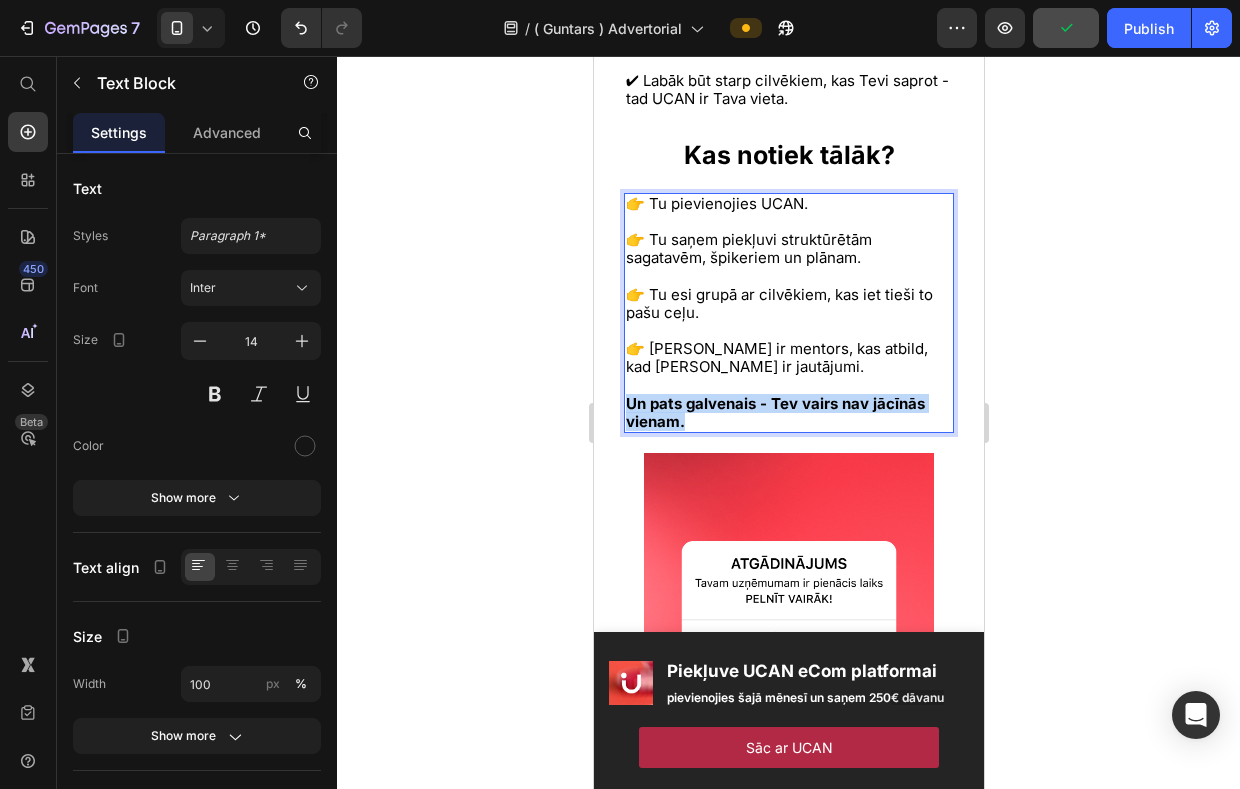 click on "Un pats galvenais - Tev vairs nav jācīnās vienam." at bounding box center [774, 412] 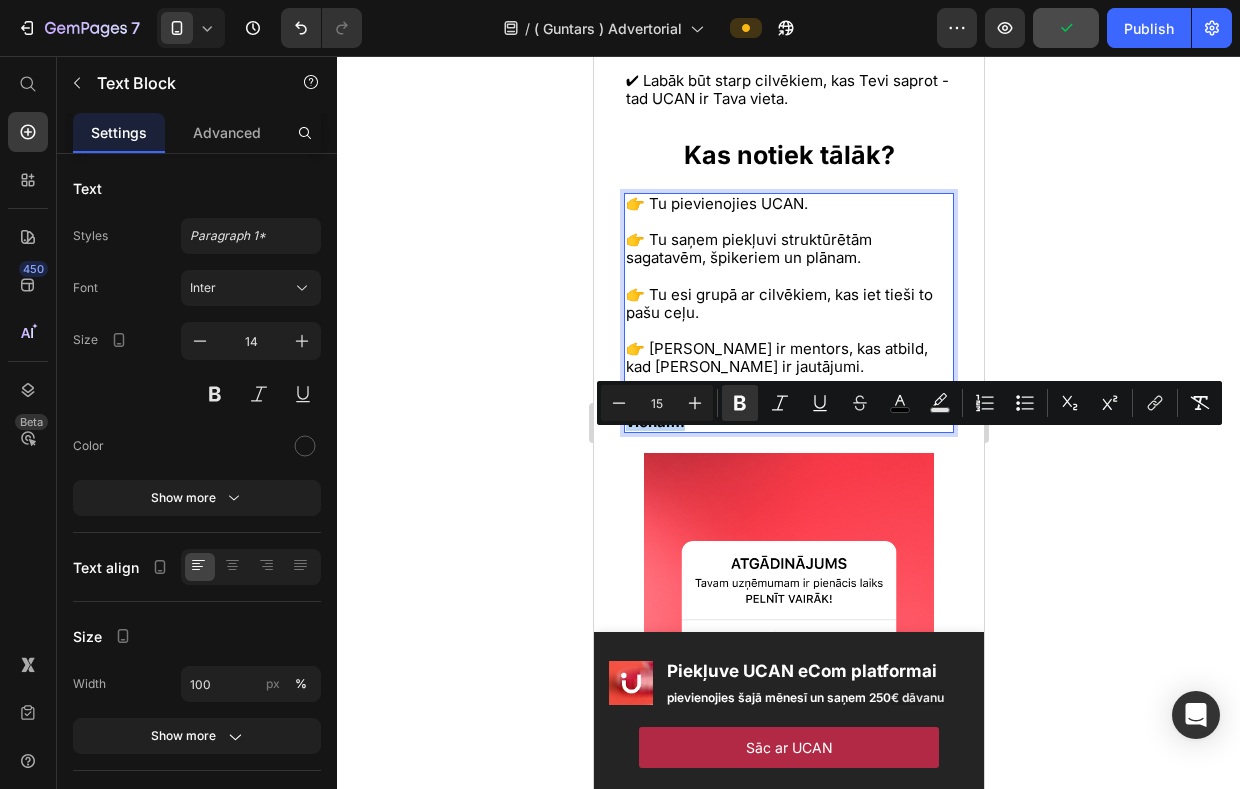 click on "Un pats galvenais - Tev vairs nav jācīnās vienam." at bounding box center (788, 413) 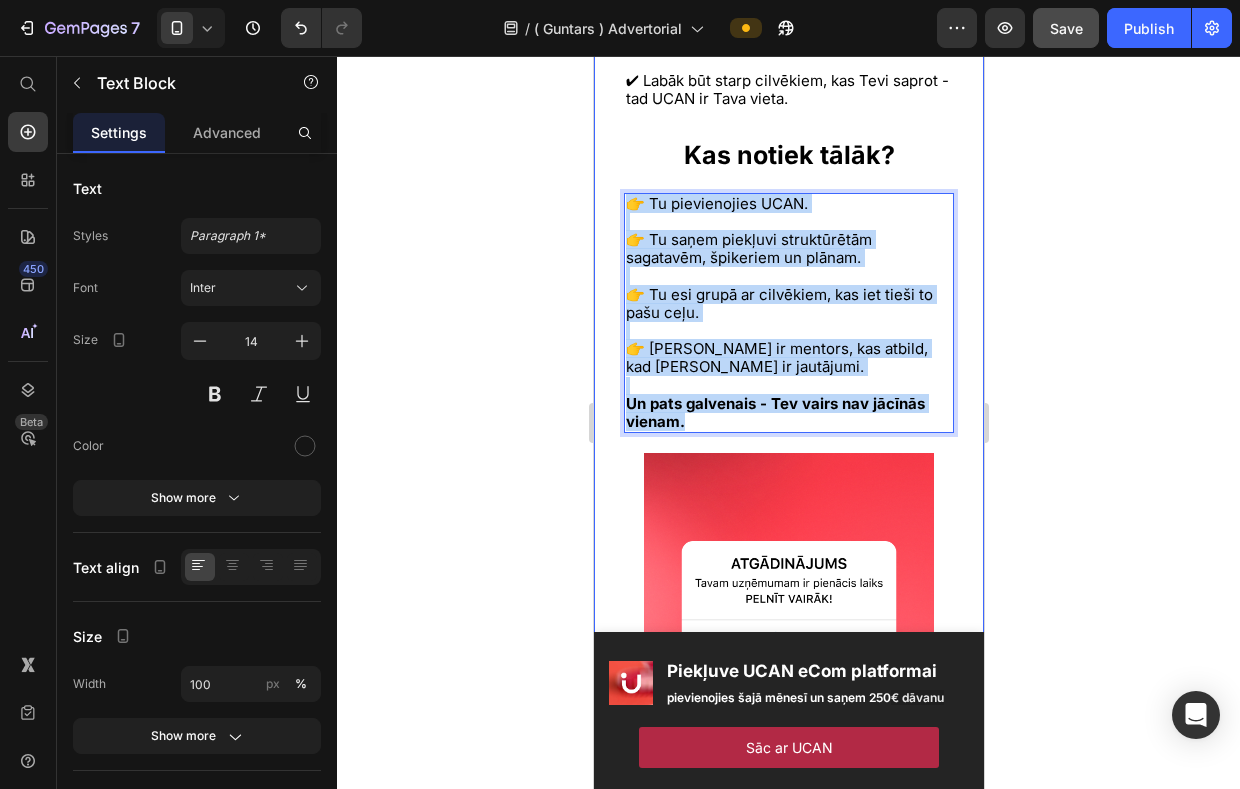 drag, startPoint x: 702, startPoint y: 463, endPoint x: 601, endPoint y: 234, distance: 250.28384 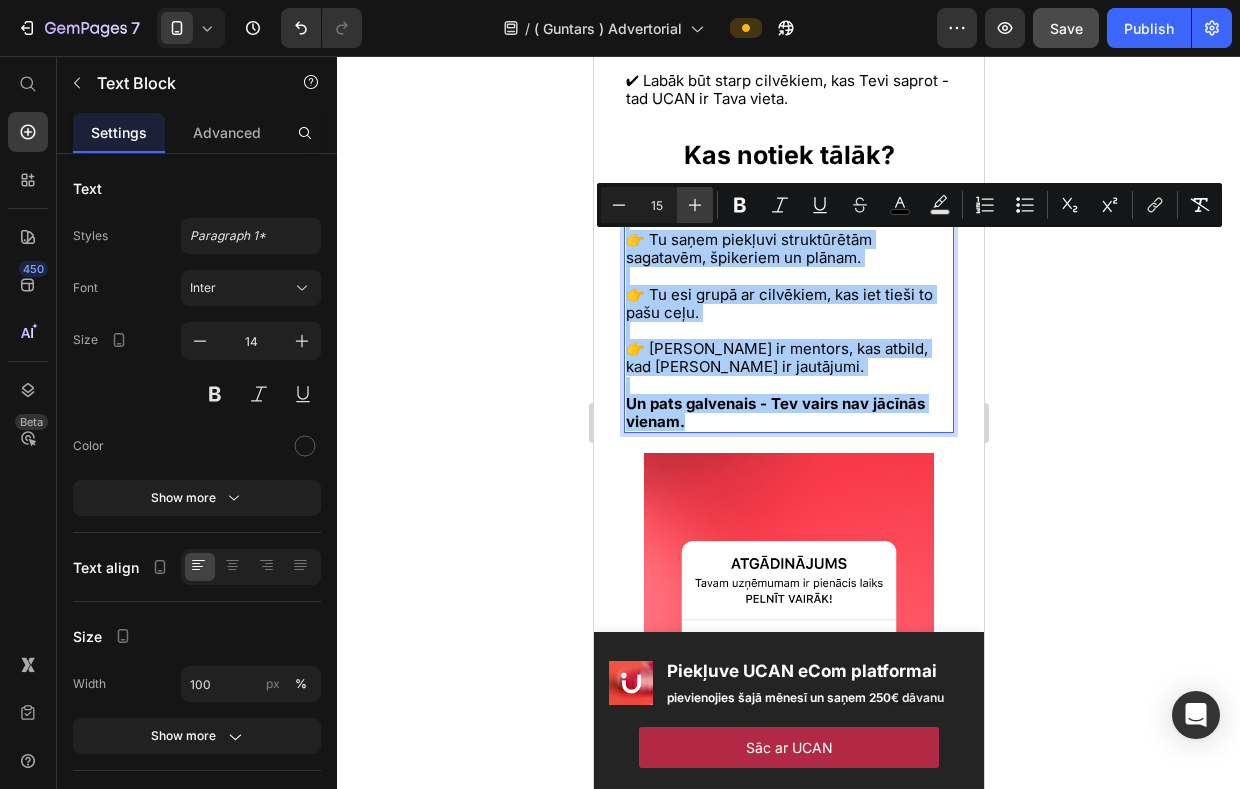 click 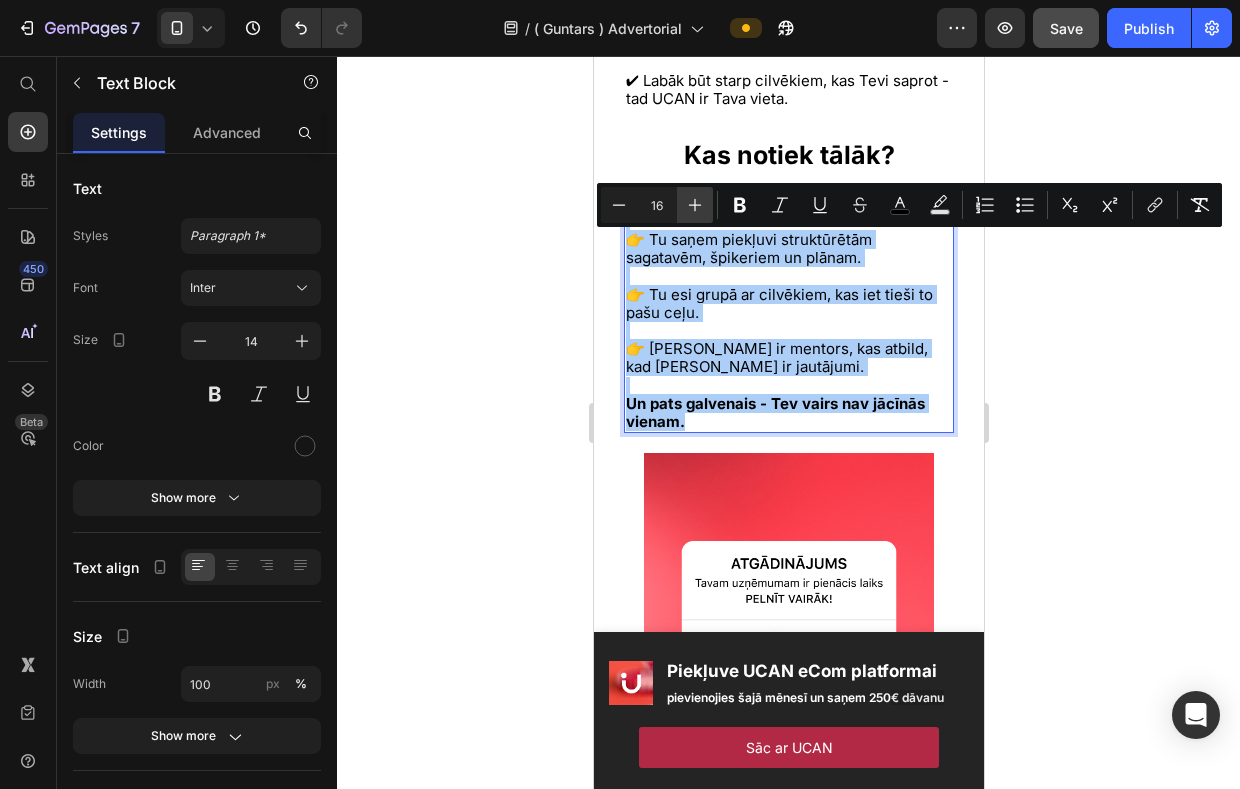 click 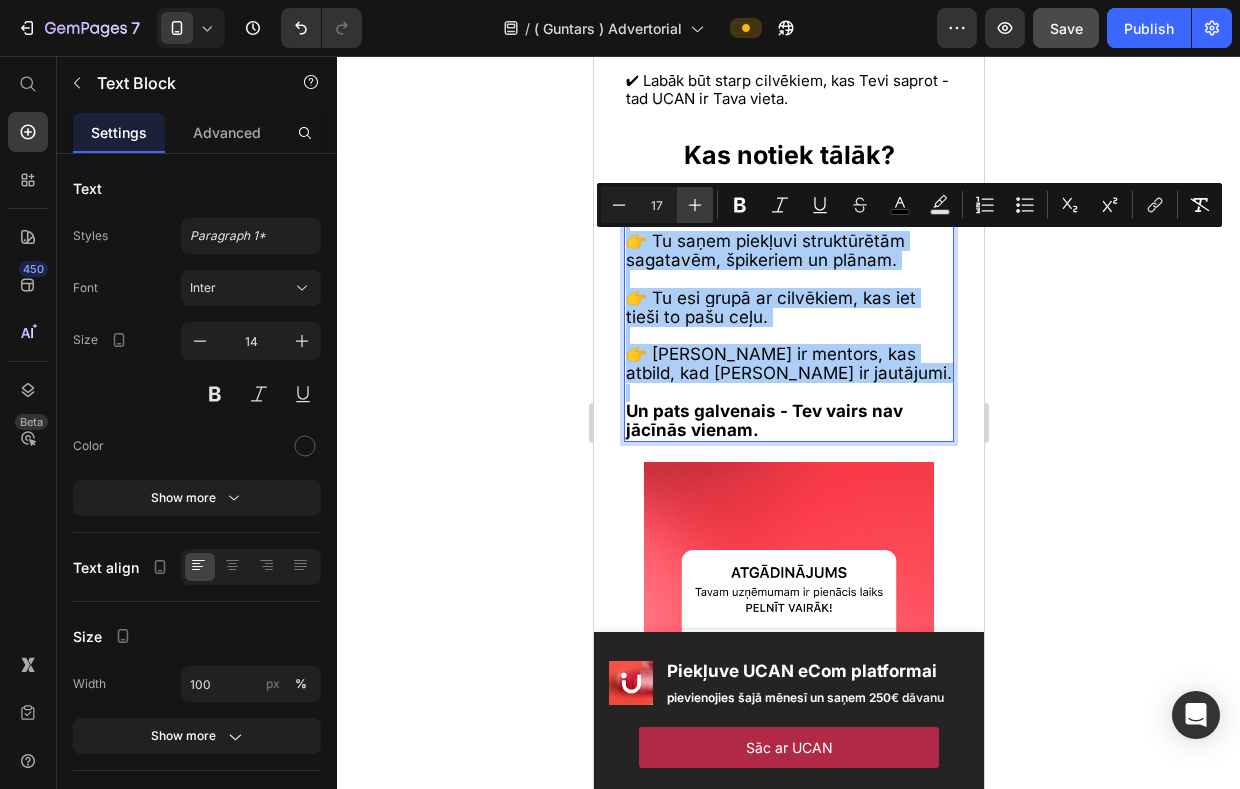 click 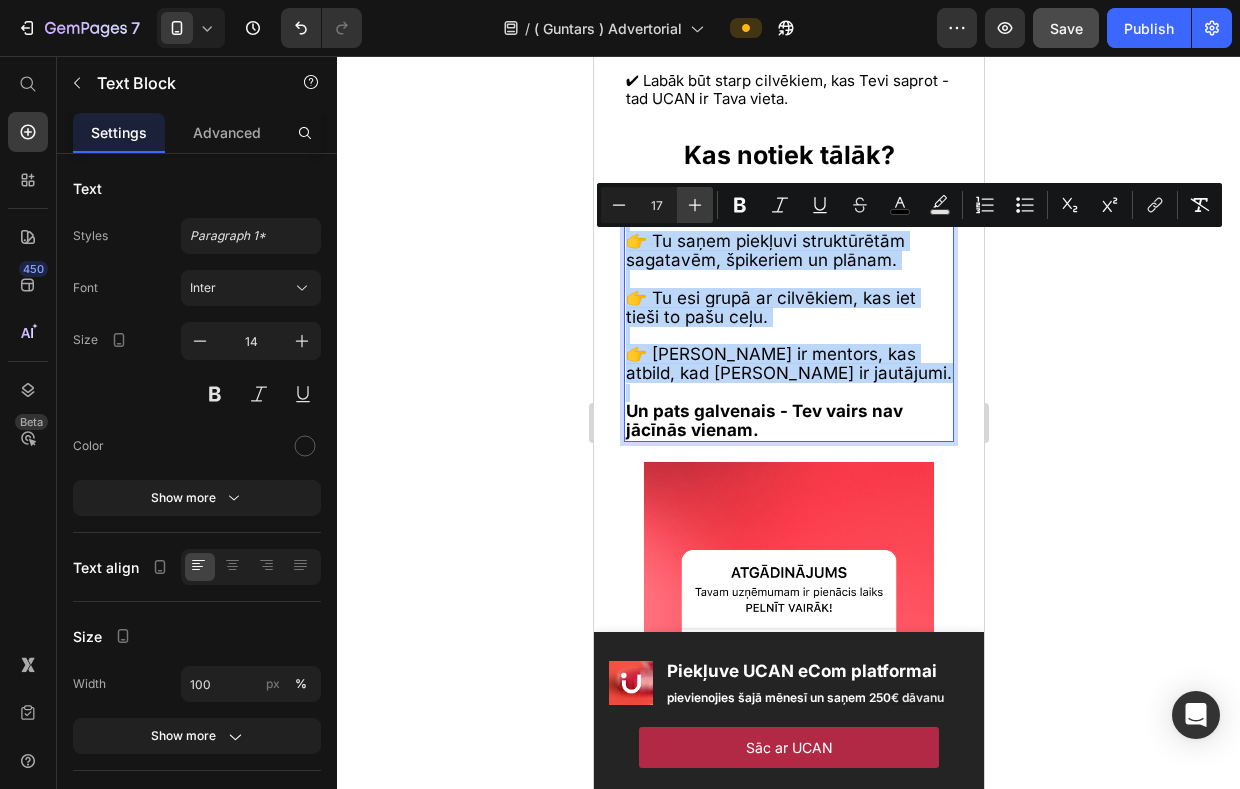 type on "18" 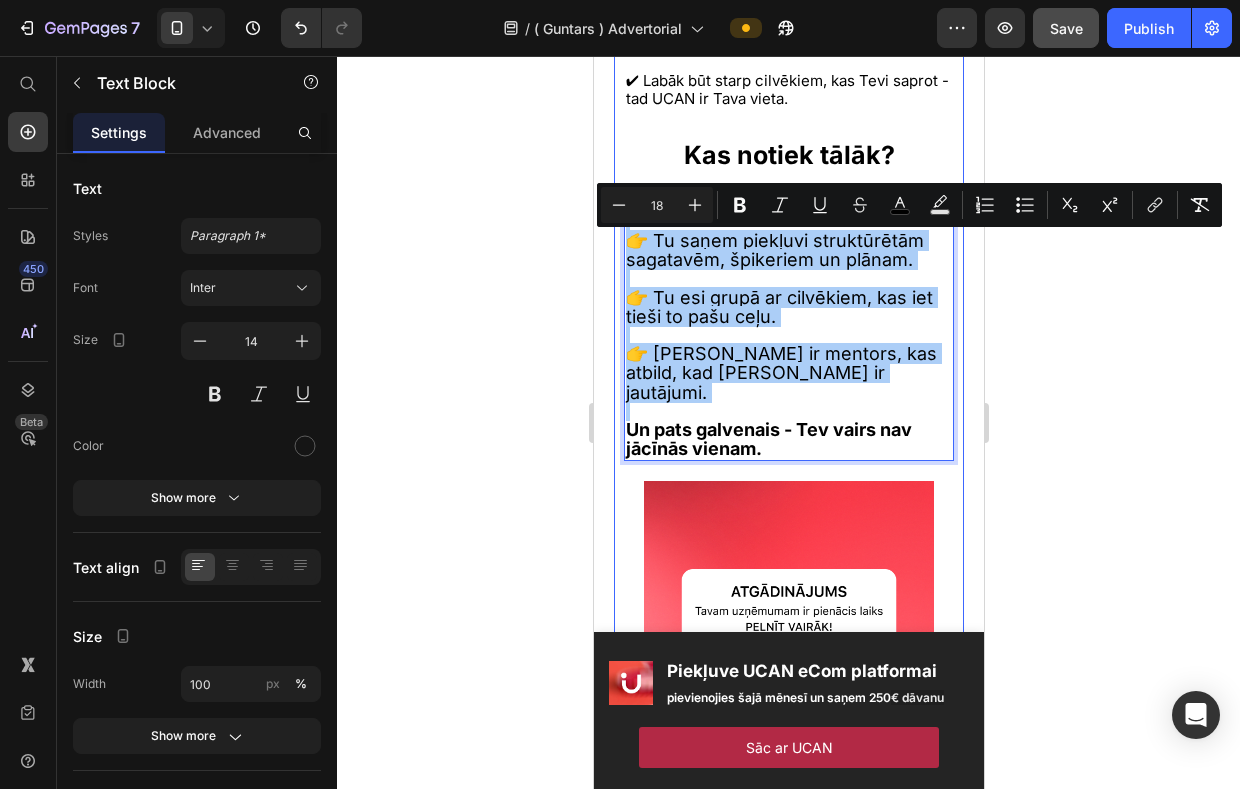click 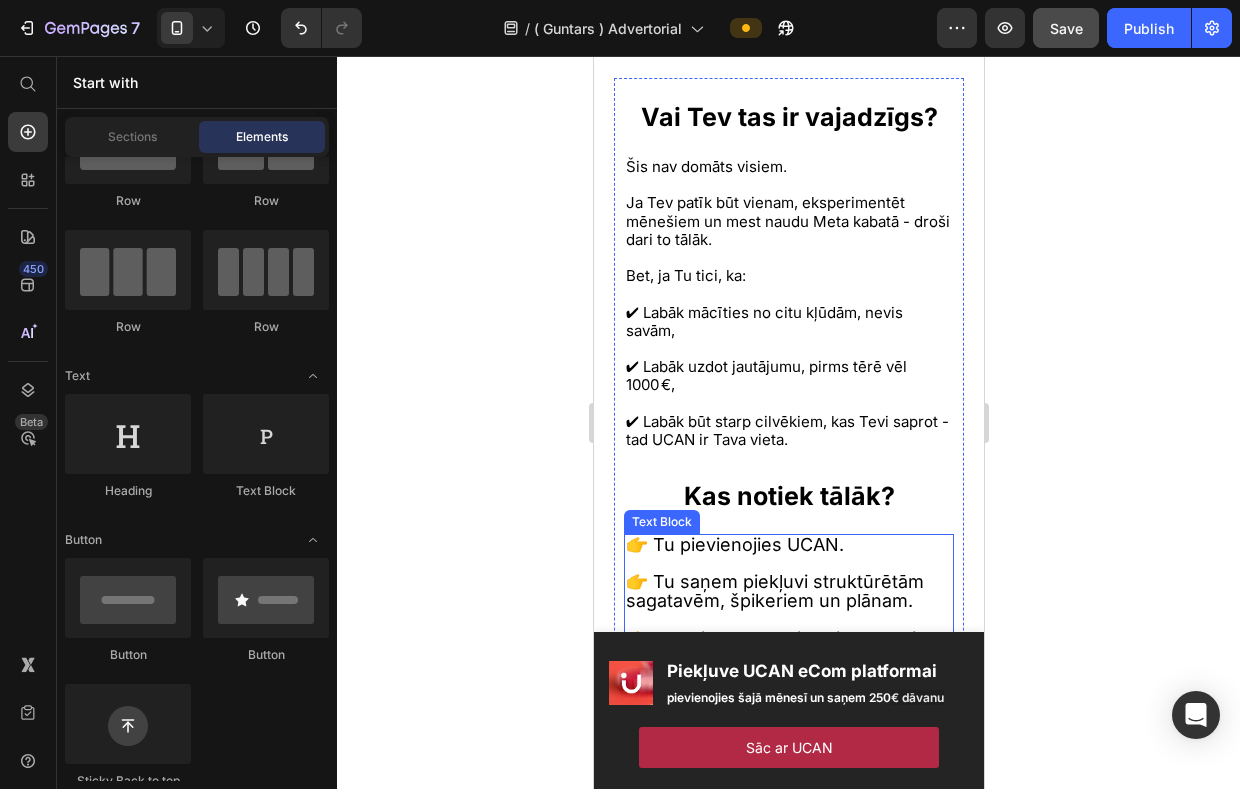 scroll, scrollTop: 6572, scrollLeft: 0, axis: vertical 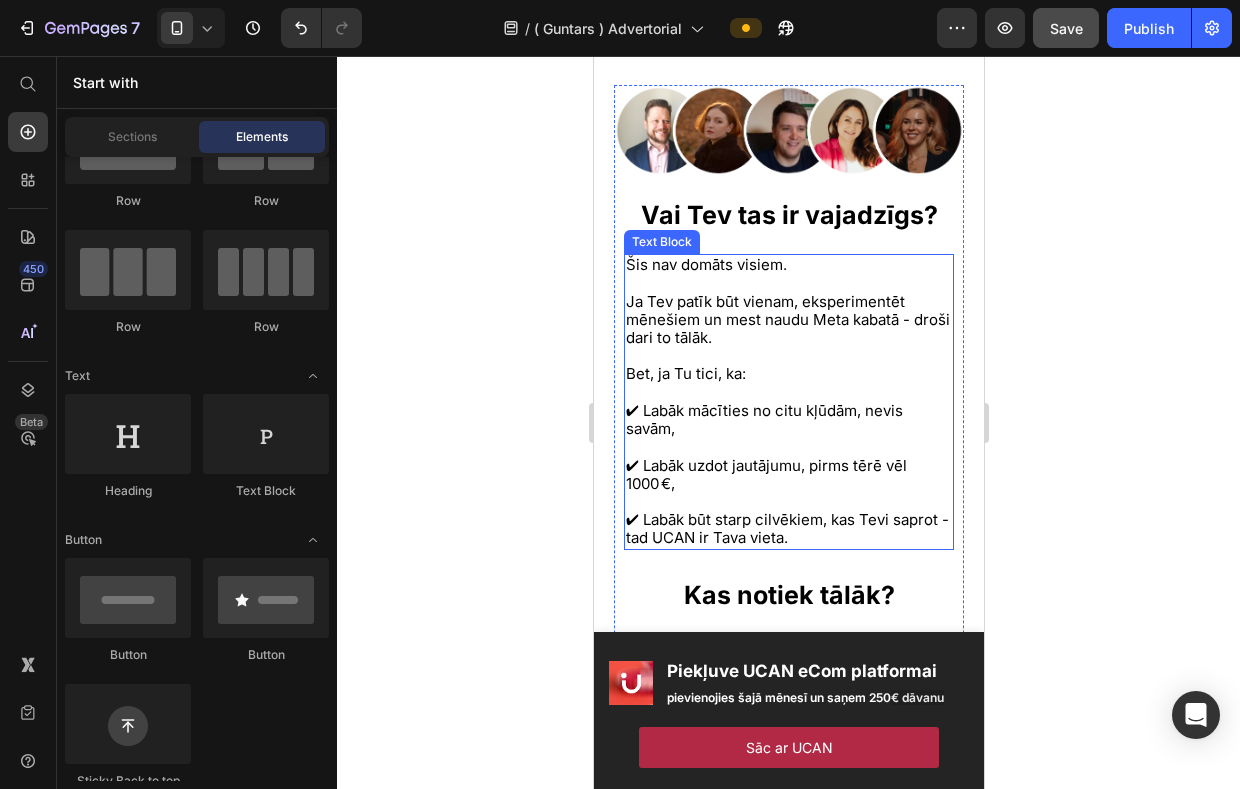 click on "✔ Labāk mācīties no citu kļūdām, nevis savām," at bounding box center (788, 411) 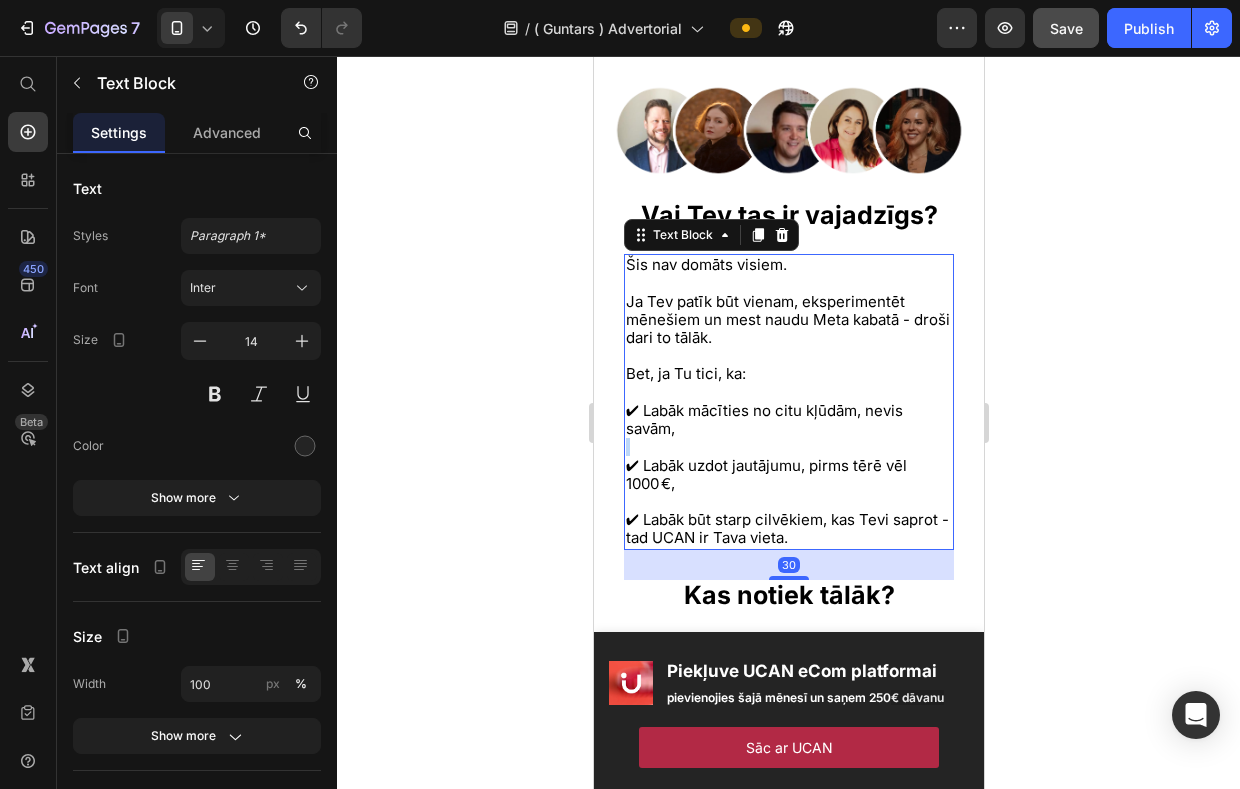 click on "✔ Labāk mācīties no citu kļūdām, nevis savām," at bounding box center (788, 411) 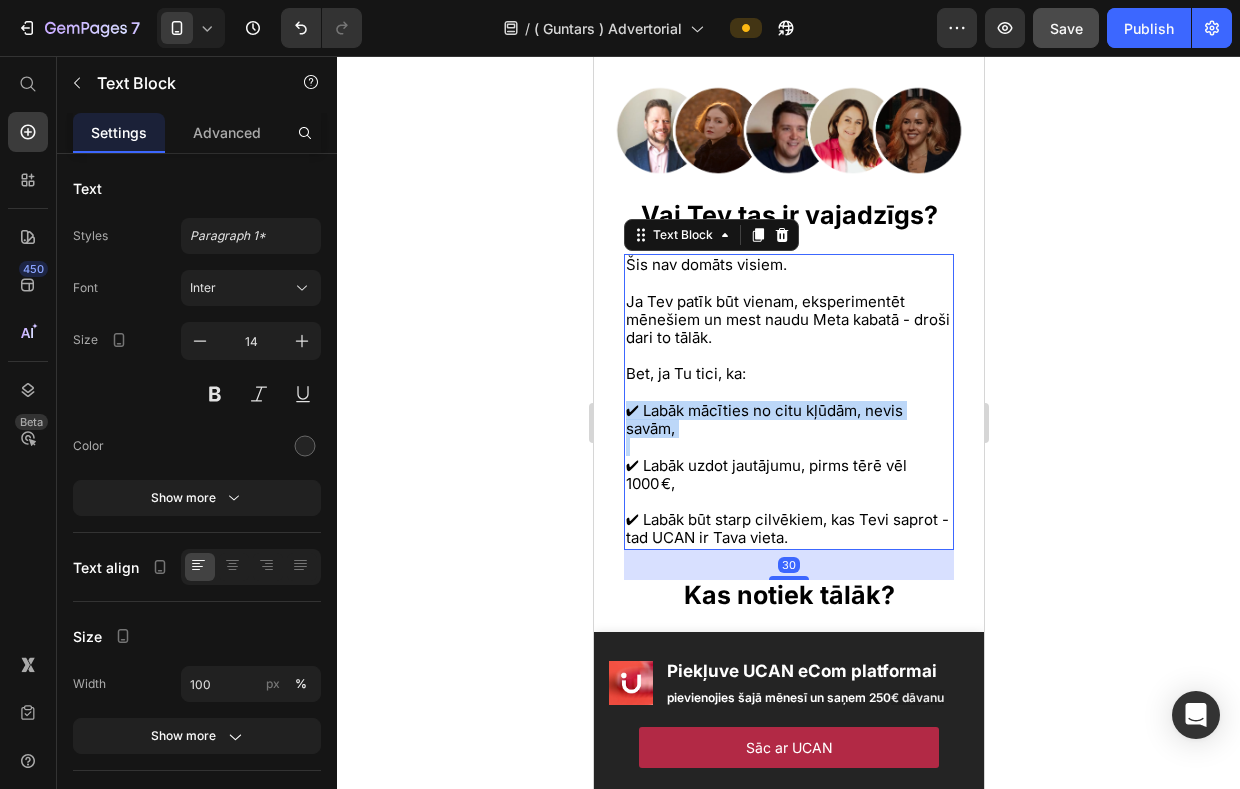 click on "✔ Labāk mācīties no citu kļūdām, nevis savām," at bounding box center (788, 411) 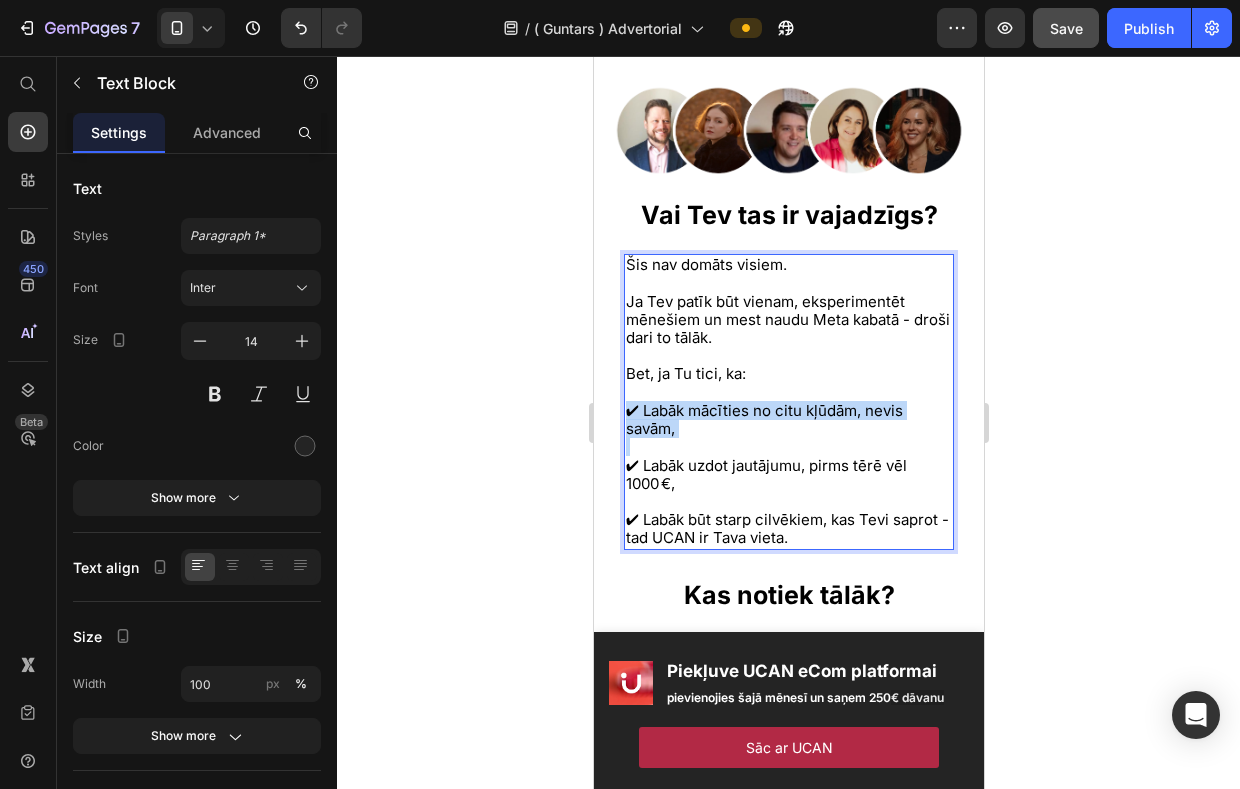 click on "✔ Labāk mācīties no citu kļūdām, nevis savām," at bounding box center (788, 411) 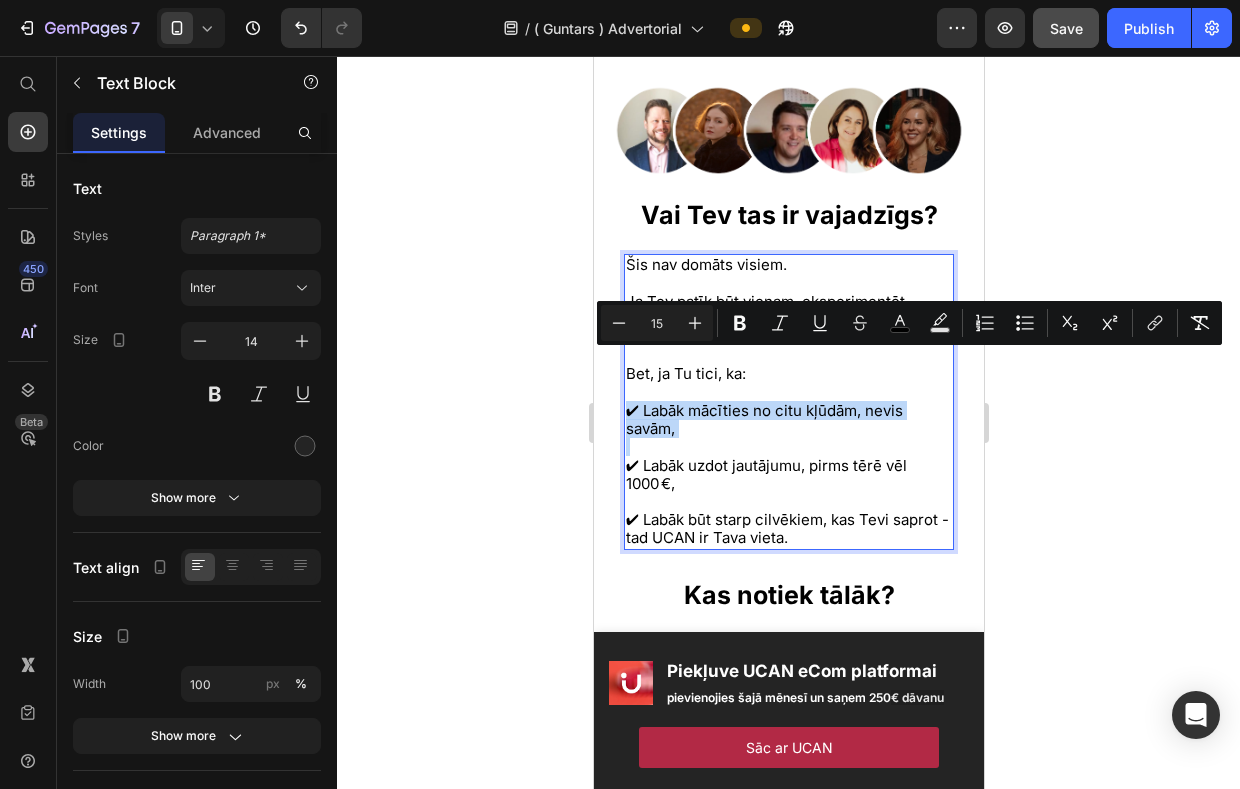 click on "Šis nav domāts visiem." at bounding box center [705, 264] 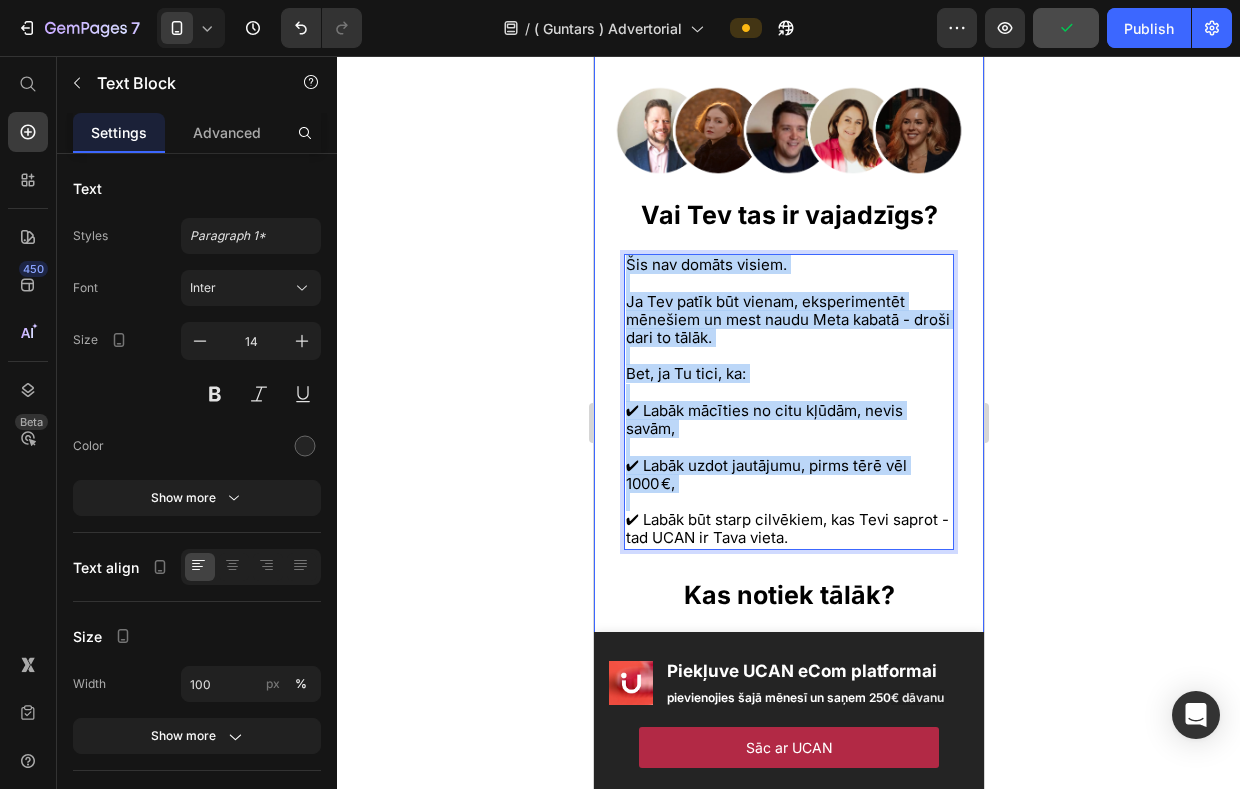 scroll, scrollTop: 0, scrollLeft: 1, axis: horizontal 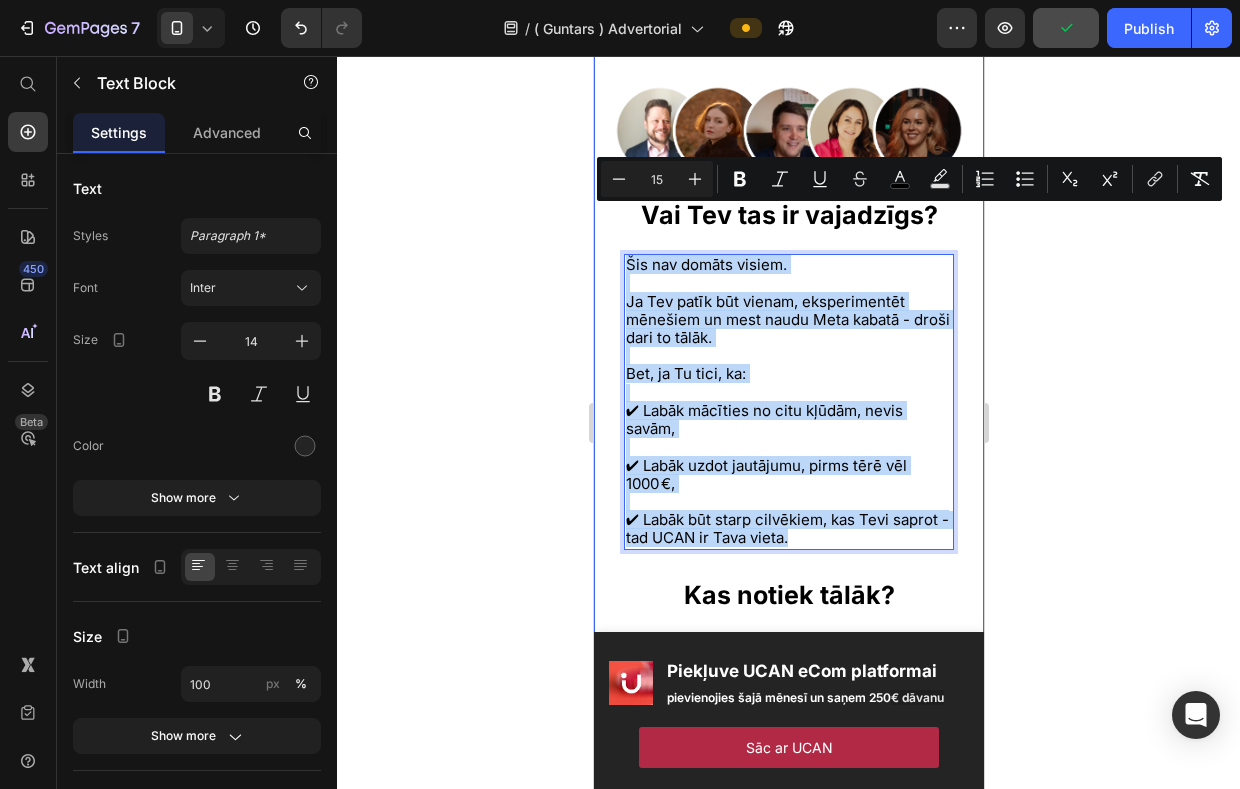 drag, startPoint x: 628, startPoint y: 218, endPoint x: 976, endPoint y: 503, distance: 449.80997 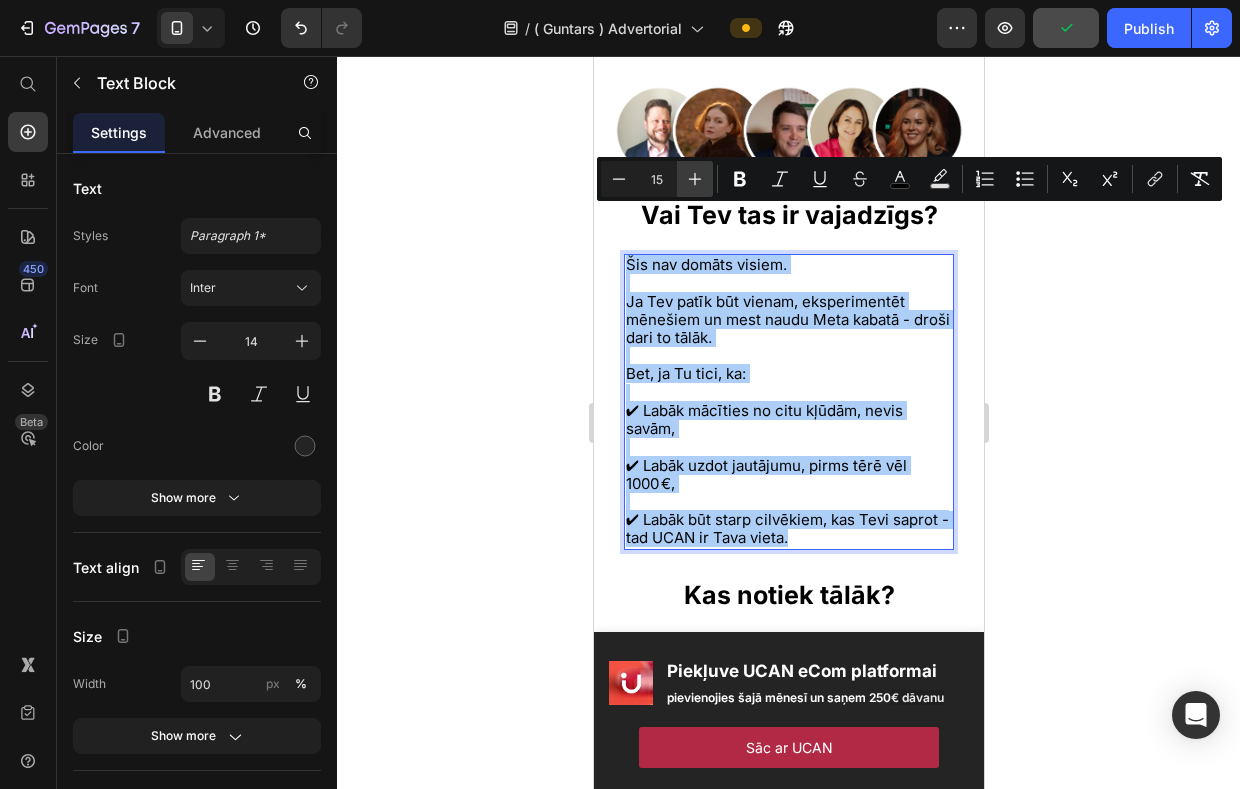 click 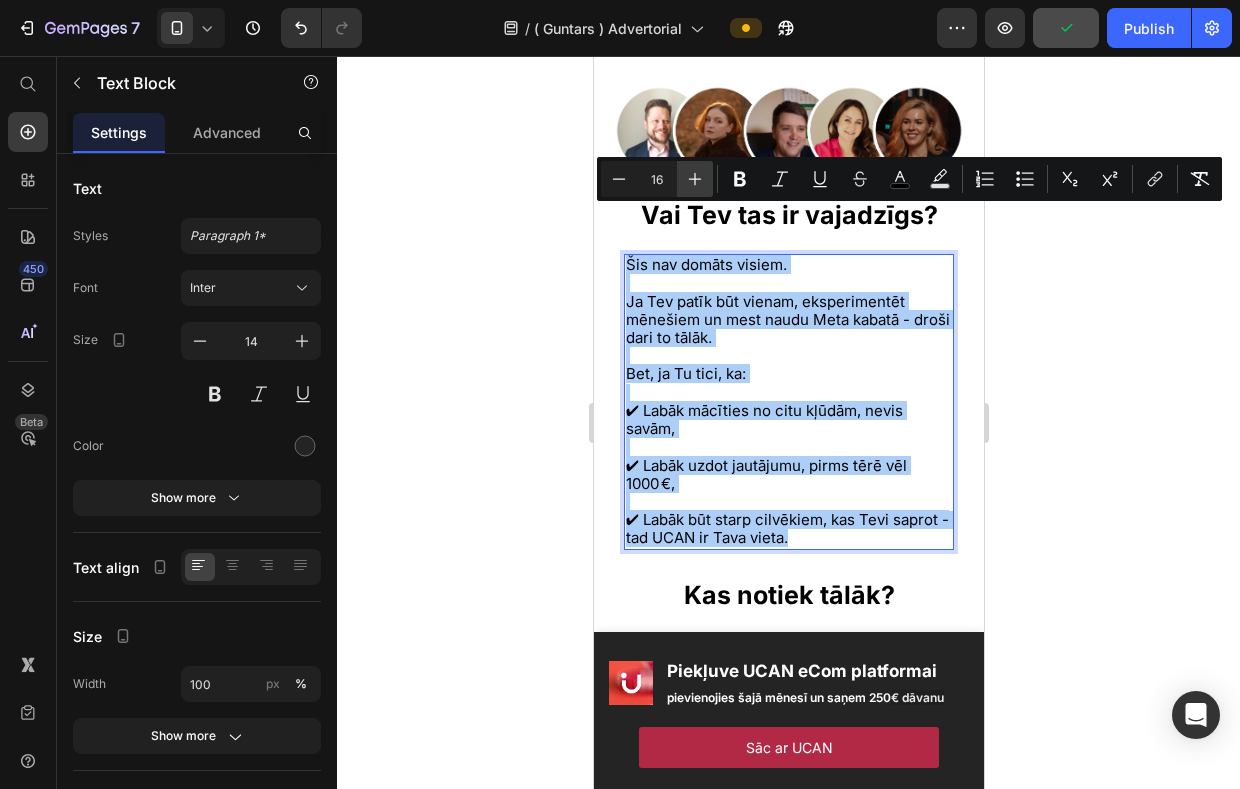 click 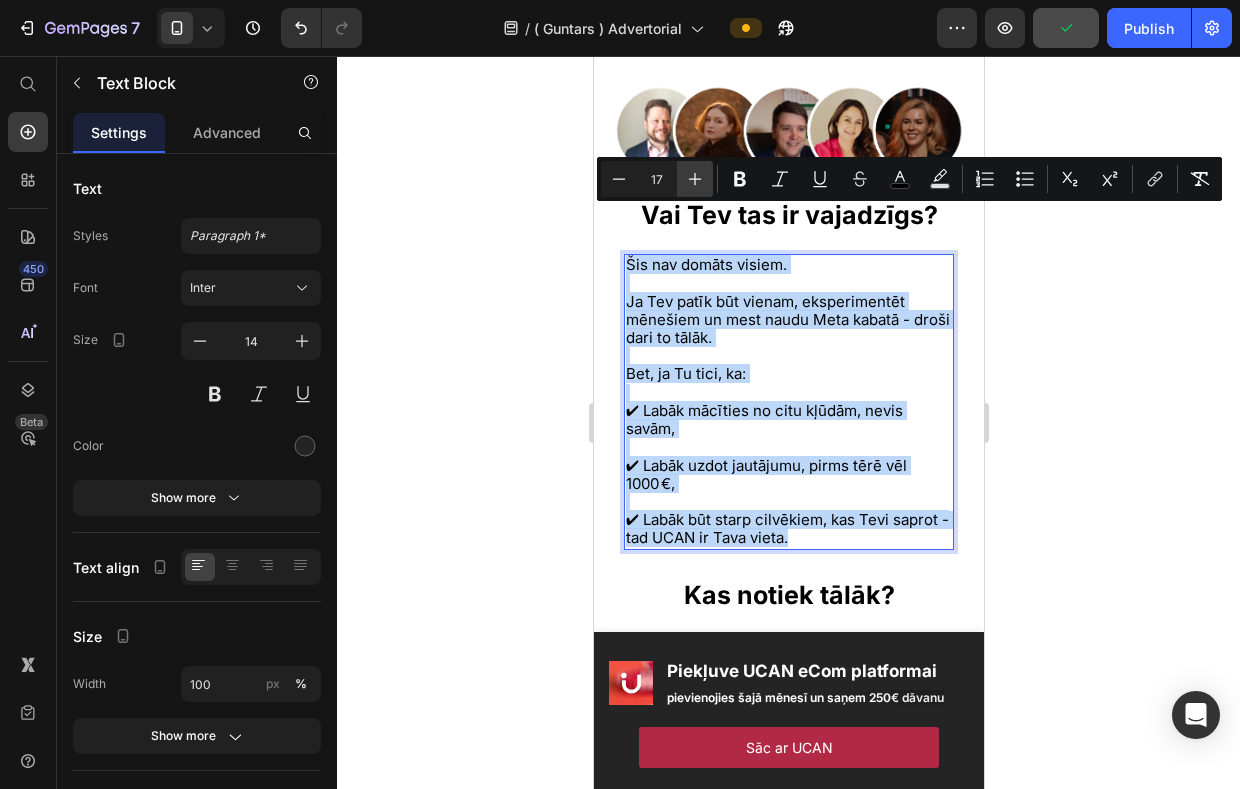 scroll, scrollTop: 0, scrollLeft: 0, axis: both 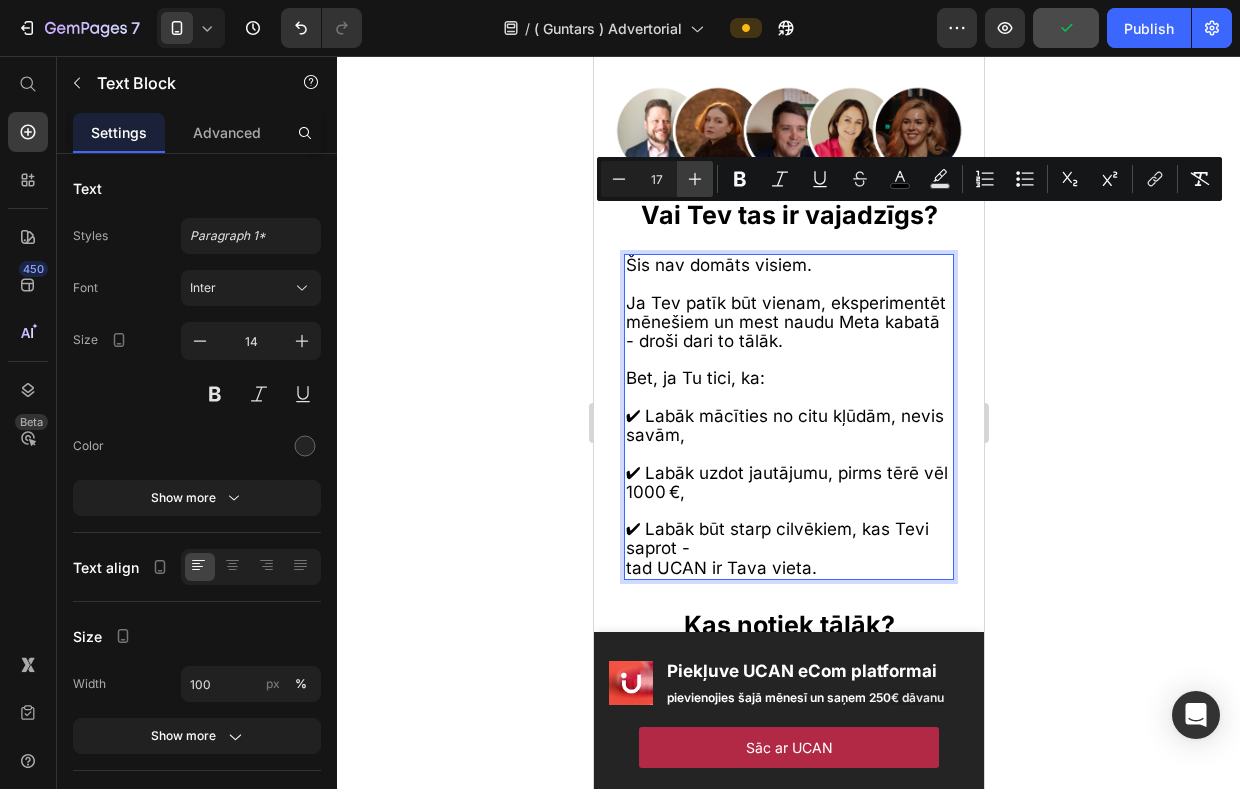 click 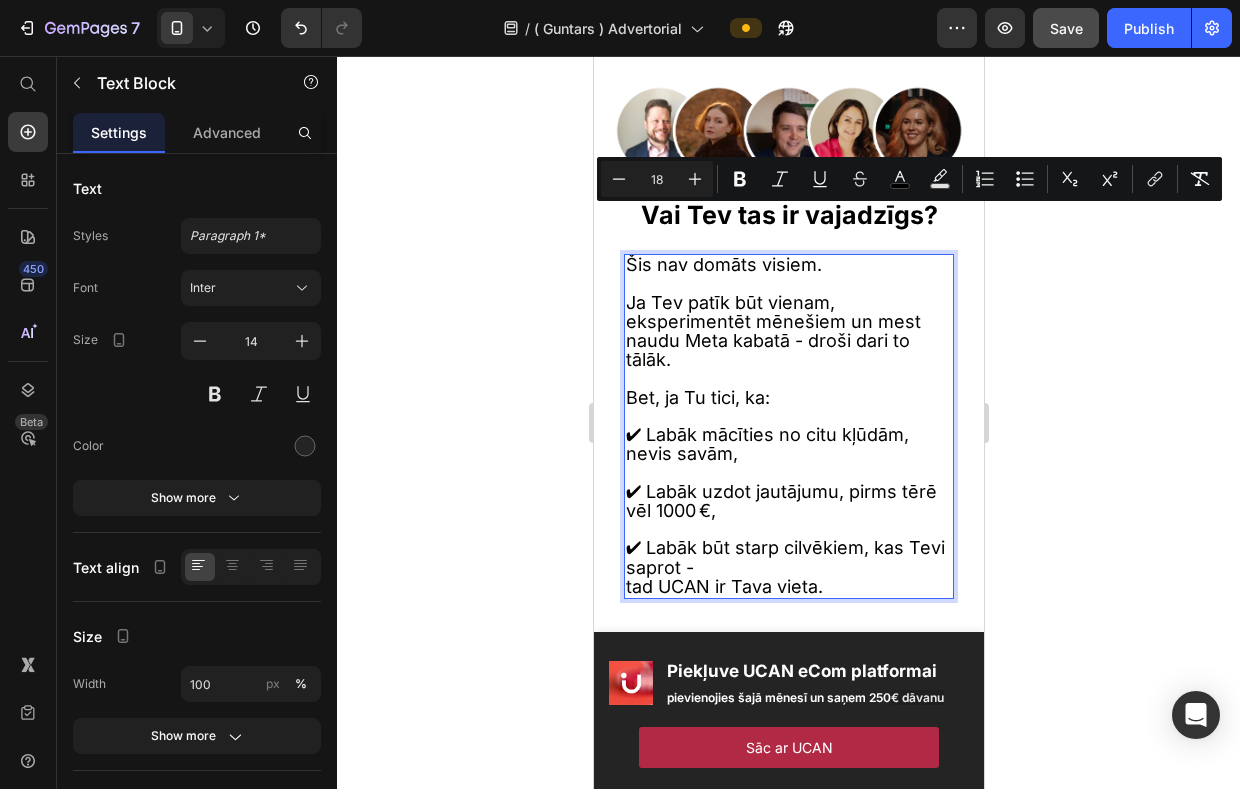 click 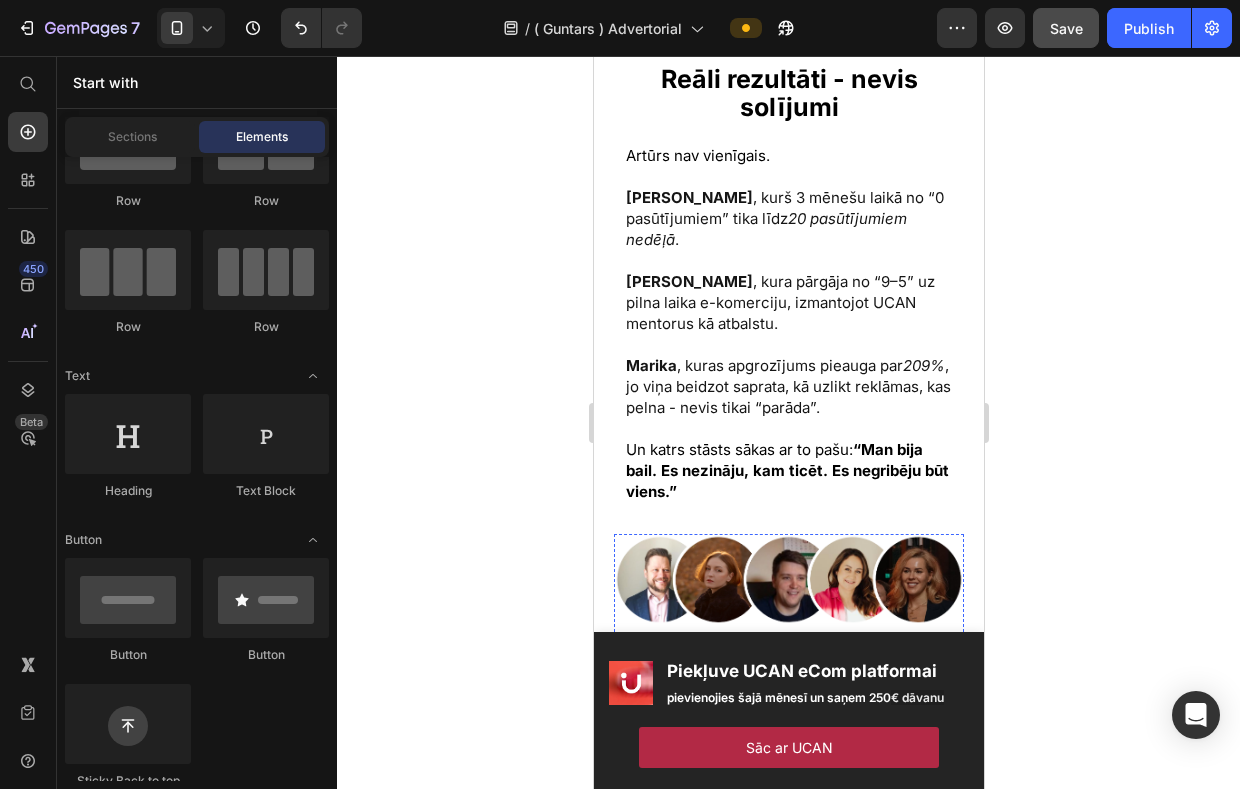 scroll, scrollTop: 6121, scrollLeft: 0, axis: vertical 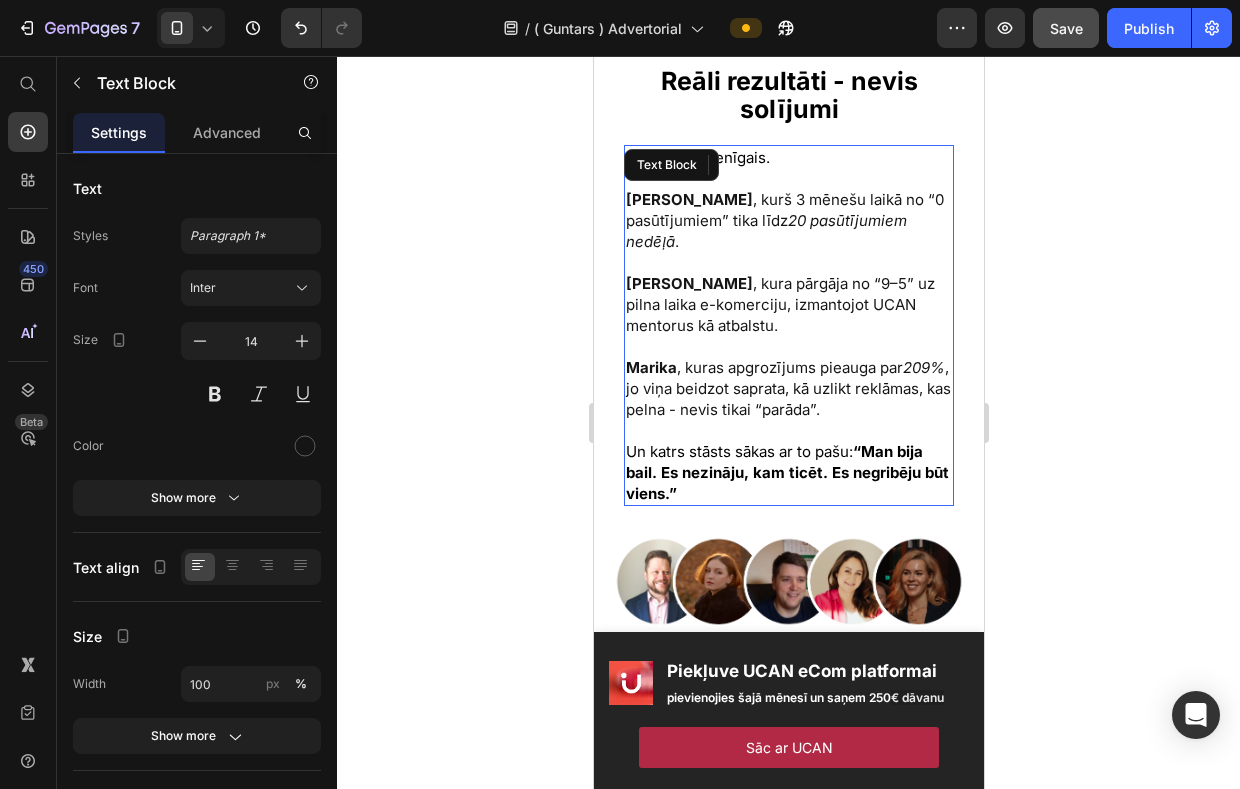 click on "Un katrs stāsts sākas ar to pašu:  “Man bija bail. Es nezināju, kam ticēt. Es negribēju būt viens.”" at bounding box center (786, 472) 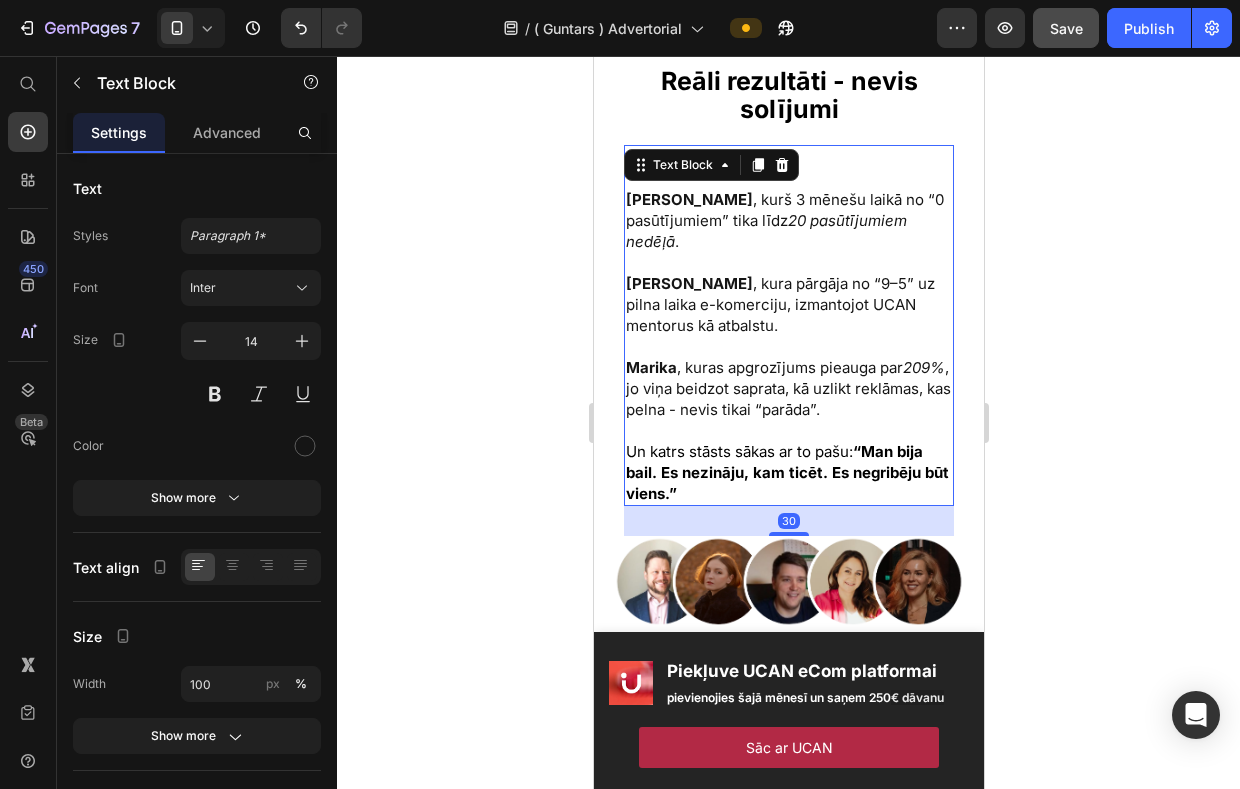 click on "[PERSON_NAME] , kuras apgrozījums pieauga par  209% , jo viņa beidzot saprata, kā uzlikt reklāmas, kas pelna - nevis tikai “parāda”." at bounding box center [787, 388] 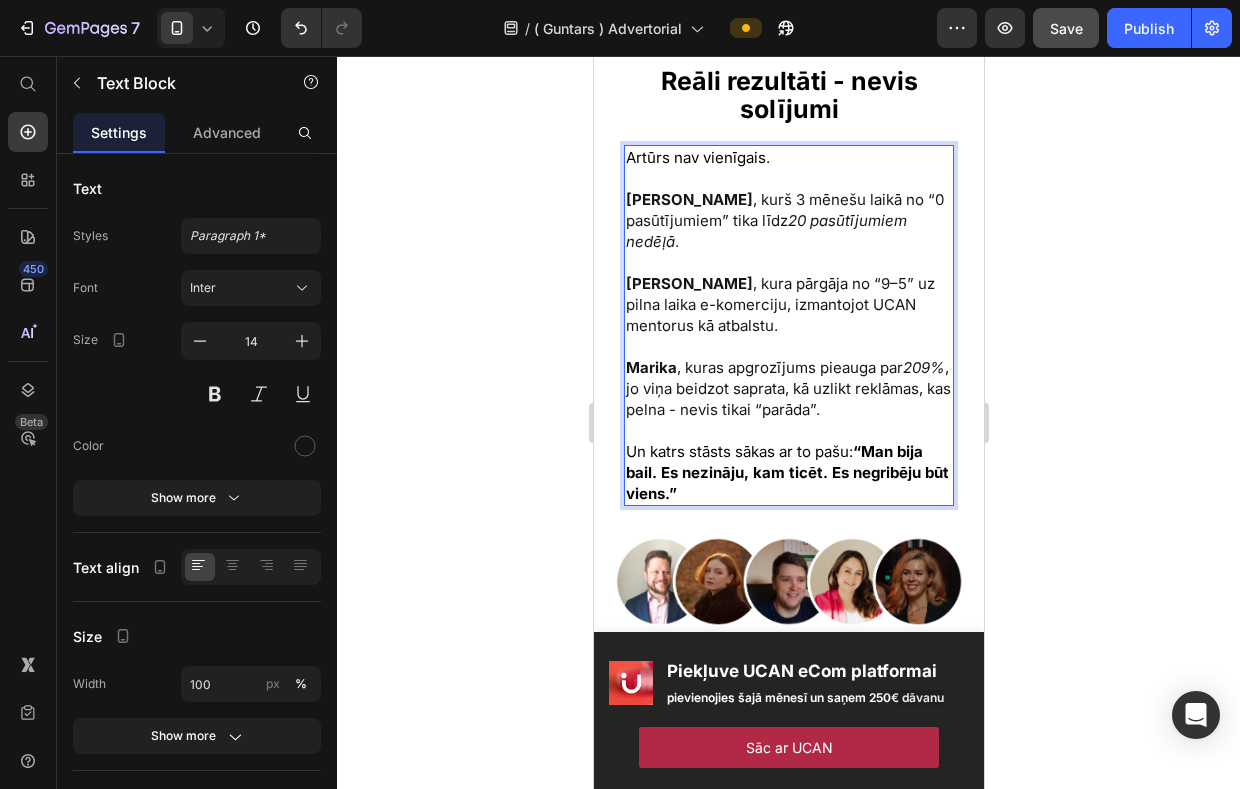 click on "Un katrs stāsts sākas ar to pašu:  “Man bija bail. Es nezināju, kam ticēt. Es negribēju būt viens.”" at bounding box center [788, 472] 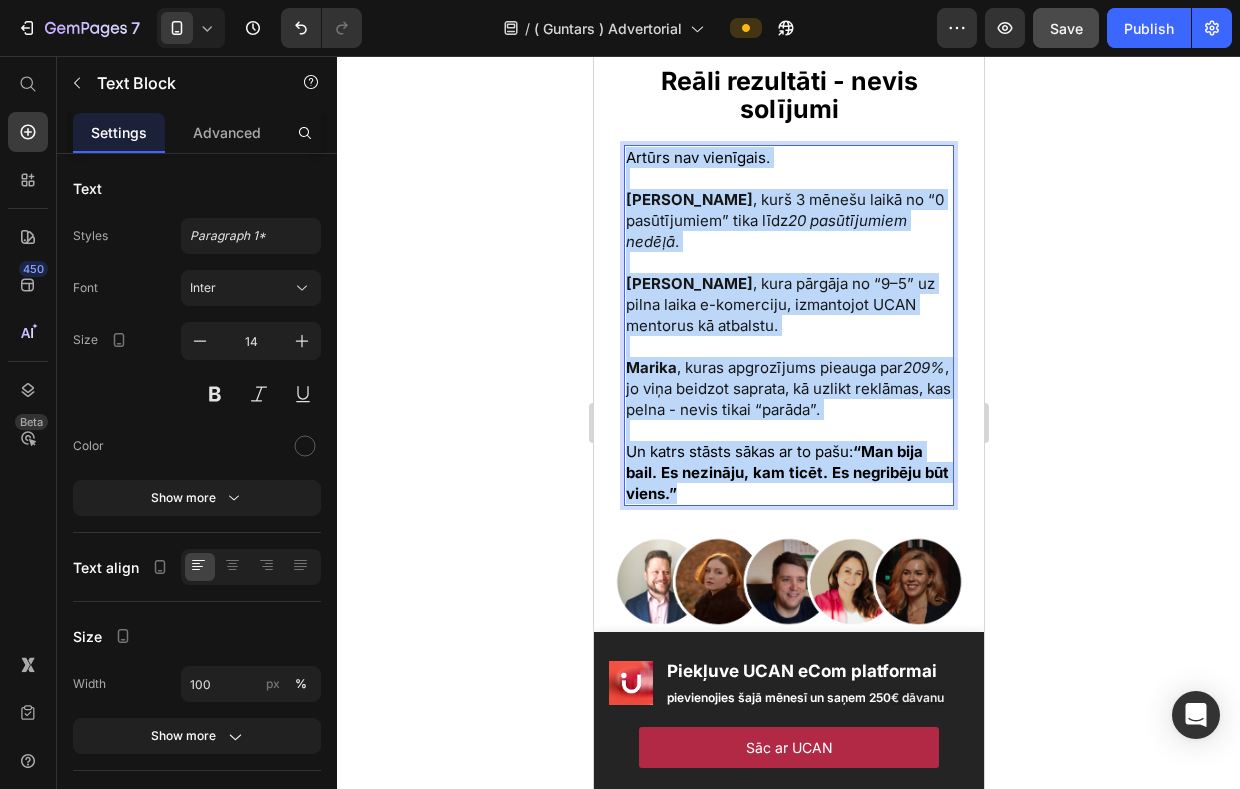 drag, startPoint x: 699, startPoint y: 446, endPoint x: 587, endPoint y: 96, distance: 367.48334 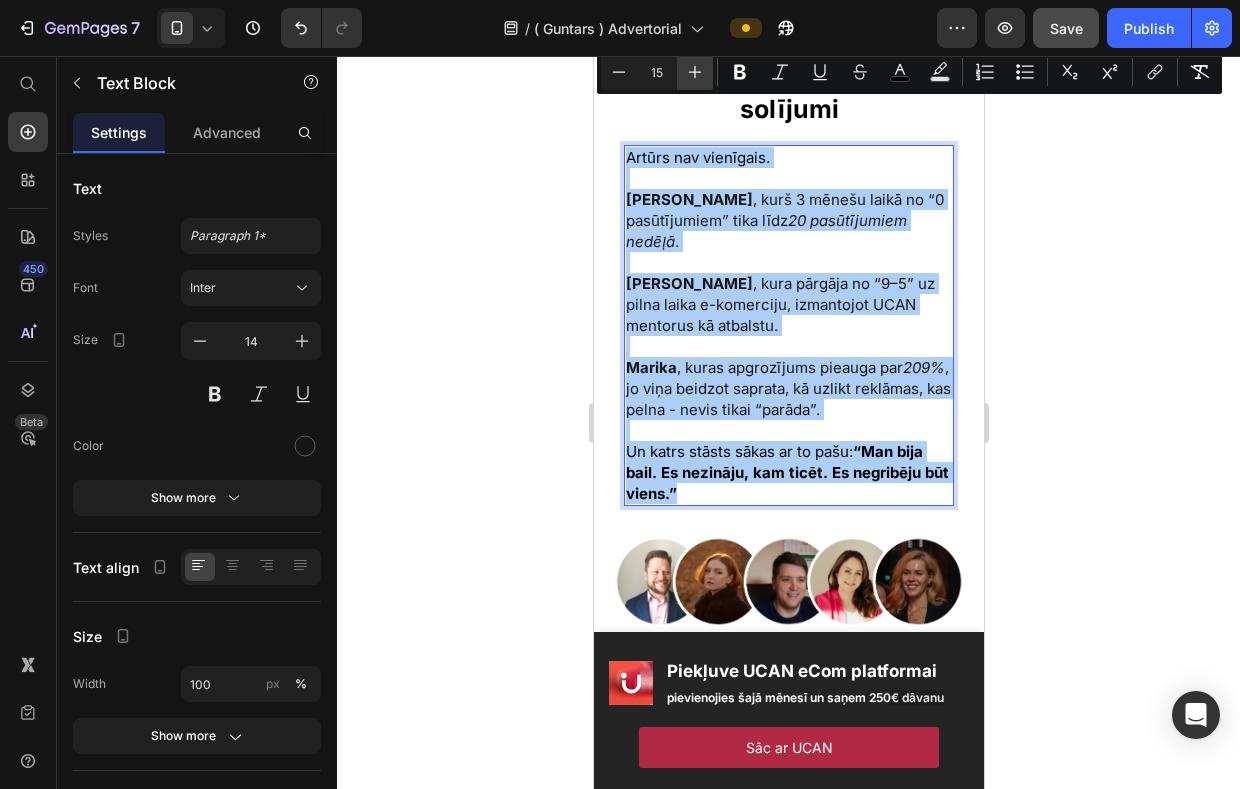 click 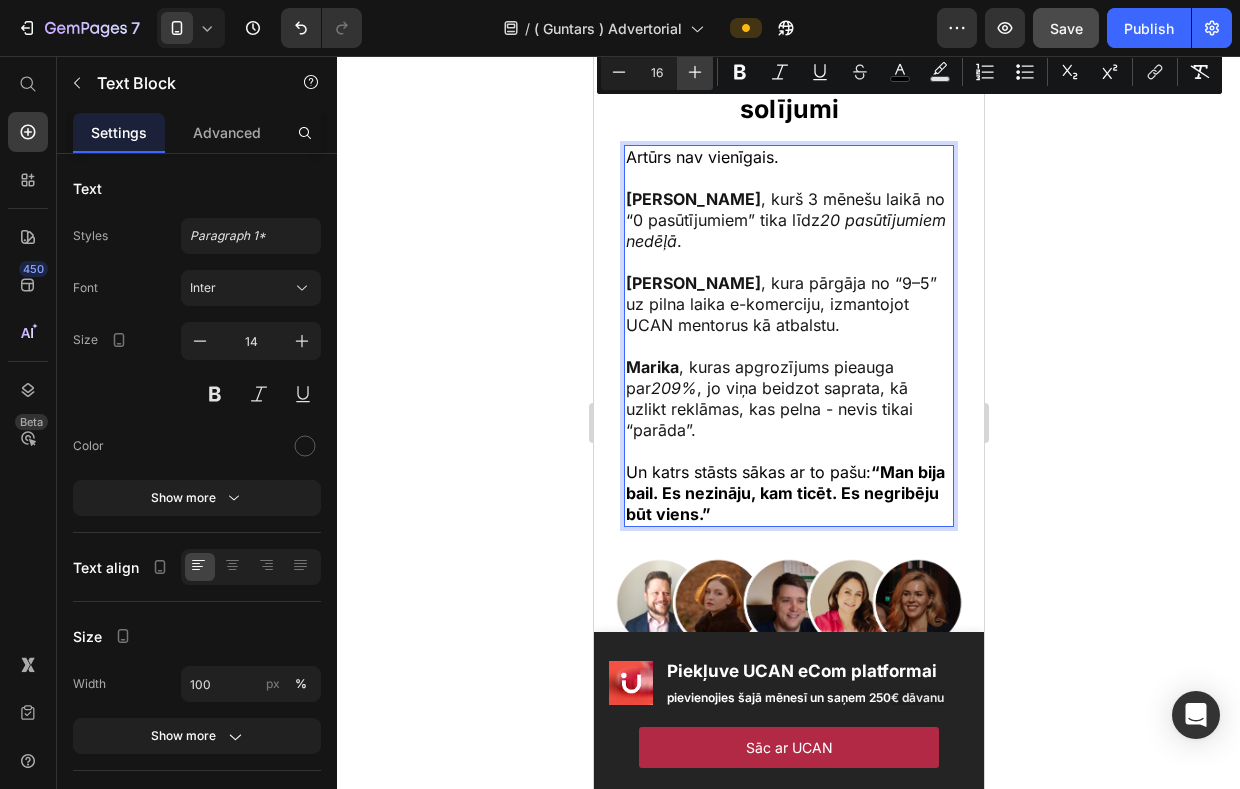 click 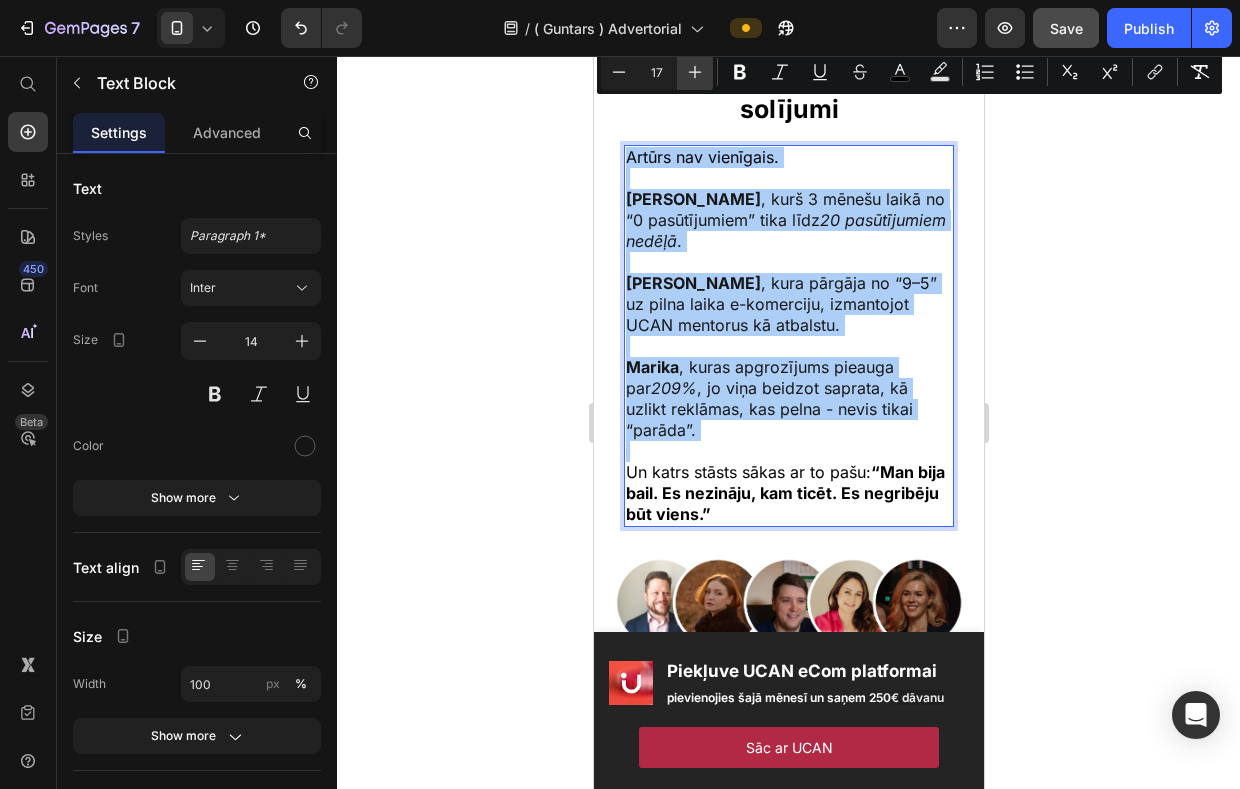 click 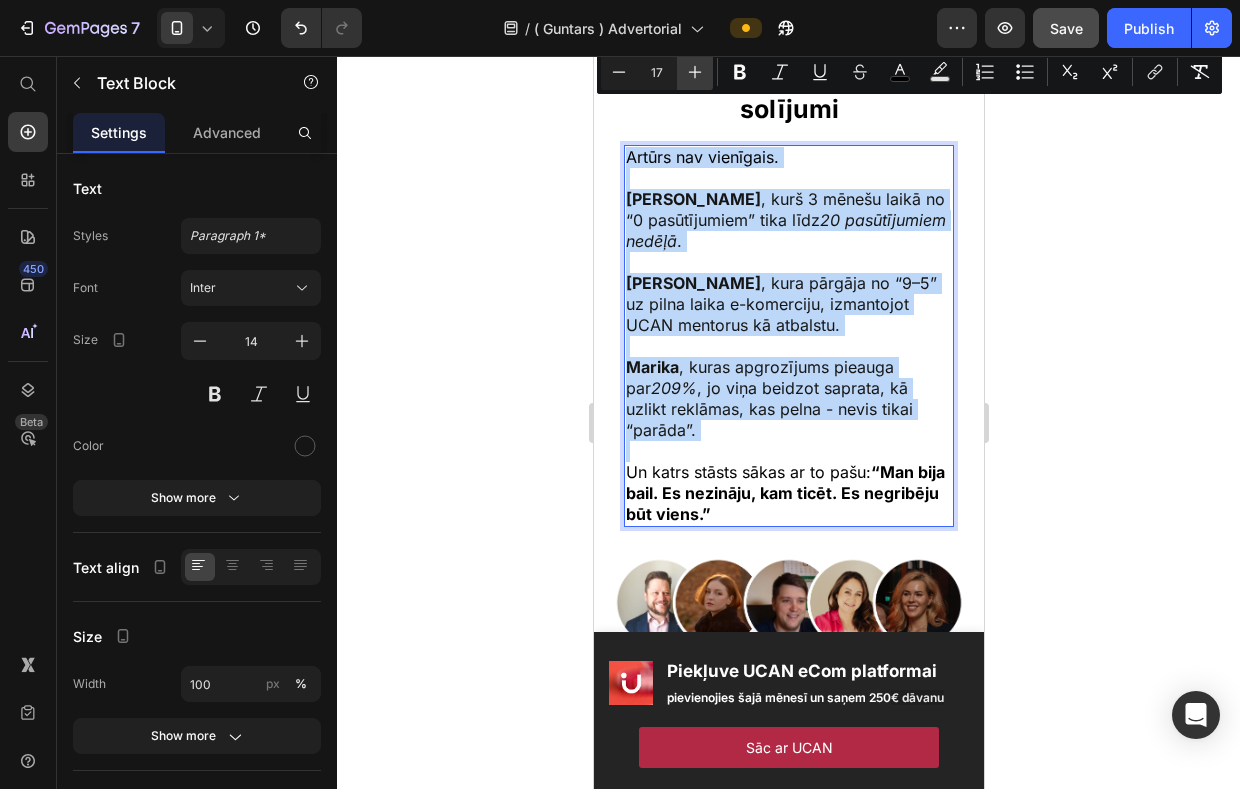 type on "18" 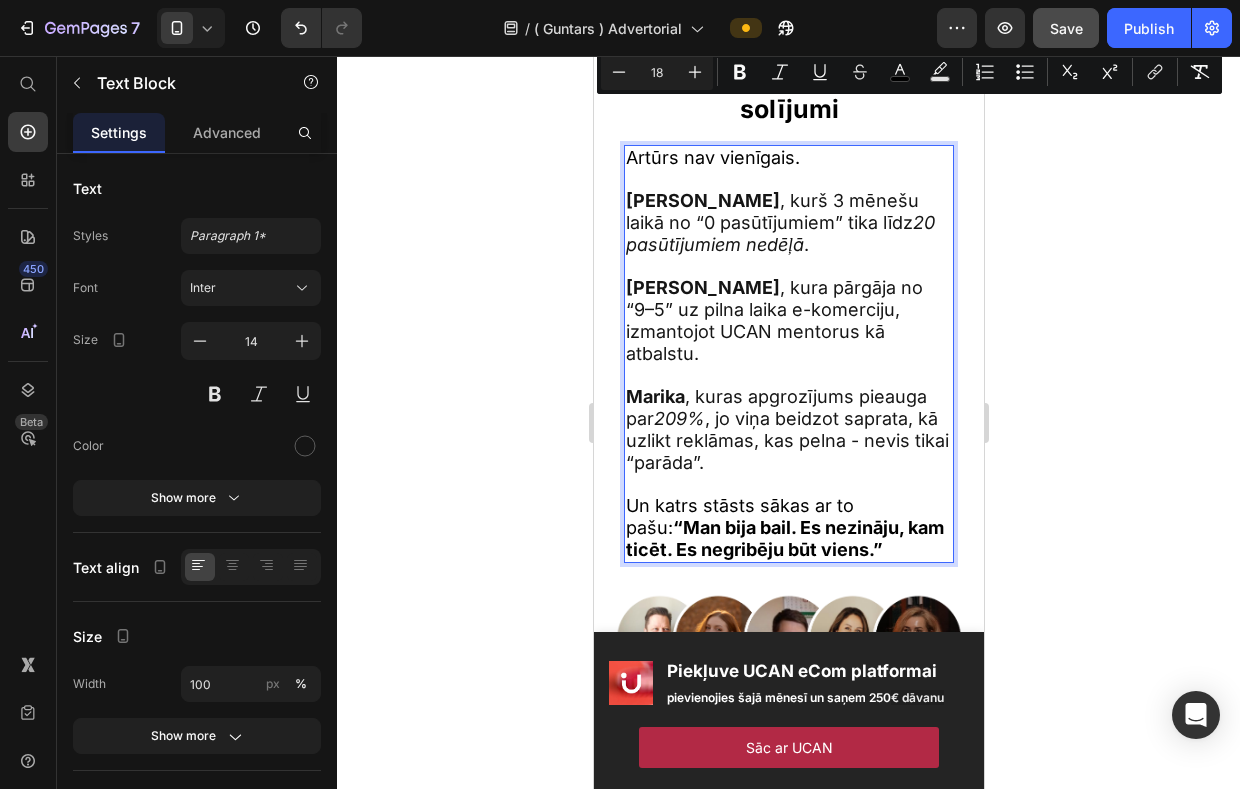 click 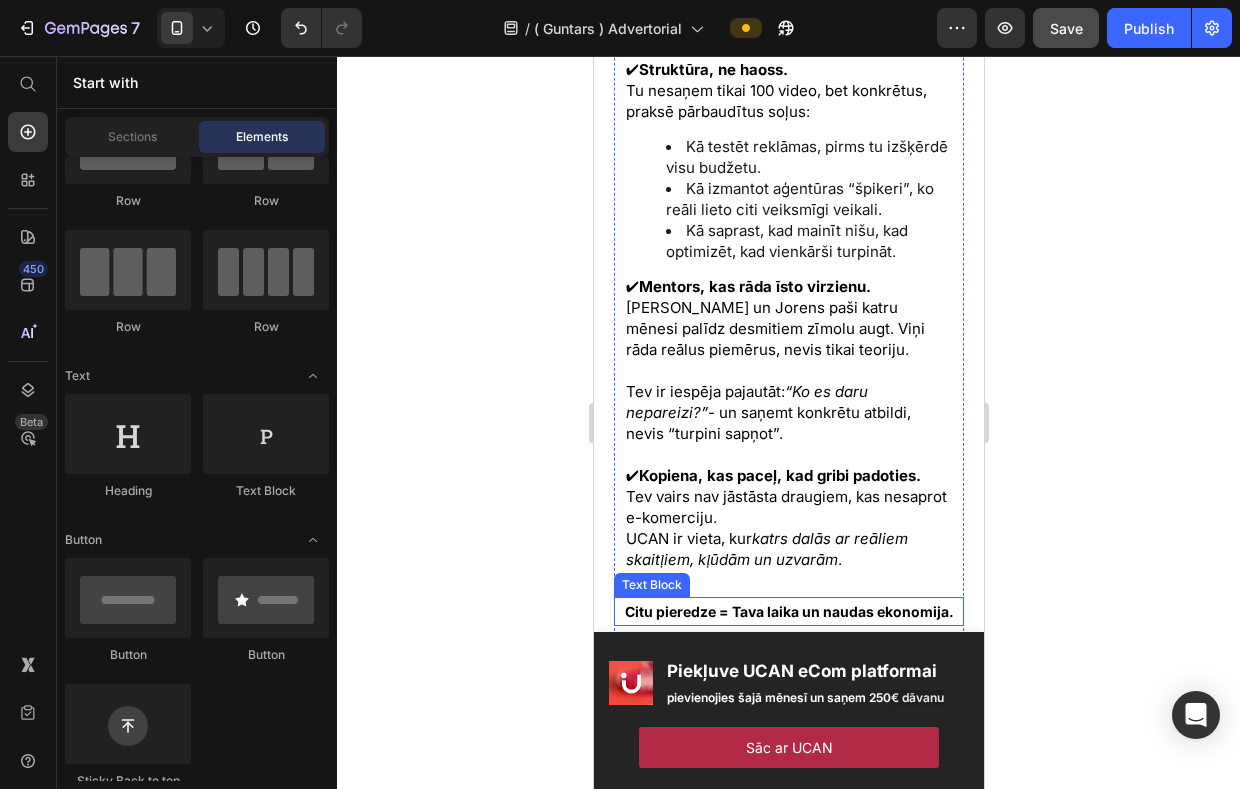 scroll, scrollTop: 5525, scrollLeft: 0, axis: vertical 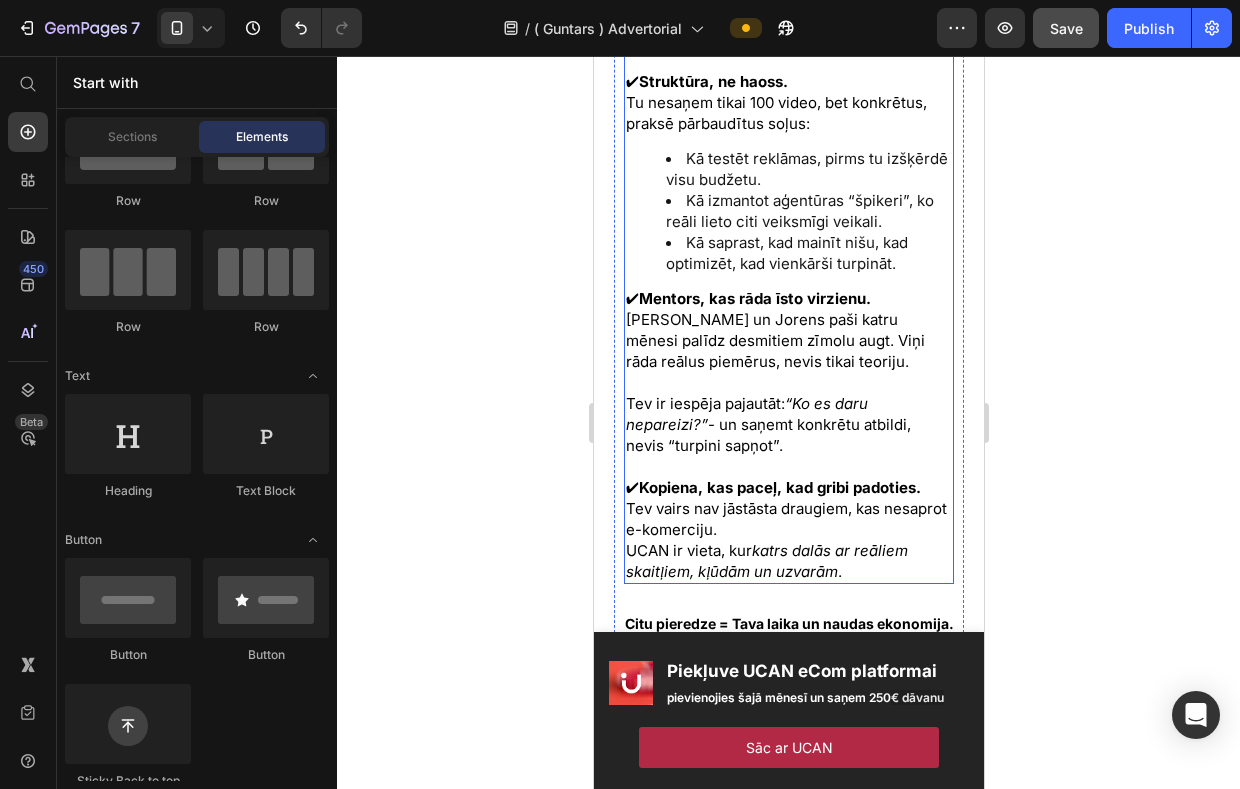 click on "katrs dalās ar reāliem skaitļiem, kļūdām un uzvarām" at bounding box center (766, 561) 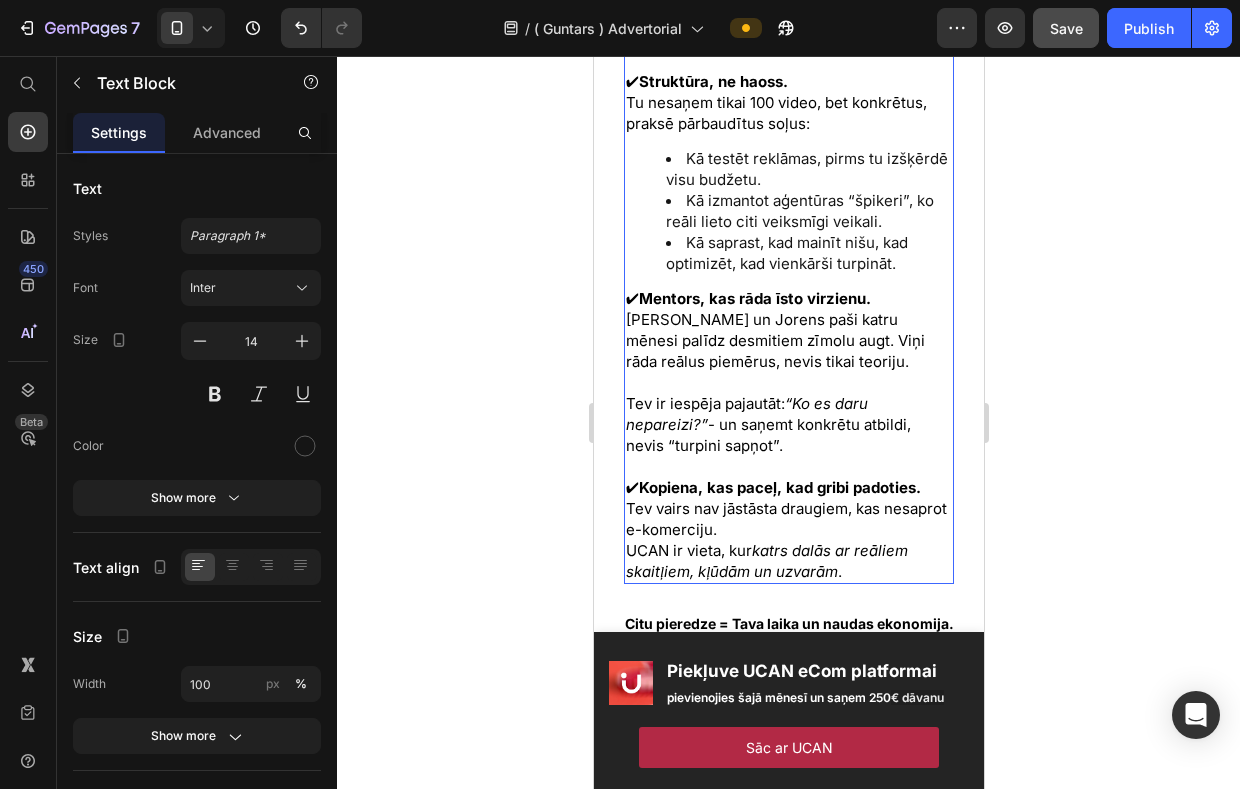 click on "katrs dalās ar reāliem skaitļiem, kļūdām un uzvarām" at bounding box center [766, 561] 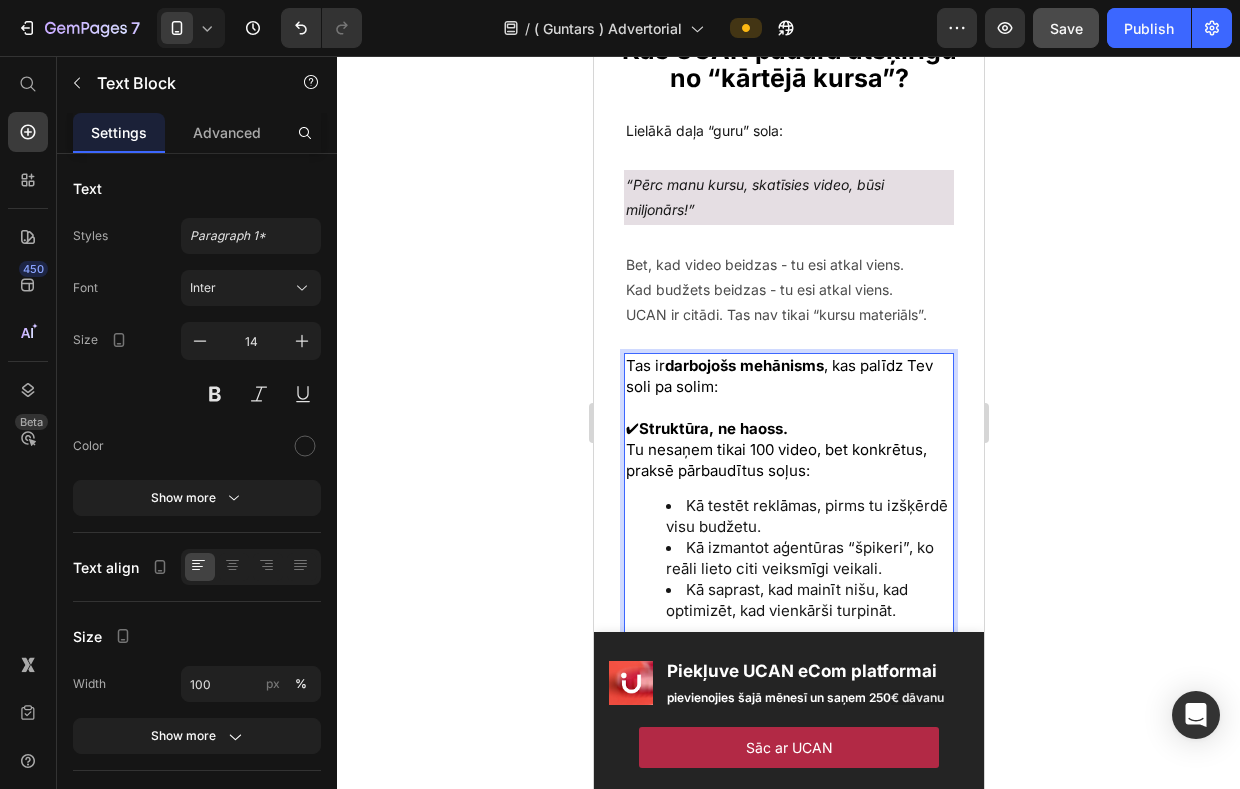 scroll, scrollTop: 5160, scrollLeft: 0, axis: vertical 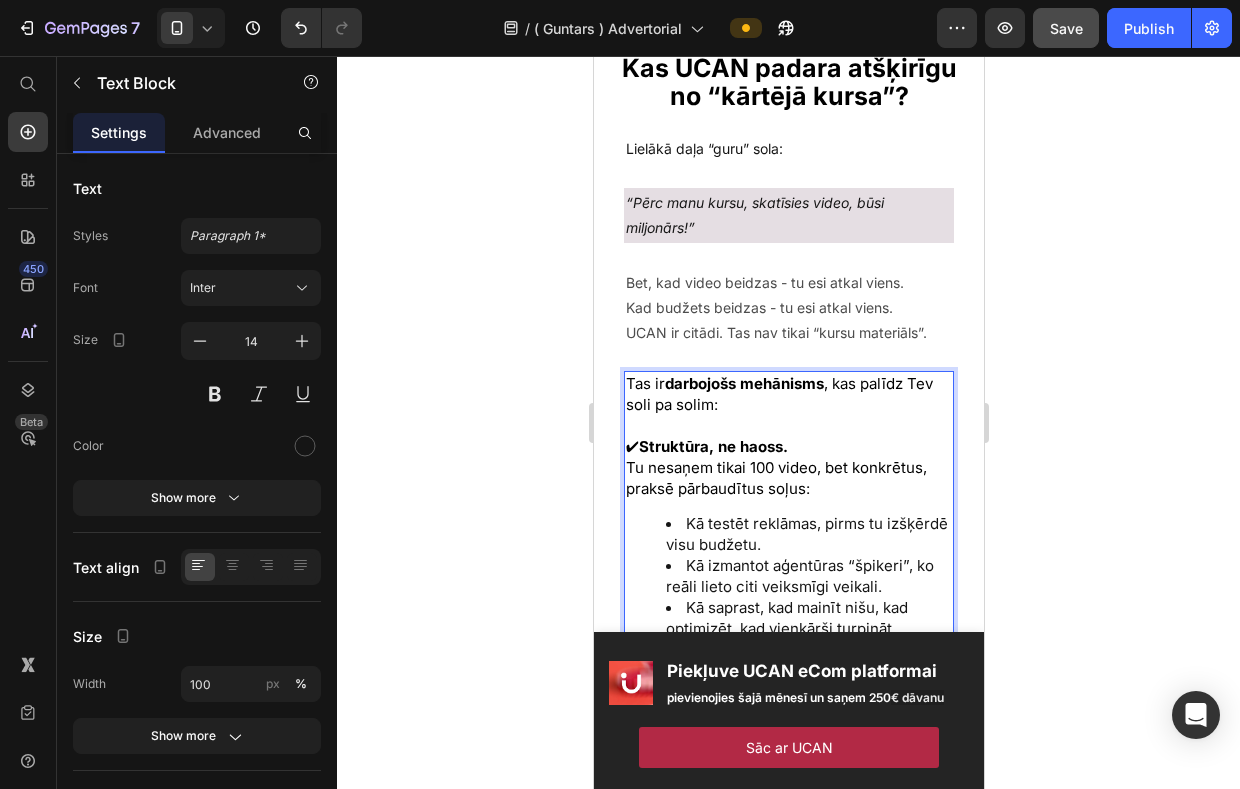click on "Tas ir  darbojošs mehānisms , kas palīdz Tev soli pa solim:" at bounding box center (778, 394) 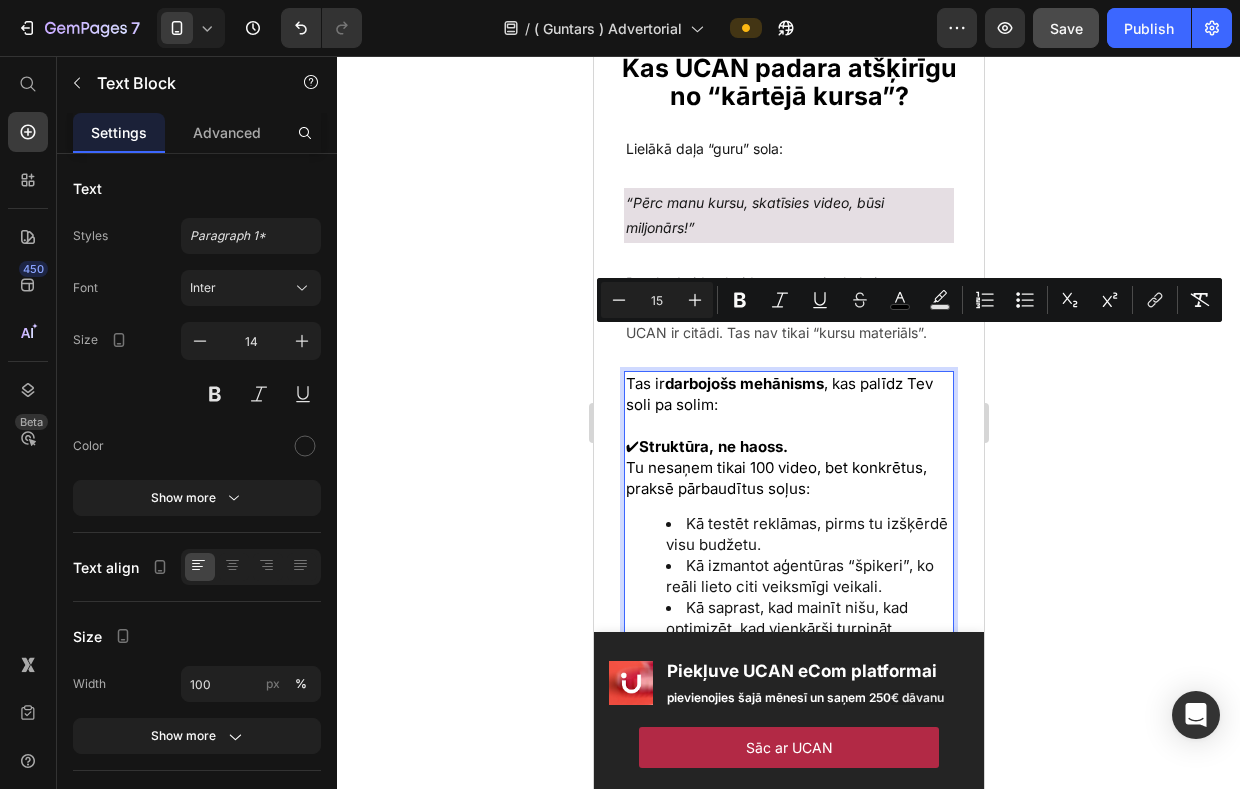 click on "Tas ir  darbojošs mehānisms , kas palīdz Tev soli pa solim:" at bounding box center [778, 394] 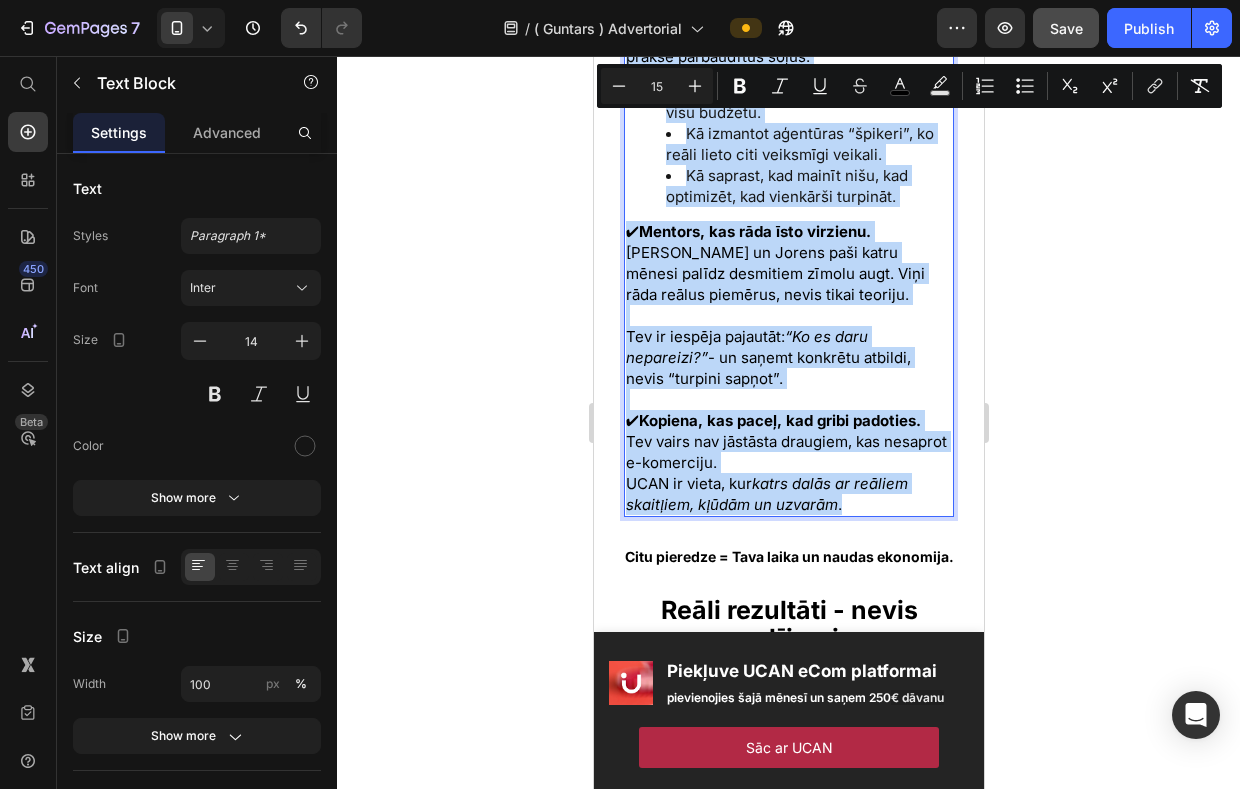 scroll, scrollTop: 5636, scrollLeft: 0, axis: vertical 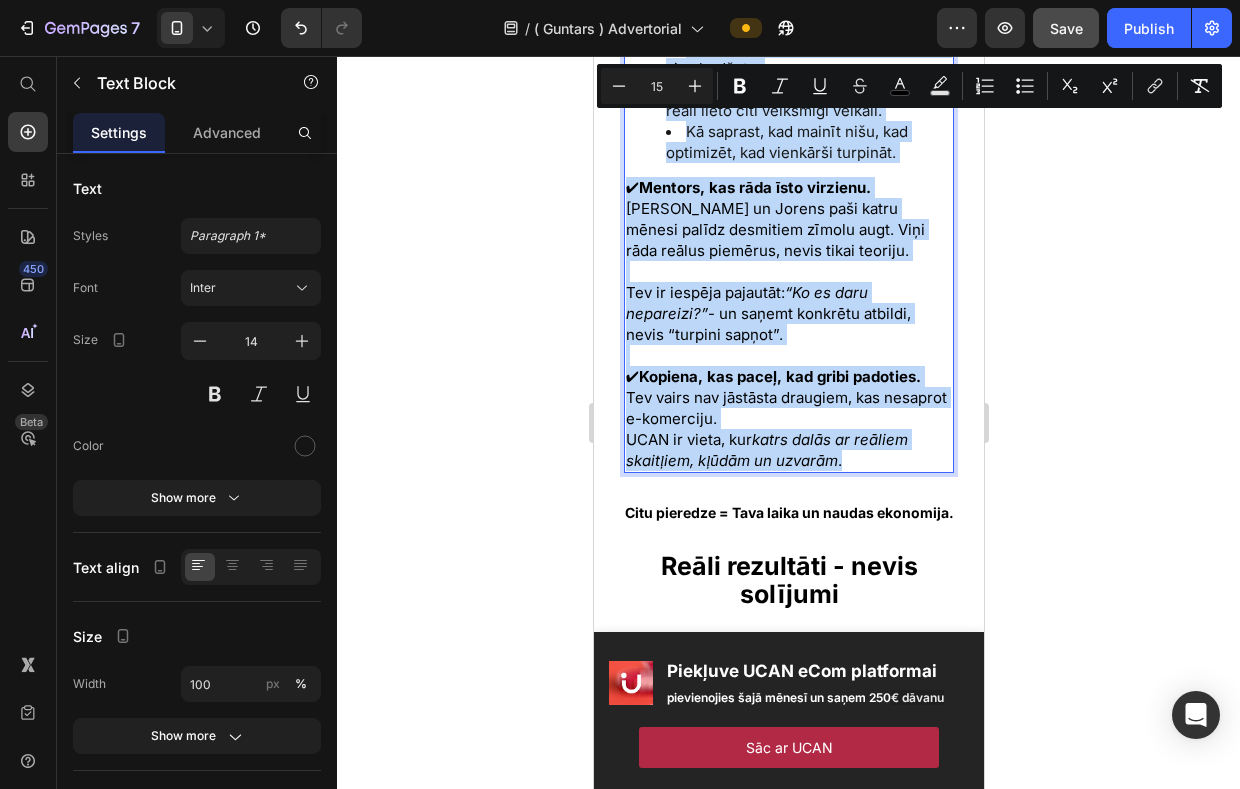 drag, startPoint x: 628, startPoint y: 341, endPoint x: 900, endPoint y: 425, distance: 284.67526 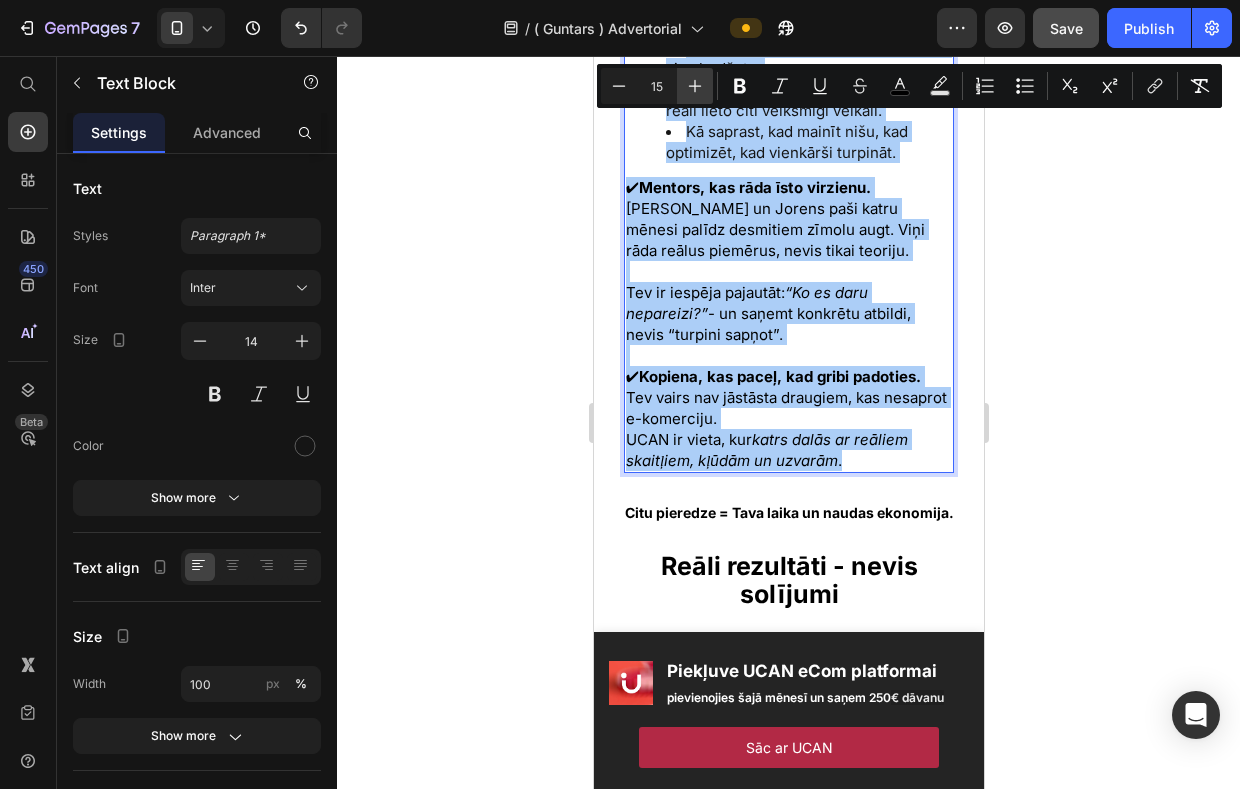 click 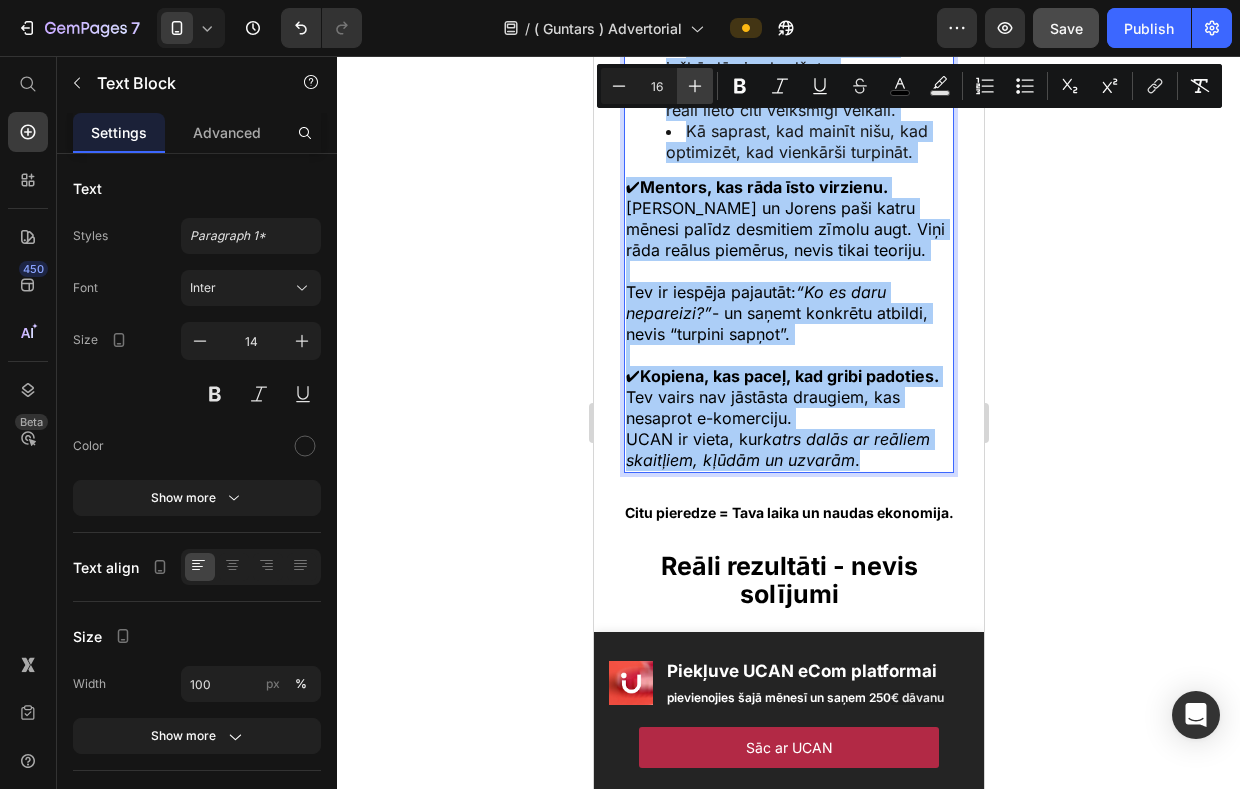 click 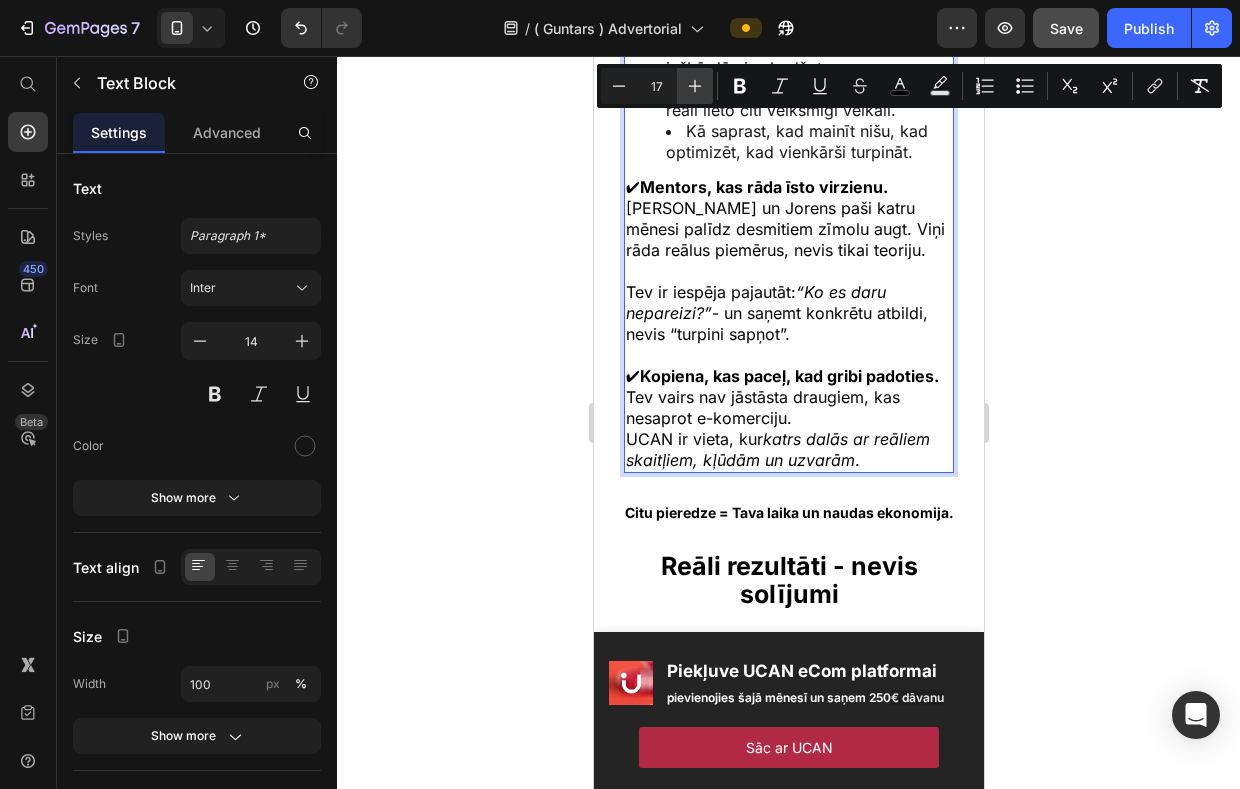 click 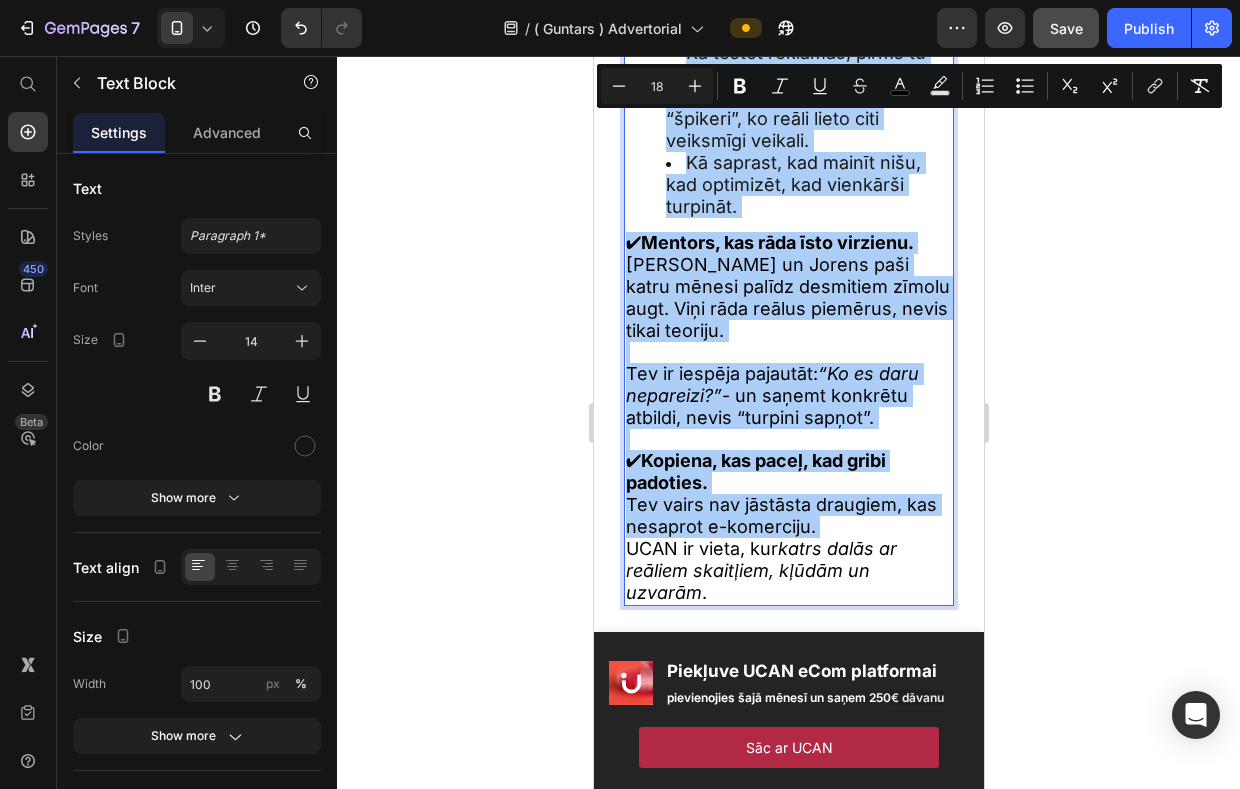 click 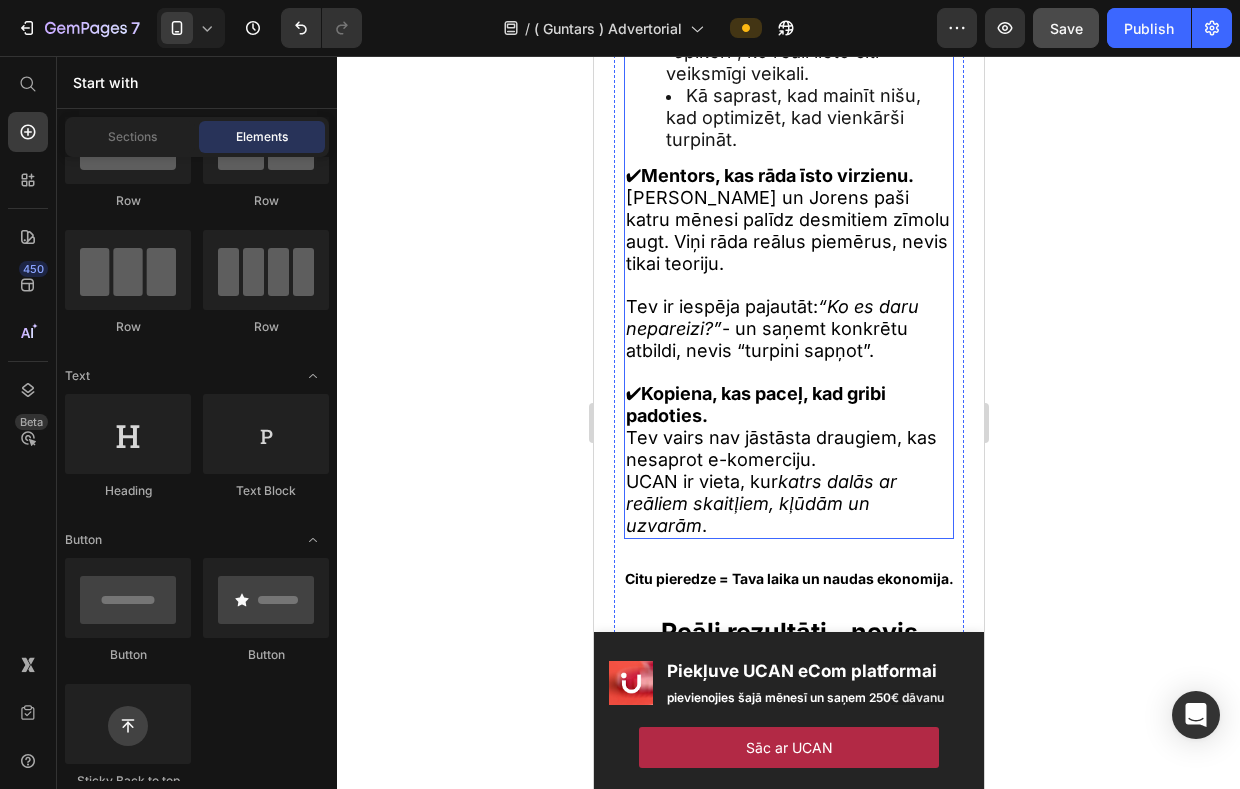 scroll, scrollTop: 5753, scrollLeft: 0, axis: vertical 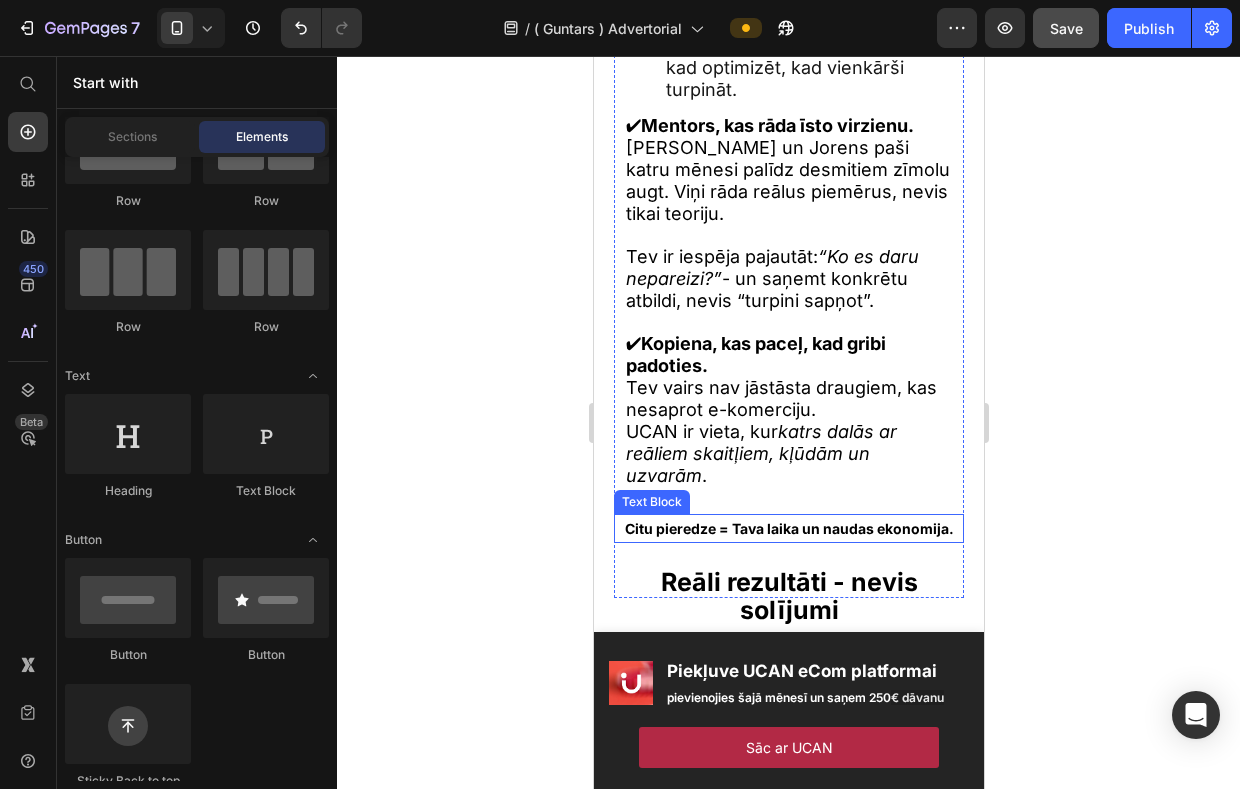 click on "Citu pieredze = Tava laika un naudas ekonomija." at bounding box center (788, 528) 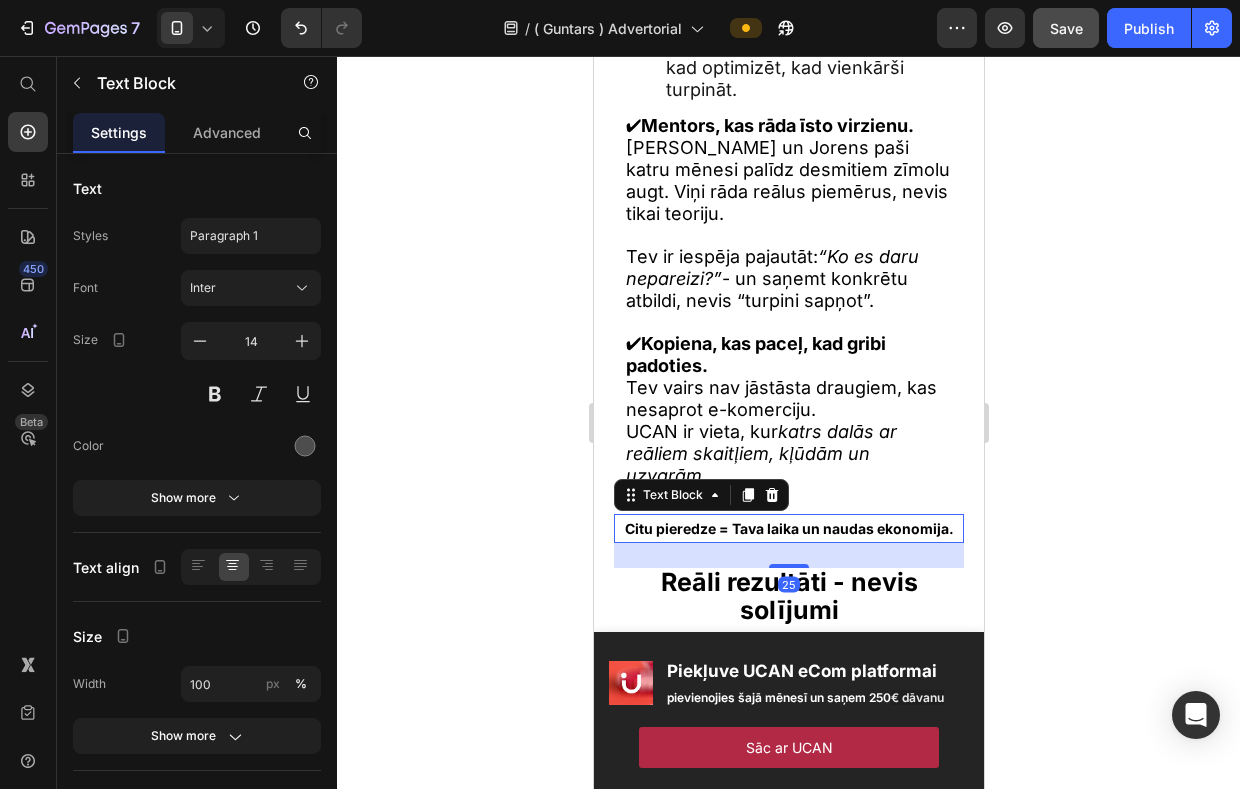 click on "Citu pieredze = Tava laika un naudas ekonomija." at bounding box center [788, 528] 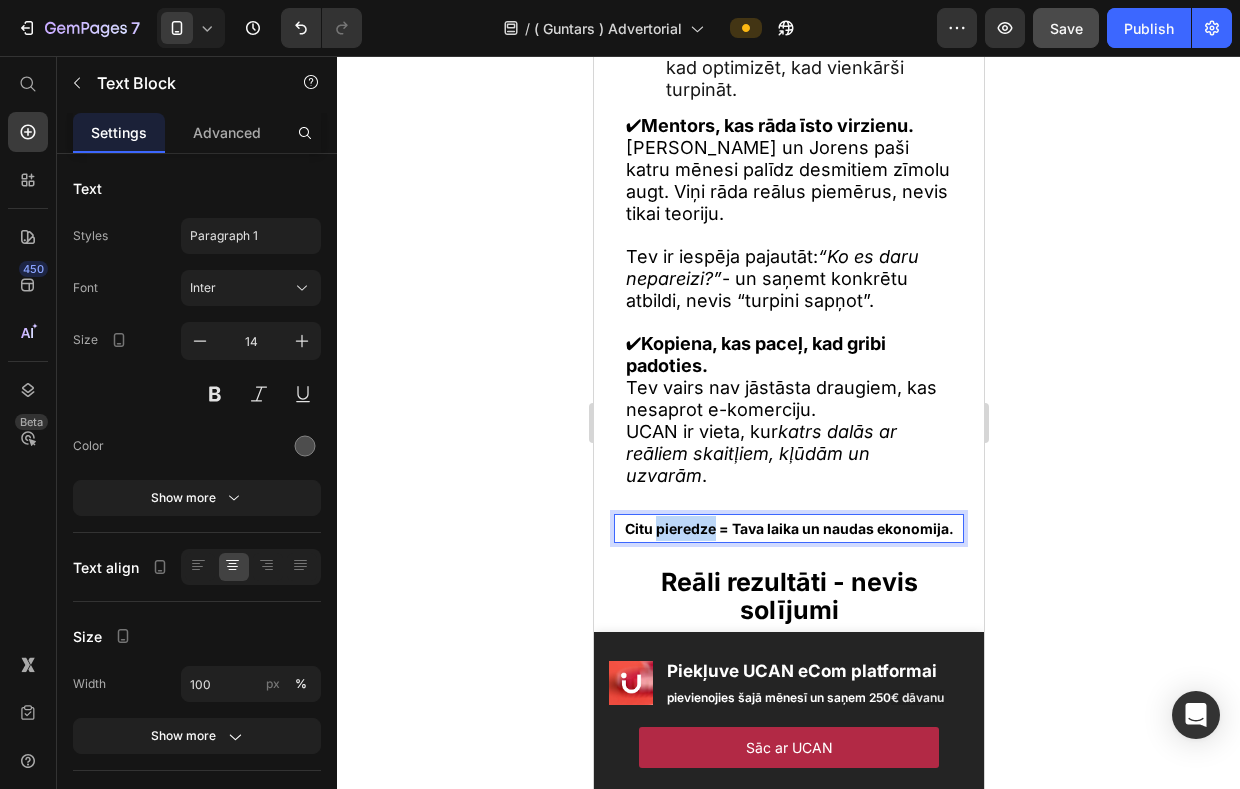 click on "Citu pieredze = Tava laika un naudas ekonomija." at bounding box center [788, 528] 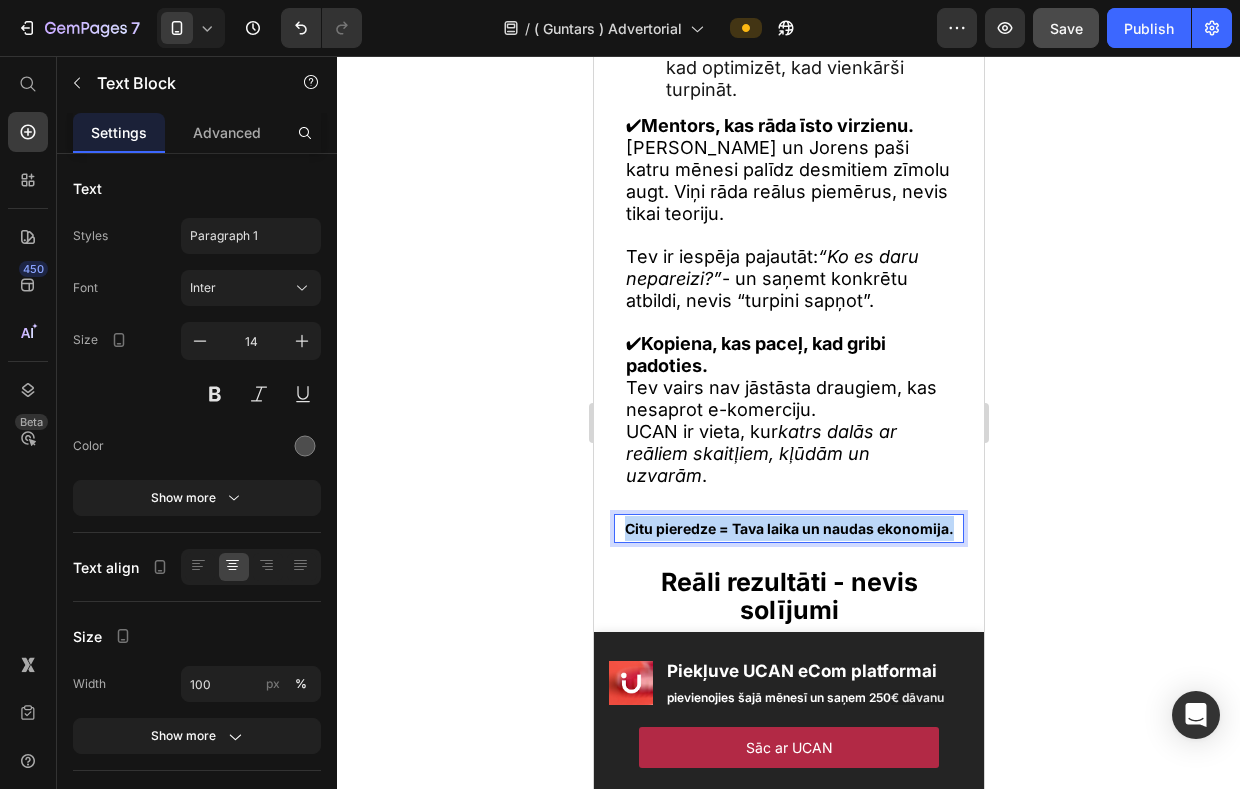 click on "Citu pieredze = Tava laika un naudas ekonomija." at bounding box center (788, 528) 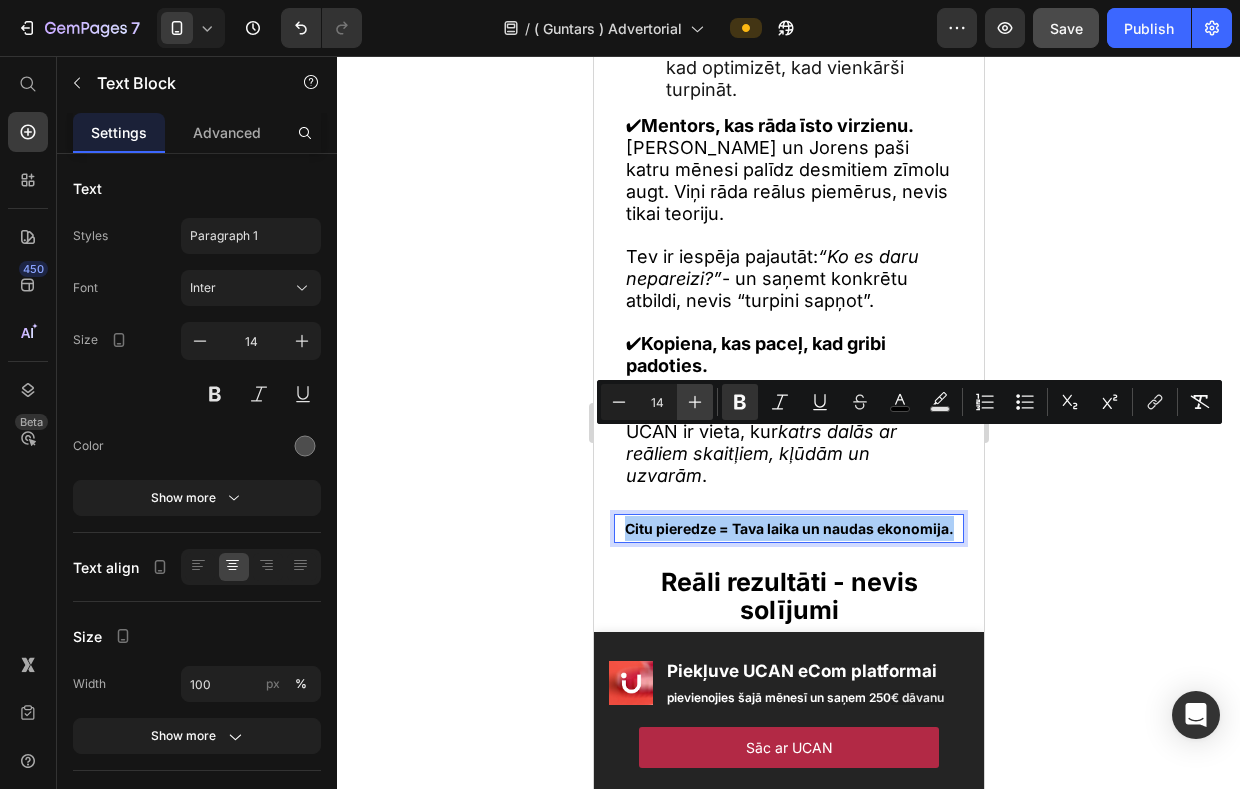 click 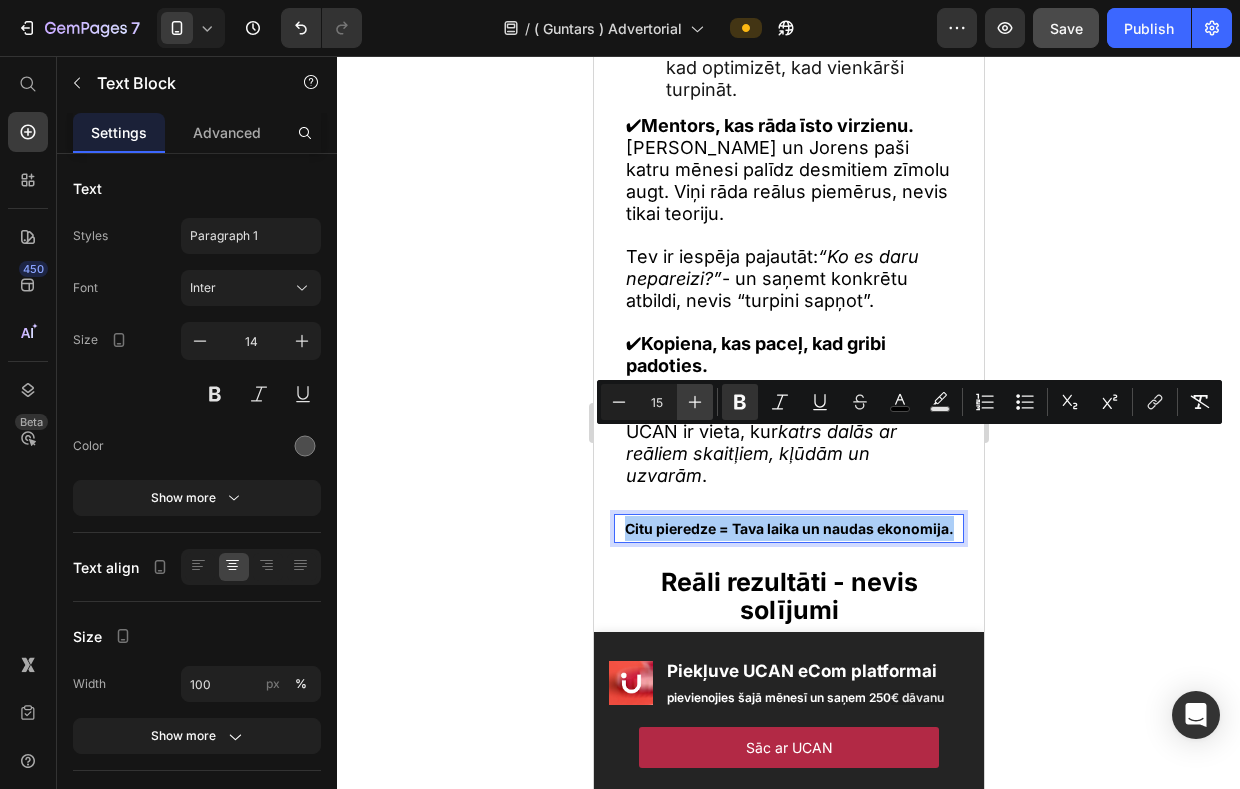 click 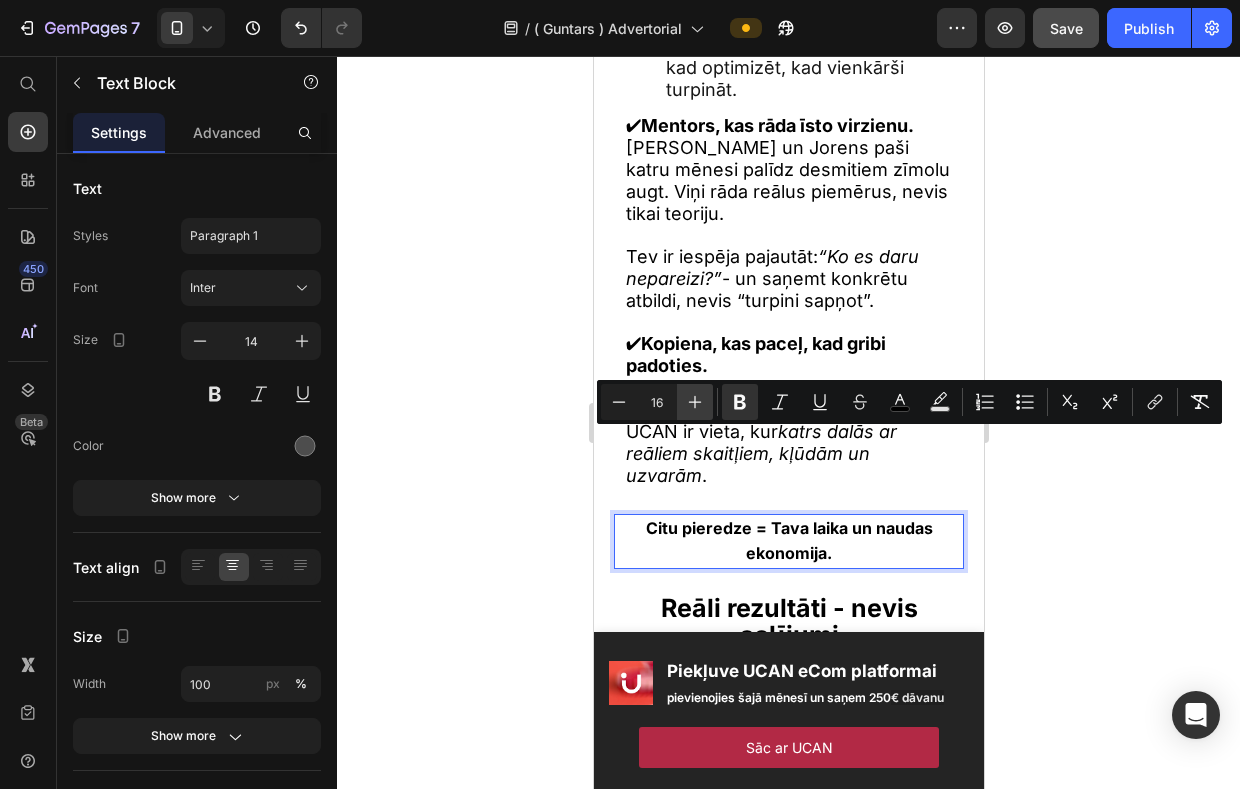 click 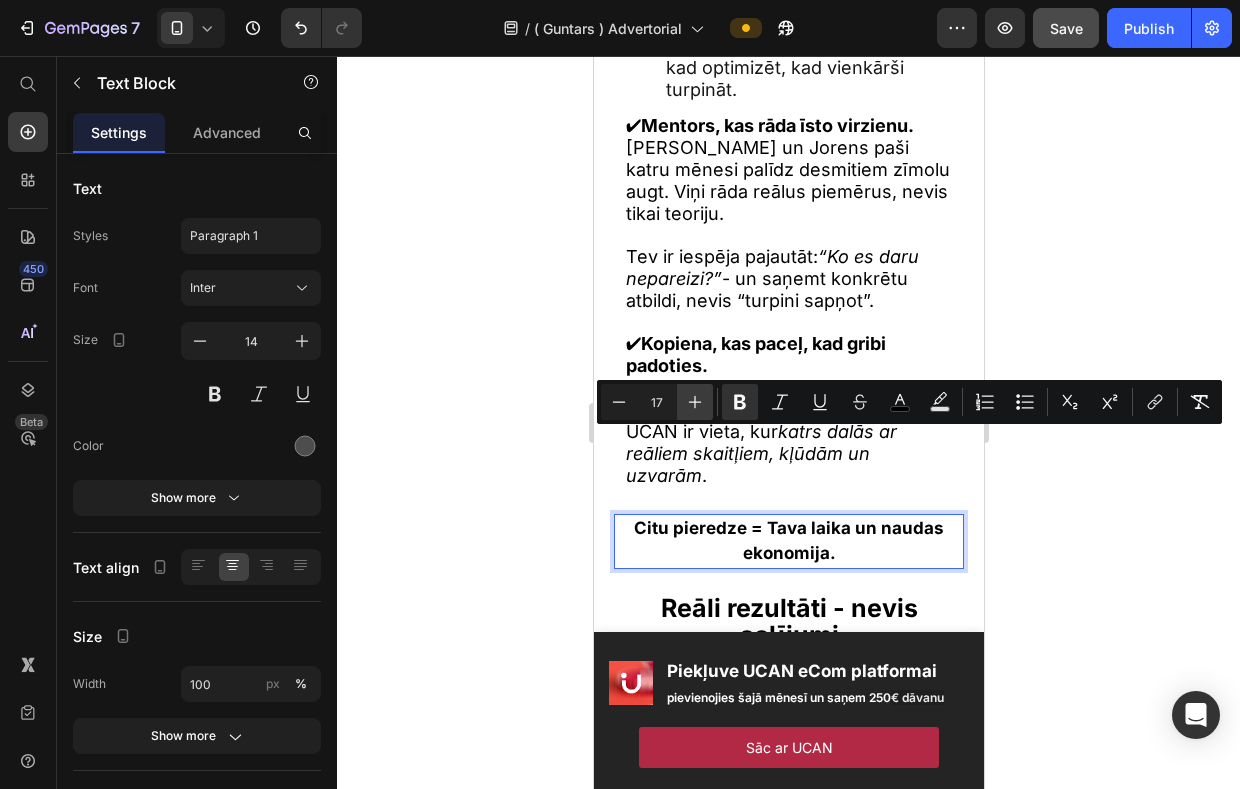 click 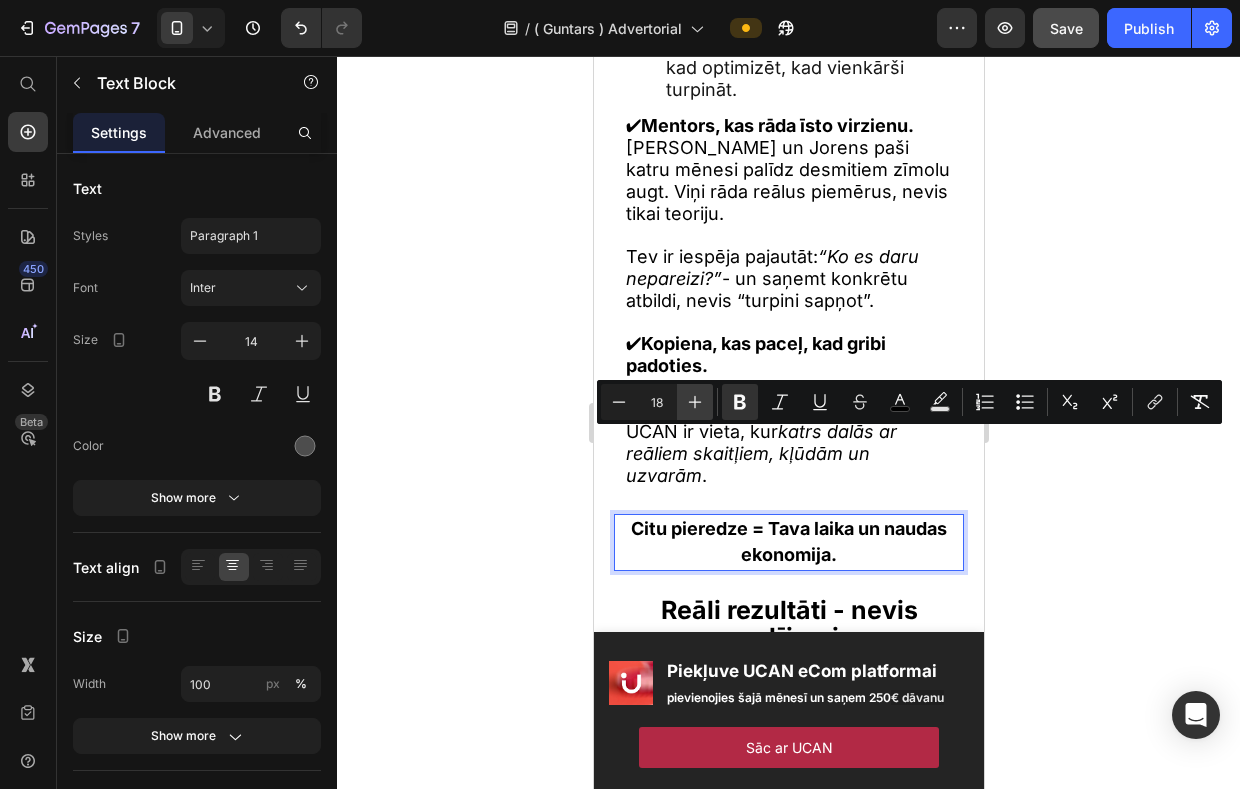 click 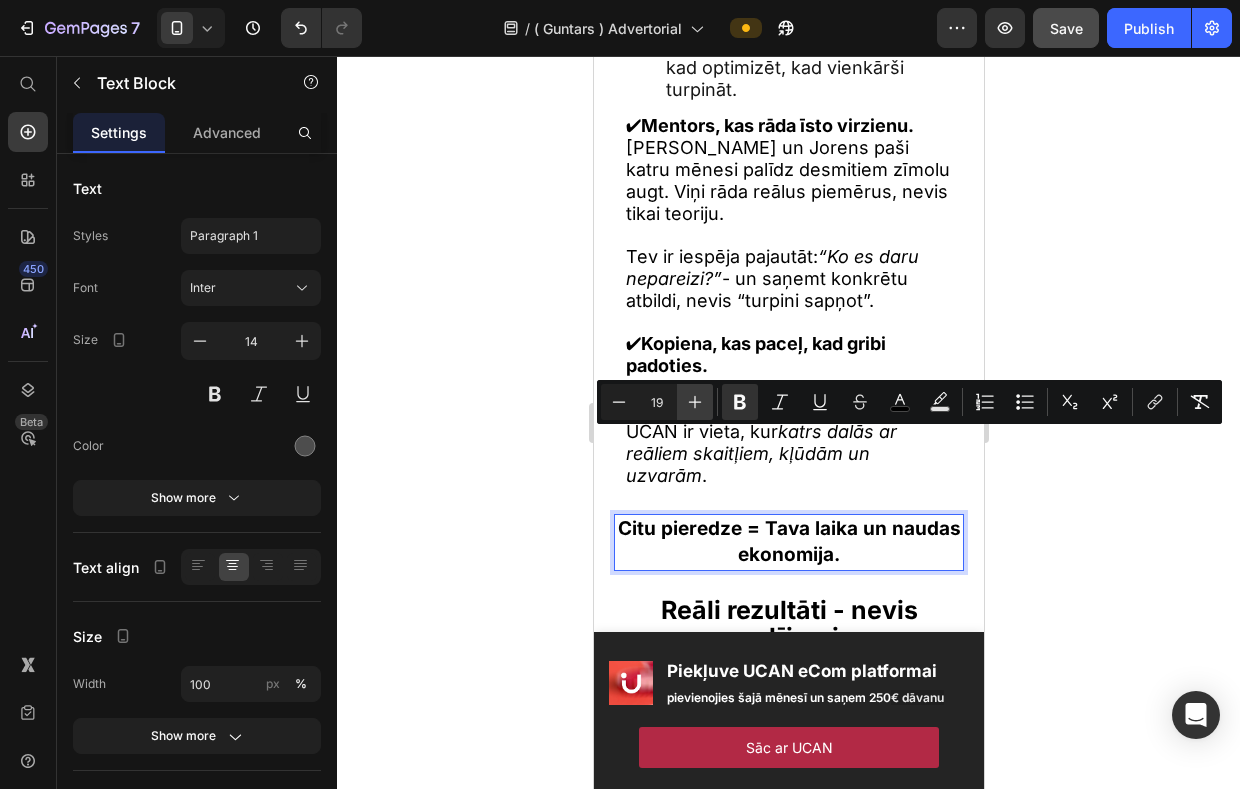click 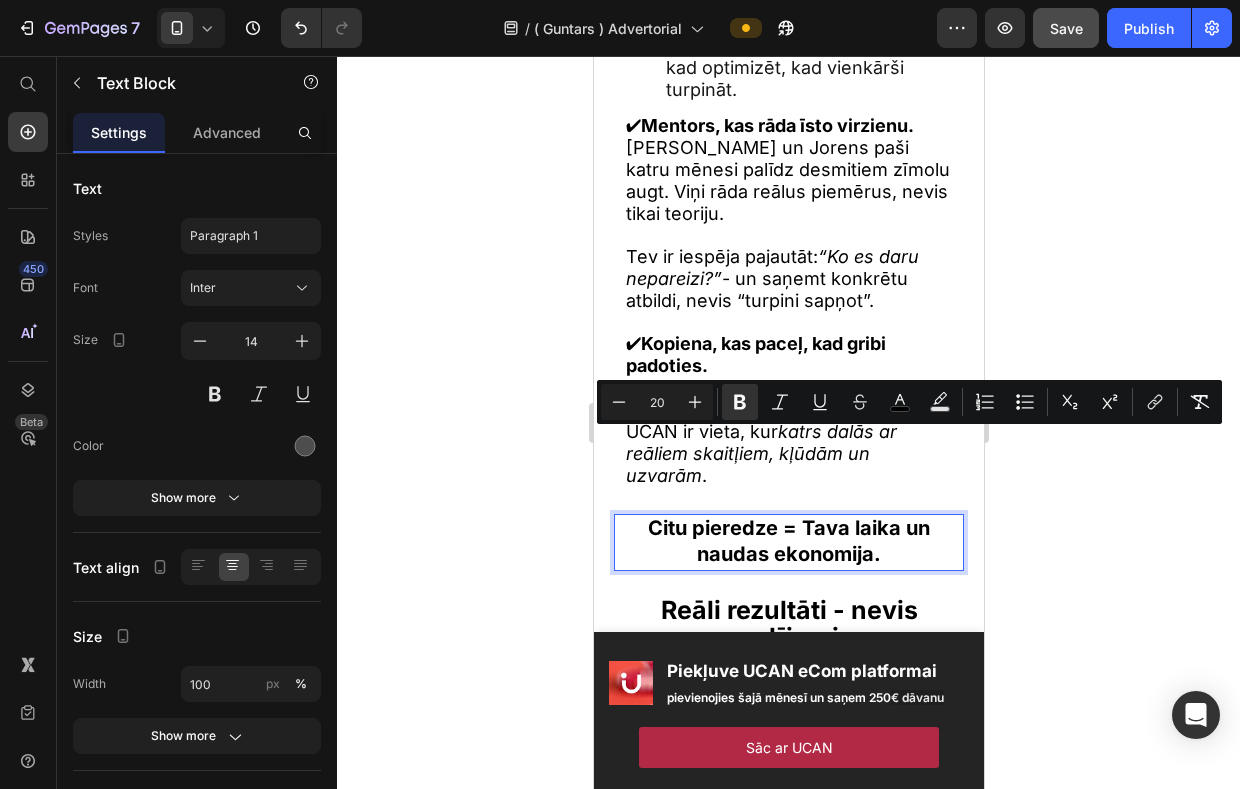 click 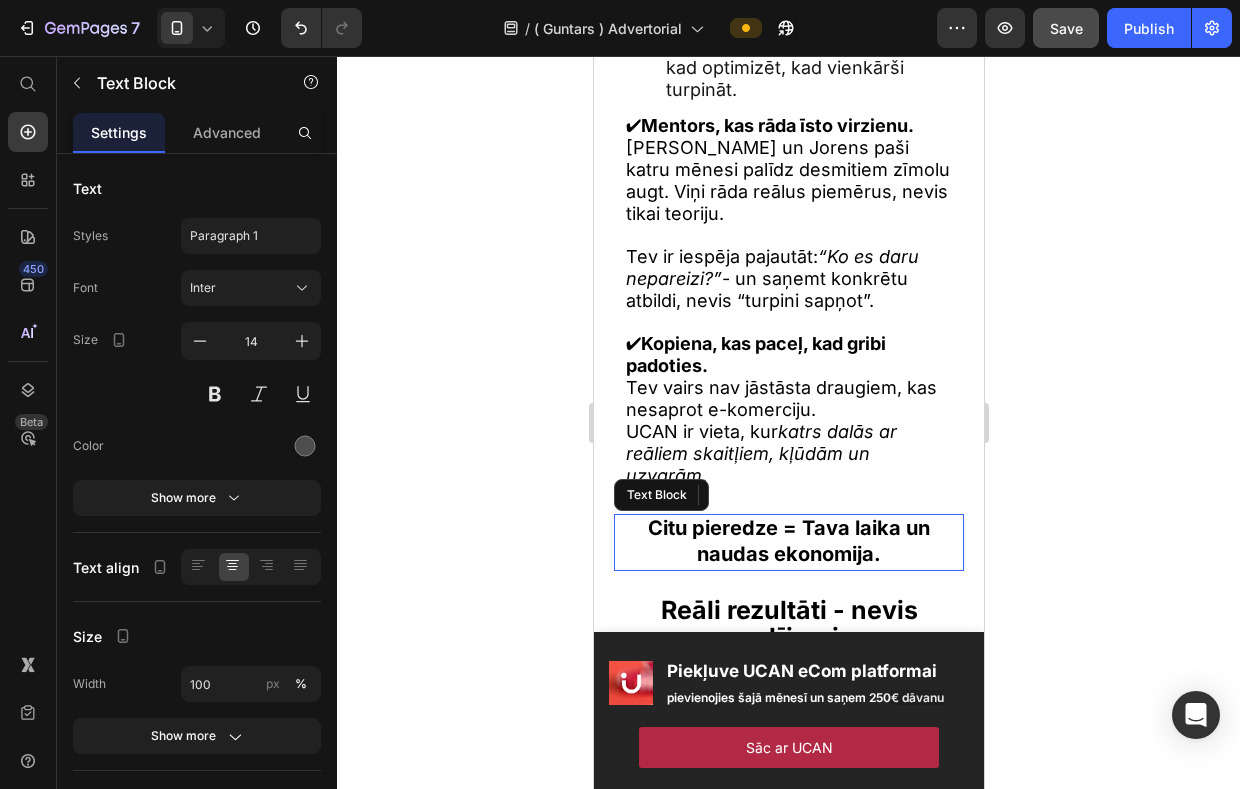 click on "Citu pieredze = Tava laika un naudas ekonomija." at bounding box center (788, 541) 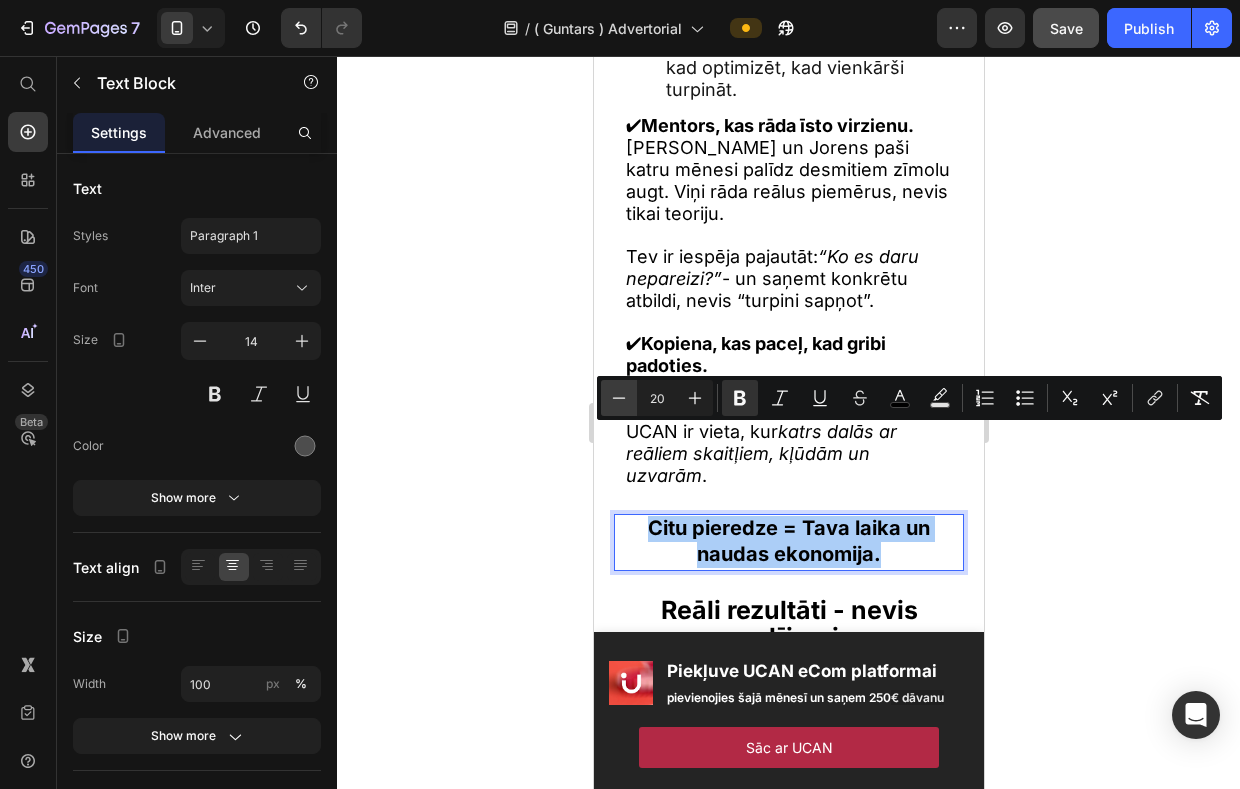 click 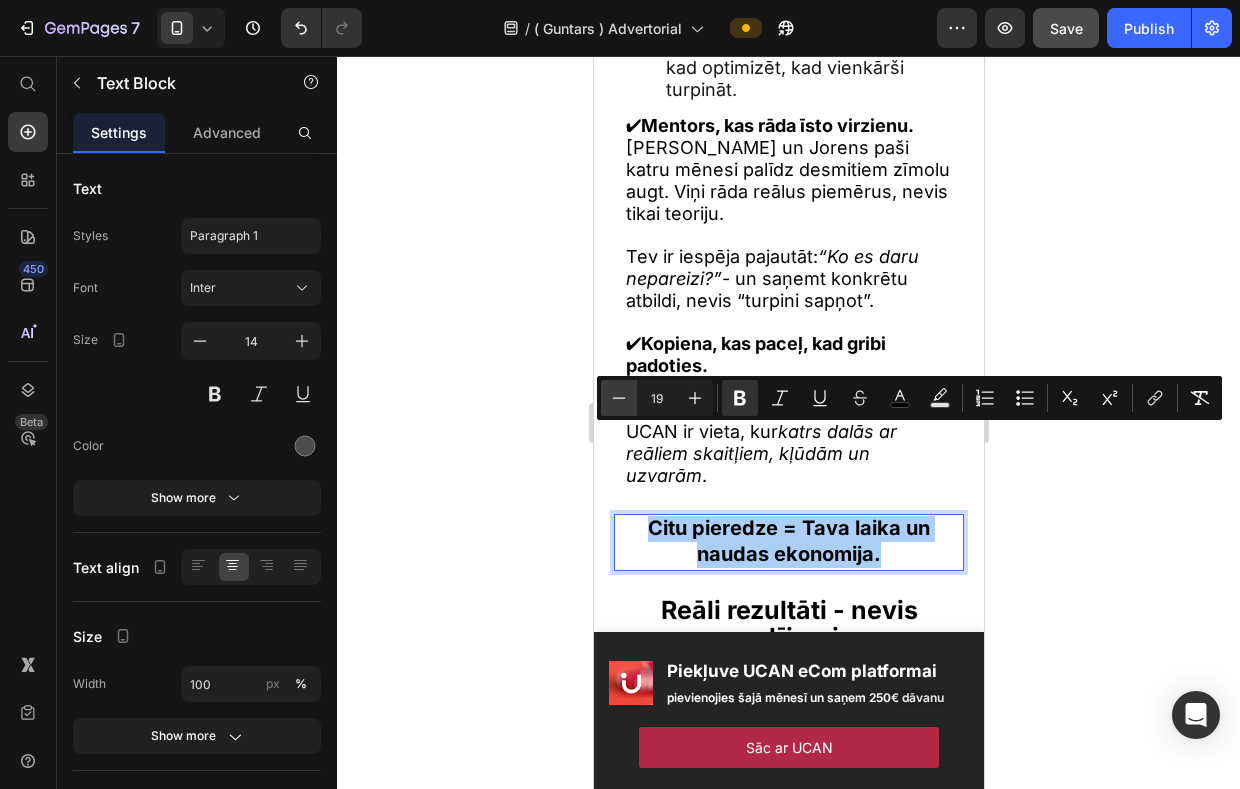 click 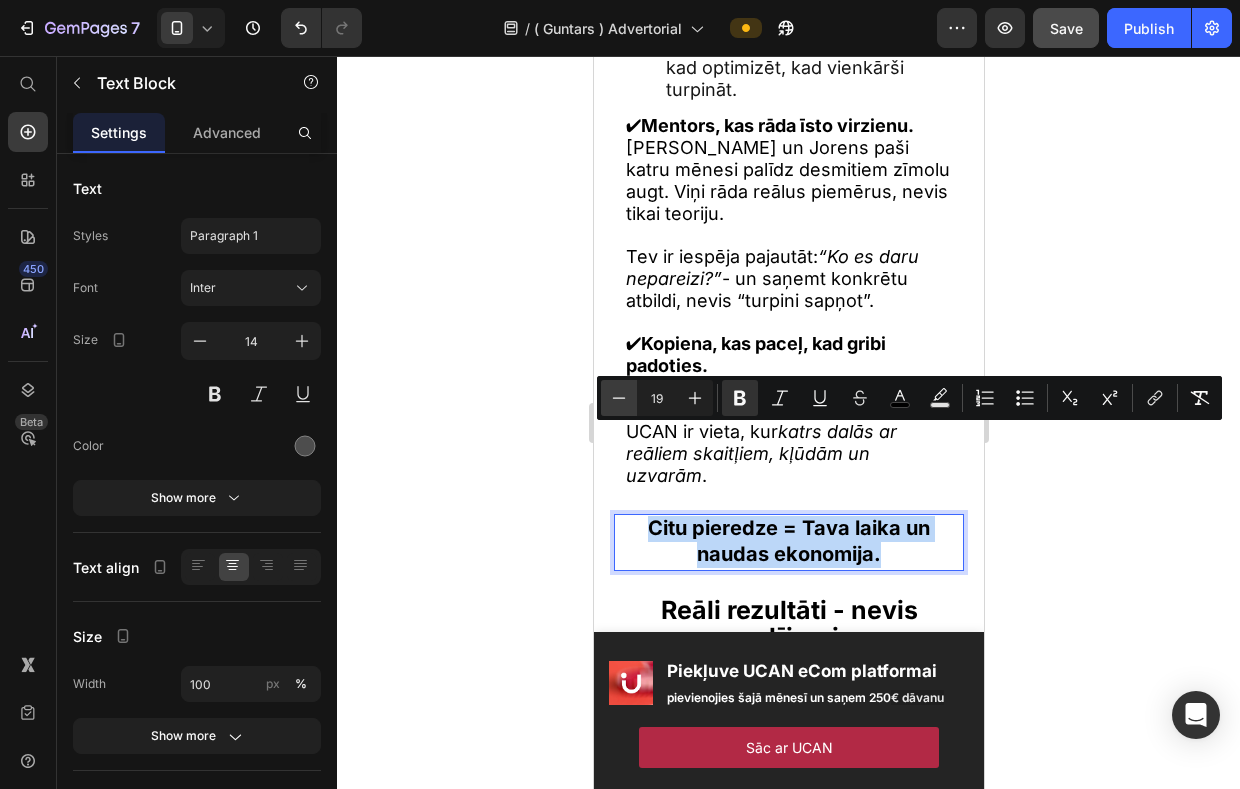 type on "18" 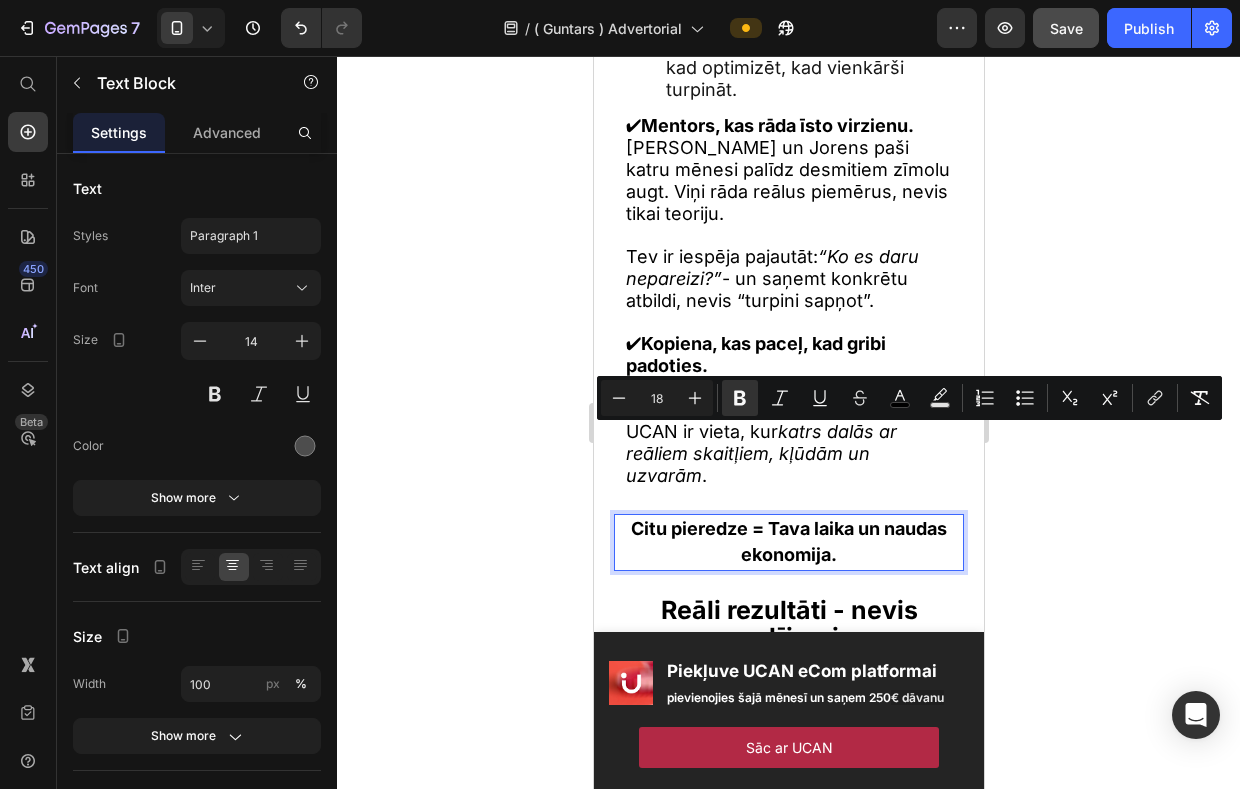 click 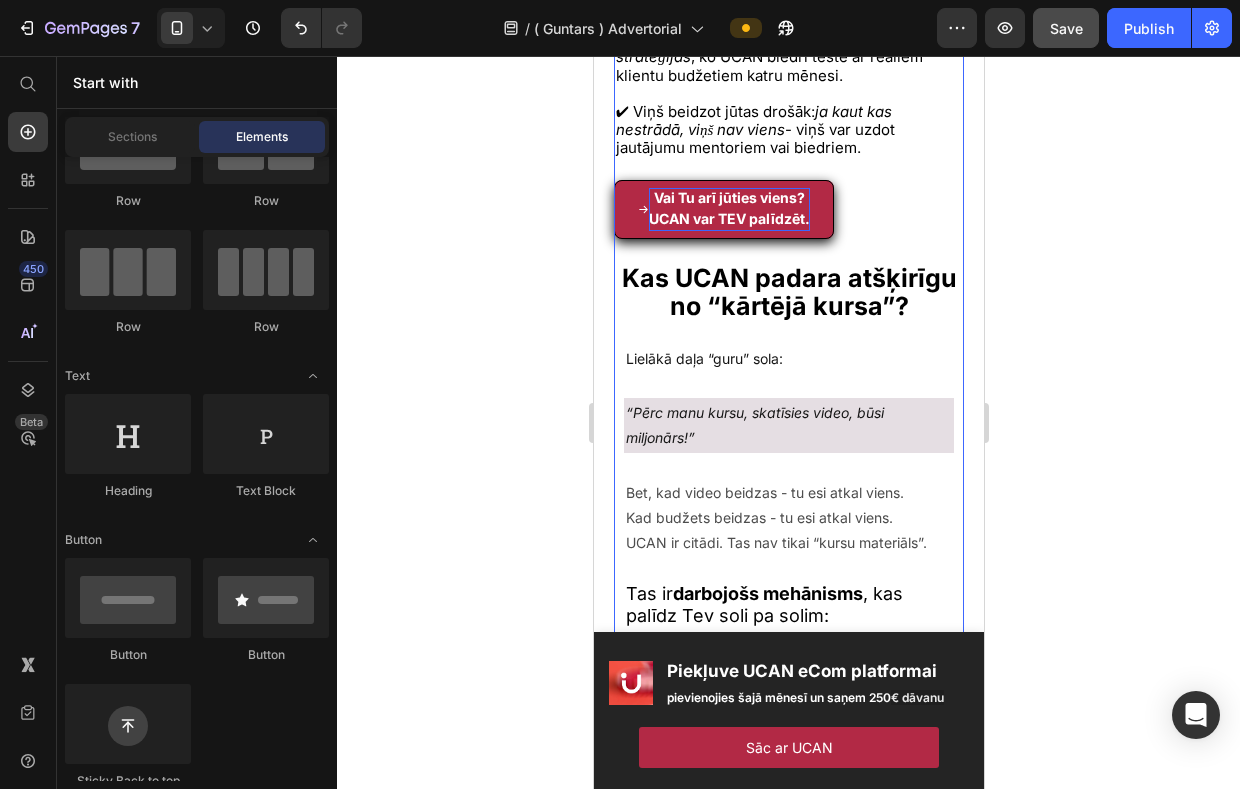 scroll, scrollTop: 4943, scrollLeft: 0, axis: vertical 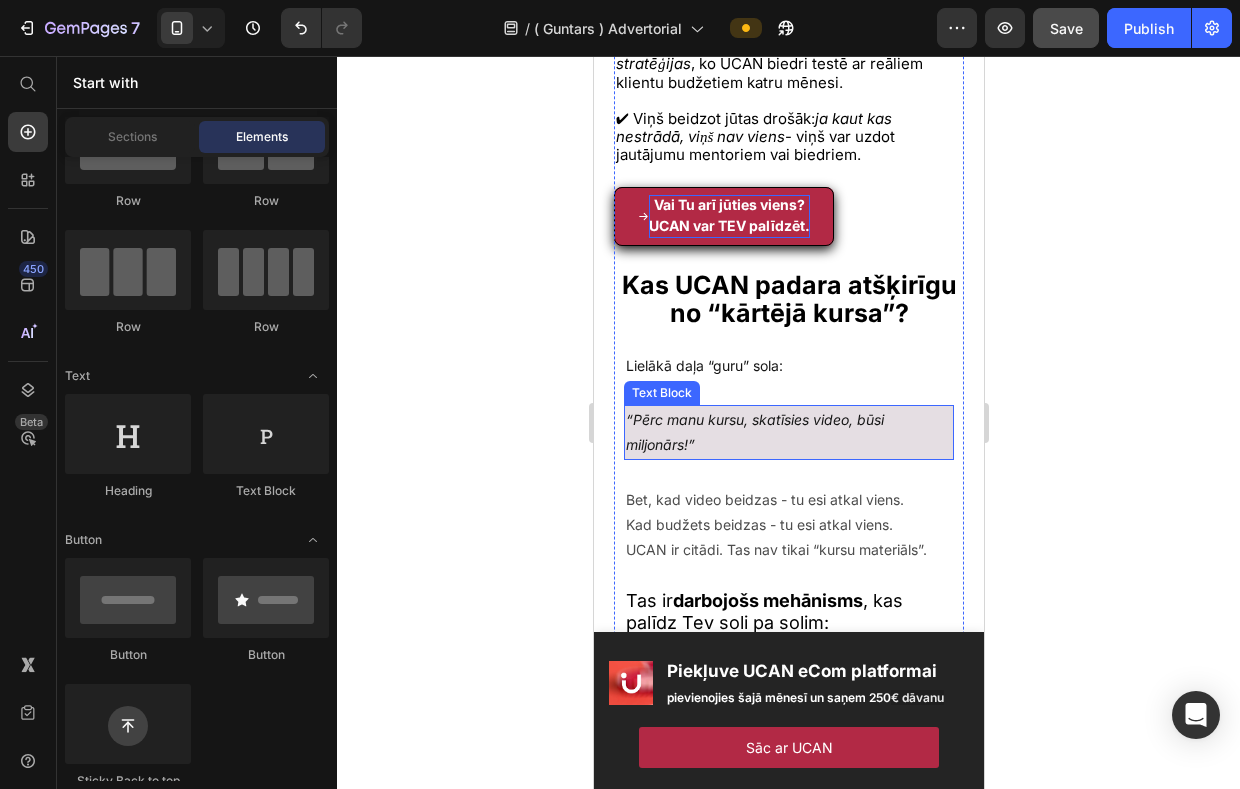 click on "“Pērc manu kursu, skatīsies video, būsi miljonārs!”" at bounding box center (788, 432) 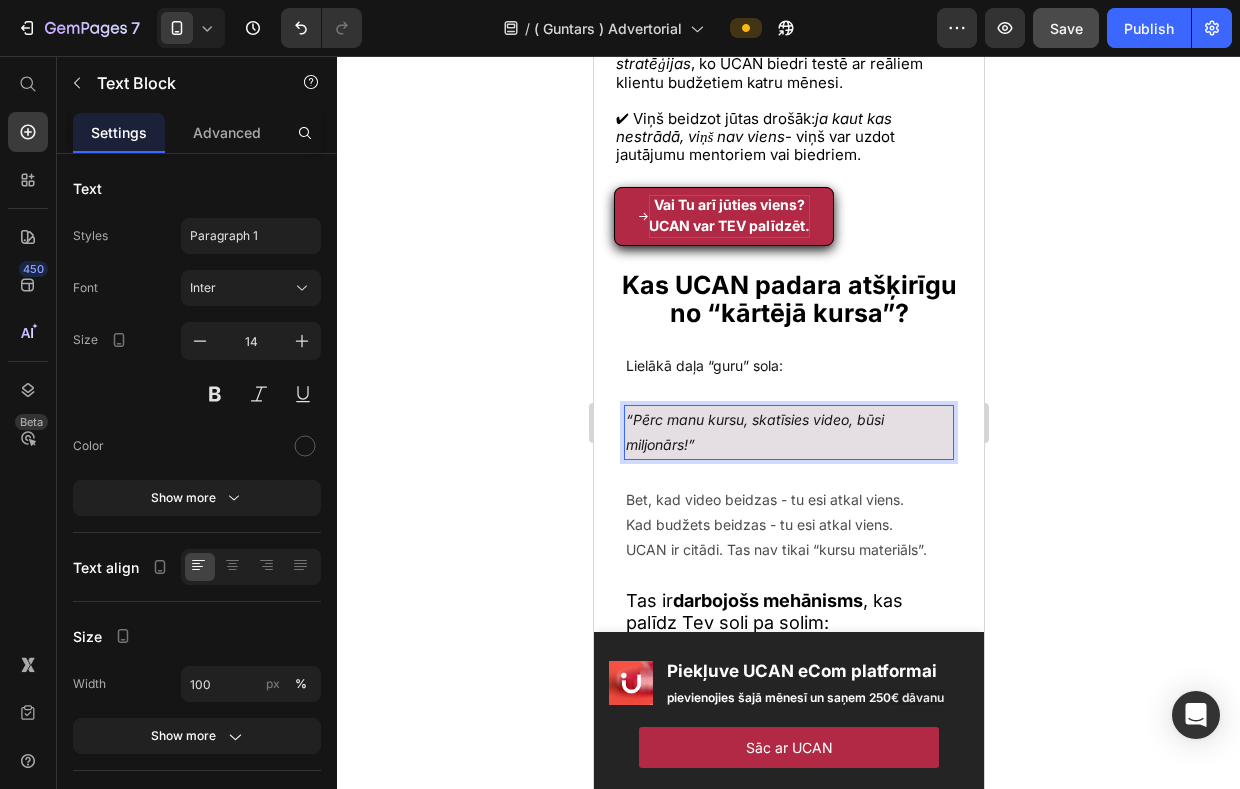 click on "“Pērc manu kursu, skatīsies video, būsi miljonārs!”" at bounding box center (788, 432) 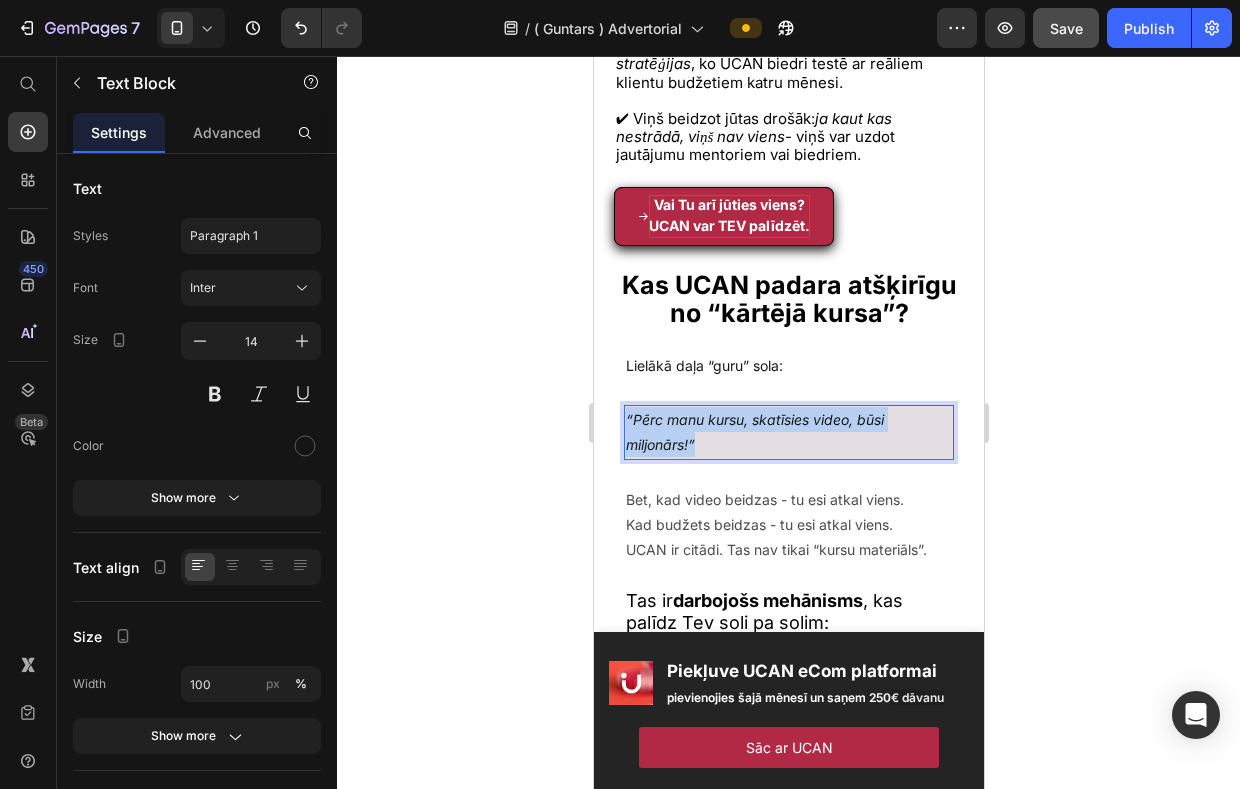 click on "“Pērc manu kursu, skatīsies video, būsi miljonārs!”" at bounding box center (788, 432) 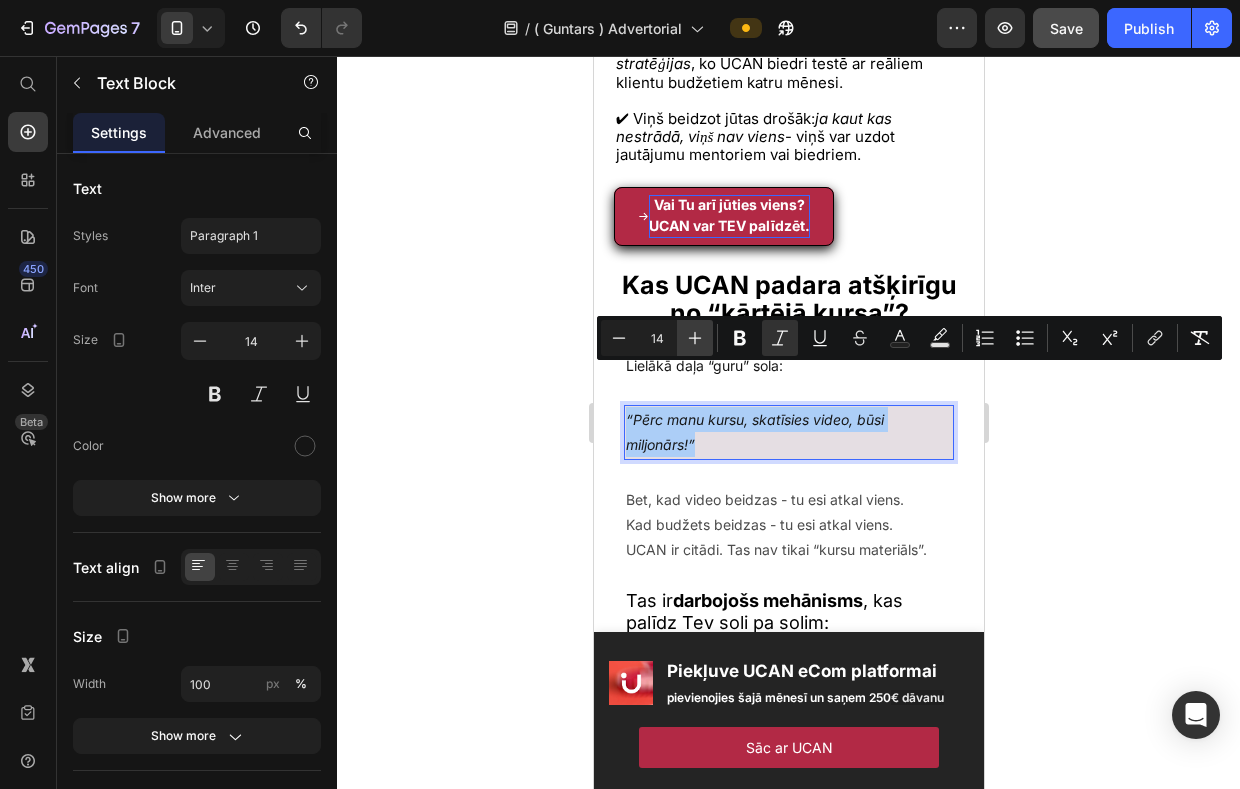 click 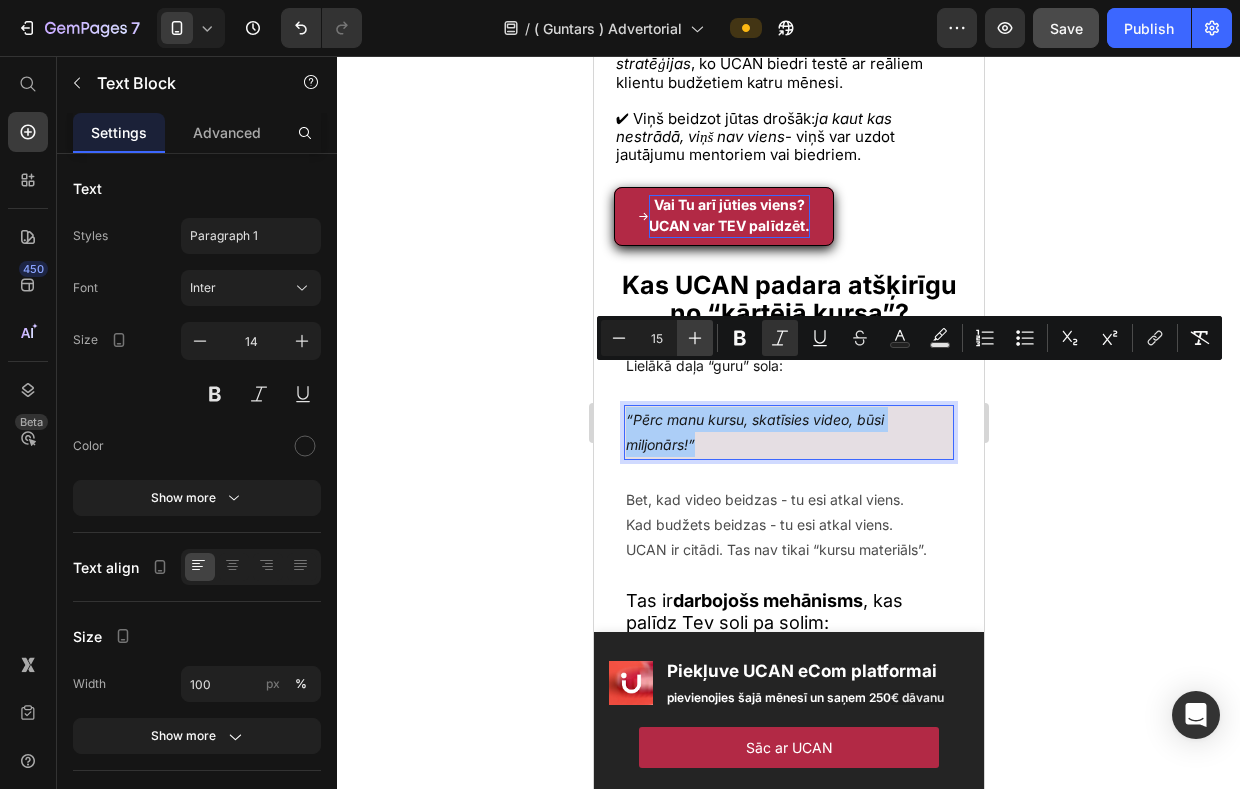 click 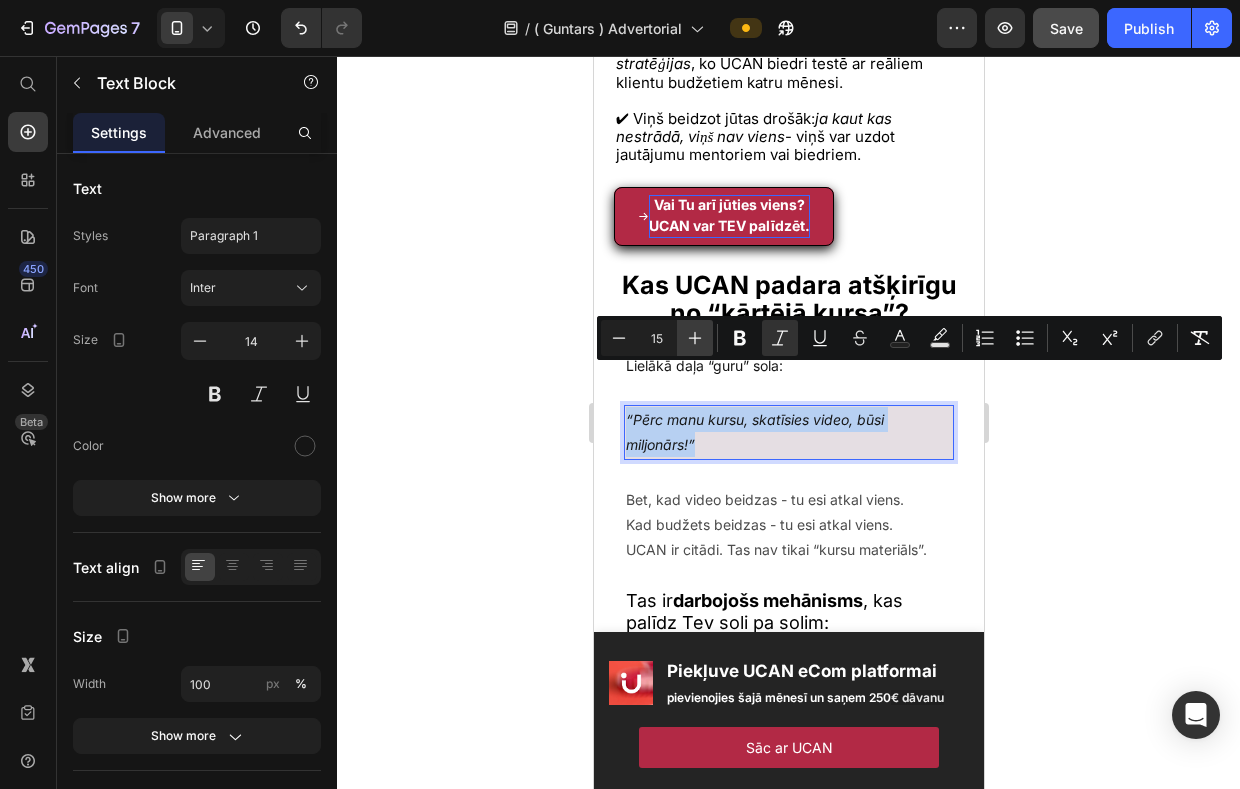 type on "16" 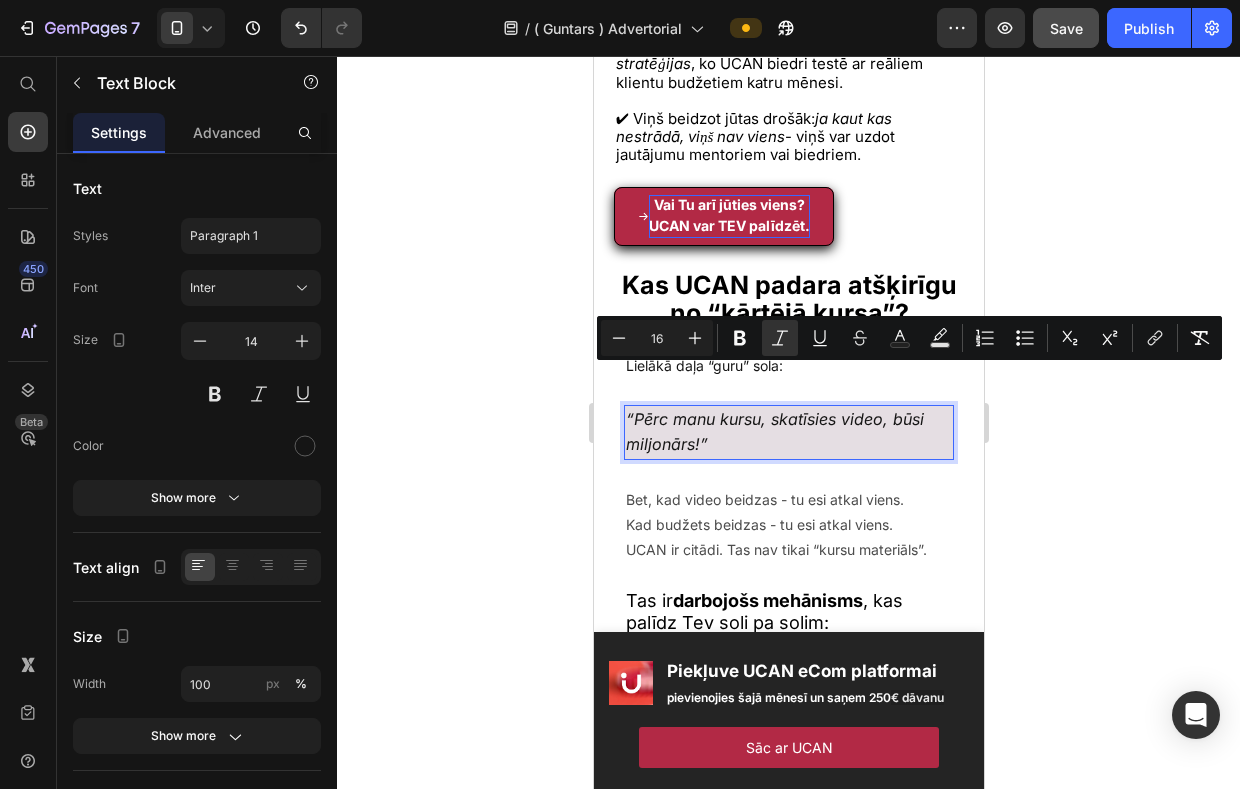 click 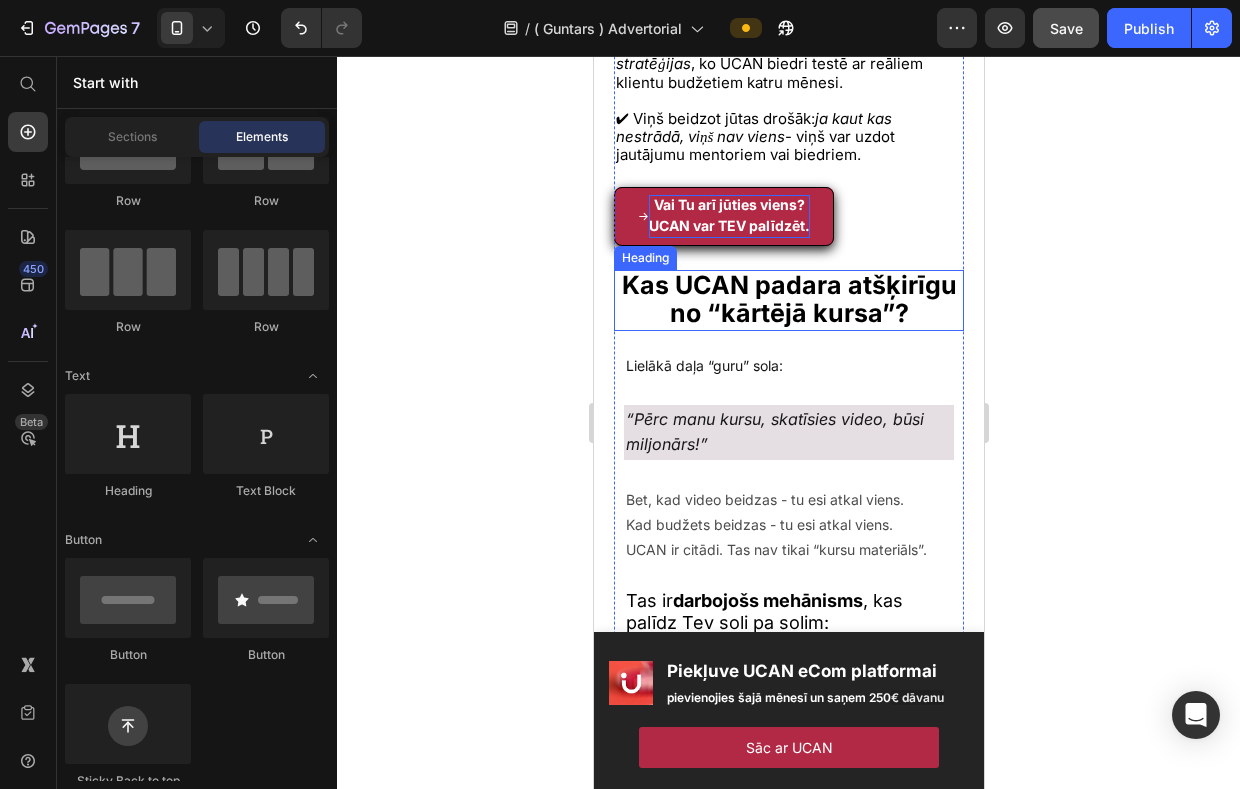 click on "Kas UCAN padara atšķirīgu no “kārtējā kursa”?" at bounding box center (788, 299) 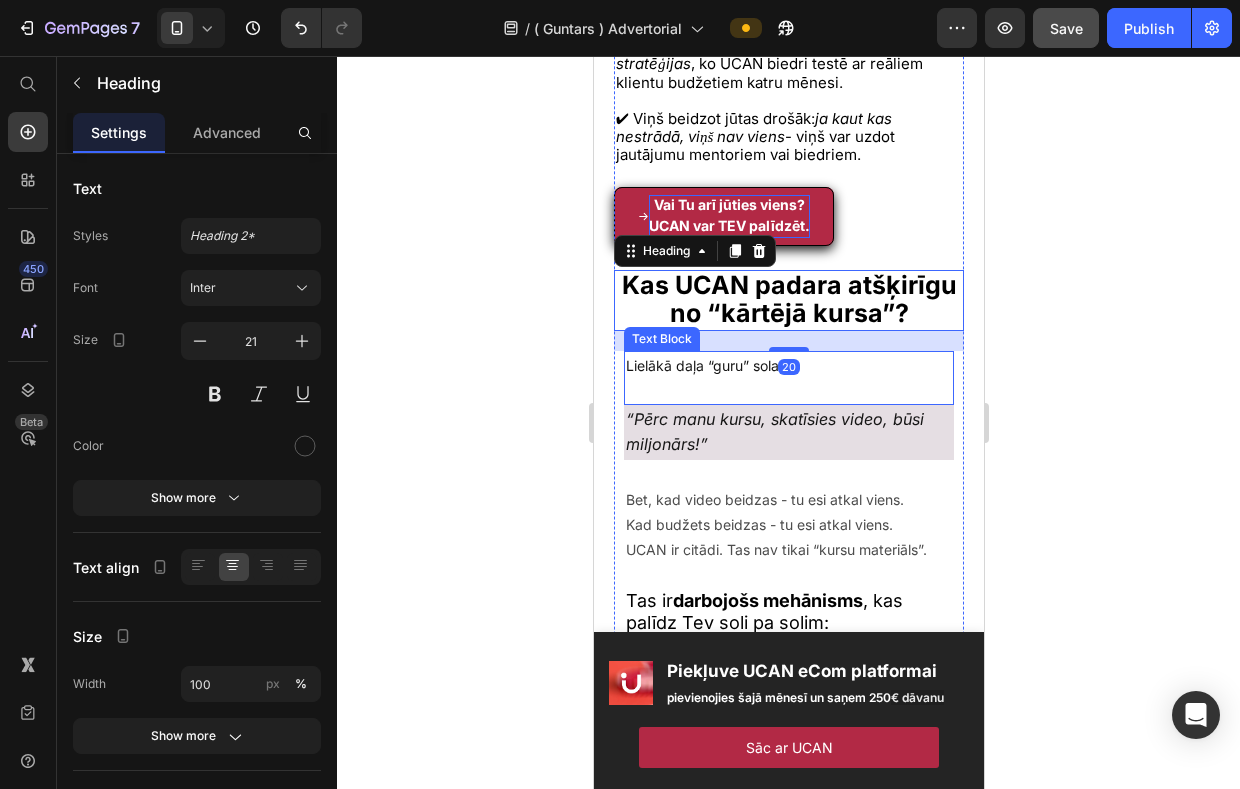 click on "Lielākā daļa “guru” sola:" at bounding box center (788, 365) 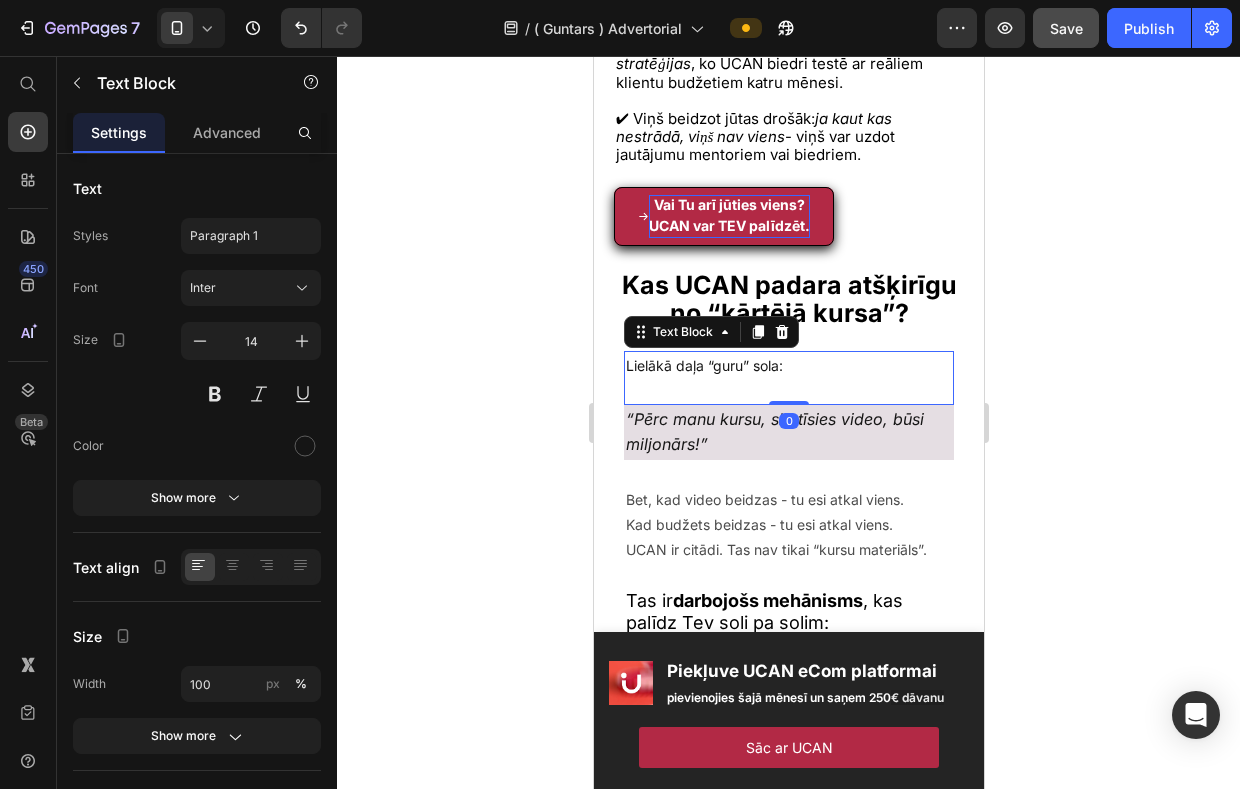 click on "Lielākā daļa “guru” sola:" at bounding box center [788, 365] 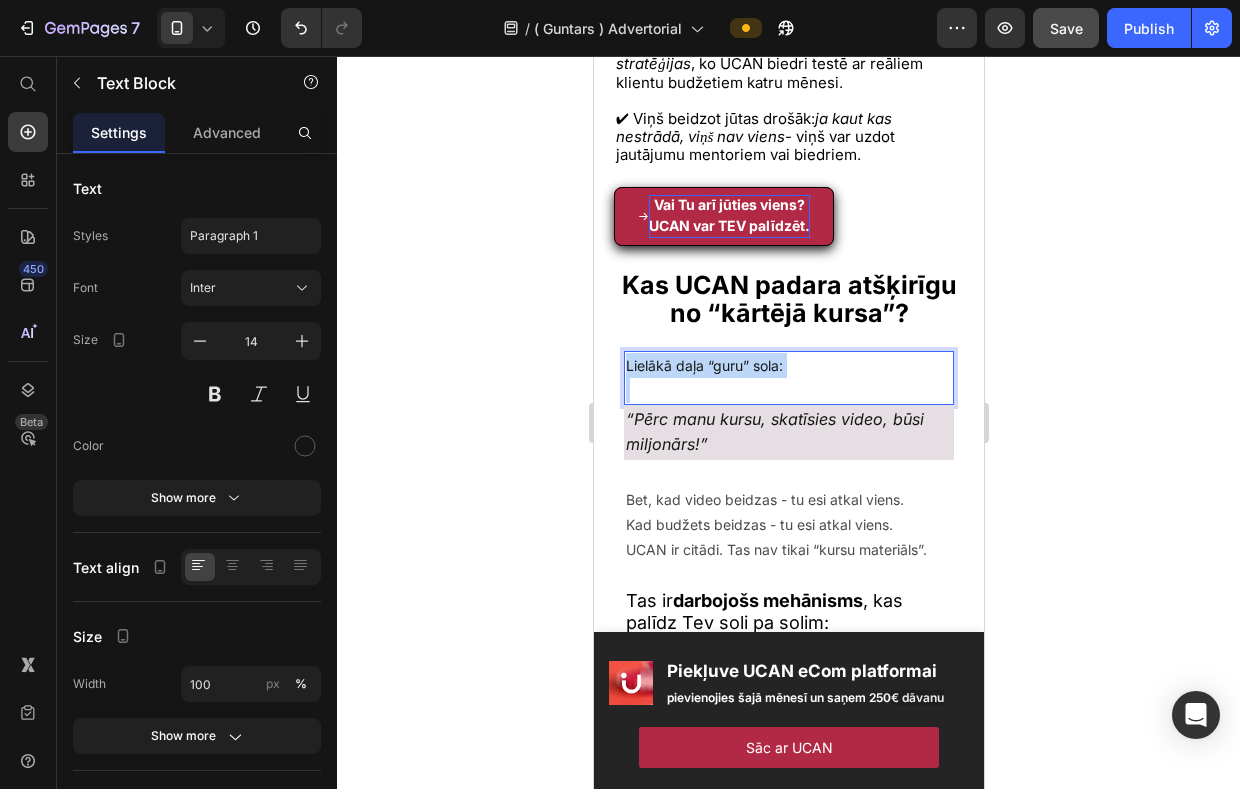 click on "Lielākā daļa “guru” sola:" at bounding box center (788, 365) 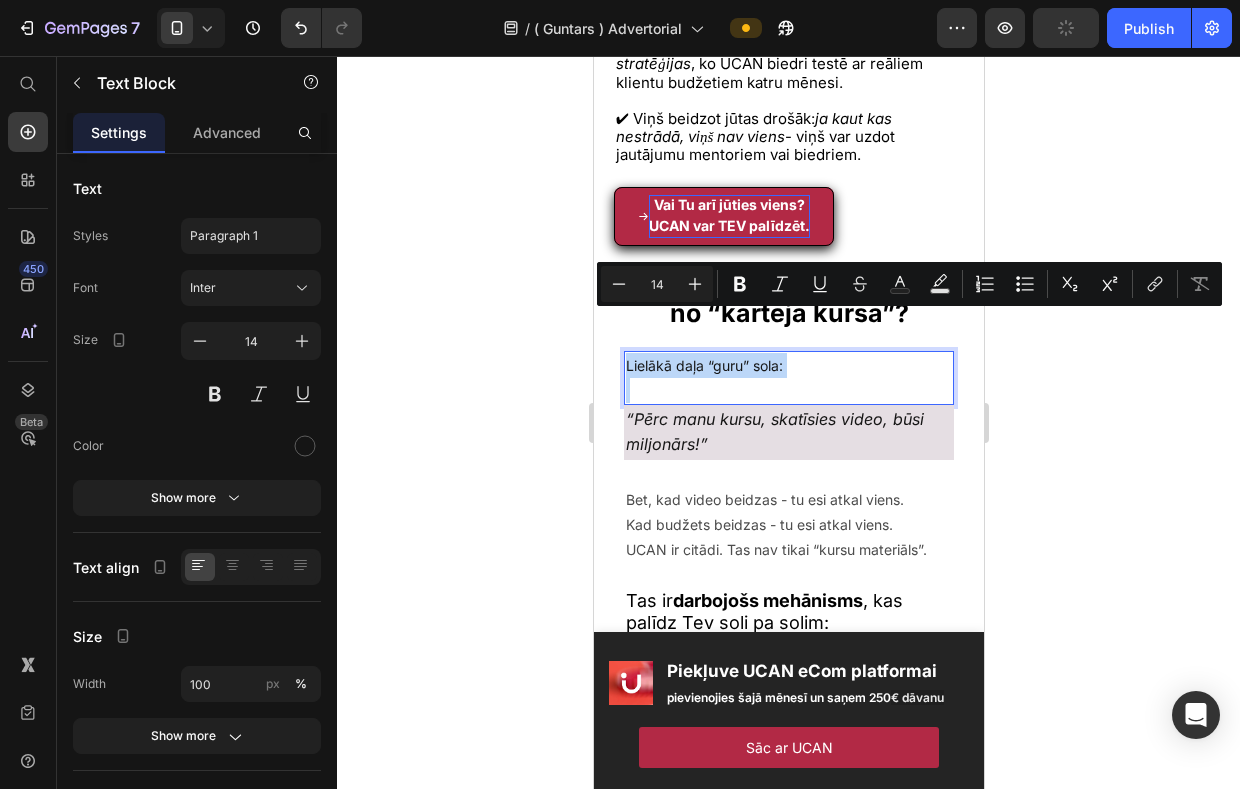 click on "Lielākā daļa “guru” sola:" at bounding box center (788, 365) 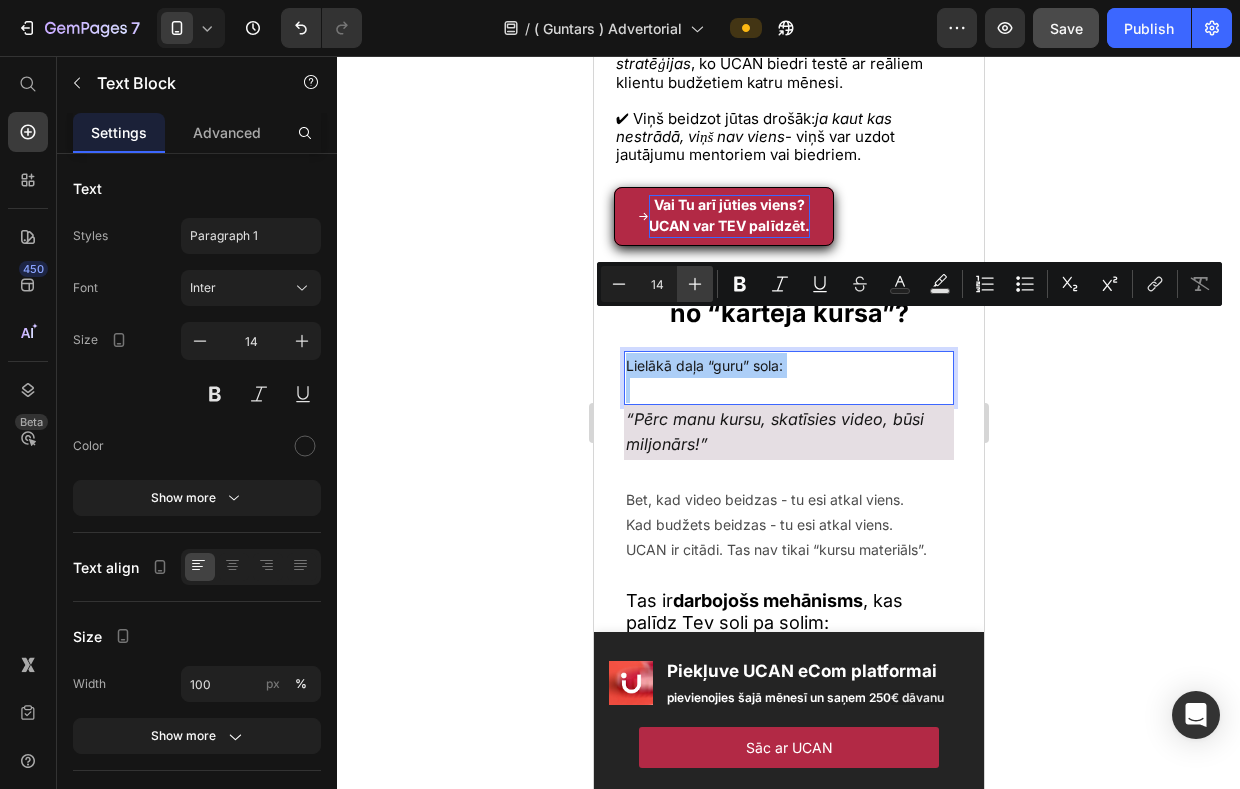 click 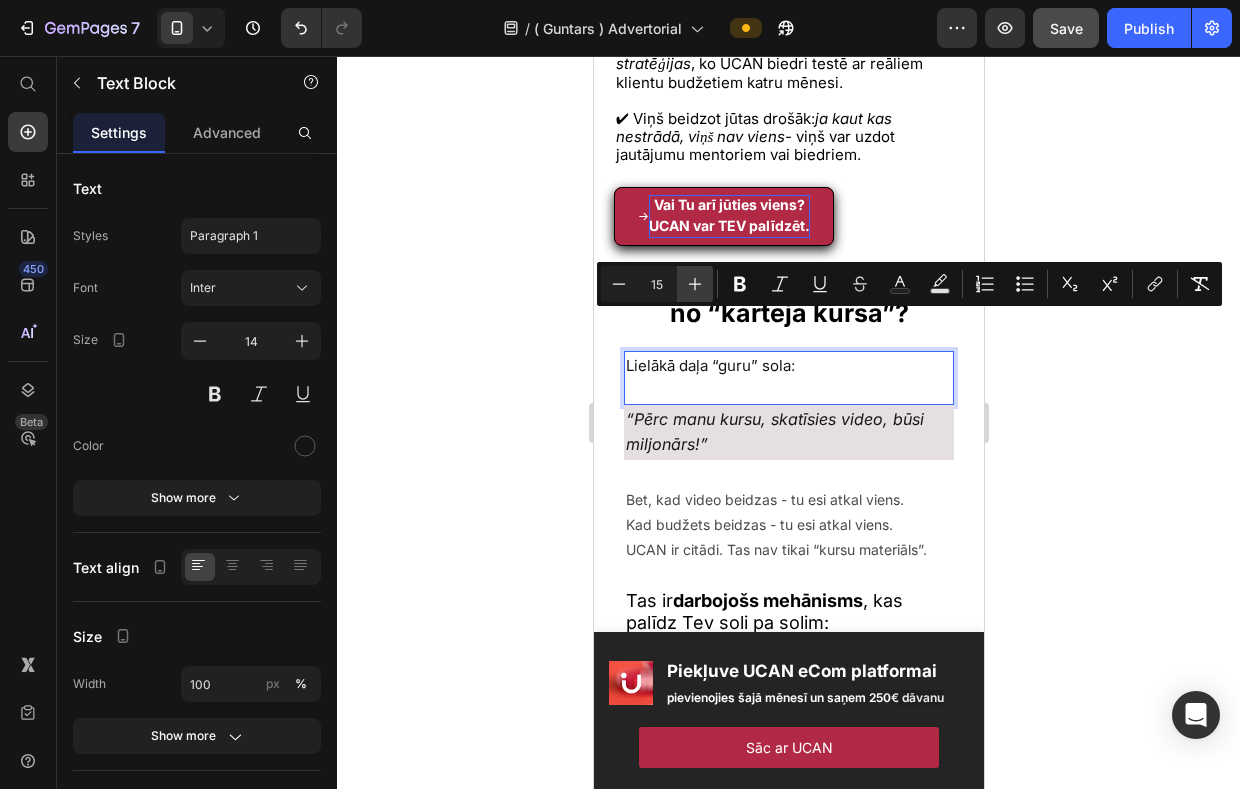 click 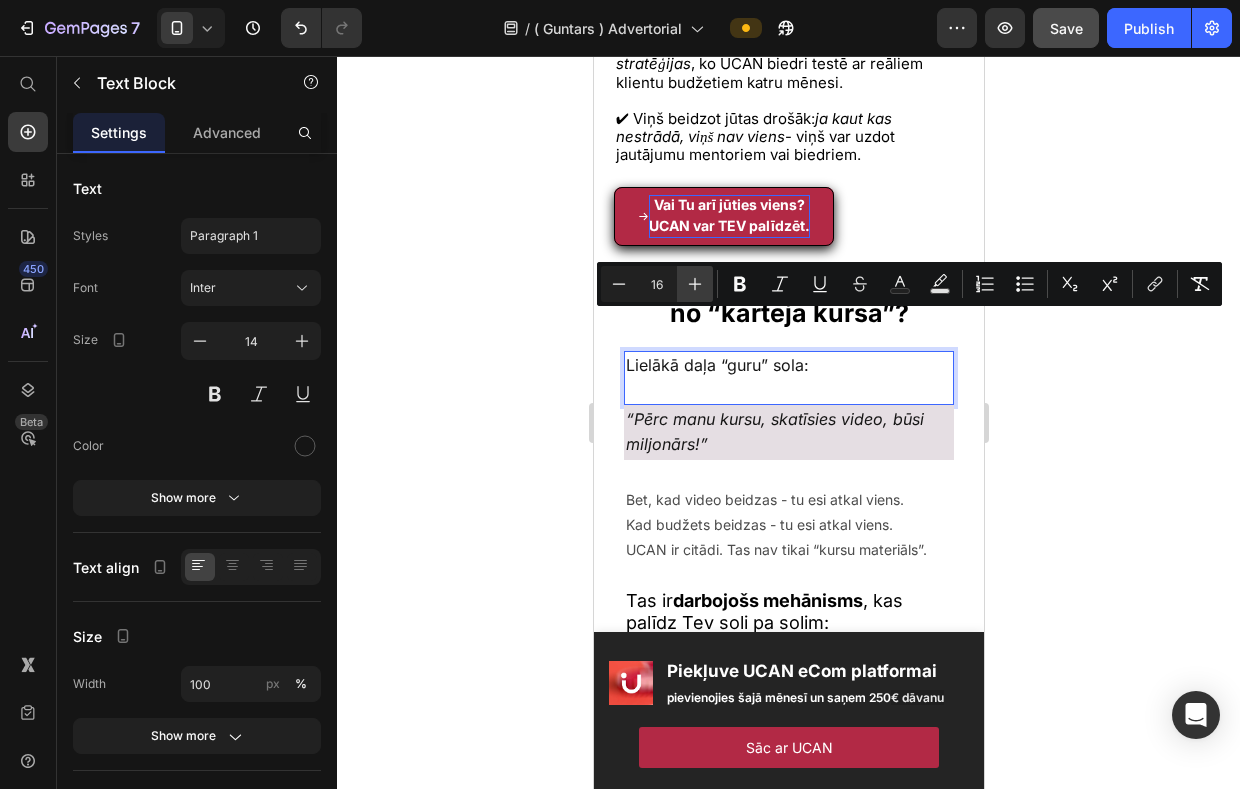 click 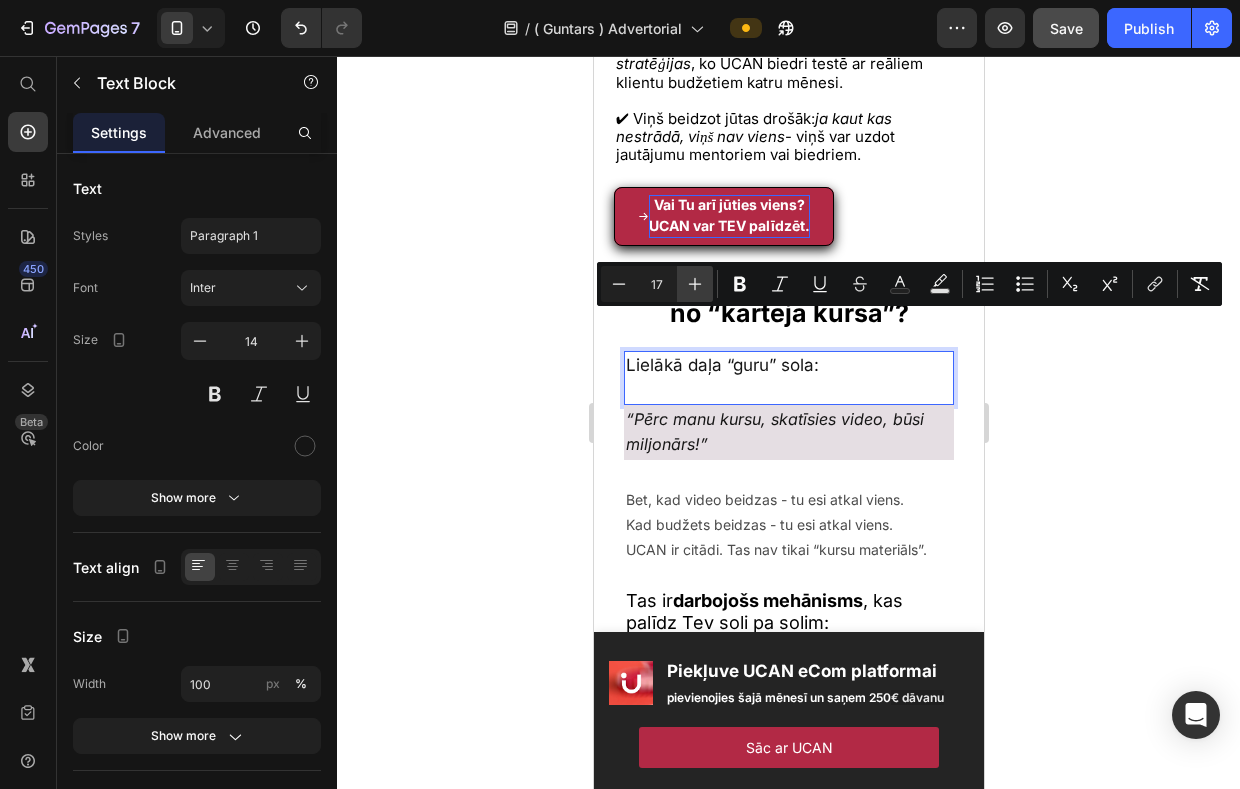 click 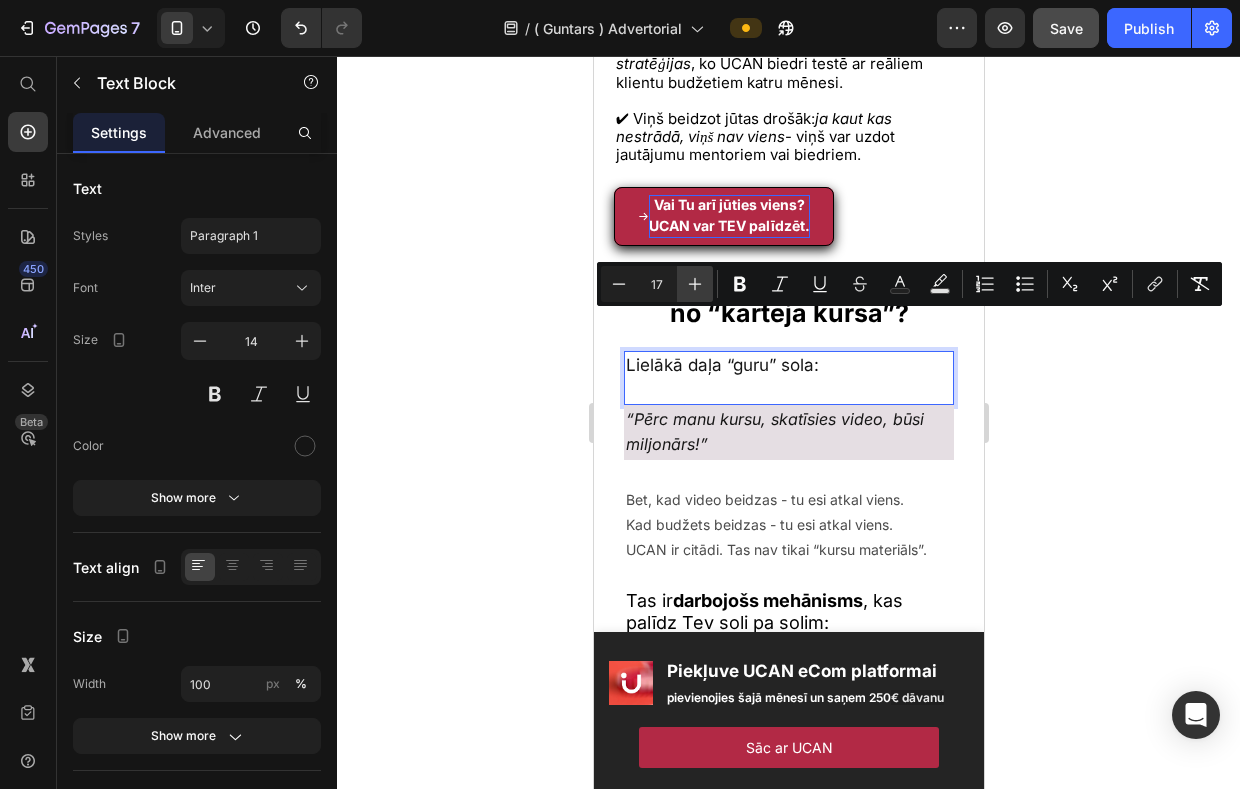 type on "18" 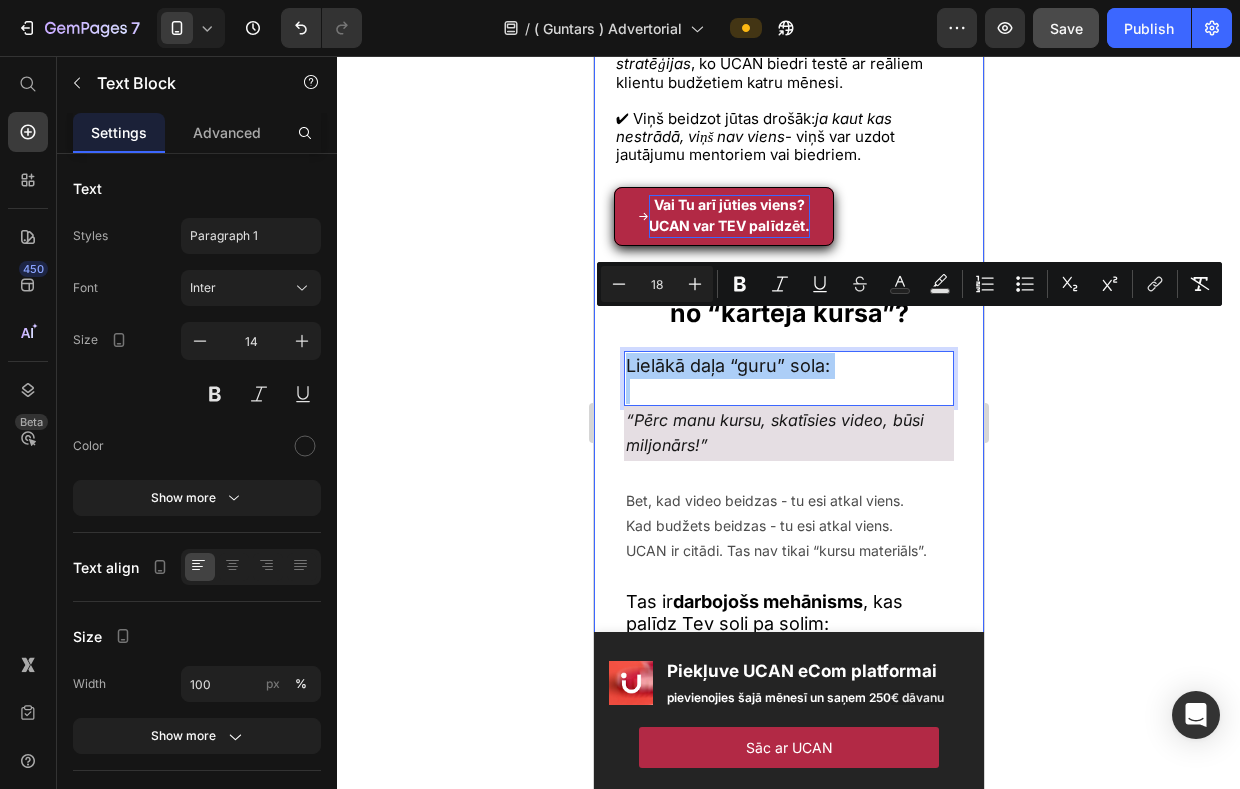 click 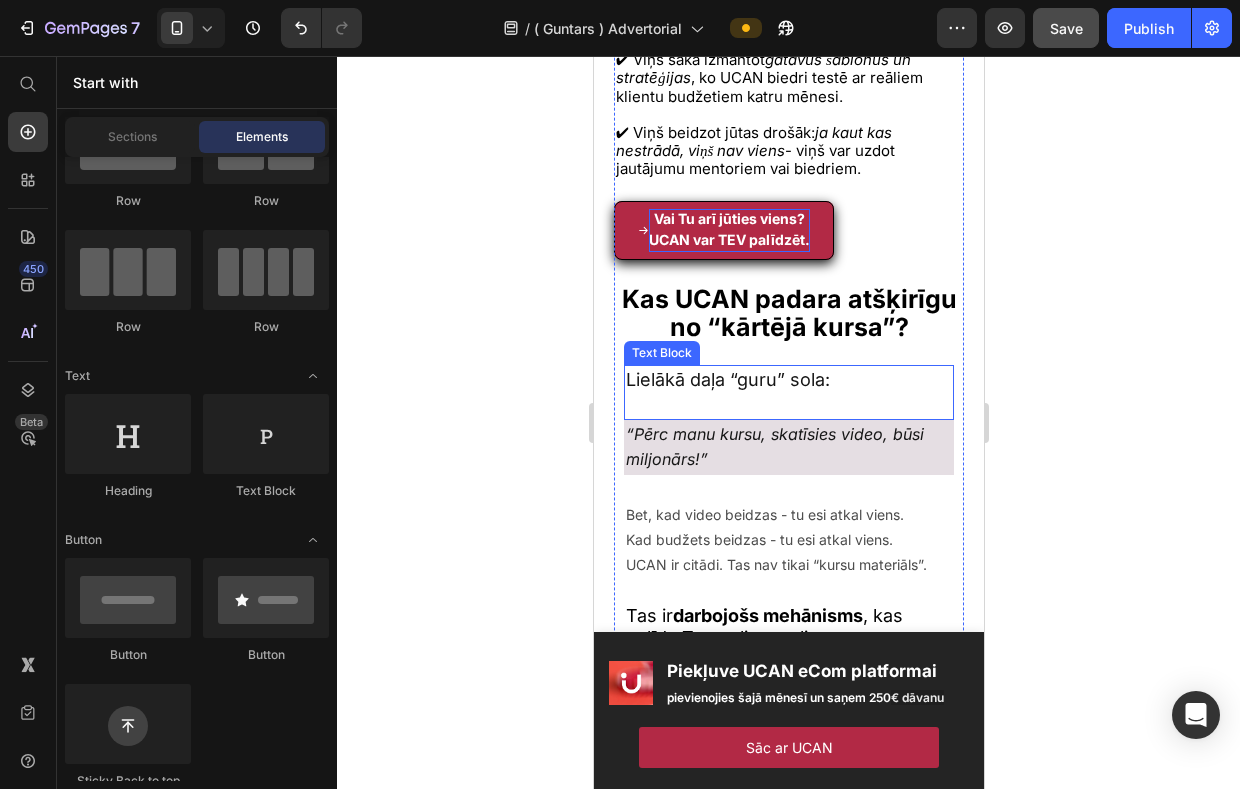 scroll, scrollTop: 4923, scrollLeft: 0, axis: vertical 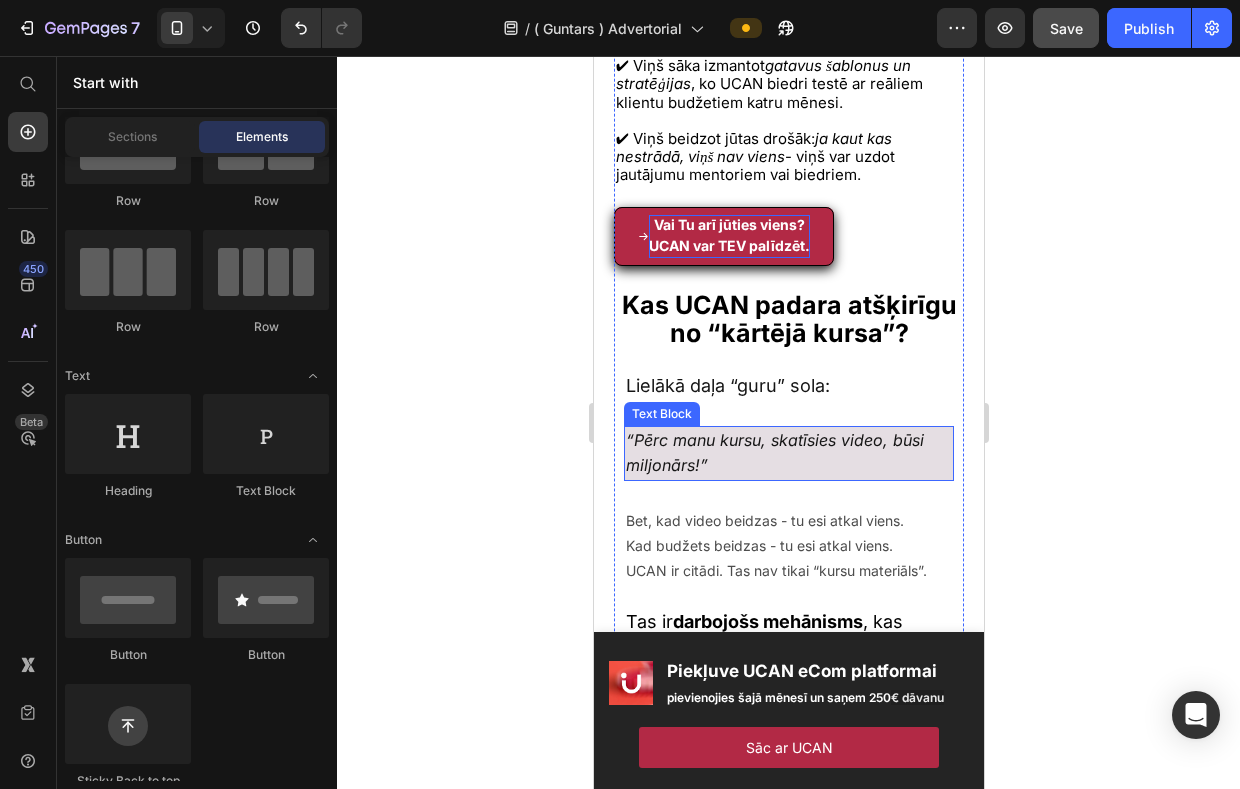 click on "“Pērc manu kursu, skatīsies video, būsi miljonārs!”" at bounding box center (788, 453) 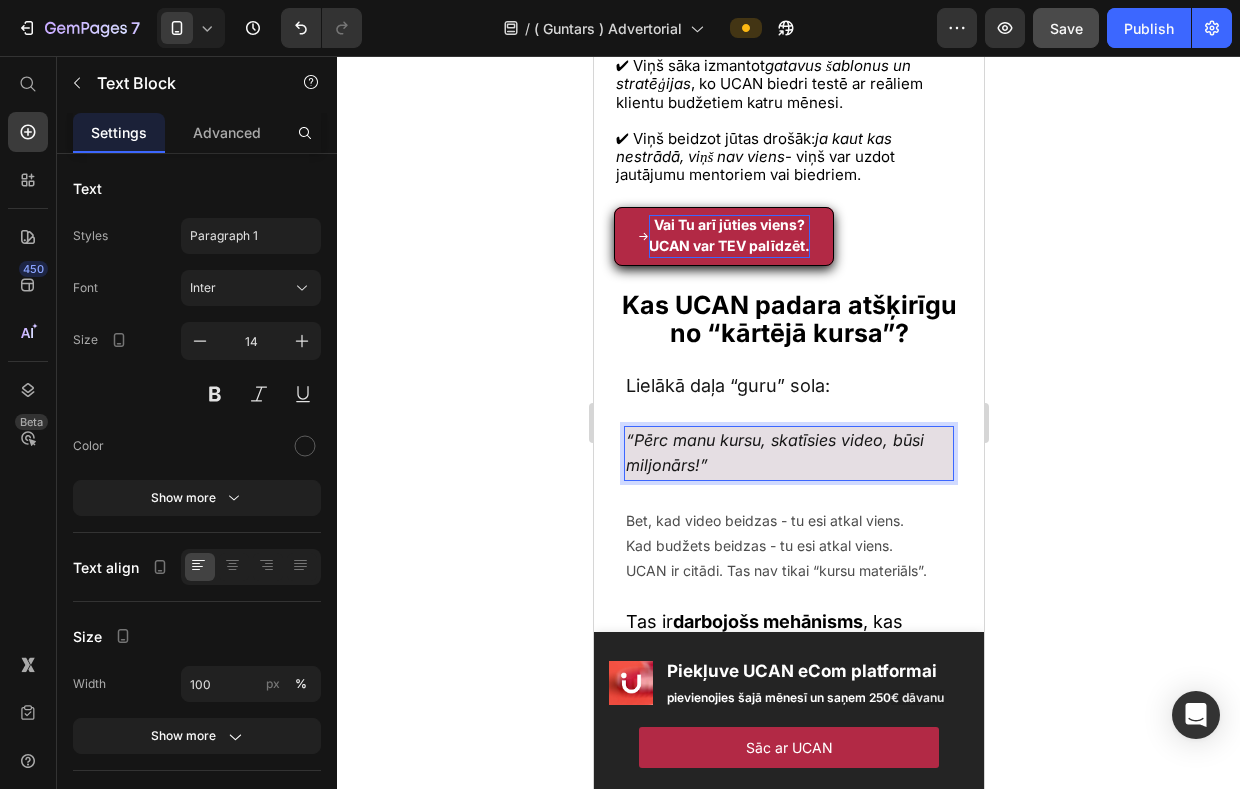 click on "“Pērc manu kursu, skatīsies video, būsi miljonārs!”" at bounding box center (788, 453) 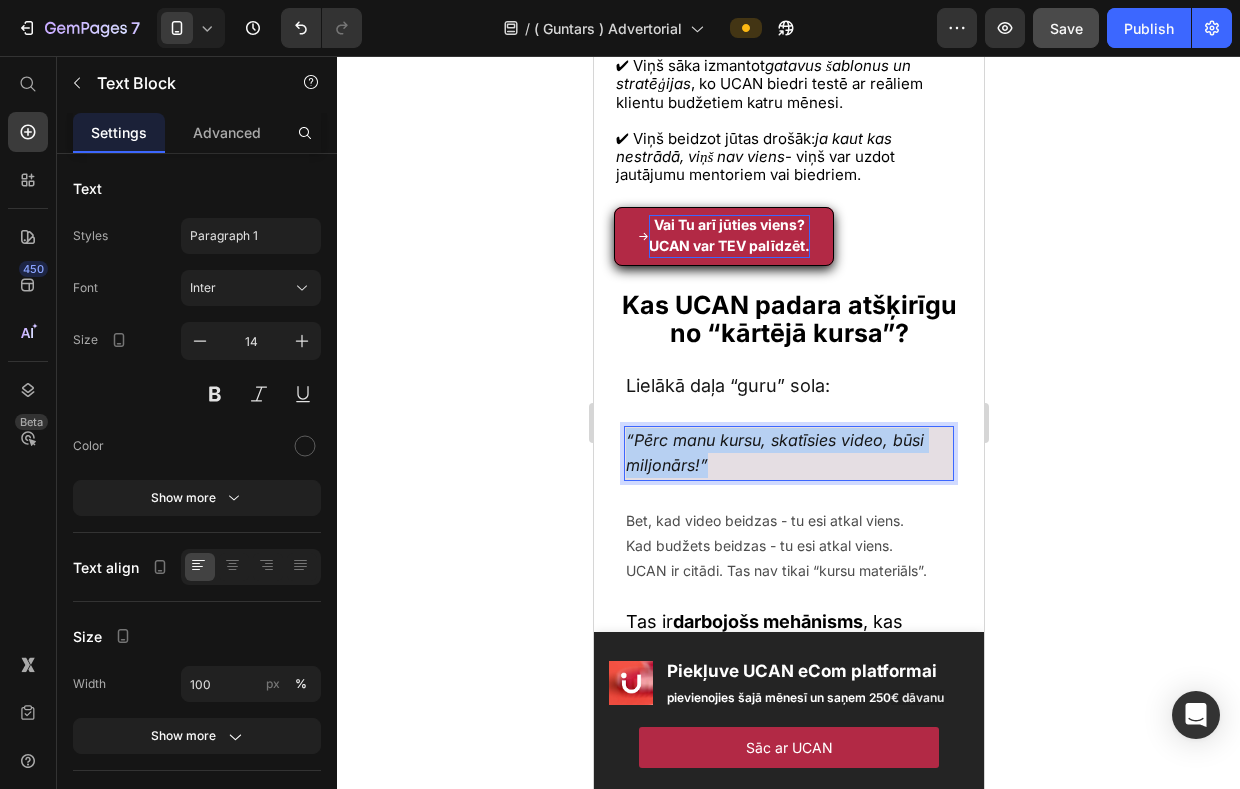 click on "“Pērc manu kursu, skatīsies video, būsi miljonārs!”" at bounding box center [788, 453] 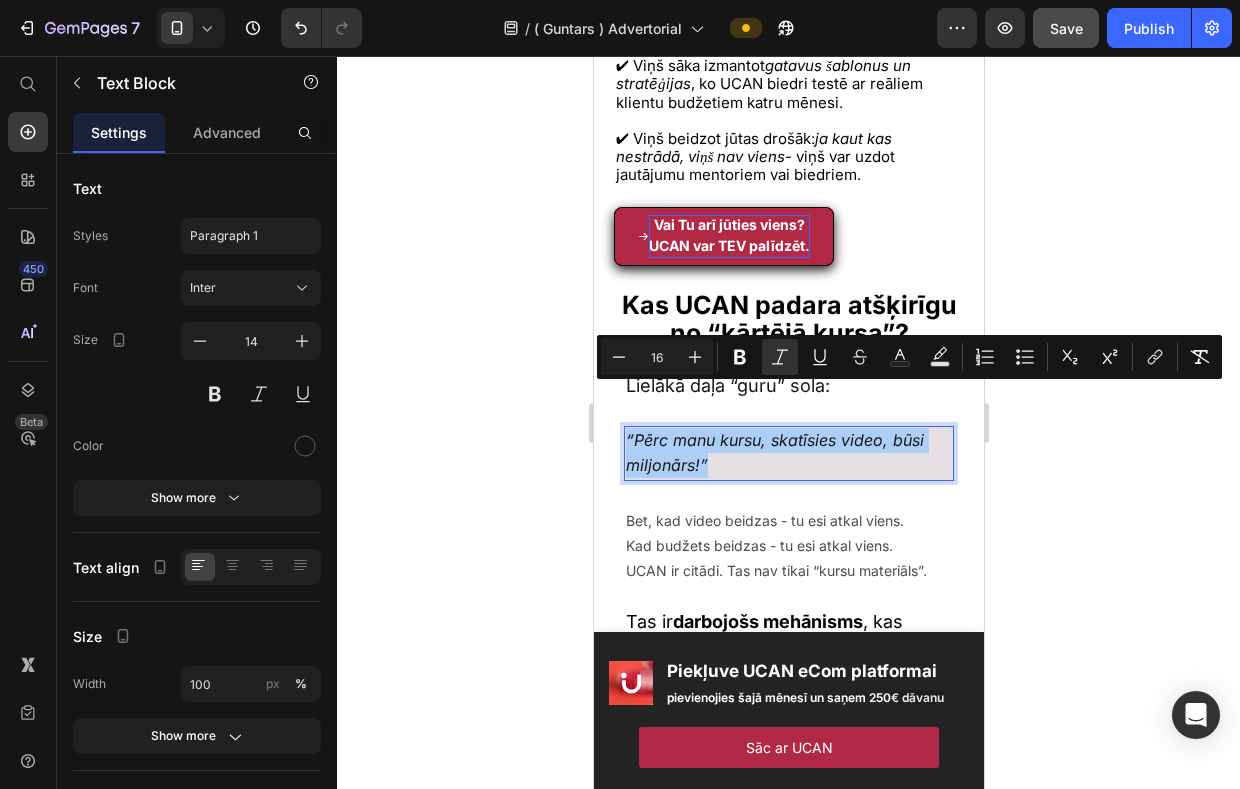 click 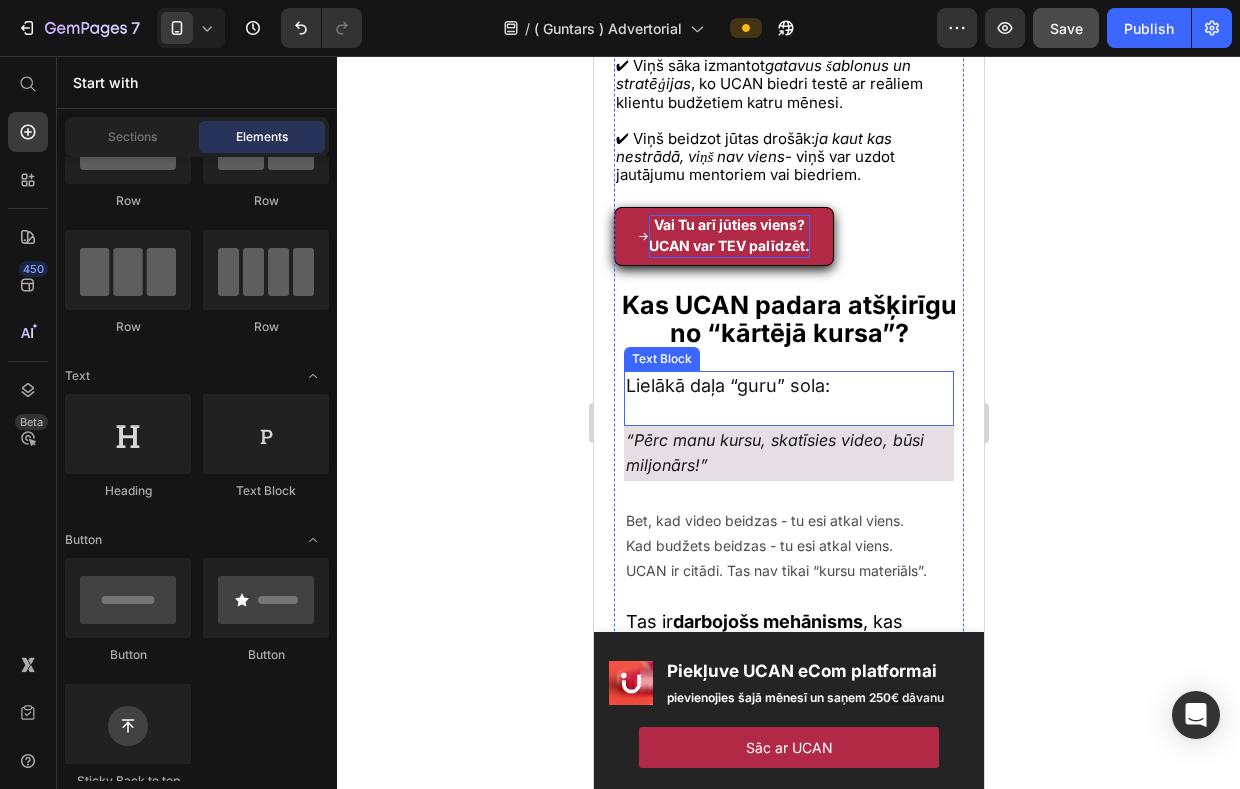 click on "Lielākā daļa “guru” sola:" at bounding box center [727, 385] 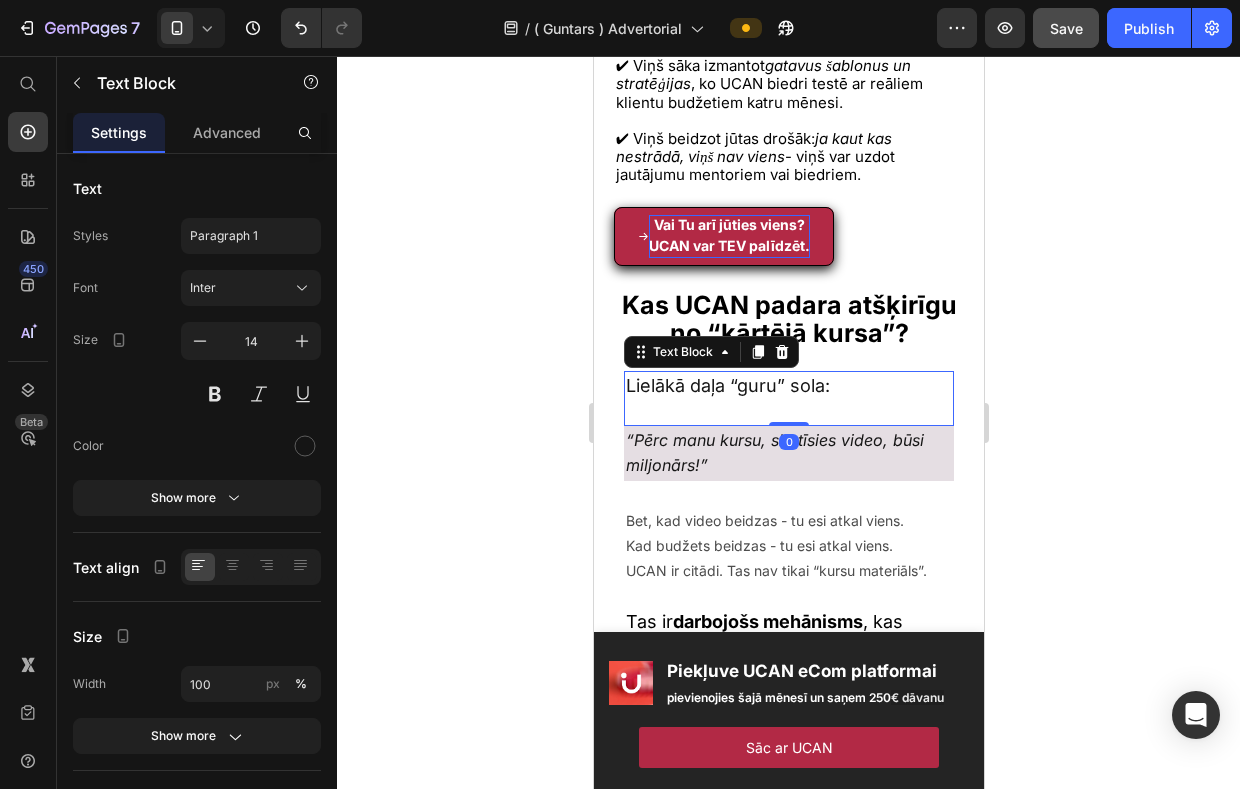 click on "Lielākā daļa “guru” sola:" at bounding box center (727, 385) 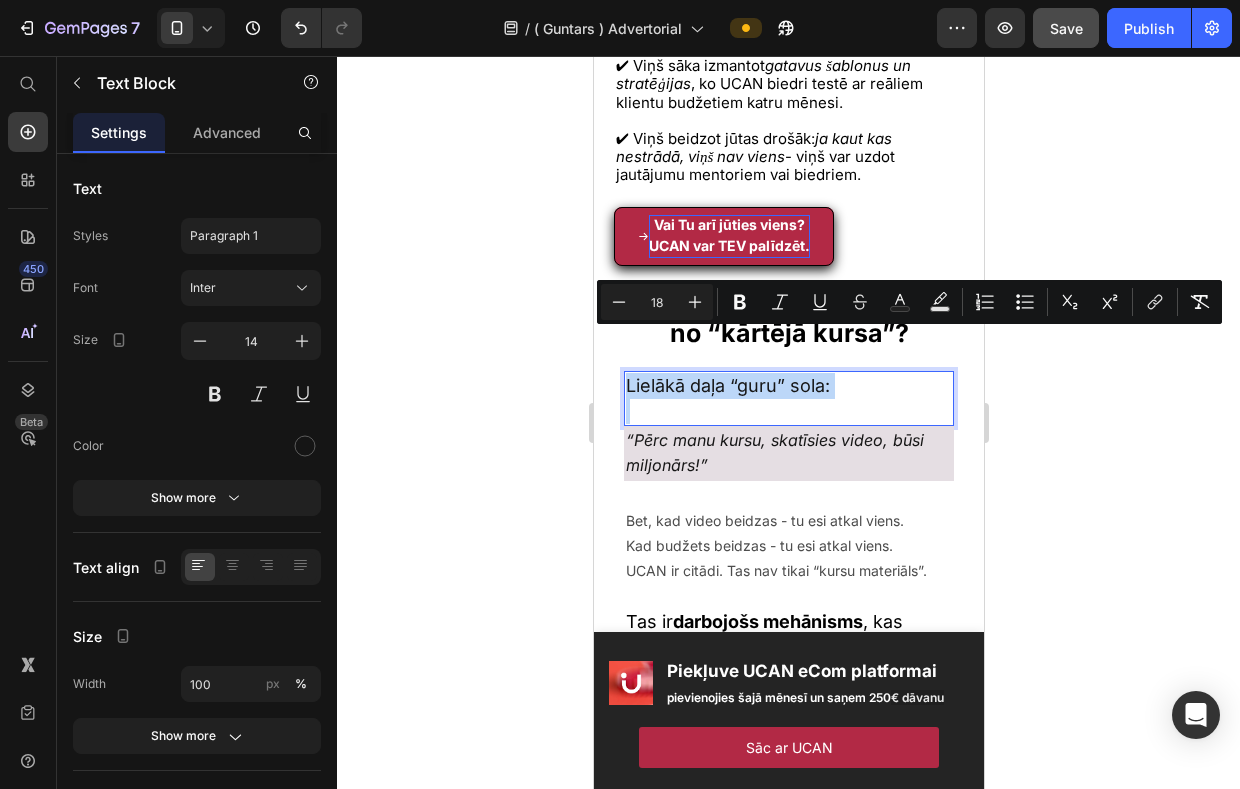 click on "Lielākā daļa “guru” sola:" at bounding box center [727, 385] 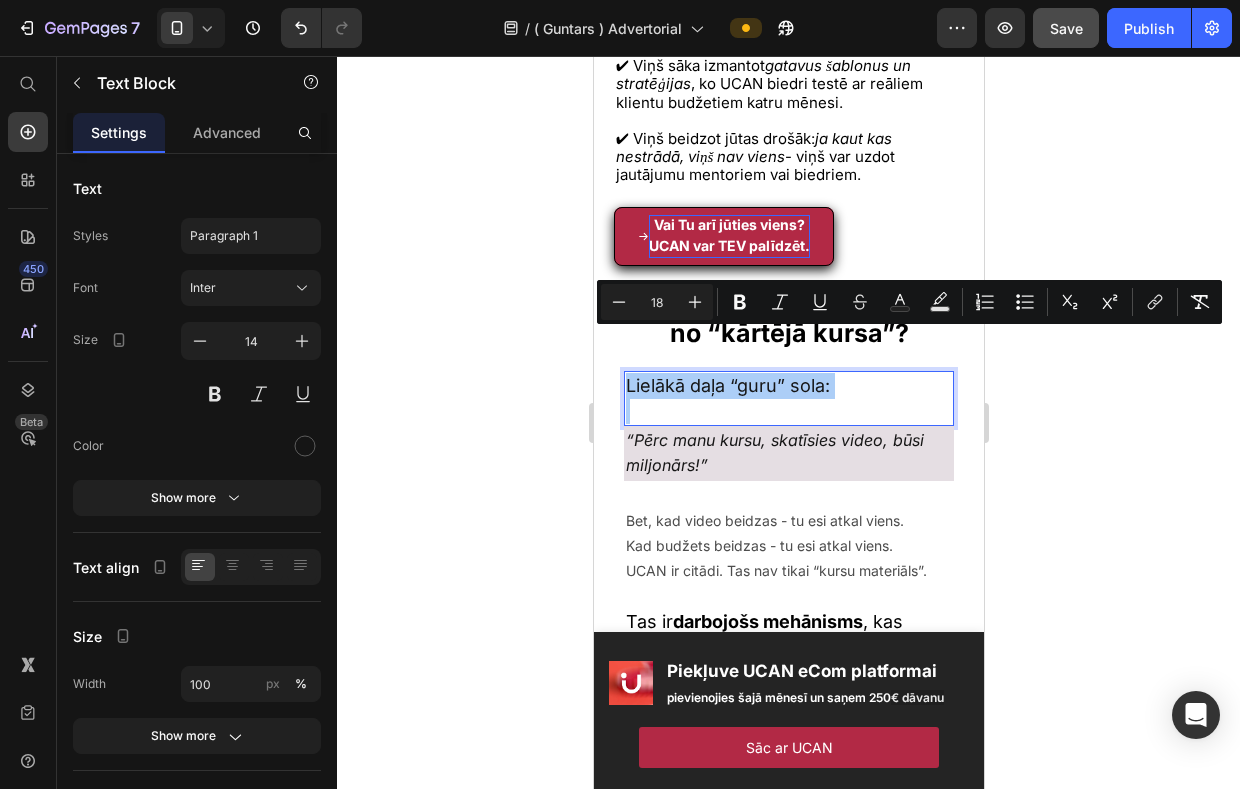 click 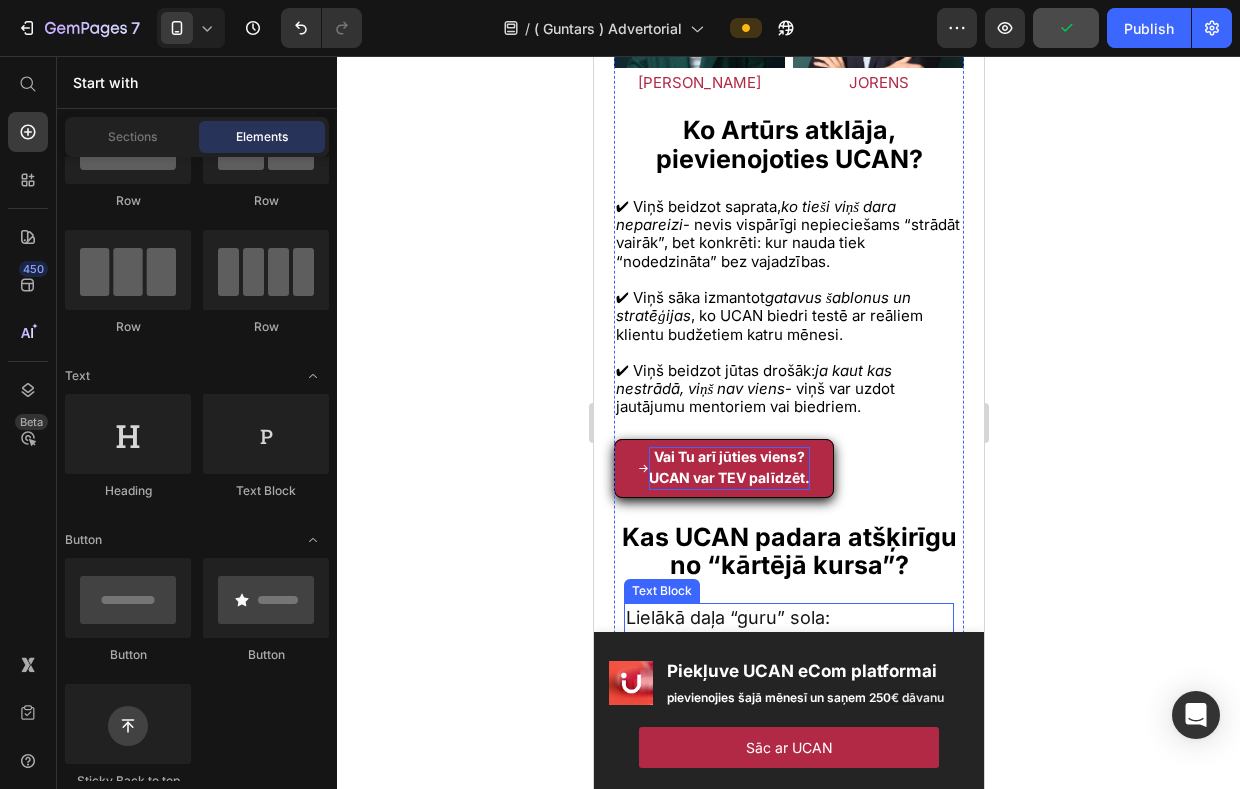 scroll, scrollTop: 4689, scrollLeft: 0, axis: vertical 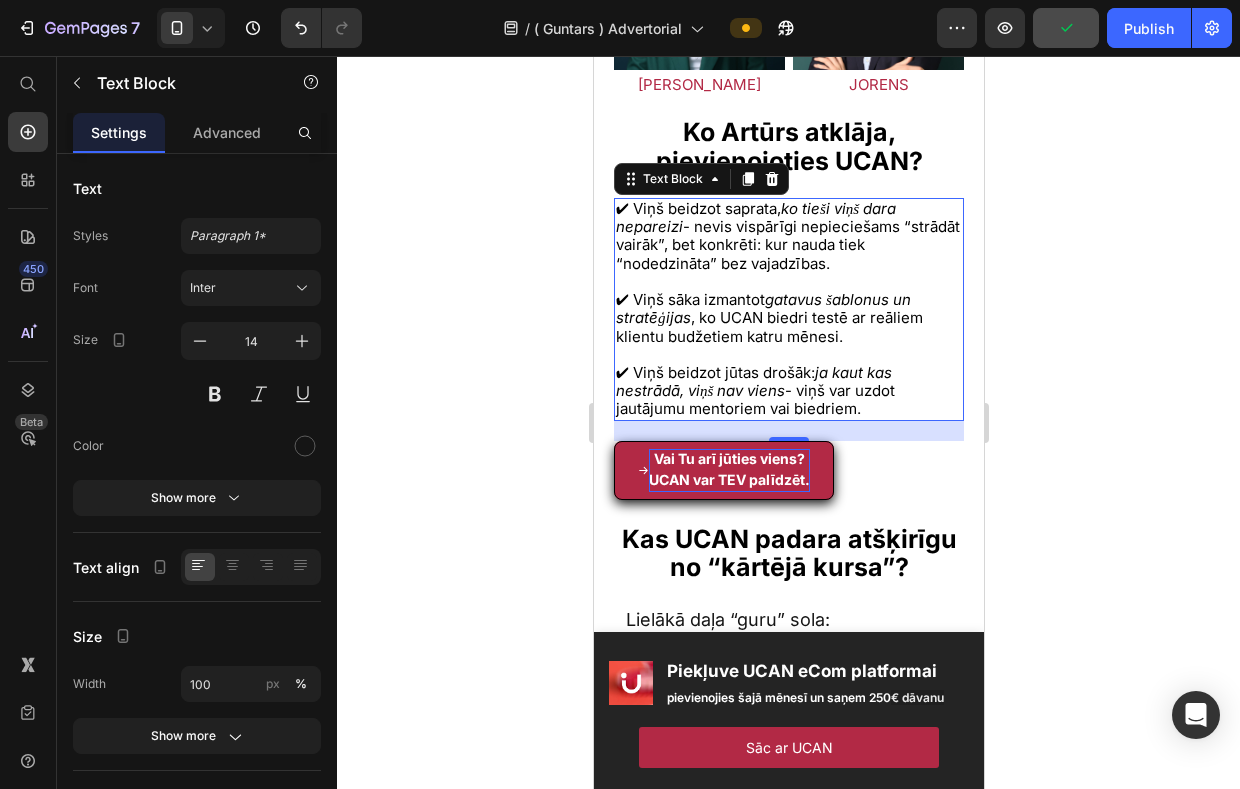 click on "✔ Viņš sāka izmantot  gatavus šablonus un stratēģijas , ko UCAN biedri testē ar reāliem klientu budžetiem katru mēnesi." at bounding box center [768, 317] 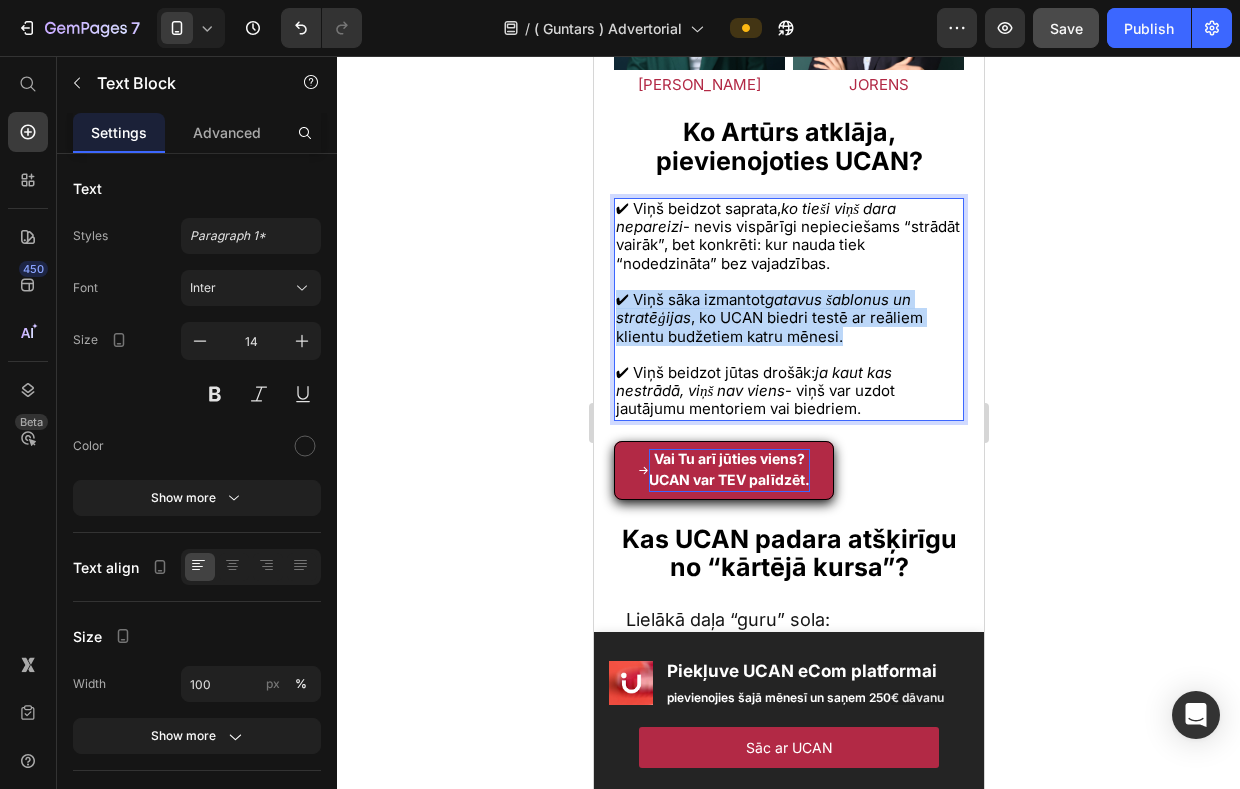 click on "✔ Viņš sāka izmantot  gatavus šablonus un stratēģijas , ko UCAN biedri testē ar reāliem klientu budžetiem katru mēnesi." at bounding box center [768, 317] 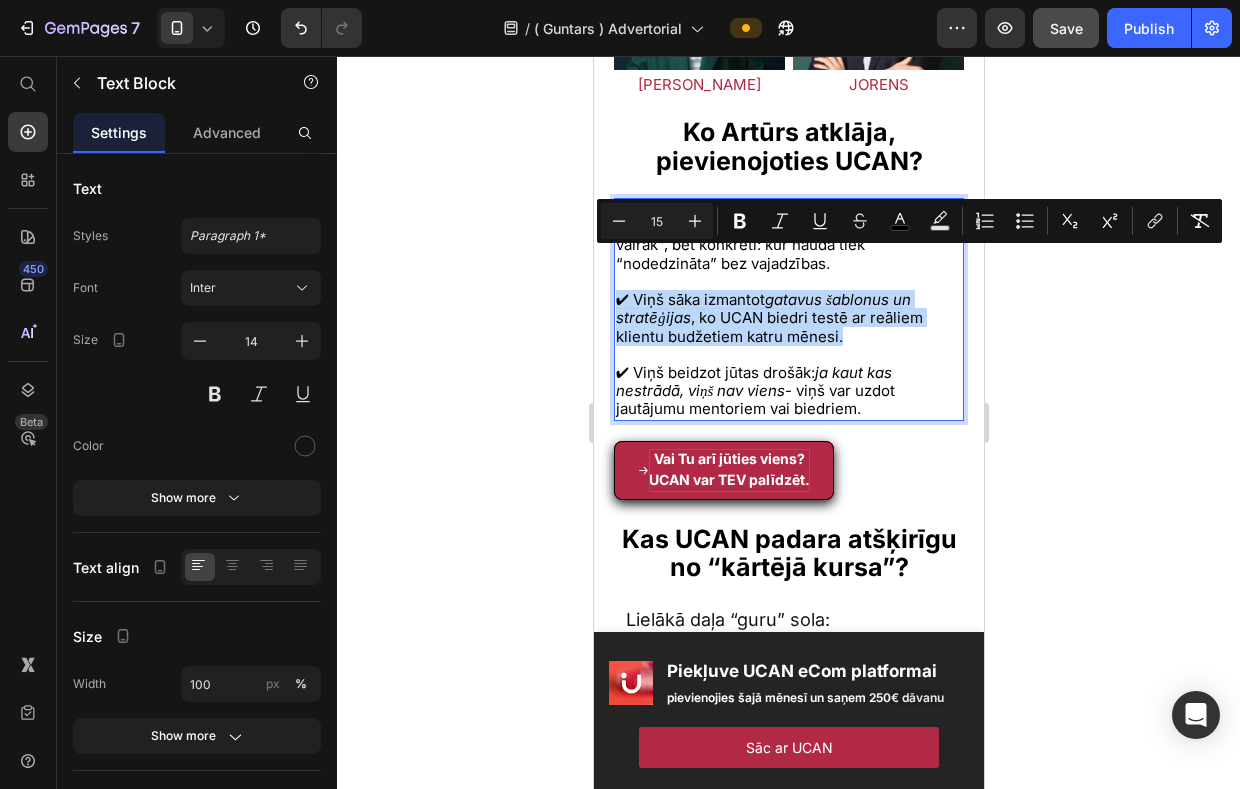 click on "✔ Viņš beidzot jūtas drošāk:  ja kaut kas nestrādā, viņš nav viens  - viņš var uzdot jautājumu mentoriem vai biedriem." at bounding box center [754, 390] 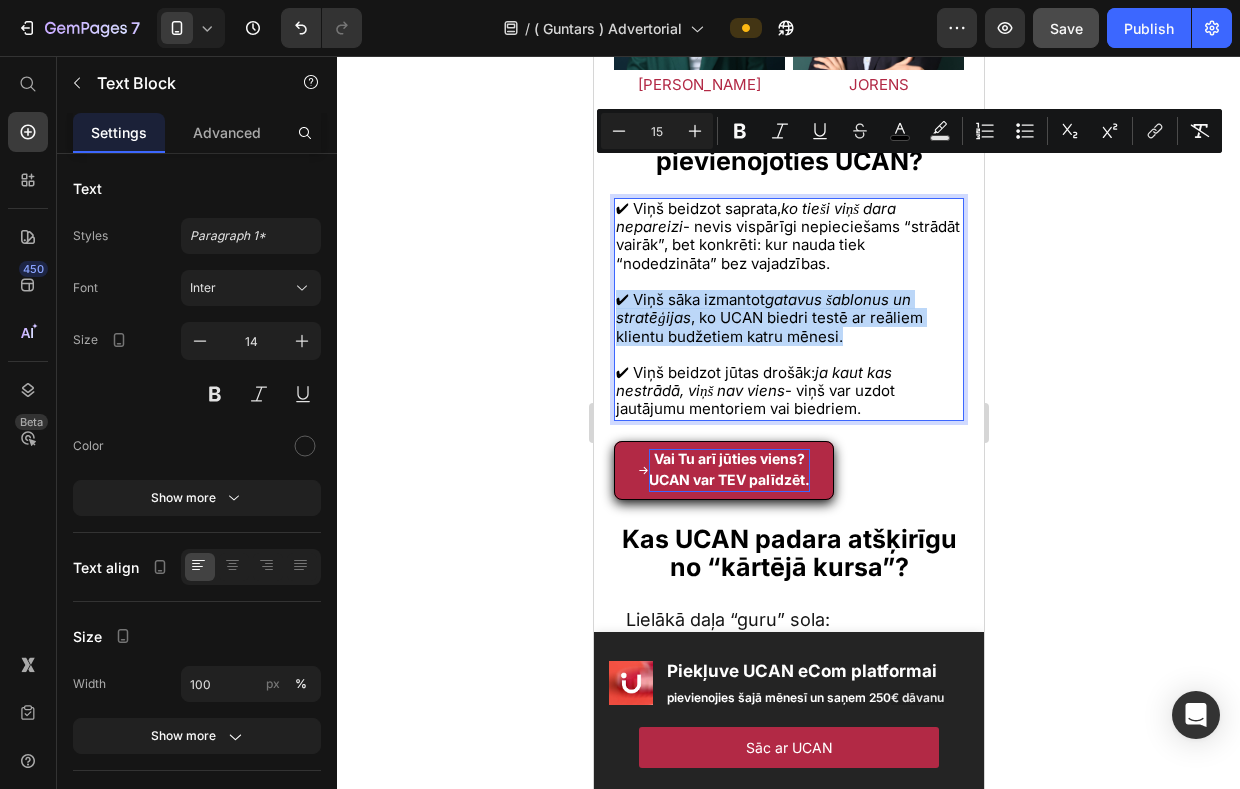 drag, startPoint x: 861, startPoint y: 370, endPoint x: 555, endPoint y: 122, distance: 393.87814 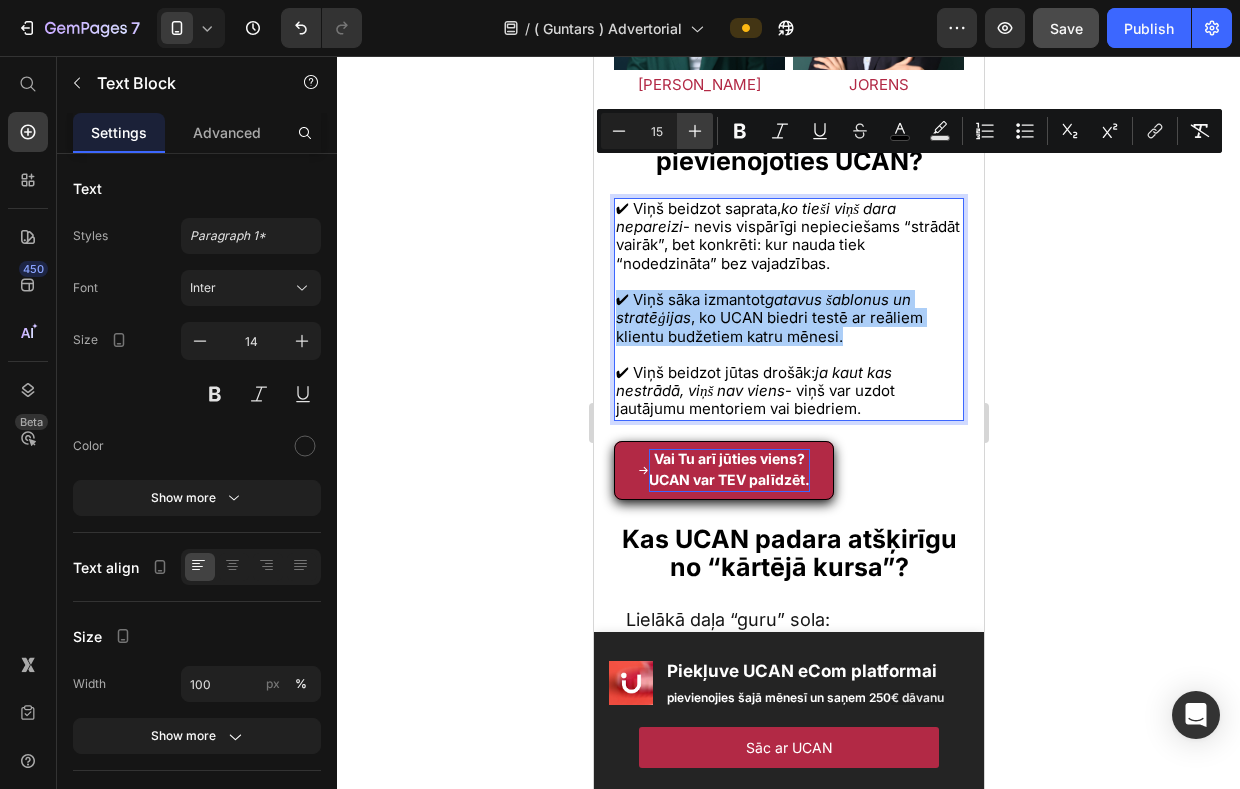 click on "Plus" at bounding box center [695, 131] 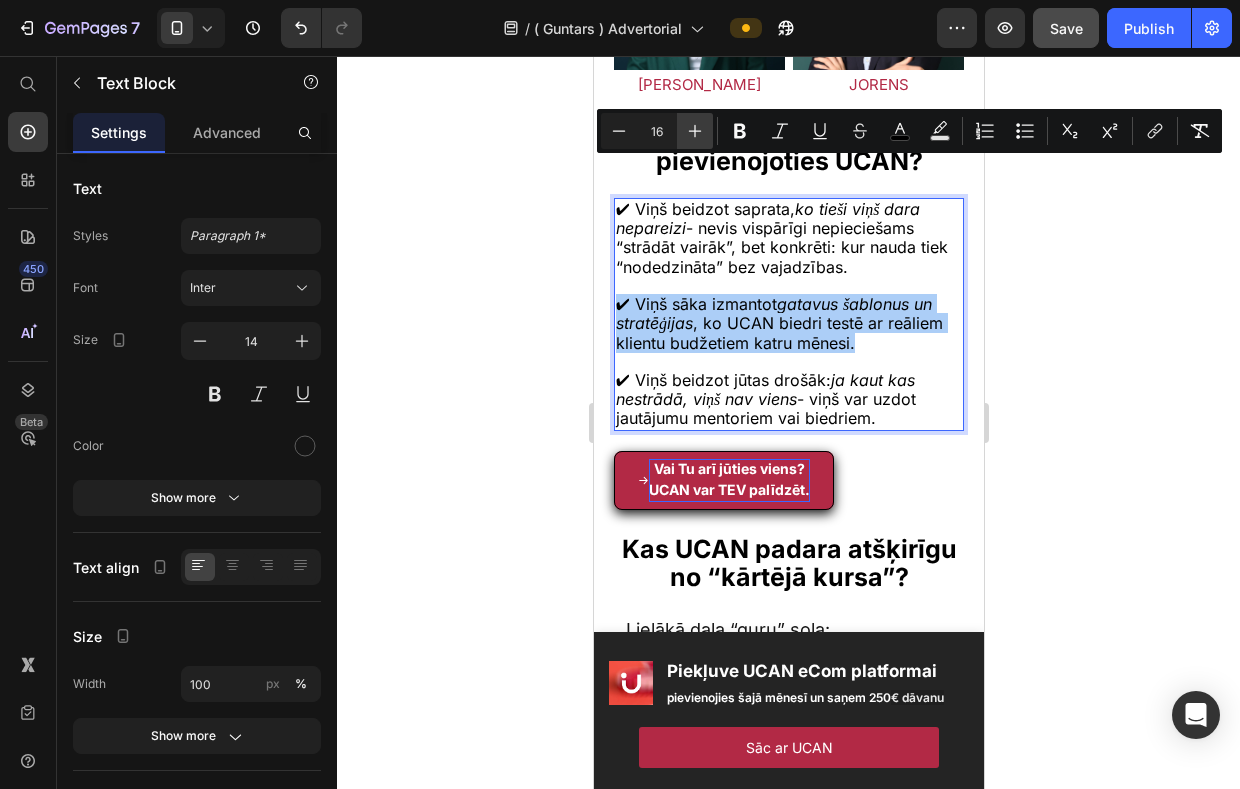 click on "Plus" at bounding box center [695, 131] 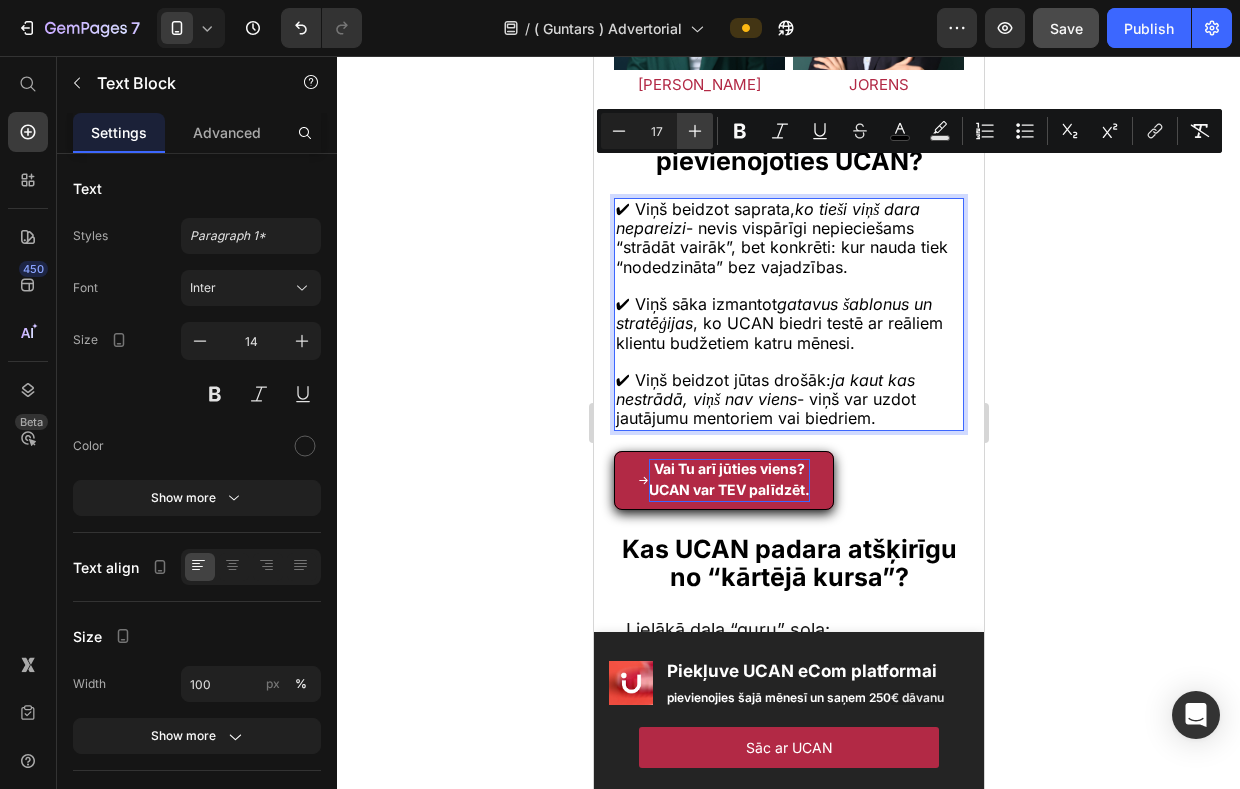 click on "Plus" at bounding box center [695, 131] 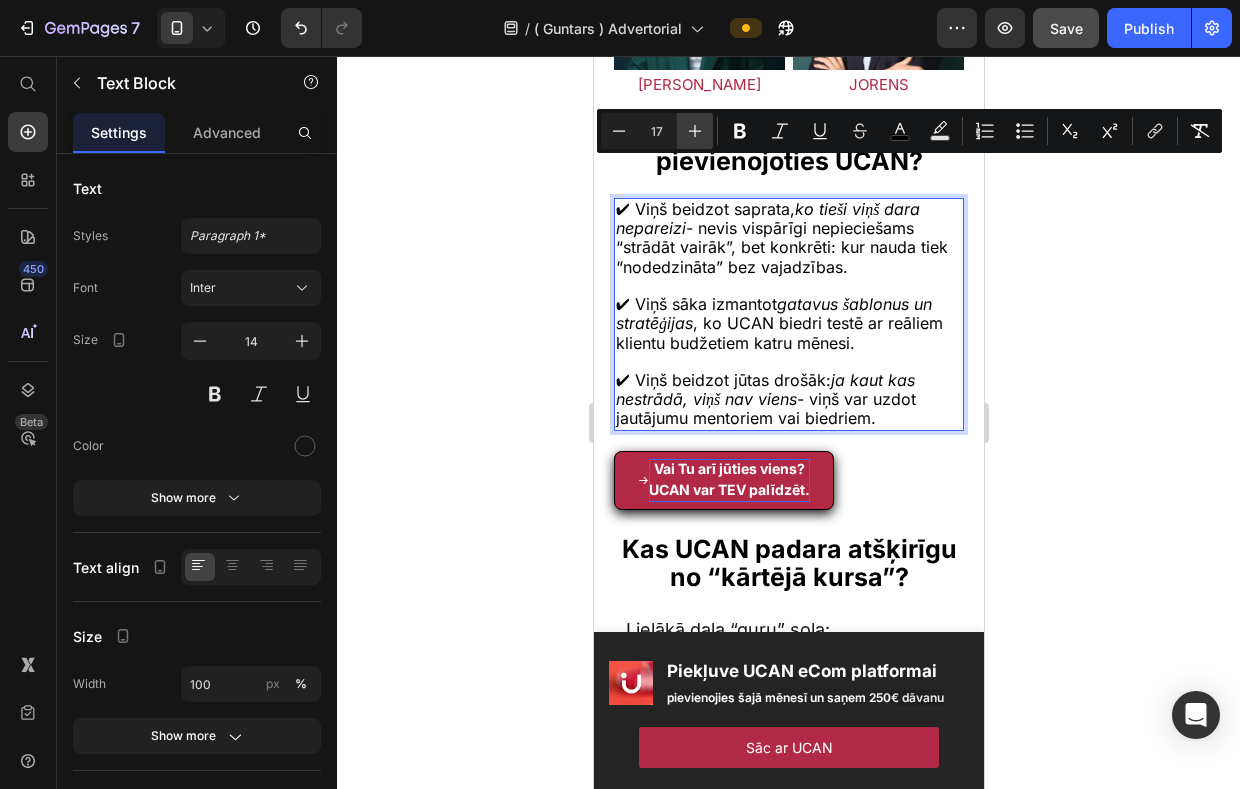 type on "18" 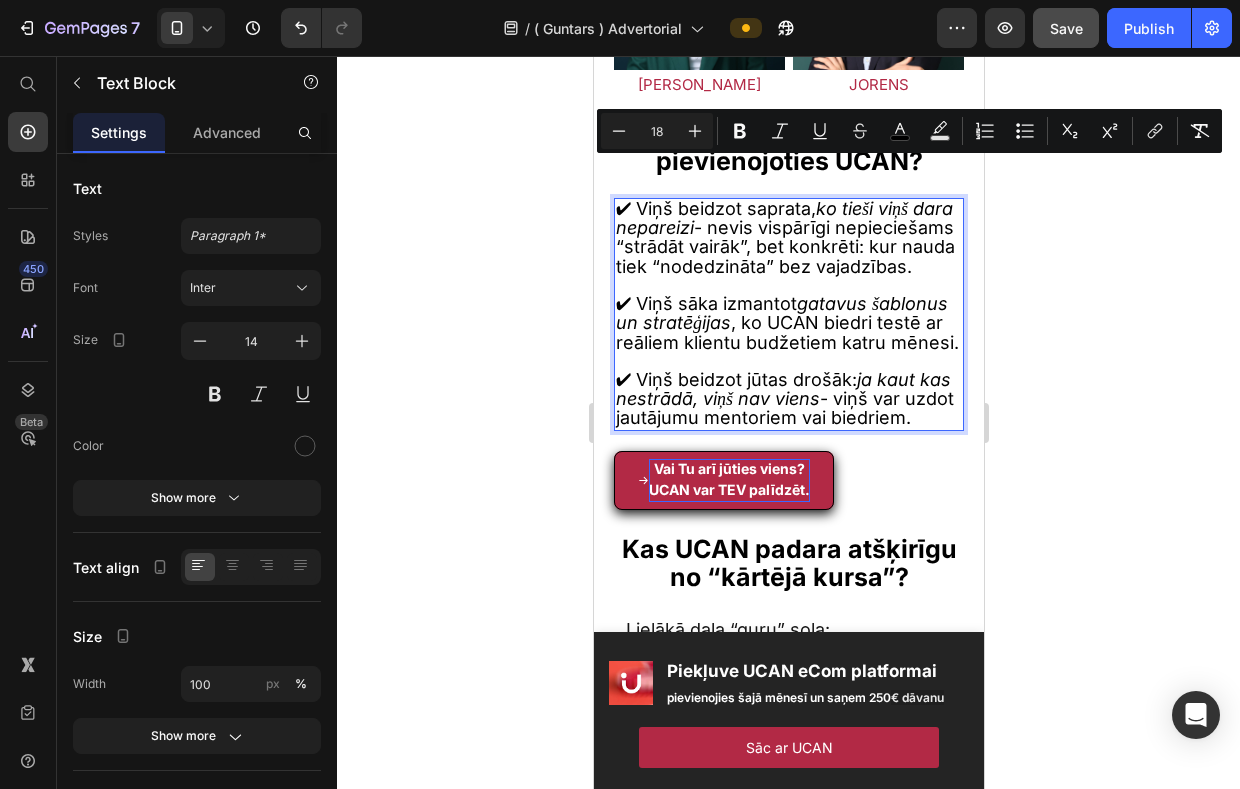 click 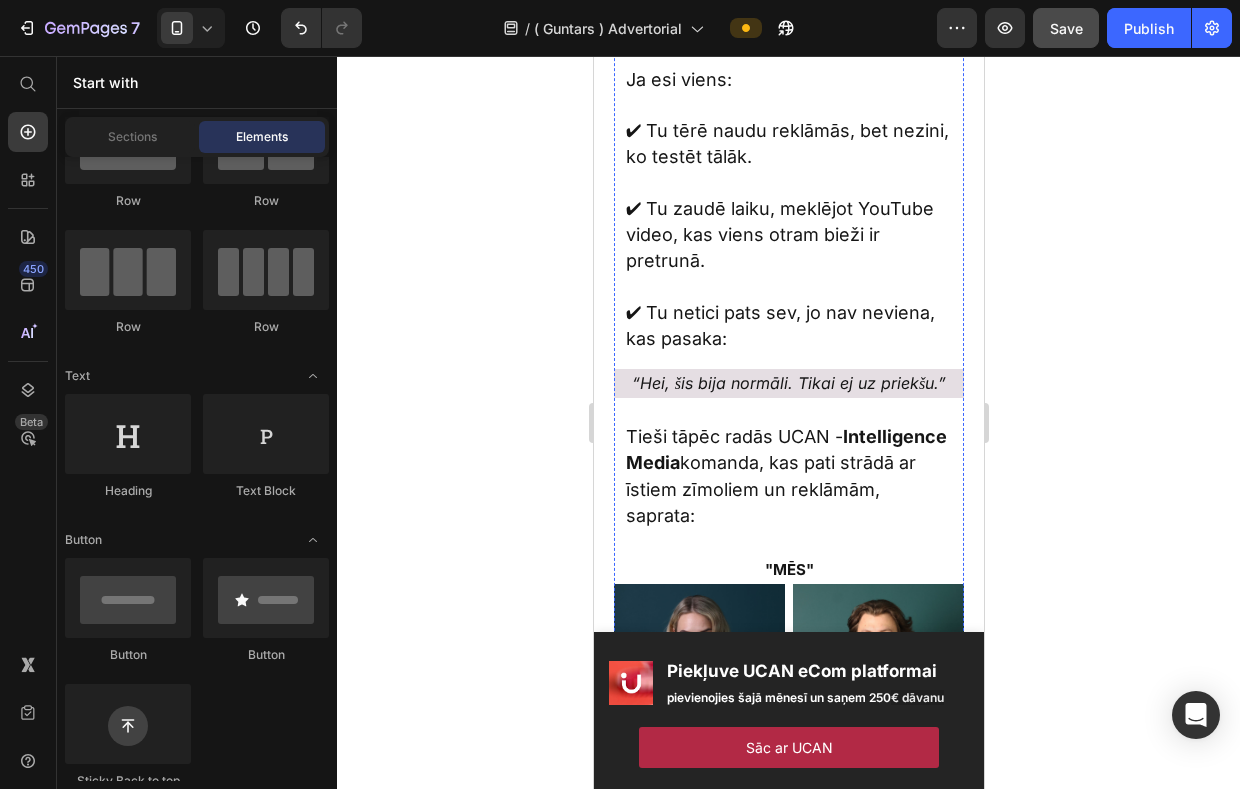 scroll, scrollTop: 3993, scrollLeft: 0, axis: vertical 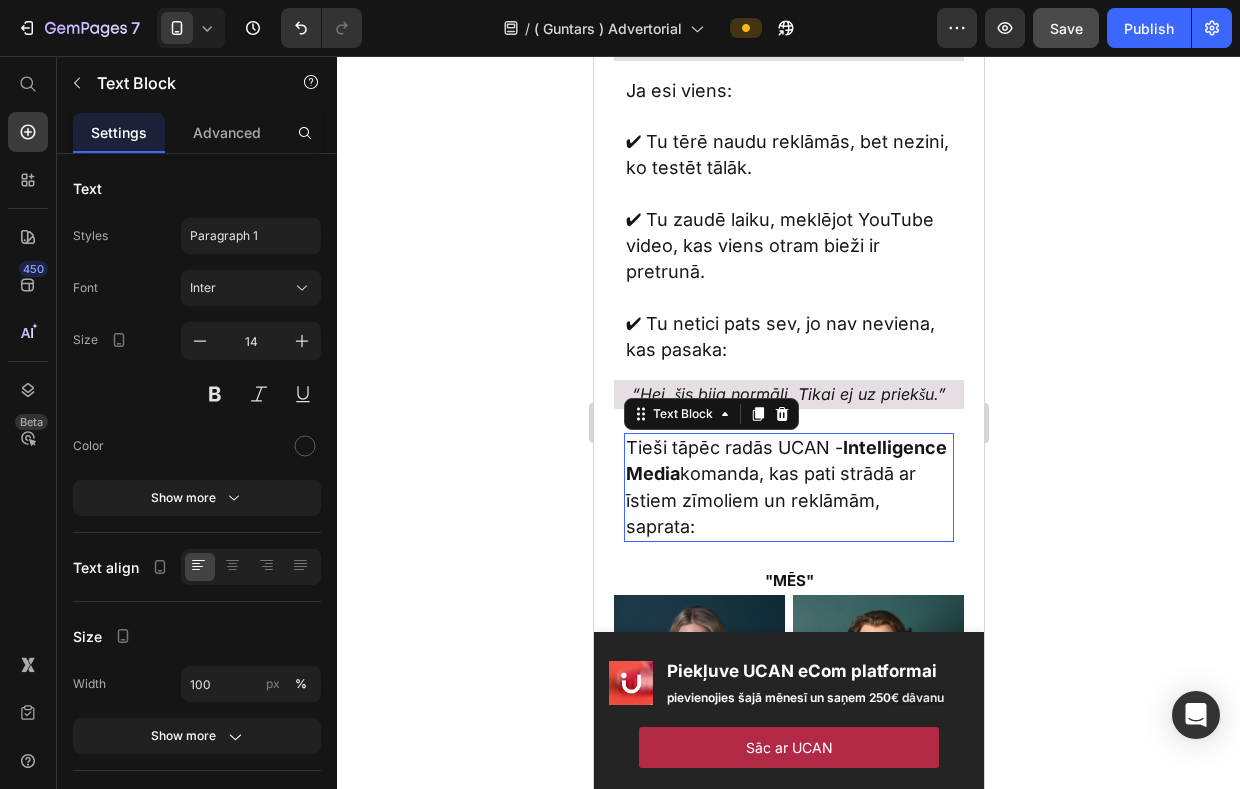 click on "Tieši tāpēc radās UCAN -  Intelligence Media  komanda, kas pati strādā ar īstiem zīmoliem un reklāmām, saprata:" at bounding box center [785, 487] 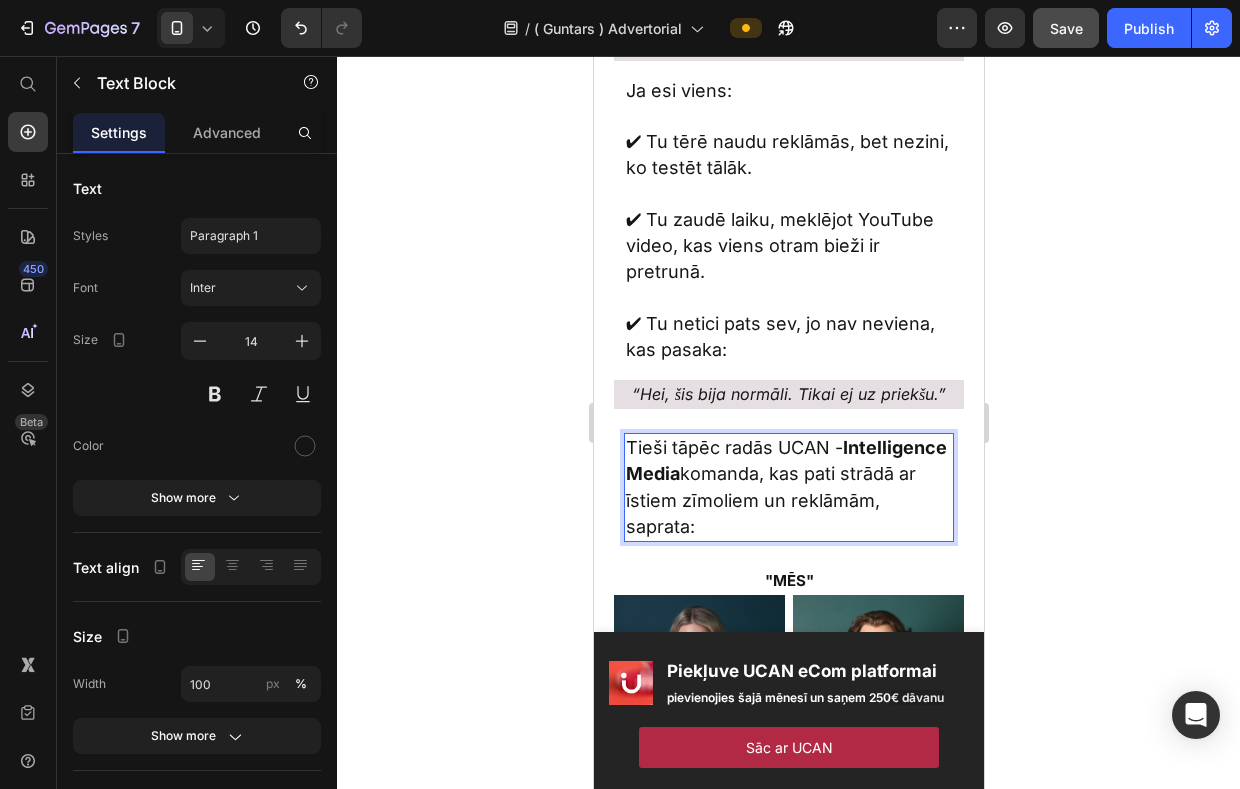 click on "Tieši tāpēc radās UCAN -  Intelligence Media  komanda, kas pati strādā ar īstiem zīmoliem un reklāmām, saprata:" at bounding box center (785, 487) 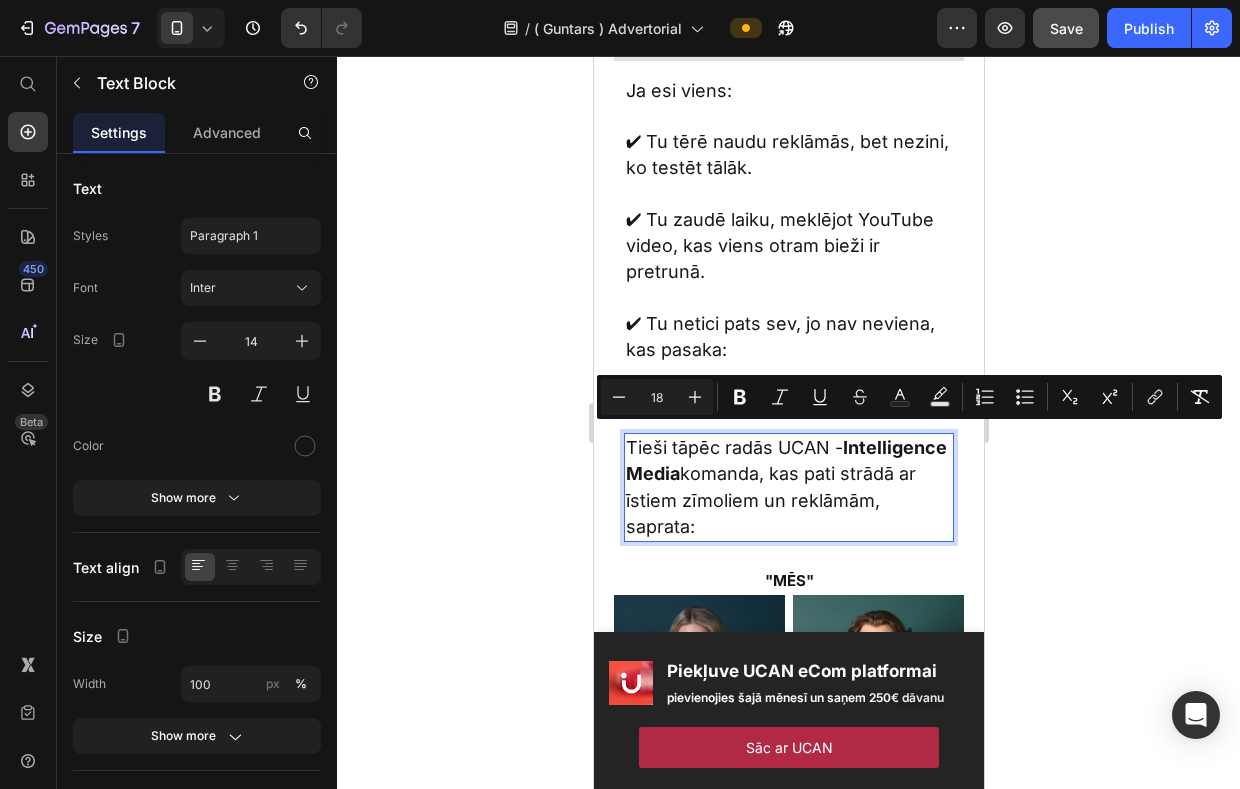 click 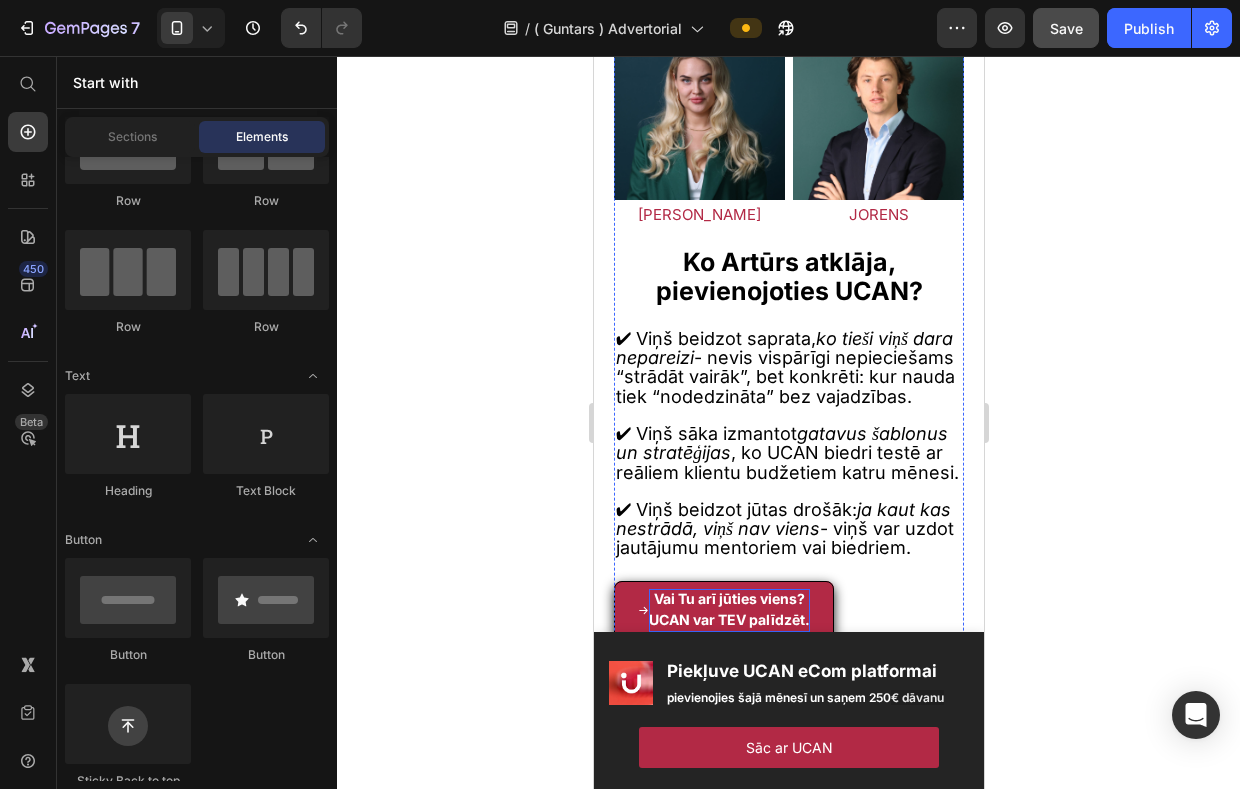 scroll, scrollTop: 4561, scrollLeft: 0, axis: vertical 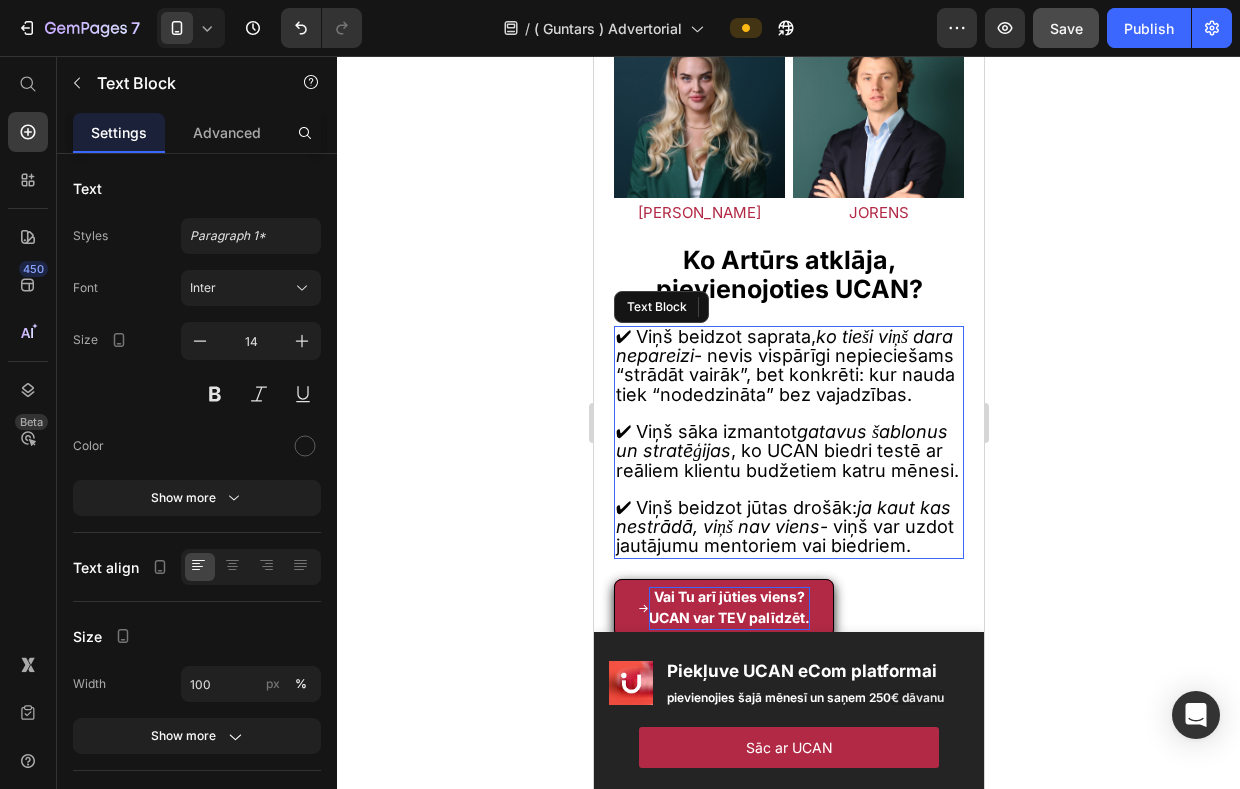 click on "✔ Viņš sāka izmantot  gatavus šablonus un stratēģijas , ko UCAN biedri testē ar reāliem klientu budžetiem katru mēnesi." at bounding box center [786, 450] 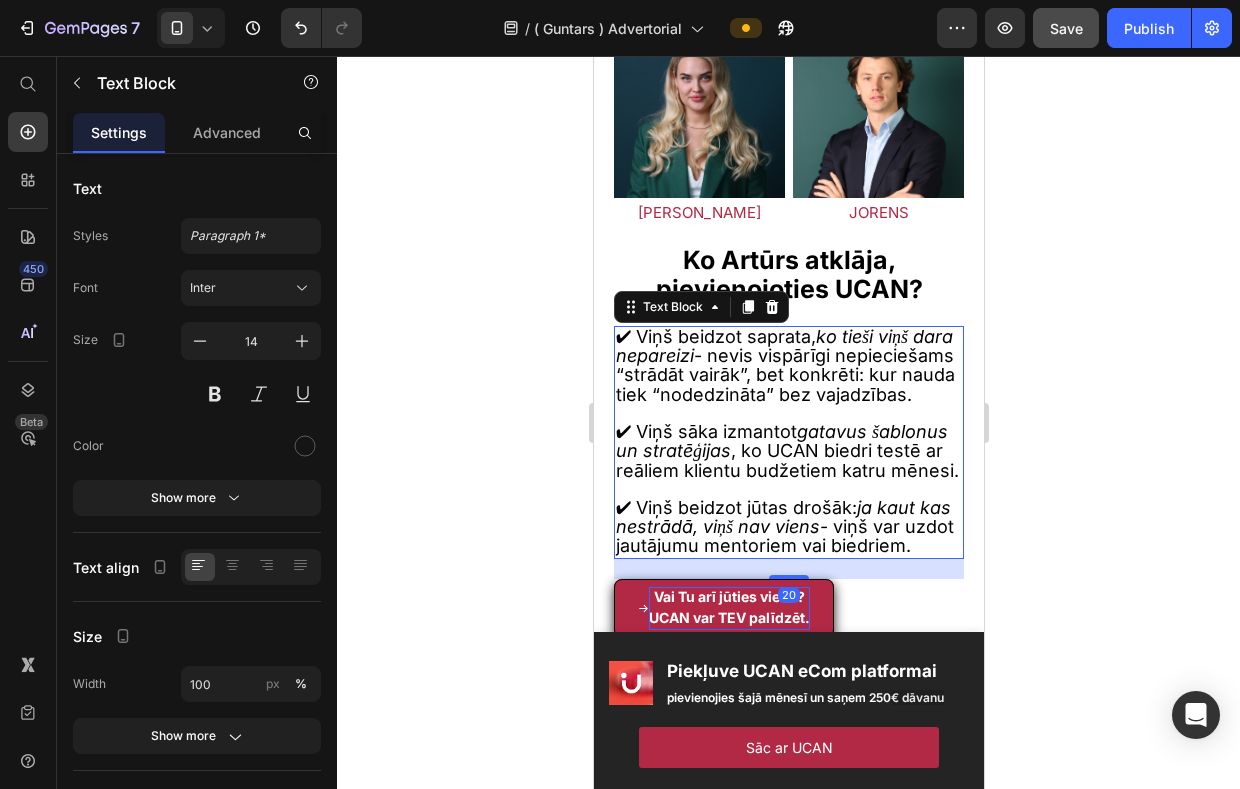 click on "✔ Viņš sāka izmantot  gatavus šablonus un stratēģijas , ko UCAN biedri testē ar reāliem klientu budžetiem katru mēnesi." at bounding box center [786, 450] 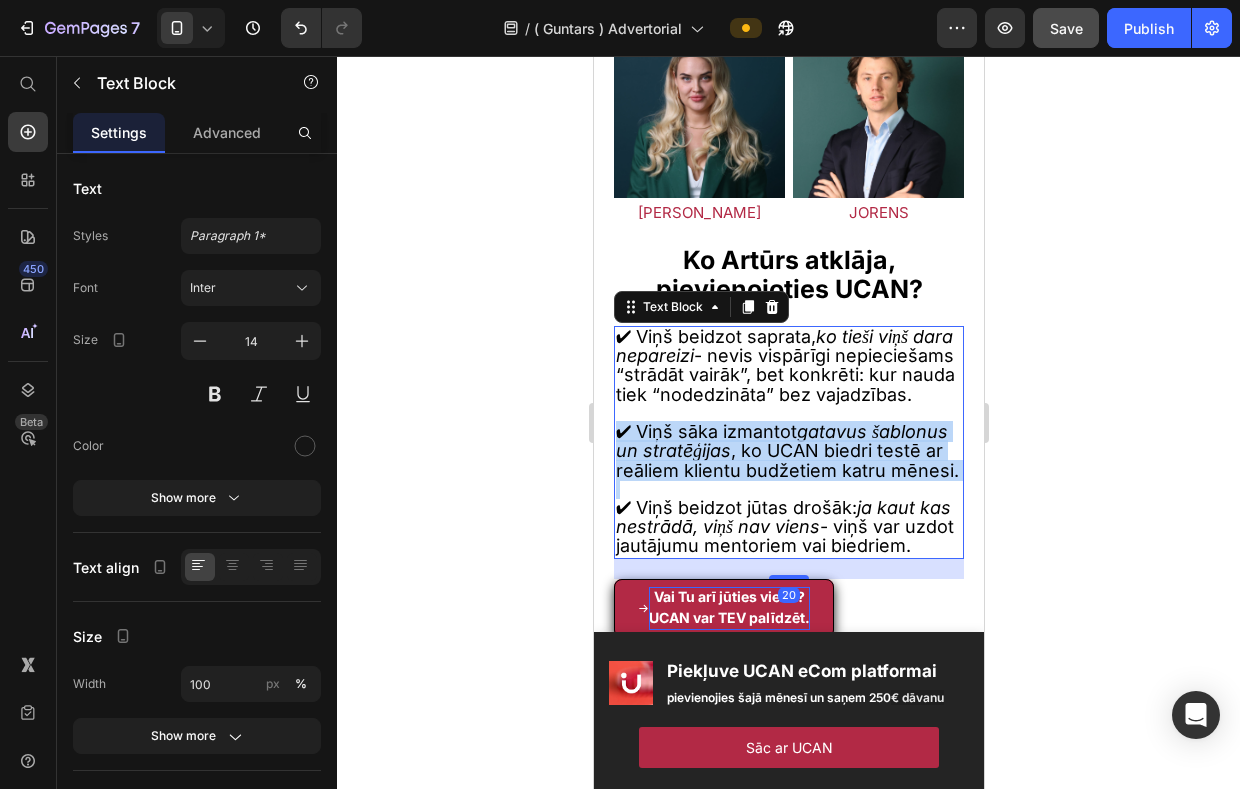 click on "✔ Viņš sāka izmantot  gatavus šablonus un stratēģijas , ko UCAN biedri testē ar reāliem klientu budžetiem katru mēnesi." at bounding box center [786, 450] 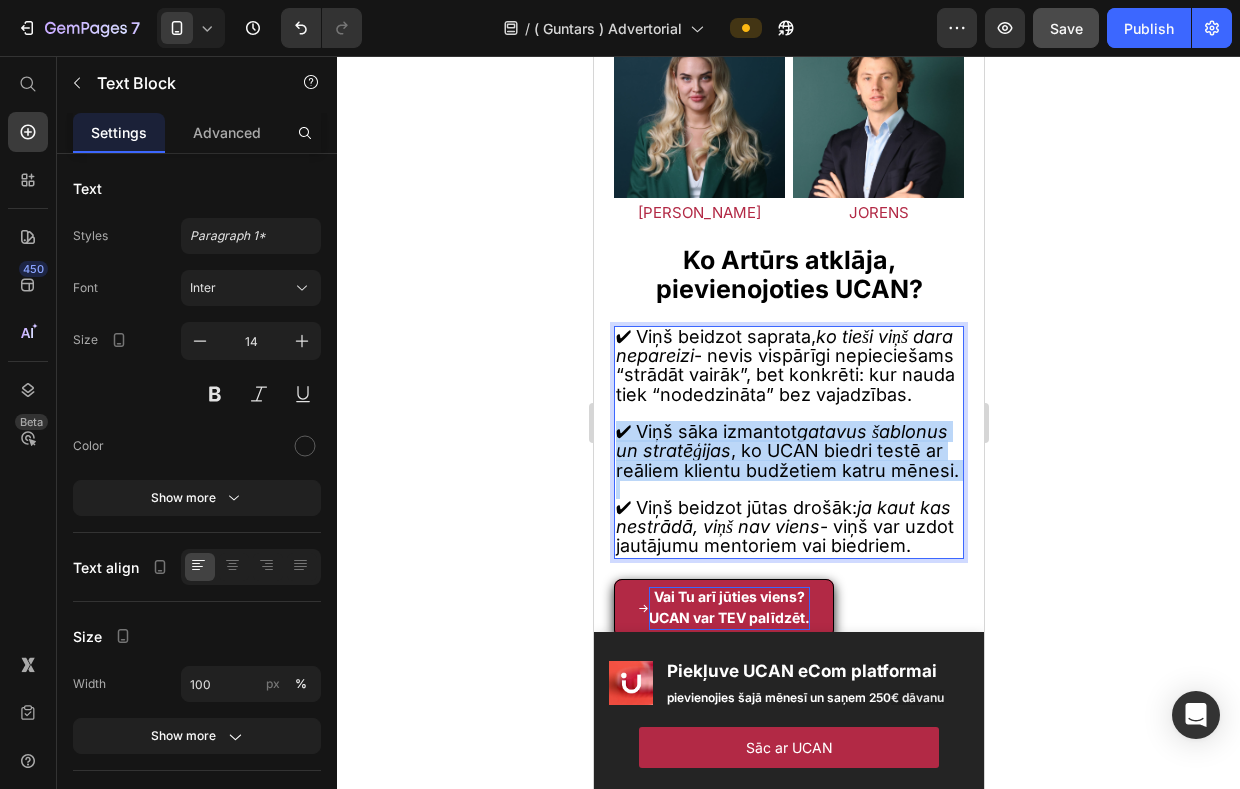 click on "✔ Viņš sāka izmantot  gatavus šablonus un stratēģijas , ko UCAN biedri testē ar reāliem klientu budžetiem katru mēnesi." at bounding box center [786, 450] 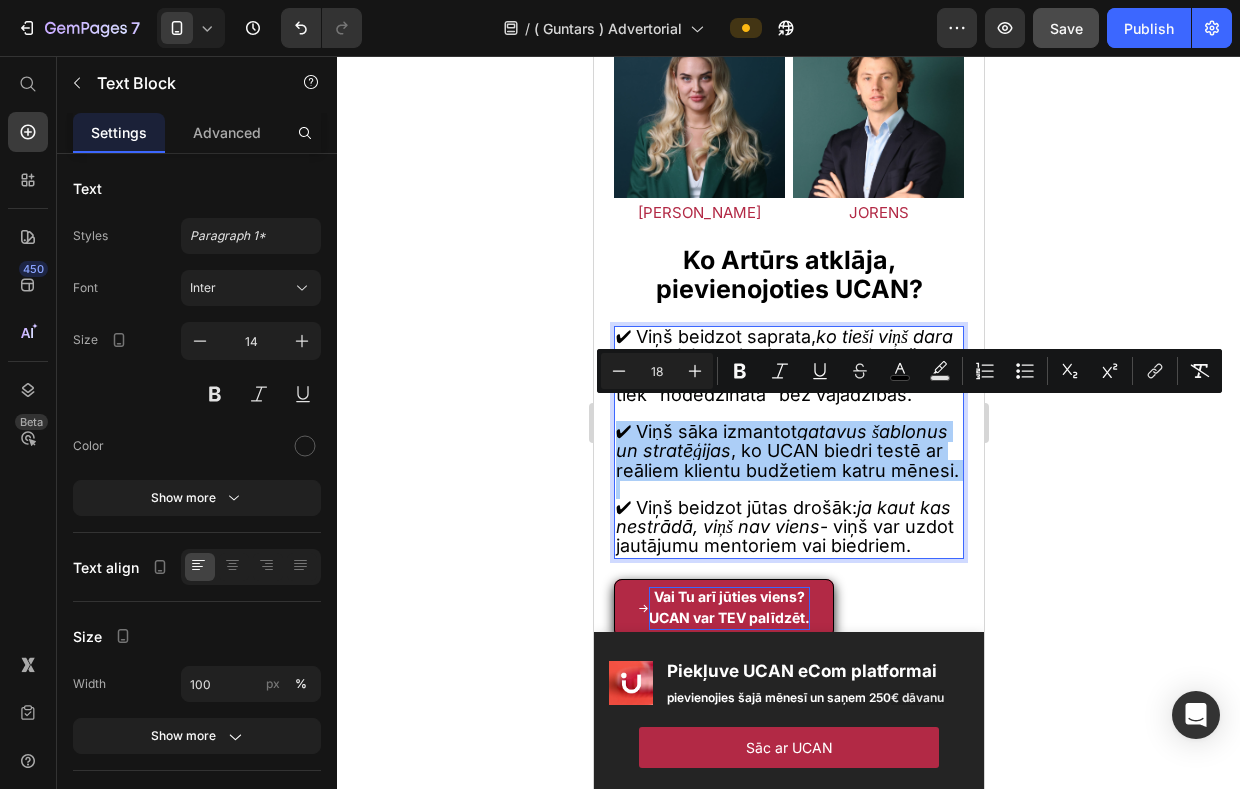 click 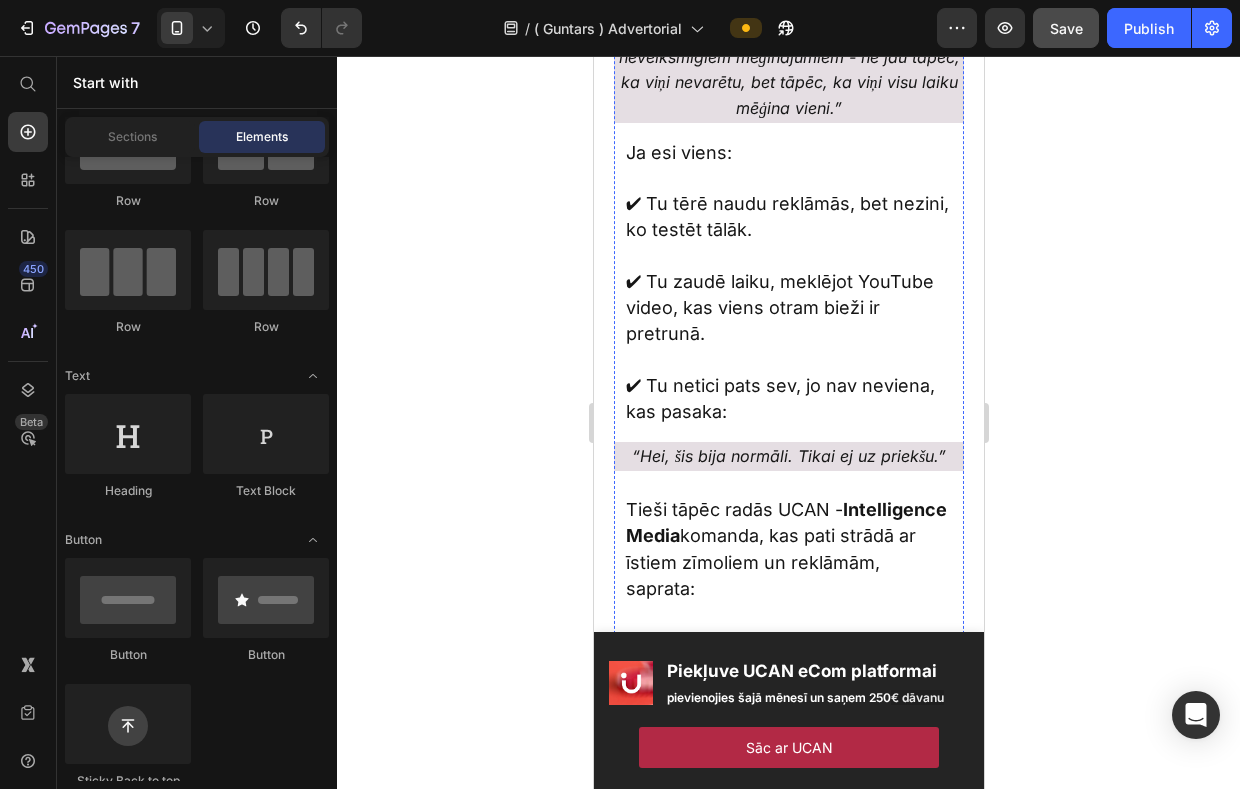 scroll, scrollTop: 3925, scrollLeft: 0, axis: vertical 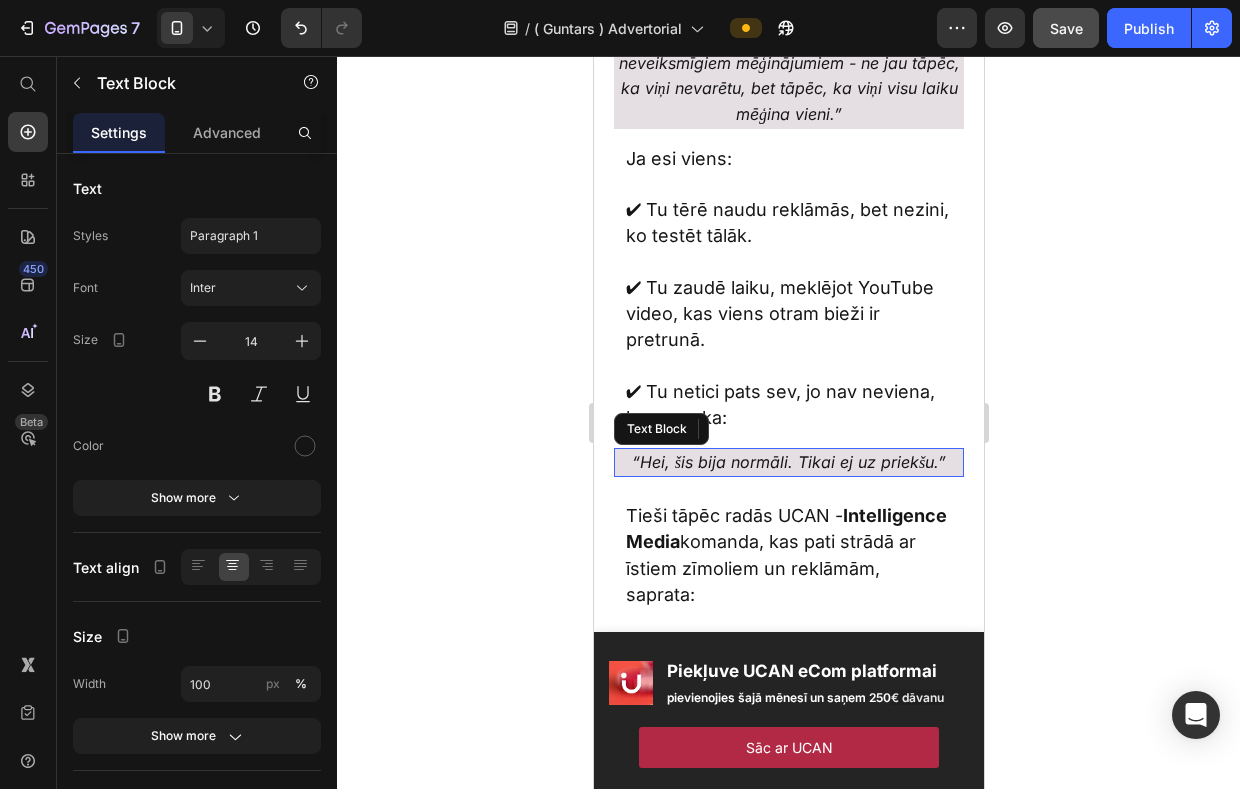 click on "“Hei, šis bija normāli. Tikai ej uz priekšu.”" at bounding box center (788, 462) 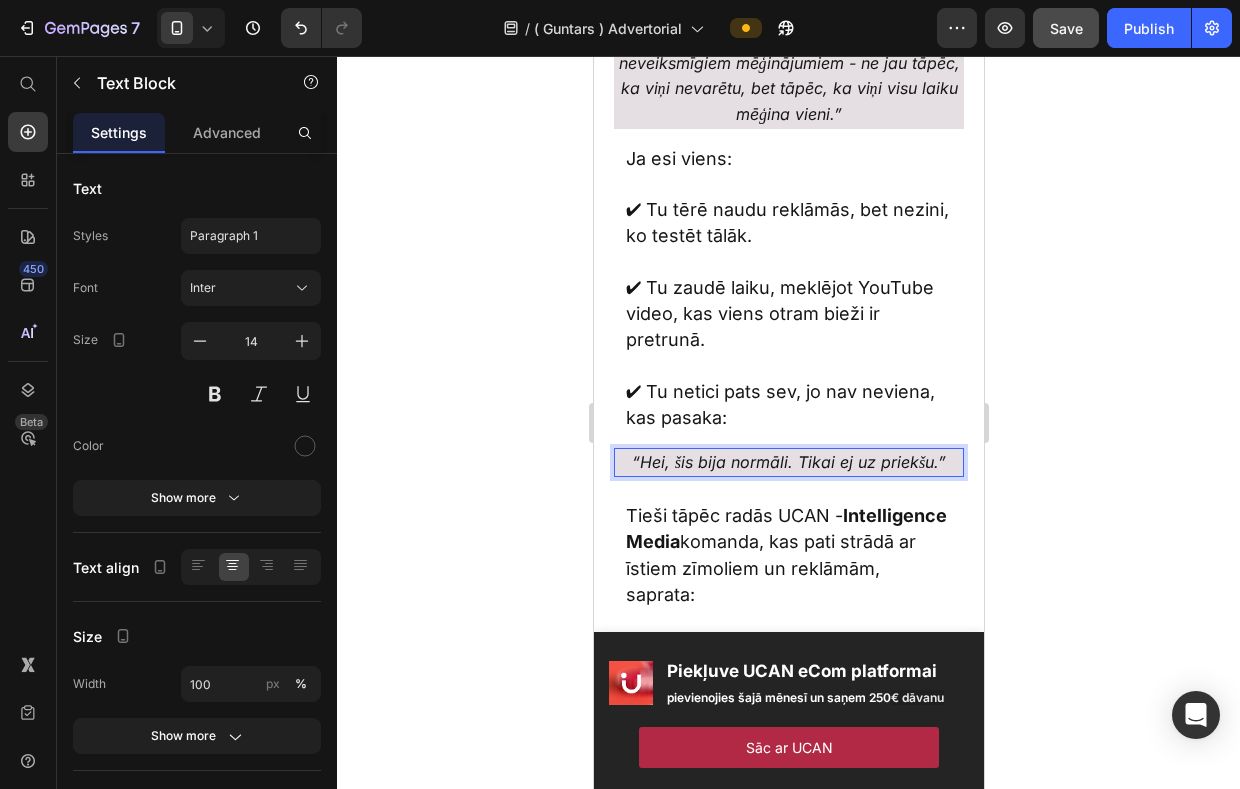 click on "“Hei, šis bija normāli. Tikai ej uz priekšu.”" at bounding box center [788, 462] 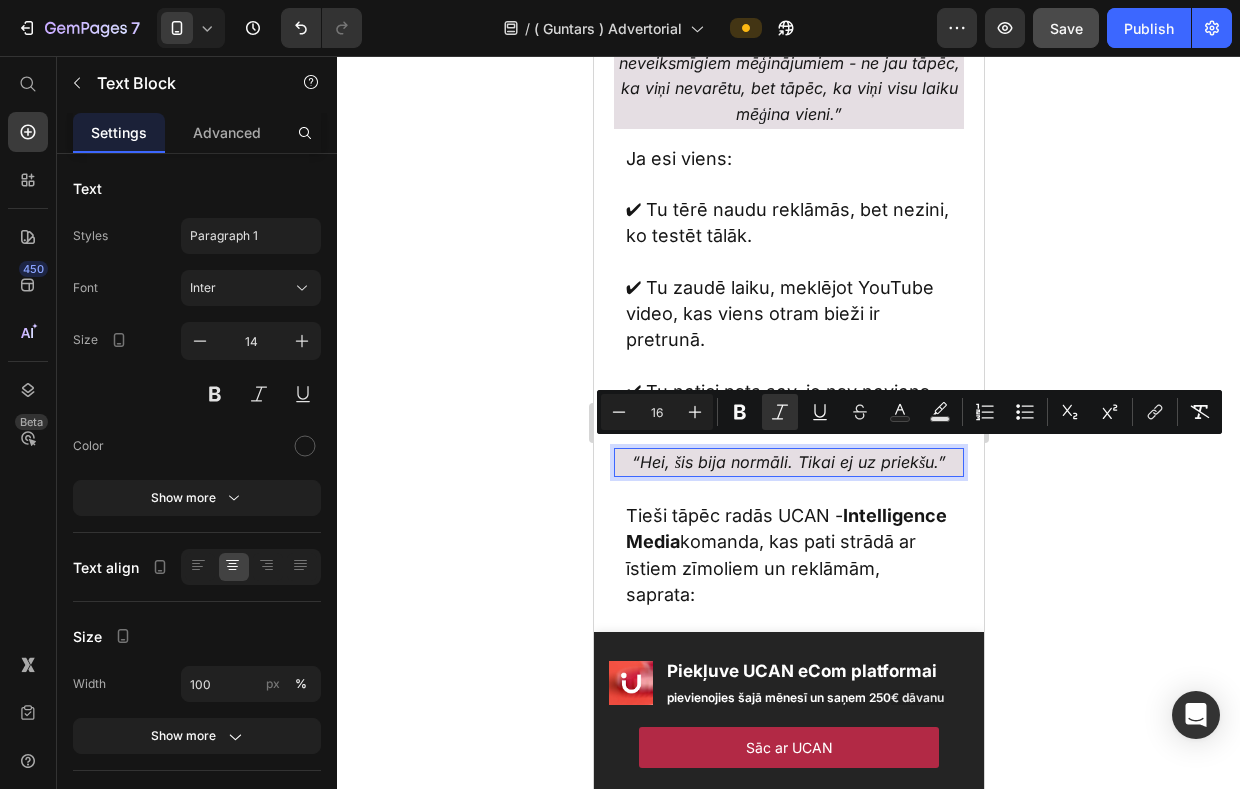 click 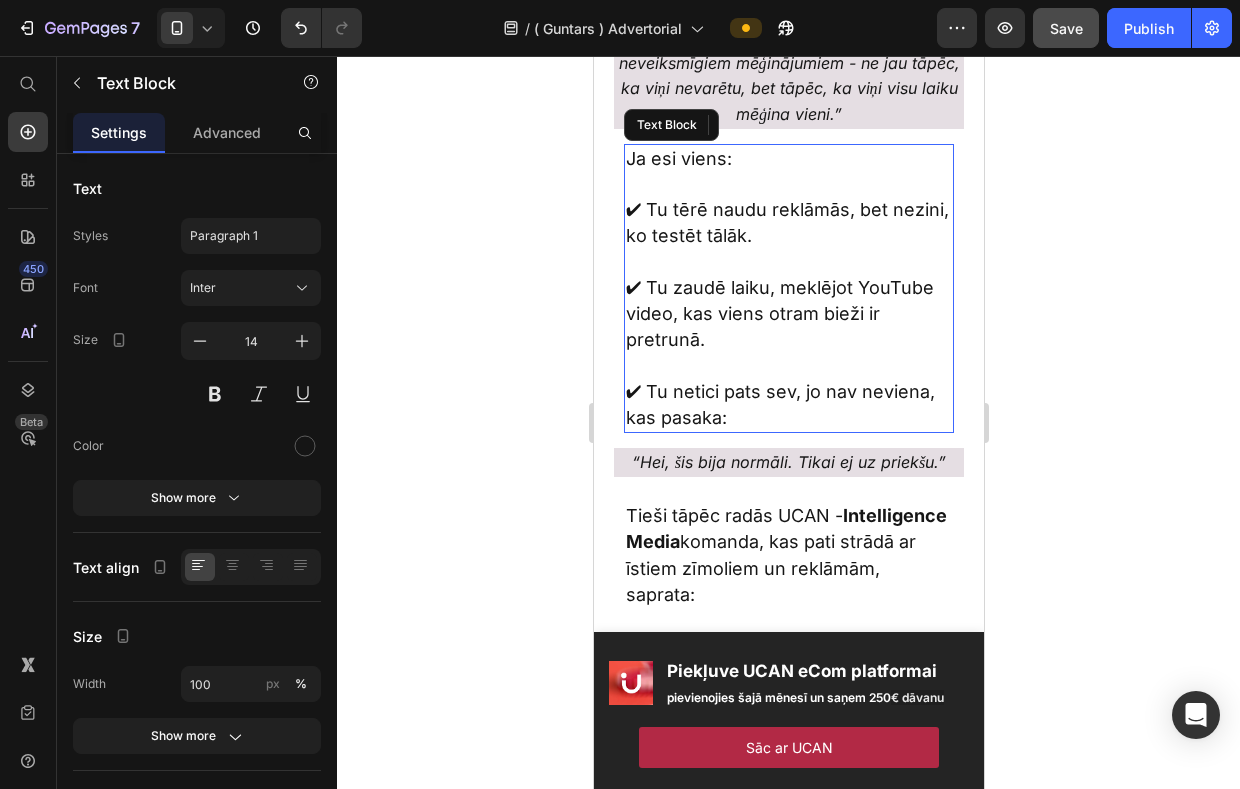 click on "✔ Tu zaudē laiku, meklējot YouTube video, kas viens otram bieži ir pretrunā." at bounding box center [779, 313] 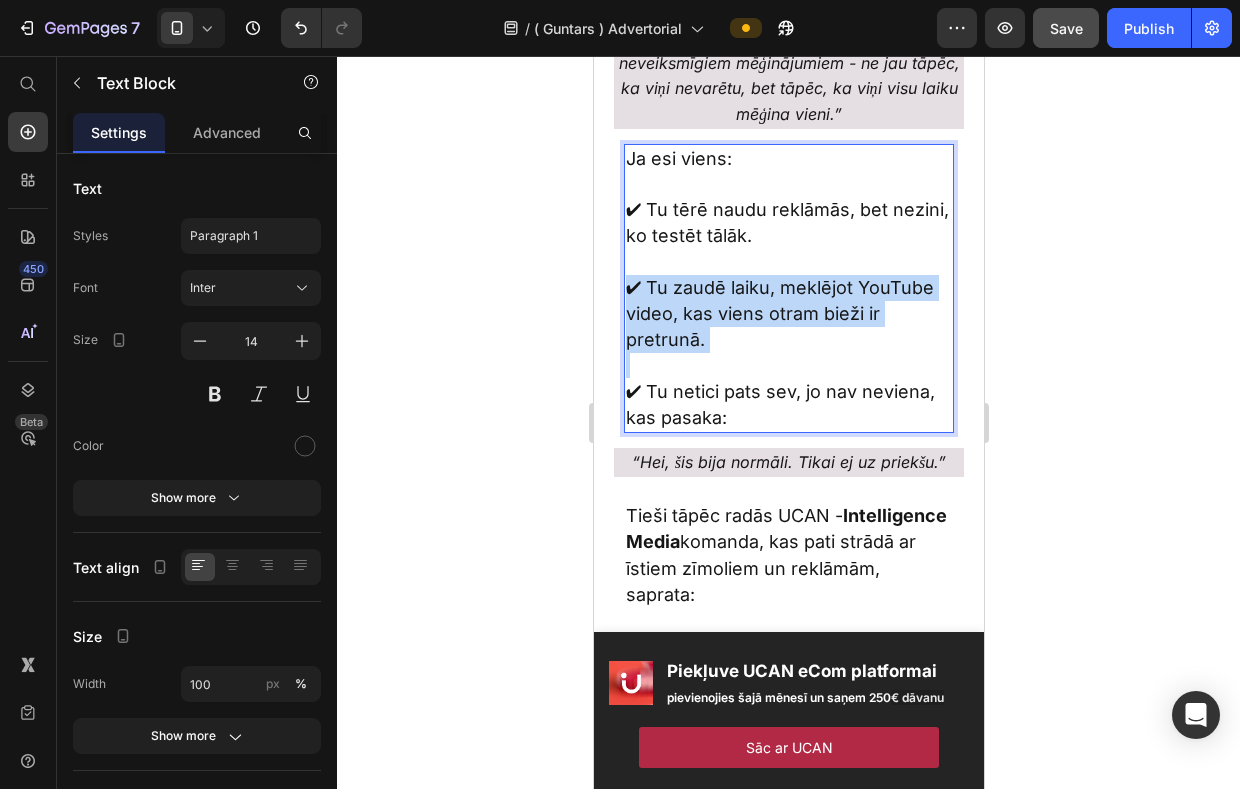 click on "✔ Tu zaudē laiku, meklējot YouTube video, kas viens otram bieži ir pretrunā." at bounding box center (779, 313) 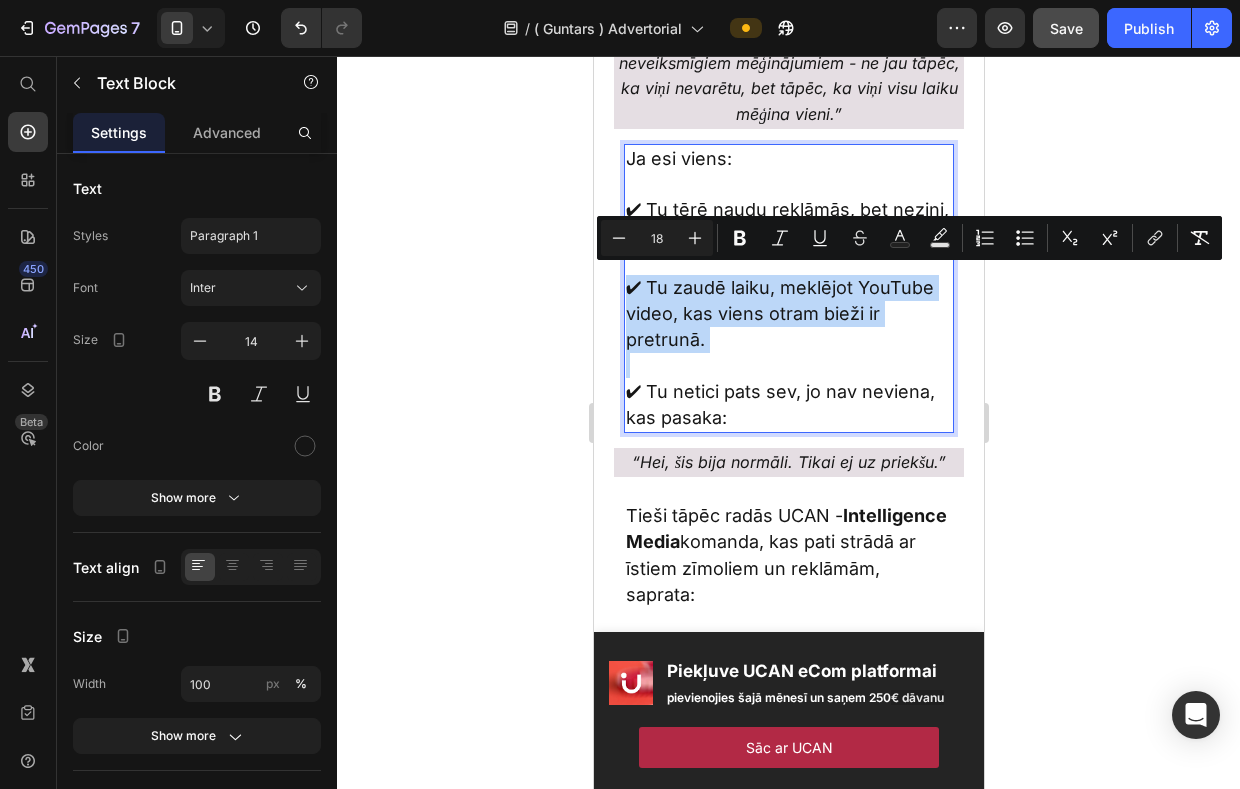 click on "✔ Tu zaudē laiku, meklējot YouTube video, kas viens otram bieži ir pretrunā." at bounding box center [779, 313] 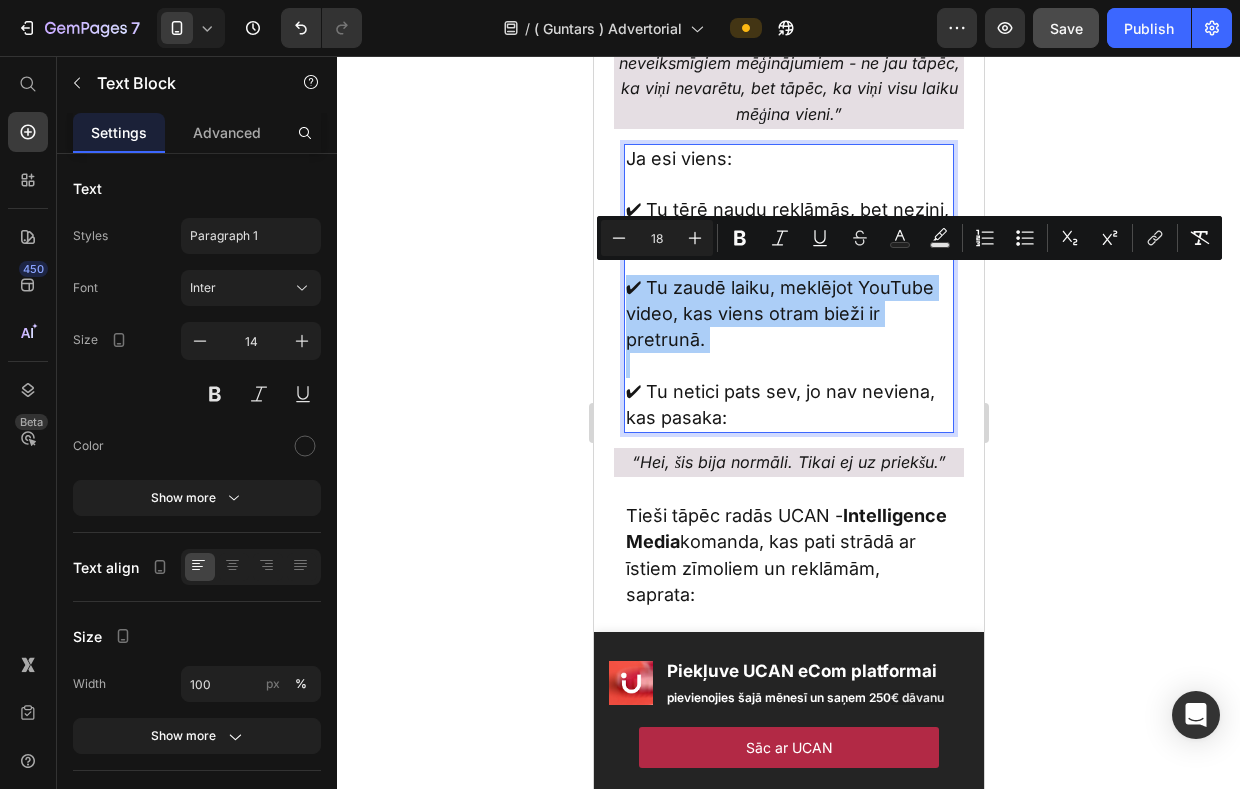 click 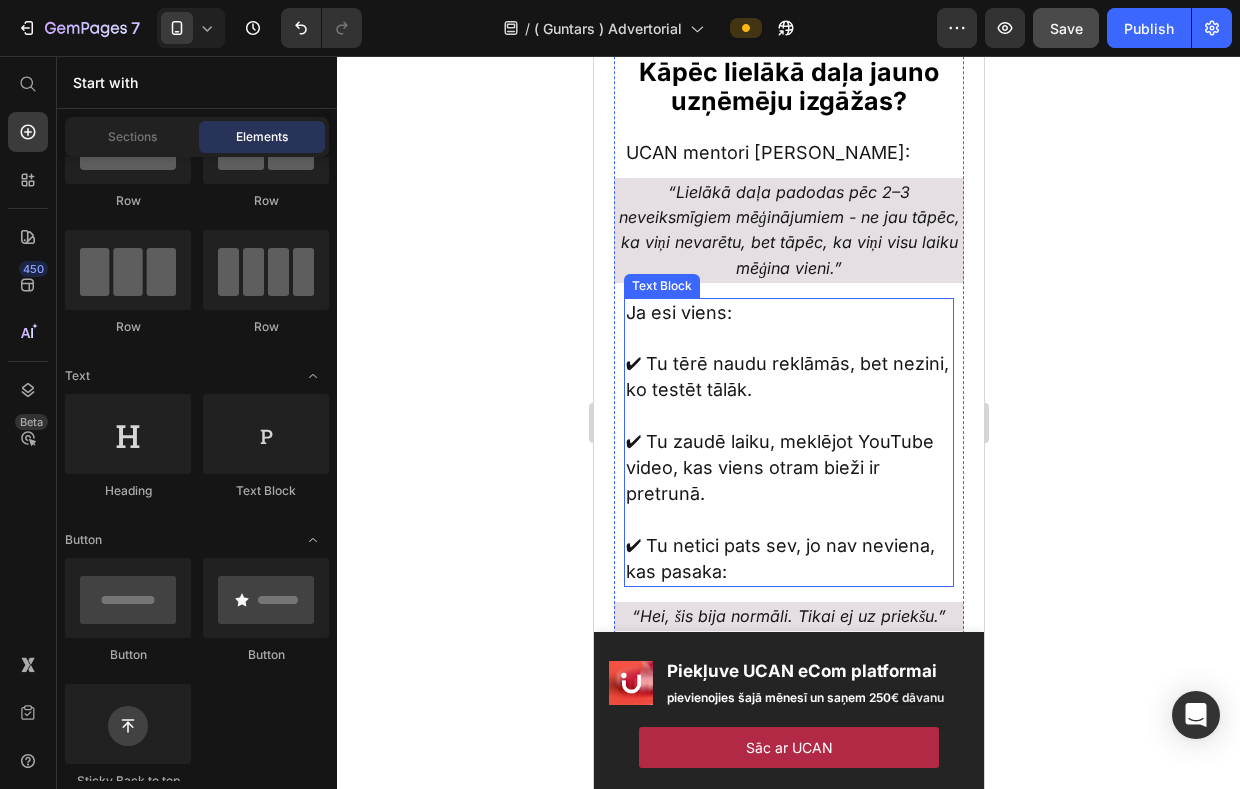 scroll, scrollTop: 3757, scrollLeft: 0, axis: vertical 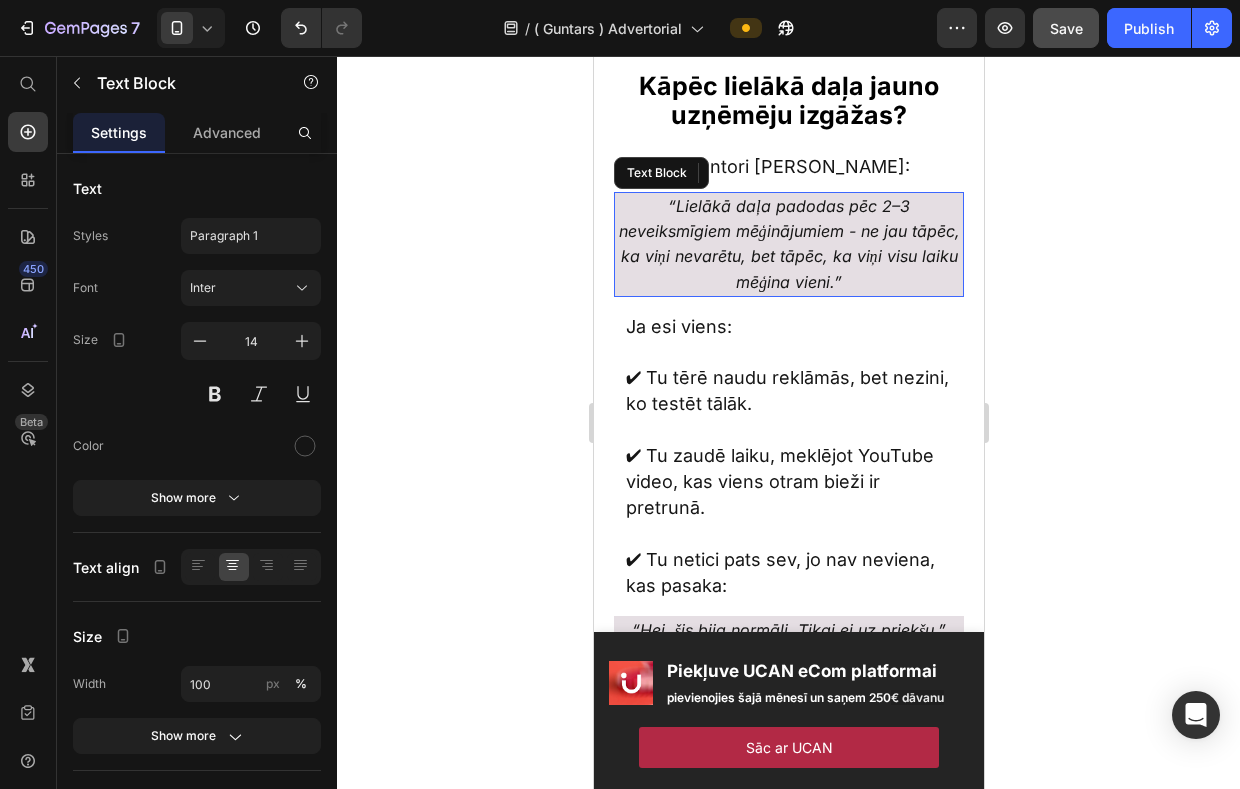 click on "“Lielākā daļa padodas pēc 2–3 neveiksmīgiem mēģinājumiem - ne jau tāpēc, ka viņi nevarētu, bet tāpēc, ka viņi visu laiku mēģina vieni.”" at bounding box center (788, 244) 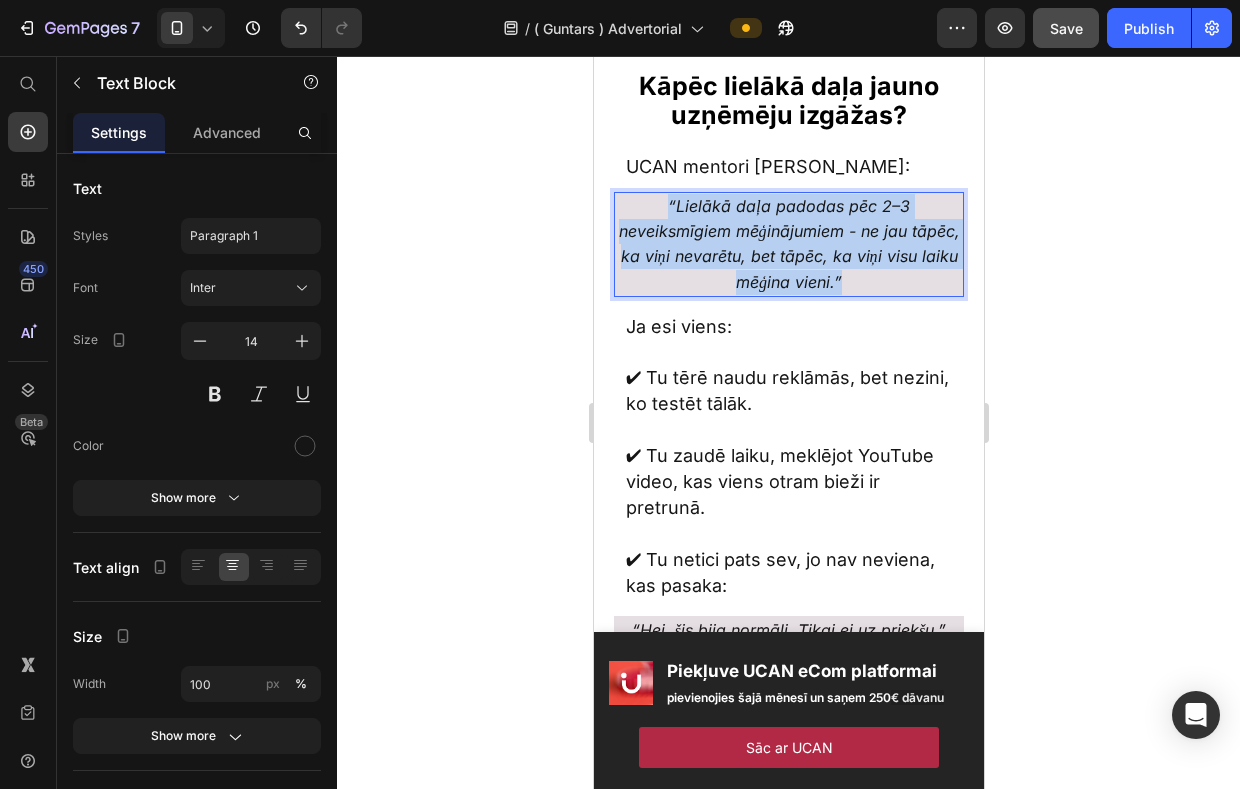 click on "“Lielākā daļa padodas pēc 2–3 neveiksmīgiem mēģinājumiem - ne jau tāpēc, ka viņi nevarētu, bet tāpēc, ka viņi visu laiku mēģina vieni.”" at bounding box center [788, 244] 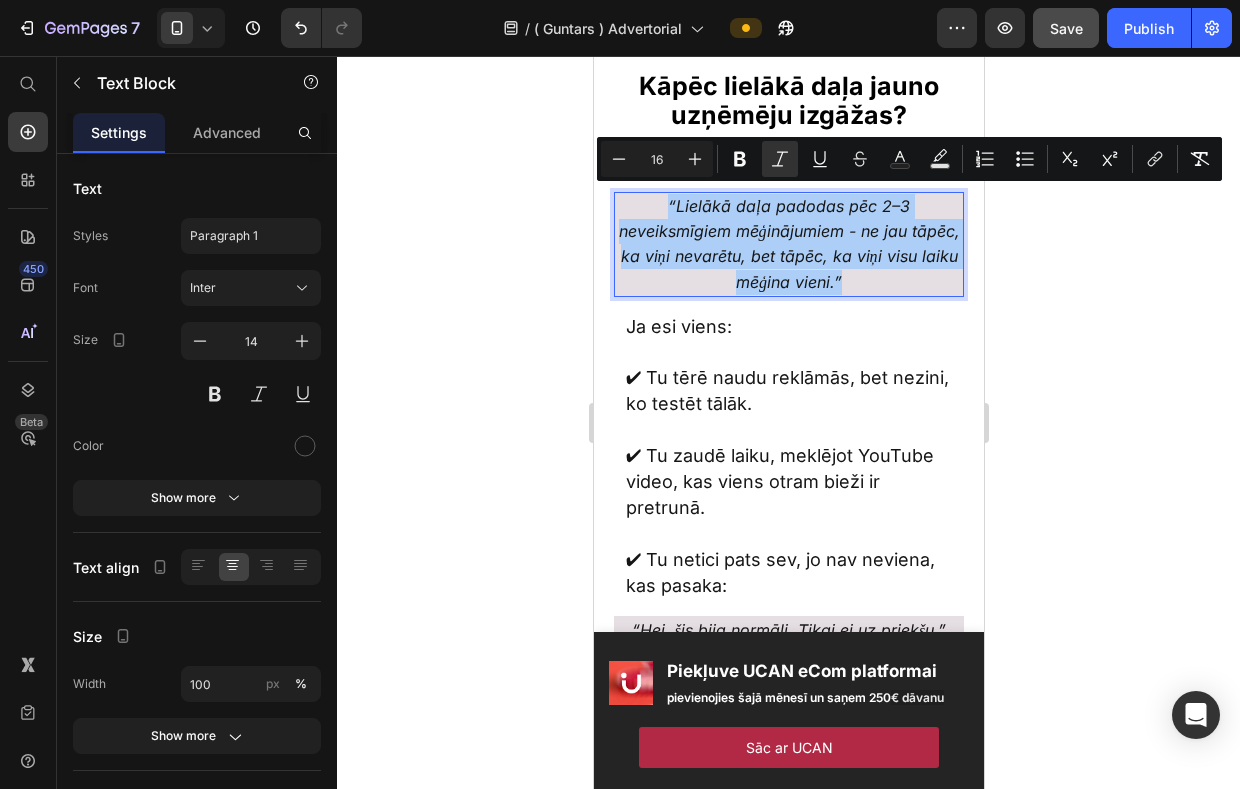 click 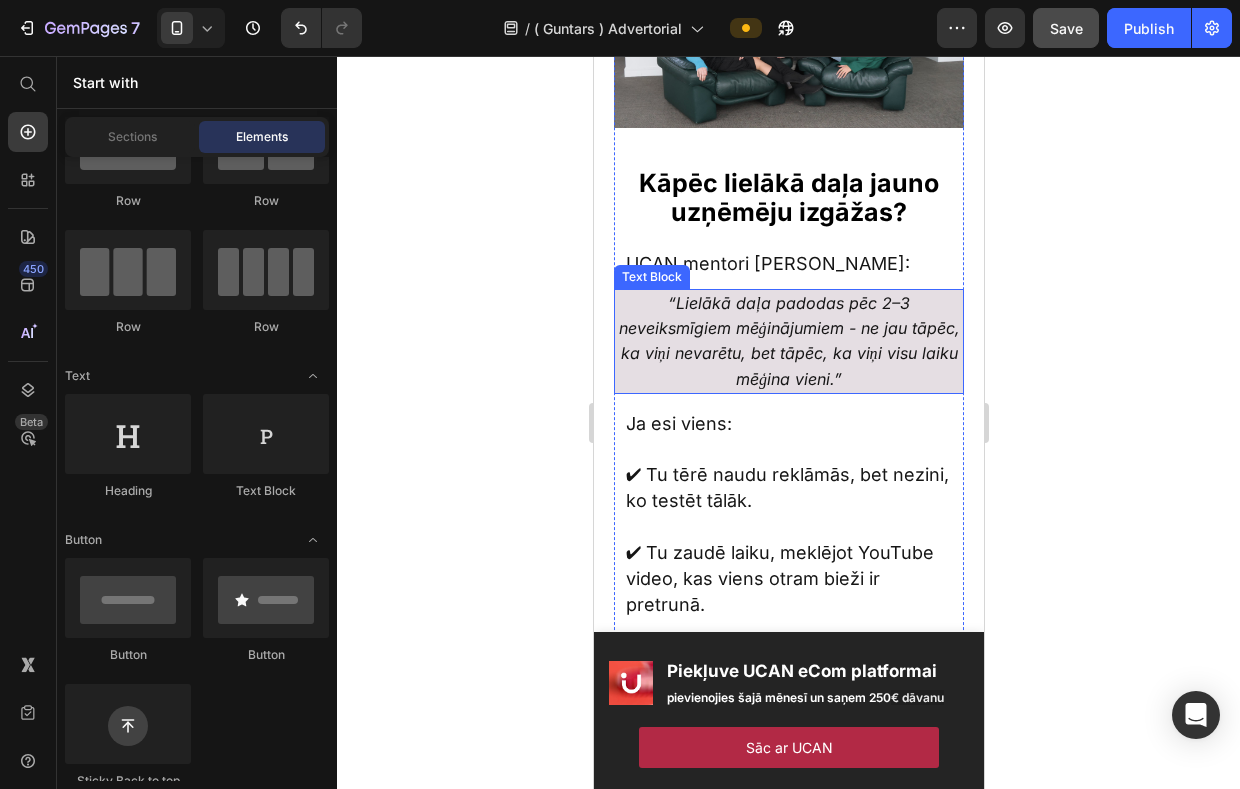 scroll, scrollTop: 3631, scrollLeft: 0, axis: vertical 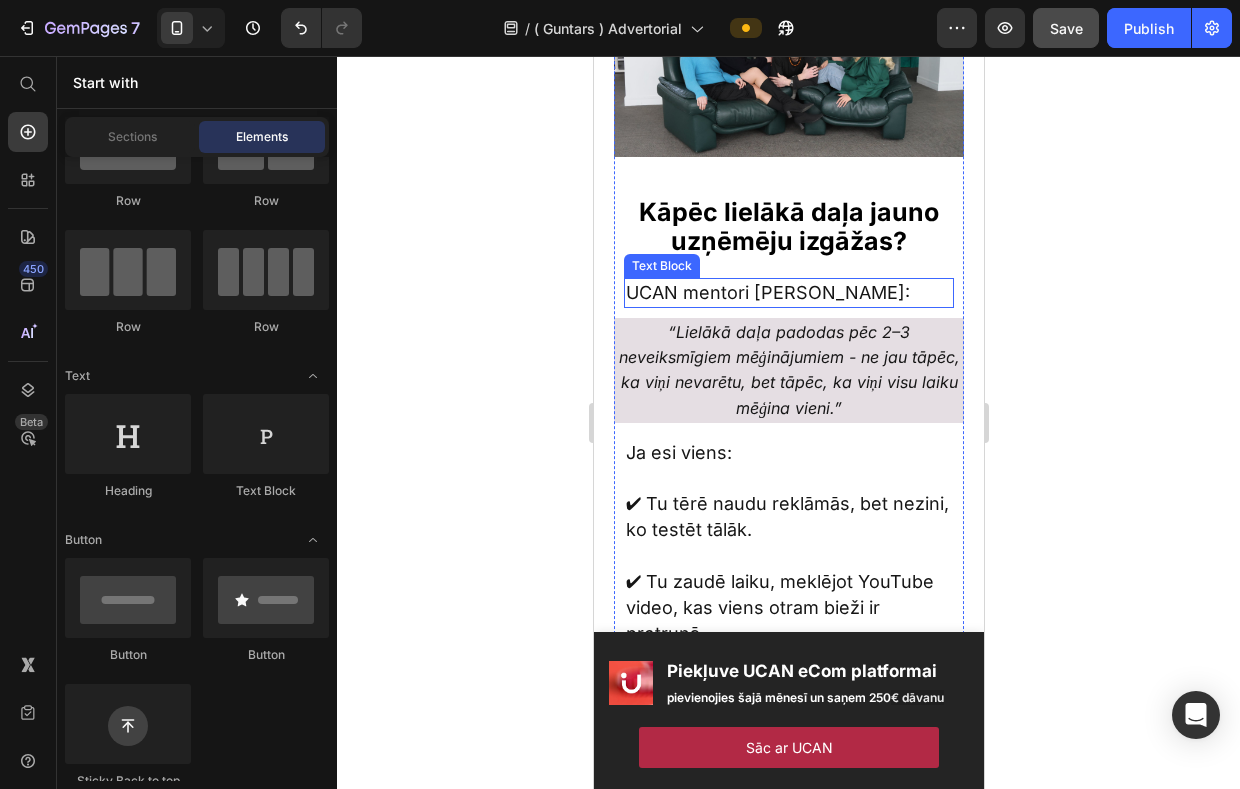 click on "UCAN mentori [PERSON_NAME]:" at bounding box center (767, 292) 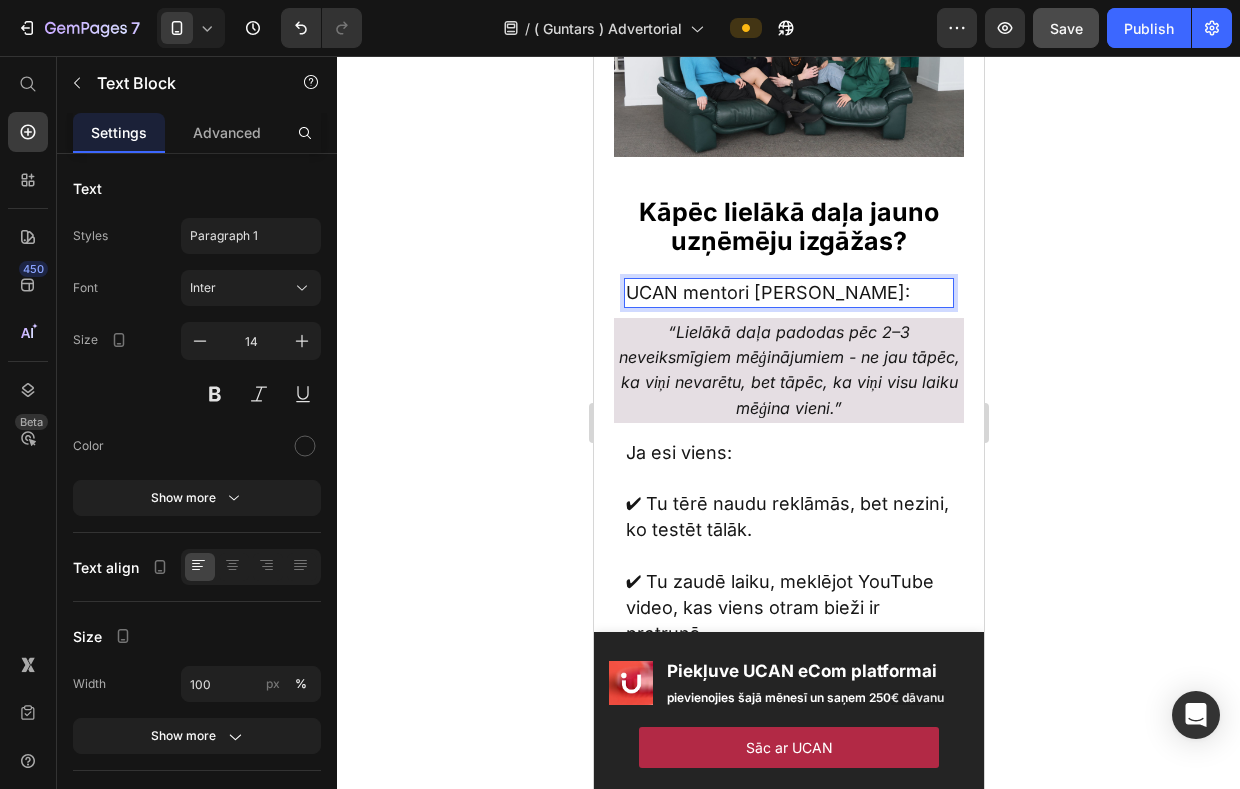 click on "UCAN mentori [PERSON_NAME]:" at bounding box center [767, 292] 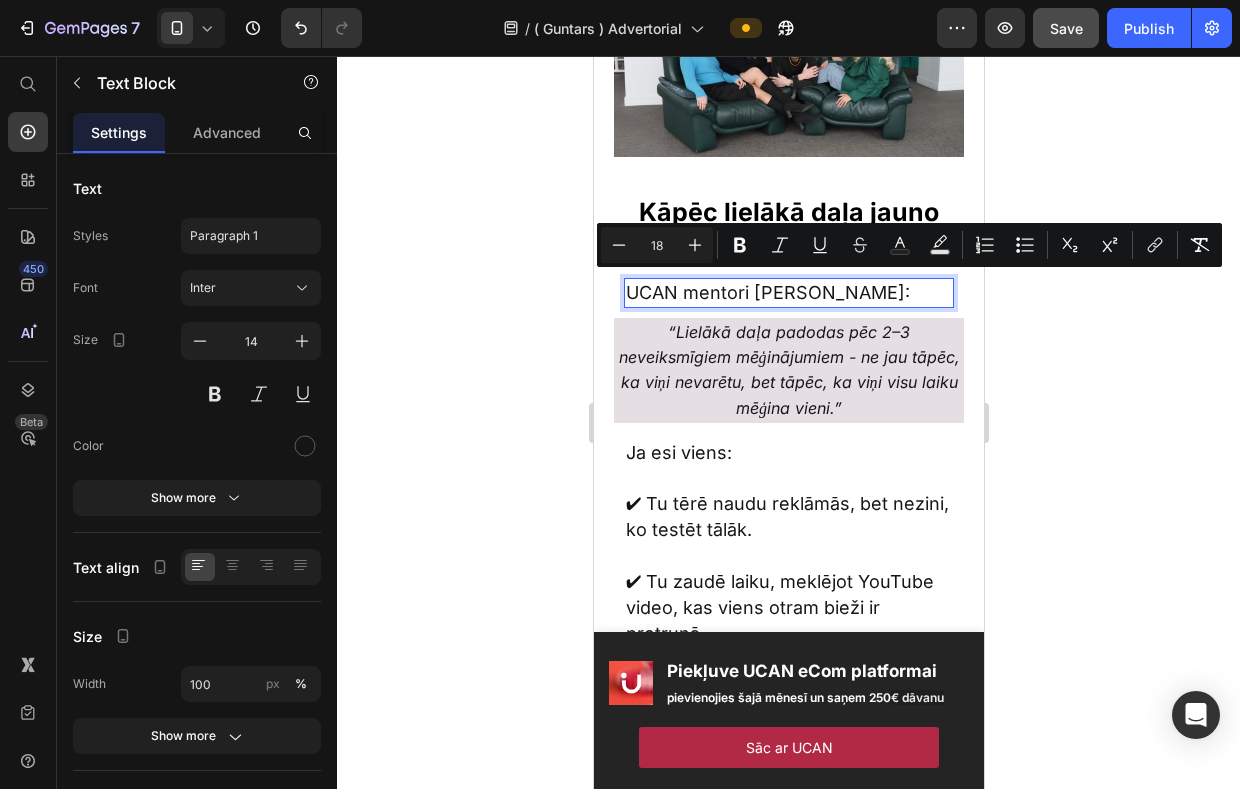 click 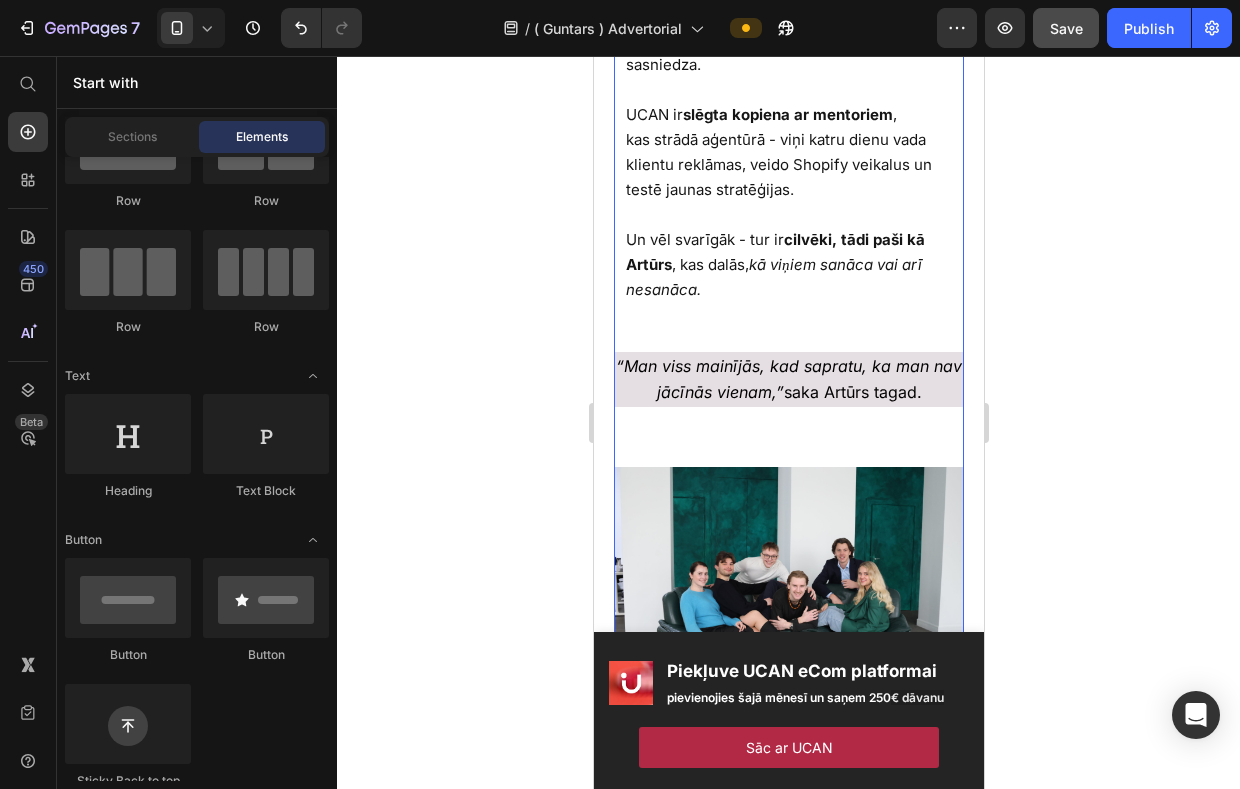 scroll, scrollTop: 3083, scrollLeft: 0, axis: vertical 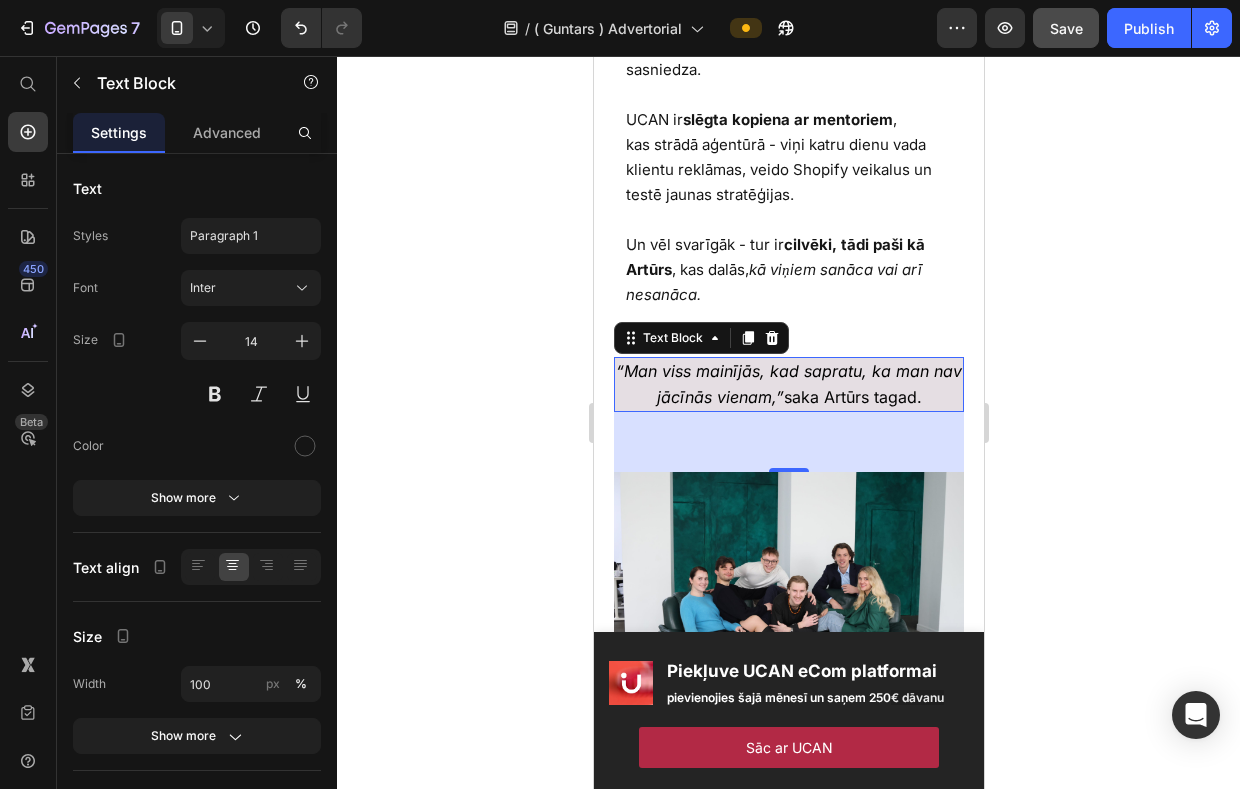 click on "“Man viss mainījās, kad sapratu, ka man nav jācīnās vienam,”  saka Artūrs tagad." at bounding box center (788, 384) 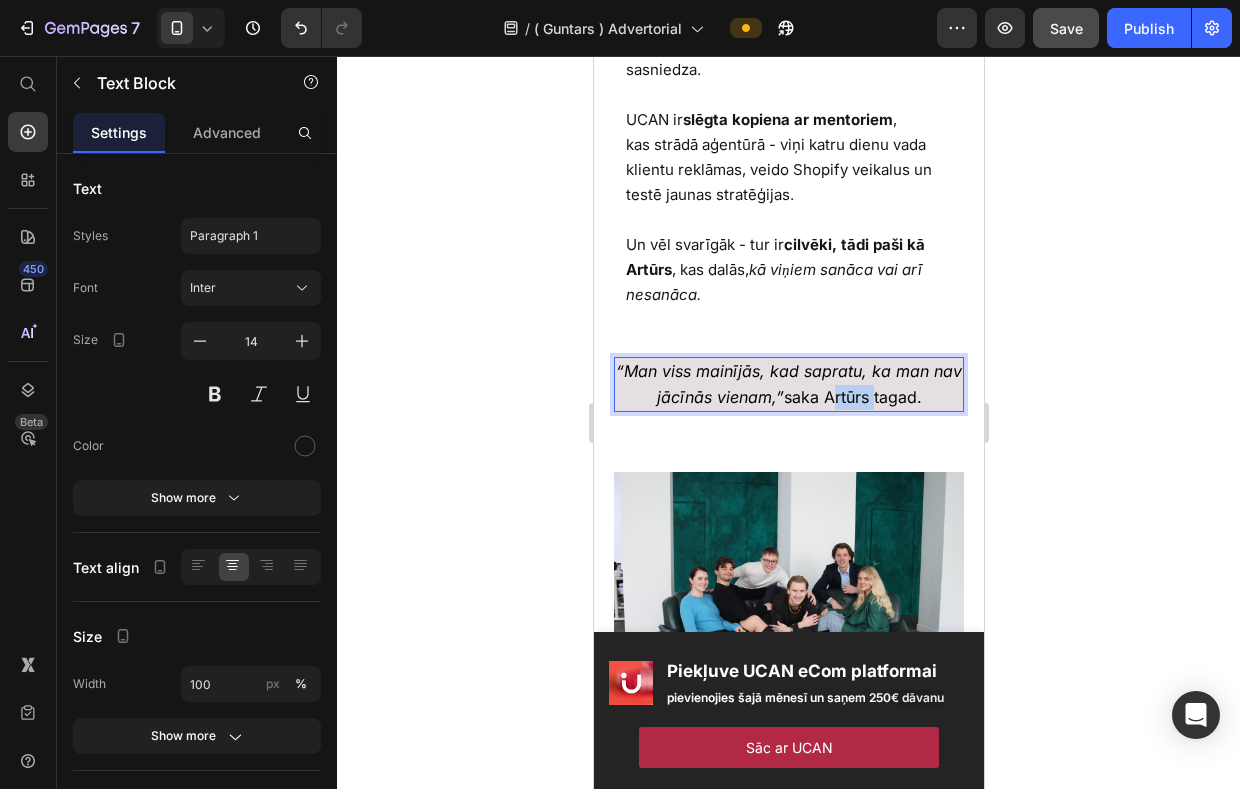 click on "“Man viss mainījās, kad sapratu, ka man nav jācīnās vienam,”  saka Artūrs tagad." at bounding box center [788, 384] 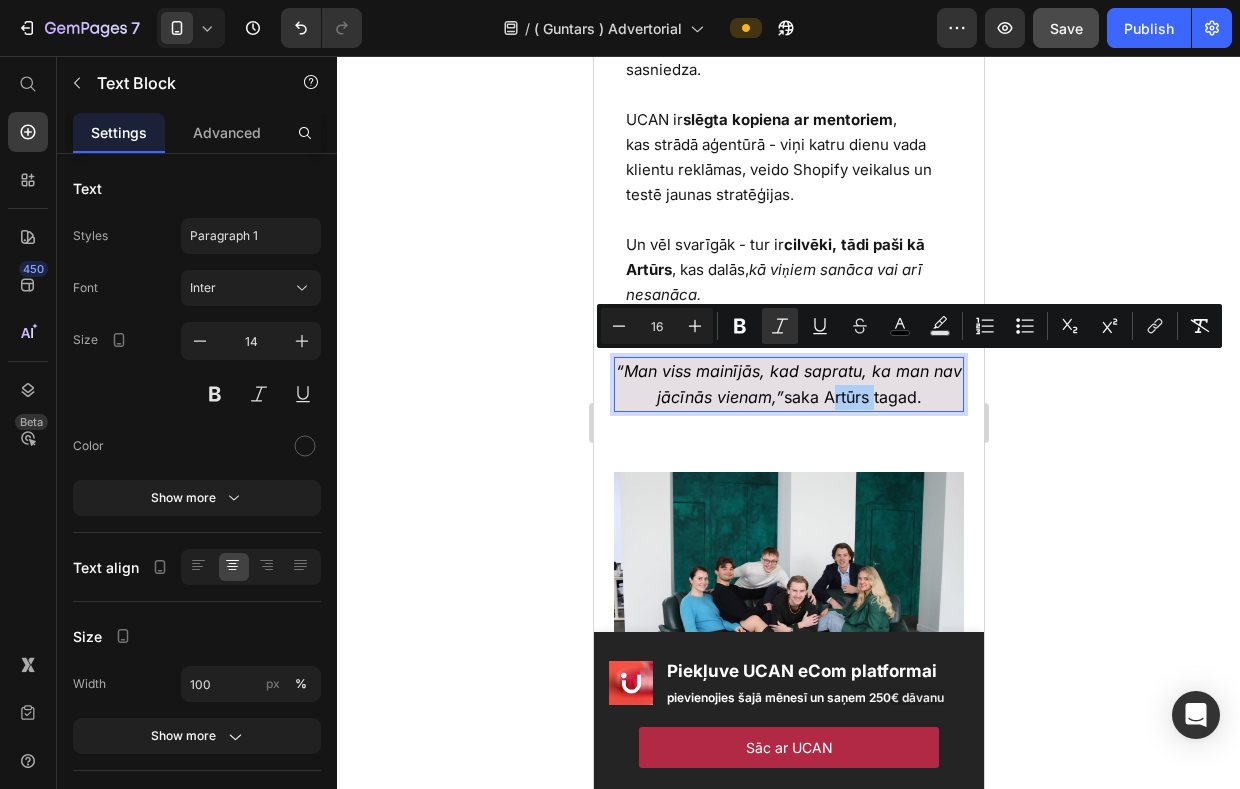 click 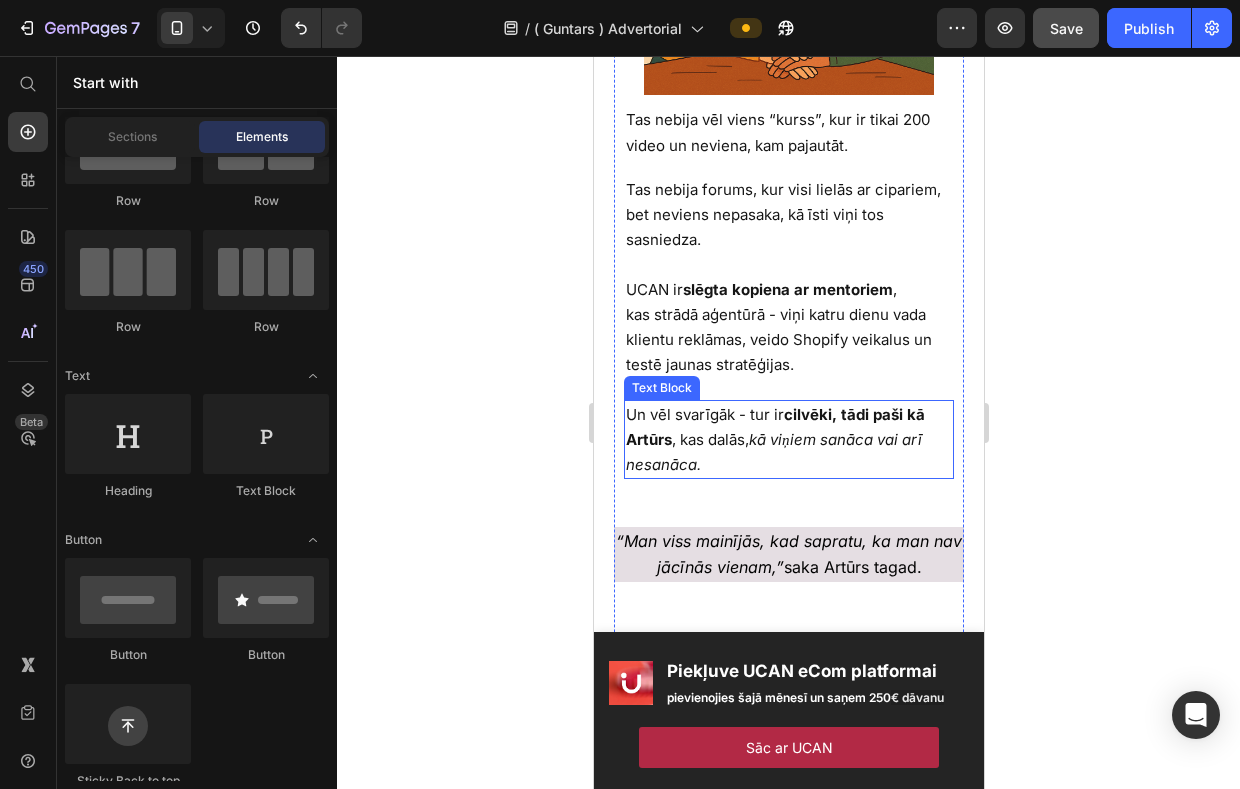 scroll, scrollTop: 2896, scrollLeft: 0, axis: vertical 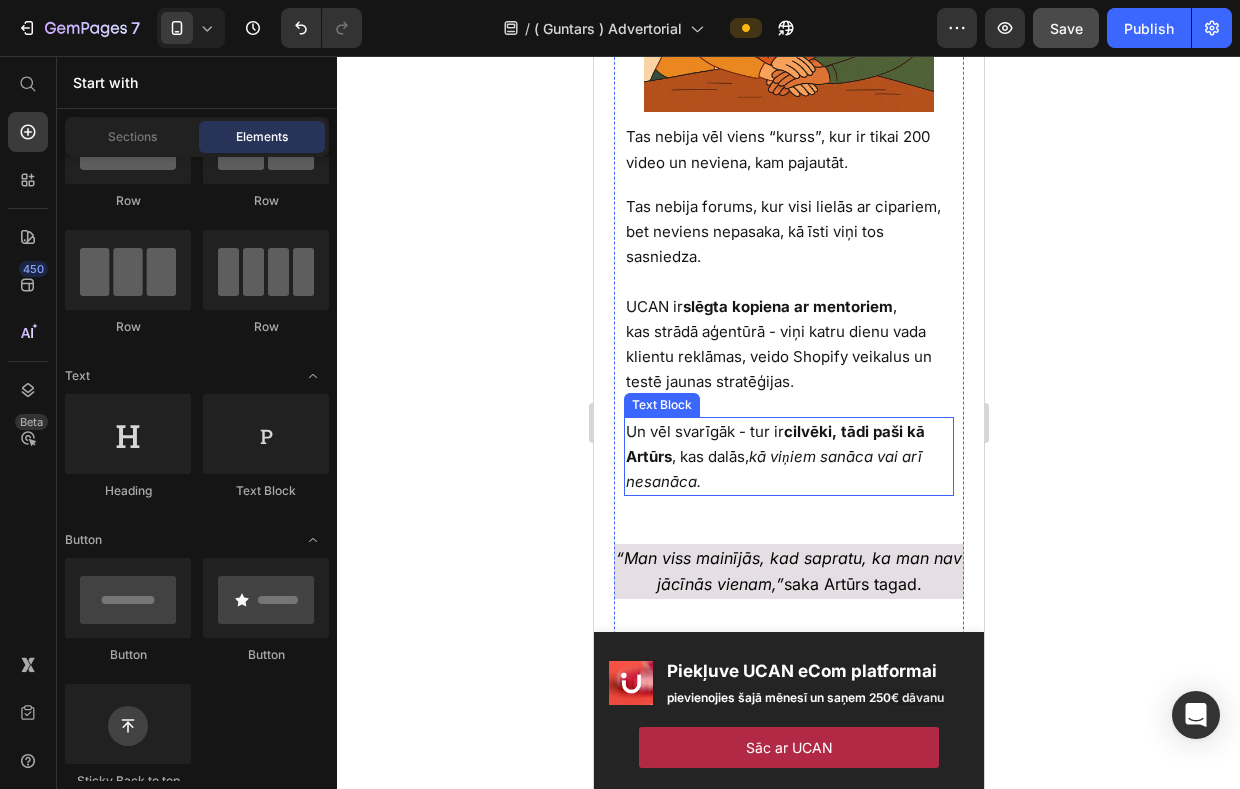 click on "Un vēl svarīgāk - tur ir  cilvēki, tādi paši kā [PERSON_NAME] , kas dalās,  kā viņiem sanāca vai arī nesanāca." at bounding box center [788, 457] 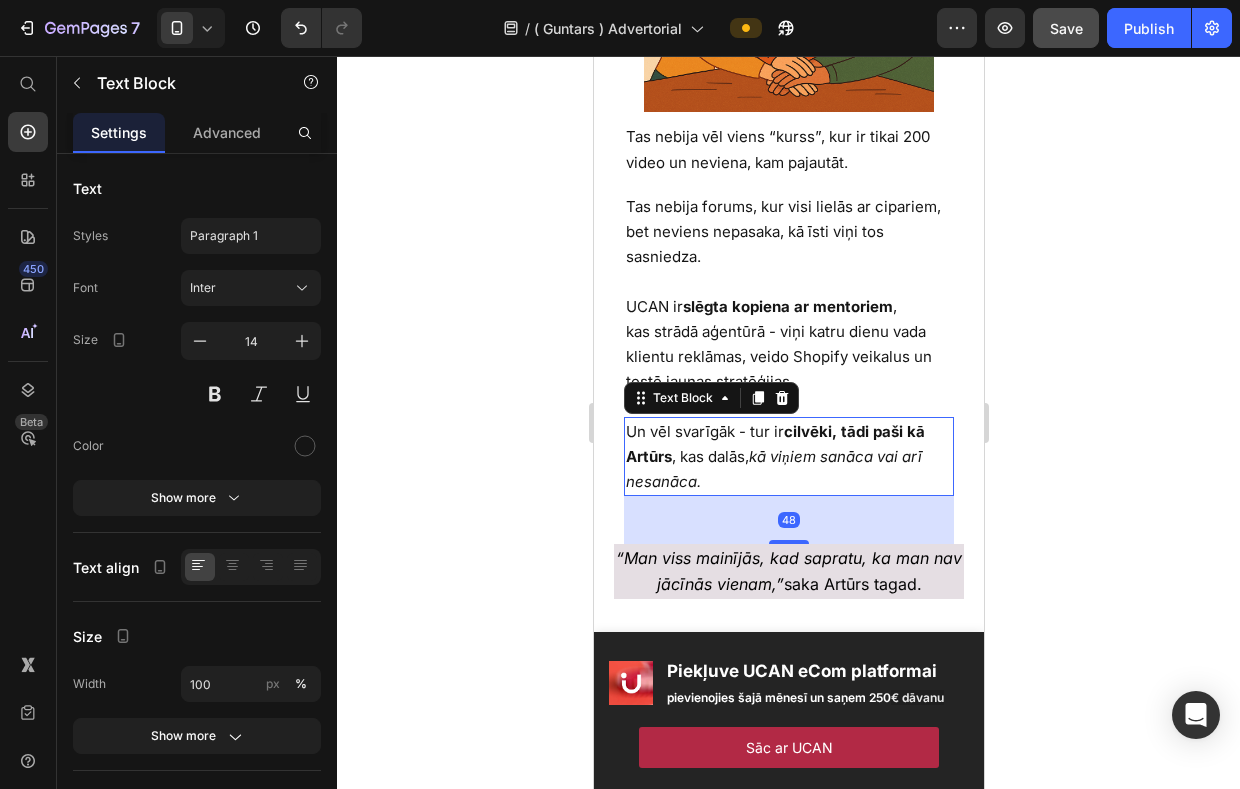 click on "Un vēl svarīgāk - tur ir  cilvēki, tādi paši kā [PERSON_NAME] , kas dalās,  kā viņiem sanāca vai arī nesanāca." at bounding box center (788, 457) 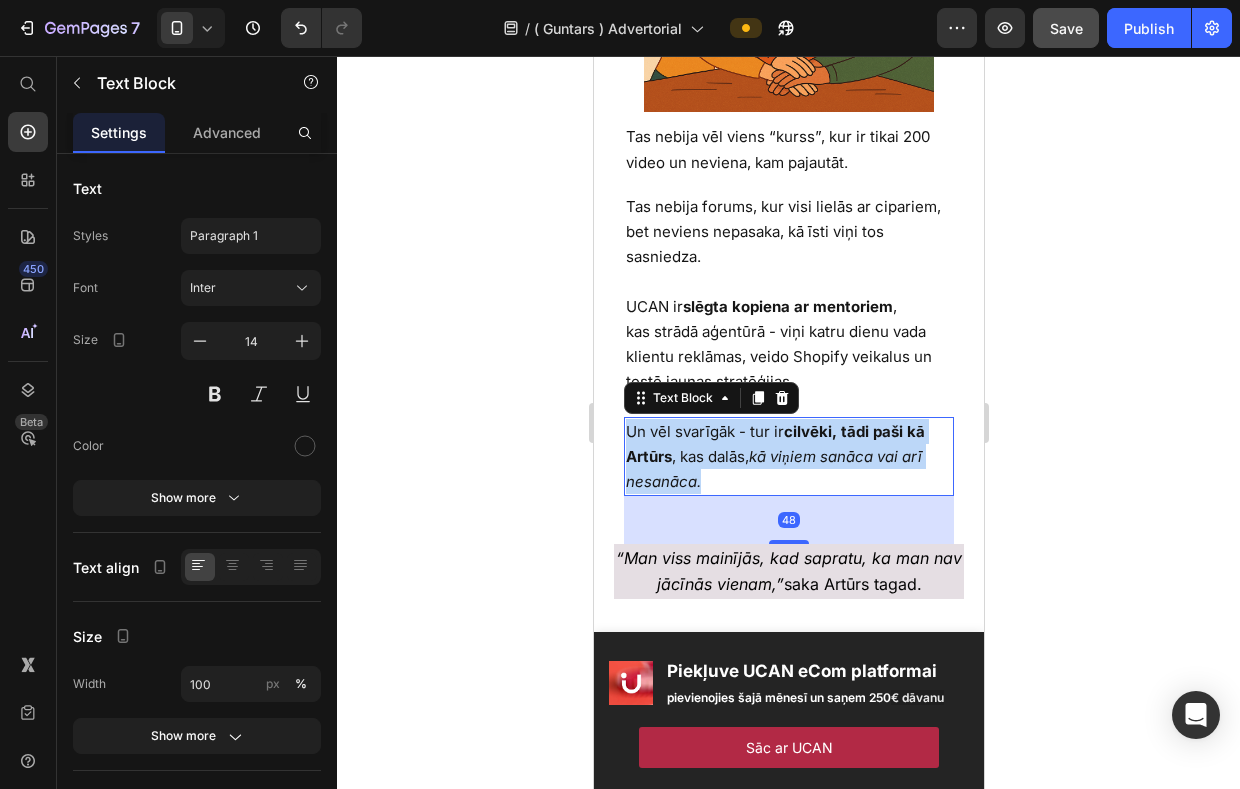 click on "Un vēl svarīgāk - tur ir  cilvēki, tādi paši kā [PERSON_NAME] , kas dalās,  kā viņiem sanāca vai arī nesanāca." at bounding box center (788, 457) 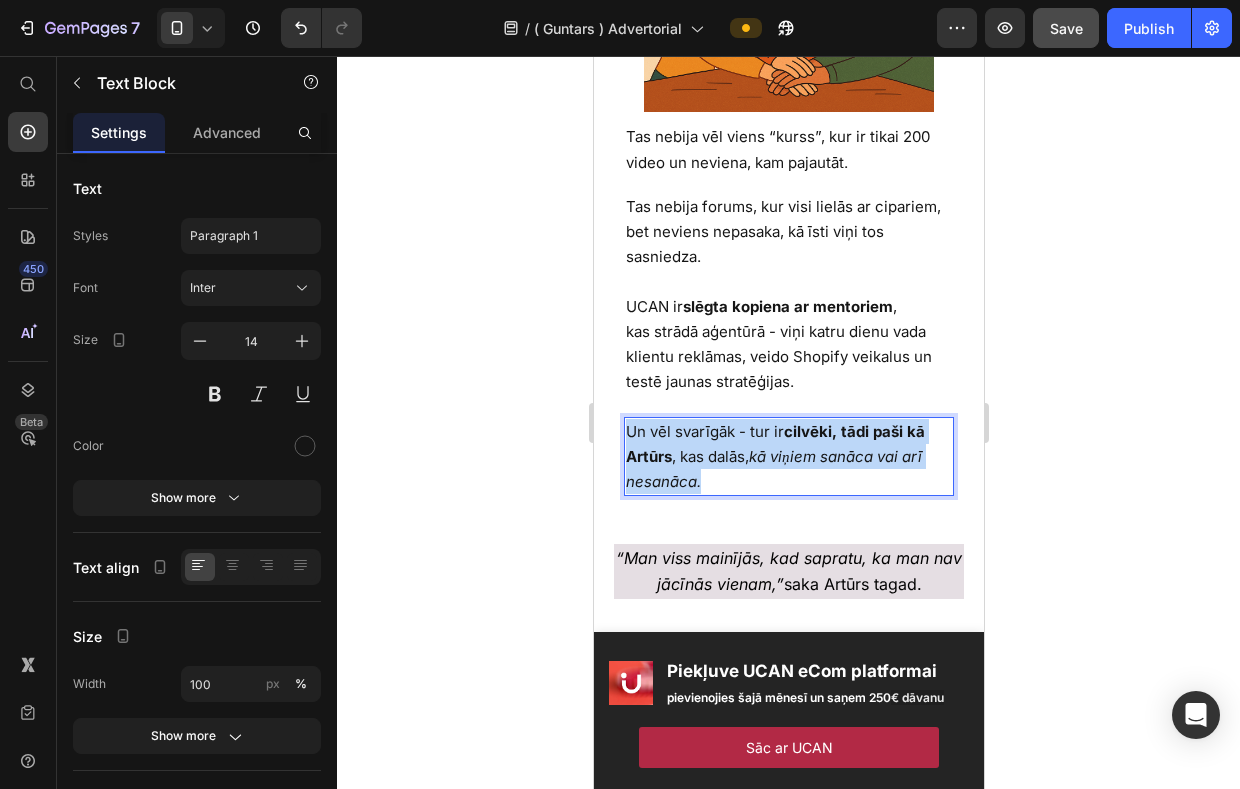 click on "Un vēl svarīgāk - tur ir  cilvēki, tādi paši kā [PERSON_NAME] , kas dalās,  kā viņiem sanāca vai arī nesanāca." at bounding box center (788, 457) 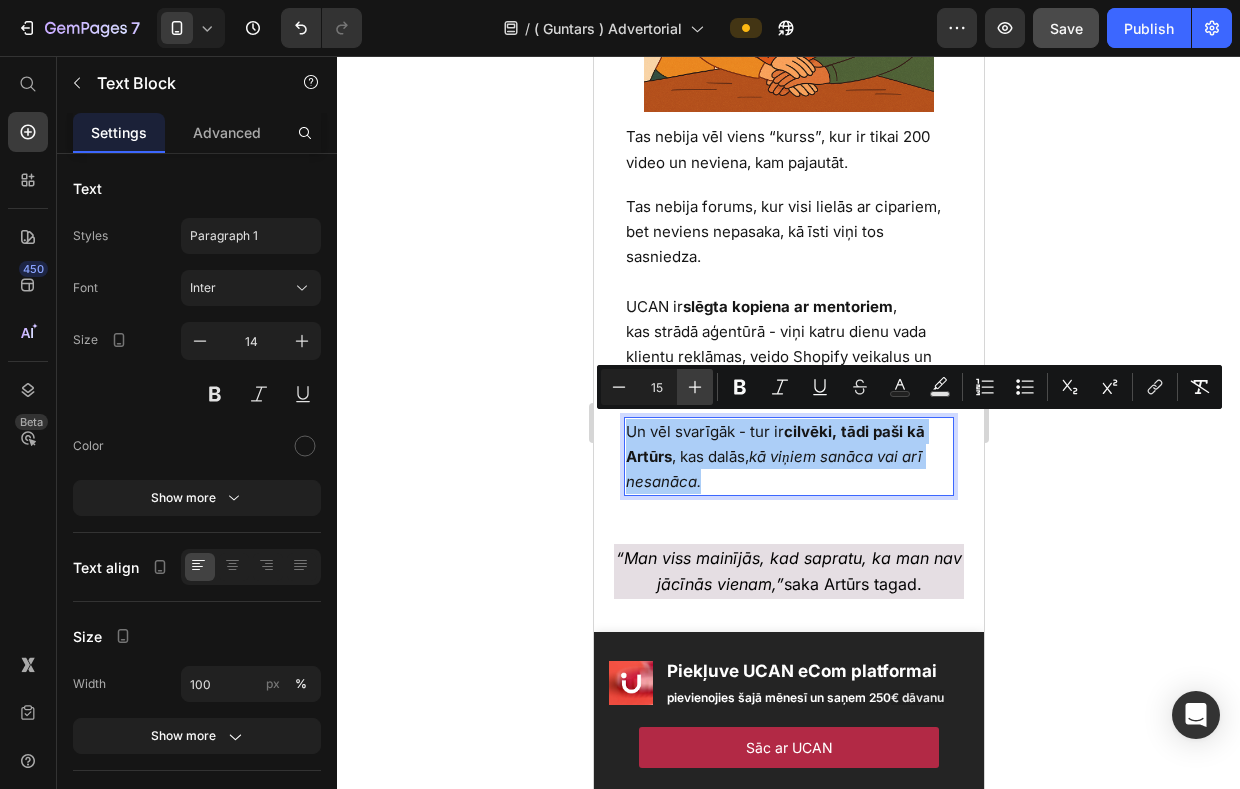 click 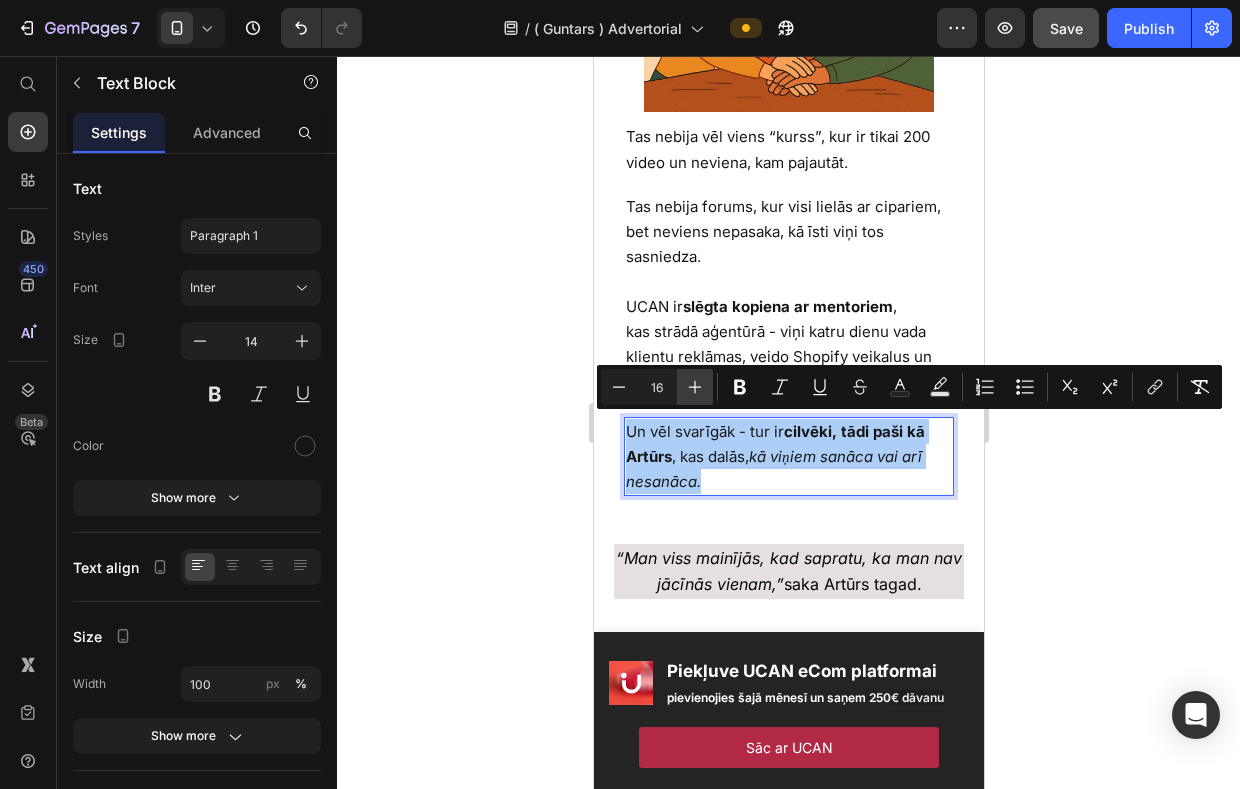 click 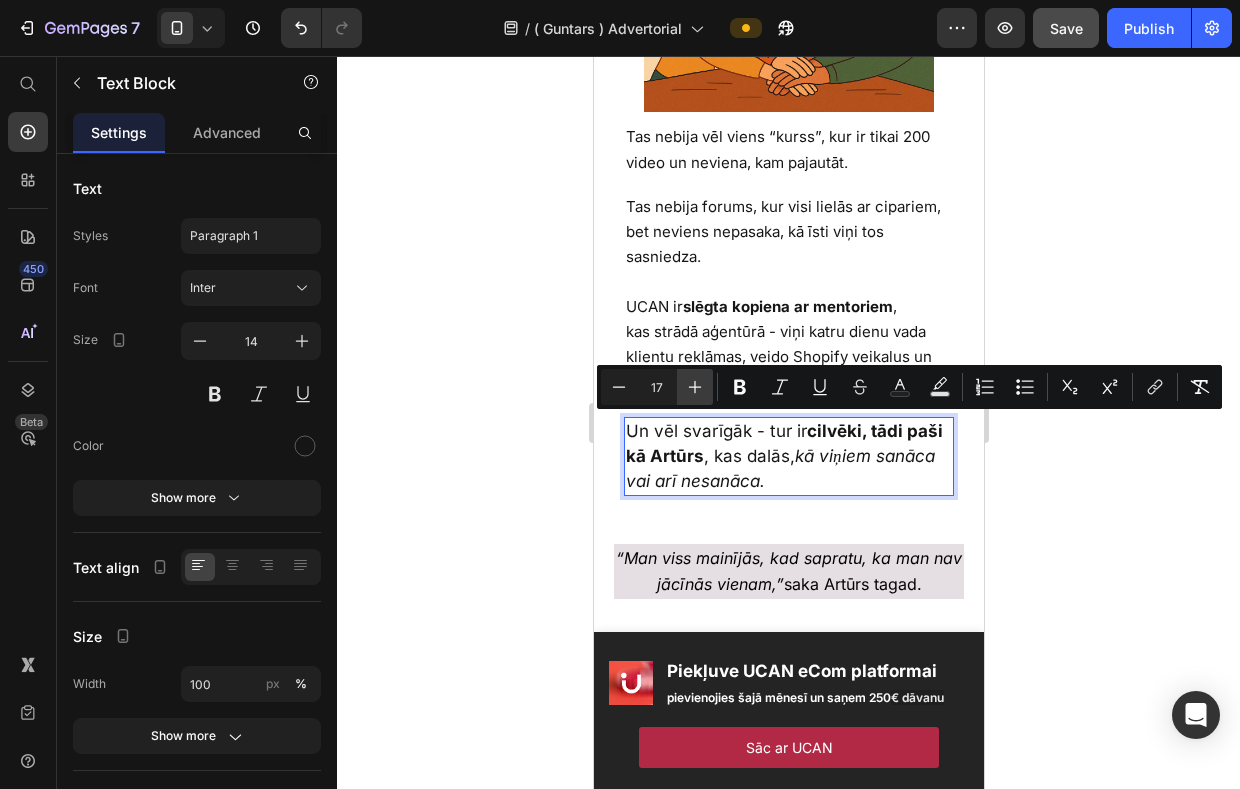 click 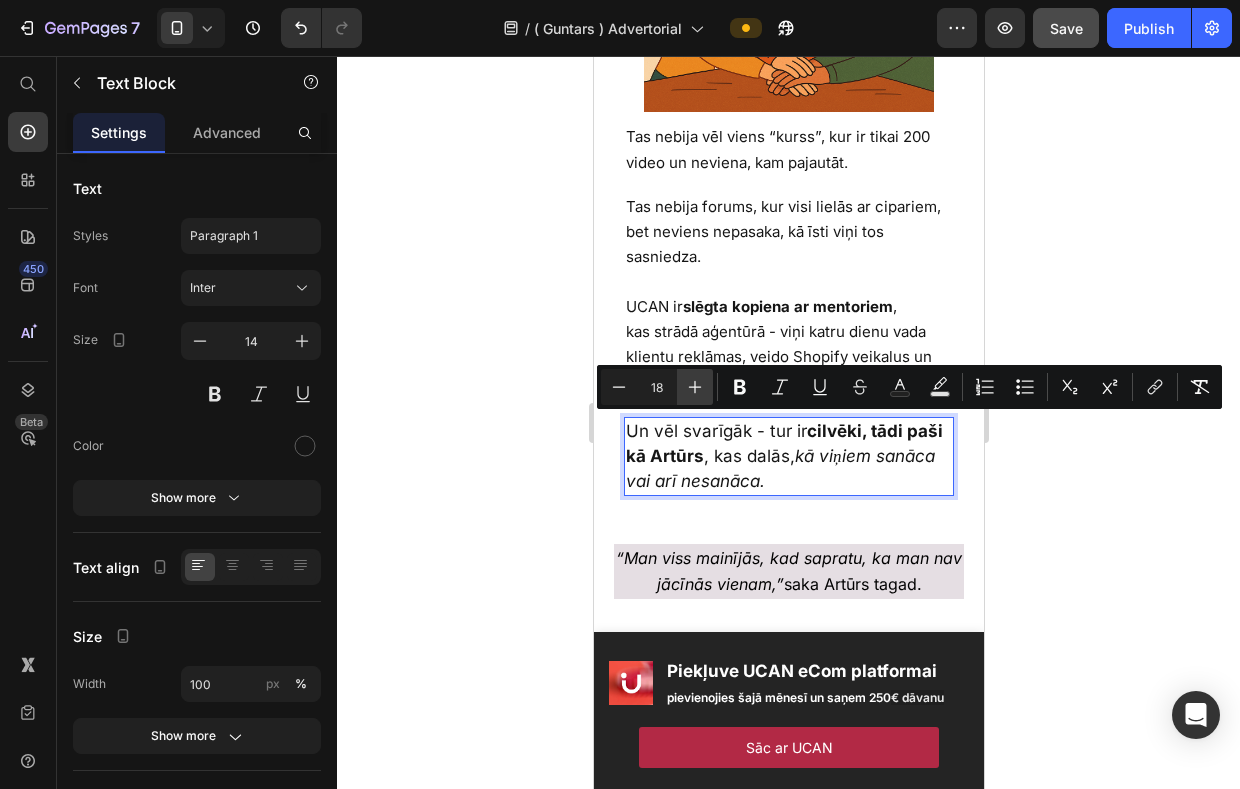 click 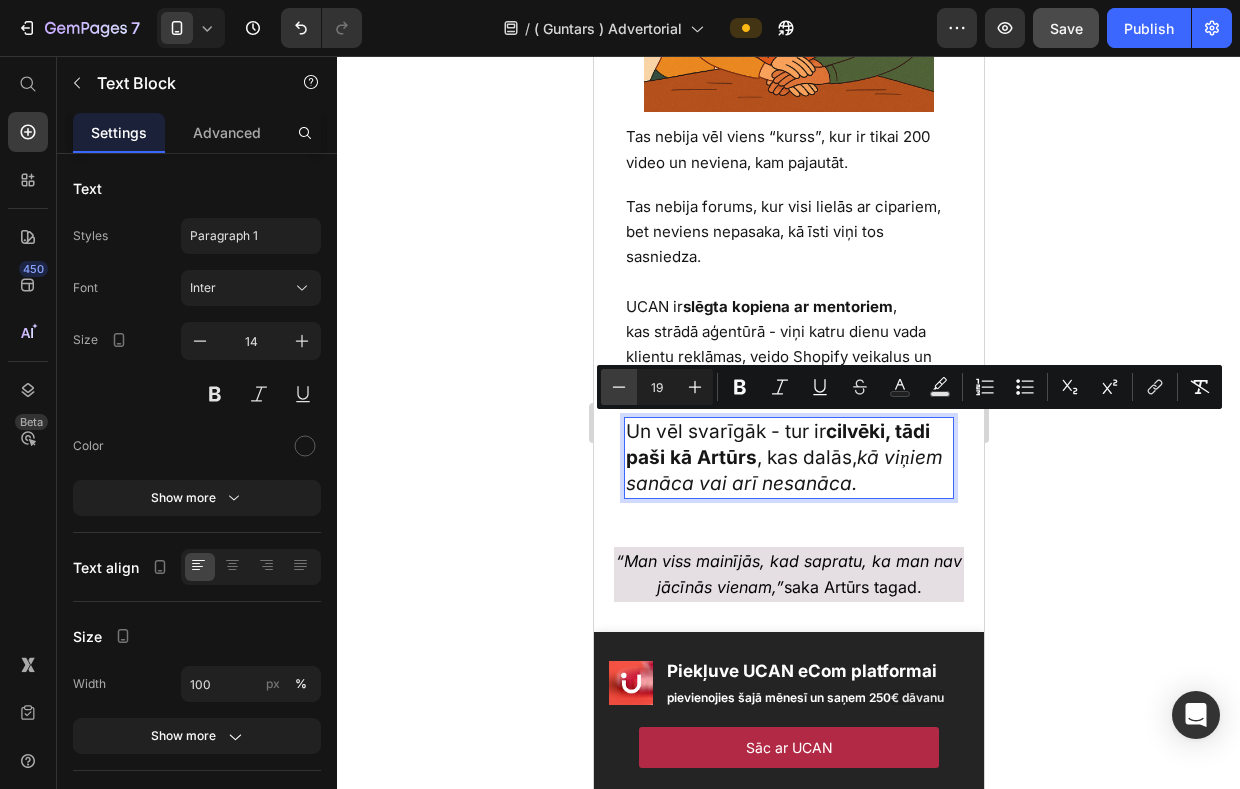 click 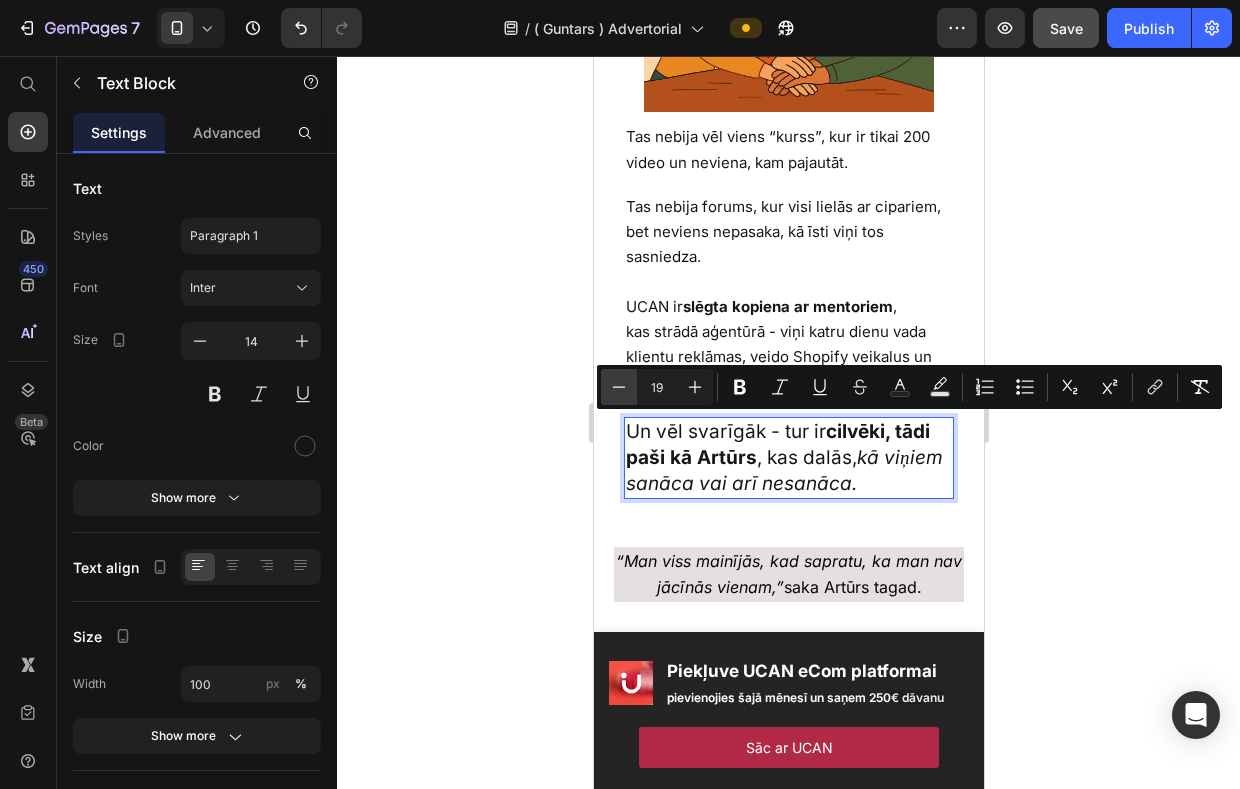 type on "18" 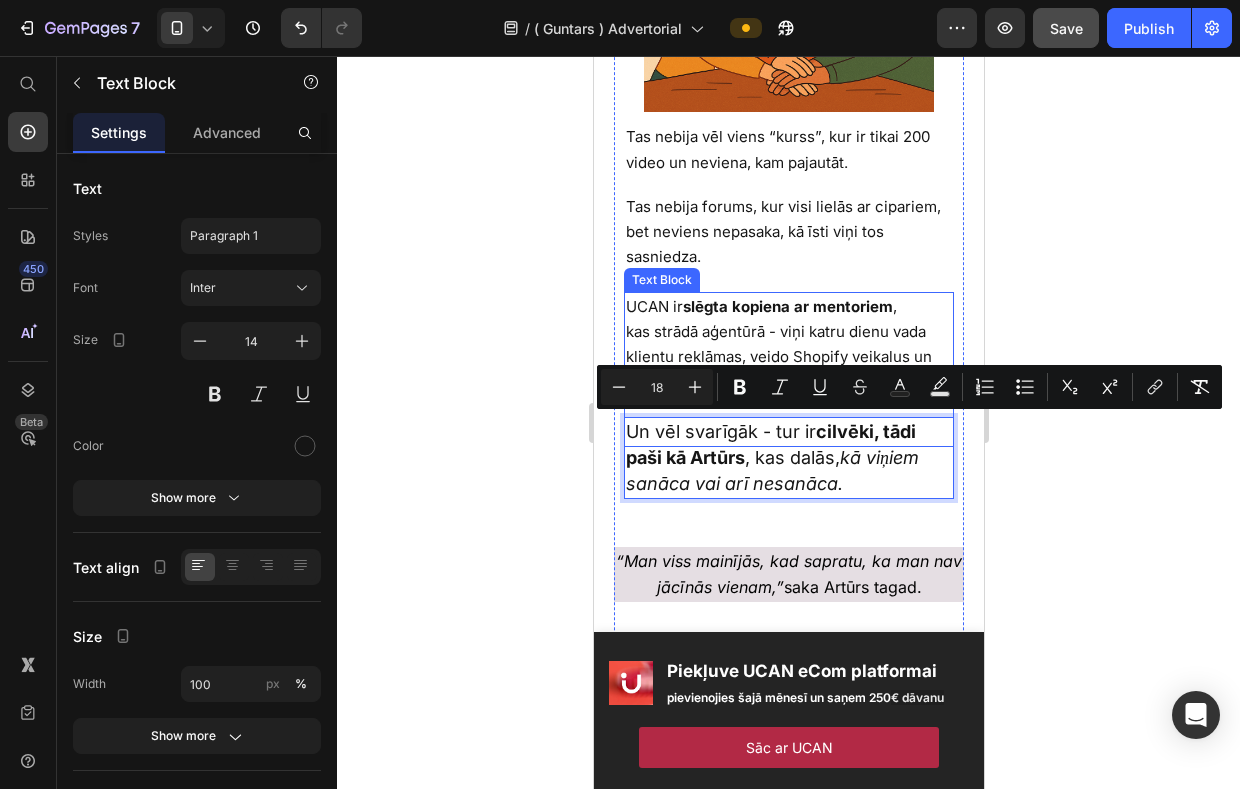 click on "UCAN ir  slēgta kopiena ar mentoriem , kas strādā aģentūrā - viņi katru dienu vada klientu reklāmas, veido Shopify veikalus un testē jaunas stratēģijas." at bounding box center [788, 344] 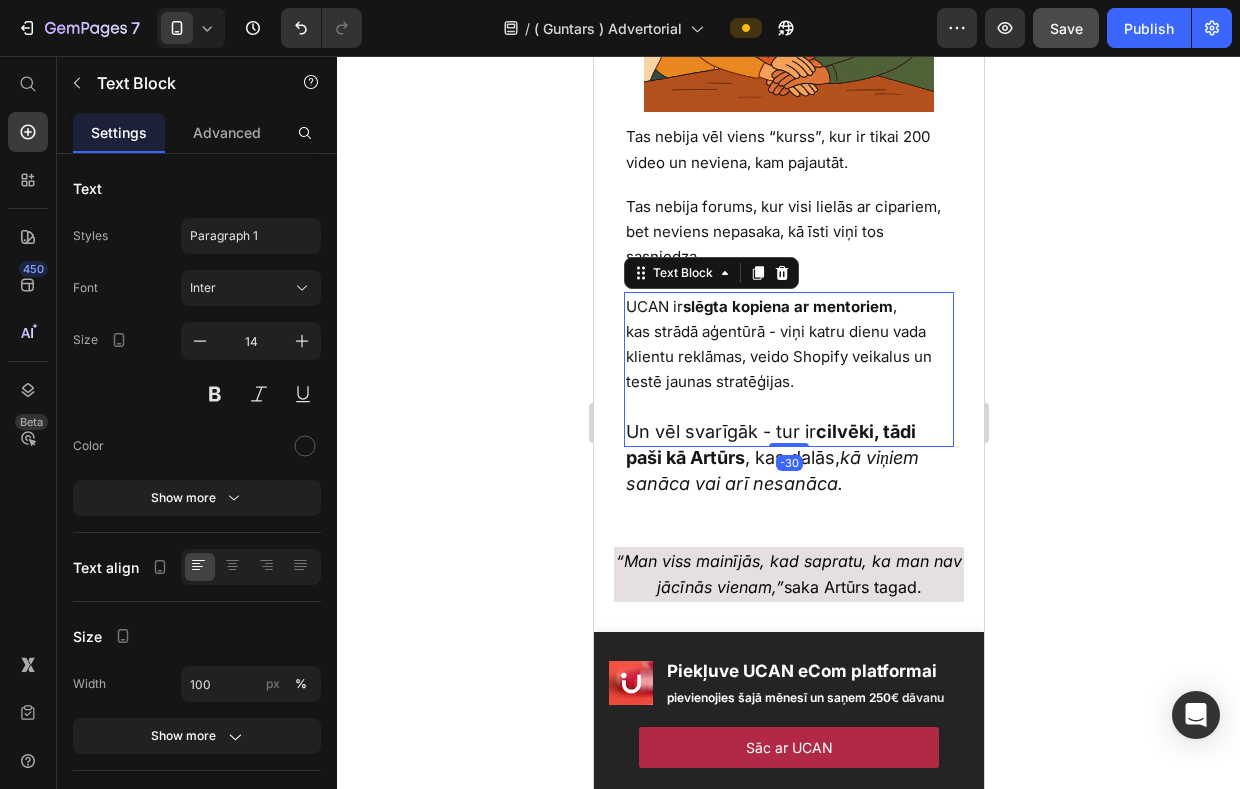 click on "UCAN ir  slēgta kopiena ar mentoriem , kas strādā aģentūrā - viņi katru dienu vada klientu reklāmas, veido Shopify veikalus un testē jaunas stratēģijas." at bounding box center [778, 344] 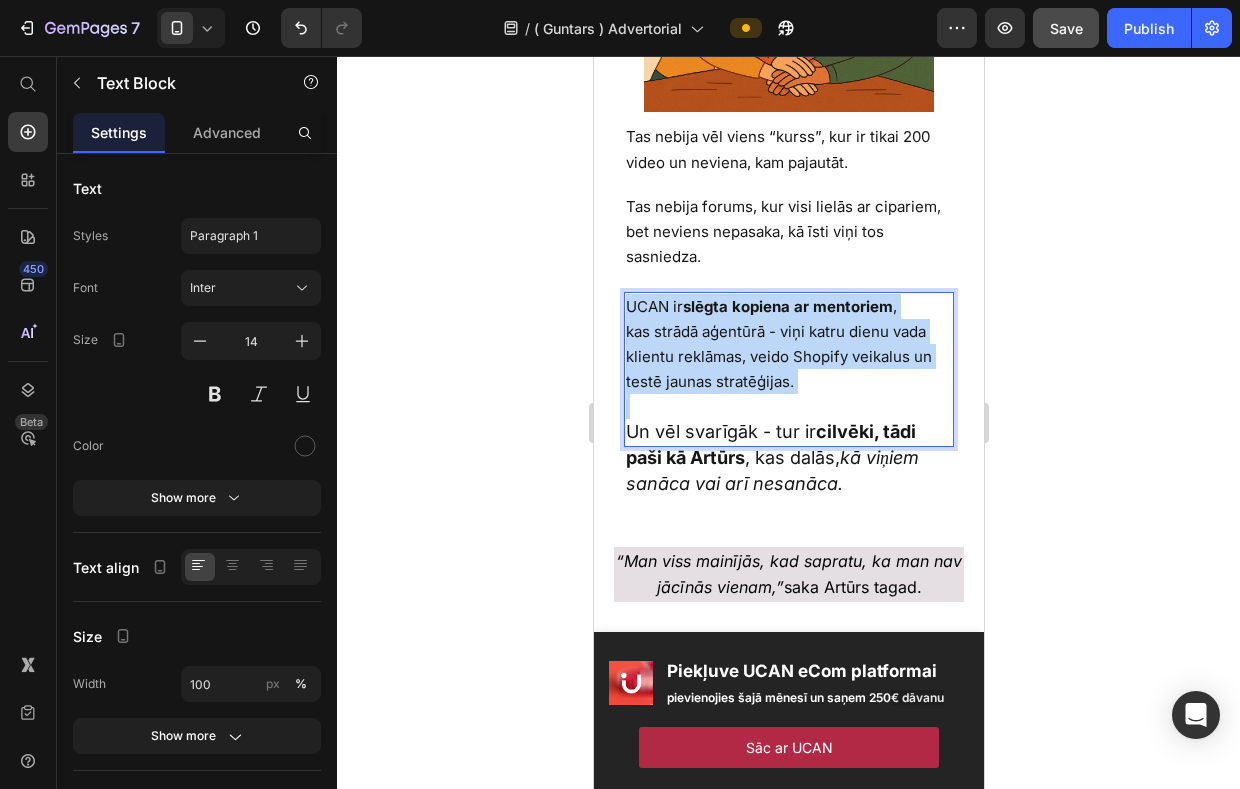 click on "UCAN ir  slēgta kopiena ar mentoriem , kas strādā aģentūrā - viņi katru dienu vada klientu reklāmas, veido Shopify veikalus un testē jaunas stratēģijas." at bounding box center [778, 344] 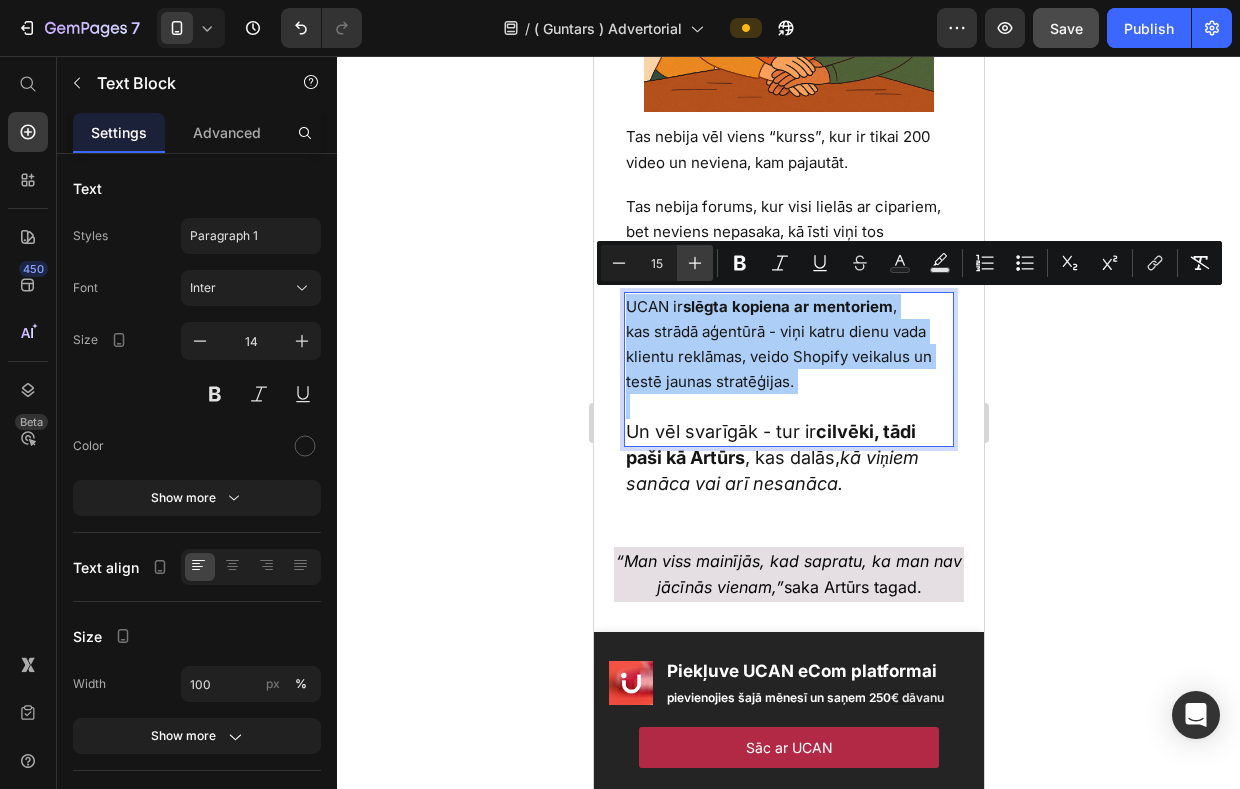 click 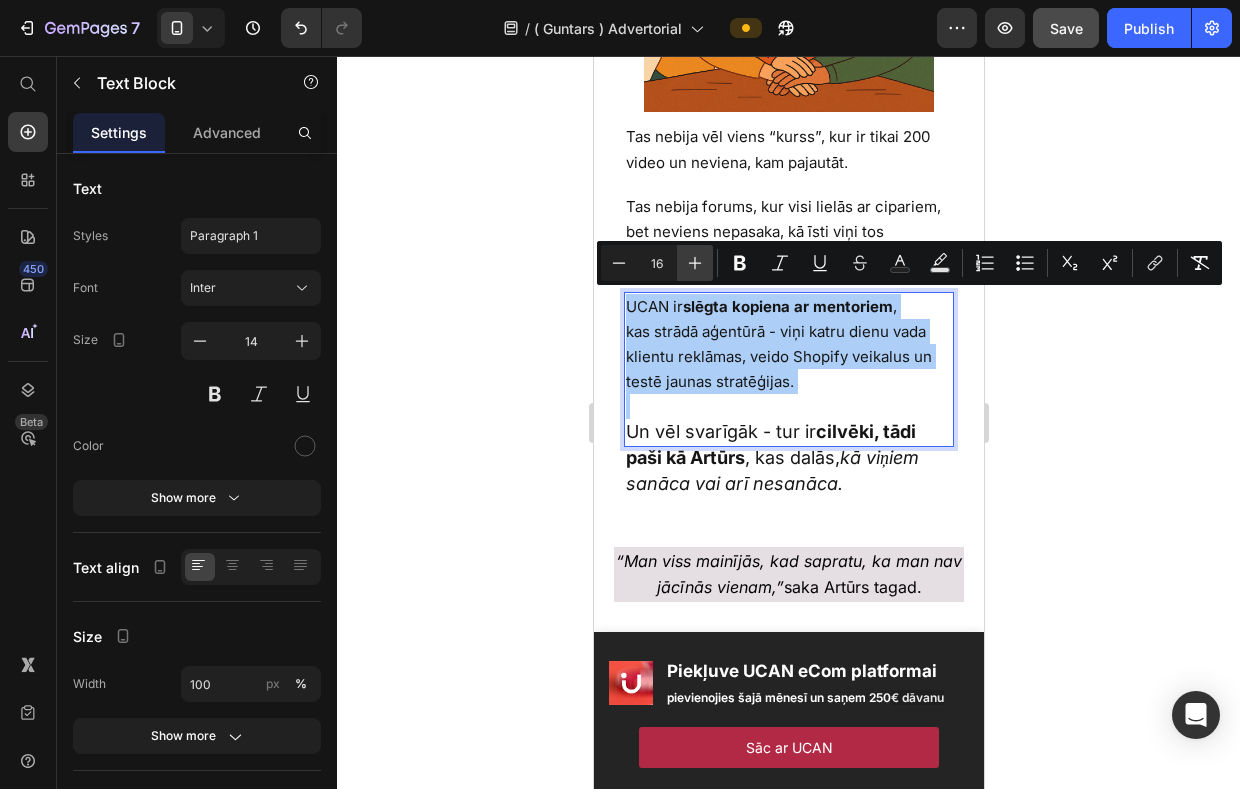 click 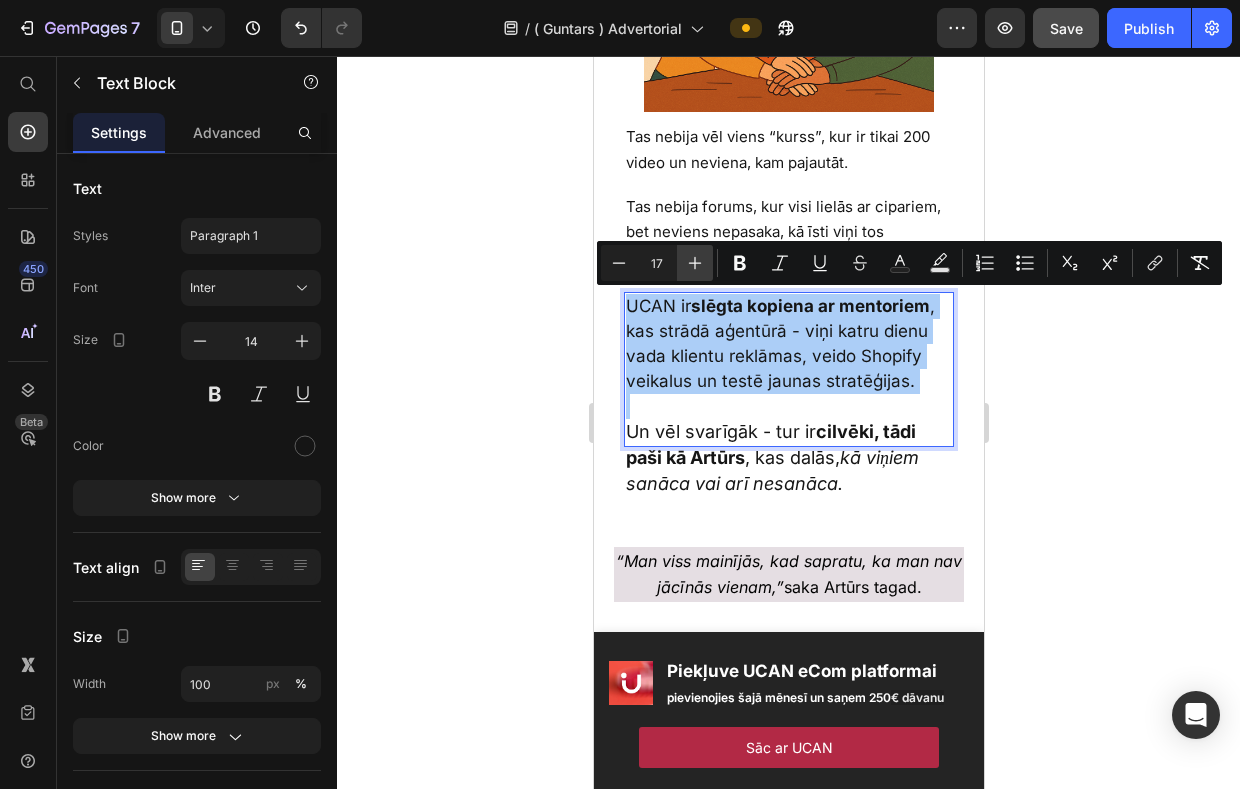 click 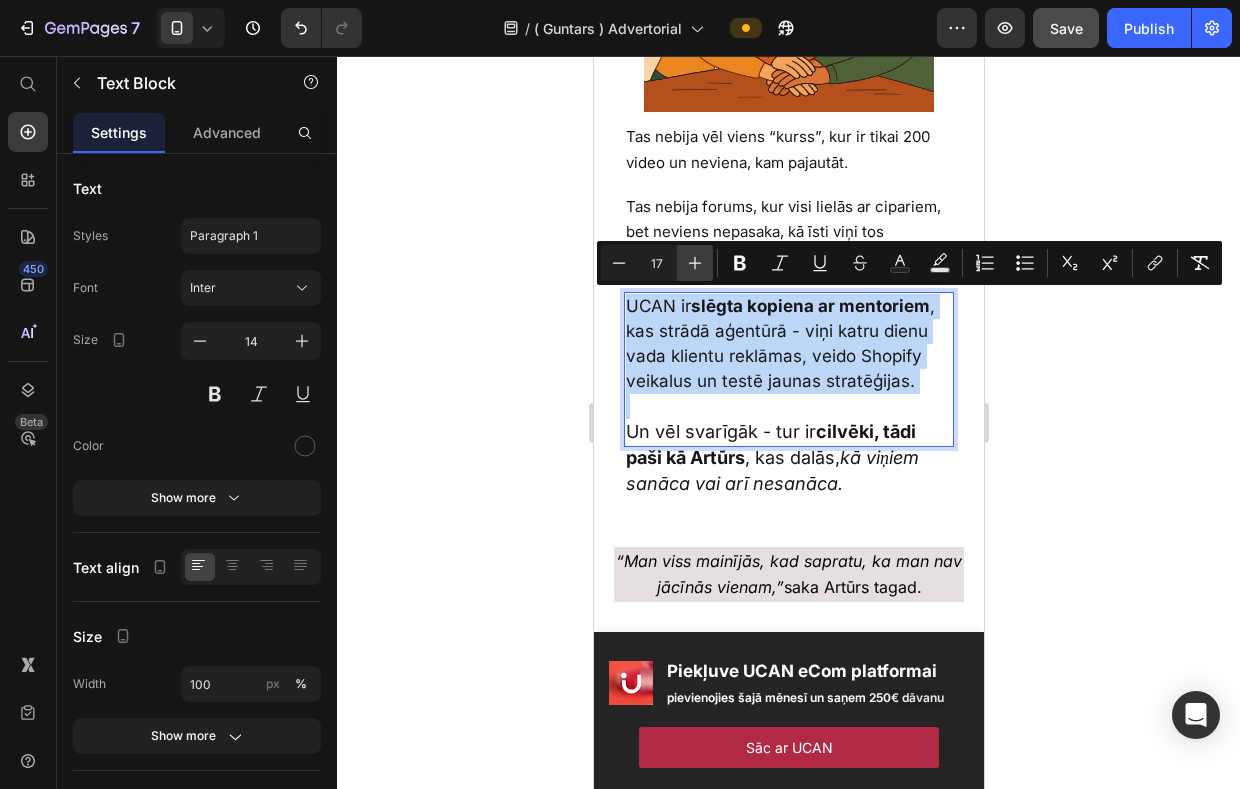 type on "18" 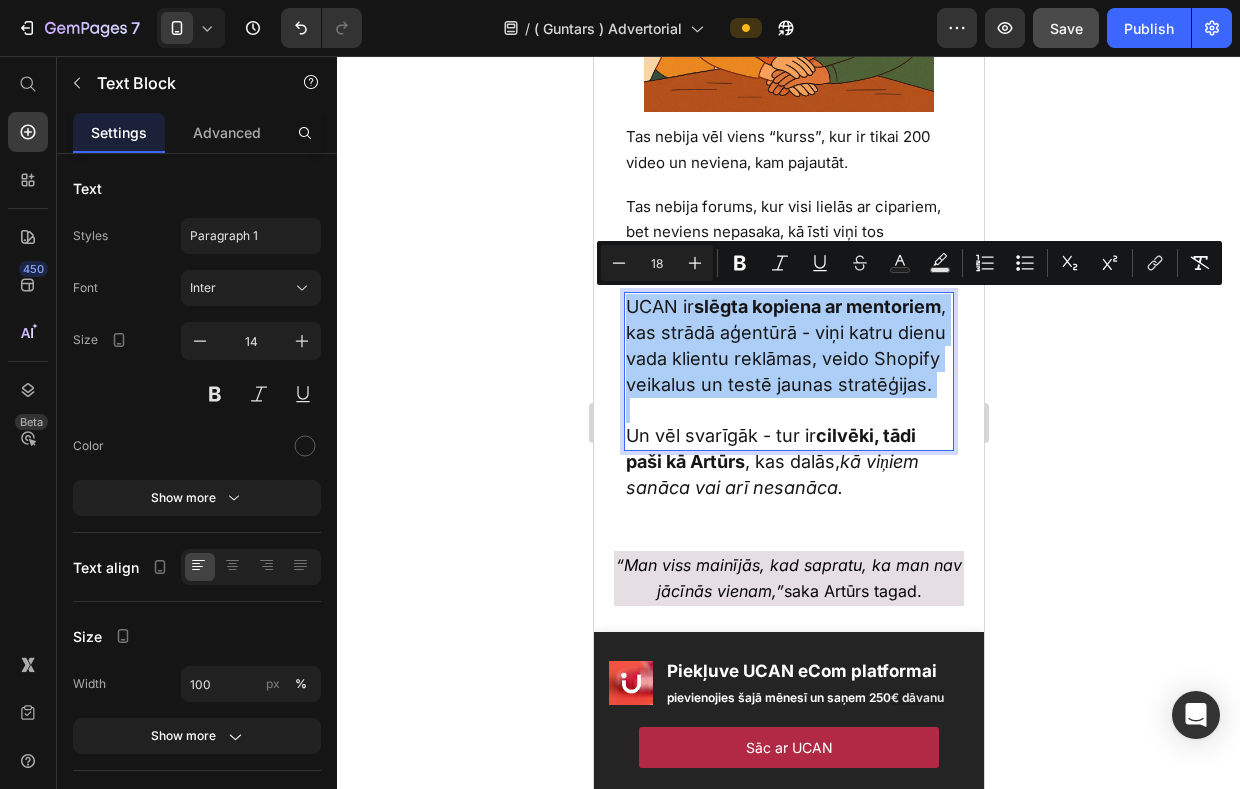 click 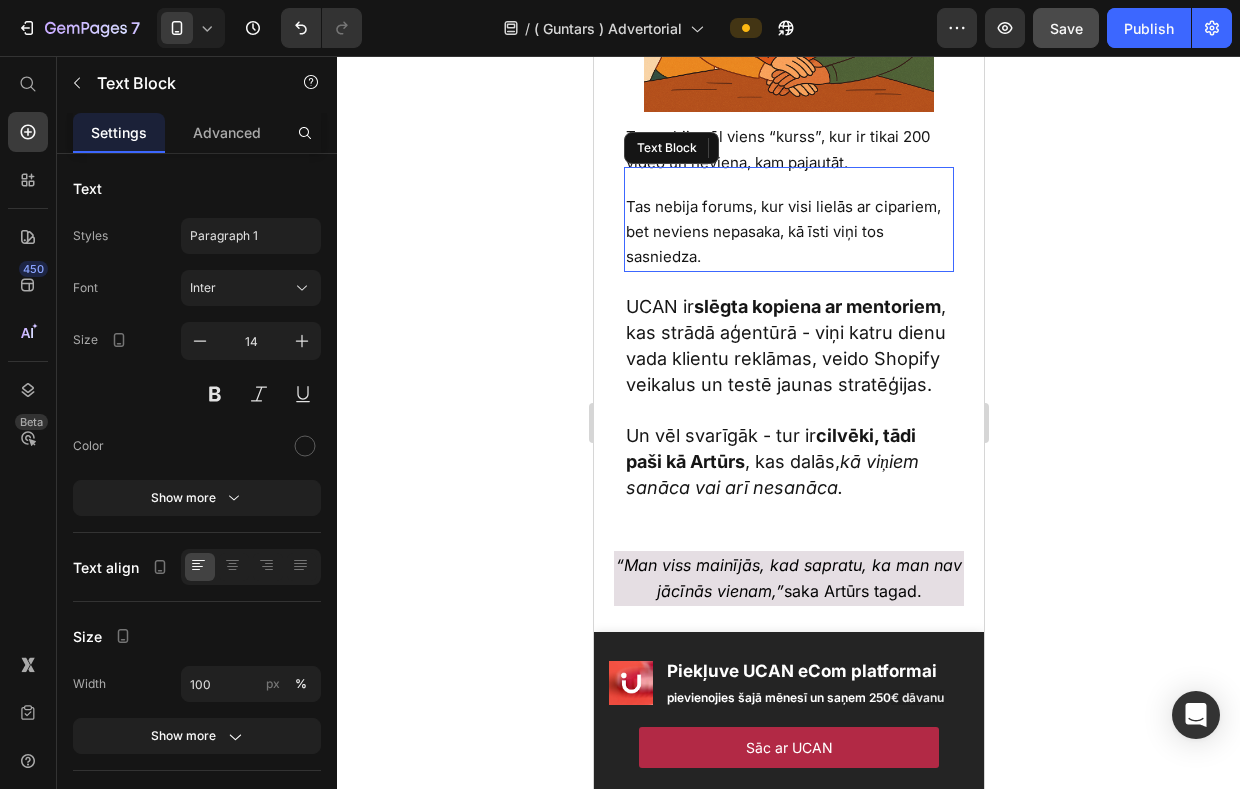 click on "Tas nebija forums, kur visi lielās ar cipariem, bet neviens nepasaka, kā īsti viņi tos sasniedza." at bounding box center (788, 219) 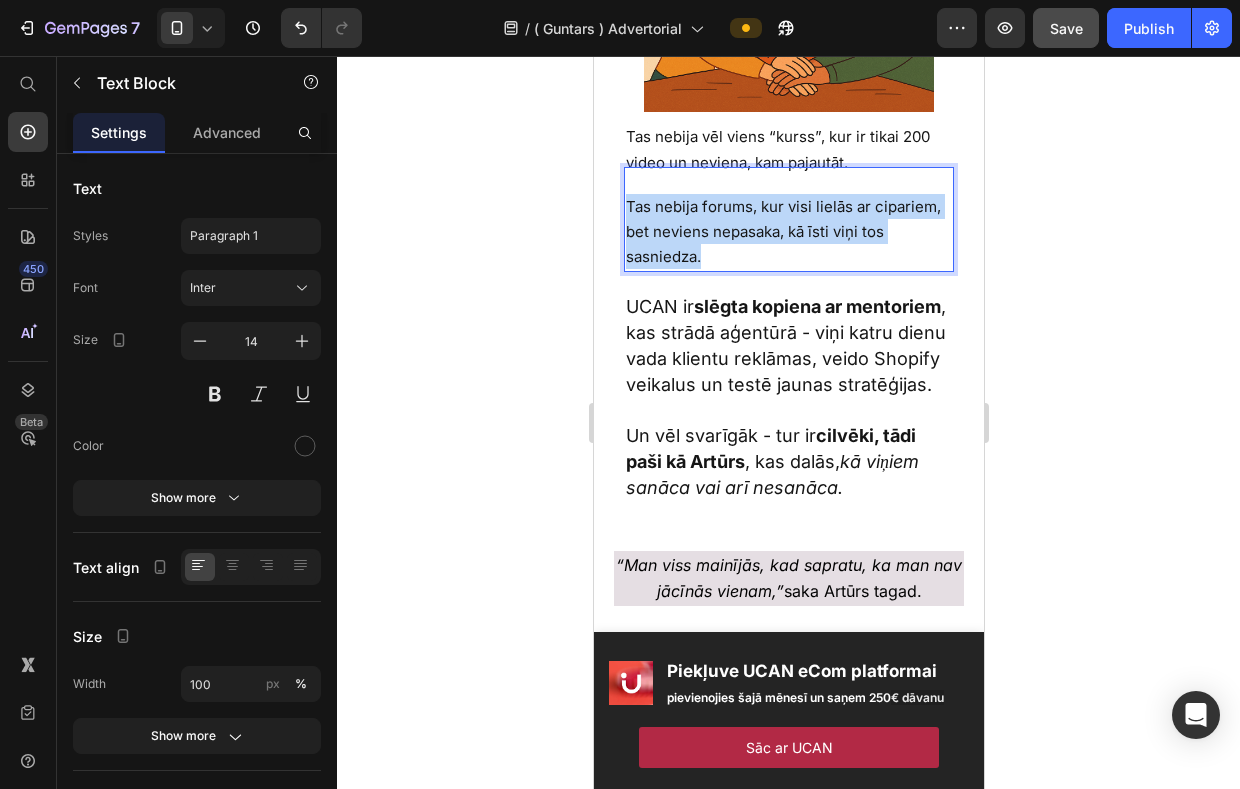 click on "Tas nebija forums, kur visi lielās ar cipariem, bet neviens nepasaka, kā īsti viņi tos sasniedza." at bounding box center [788, 219] 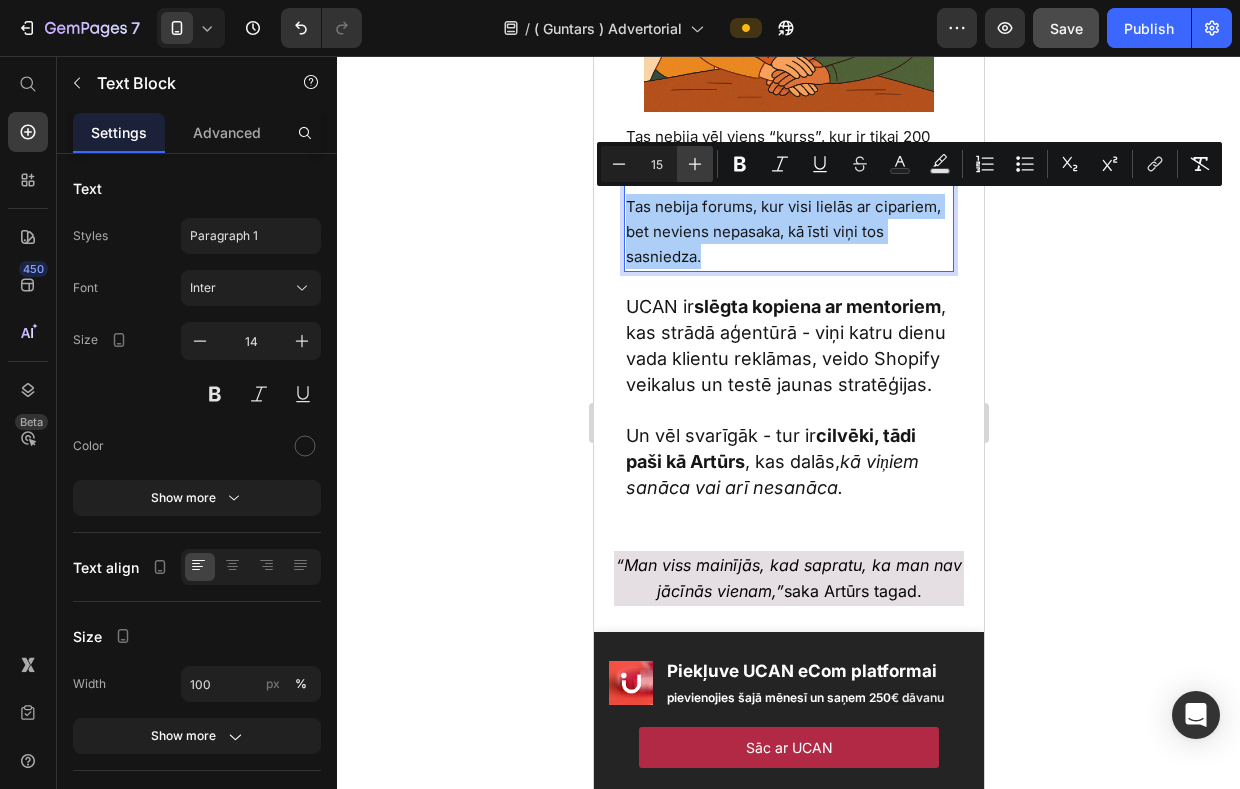 click 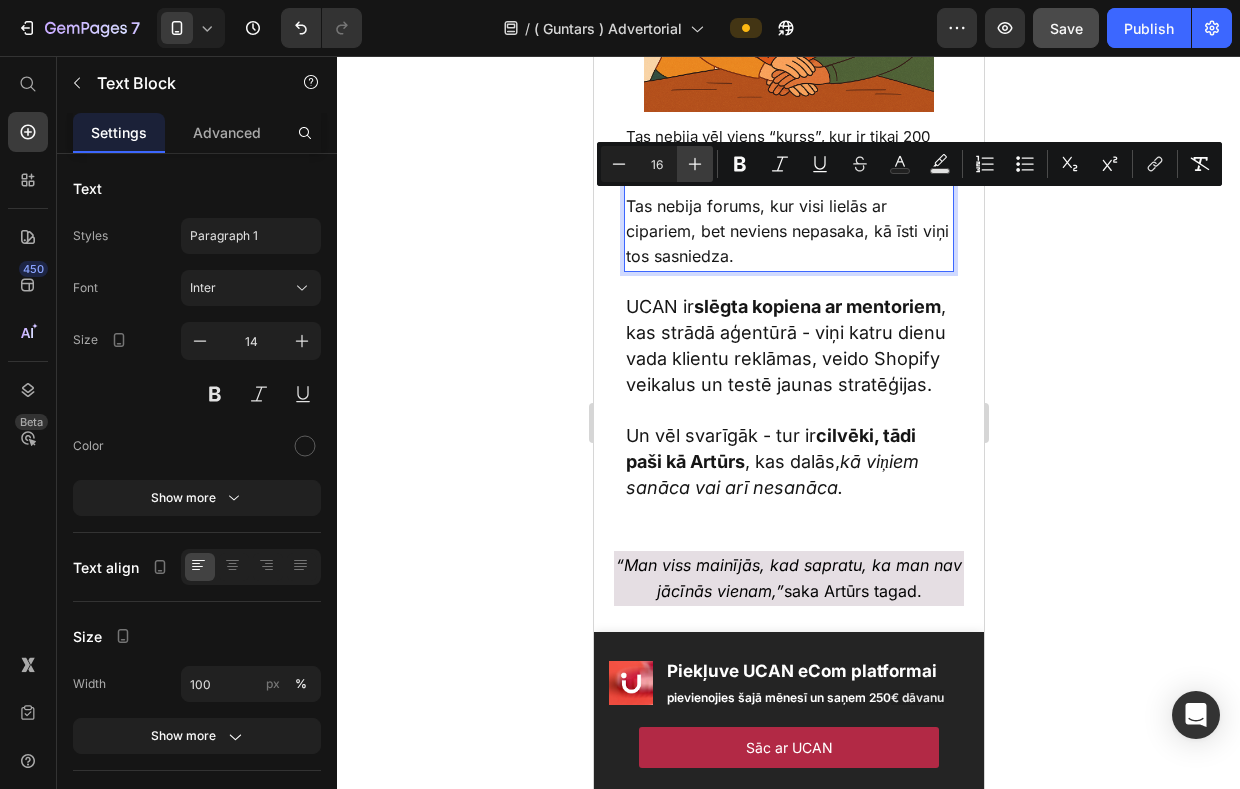 click 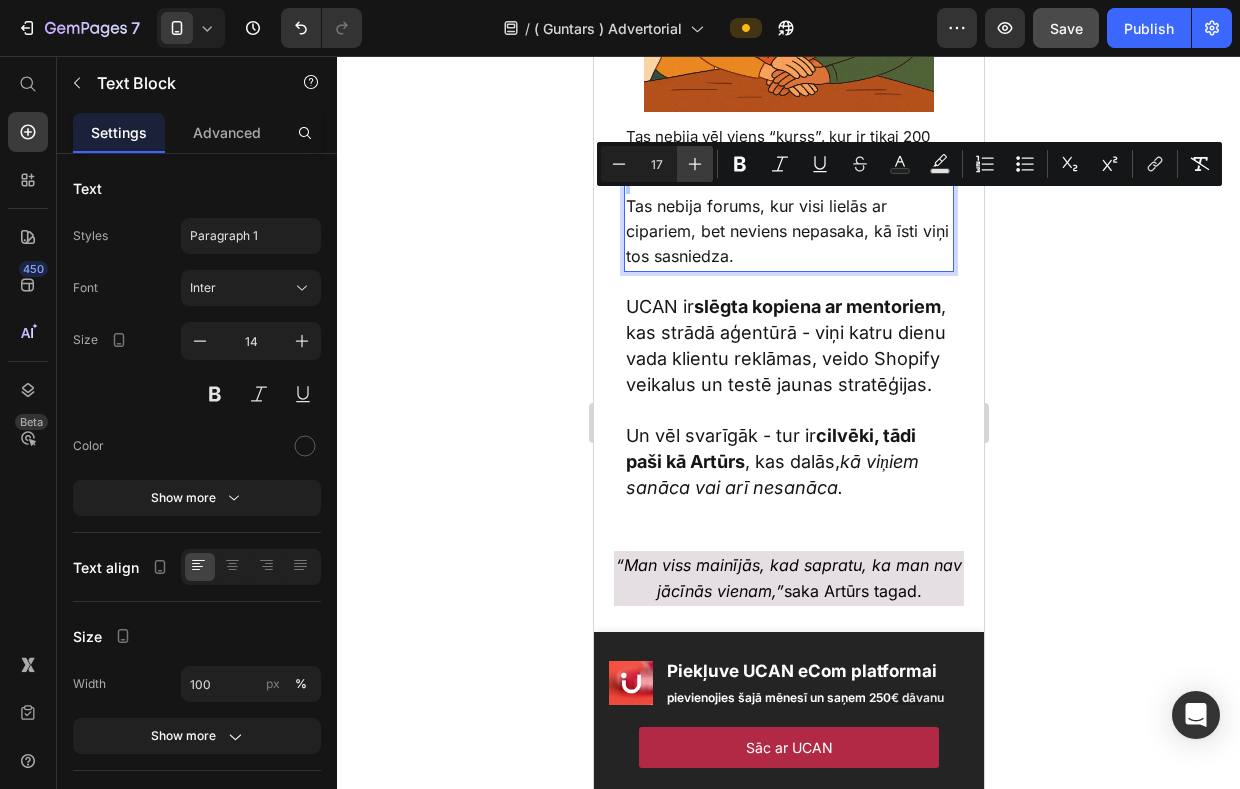 click 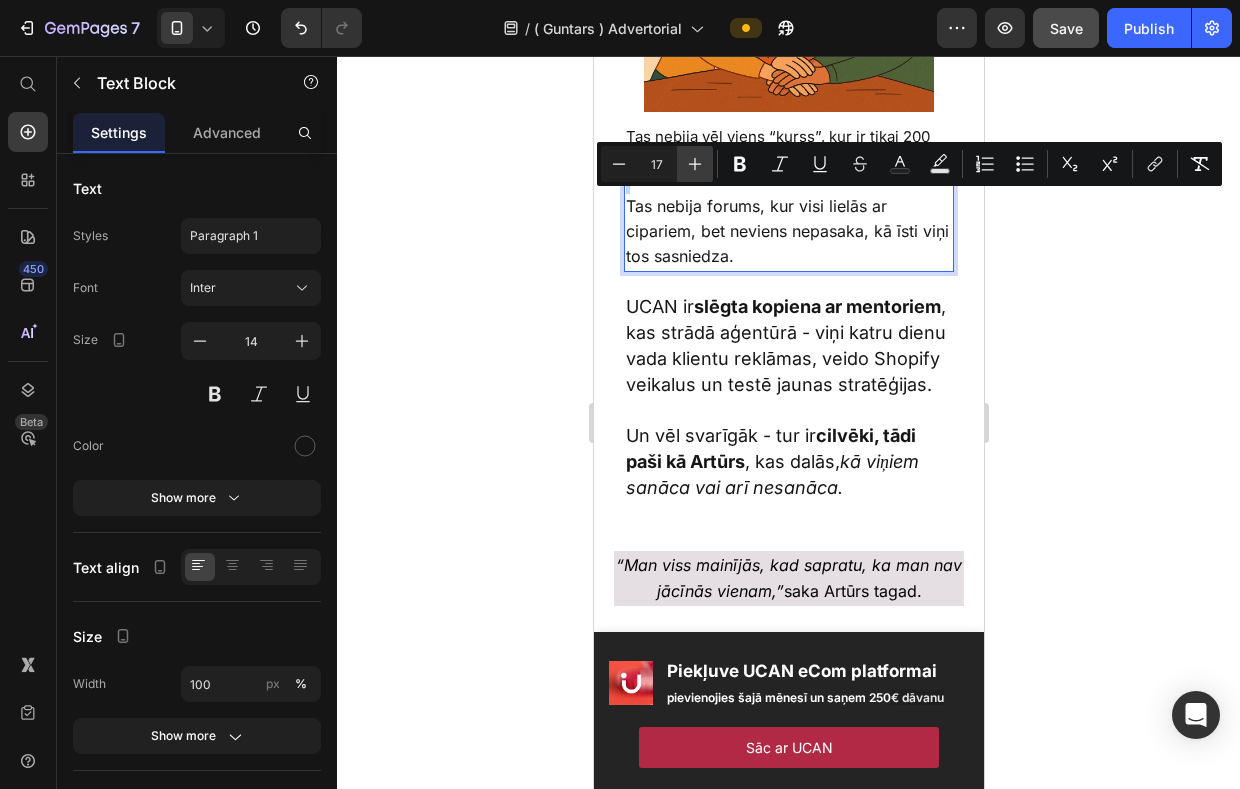 type on "18" 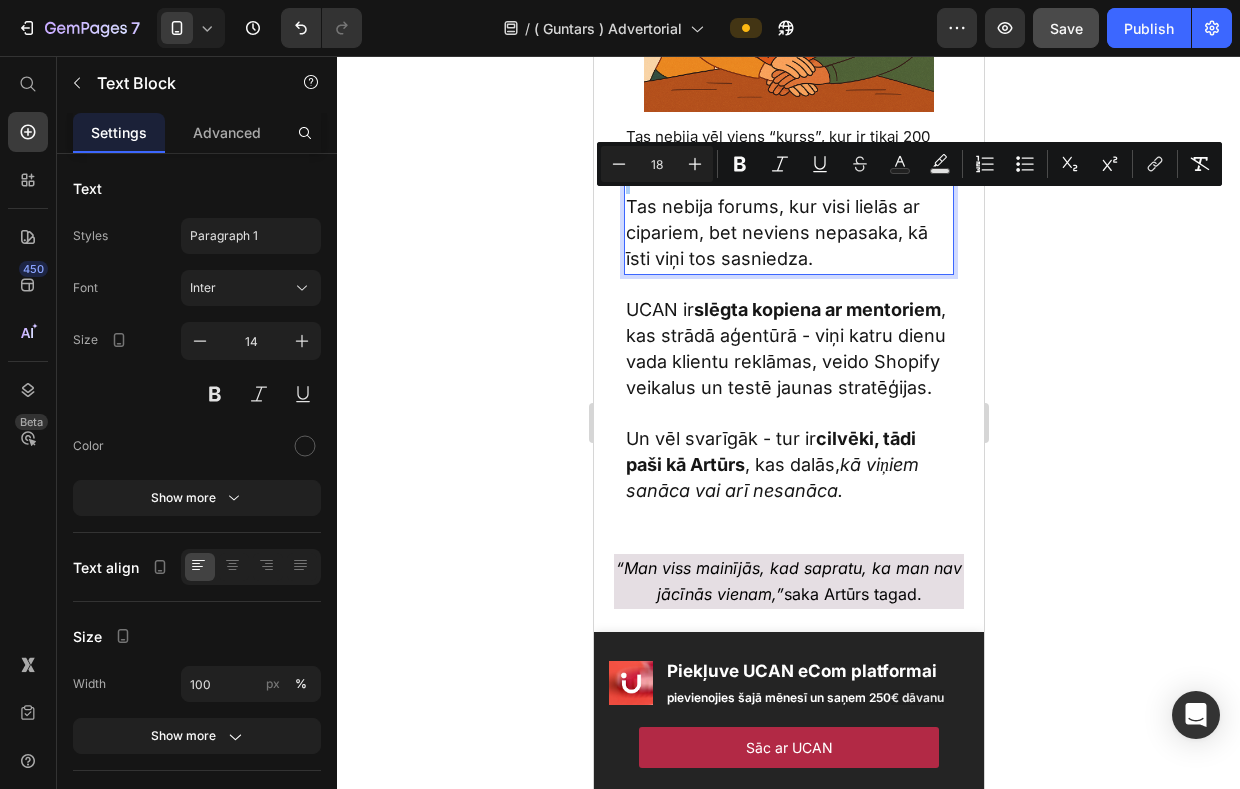 click 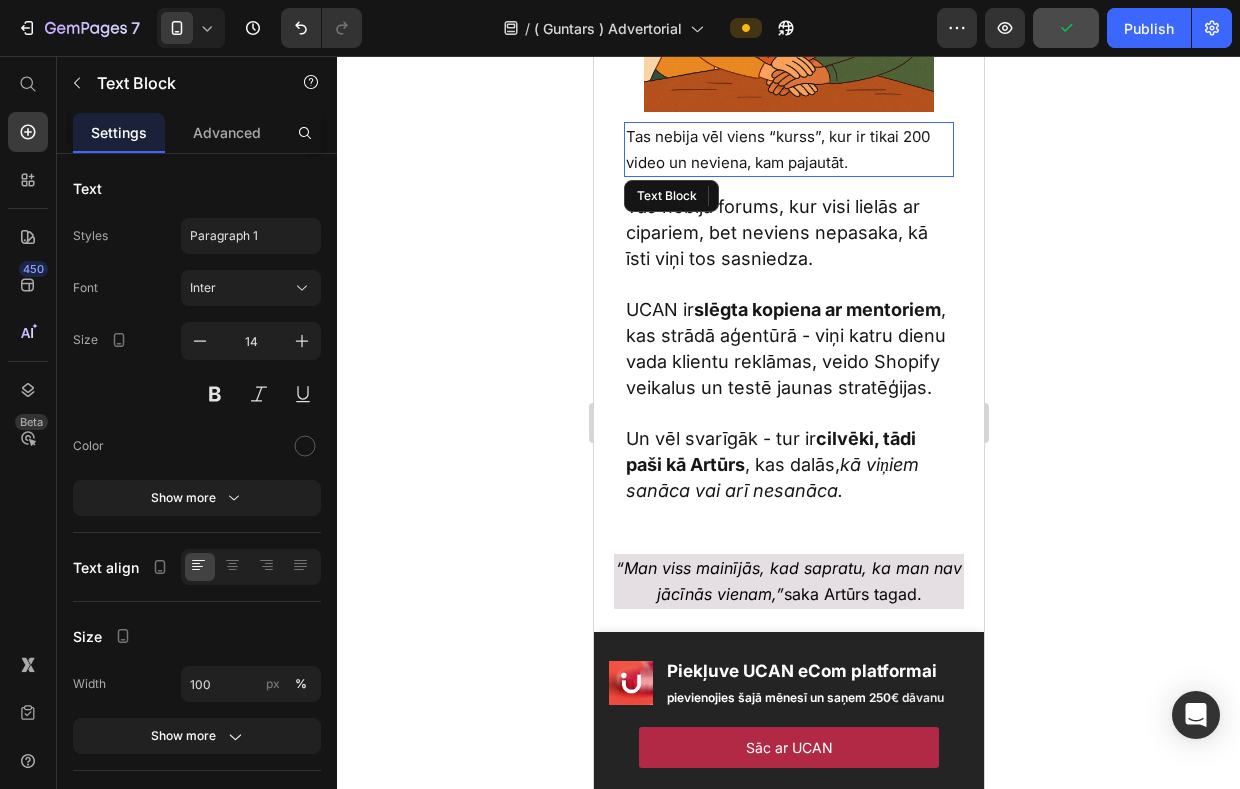 click on "Tas nebija vēl viens “kurss”, kur ir tikai 200 video un neviena, kam pajautāt." at bounding box center [788, 149] 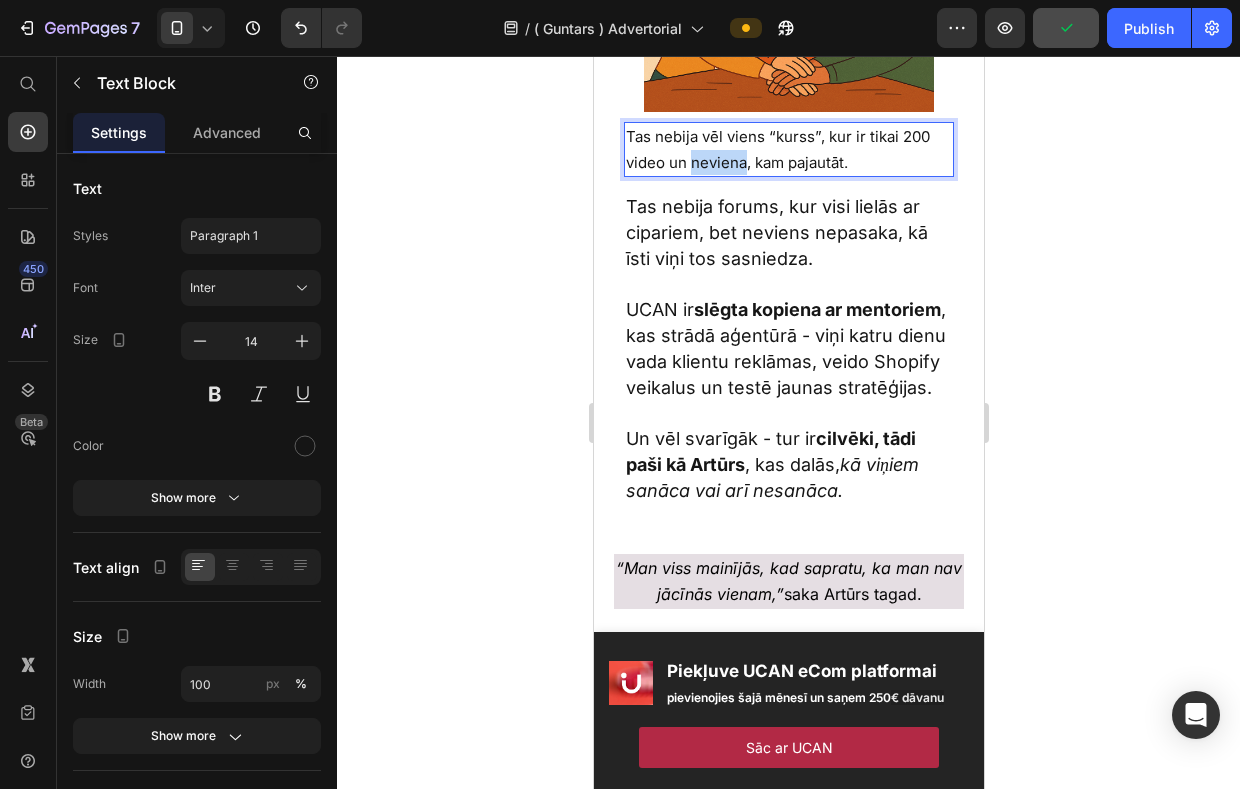 click on "Tas nebija vēl viens “kurss”, kur ir tikai 200 video un neviena, kam pajautāt." at bounding box center [788, 149] 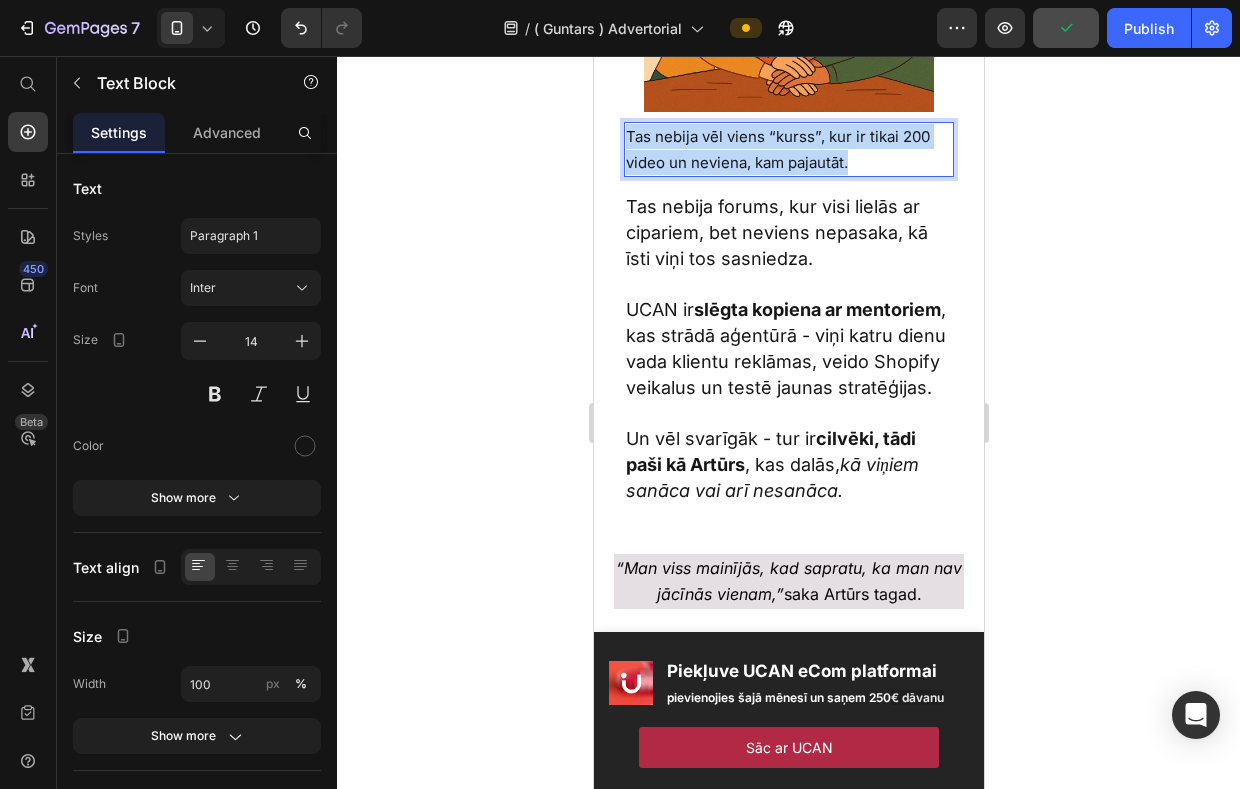click on "Tas nebija vēl viens “kurss”, kur ir tikai 200 video un neviena, kam pajautāt." at bounding box center [788, 149] 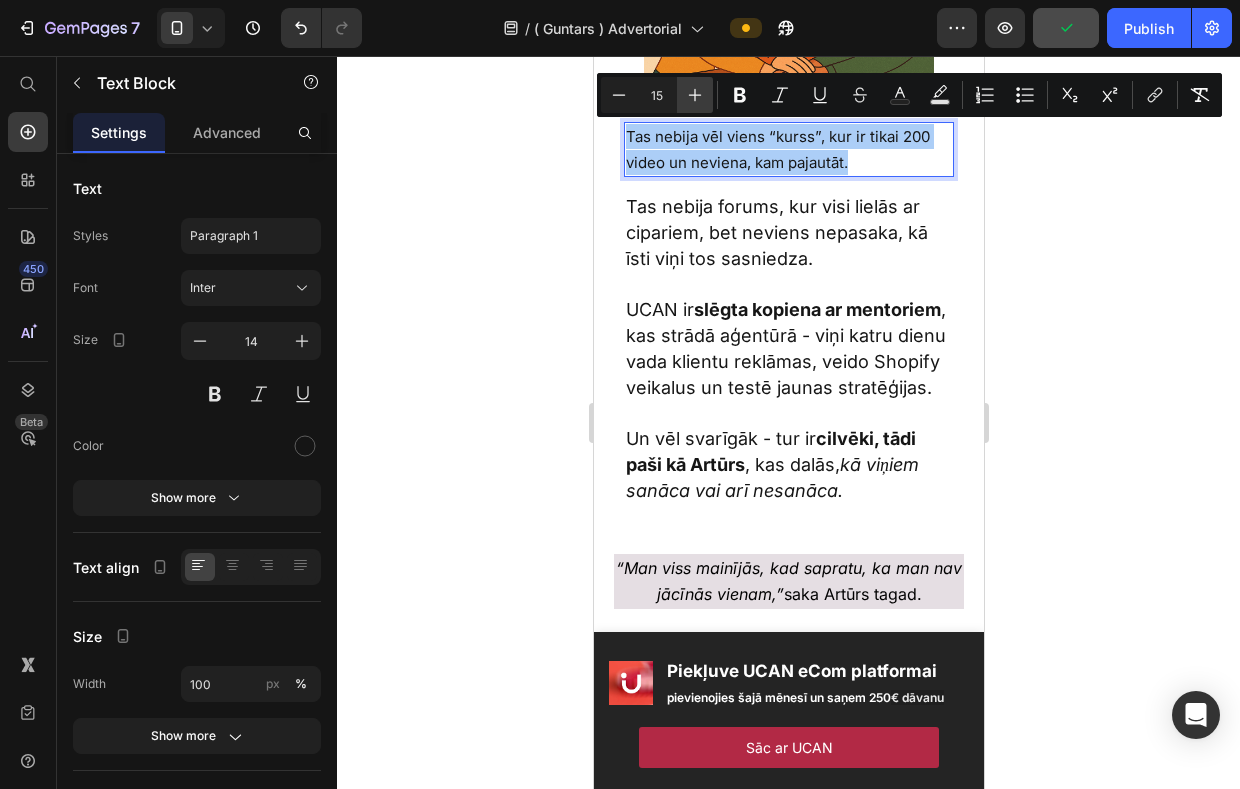 click 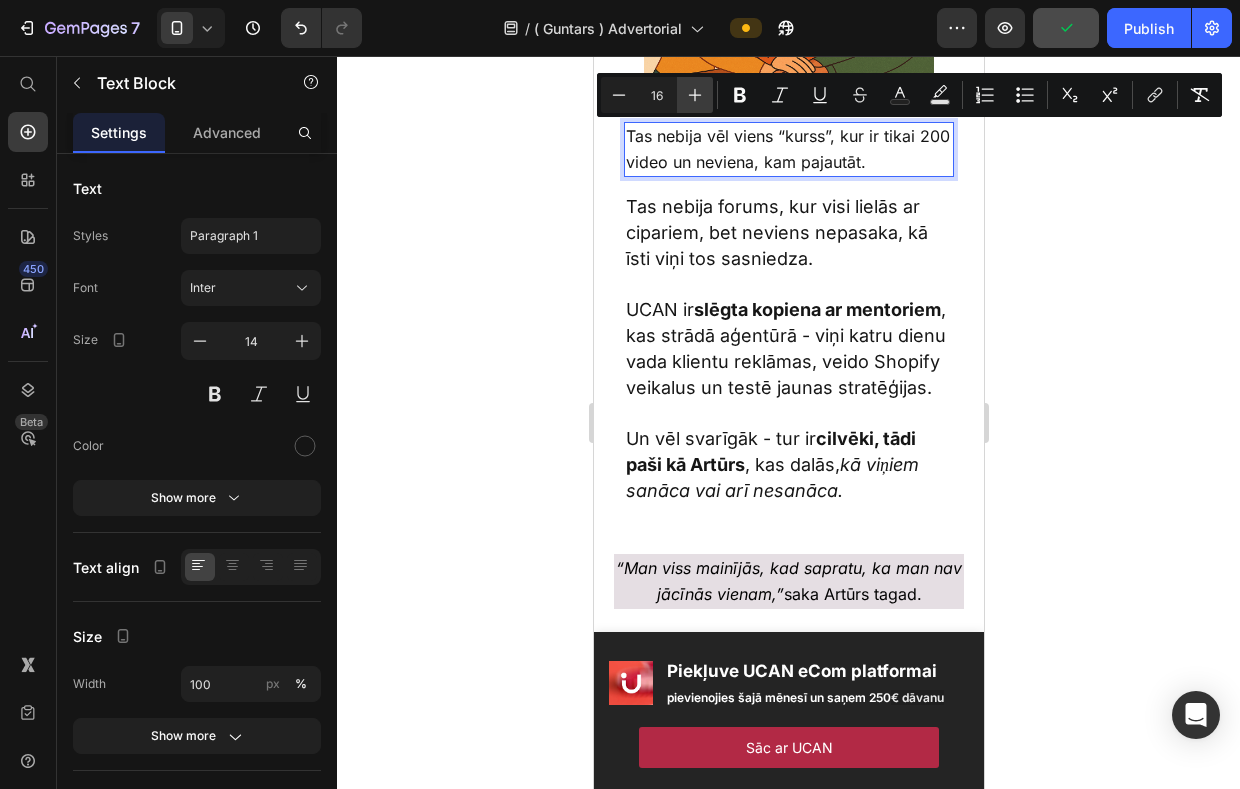 click 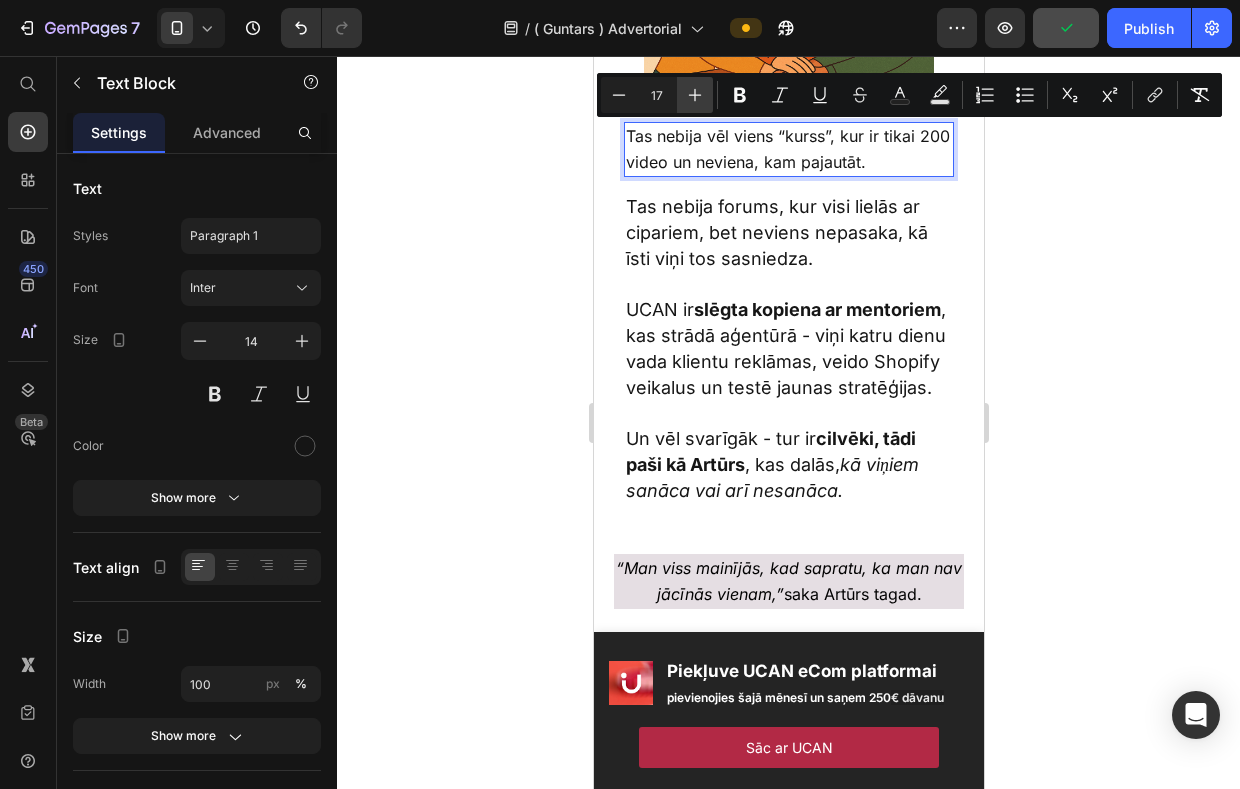 click 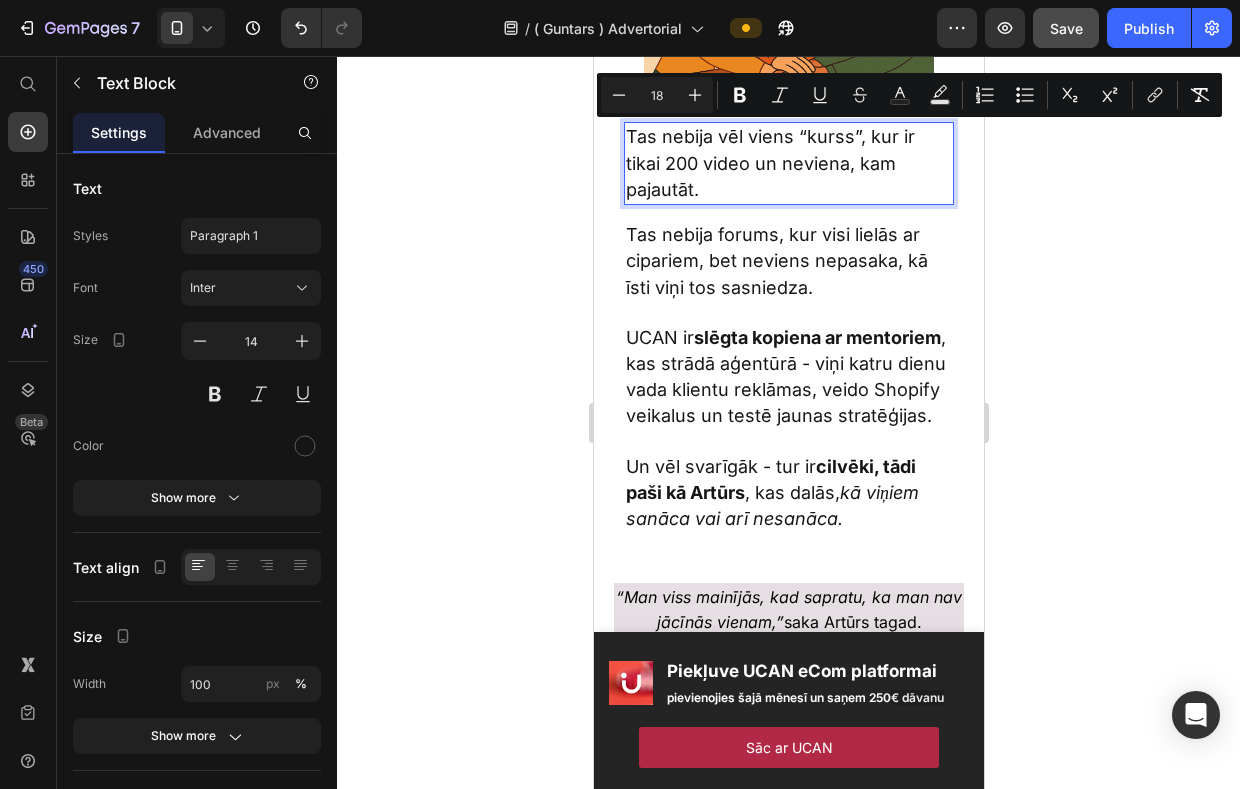 click 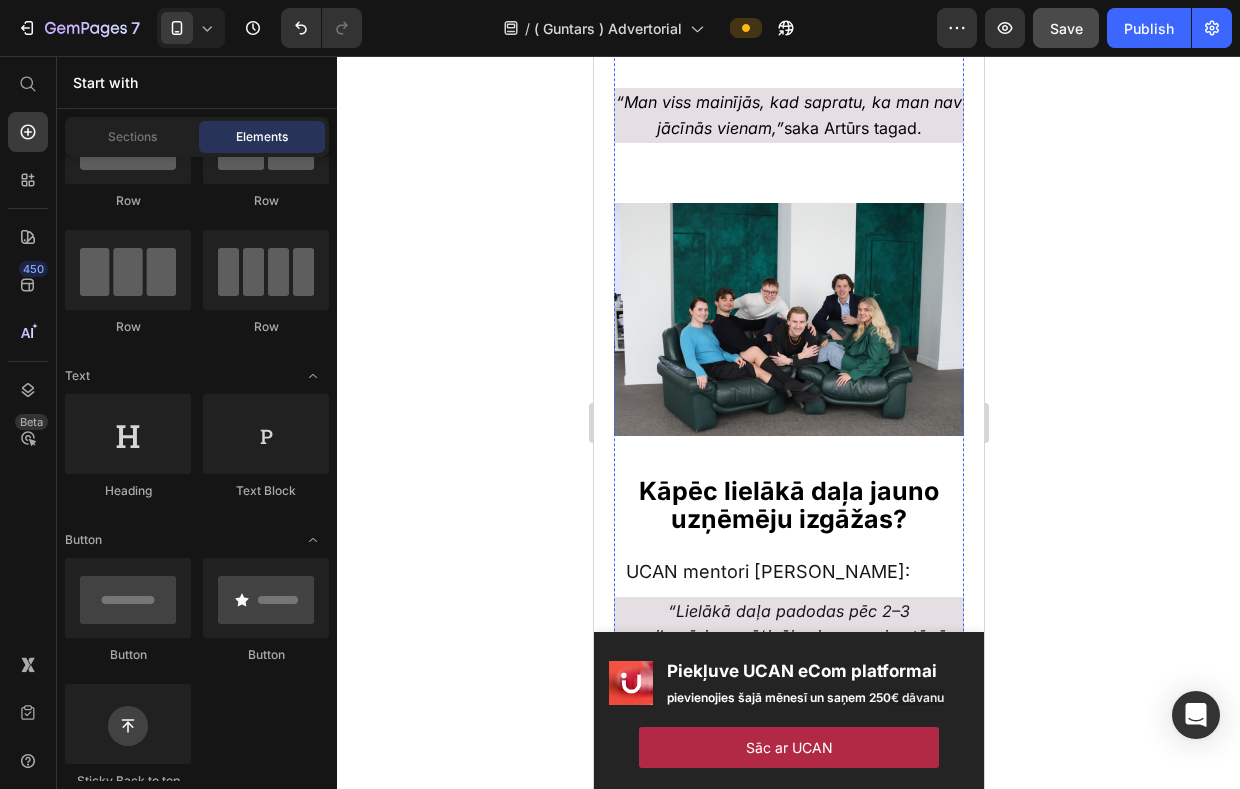 scroll, scrollTop: 2711, scrollLeft: 0, axis: vertical 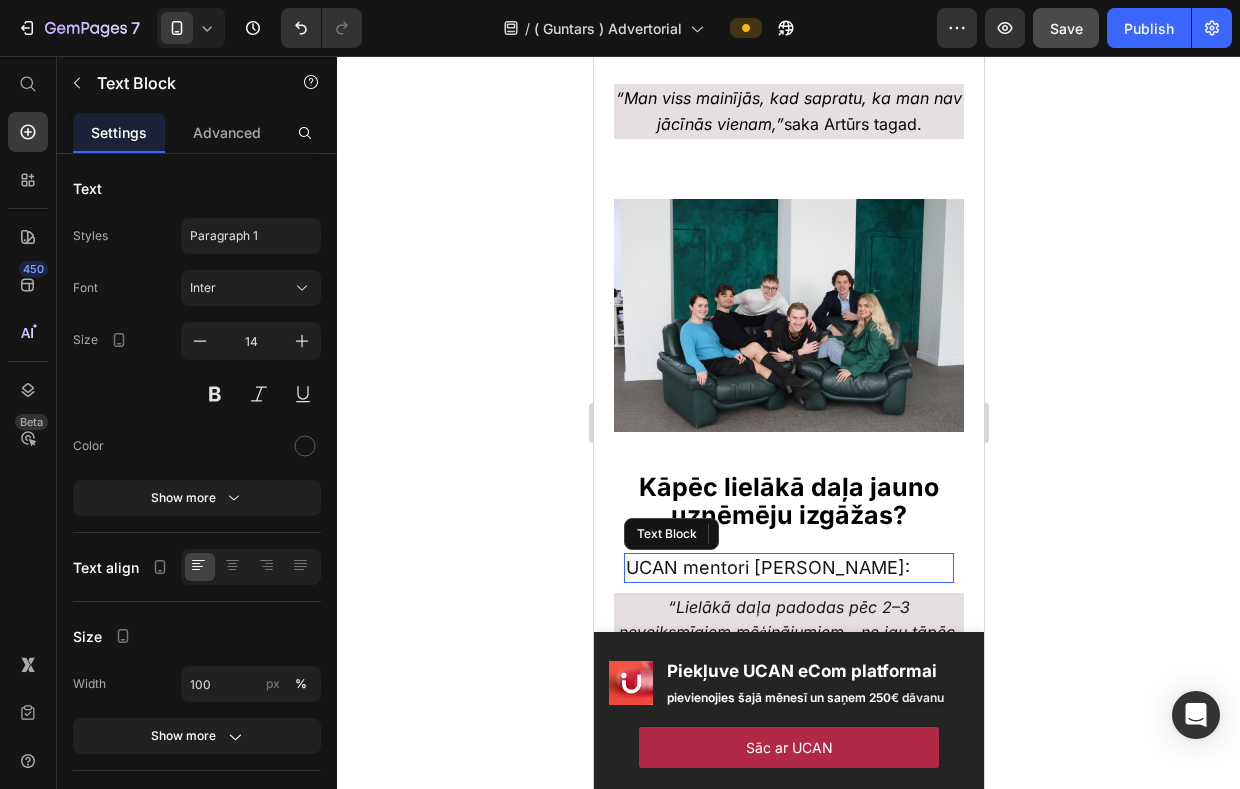 click on "UCAN mentori [PERSON_NAME]:" at bounding box center [767, 567] 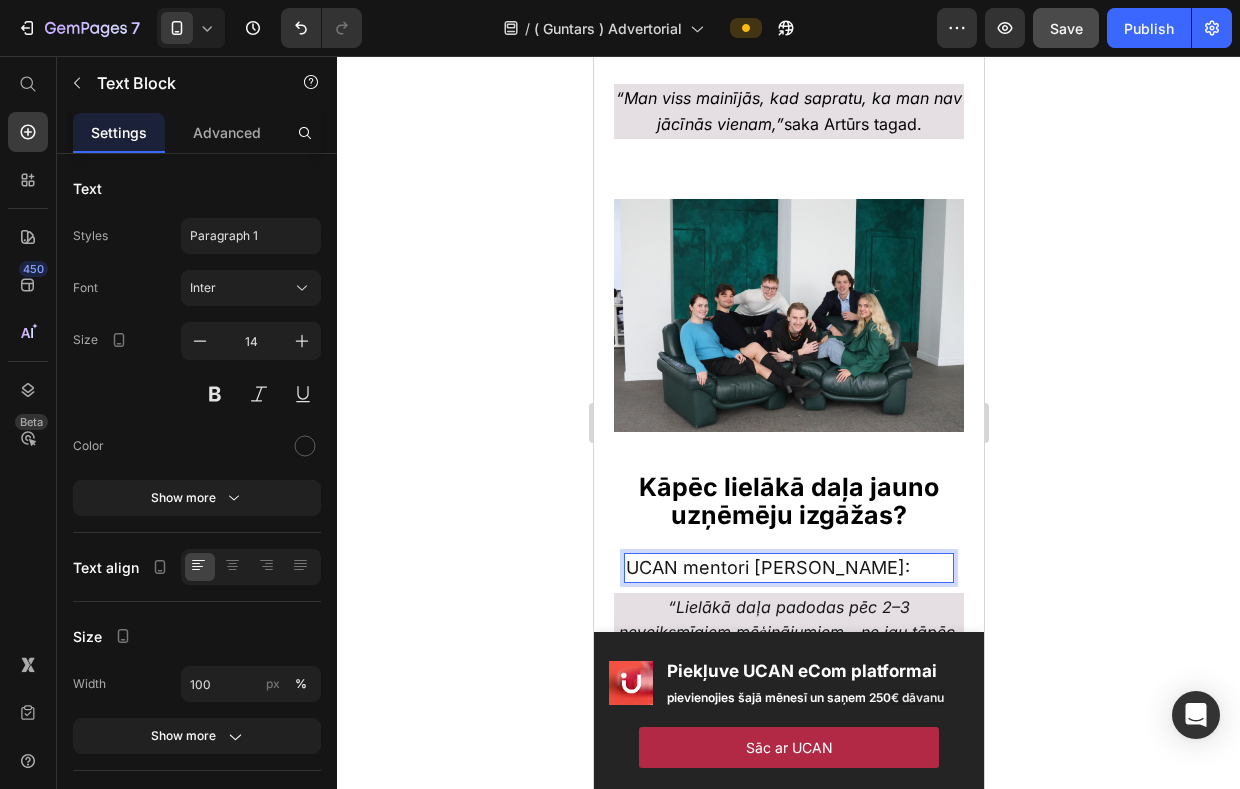 click on "UCAN mentori [PERSON_NAME]:" at bounding box center [767, 567] 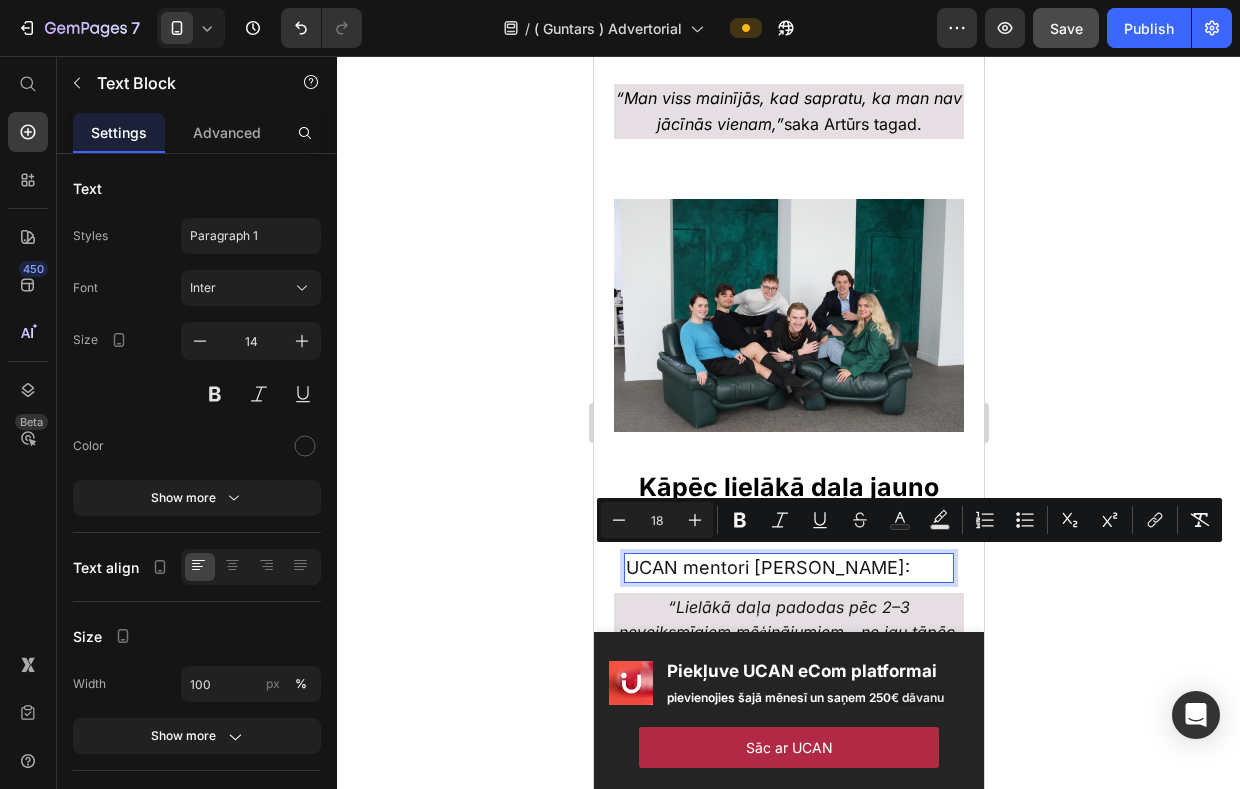 click 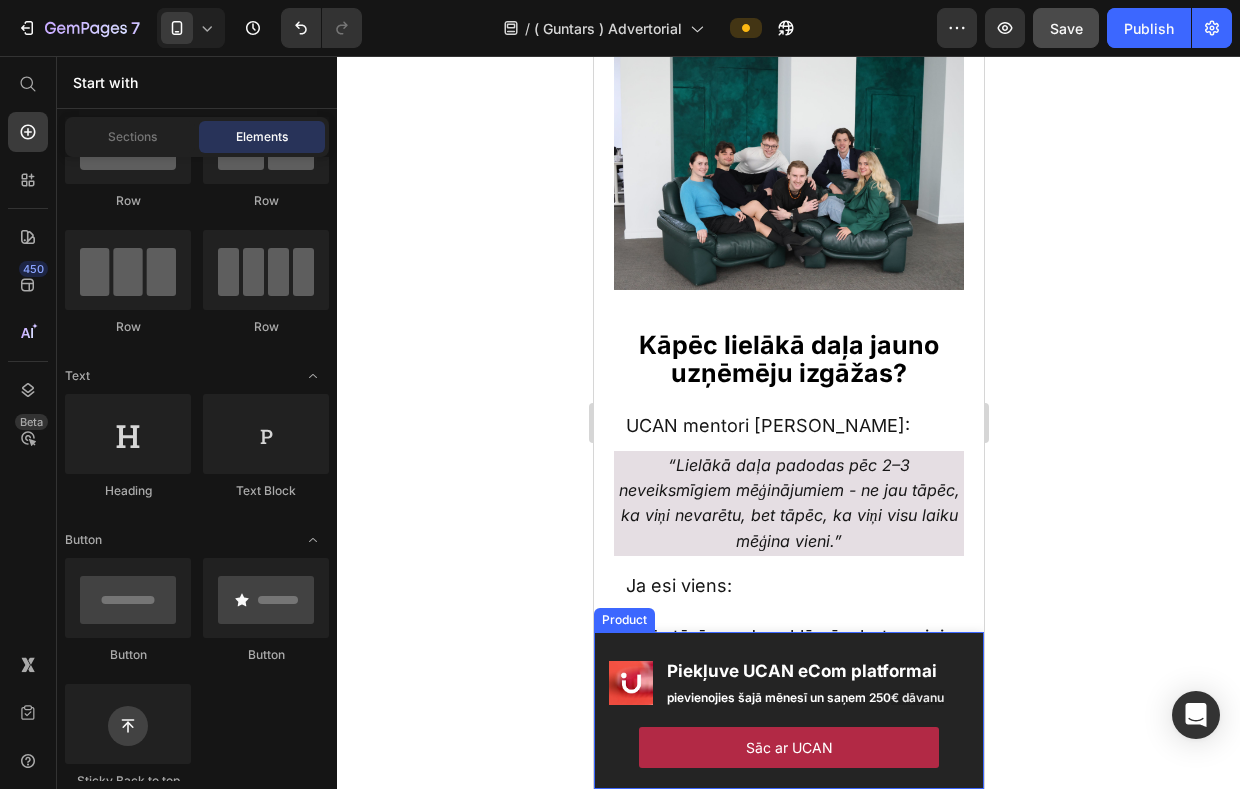 scroll, scrollTop: 2857, scrollLeft: 0, axis: vertical 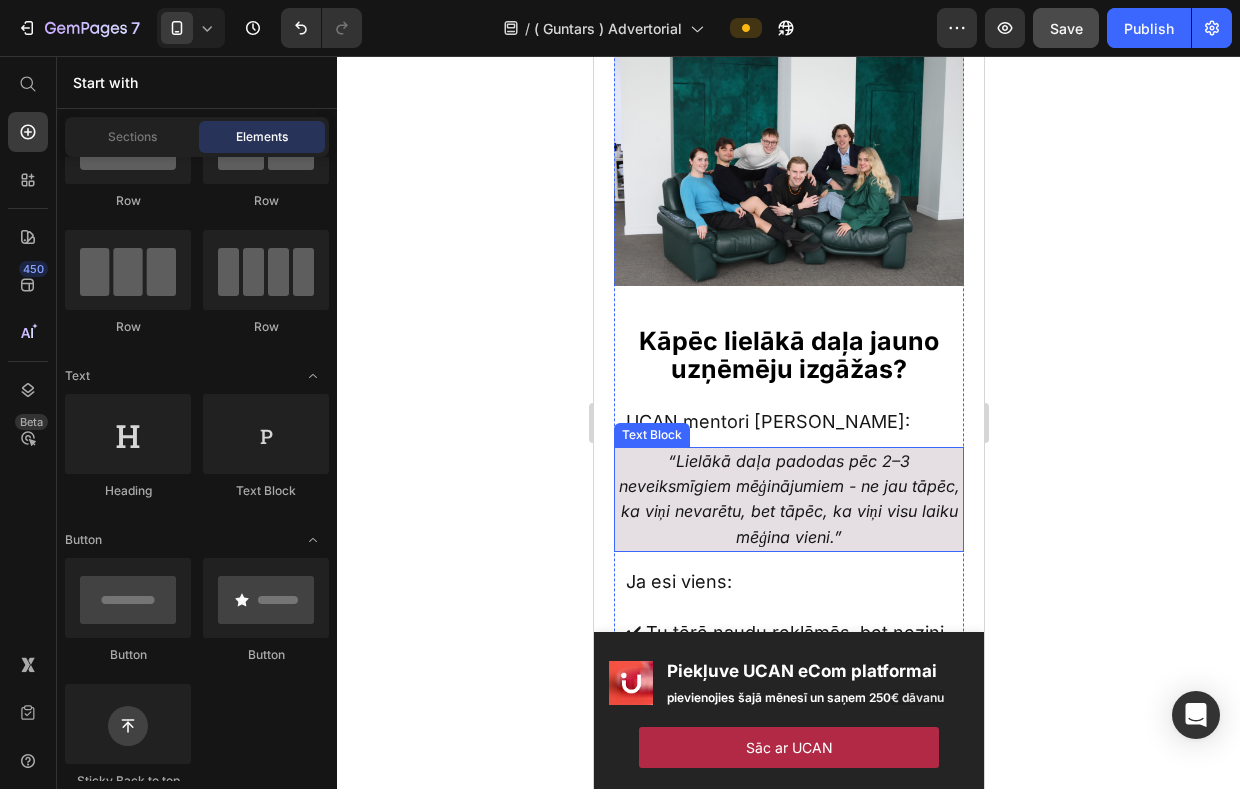 click on "“Lielākā daļa padodas pēc 2–3 neveiksmīgiem mēģinājumiem - ne jau tāpēc, ka viņi nevarētu, bet tāpēc, ka viņi visu laiku mēģina vieni.”" at bounding box center (788, 499) 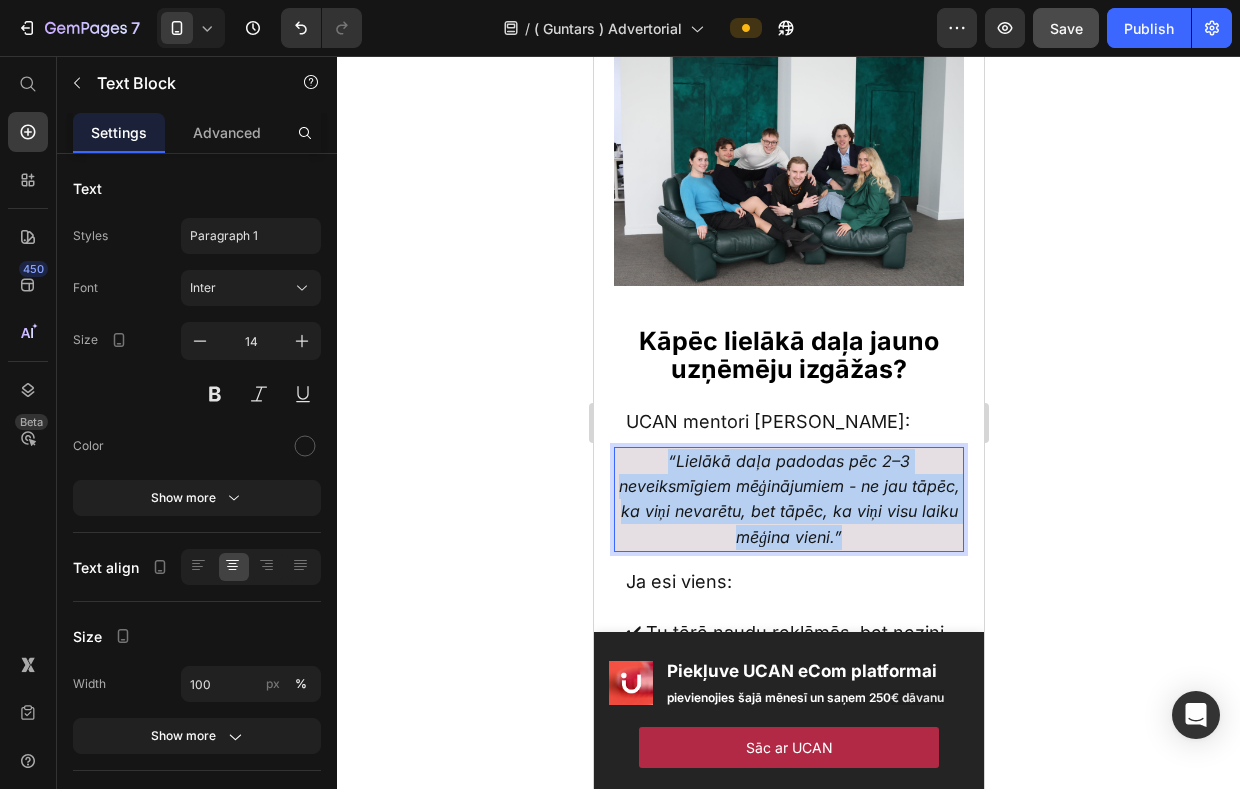 click on "“Lielākā daļa padodas pēc 2–3 neveiksmīgiem mēģinājumiem - ne jau tāpēc, ka viņi nevarētu, bet tāpēc, ka viņi visu laiku mēģina vieni.”" at bounding box center (788, 499) 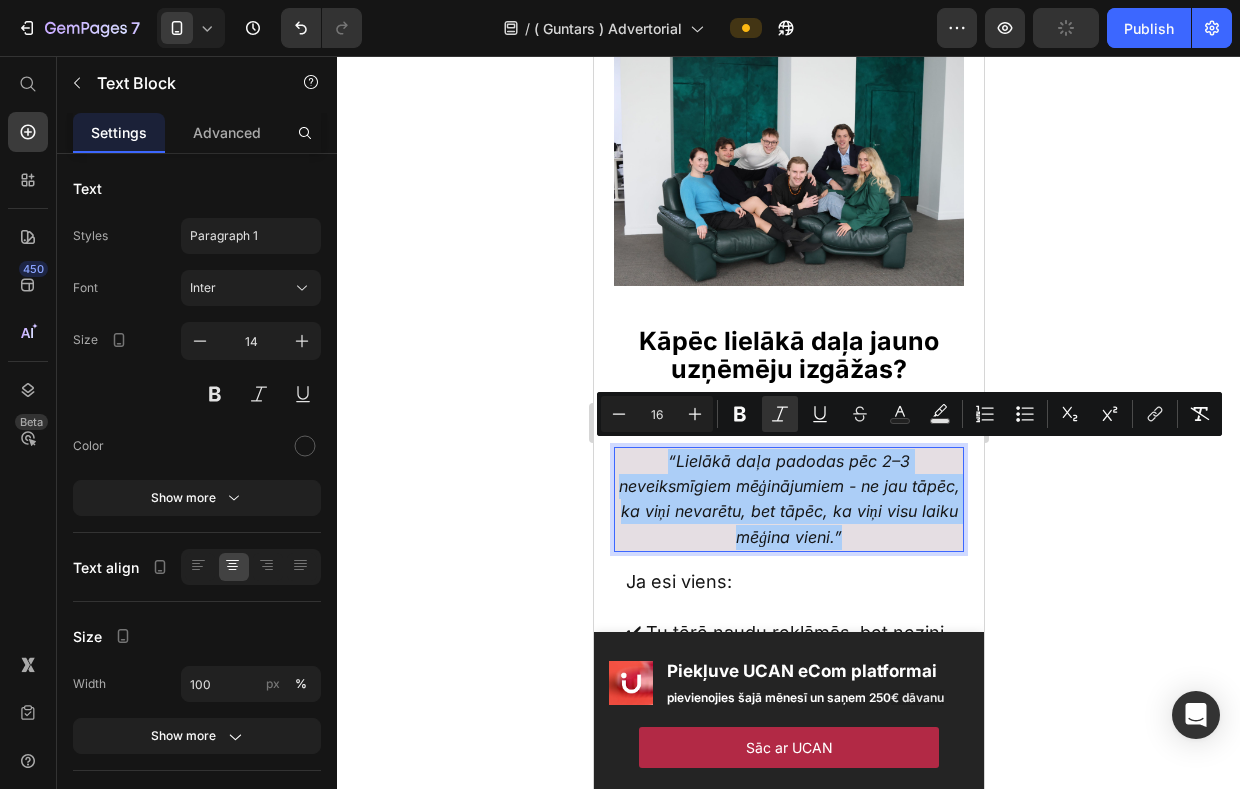 click 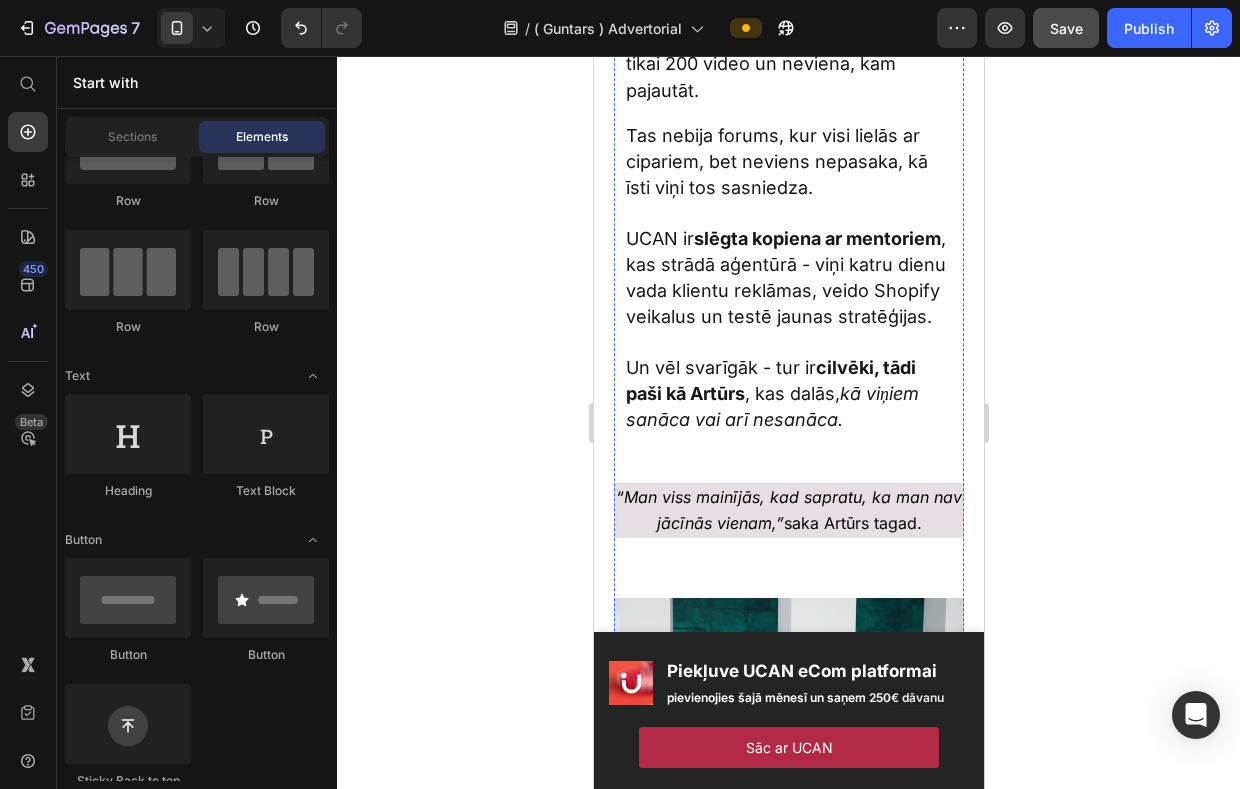 scroll, scrollTop: 2306, scrollLeft: 0, axis: vertical 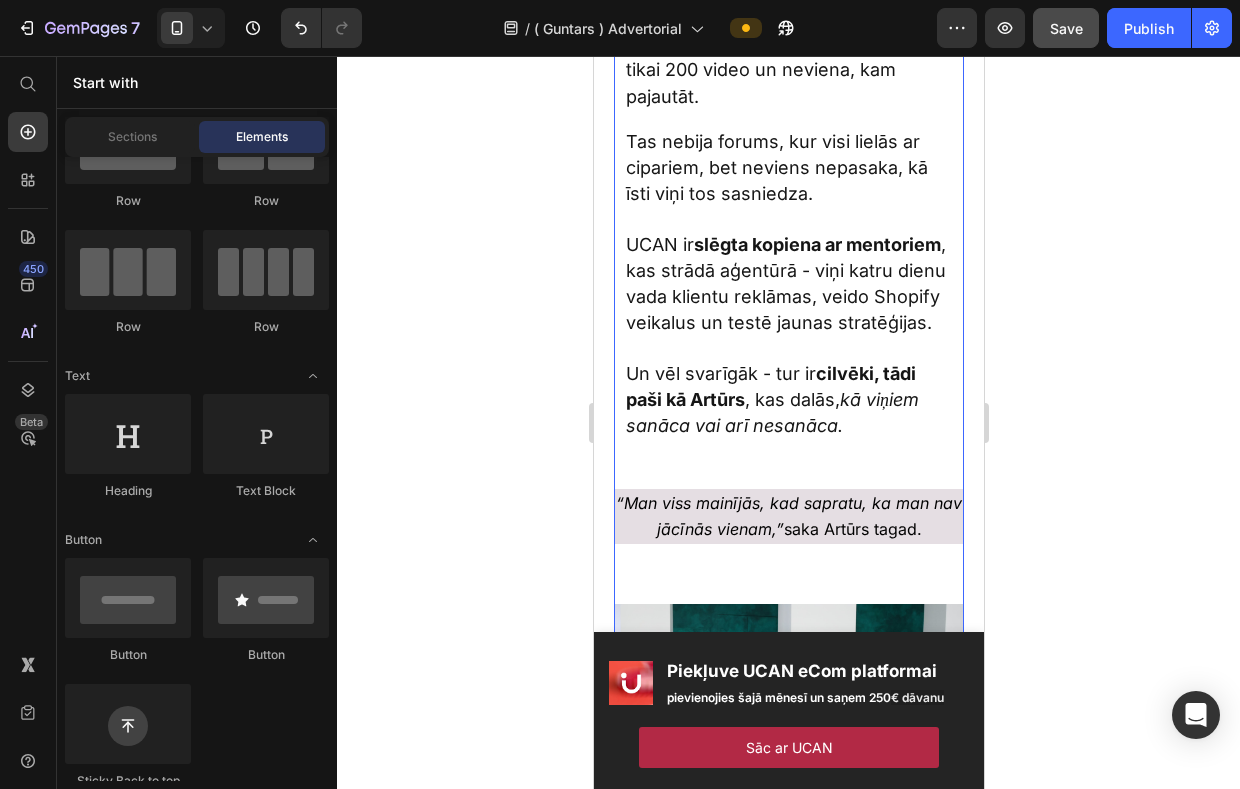 click on "“Man viss mainījās, kad sapratu, ka man nav jācīnās vienam,”" at bounding box center (788, 515) 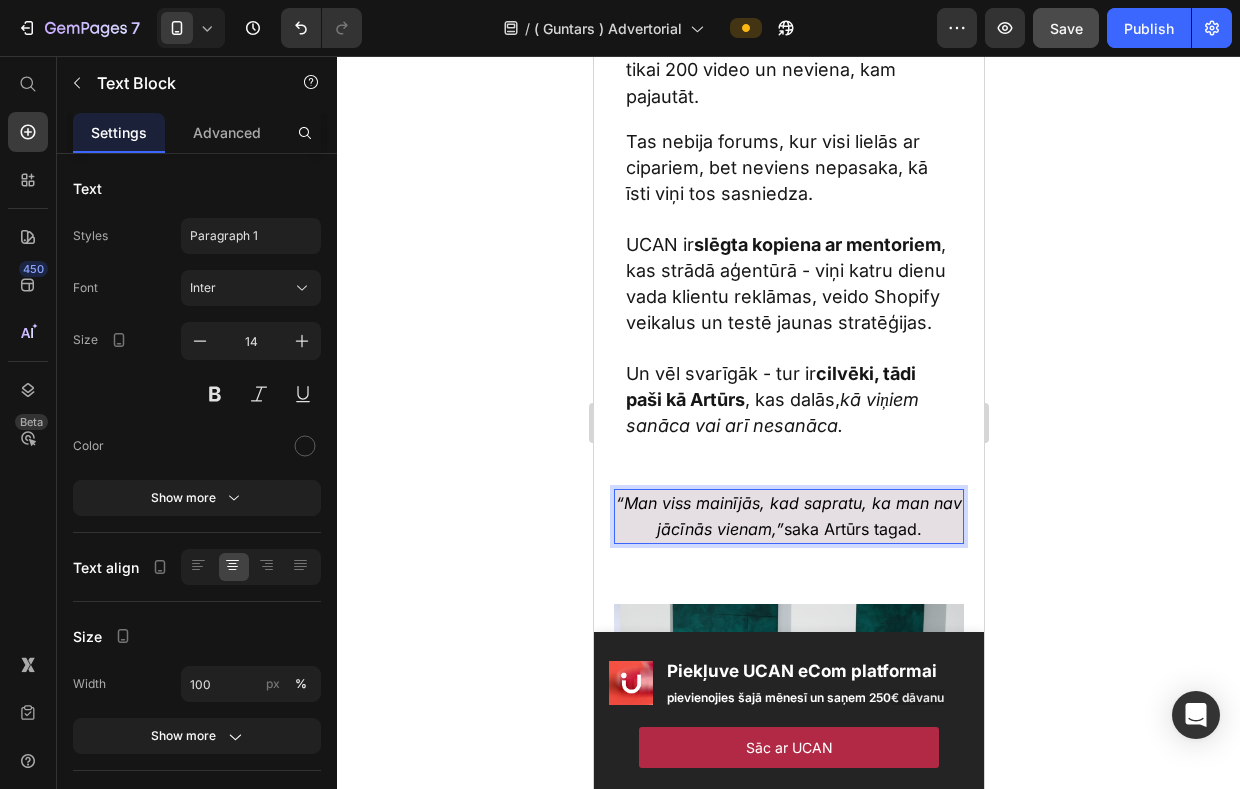 click on "“Man viss mainījās, kad sapratu, ka man nav jācīnās vienam,”" at bounding box center [788, 515] 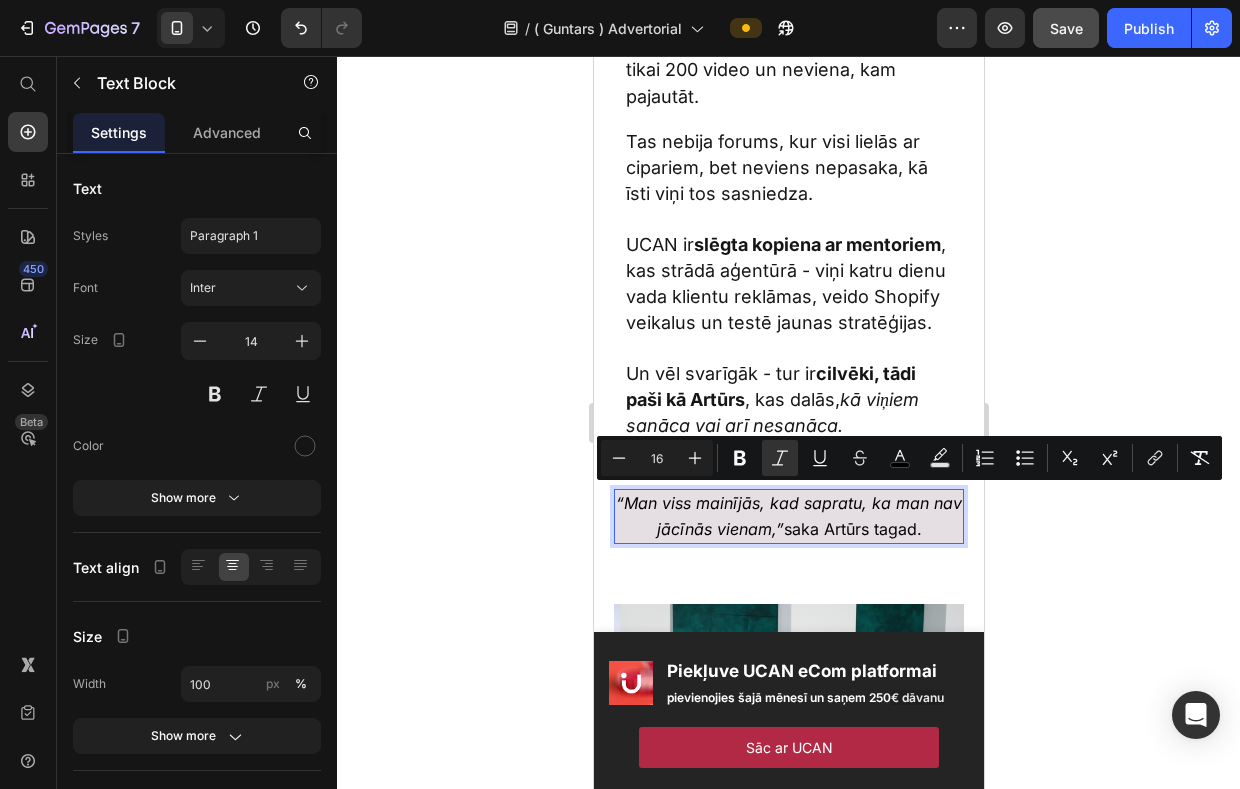 click 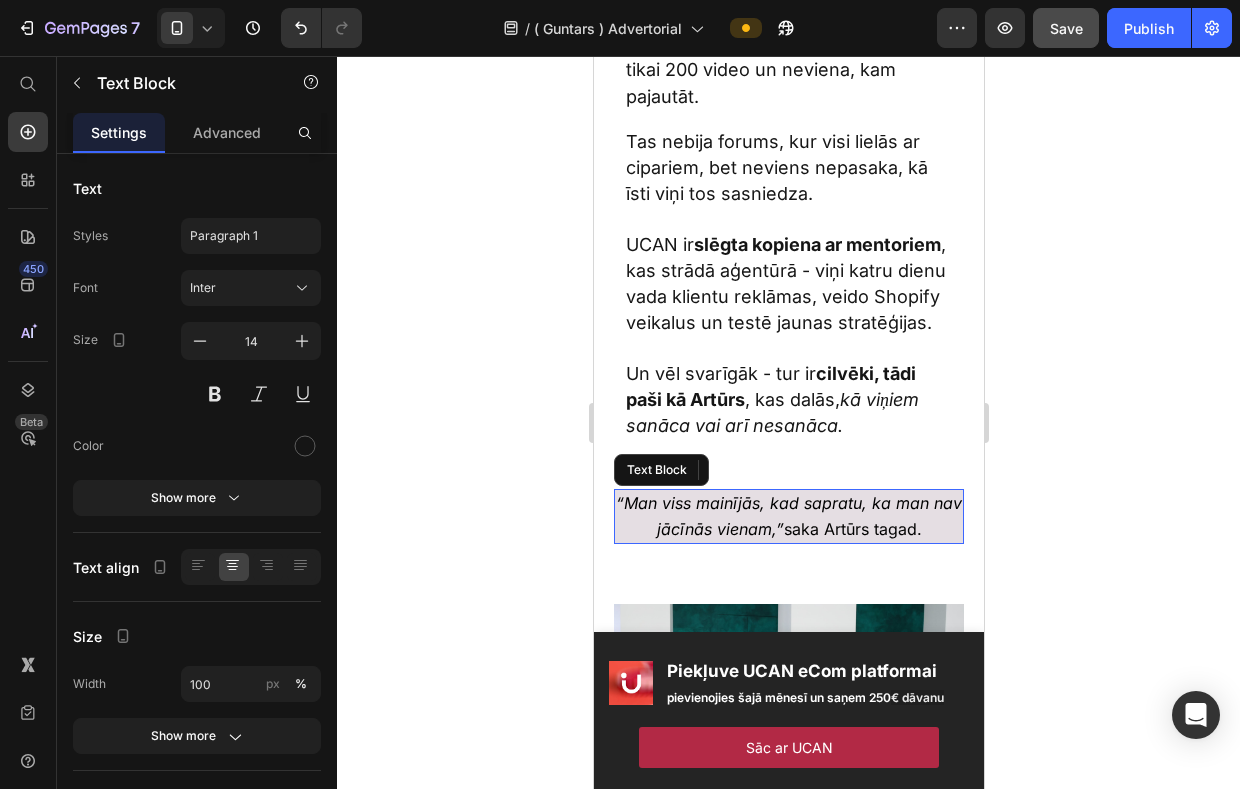 click on "“Man viss mainījās, kad sapratu, ka man nav jācīnās vienam,”  saka Artūrs tagad." at bounding box center [788, 515] 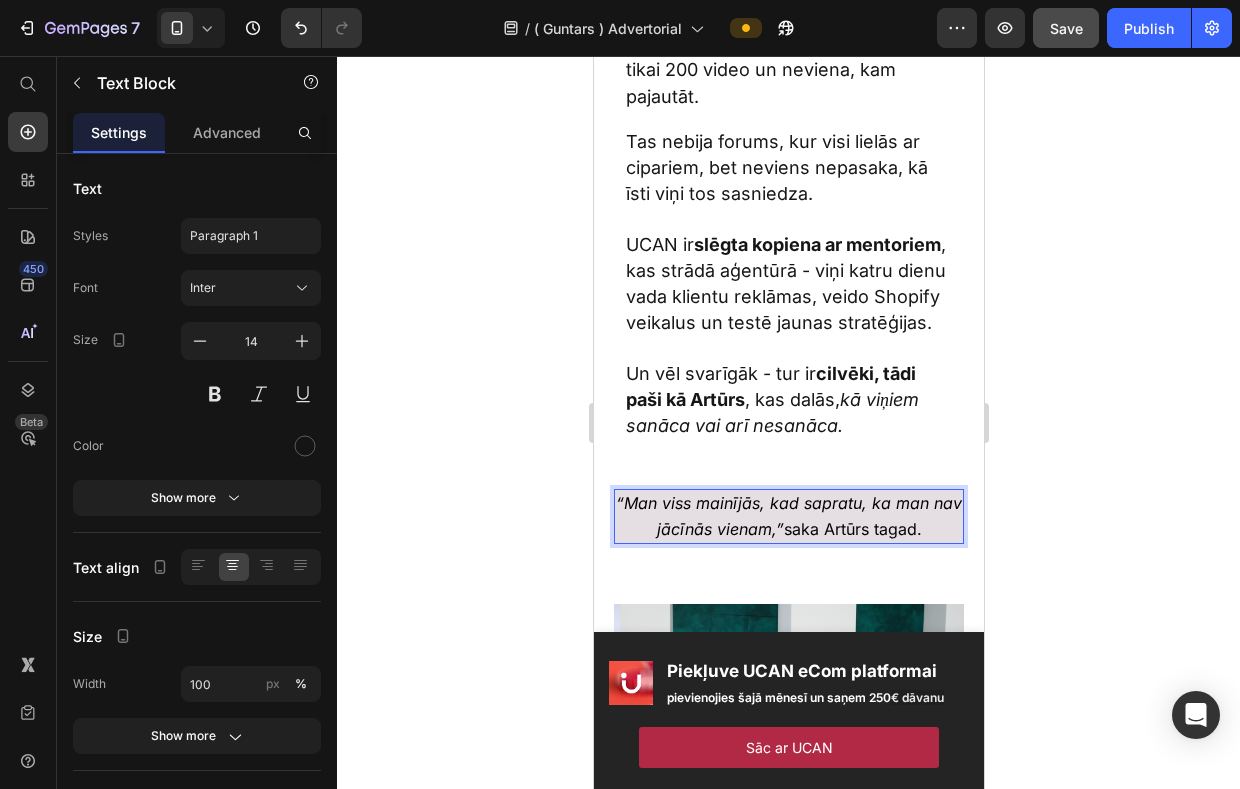 click on "“Man viss mainījās, kad sapratu, ka man nav jācīnās vienam,”  saka Artūrs tagad." at bounding box center (788, 515) 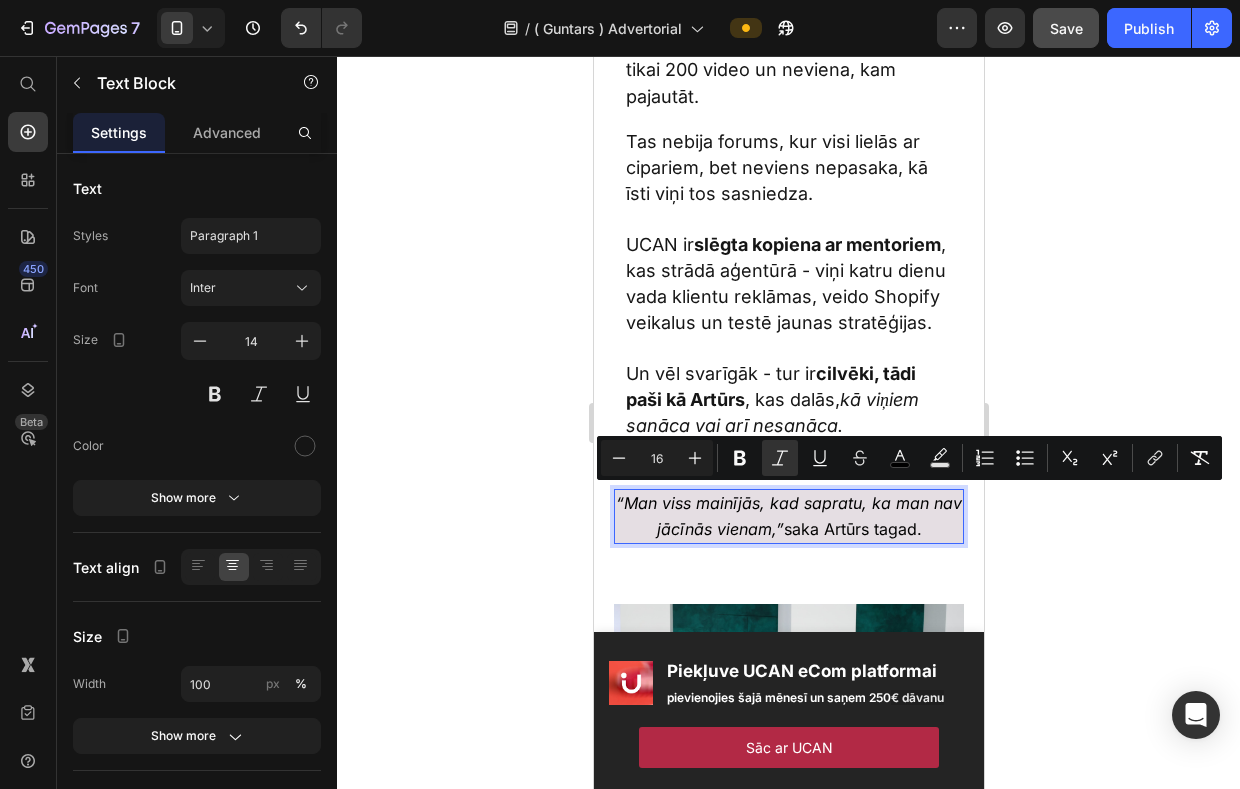 click 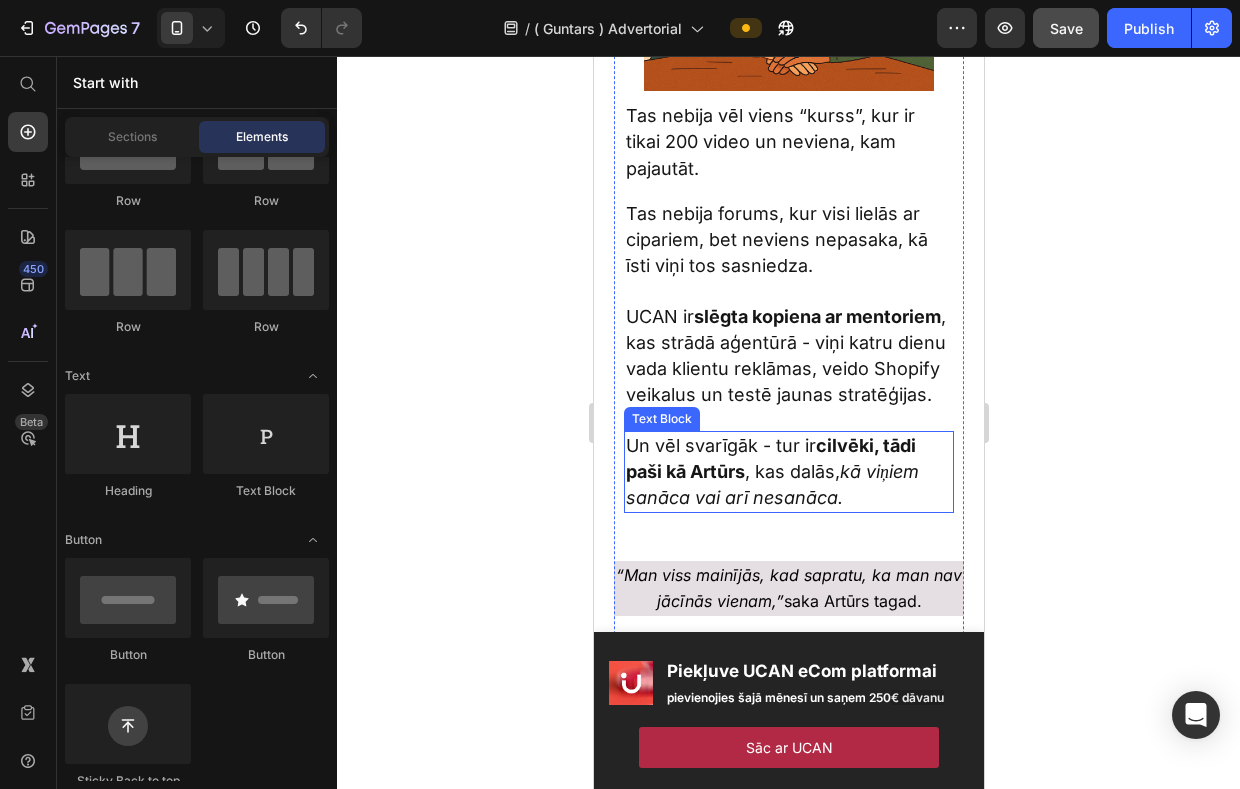 scroll, scrollTop: 2213, scrollLeft: 0, axis: vertical 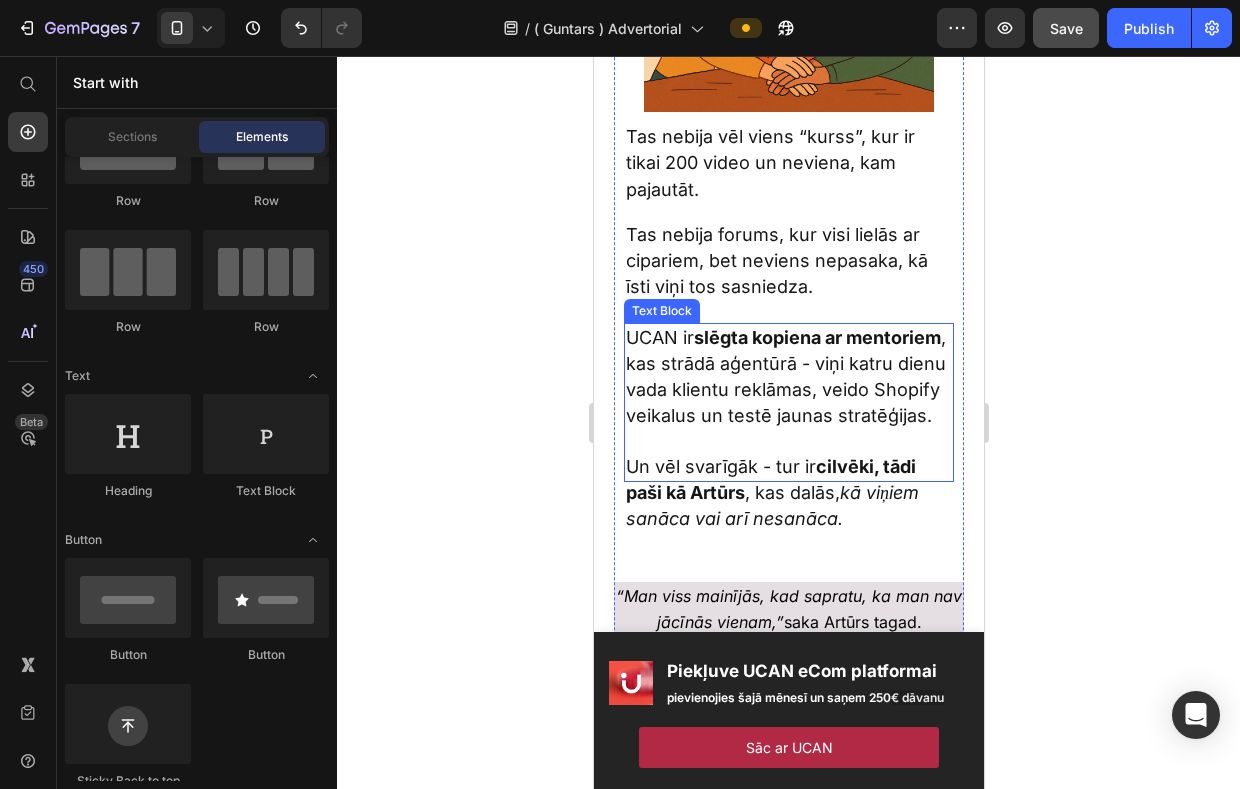 click on "UCAN ir  slēgta kopiena ar mentoriem , kas strādā aģentūrā - viņi katru dienu vada klientu reklāmas, veido Shopify veikalus un testē jaunas stratēģijas." at bounding box center (785, 377) 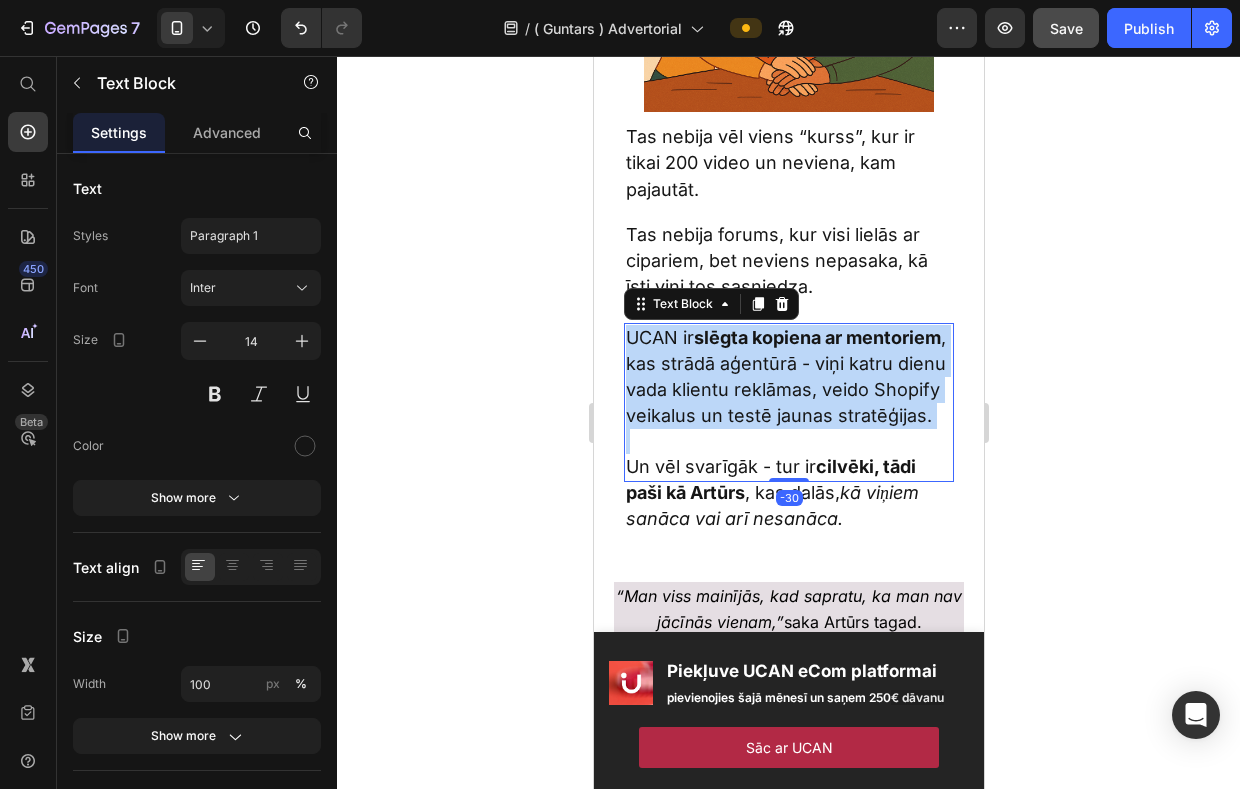 click on "UCAN ir  slēgta kopiena ar mentoriem , kas strādā aģentūrā - viņi katru dienu vada klientu reklāmas, veido Shopify veikalus un testē jaunas stratēģijas." at bounding box center (785, 377) 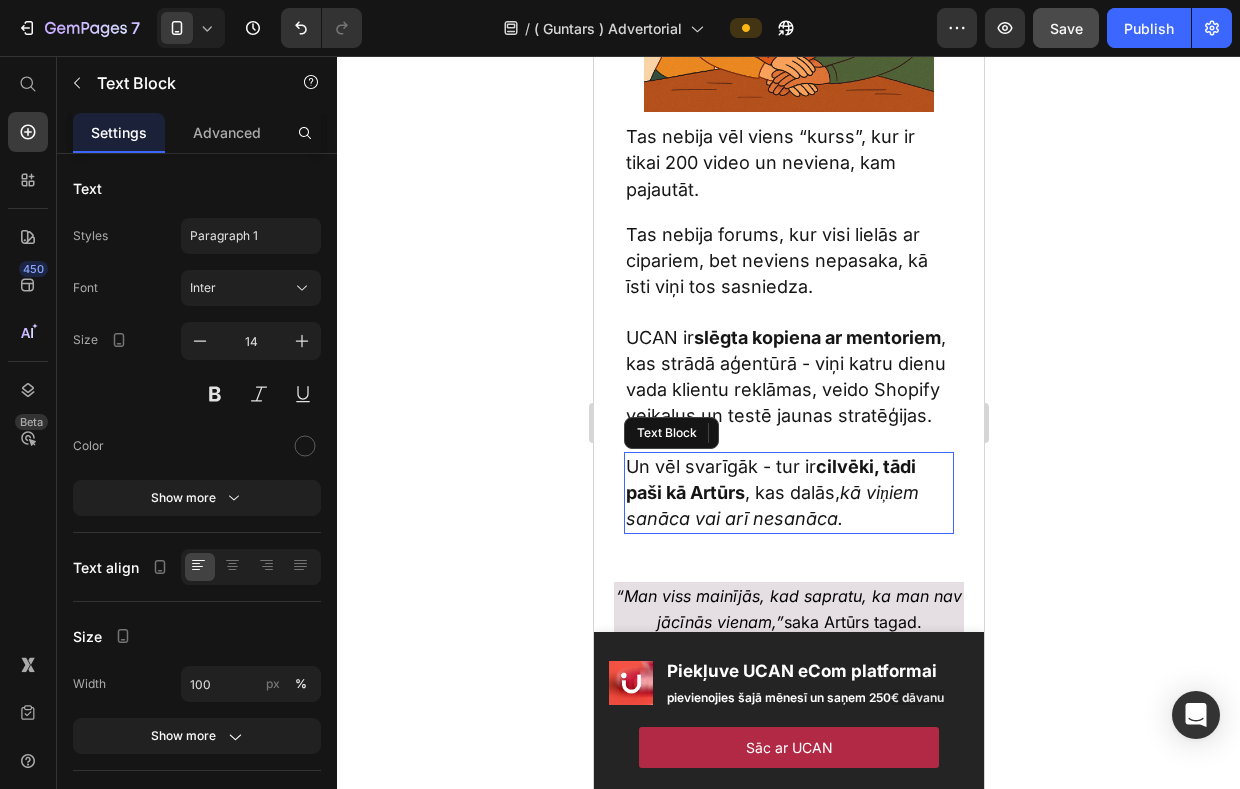 click on "cilvēki, tādi paši kā Artūrs" at bounding box center (770, 479) 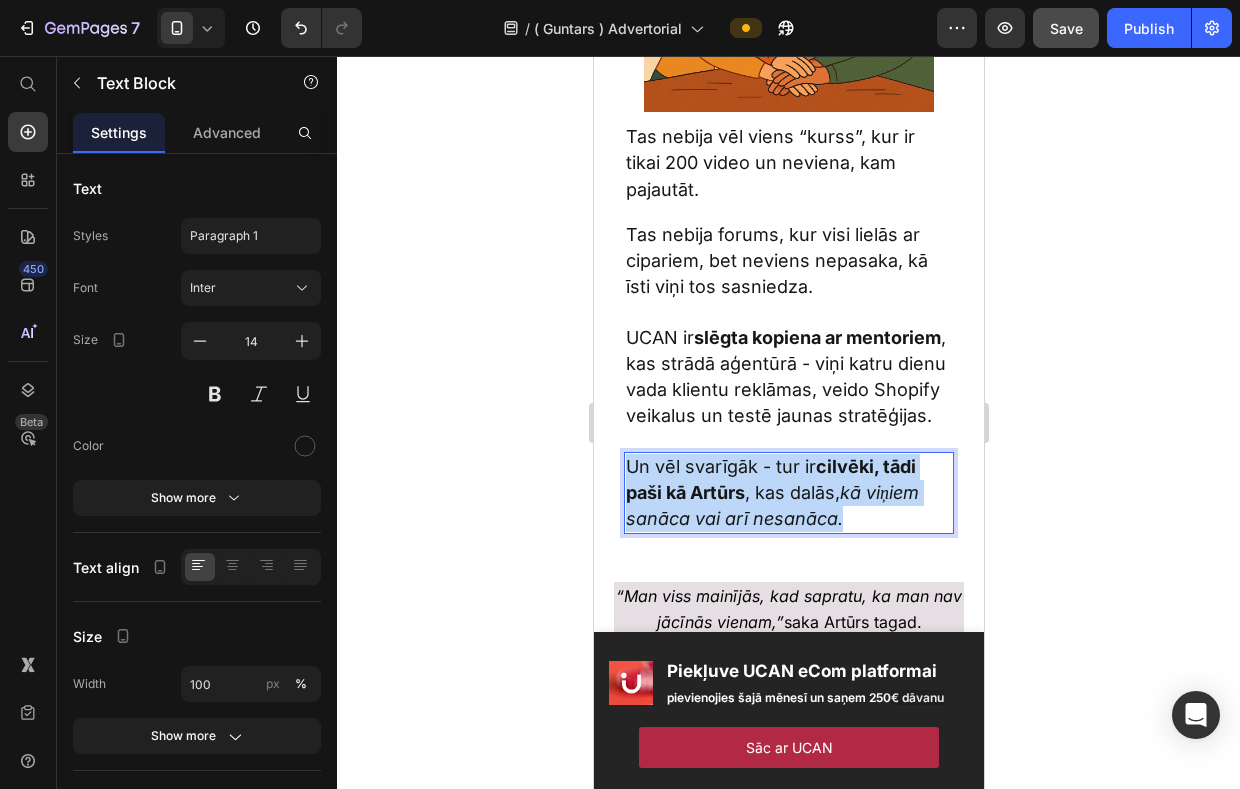 click on "cilvēki, tādi paši kā Artūrs" at bounding box center (770, 479) 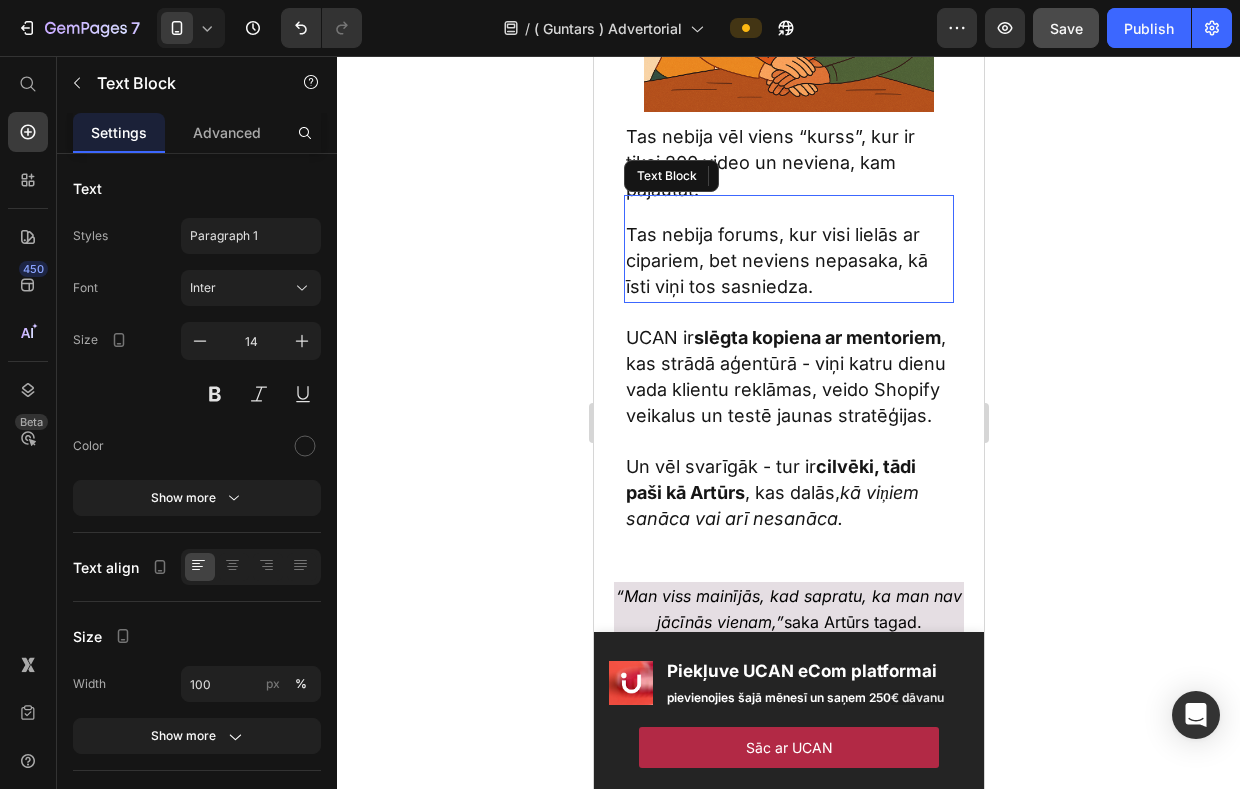 click on "Tas nebija forums, kur visi lielās ar cipariem, bet neviens nepasaka, kā īsti viņi tos sasniedza." at bounding box center [776, 260] 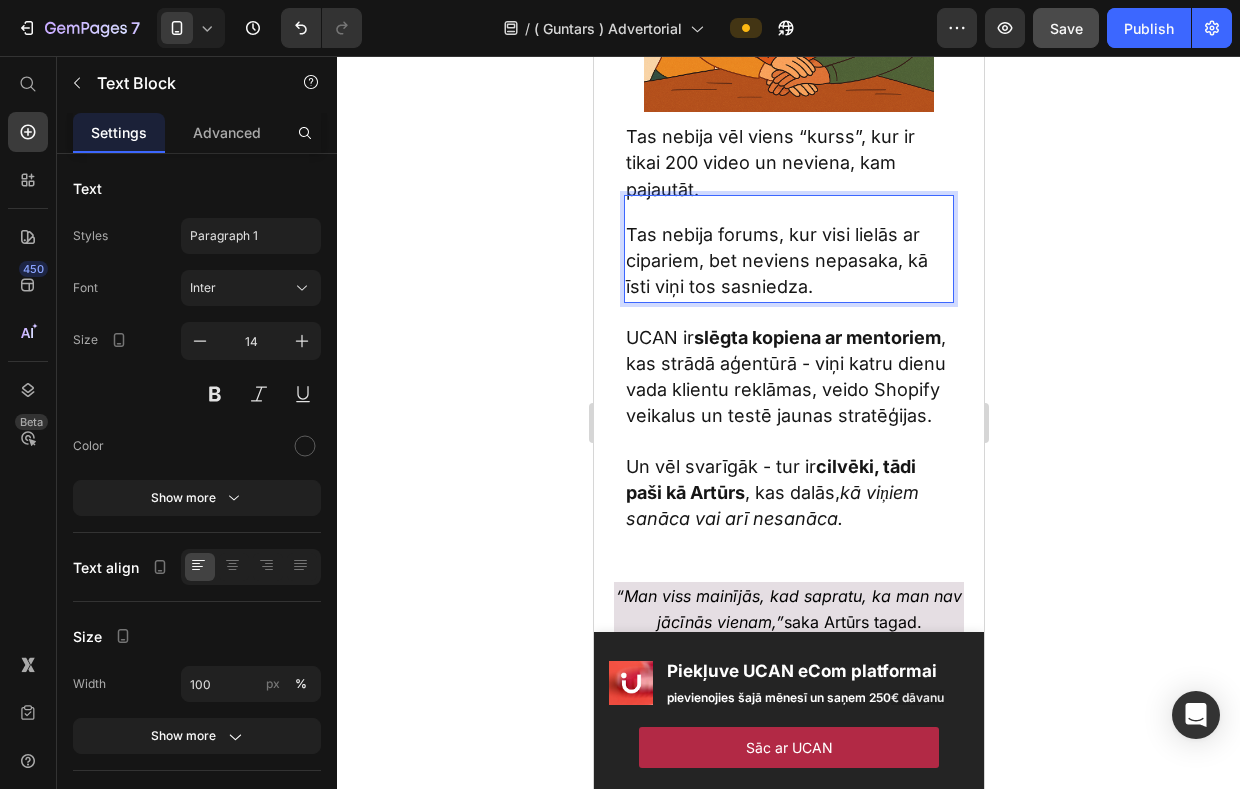 click on "Tas nebija forums, kur visi lielās ar cipariem, bet neviens nepasaka, kā īsti viņi tos sasniedza." at bounding box center (776, 260) 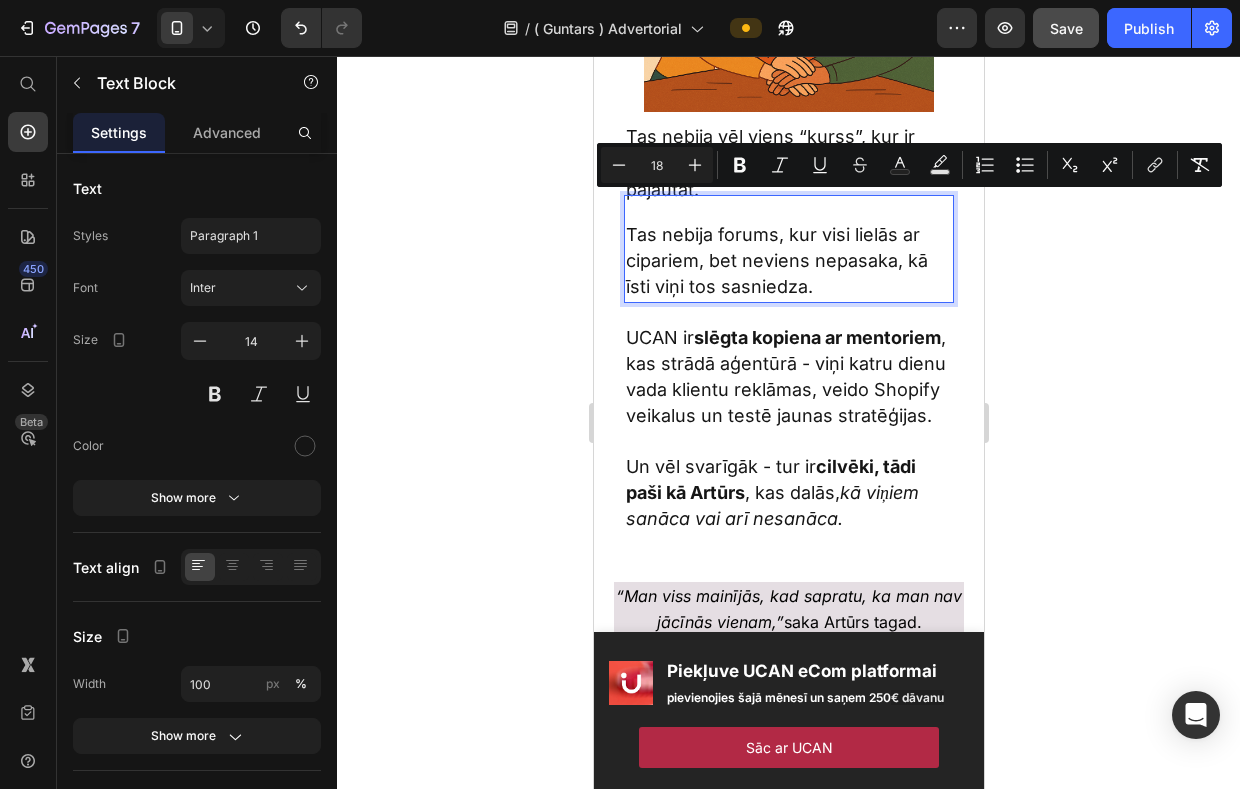 click 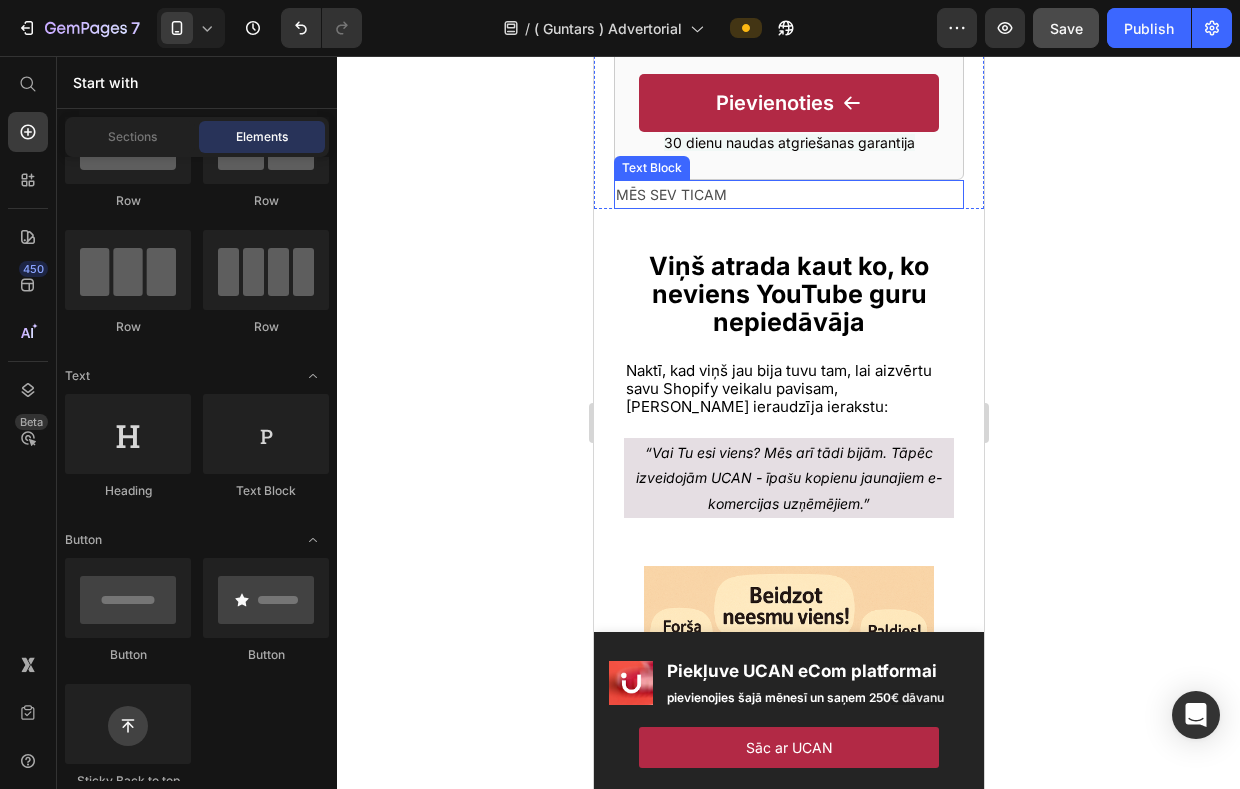 scroll, scrollTop: 2103, scrollLeft: 0, axis: vertical 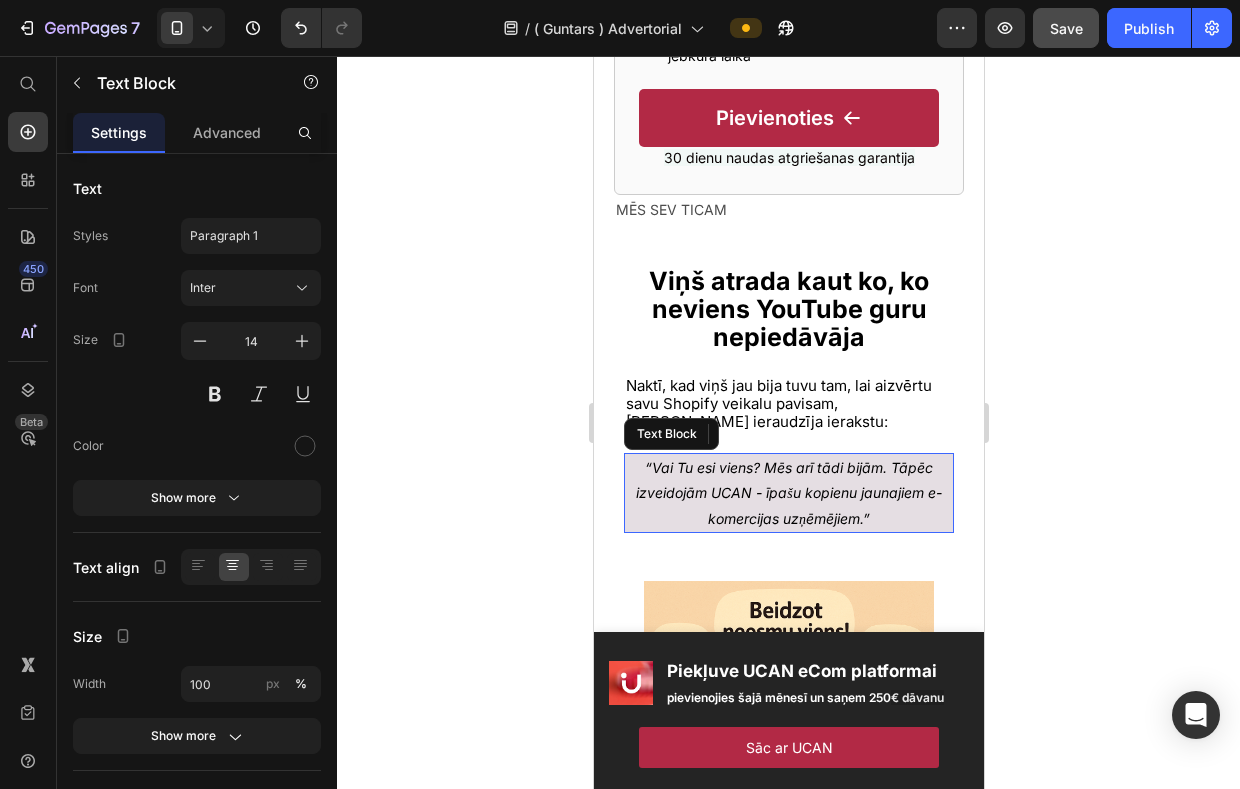 click on "“Vai Tu esi viens? Mēs arī tādi bijām. Tāpēc izveidojām UCAN - īpašu kopienu jaunajiem e-komercijas uzņēmējiem.”" at bounding box center (788, 493) 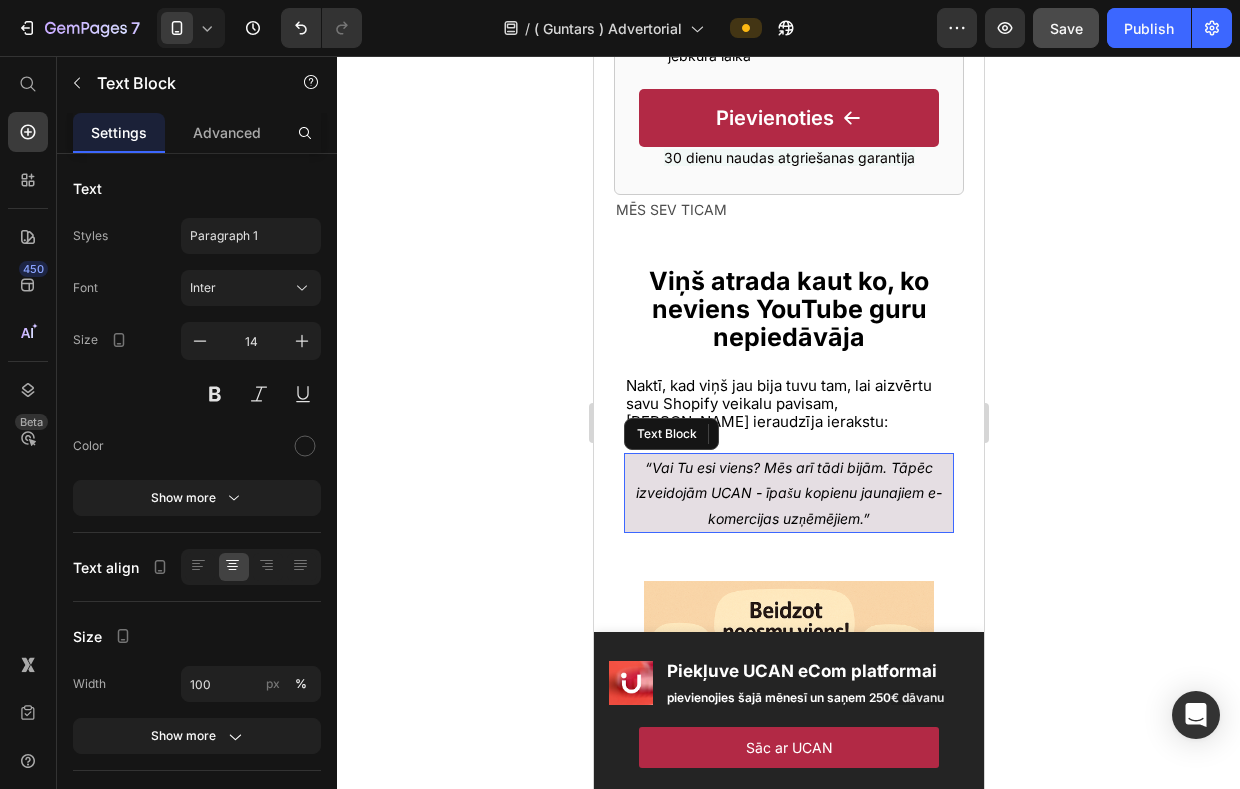 click on "“Vai Tu esi viens? Mēs arī tādi bijām. Tāpēc izveidojām UCAN - īpašu kopienu jaunajiem e-komercijas uzņēmējiem.”" at bounding box center [788, 493] 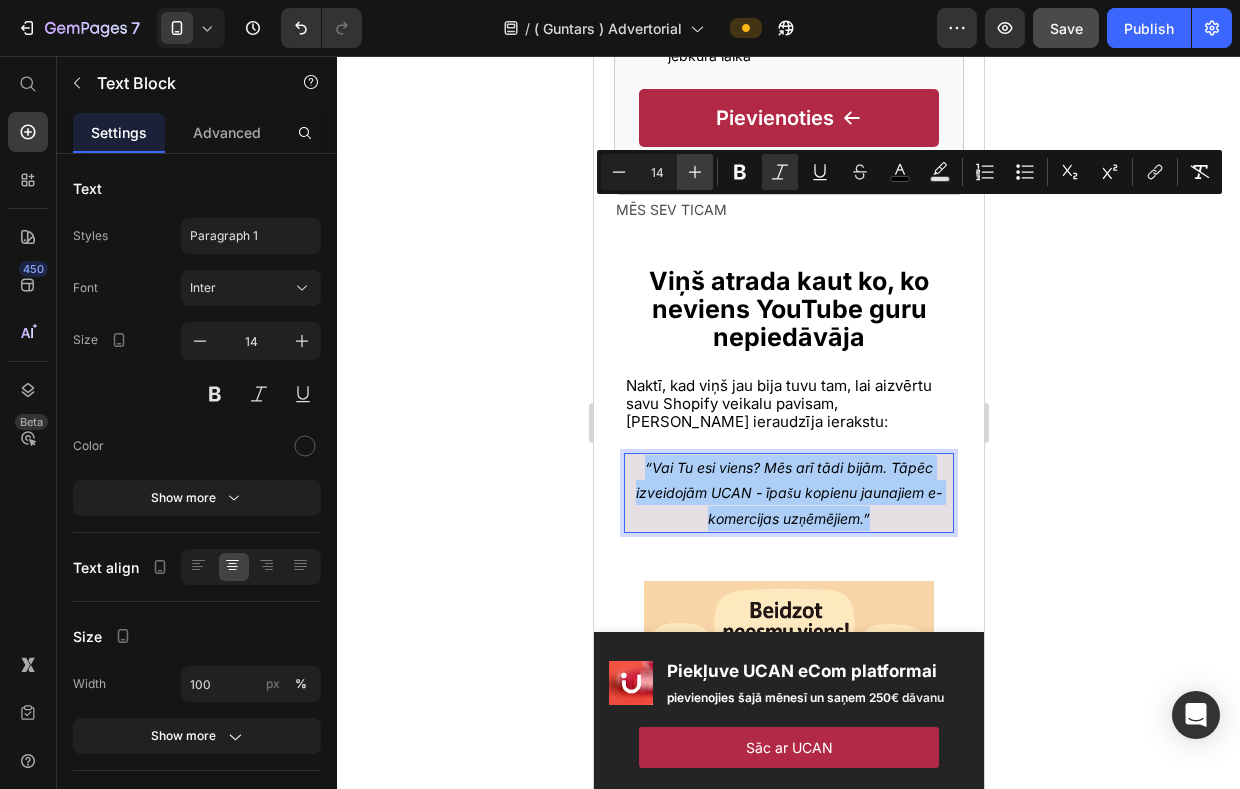 click 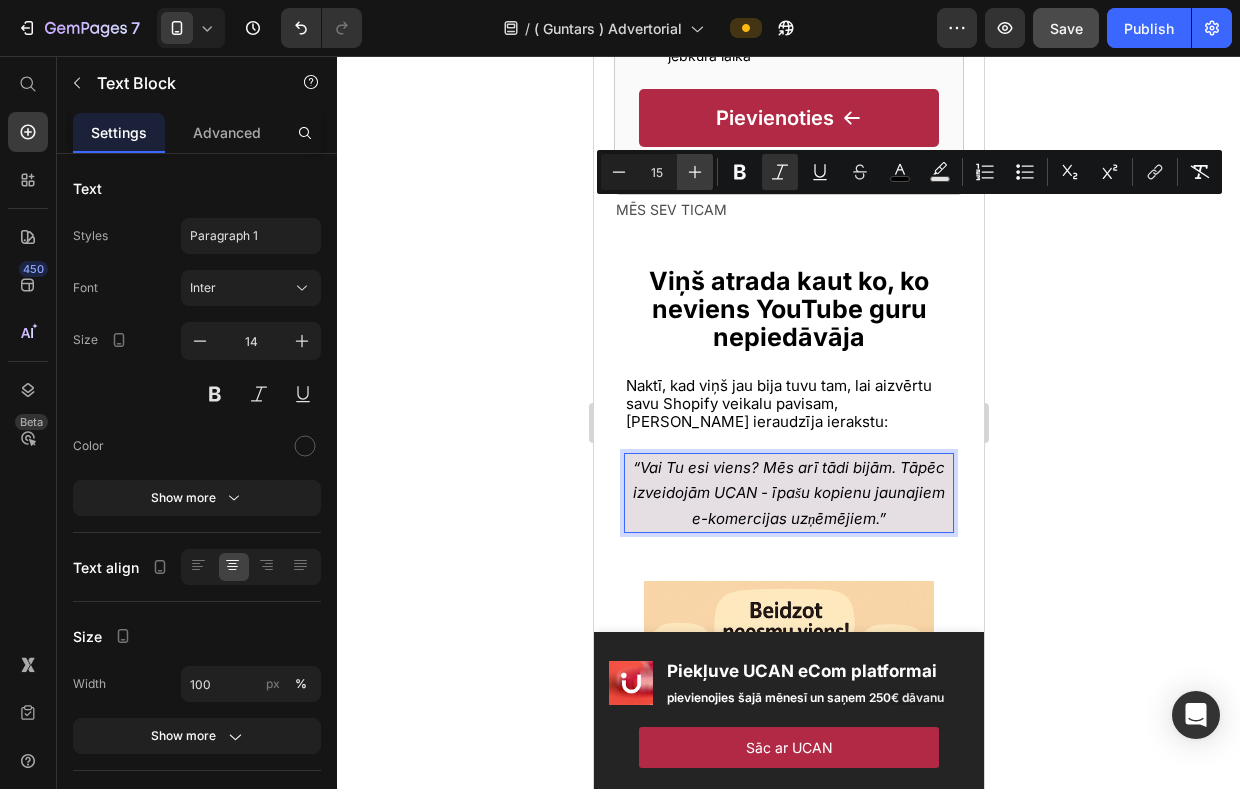click 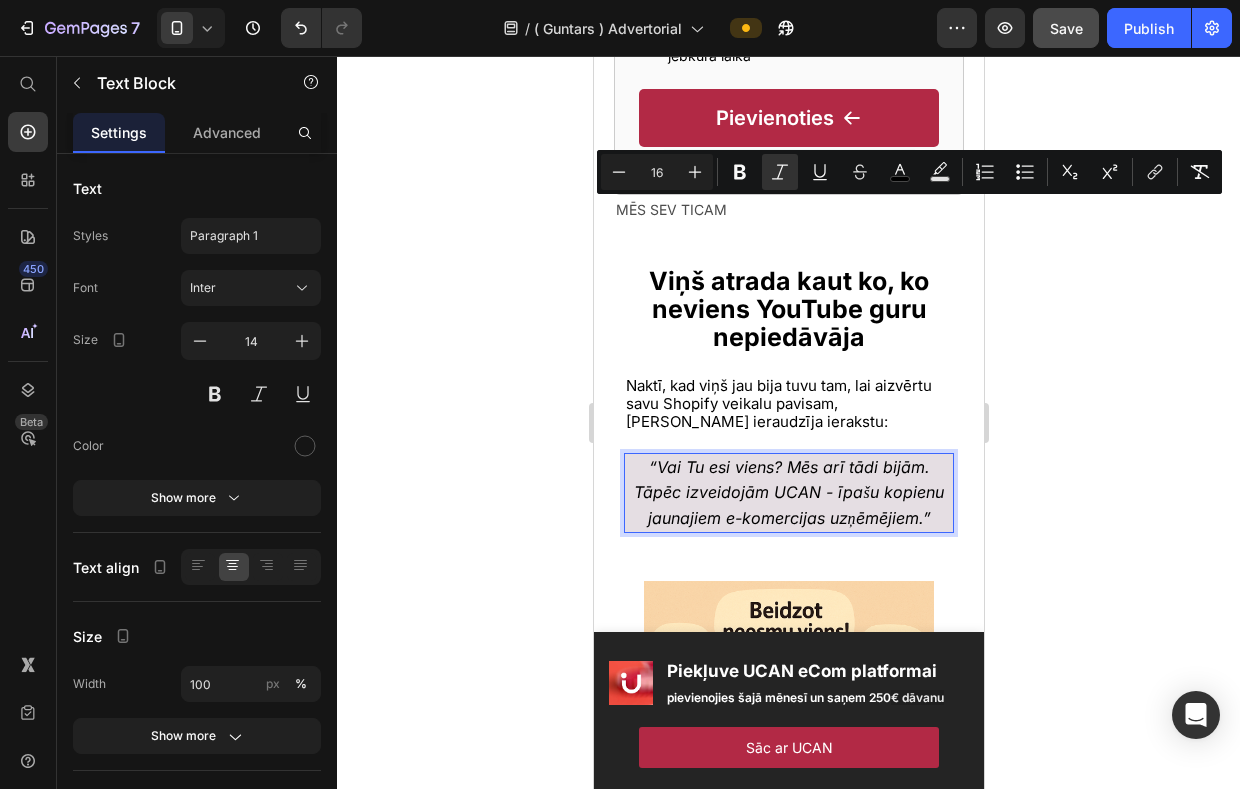 click 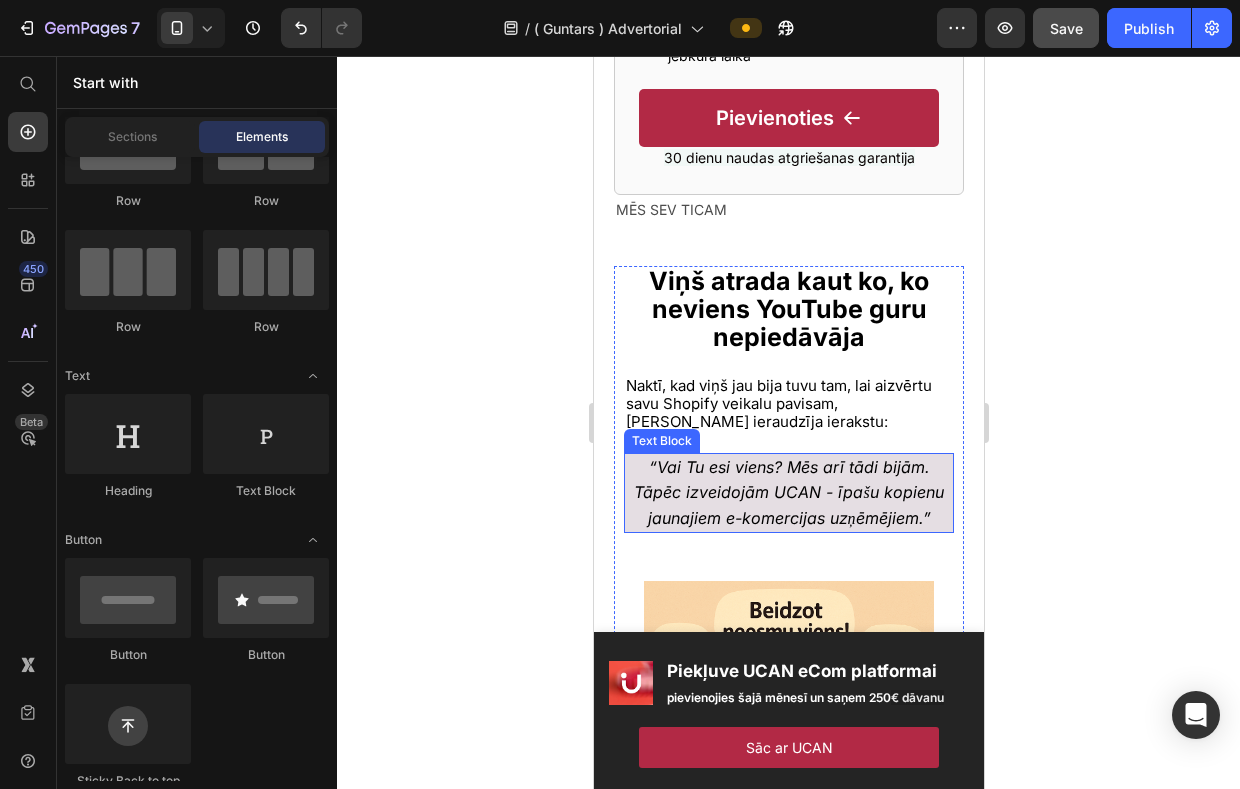 click on "“Vai Tu esi viens? Mēs arī tādi bijām. Tāpēc izveidojām UCAN - īpašu kopienu jaunajiem e-komercijas uzņēmējiem.”" at bounding box center [788, 493] 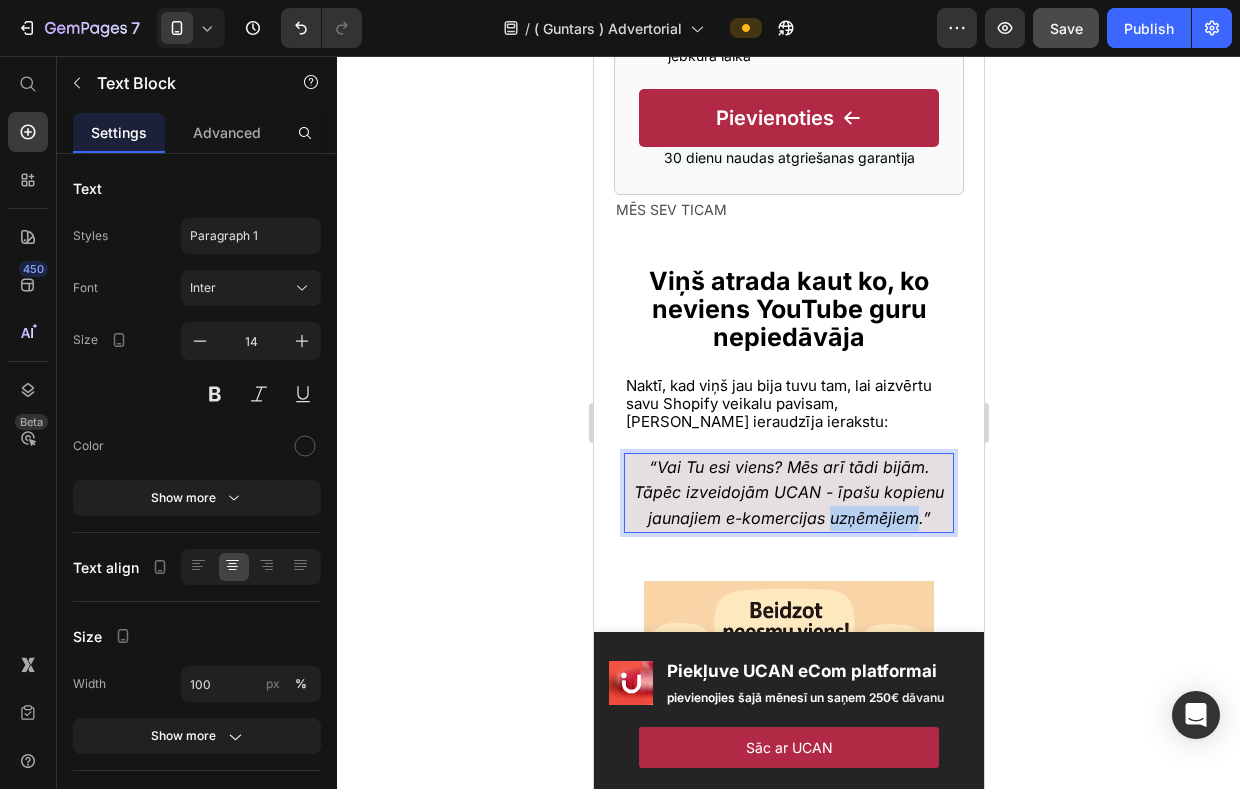 click on "“Vai Tu esi viens? Mēs arī tādi bijām. Tāpēc izveidojām UCAN - īpašu kopienu jaunajiem e-komercijas uzņēmējiem.”" at bounding box center (788, 493) 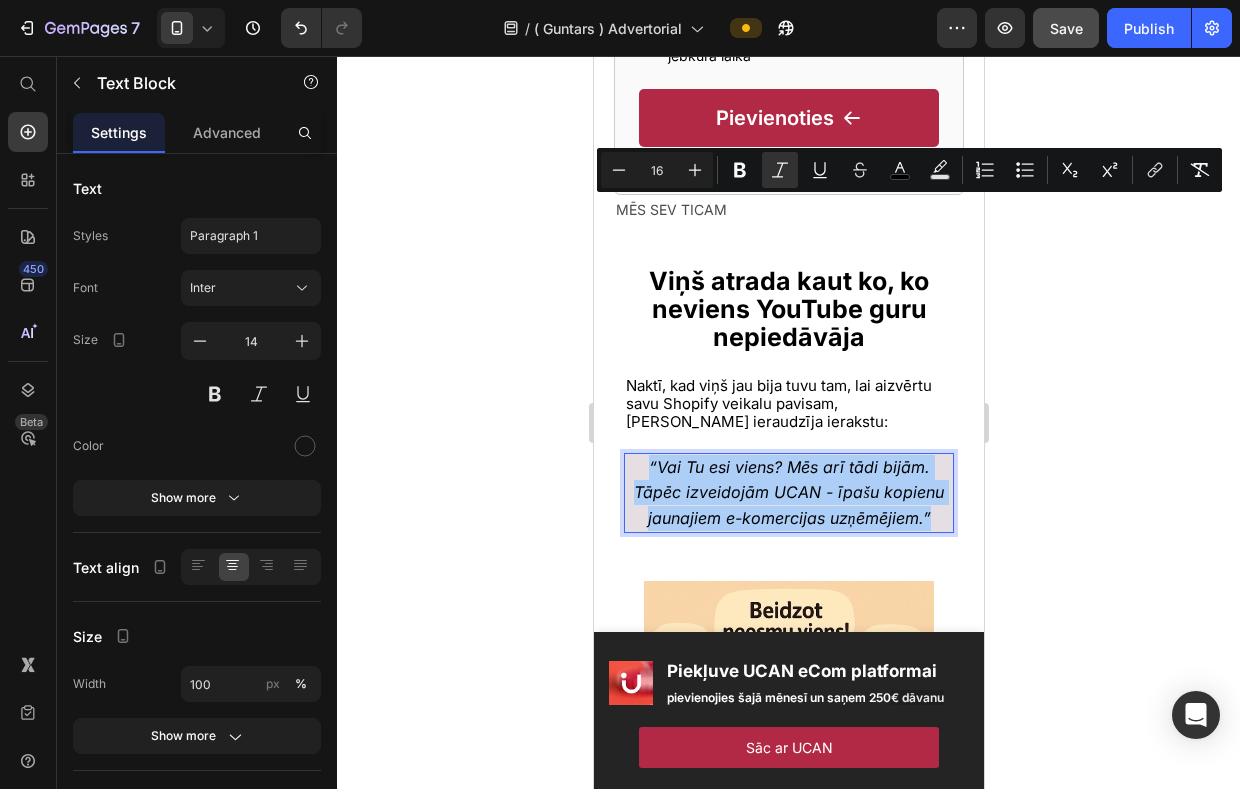 click 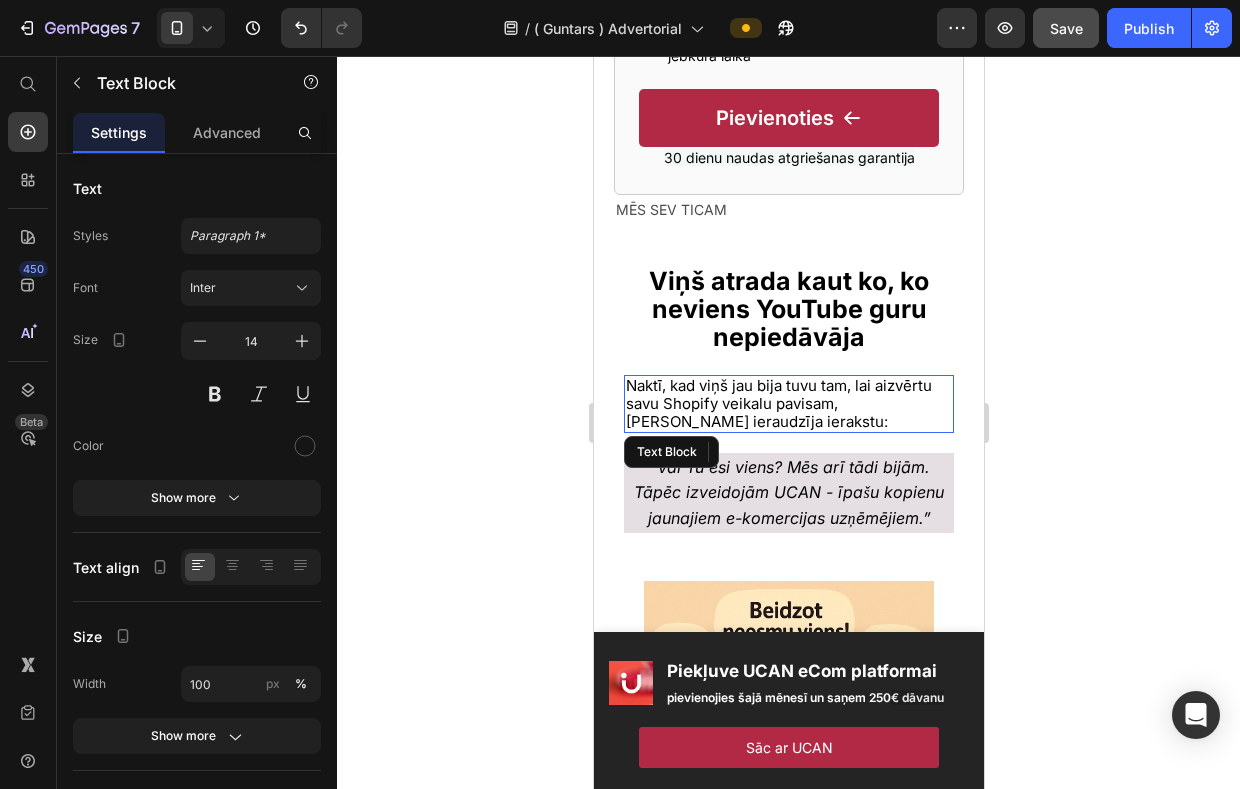 click on "Naktī, kad viņš jau bija tuvu tam, lai aizvērtu savu Shopify veikalu pavisam, [PERSON_NAME] ieraudzīja ierakstu:" at bounding box center [778, 403] 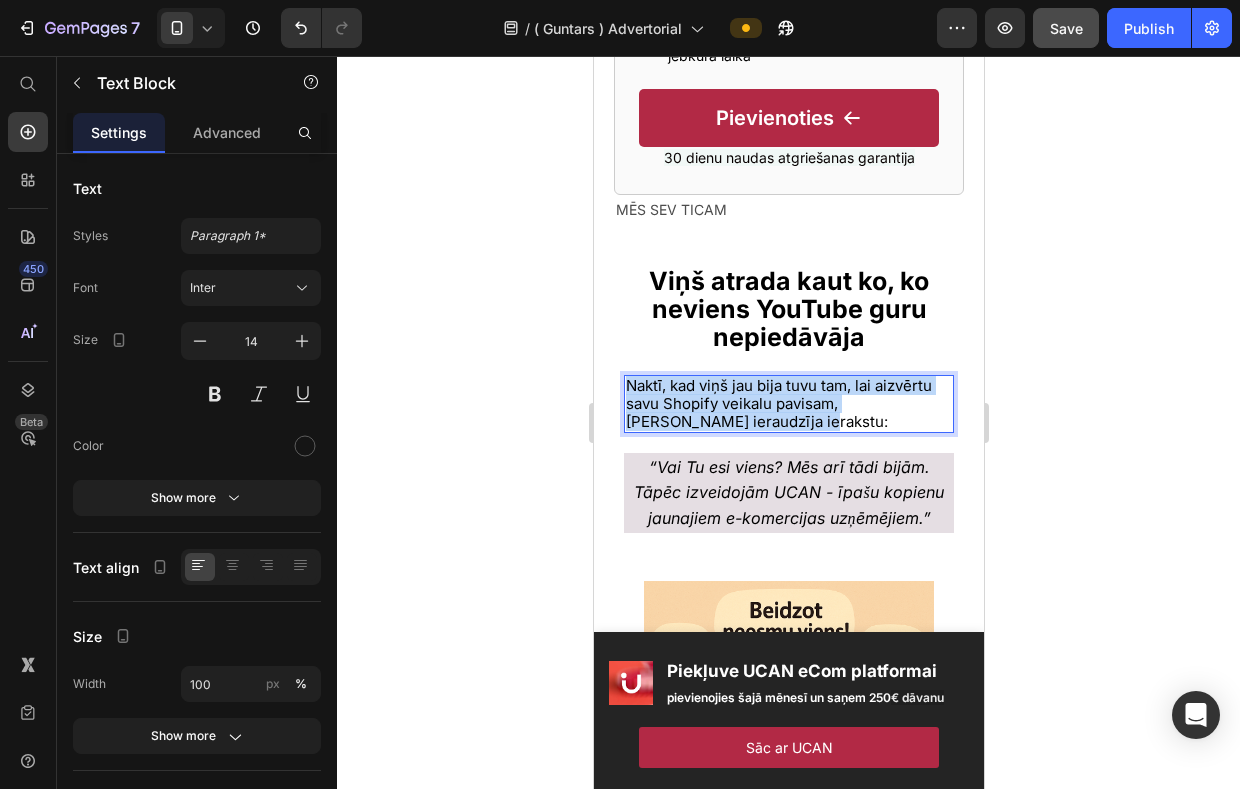 click on "Naktī, kad viņš jau bija tuvu tam, lai aizvērtu savu Shopify veikalu pavisam, [PERSON_NAME] ieraudzīja ierakstu:" at bounding box center [778, 403] 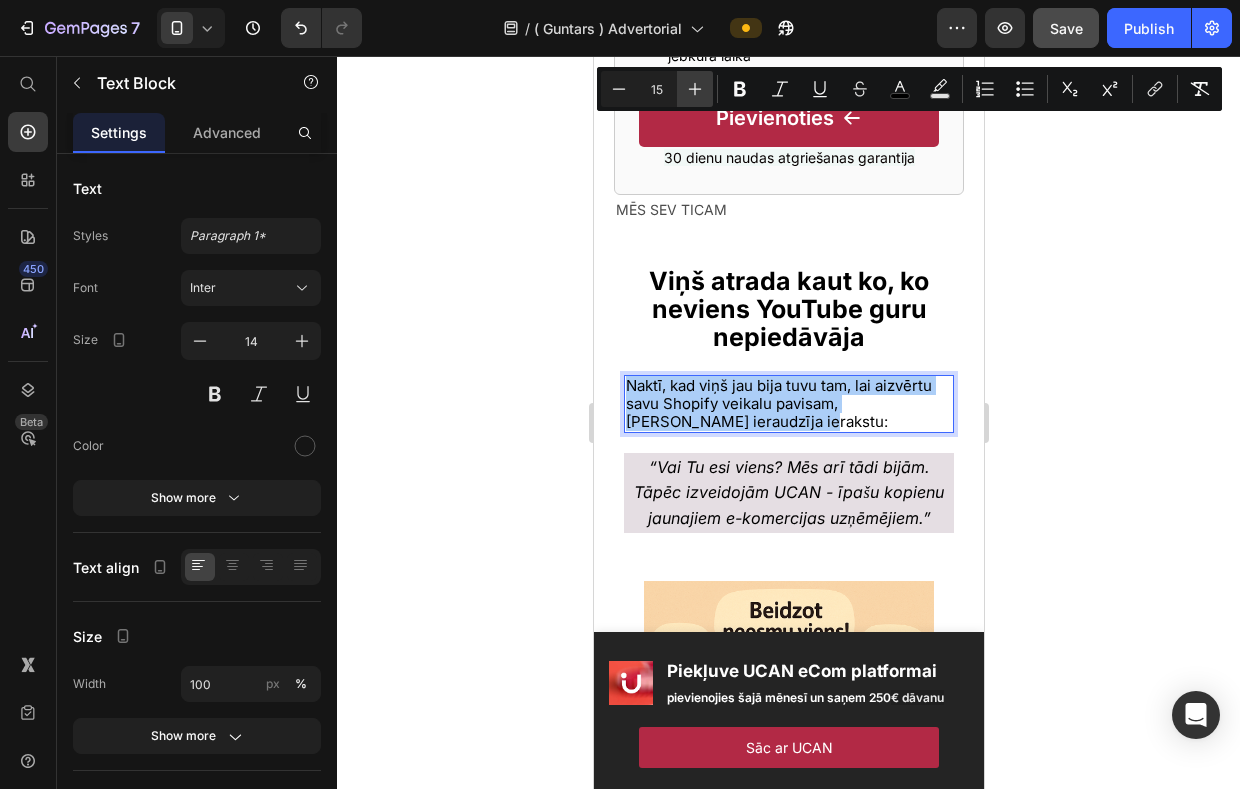 click 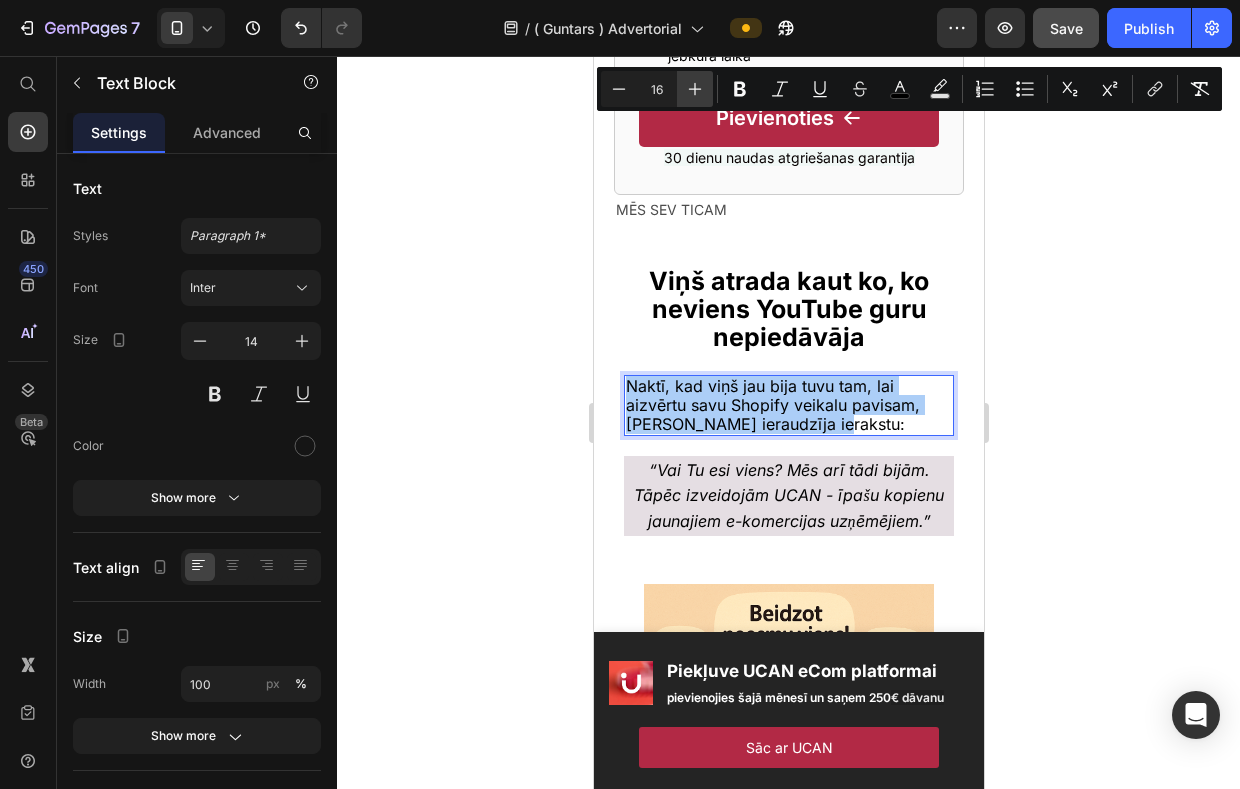 click 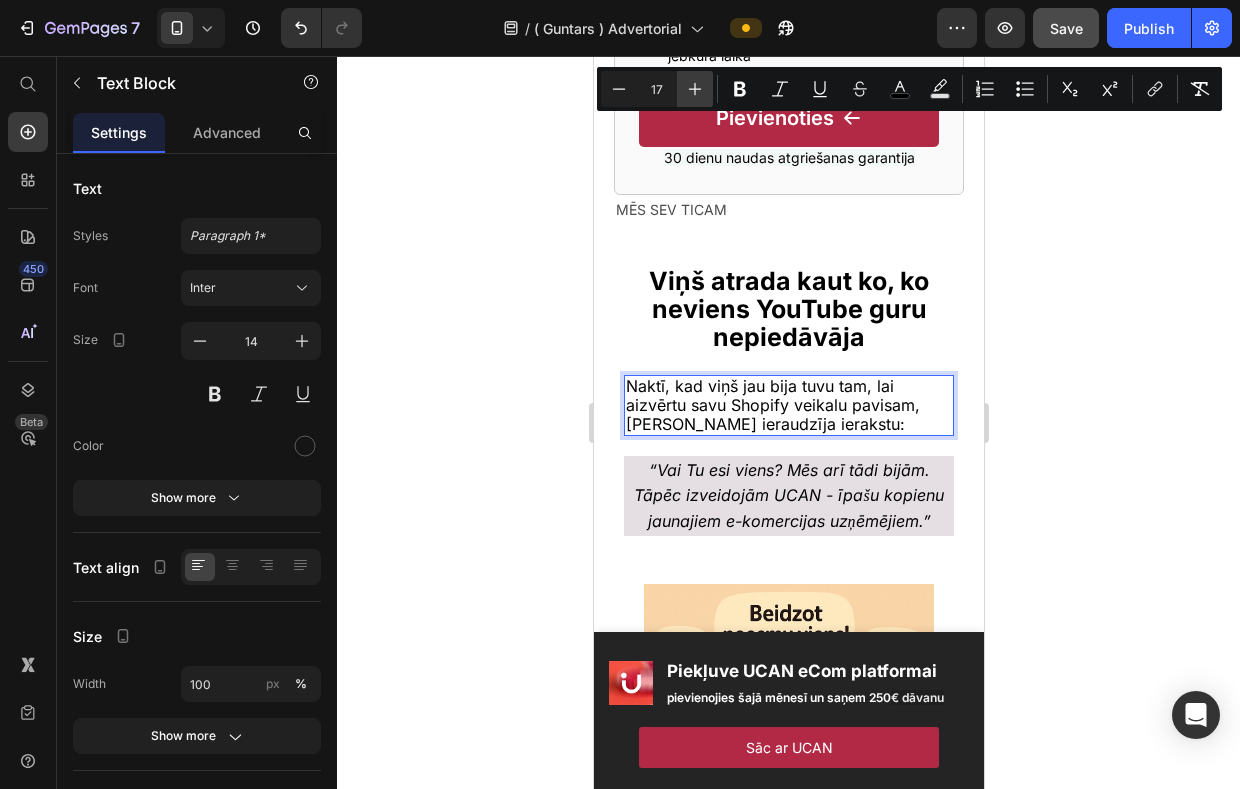click 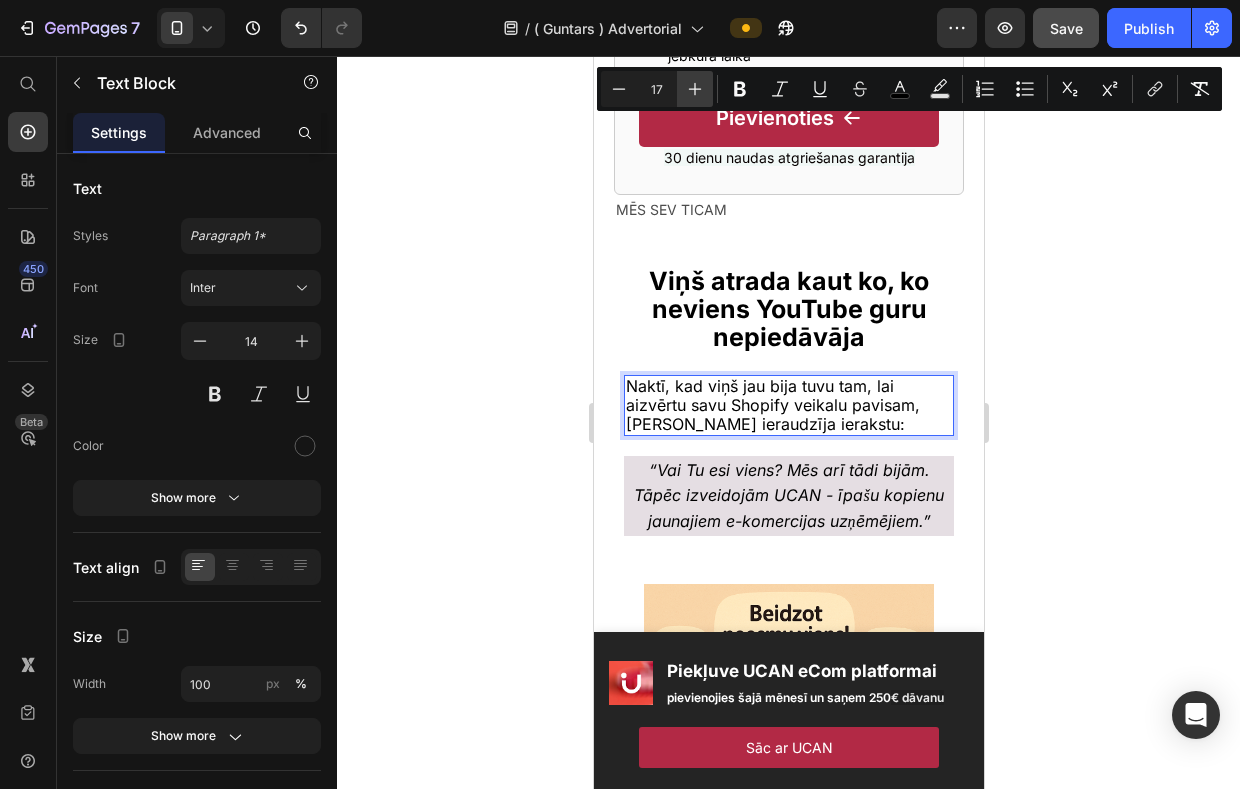 type on "18" 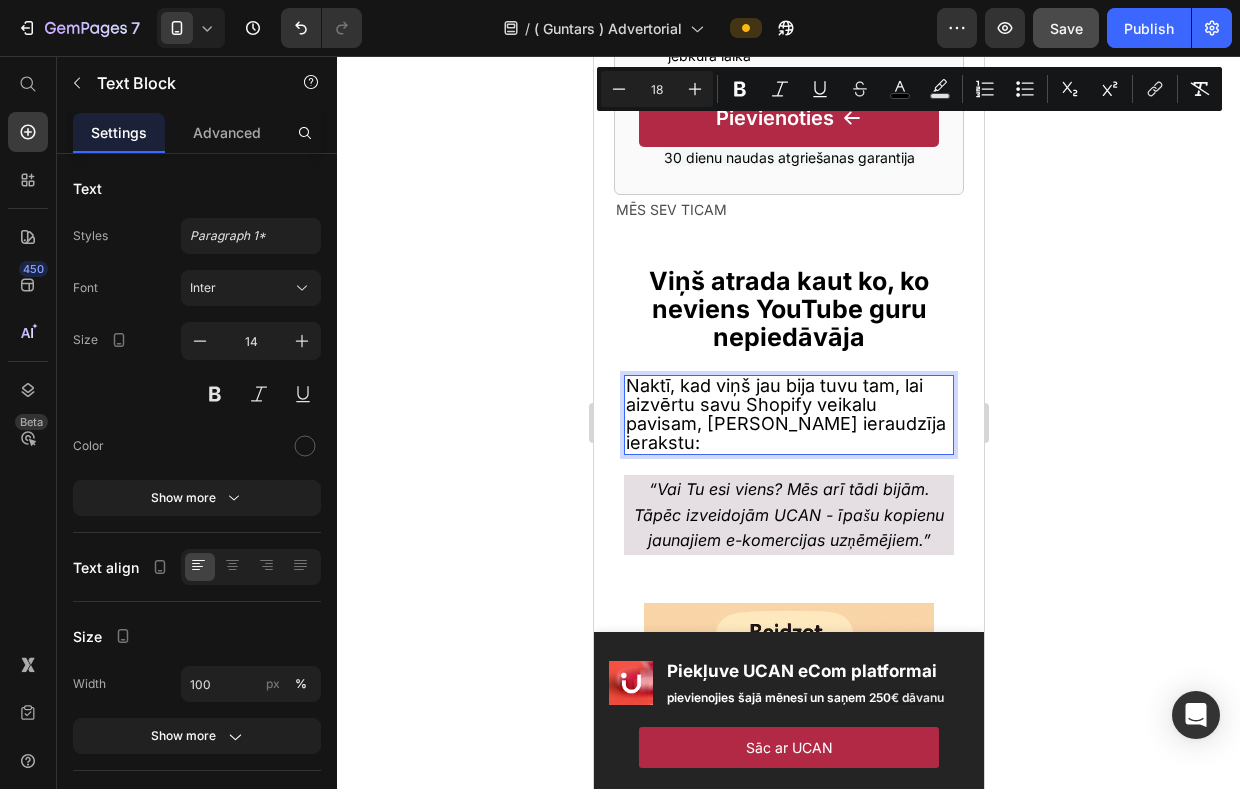 click 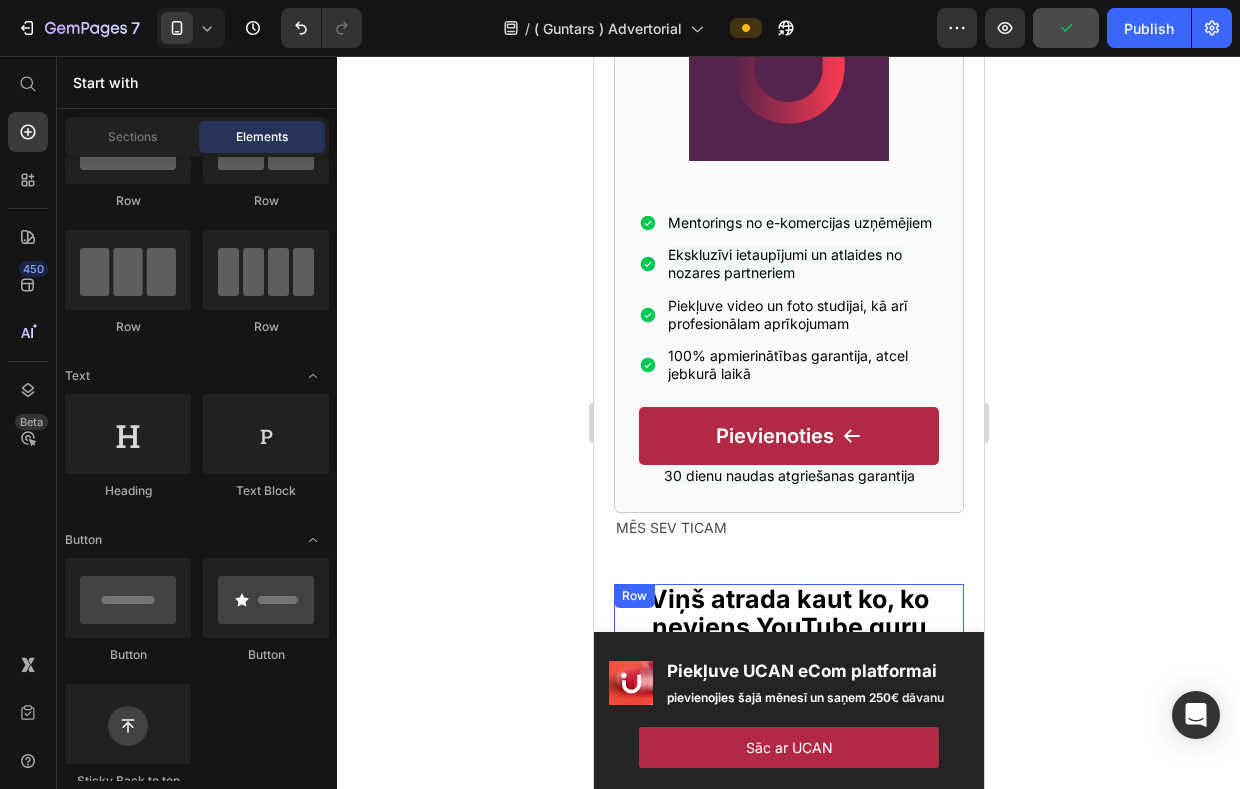 scroll, scrollTop: 1780, scrollLeft: 0, axis: vertical 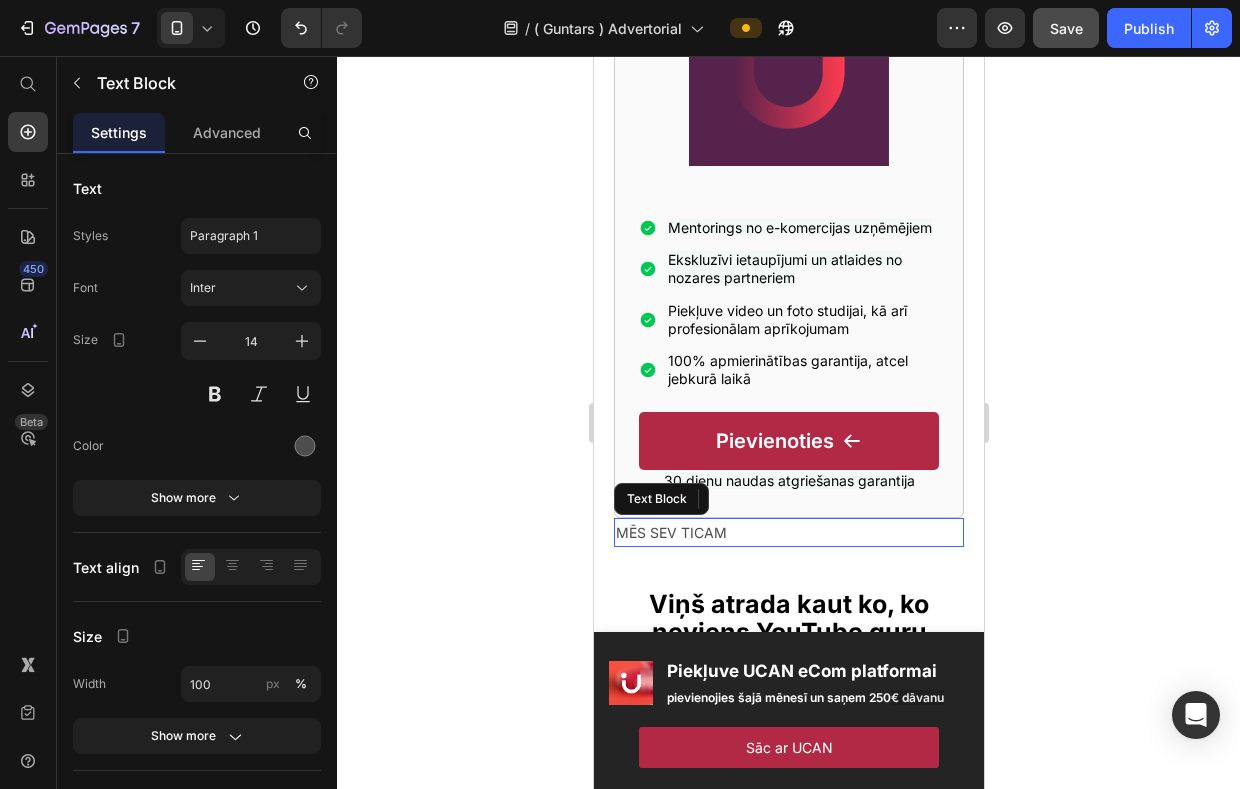 click on "MĒS SEV TICAM" at bounding box center [788, 532] 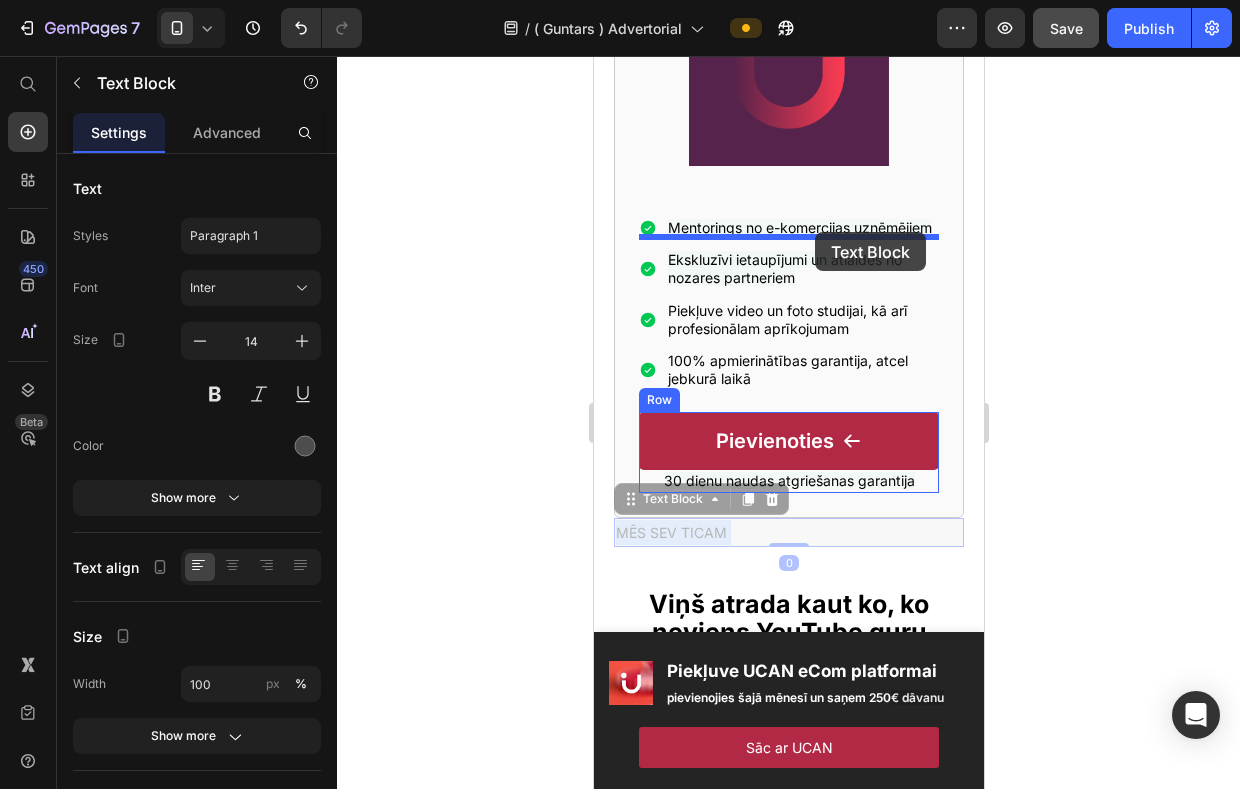 drag, startPoint x: 668, startPoint y: 277, endPoint x: 814, endPoint y: 235, distance: 151.92104 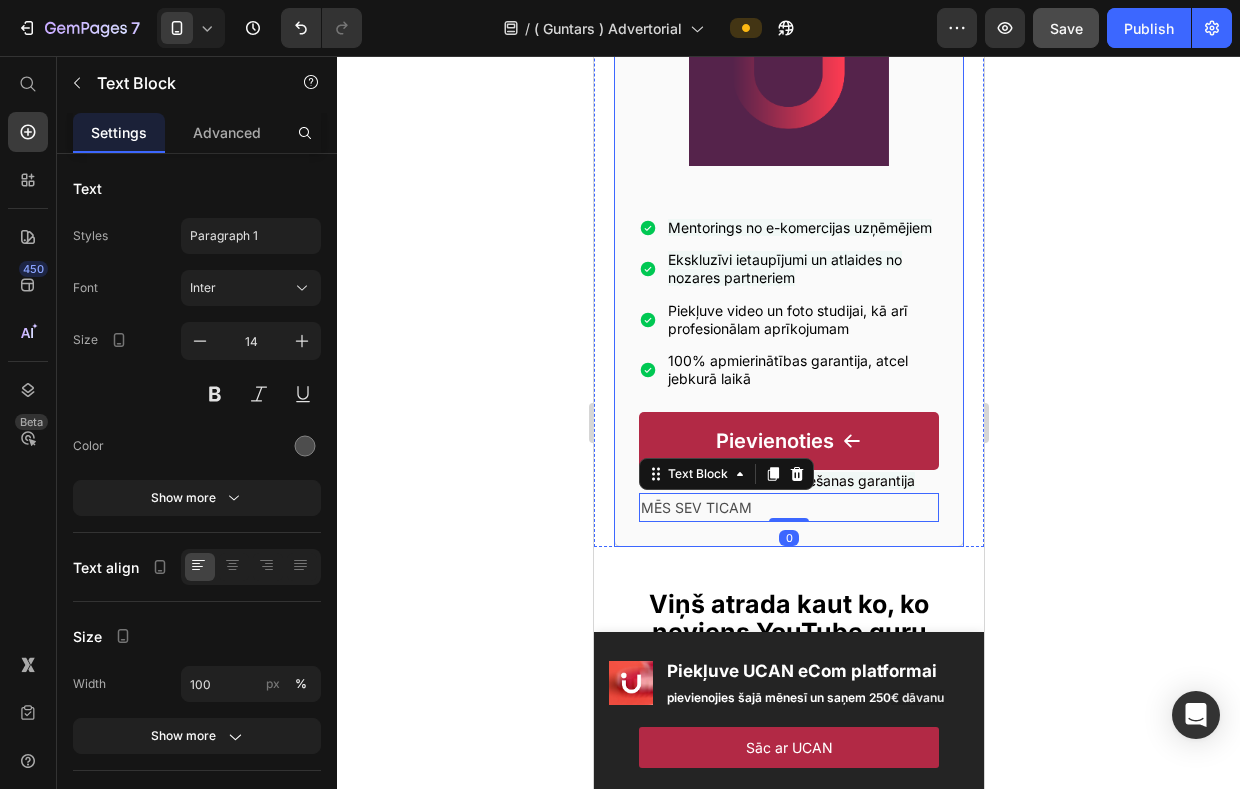 click on "e-komercijas biznesa klubs Heading Icon Icon Icon Icon Icon Icon List 5.0 Text Block | Text Block Pievienojies 40+ uzņēmējiem Text Block Row UCAN Heading Image Mentorings no e-komercijas uzņēmējiem Ekskluzīvi ietaupījumi un atlaides no nozares partneriem Piekļuve video un foto studijai, kā arī profesionālam aprīkojumam 100% apmierinātības garantija, atcel jebkurā laikā Item List
Pievienoties Button 30 dienu naudas atgriešanas garantija Text Block MĒS SEV TICAM Text Block   0 Row Row" at bounding box center (788, 145) 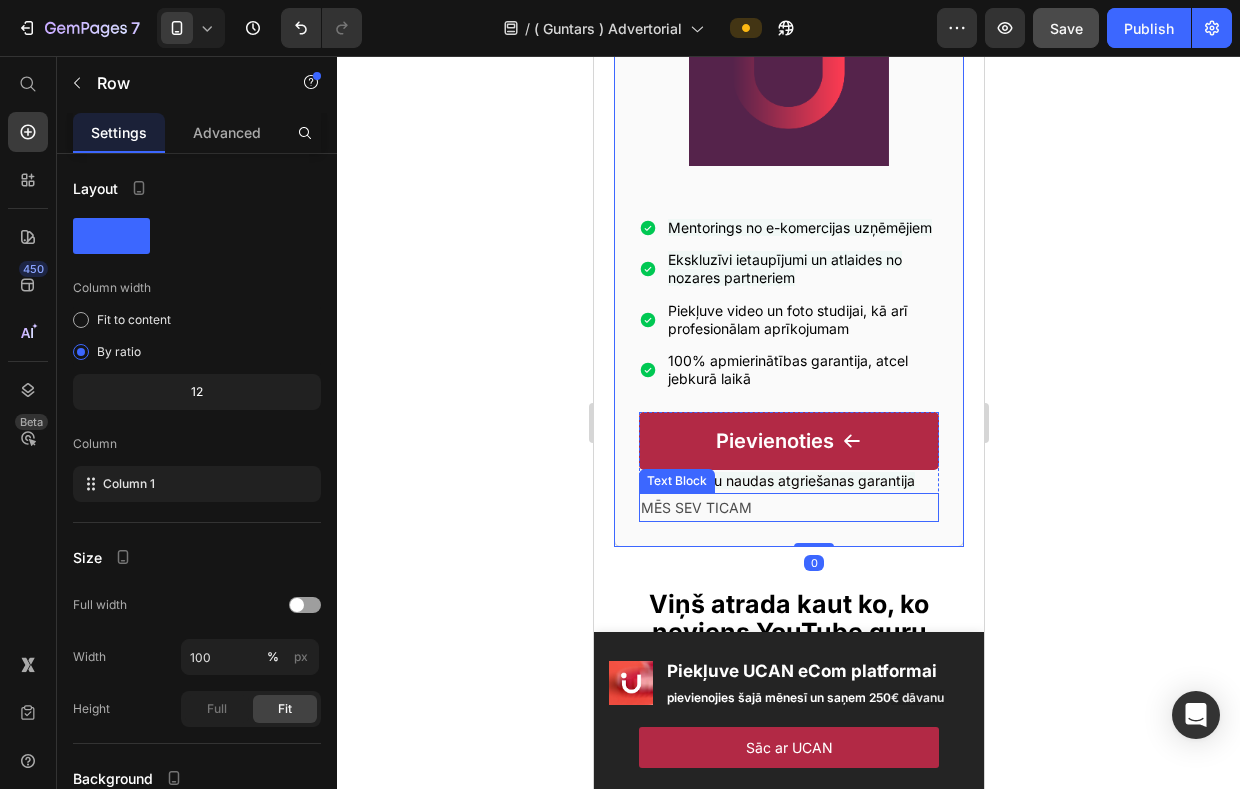 click on "MĒS SEV TICAM" at bounding box center [788, 507] 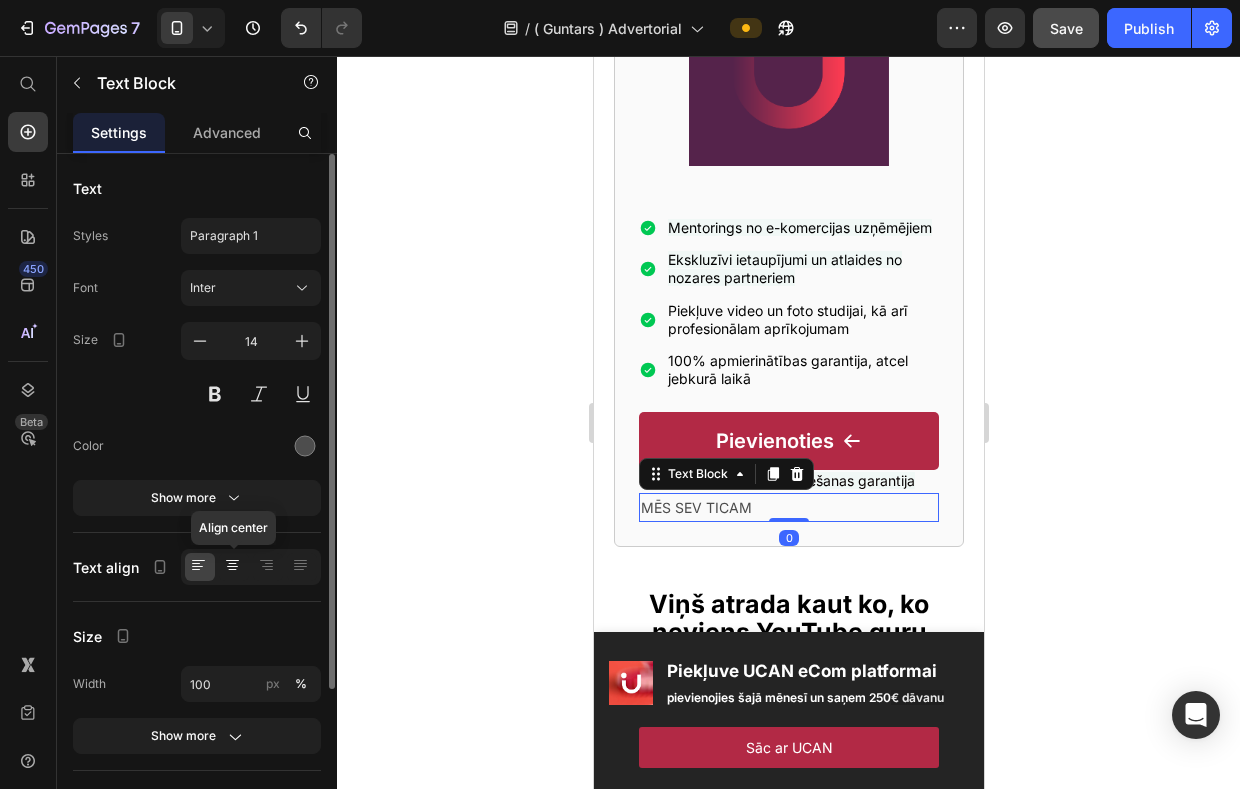 click 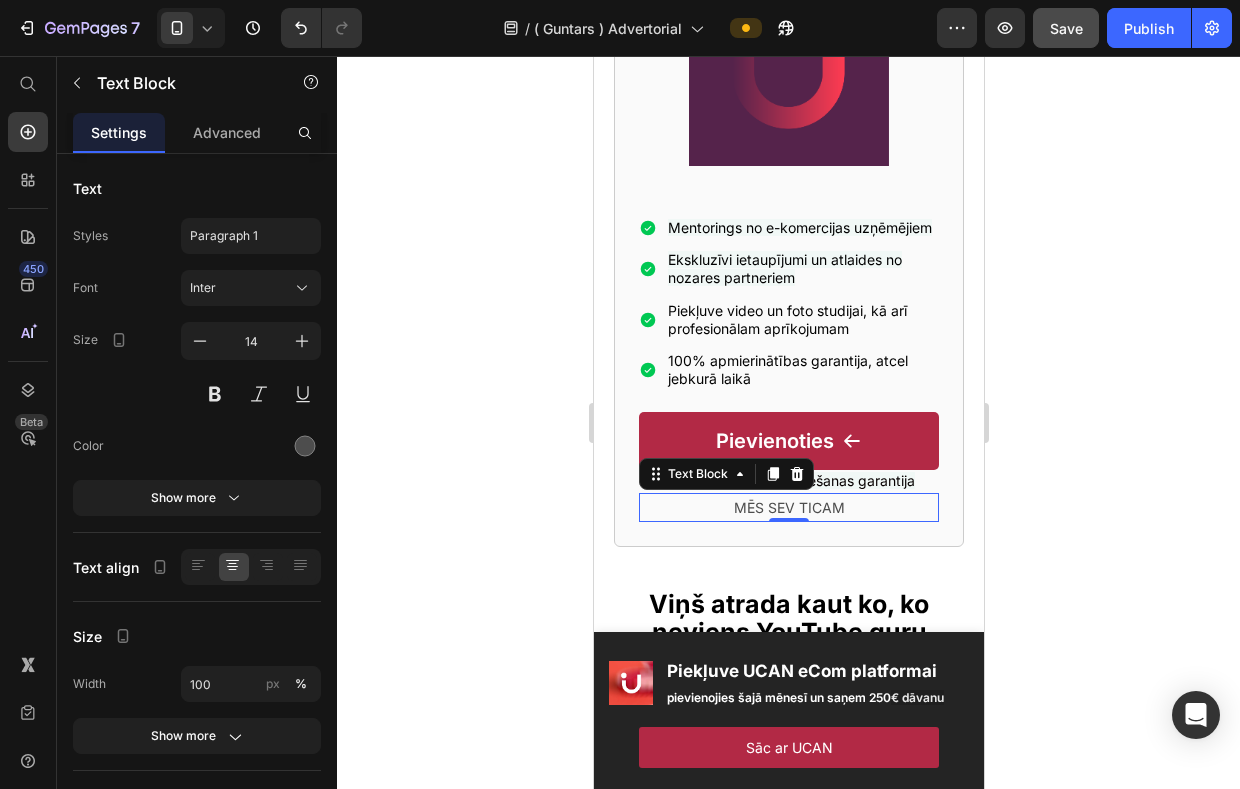 click 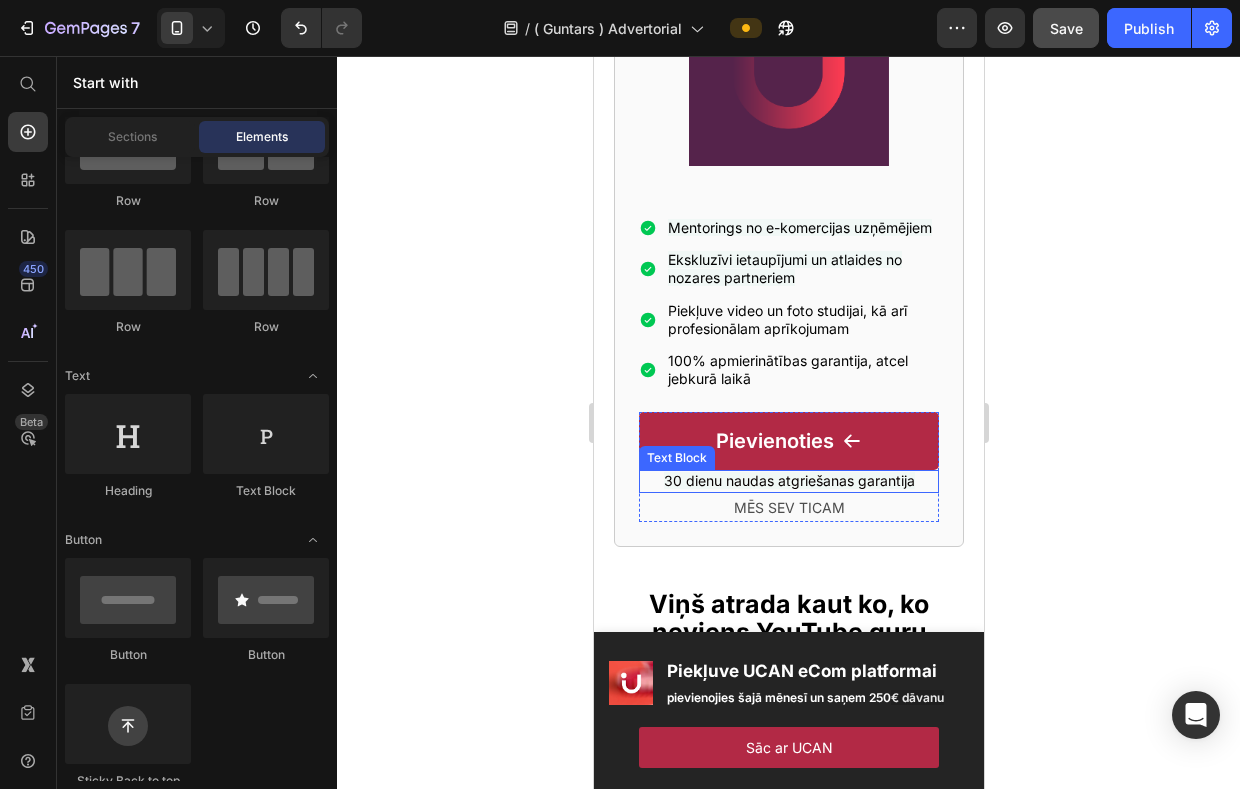 click on "30 dienu naudas atgriešanas garantija" at bounding box center [788, 480] 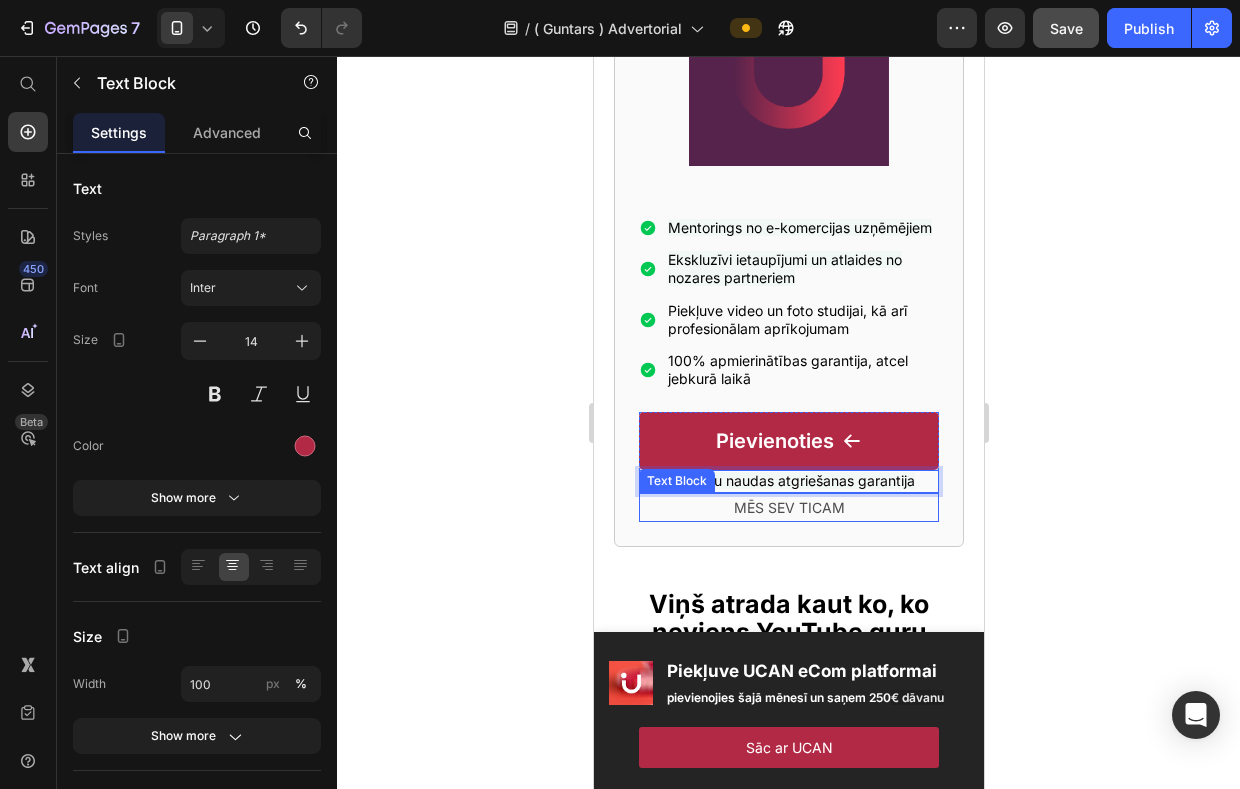 click on "MĒS SEV TICAM" at bounding box center [788, 507] 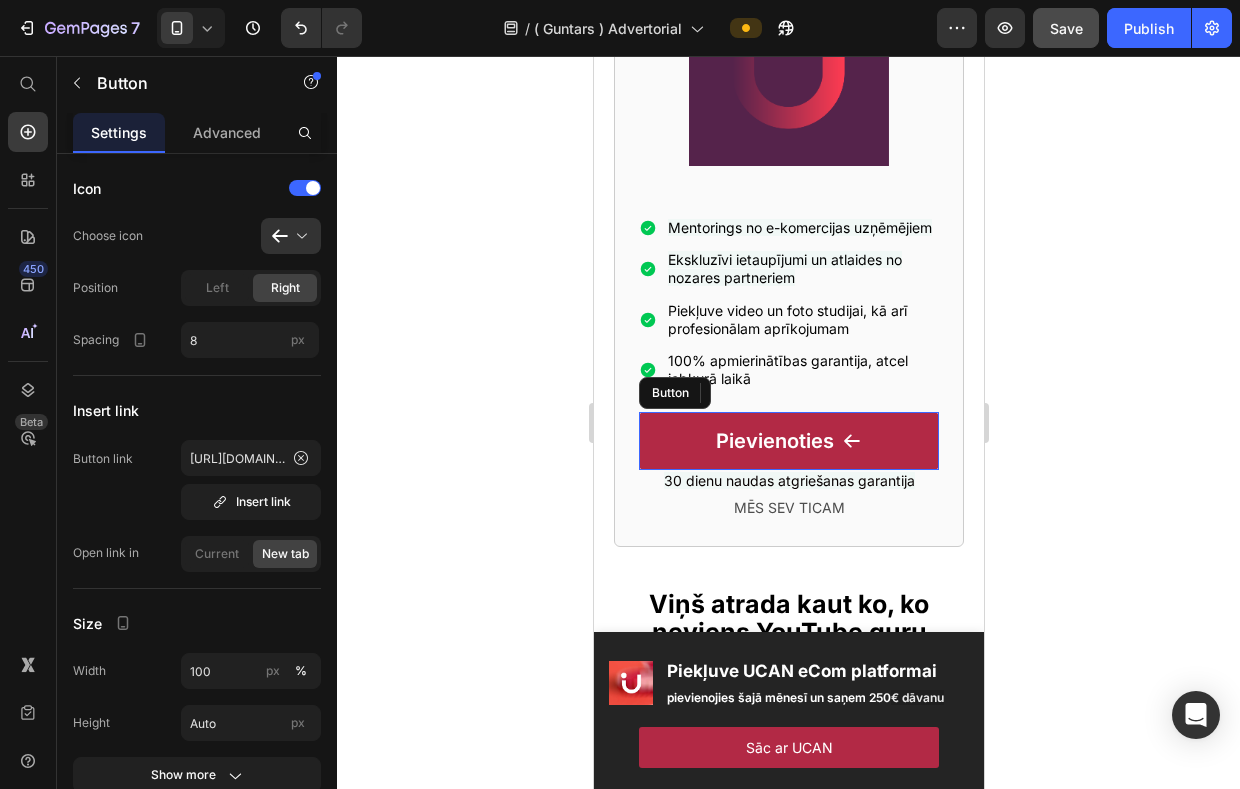 click on "Pievienoties" at bounding box center (788, 441) 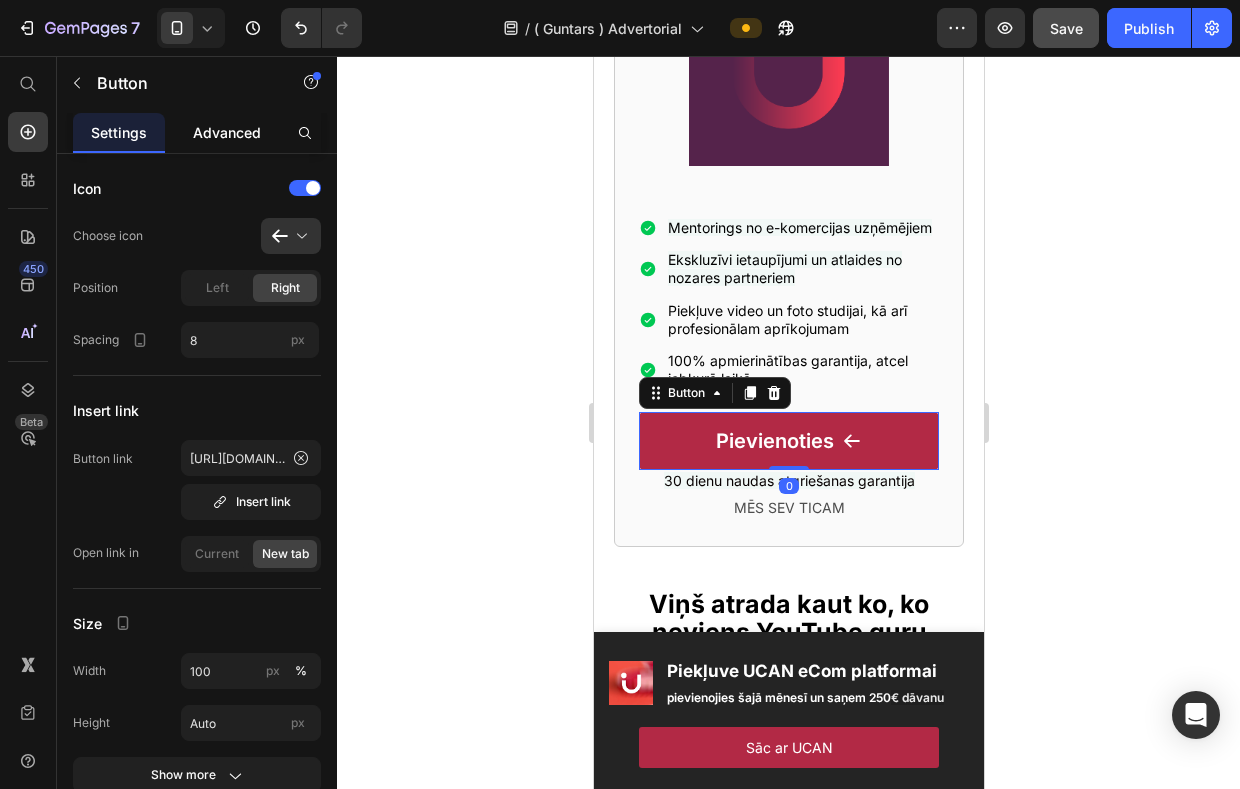 click on "Advanced" 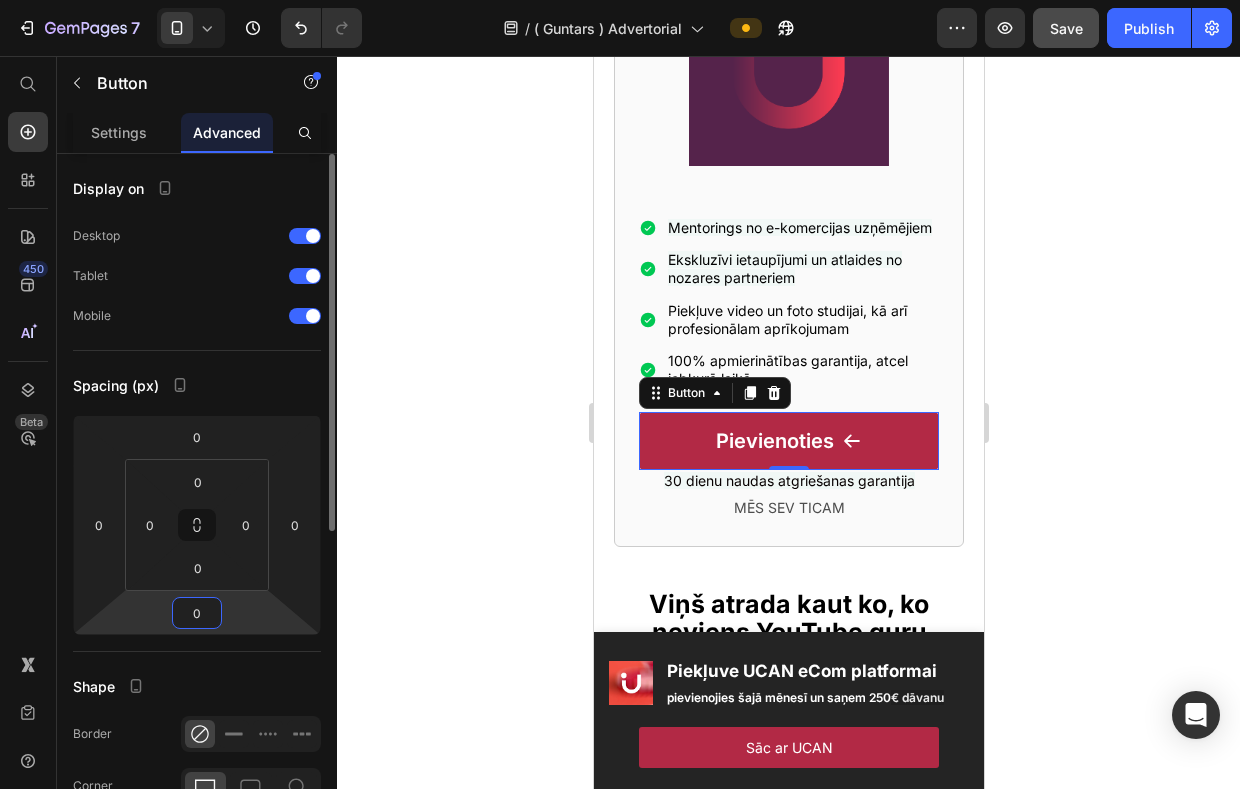 click on "0" at bounding box center [197, 613] 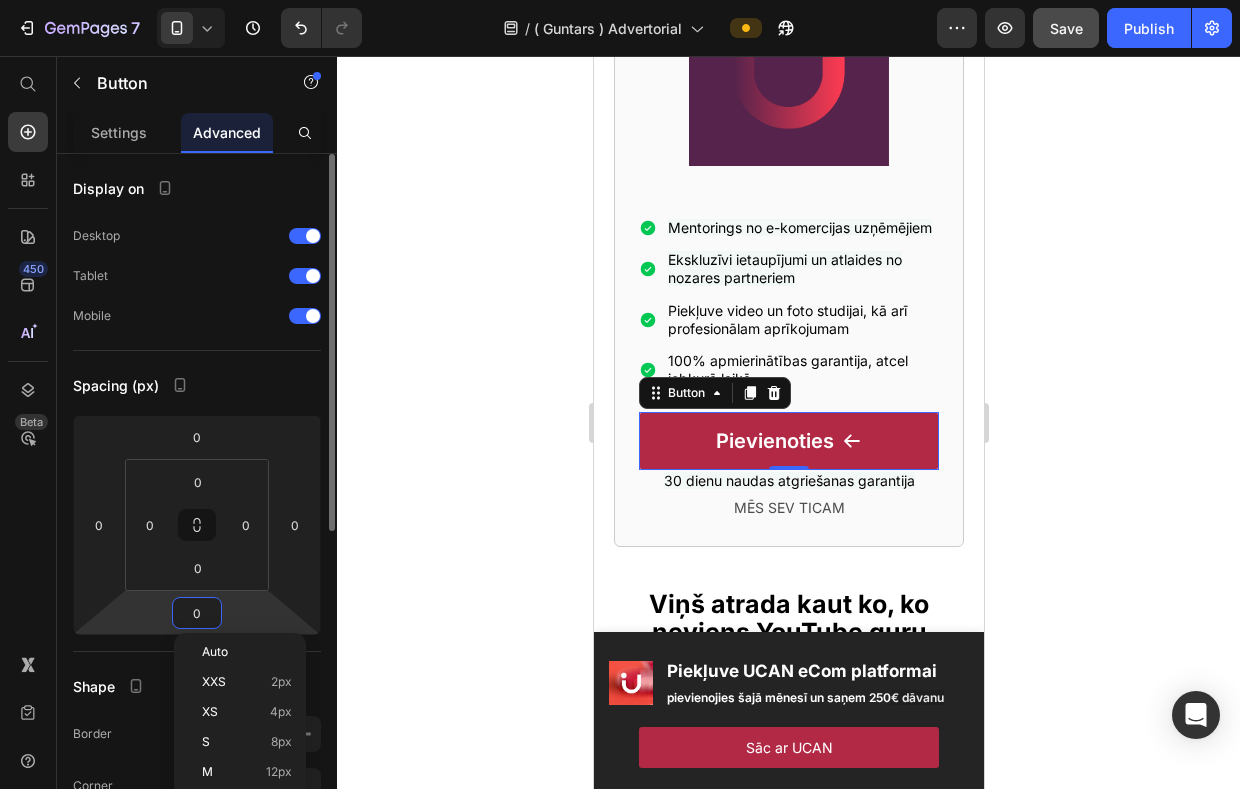 type on "5" 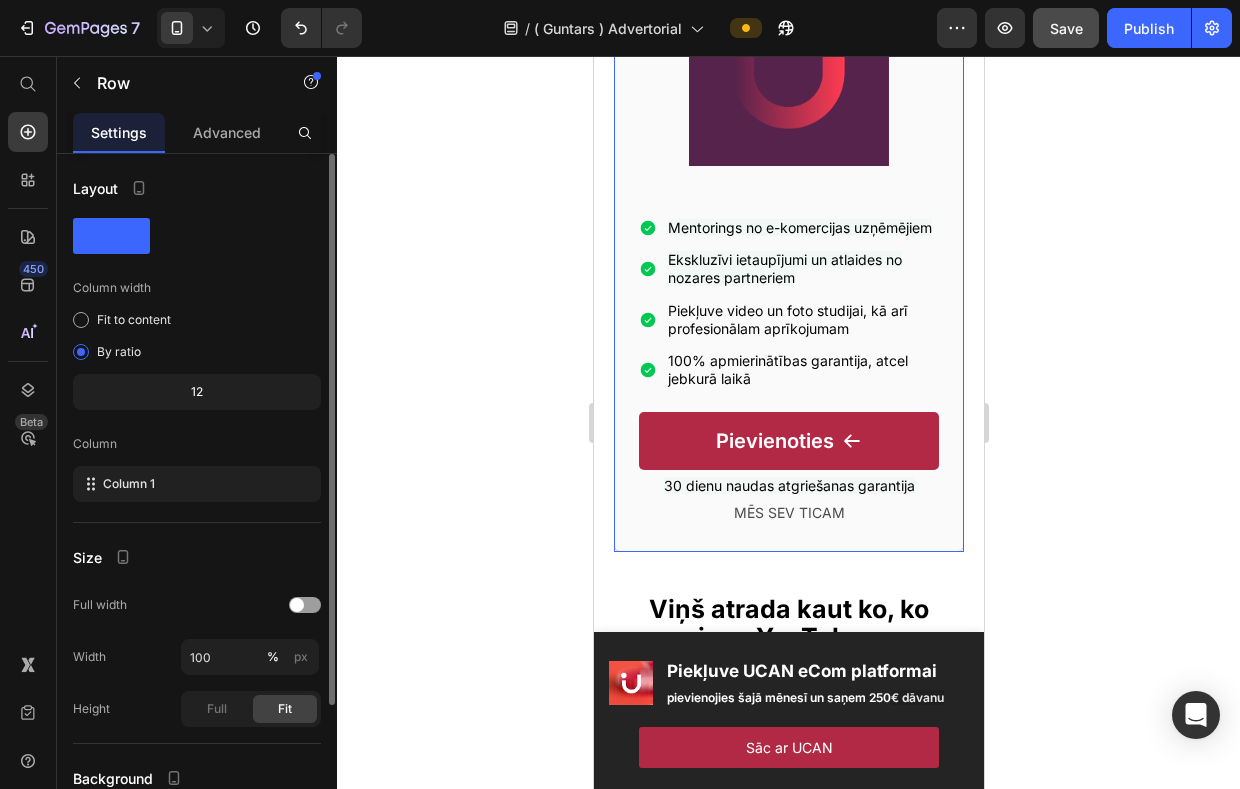 click on "e-komercijas biznesa klubs Heading Icon Icon Icon Icon Icon Icon List 5.0 Text Block | Text Block Pievienojies 40+ uzņēmējiem Text Block Row UCAN Heading Image Mentorings no e-komercijas uzņēmējiem Ekskluzīvi ietaupījumi un atlaides no nozares partneriem Piekļuve video un foto studijai, kā arī profesionālam aprīkojumam 100% apmierinātības garantija, atcel jebkurā laikā Item List
Pievienoties Button   5 30 dienu naudas atgriešanas garantija Text Block MĒS SEV TICAM Text [GEOGRAPHIC_DATA]" at bounding box center (788, 148) 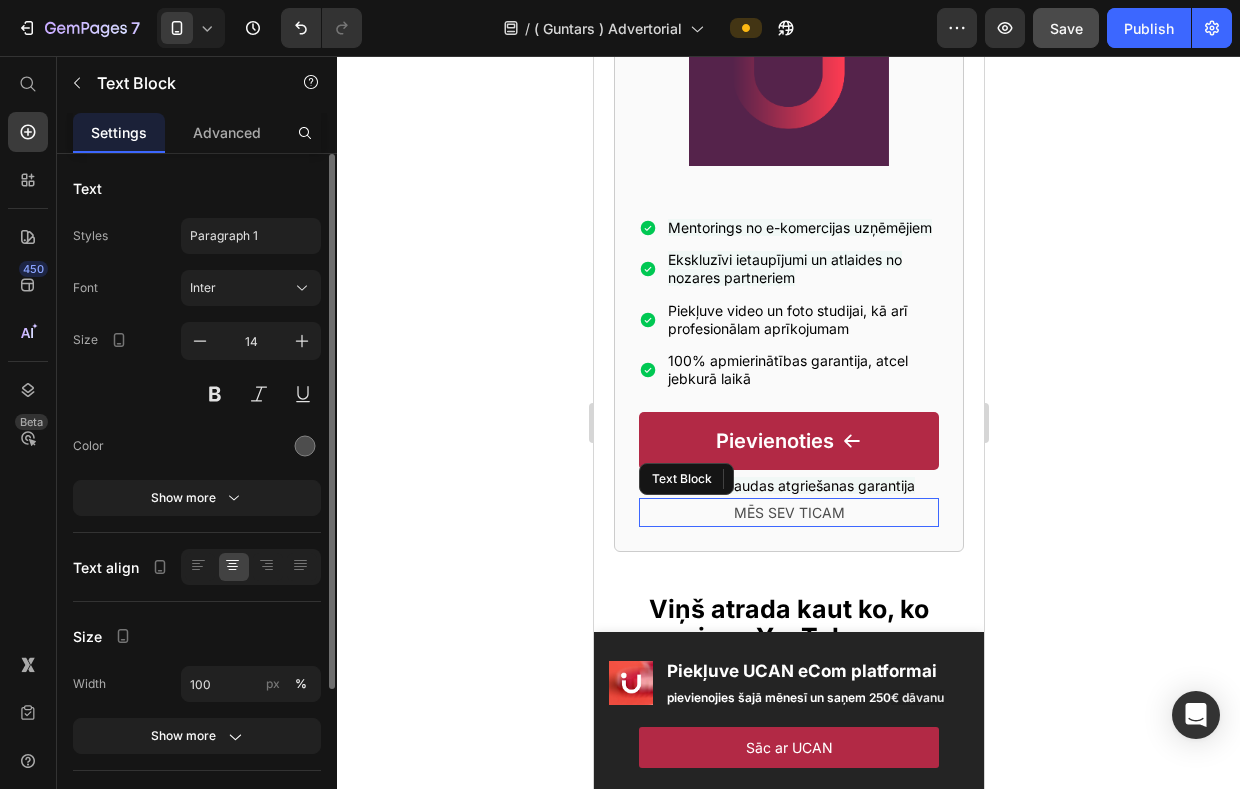 click on "MĒS SEV TICAM" at bounding box center [788, 512] 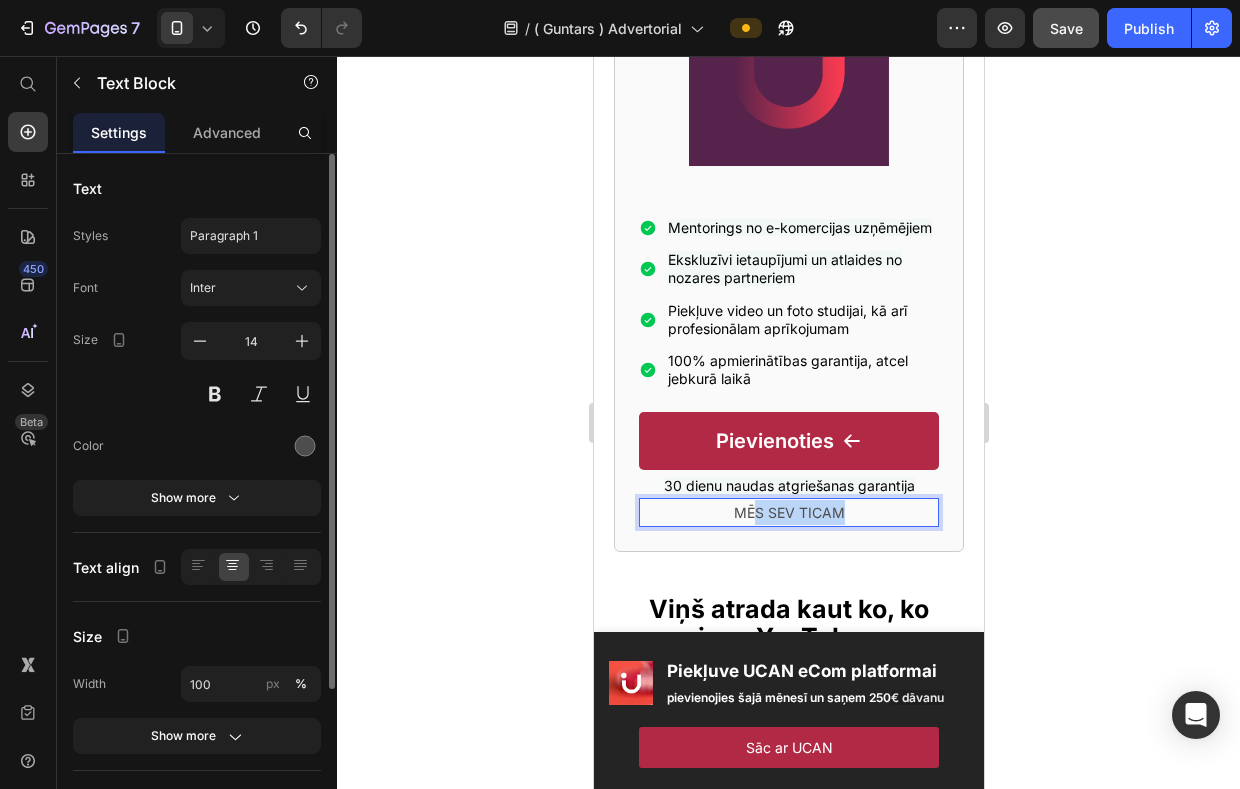 drag, startPoint x: 855, startPoint y: 257, endPoint x: 721, endPoint y: 255, distance: 134.01492 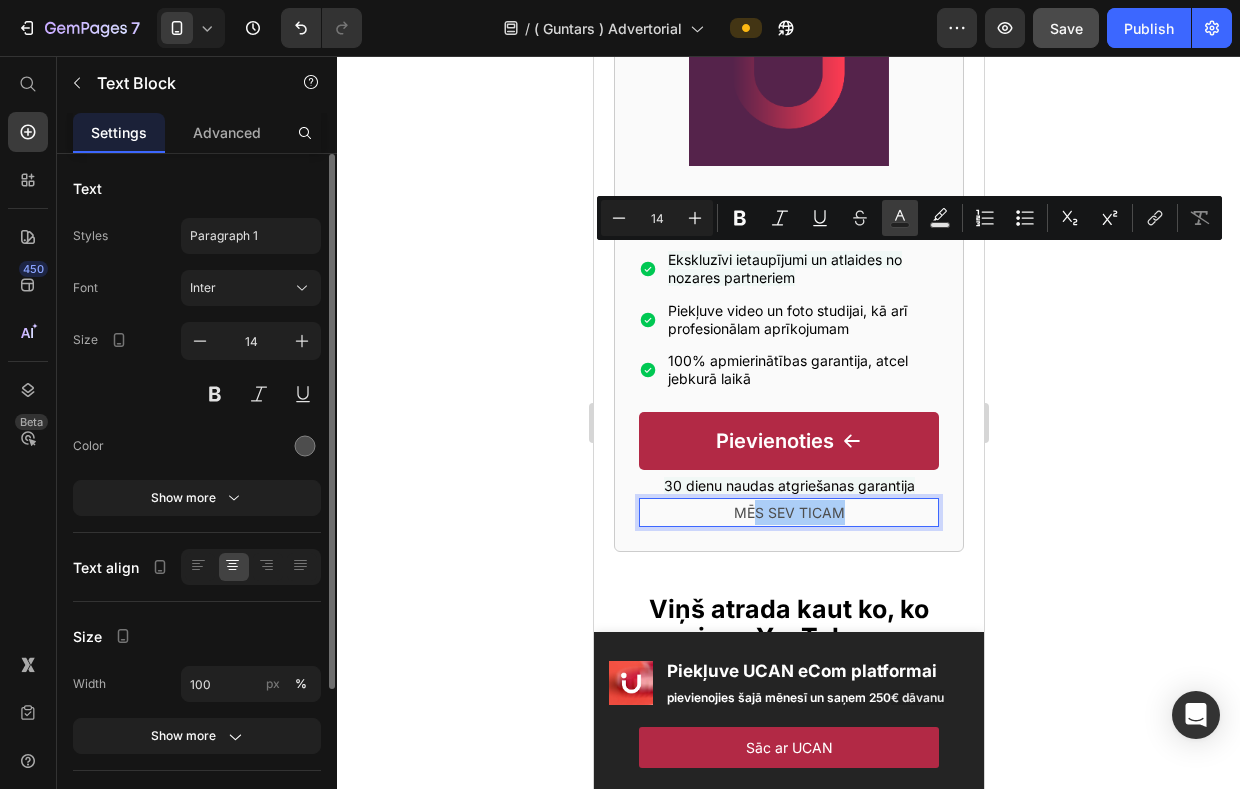 click 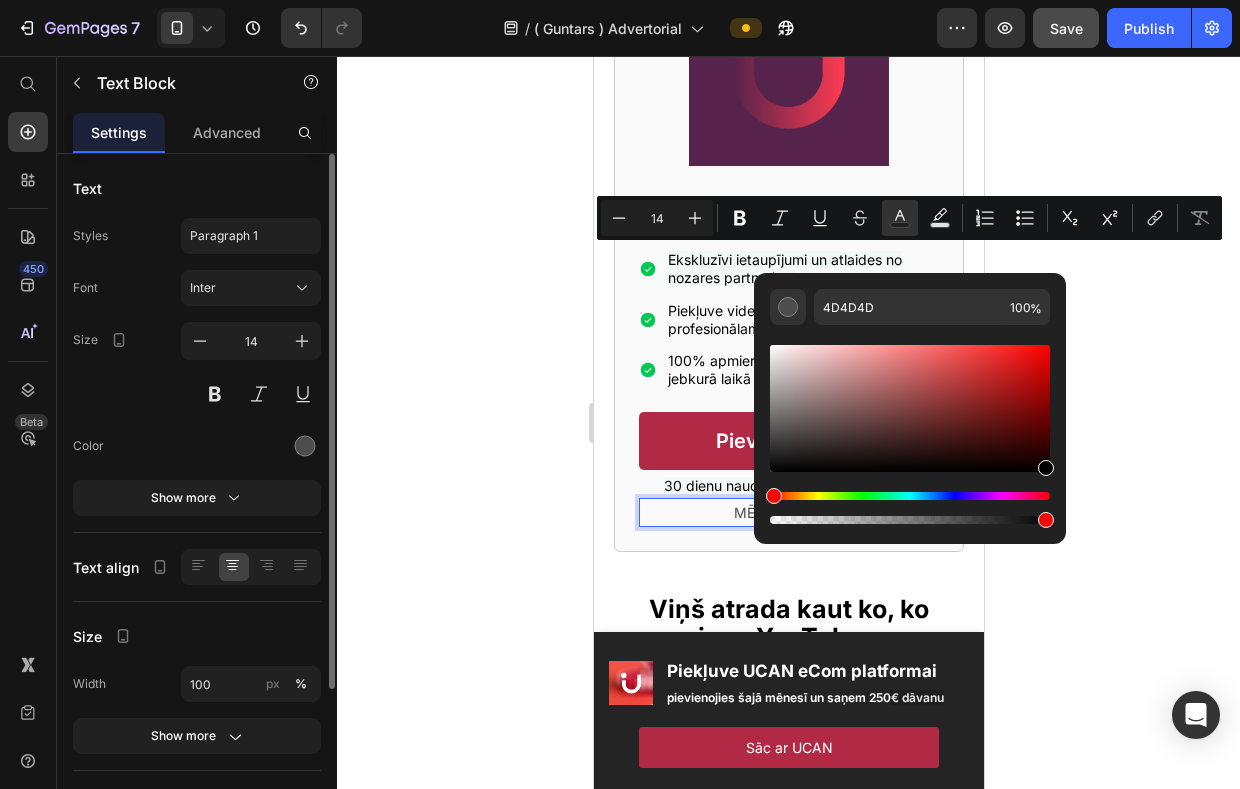 drag, startPoint x: 776, startPoint y: 442, endPoint x: 1144, endPoint y: 518, distance: 375.7659 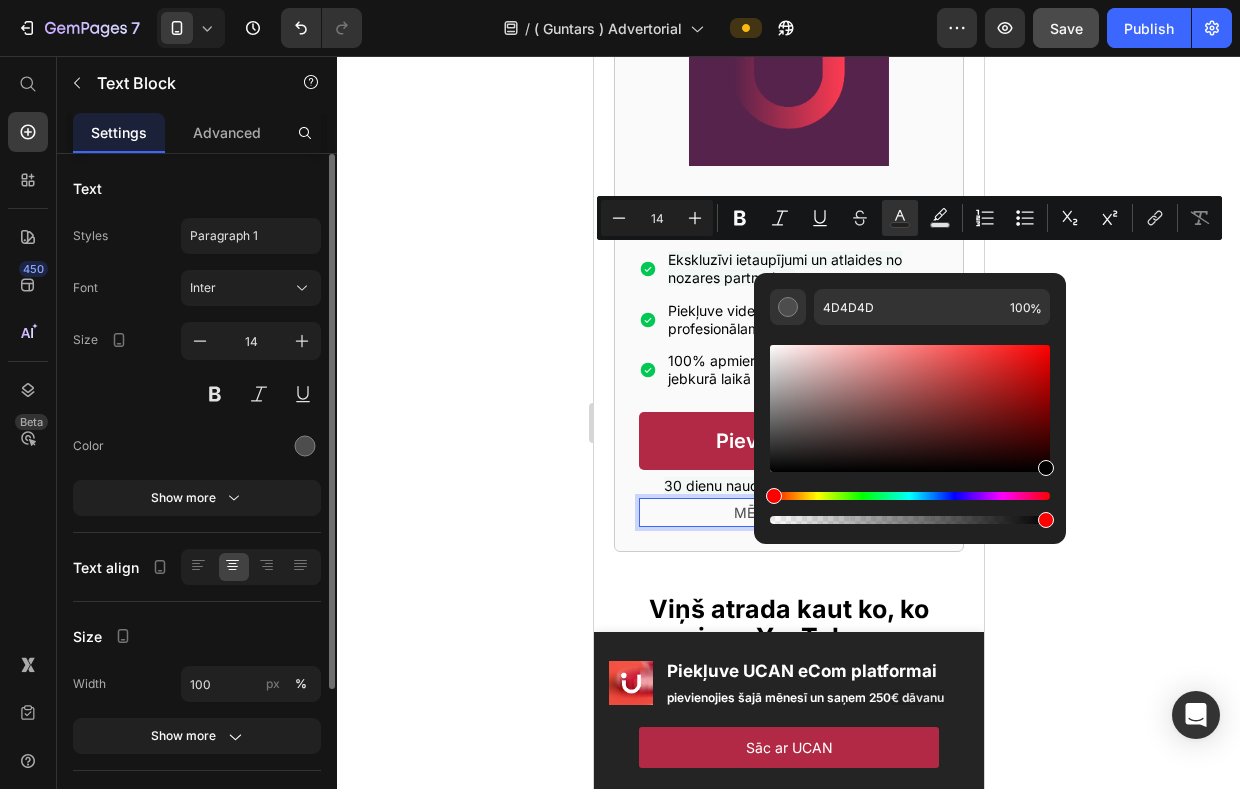 type on "000000" 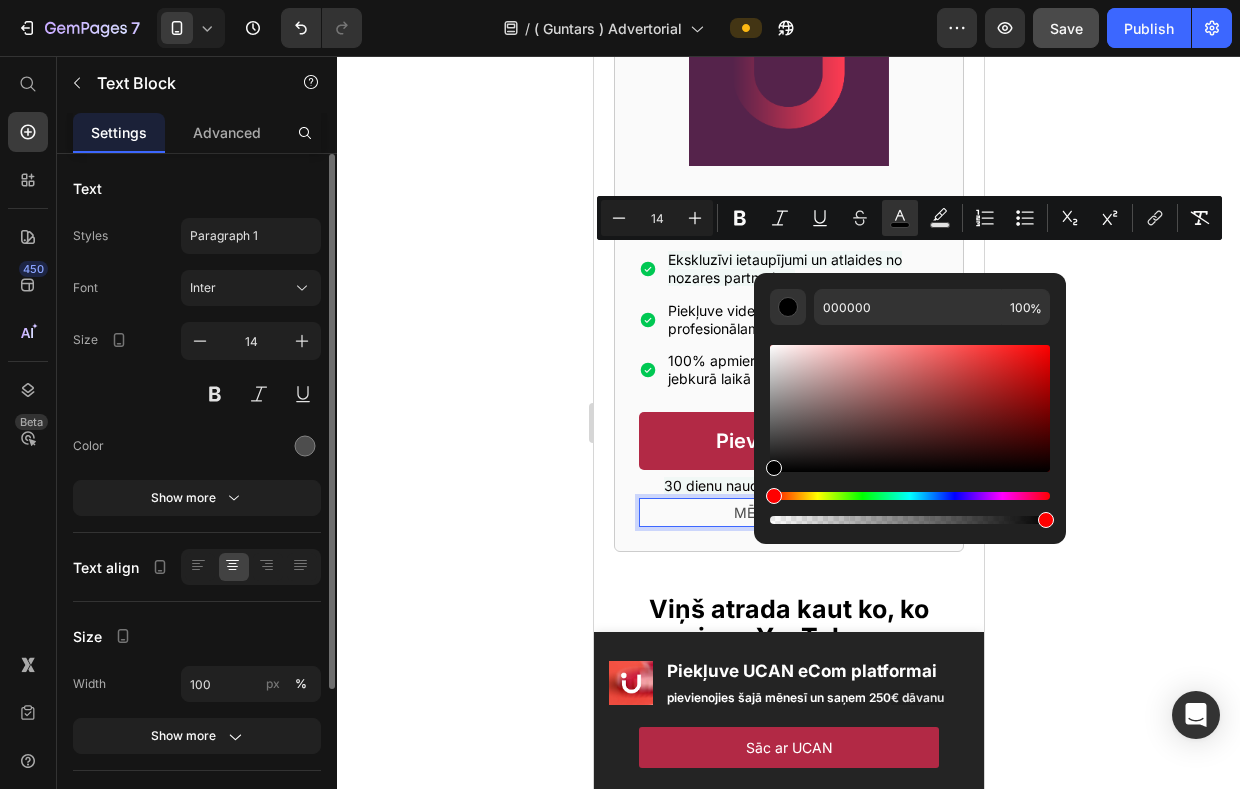 click 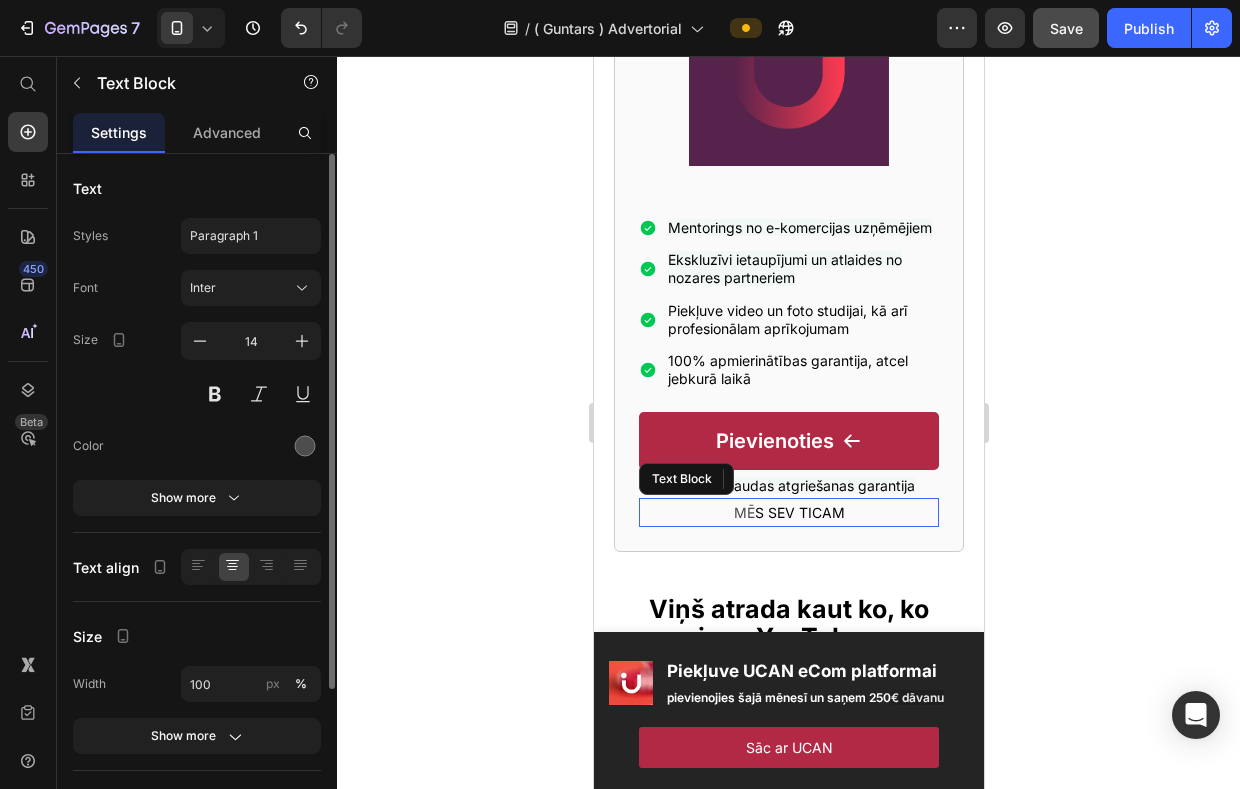 click on "MĒ S SEV TICAM" at bounding box center [788, 512] 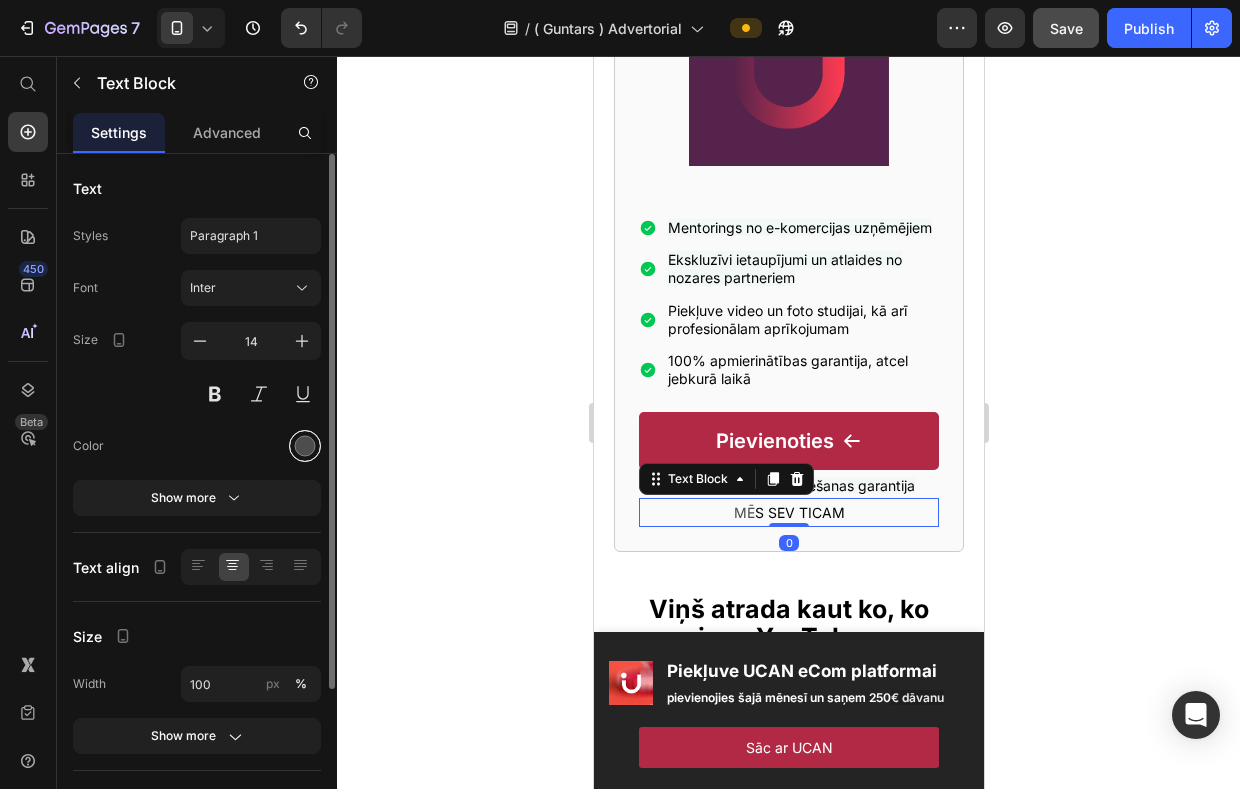 click at bounding box center [305, 446] 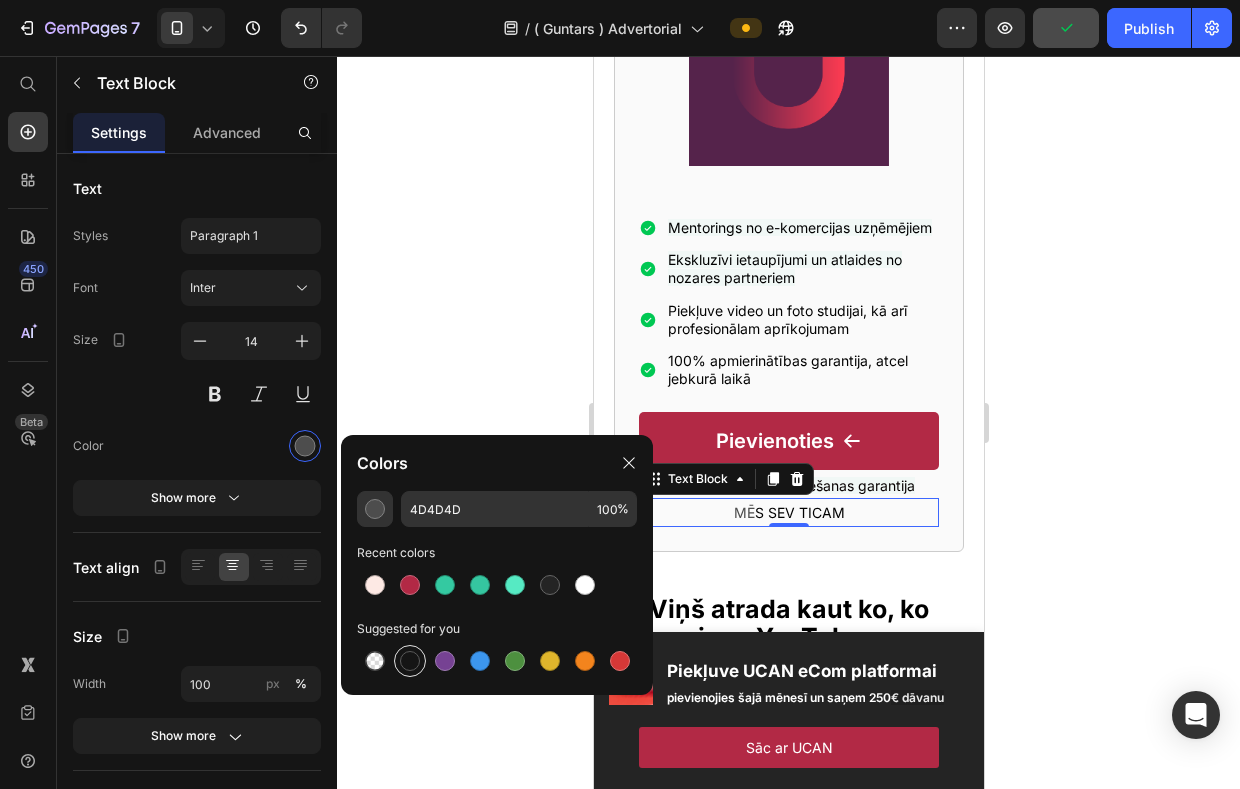 click at bounding box center (410, 661) 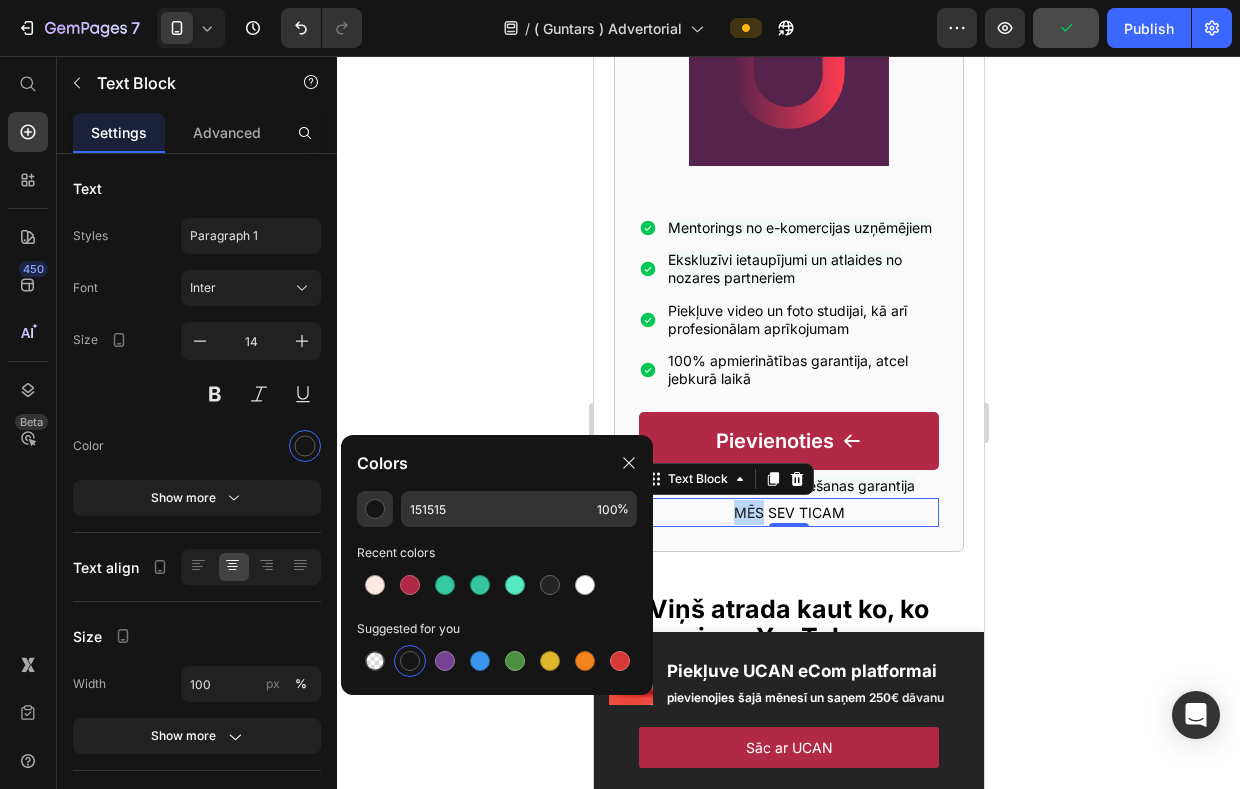click on "MĒ S SEV TICAM" at bounding box center [788, 512] 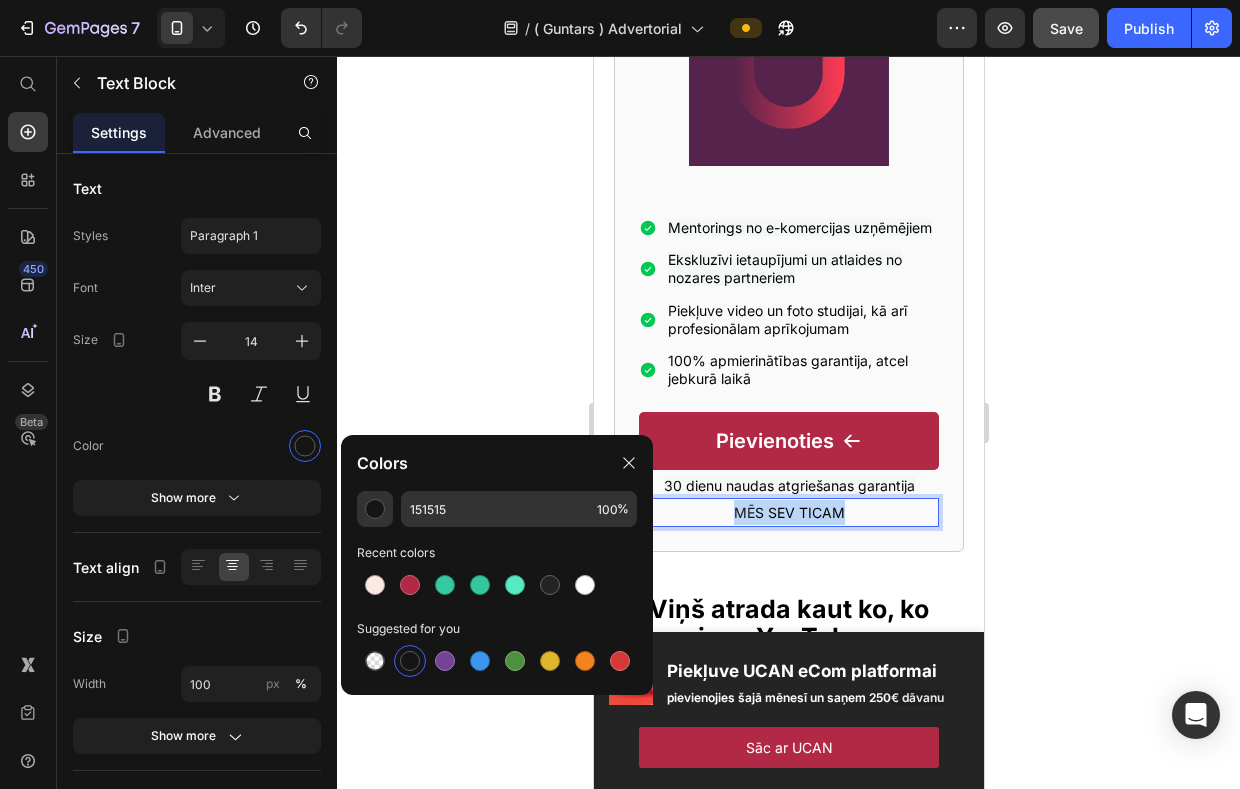 click on "MĒ S SEV TICAM" at bounding box center [788, 512] 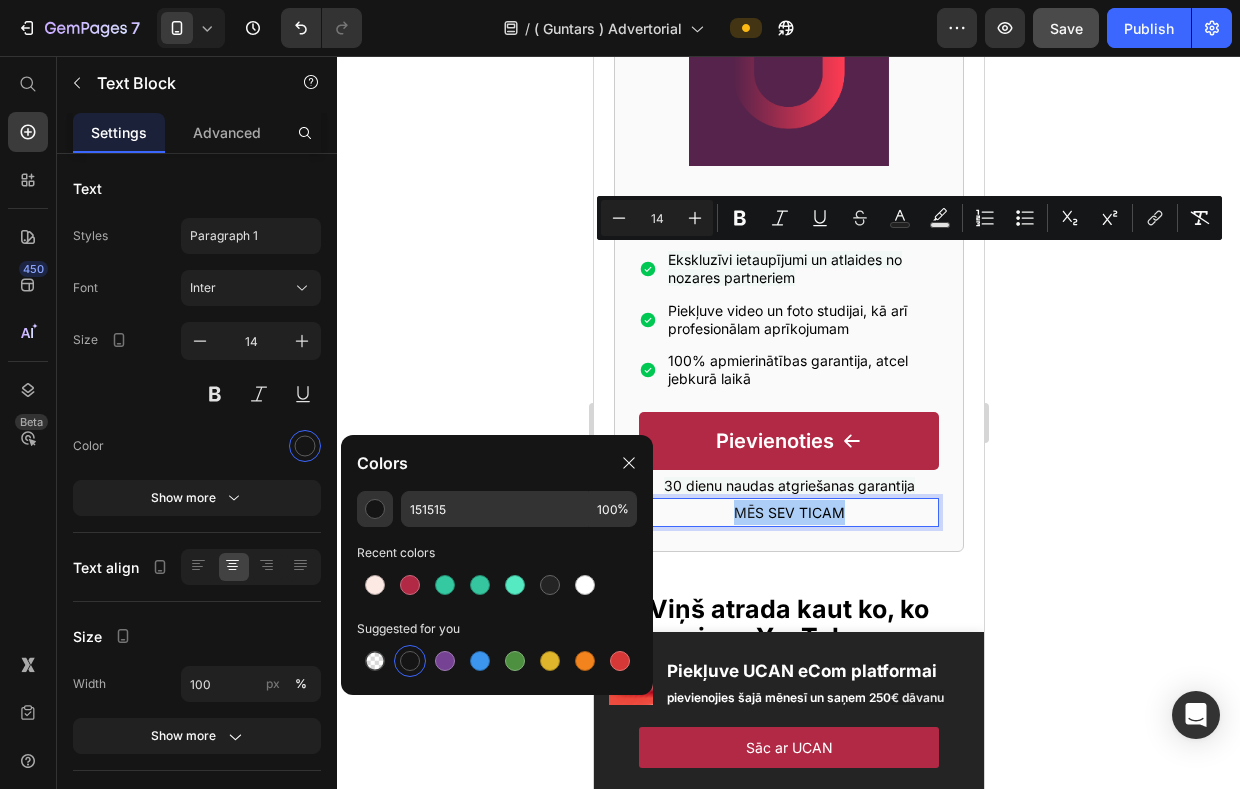 click at bounding box center (410, 661) 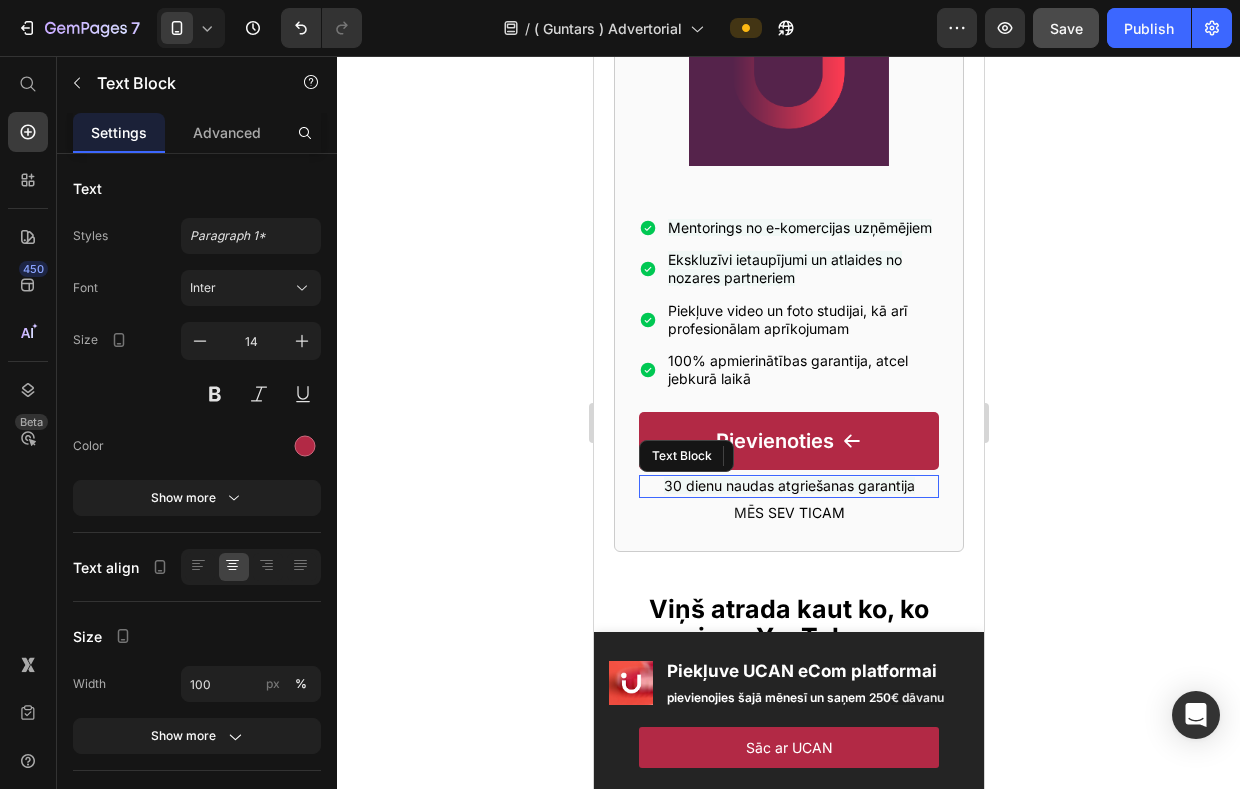 click on "30 dienu naudas atgriešanas garantija" at bounding box center [788, 485] 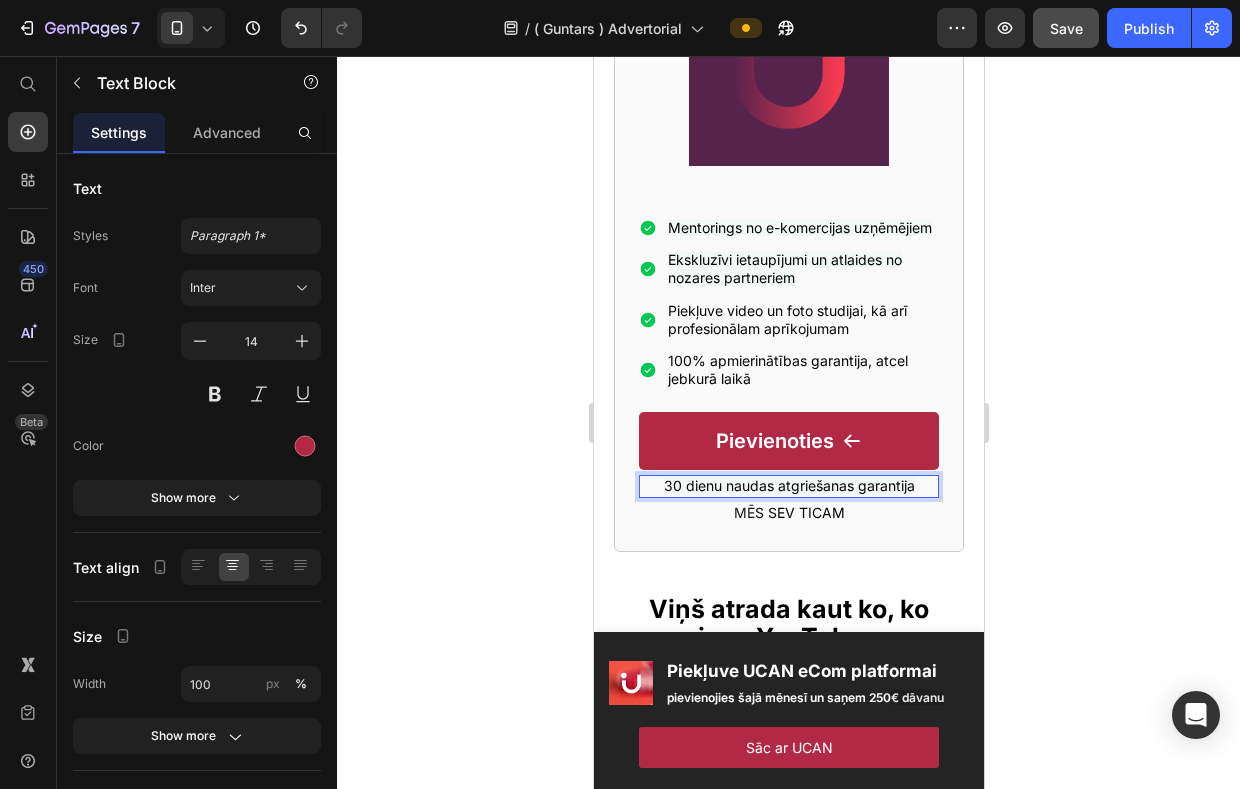 click on "30 dienu naudas atgriešanas garantija" at bounding box center (788, 485) 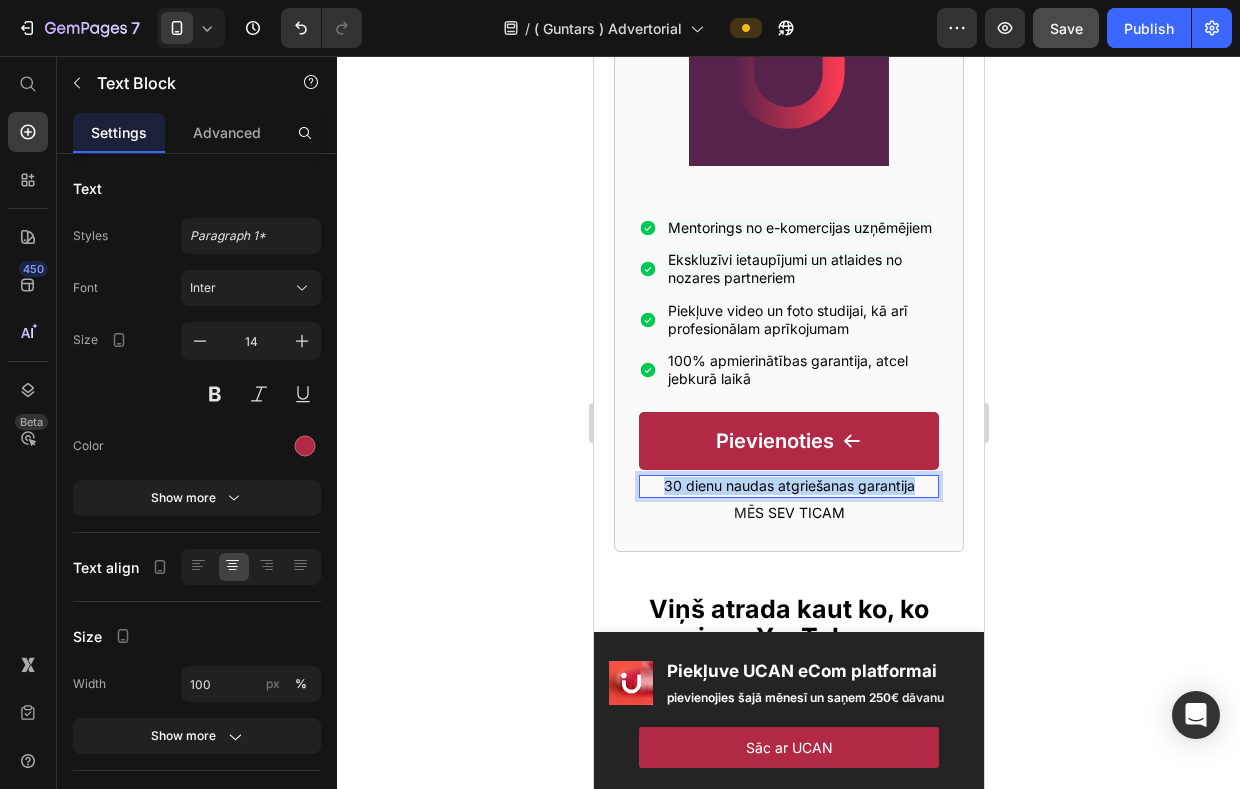 click on "30 dienu naudas atgriešanas garantija" at bounding box center [788, 485] 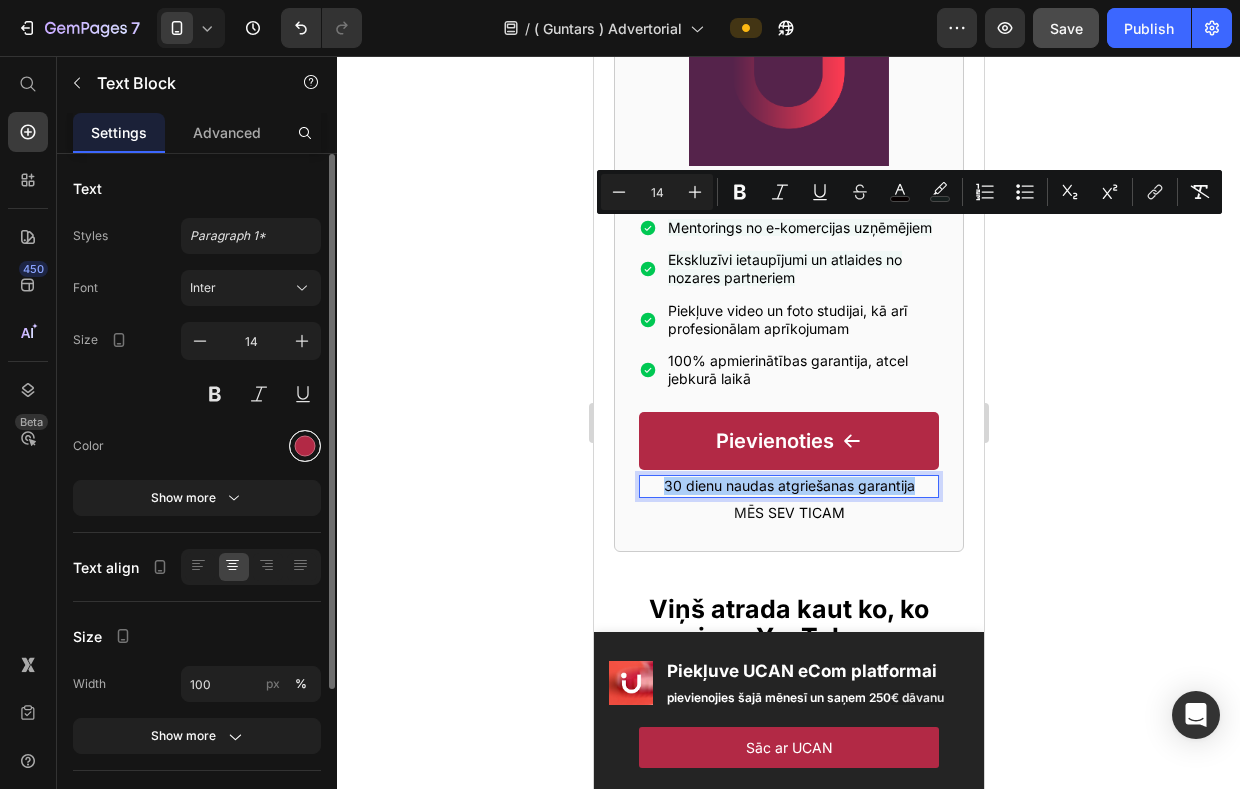 click at bounding box center [305, 446] 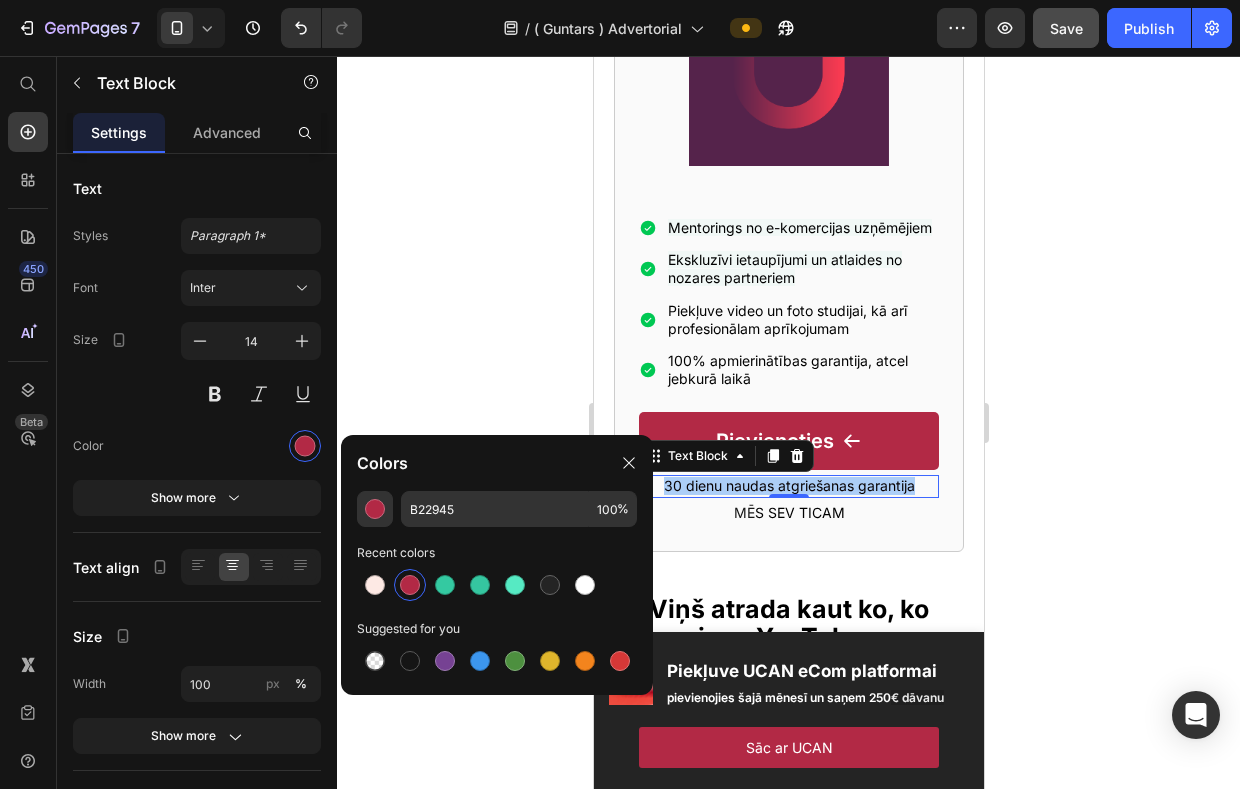 click at bounding box center (410, 585) 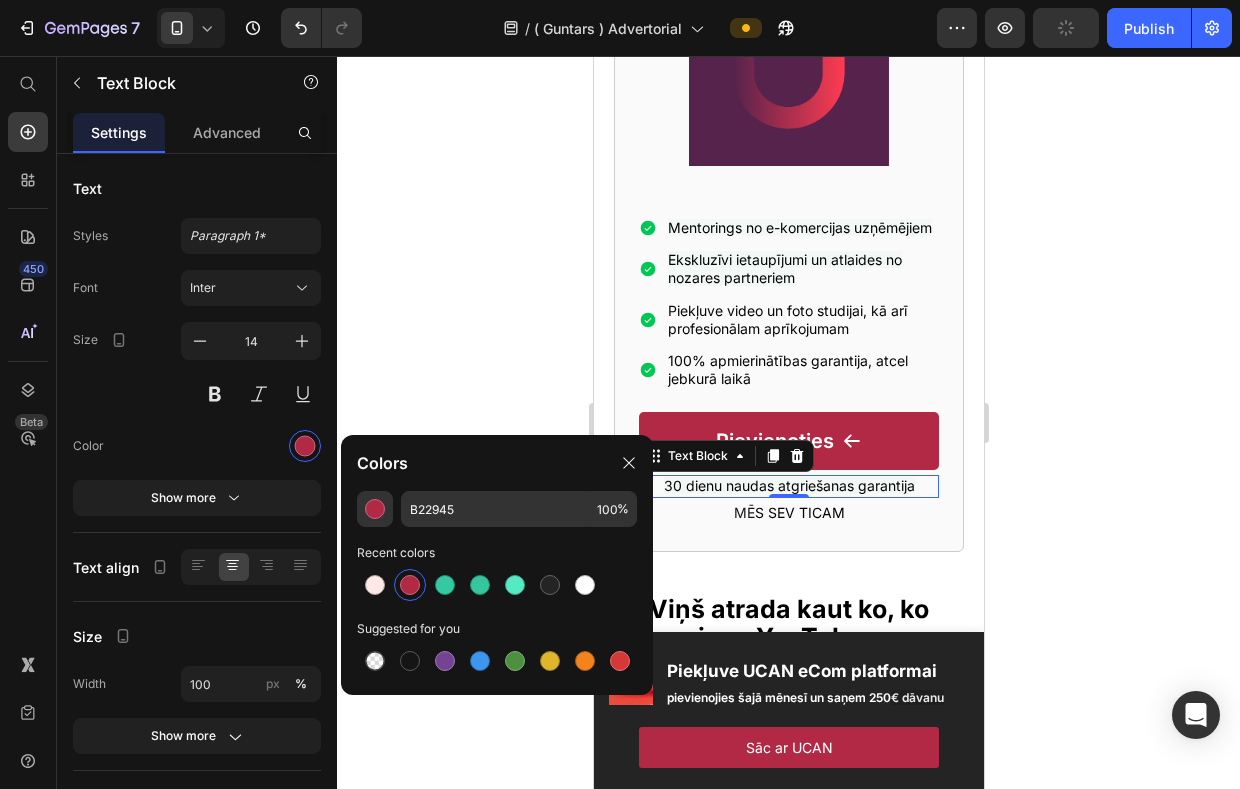 click 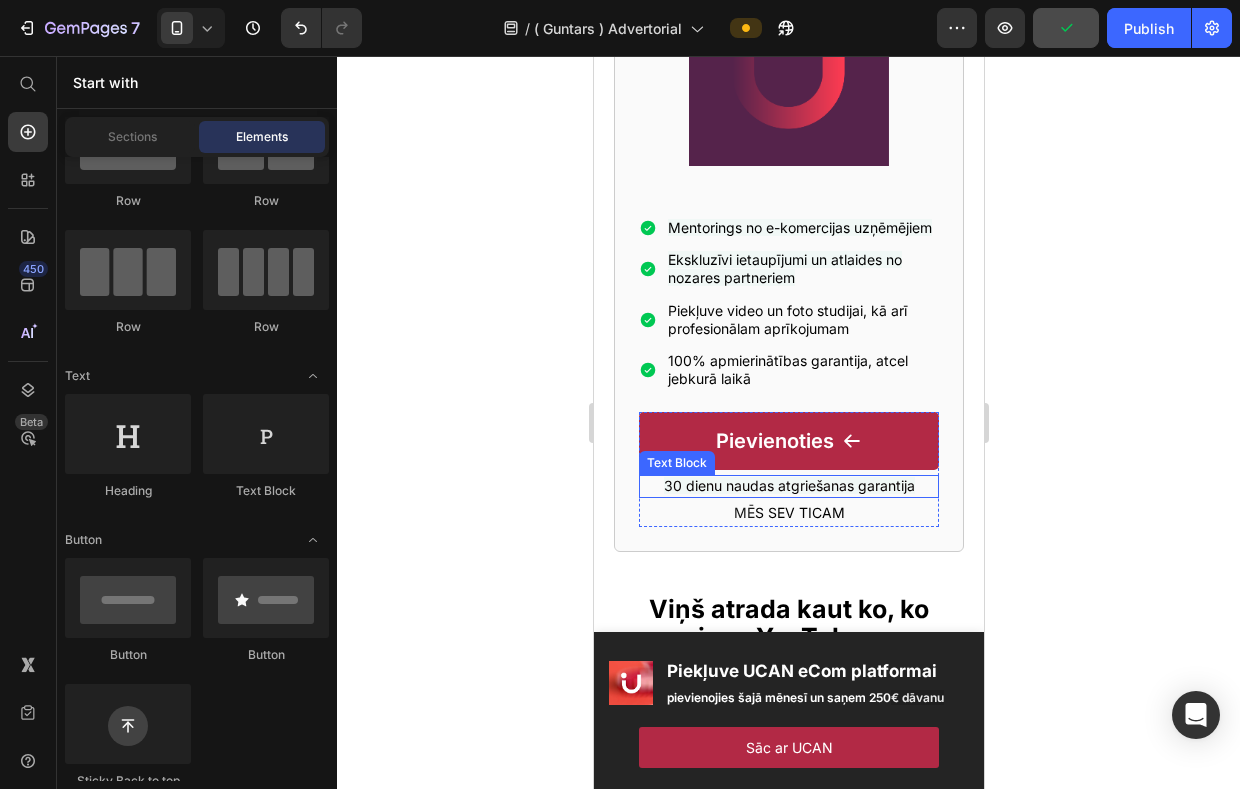 click on "30 dienu naudas atgriešanas garantija" at bounding box center [788, 485] 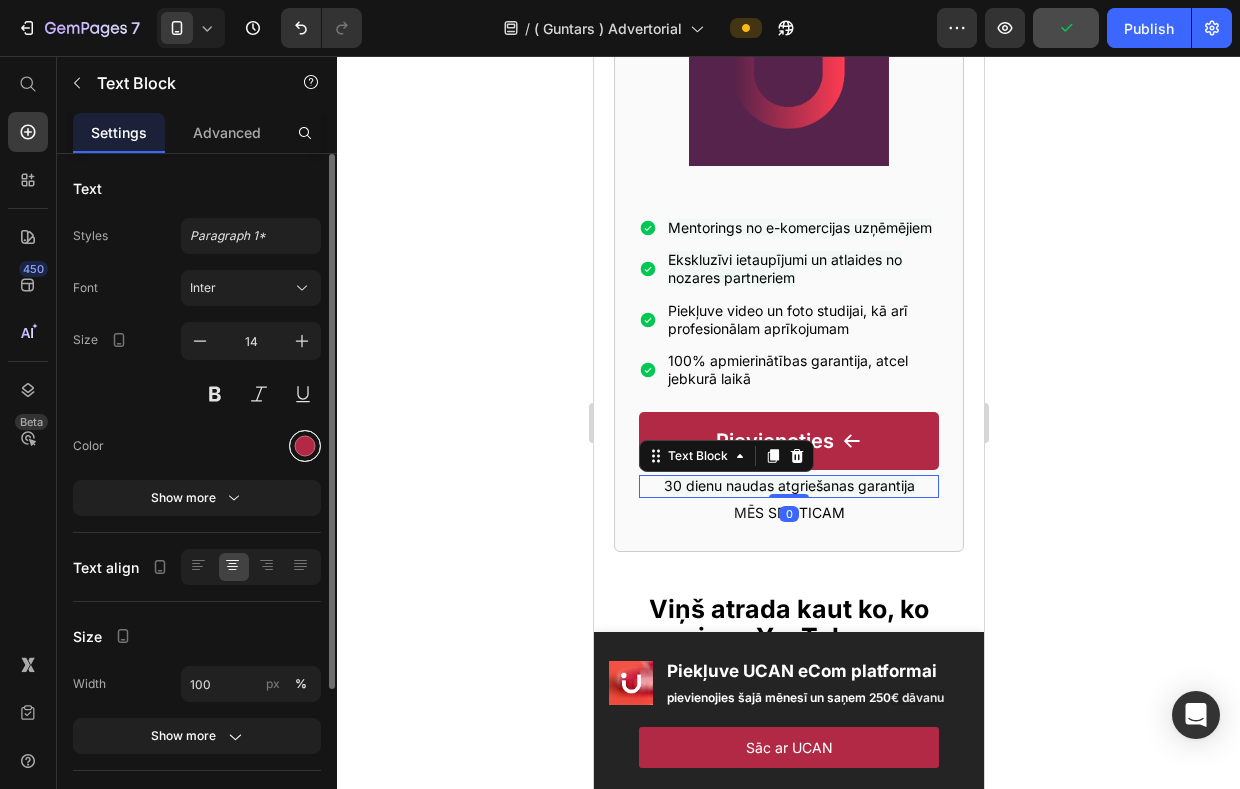 click at bounding box center [305, 446] 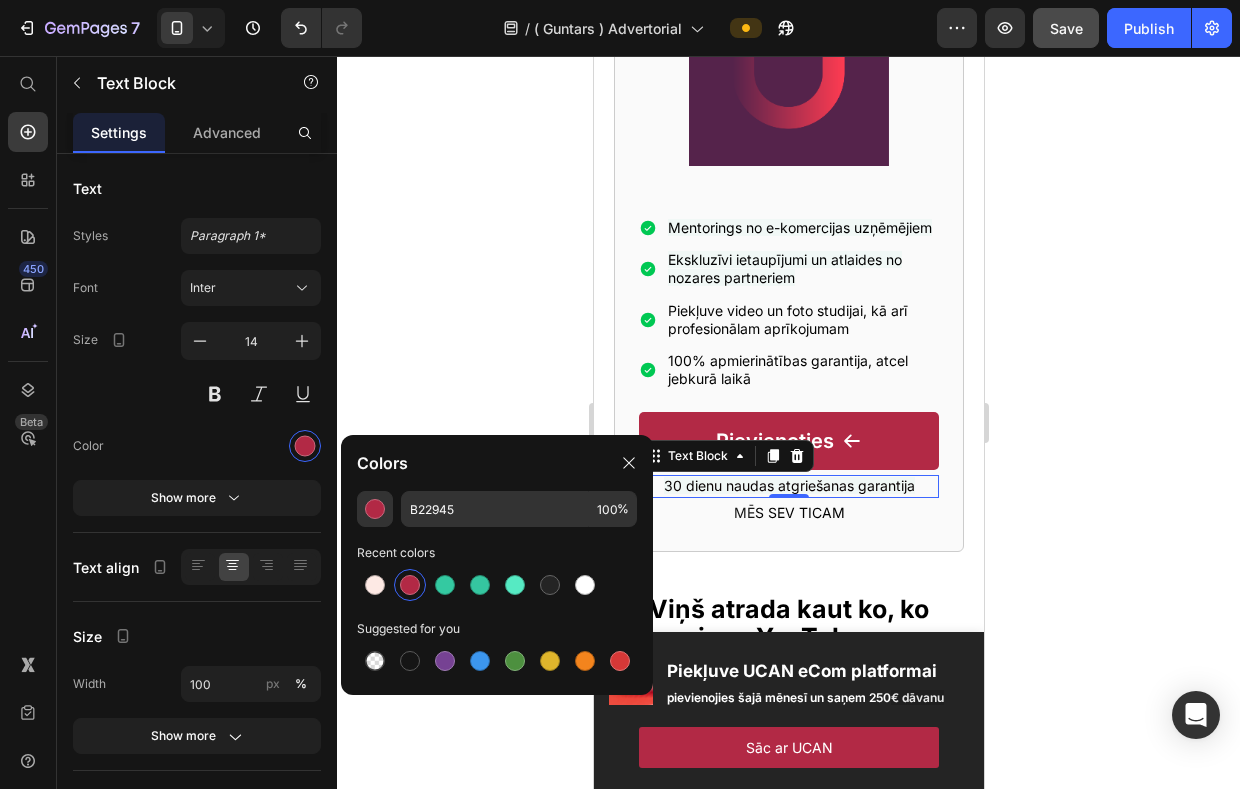 click at bounding box center [410, 585] 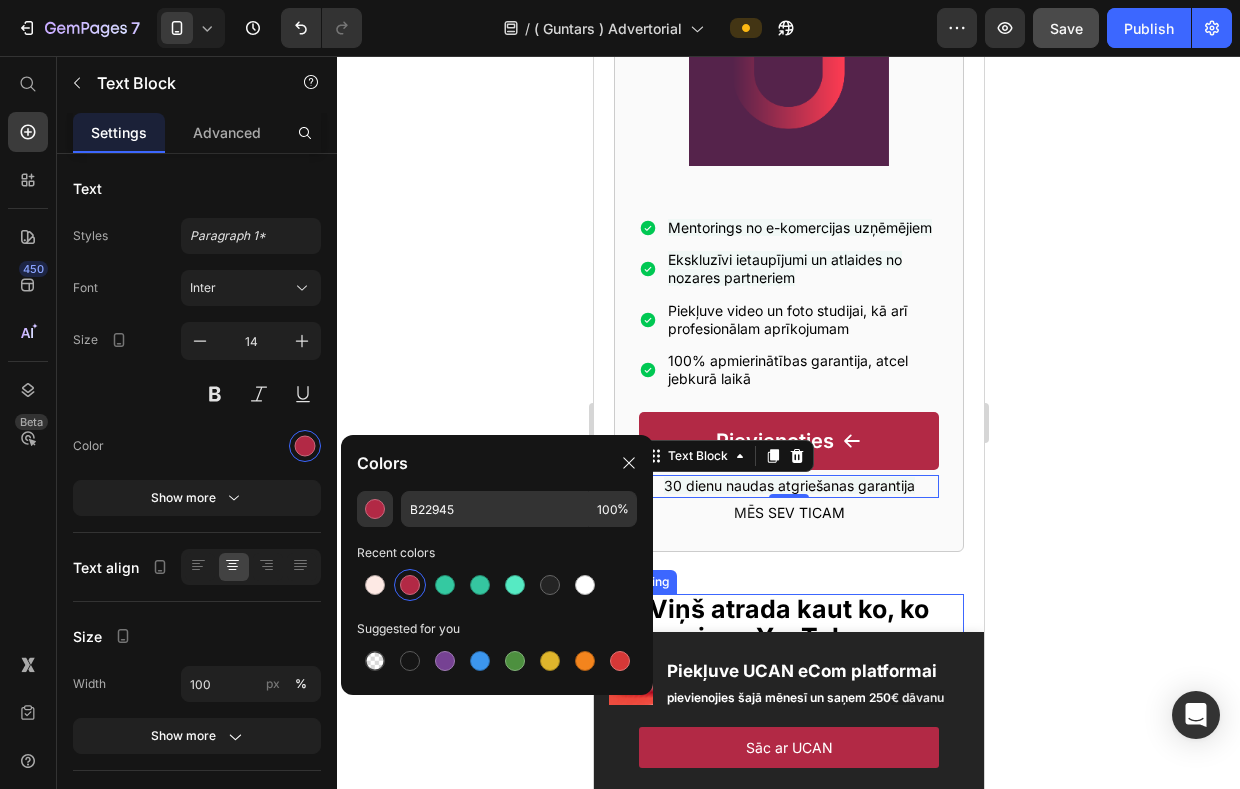 click 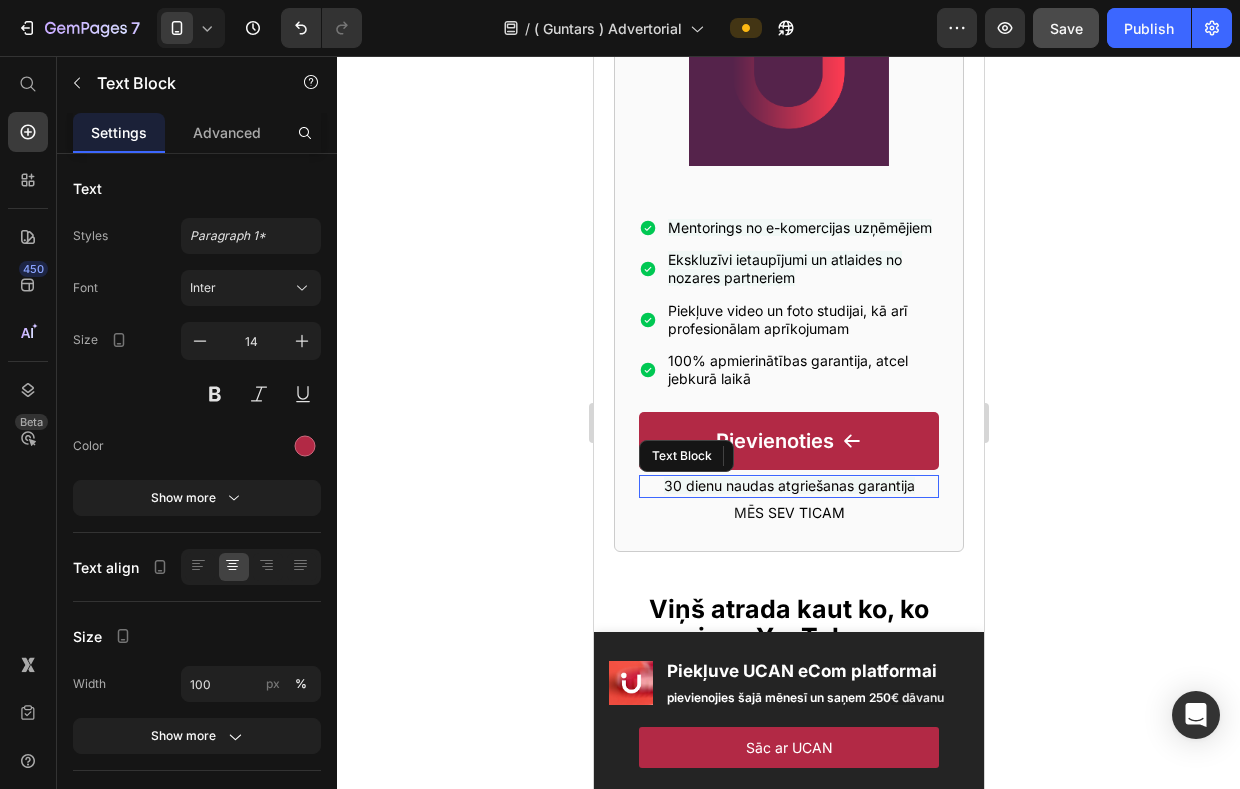 click on "30 dienu naudas atgriešanas garantija" at bounding box center [788, 485] 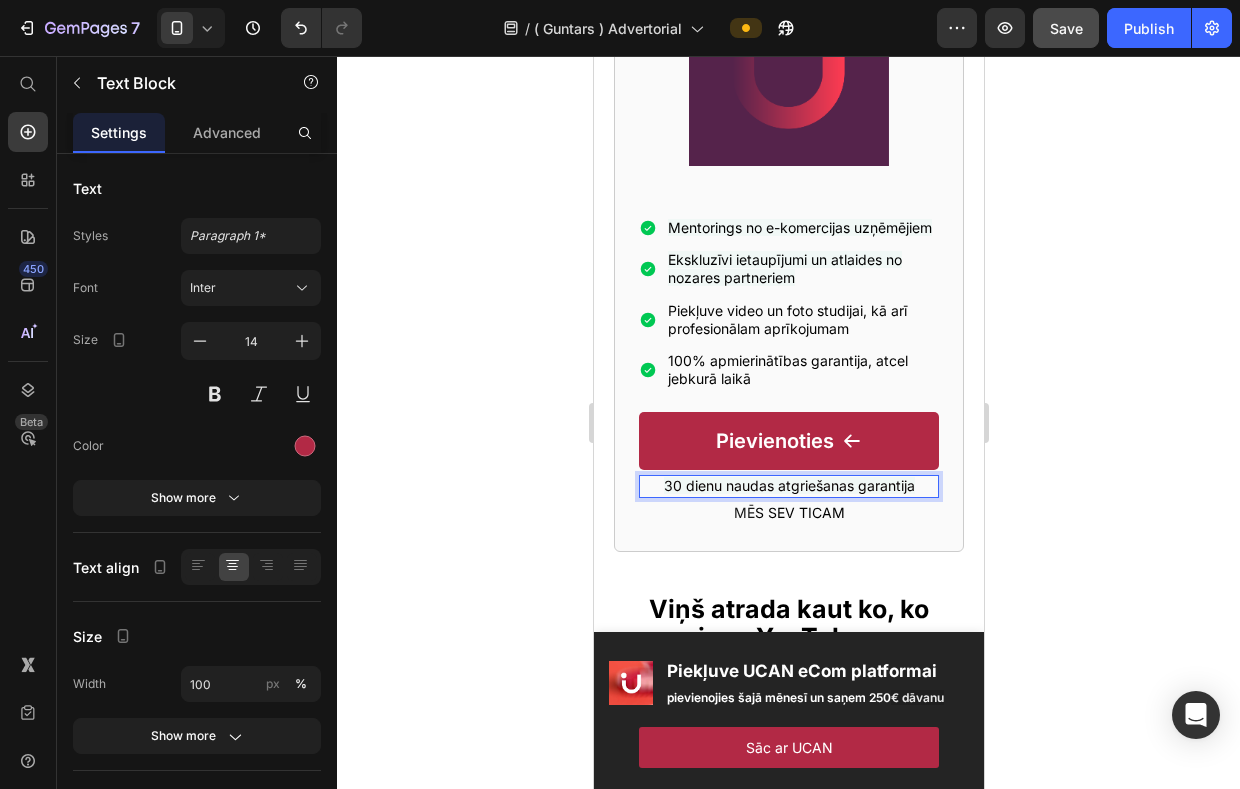 click on "30 dienu naudas atgriešanas garantija" at bounding box center (788, 485) 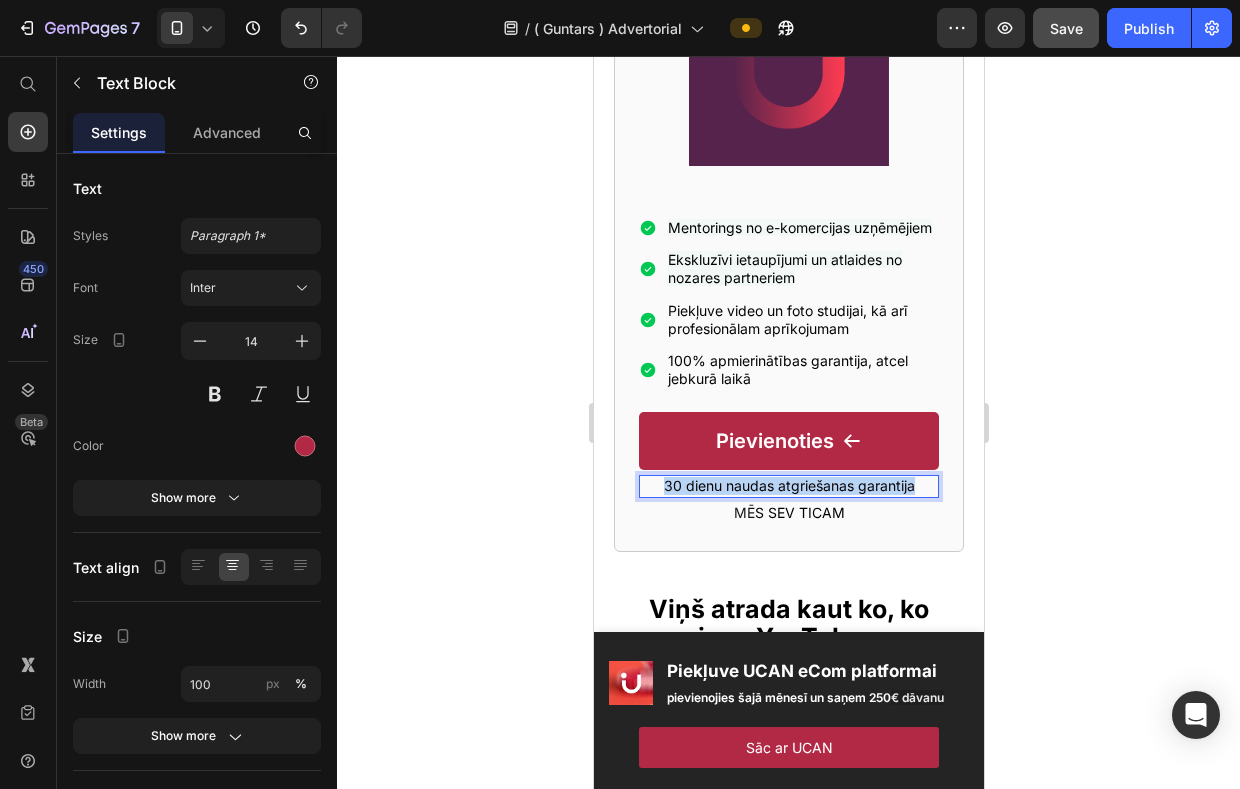 click on "30 dienu naudas atgriešanas garantija" at bounding box center [788, 485] 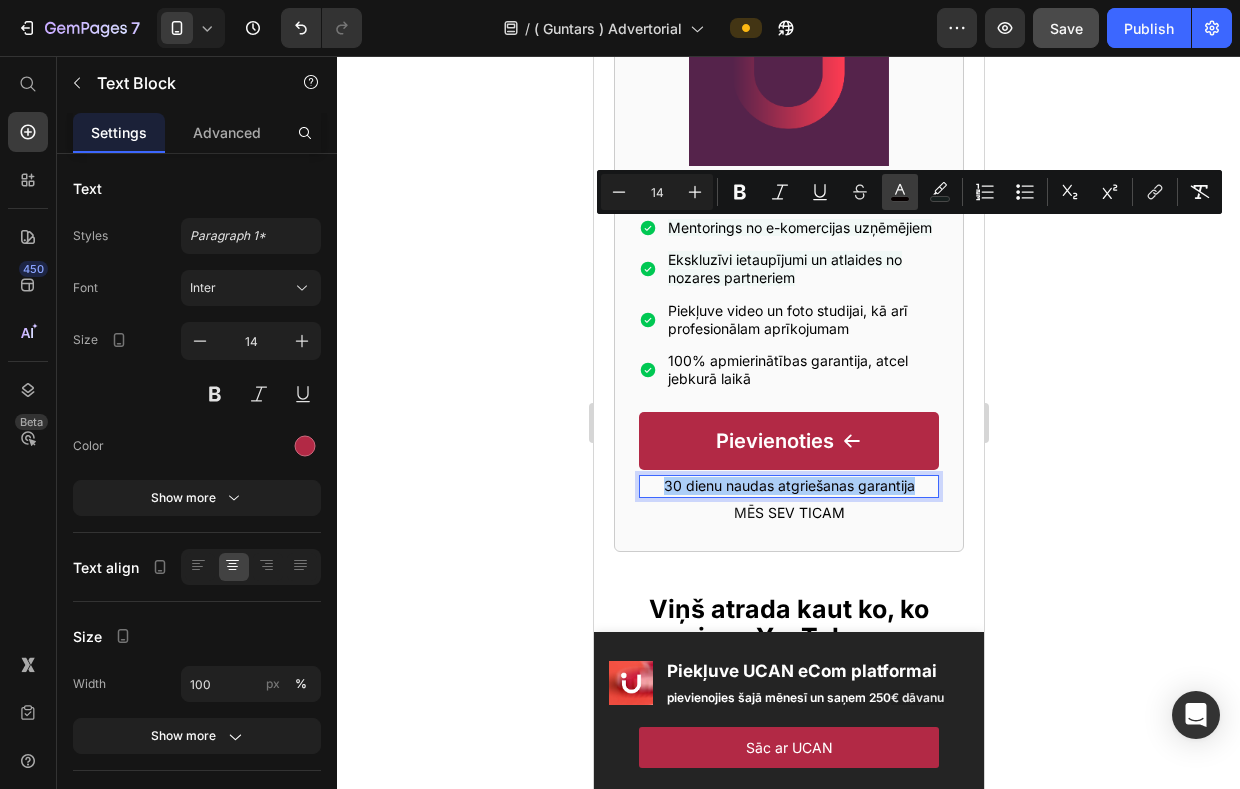 click 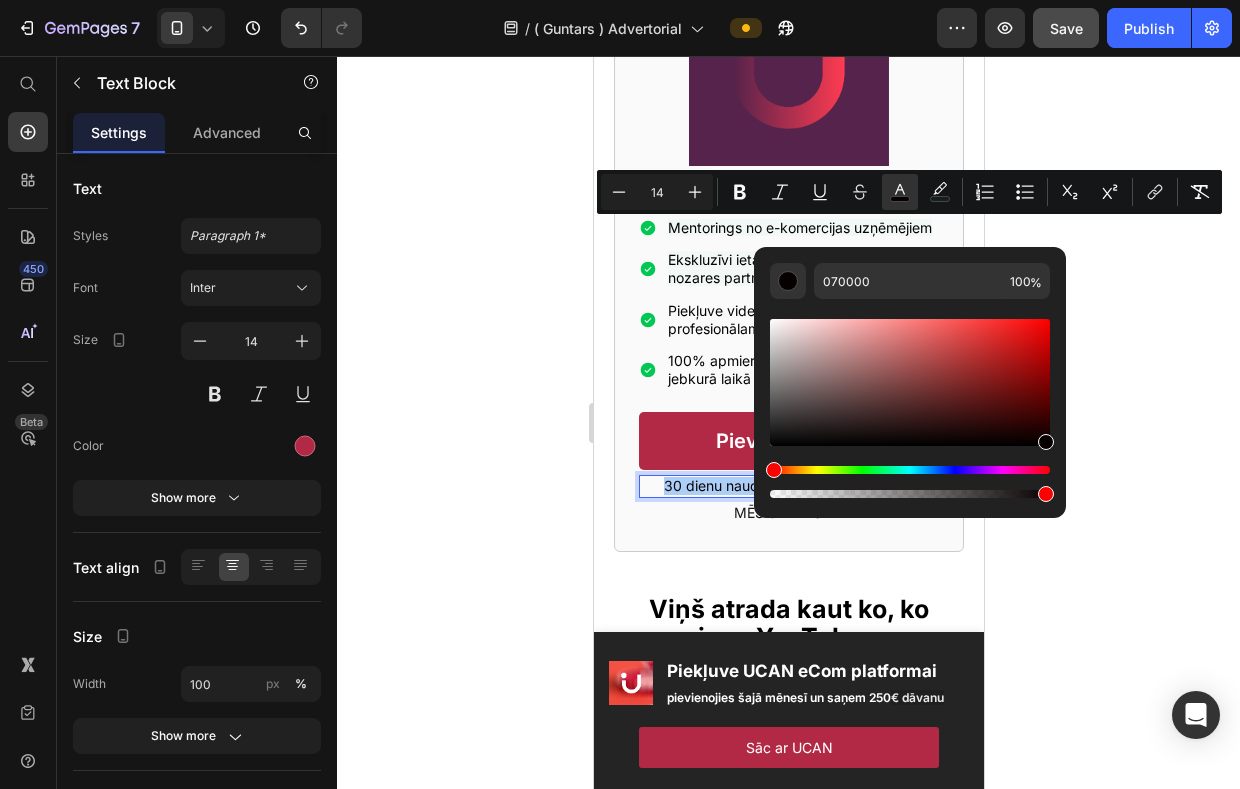 click at bounding box center (910, 382) 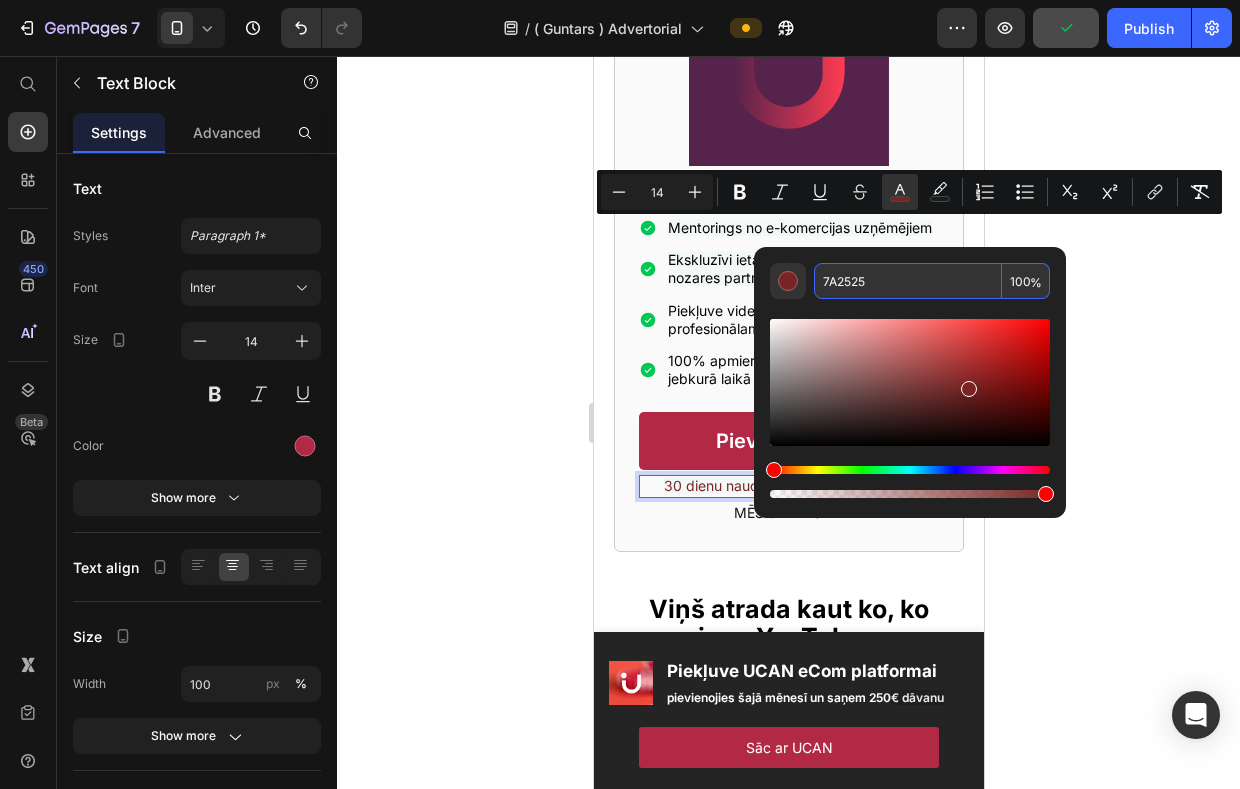 click on "7A2525" at bounding box center [908, 281] 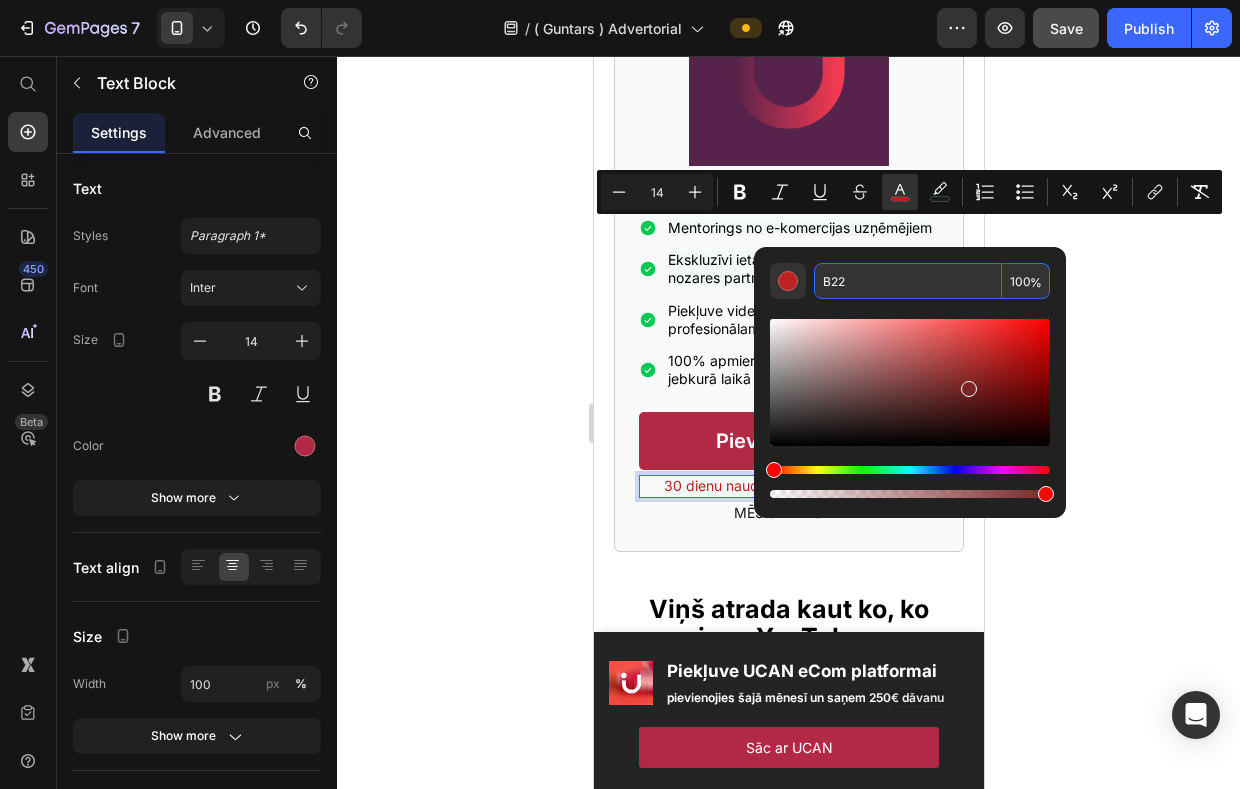 type on "BB2222" 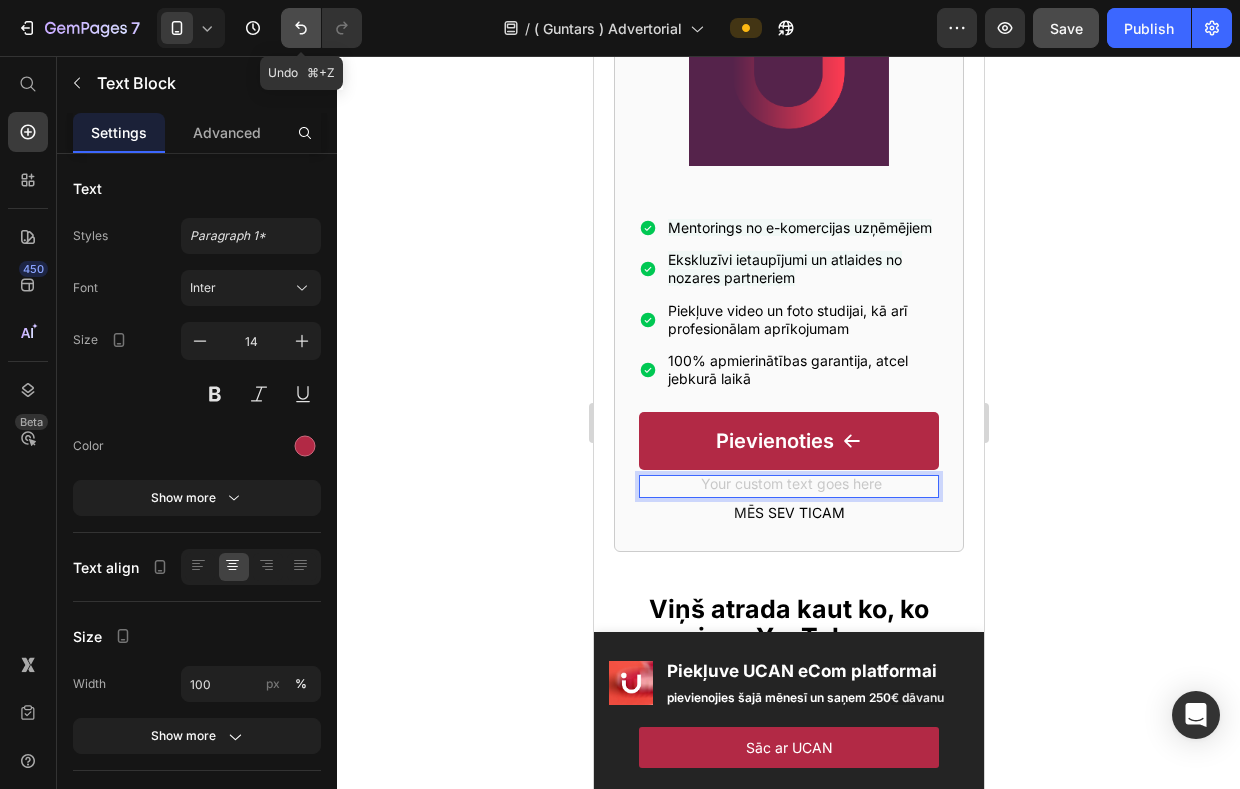 click 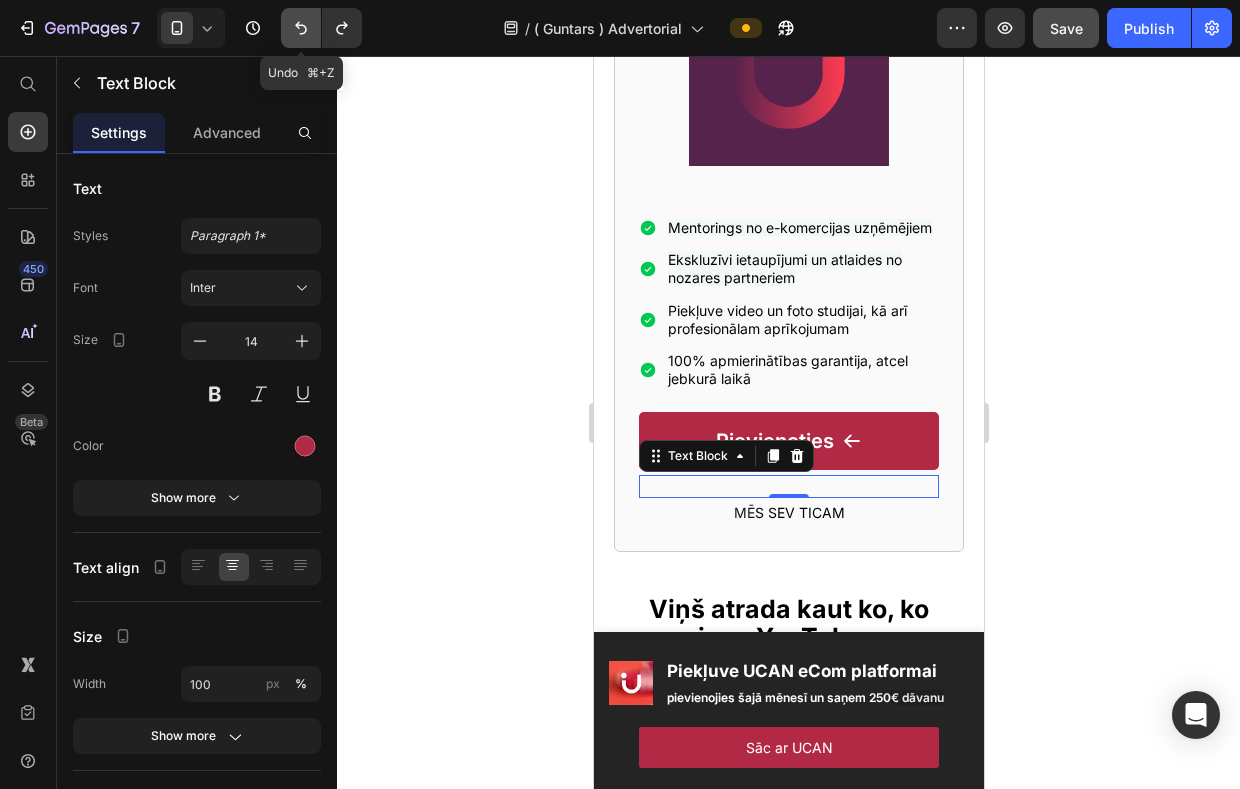 click 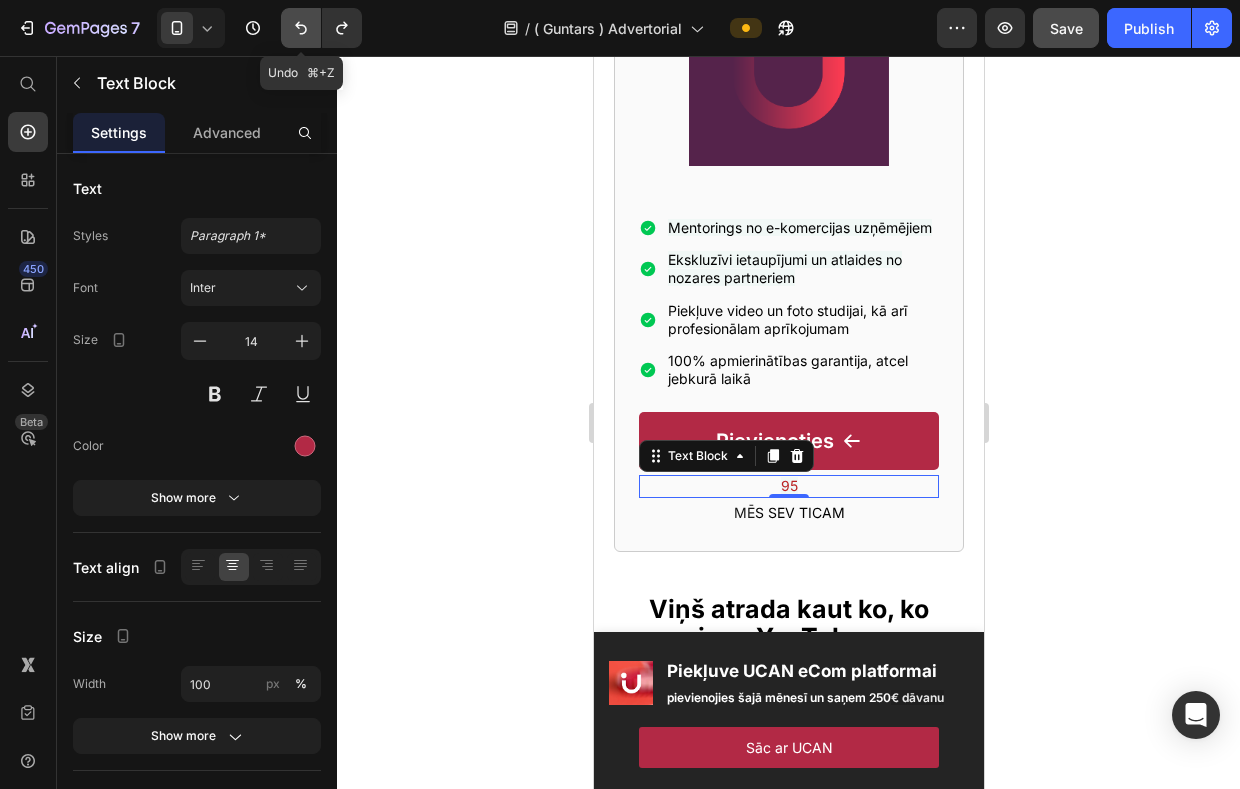 click 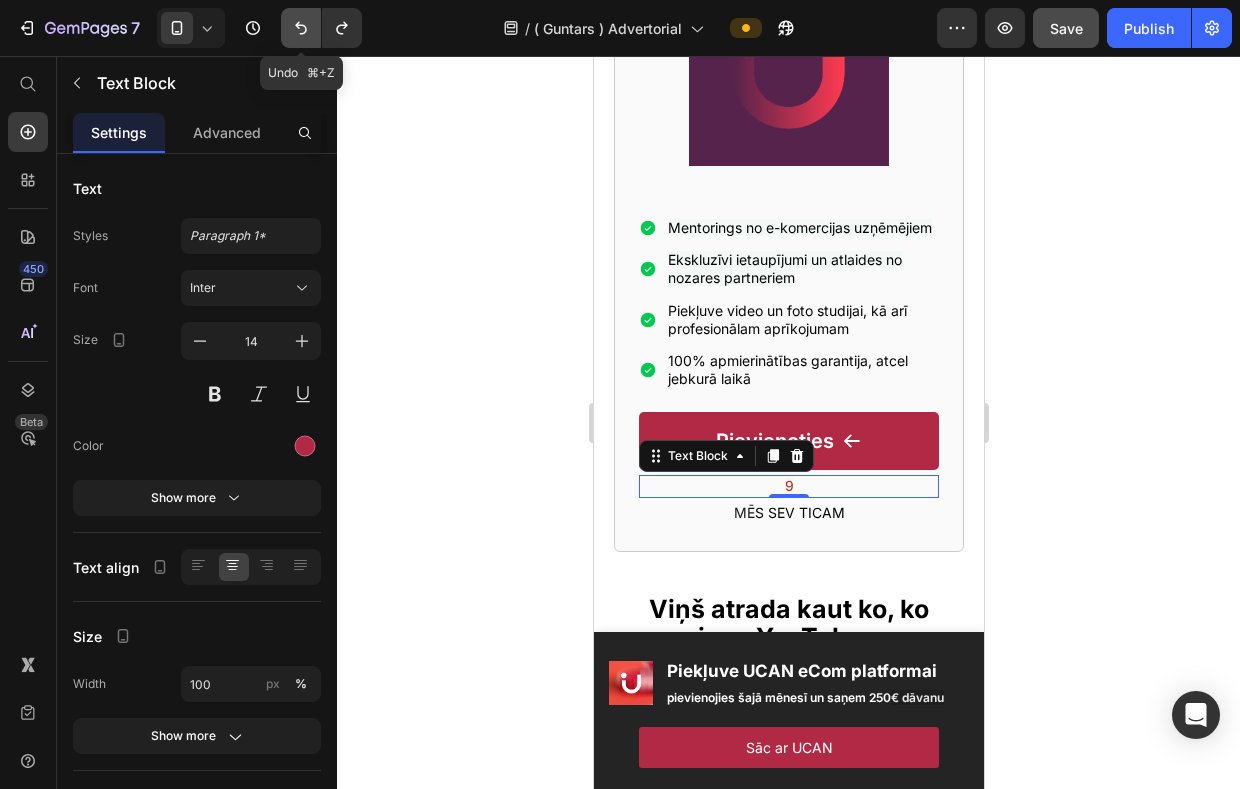 click 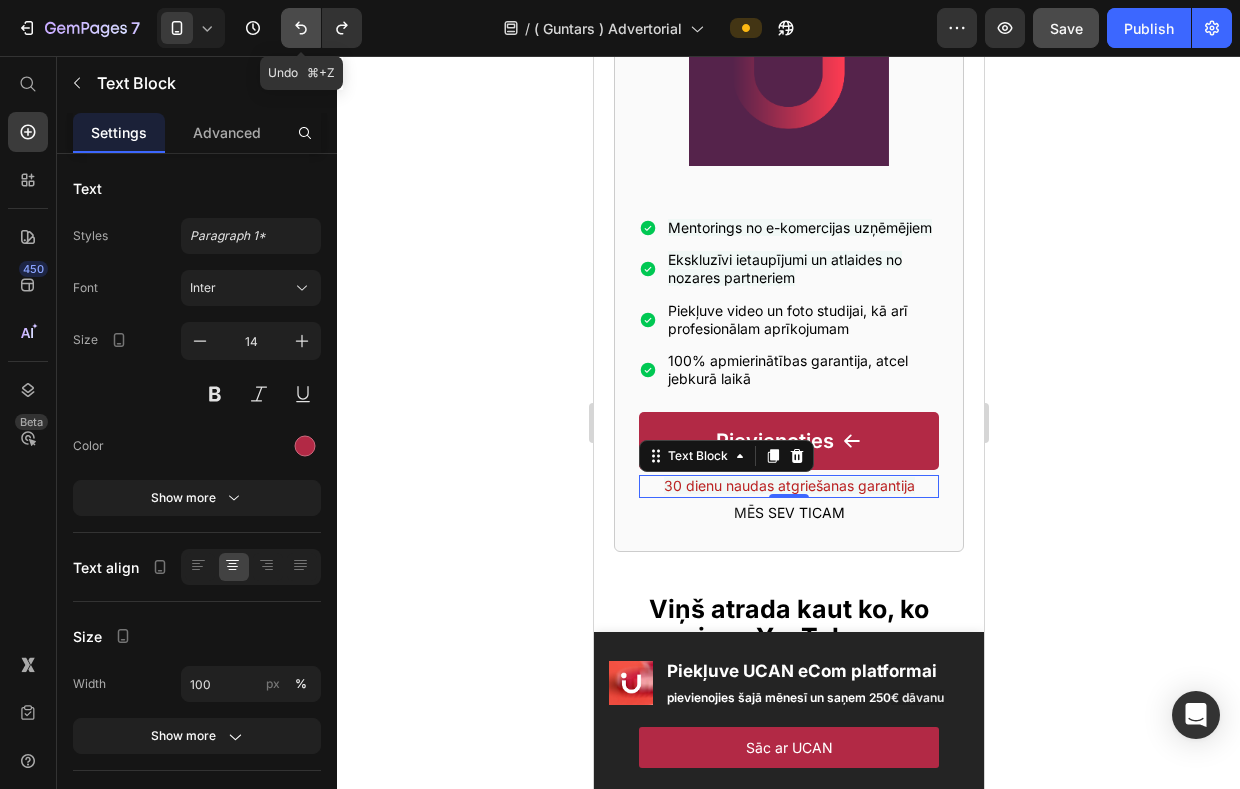click 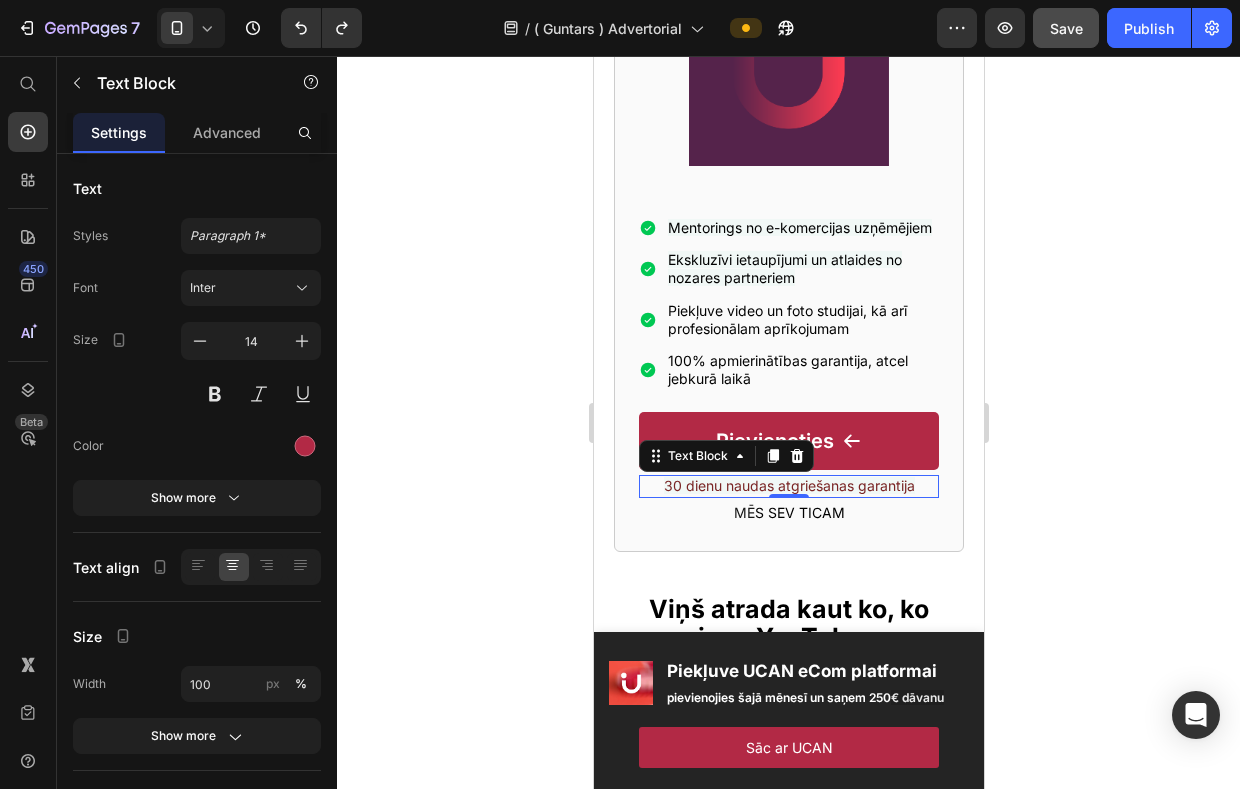 click 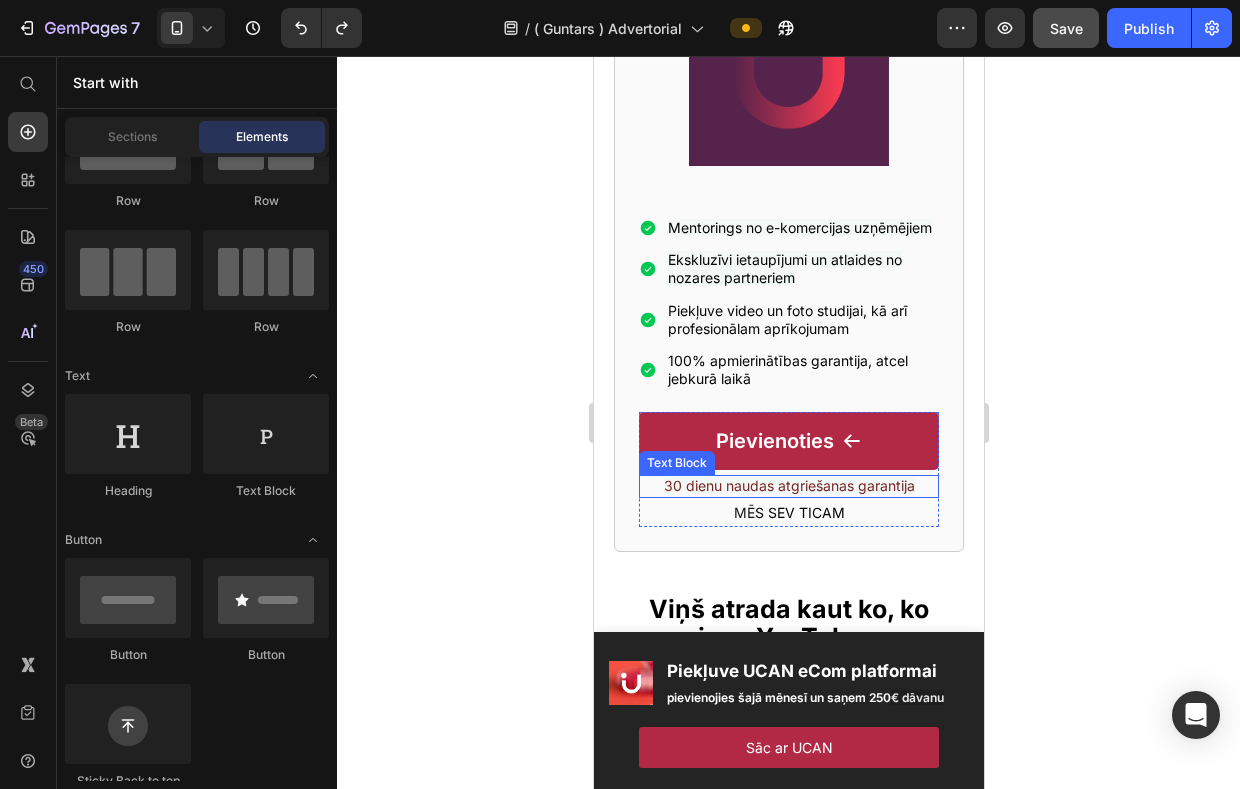 click on "30 dienu naudas atgriešanas garantija" at bounding box center (788, 485) 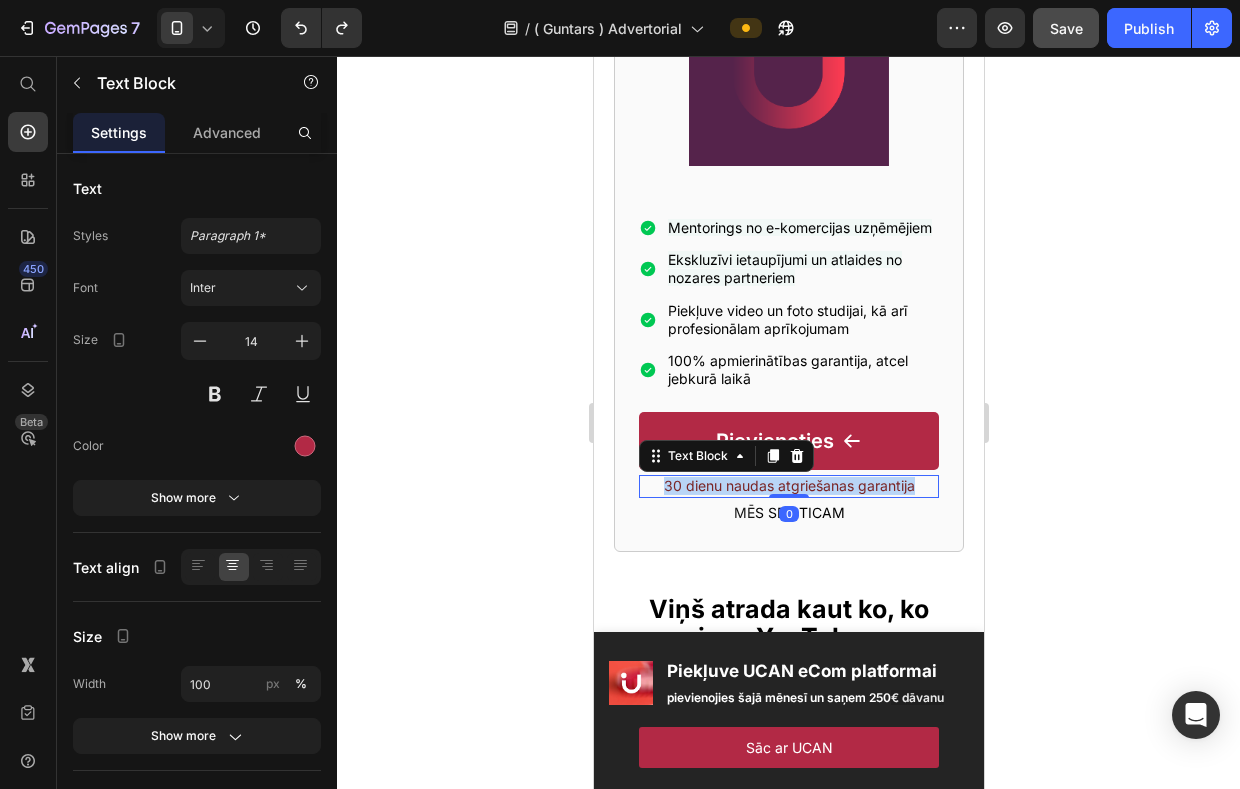 click on "30 dienu naudas atgriešanas garantija" at bounding box center [788, 485] 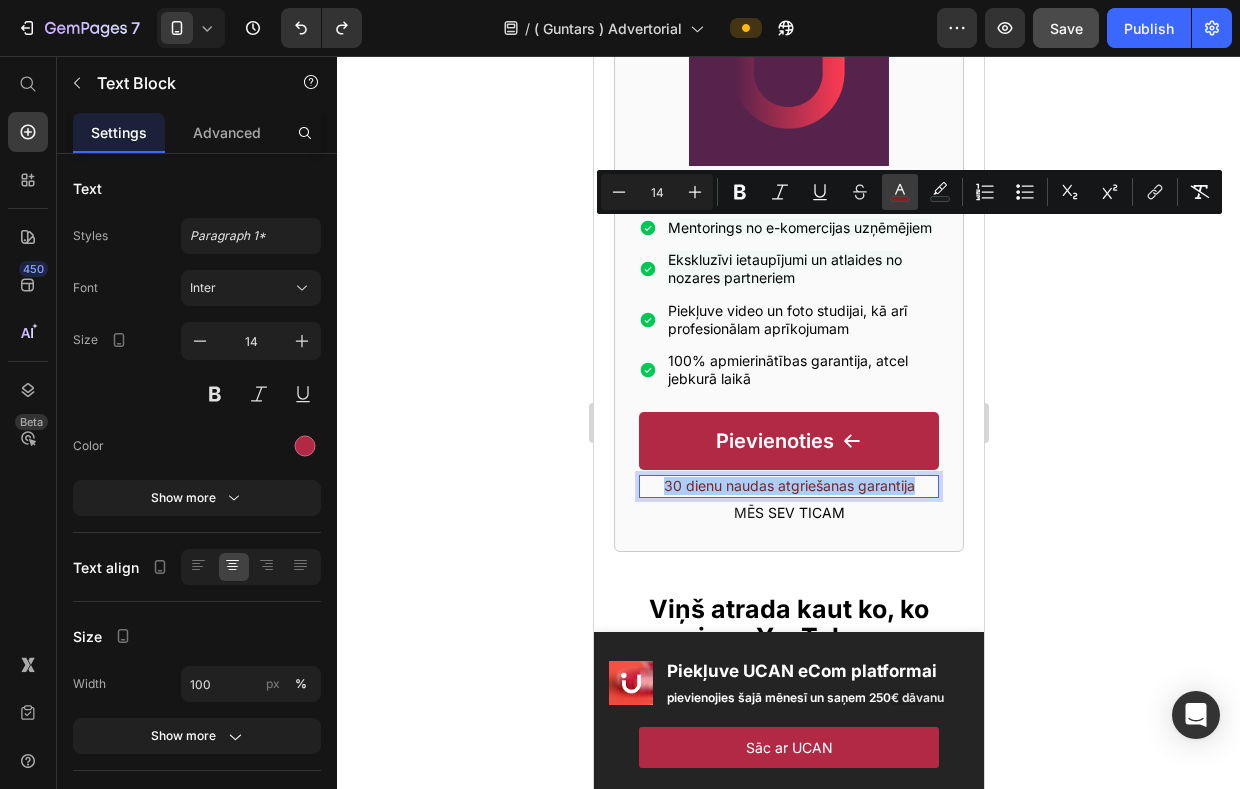 click 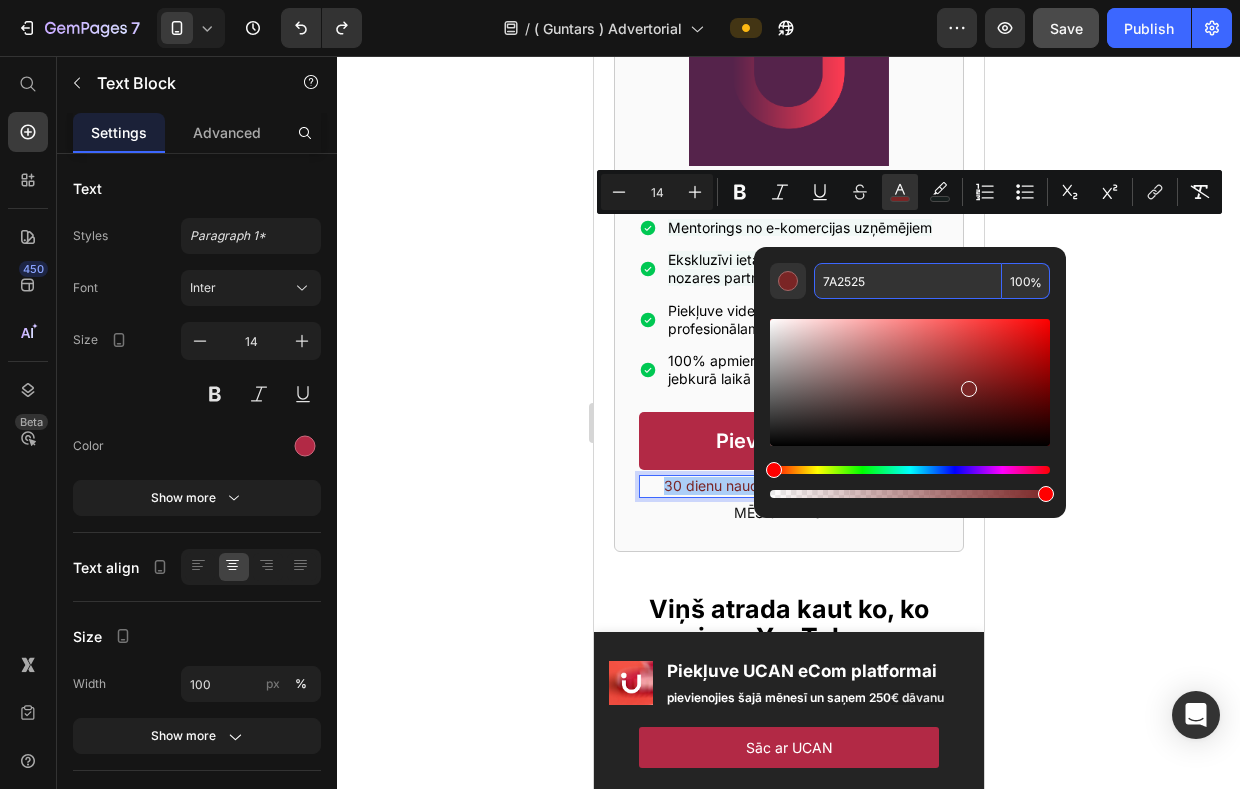 click on "7A2525" at bounding box center (908, 281) 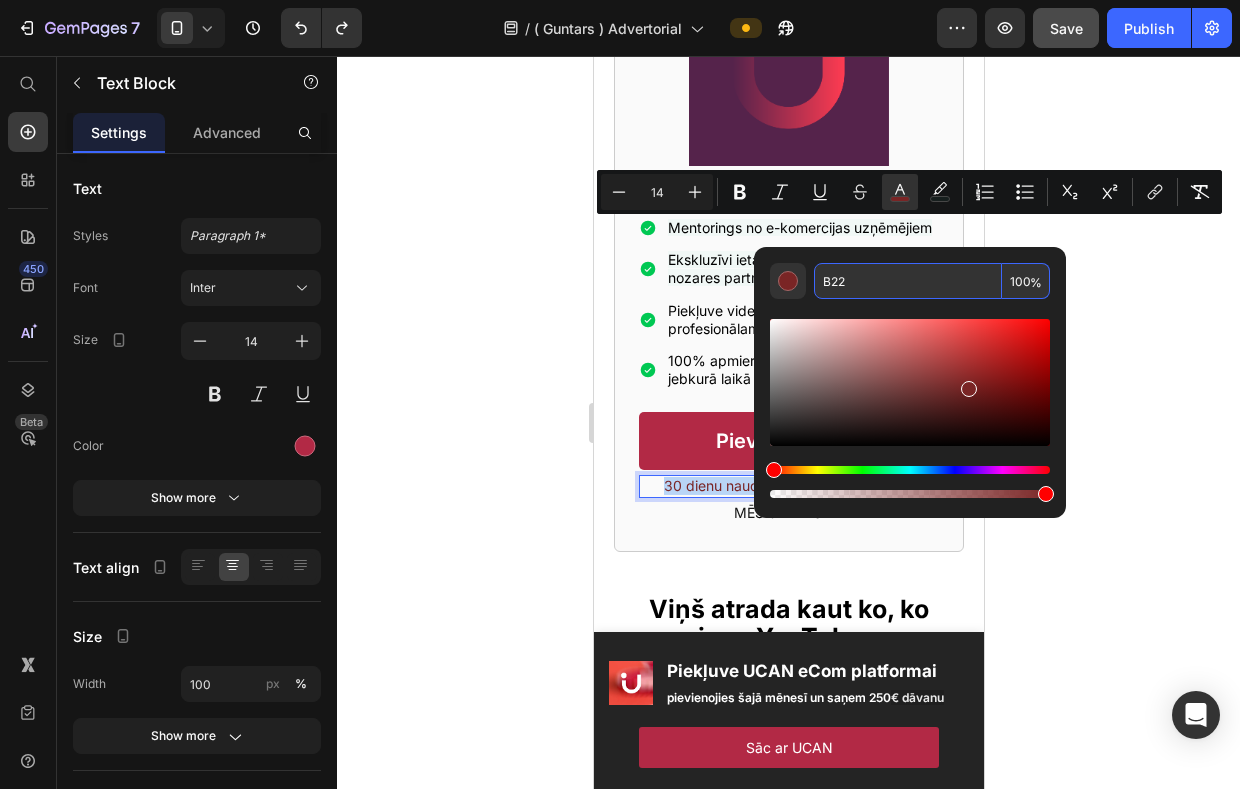 type on "BB2222" 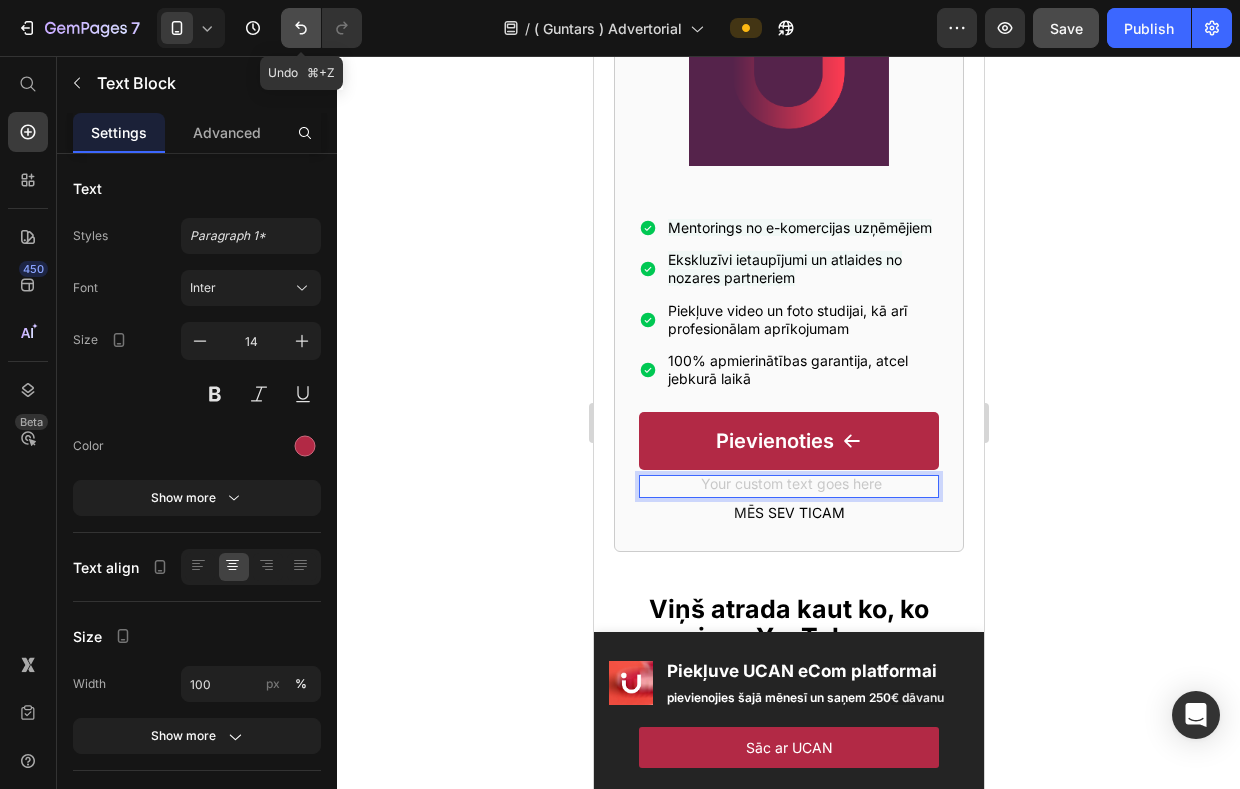 click 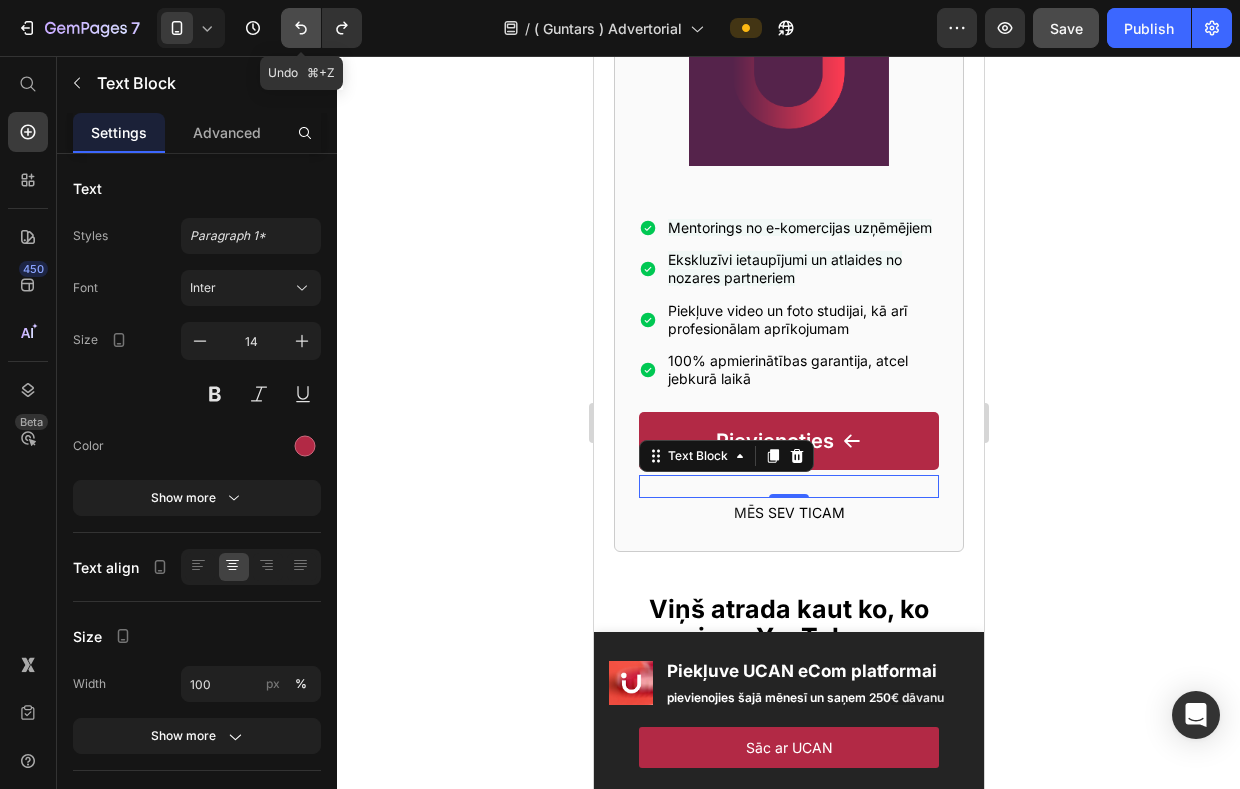 click 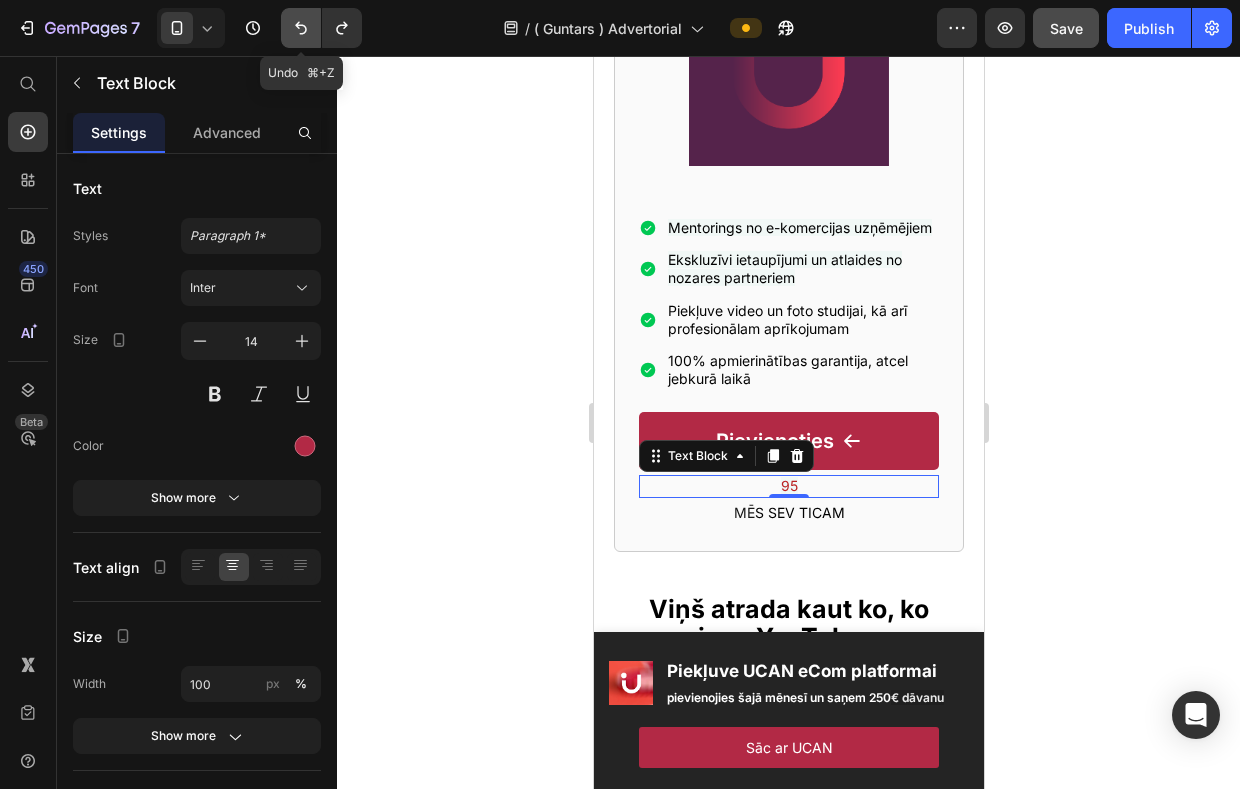 click 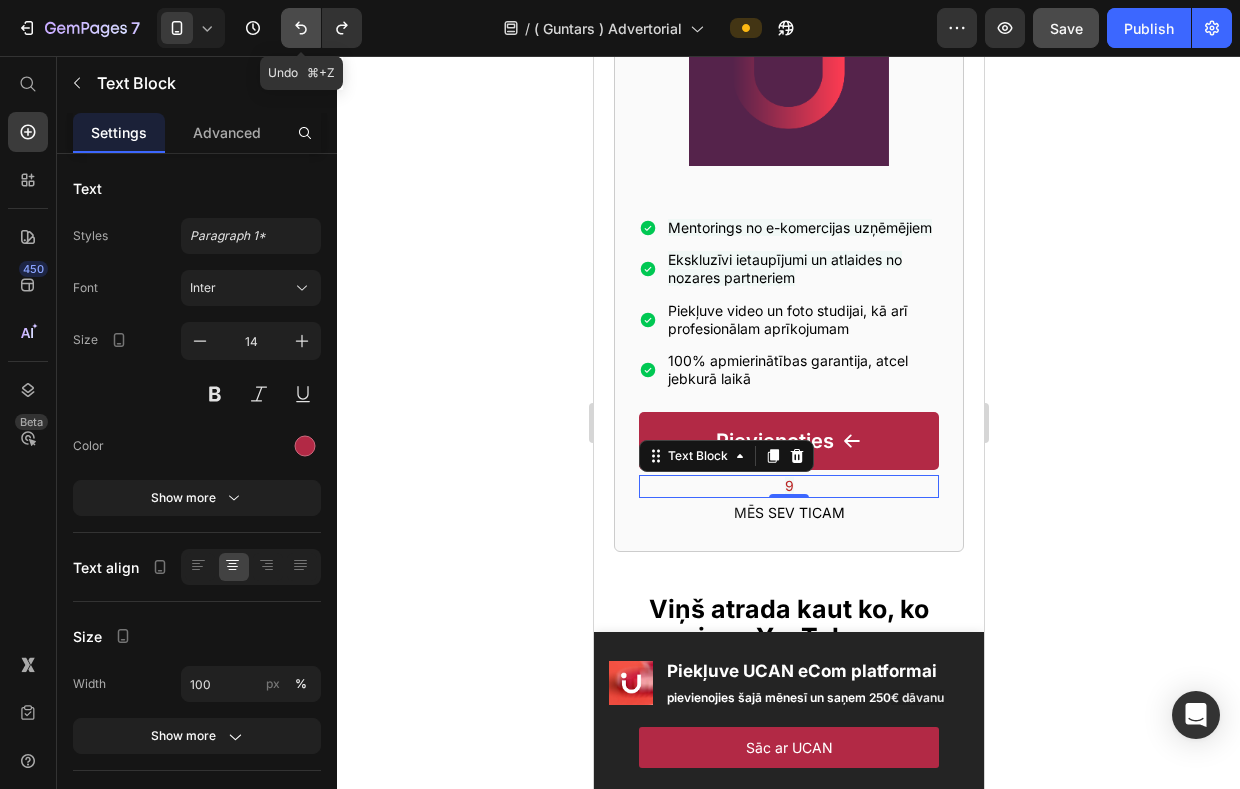 click 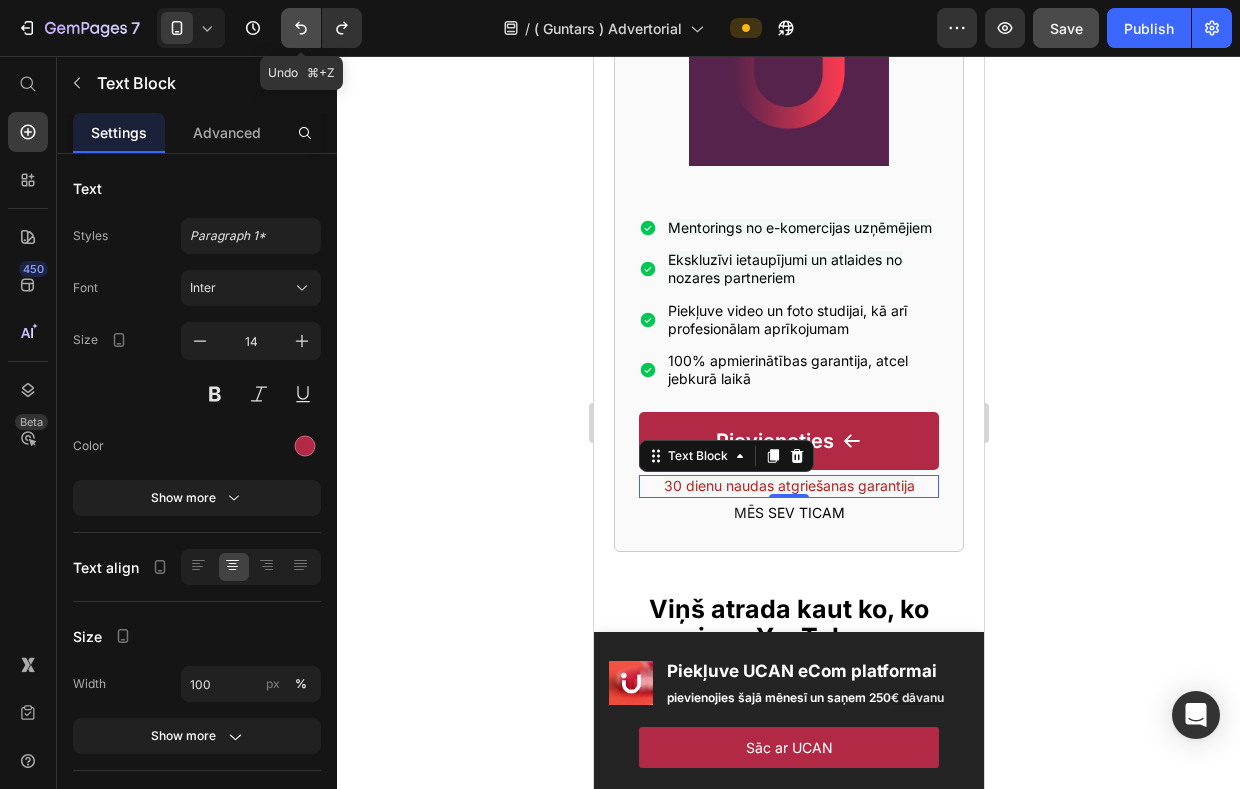 click 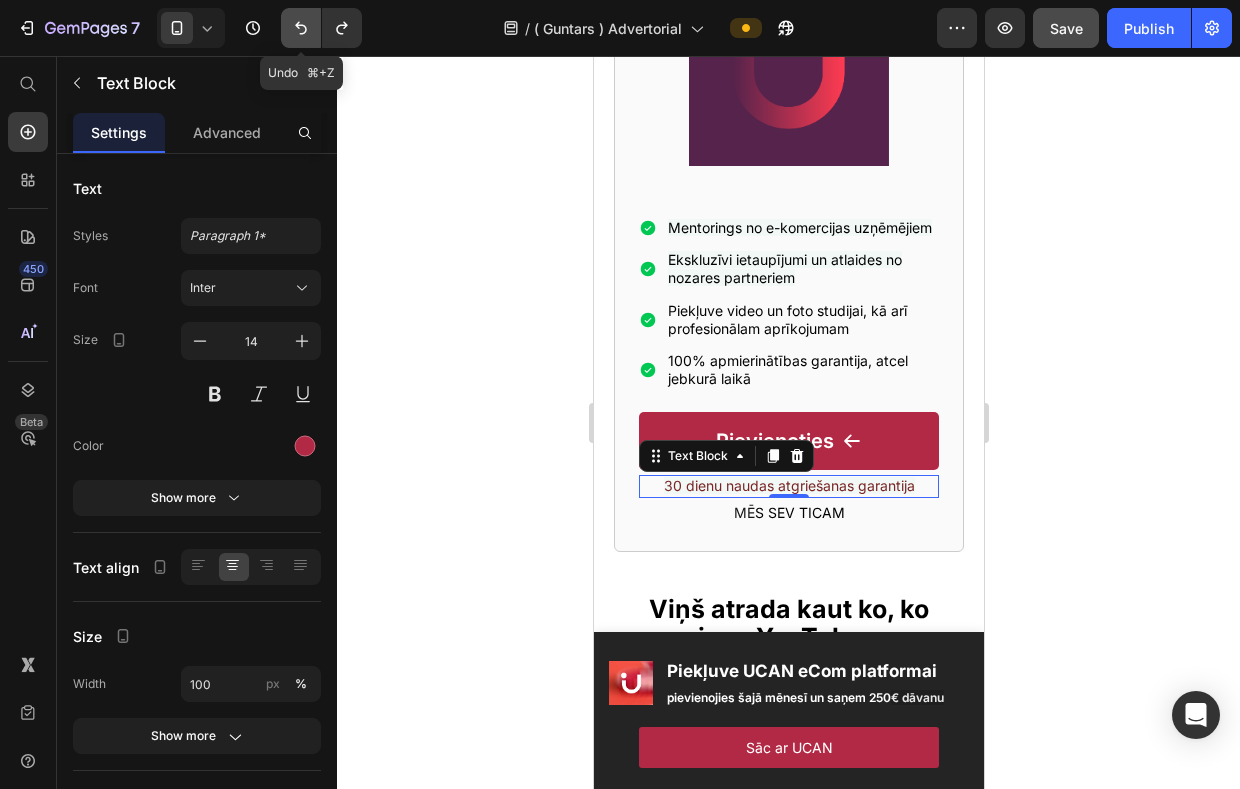 click 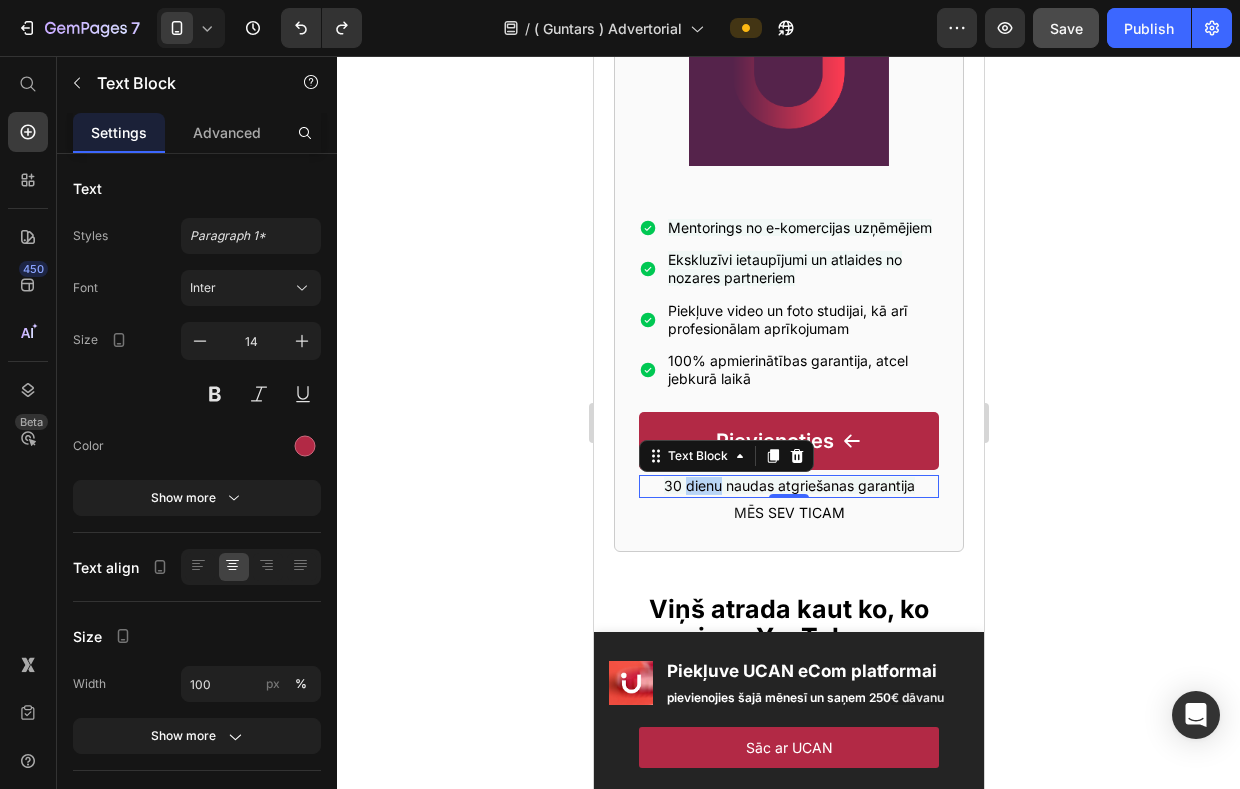 click on "30 dienu naudas atgriešanas garantija" at bounding box center [788, 485] 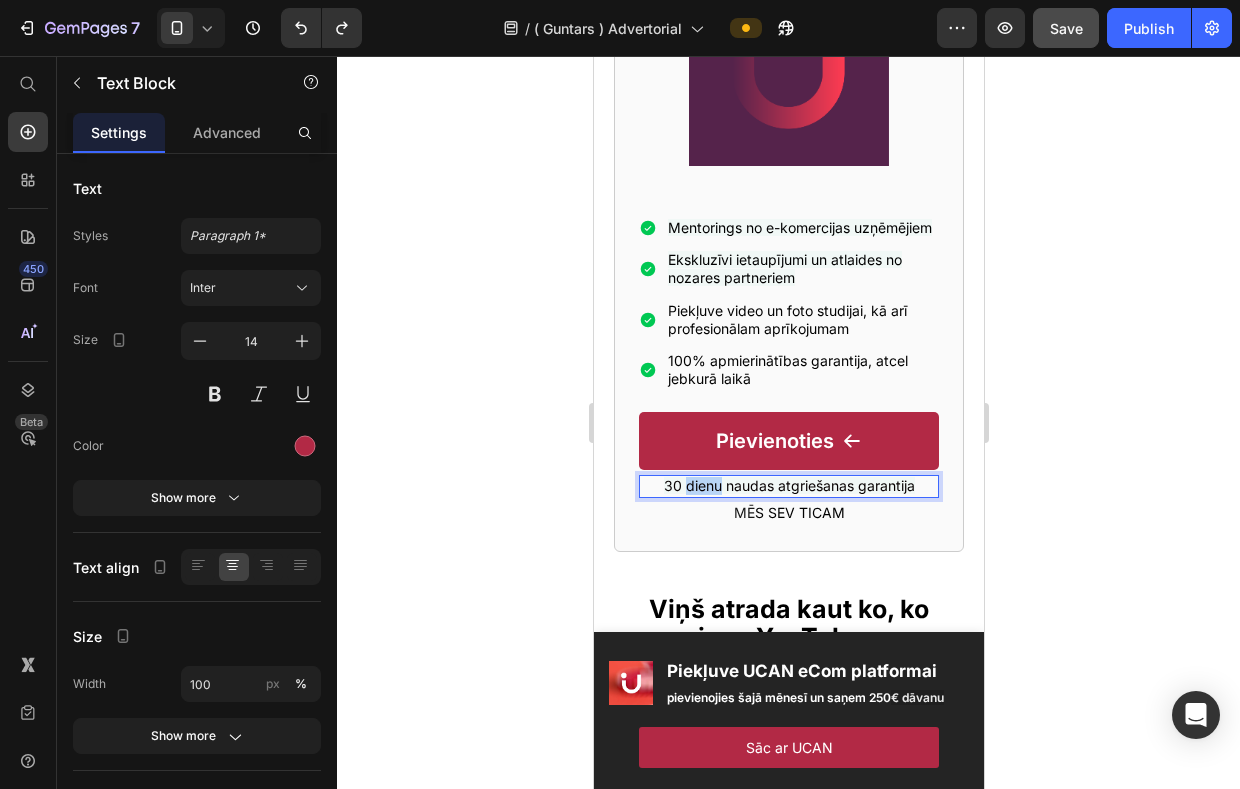 click on "30 dienu naudas atgriešanas garantija" at bounding box center (788, 485) 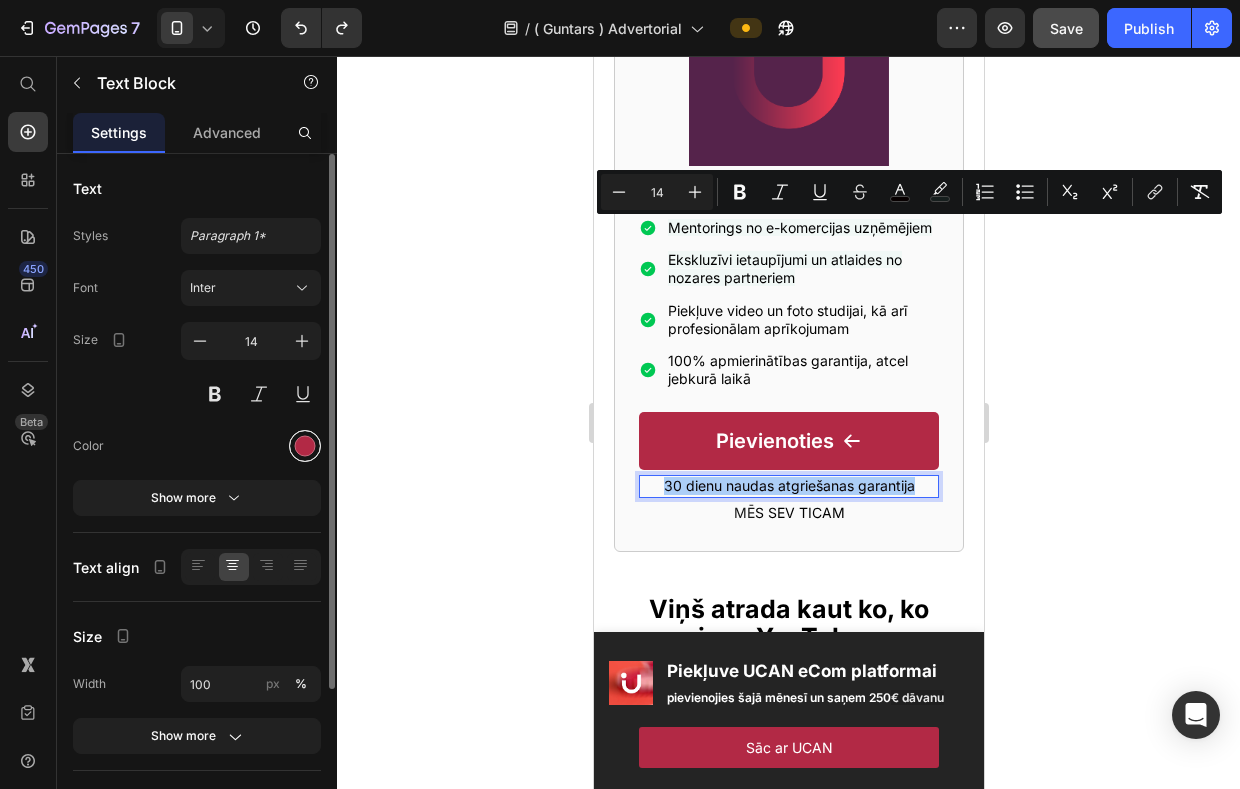 click at bounding box center (305, 446) 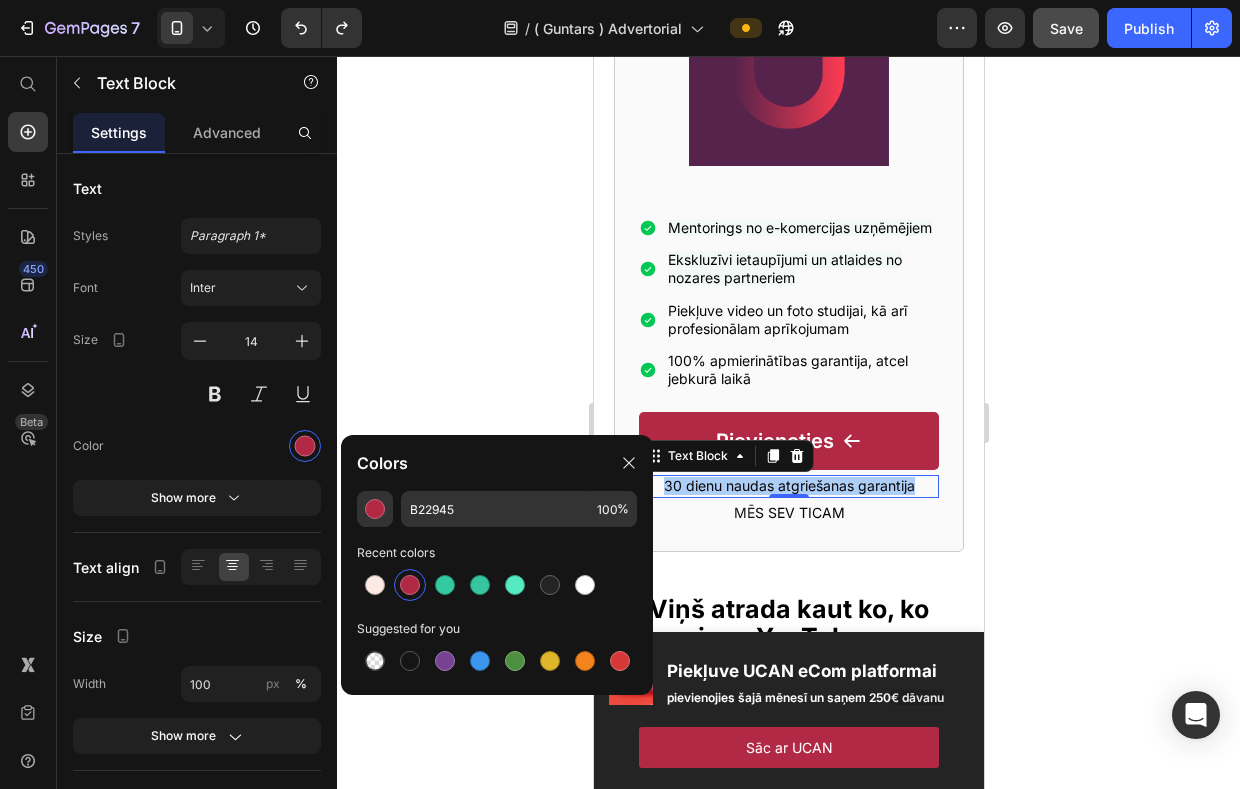 click at bounding box center [410, 585] 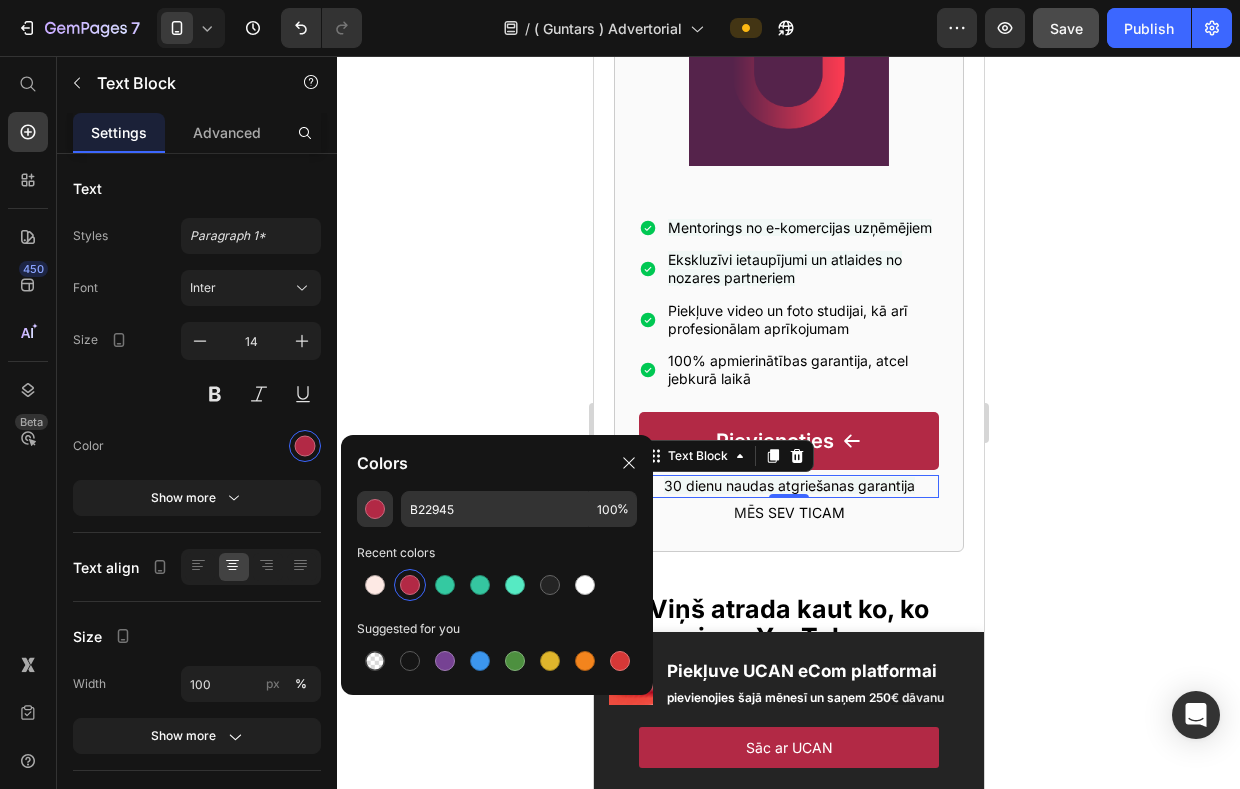 click at bounding box center (410, 585) 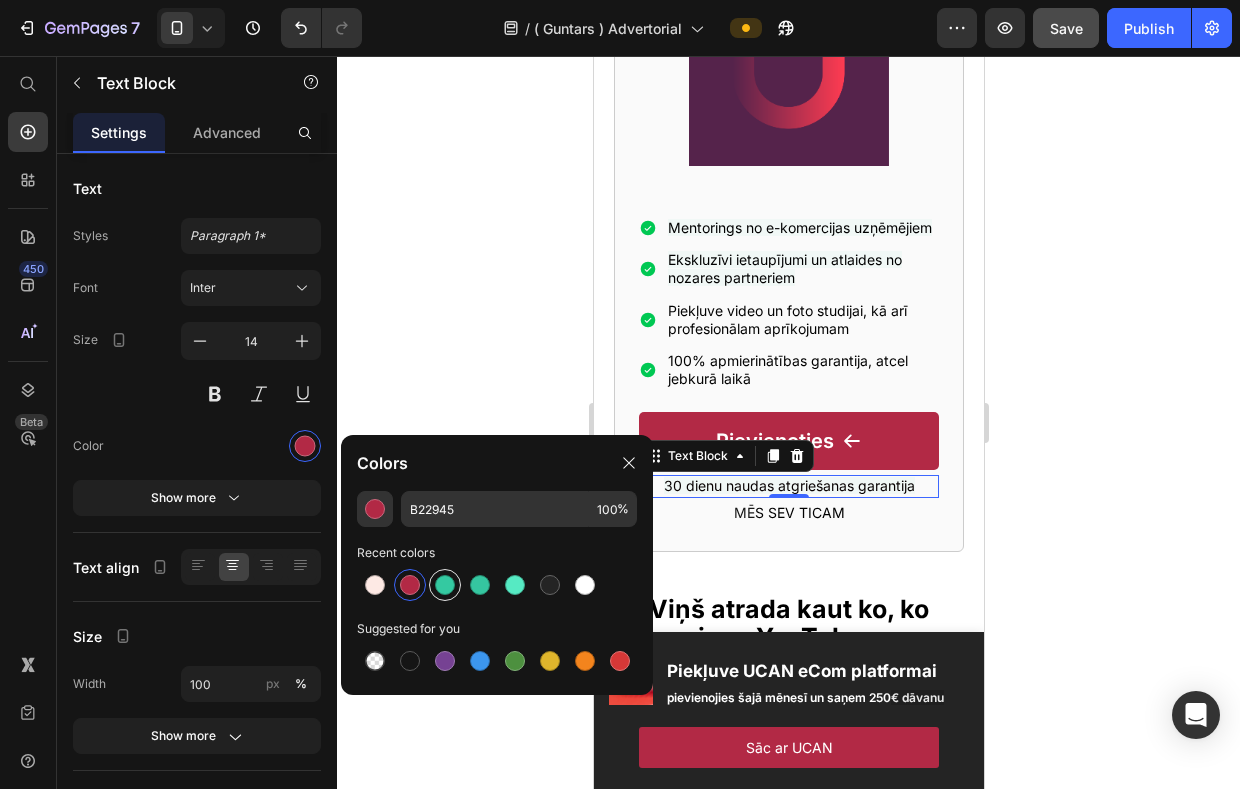 click at bounding box center [445, 585] 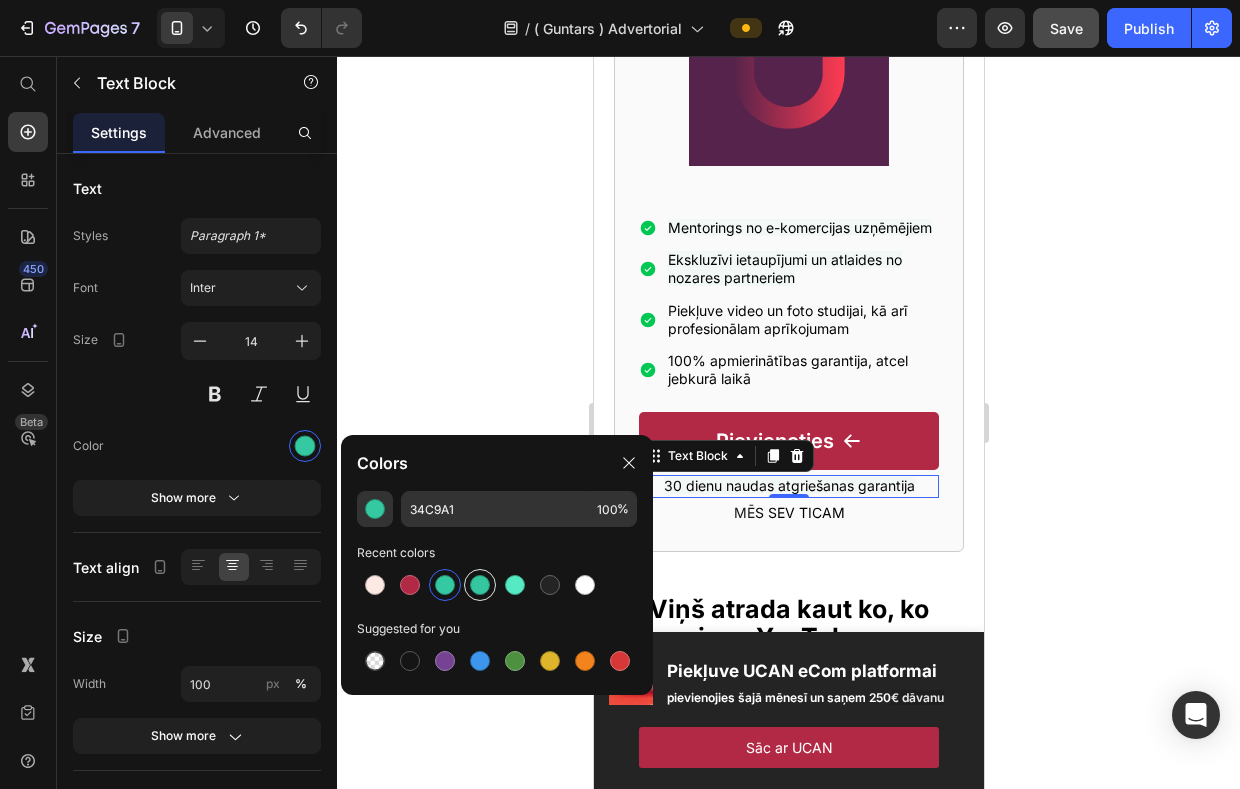 click at bounding box center [480, 585] 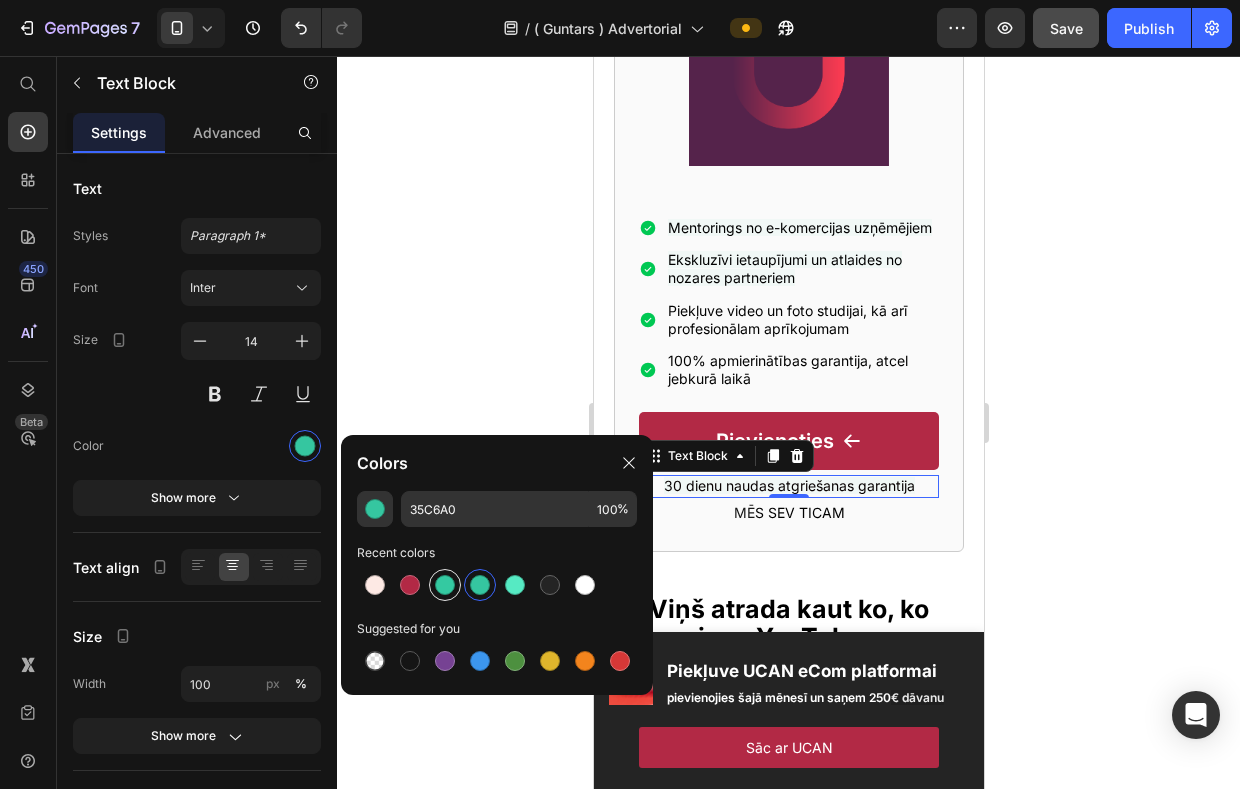 click at bounding box center (445, 585) 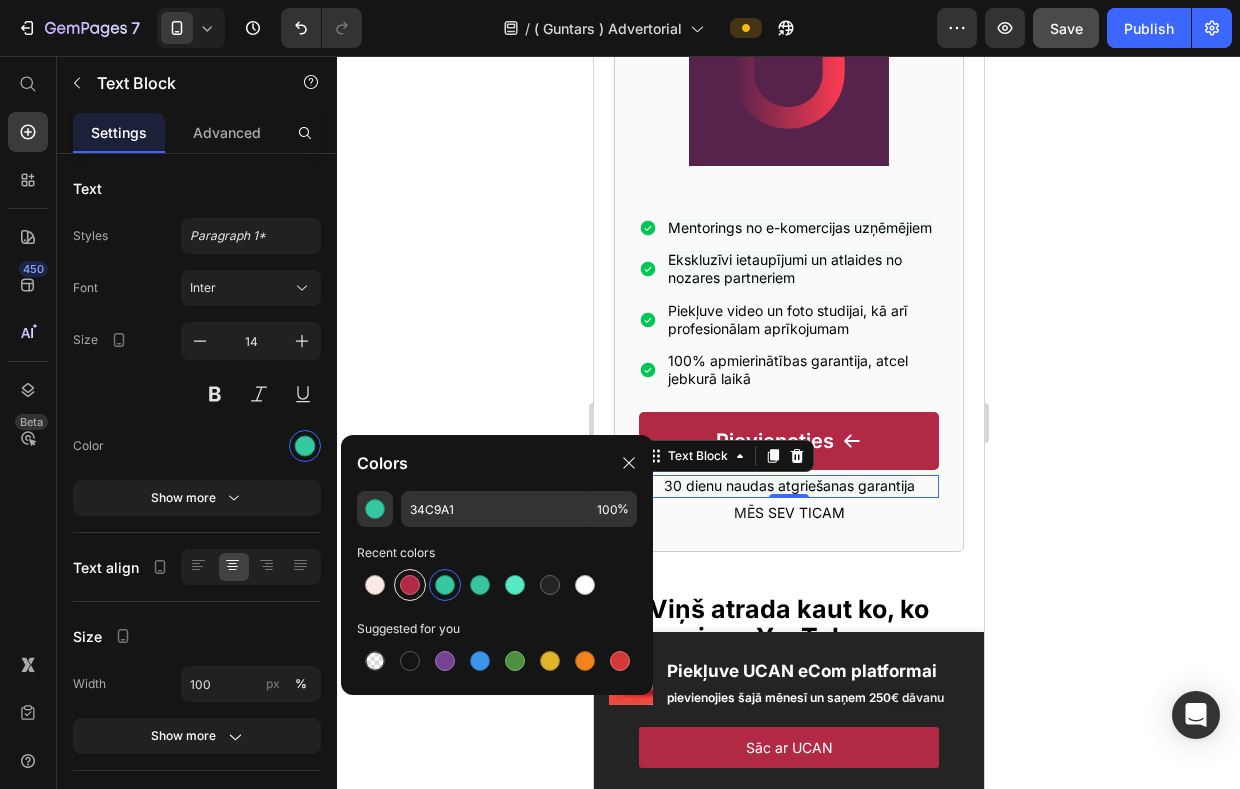click at bounding box center [410, 585] 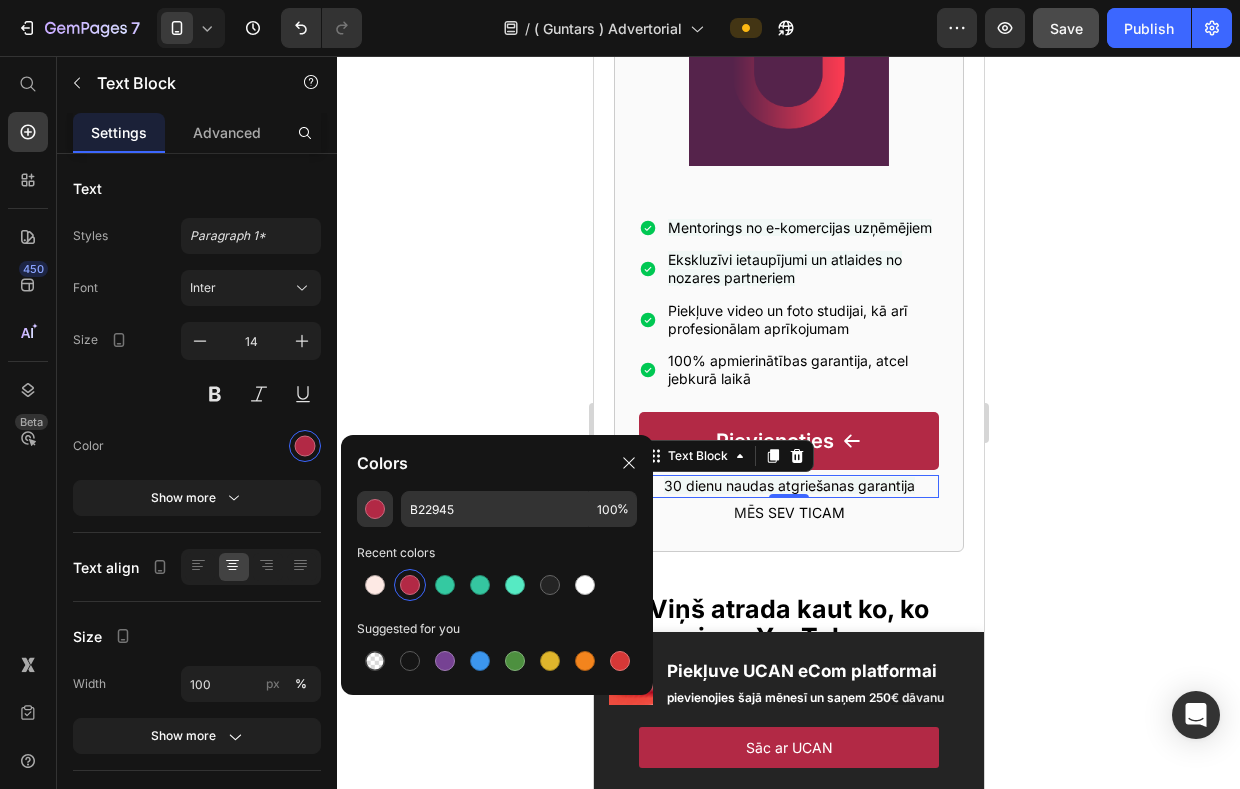 click on "30 dienu naudas atgriešanas garantija" at bounding box center [788, 485] 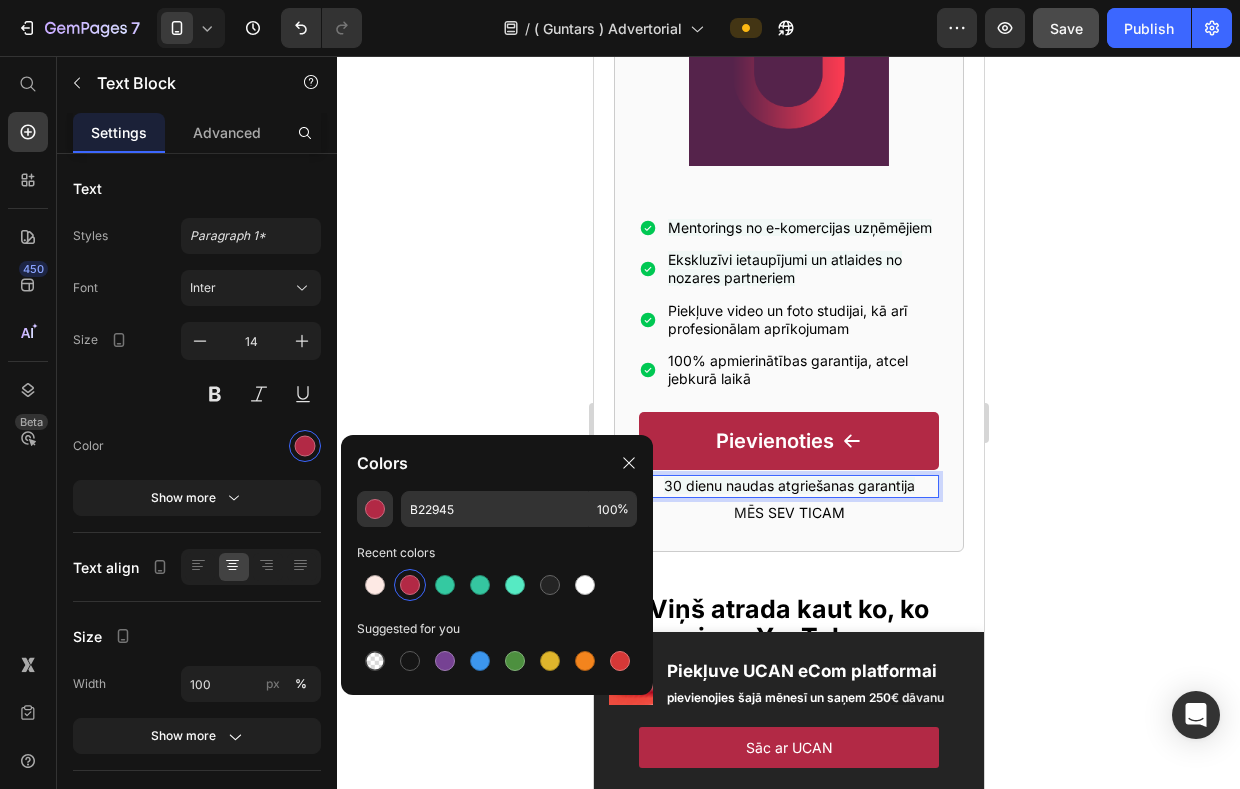 click at bounding box center [410, 585] 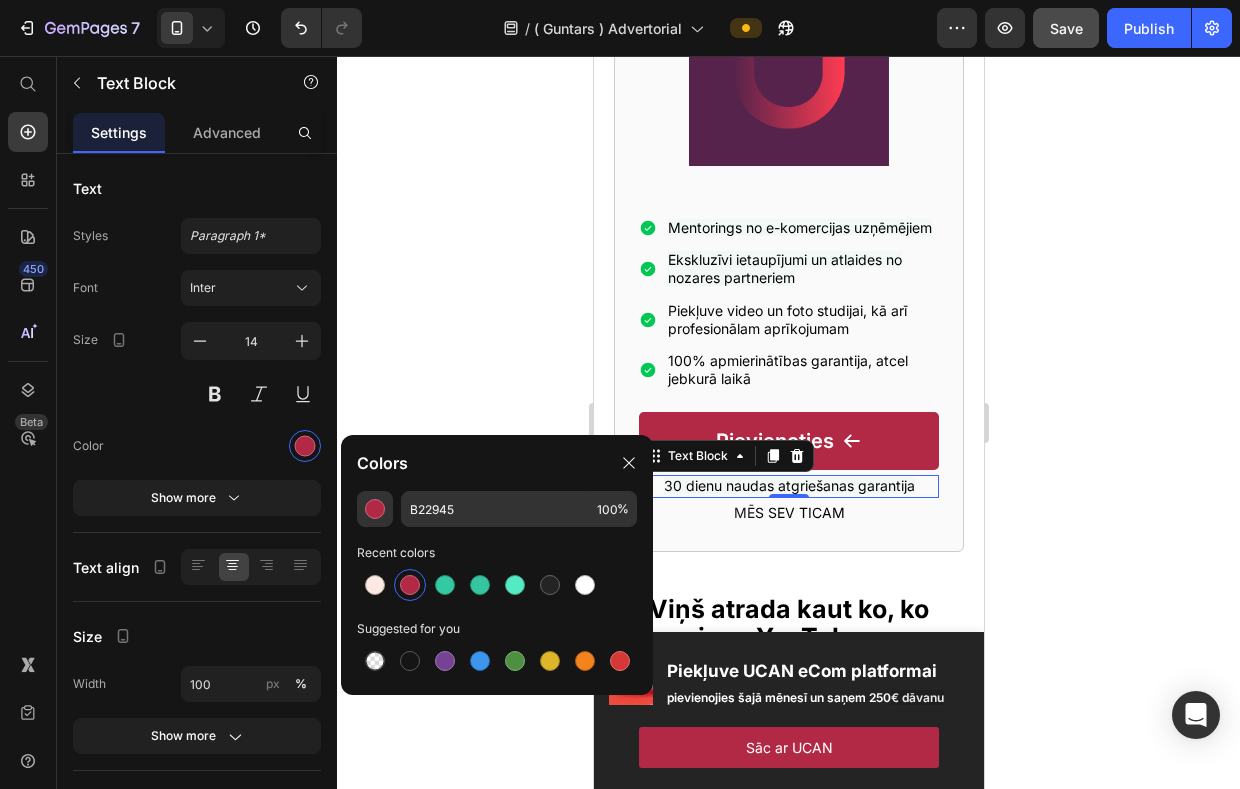 click at bounding box center [410, 585] 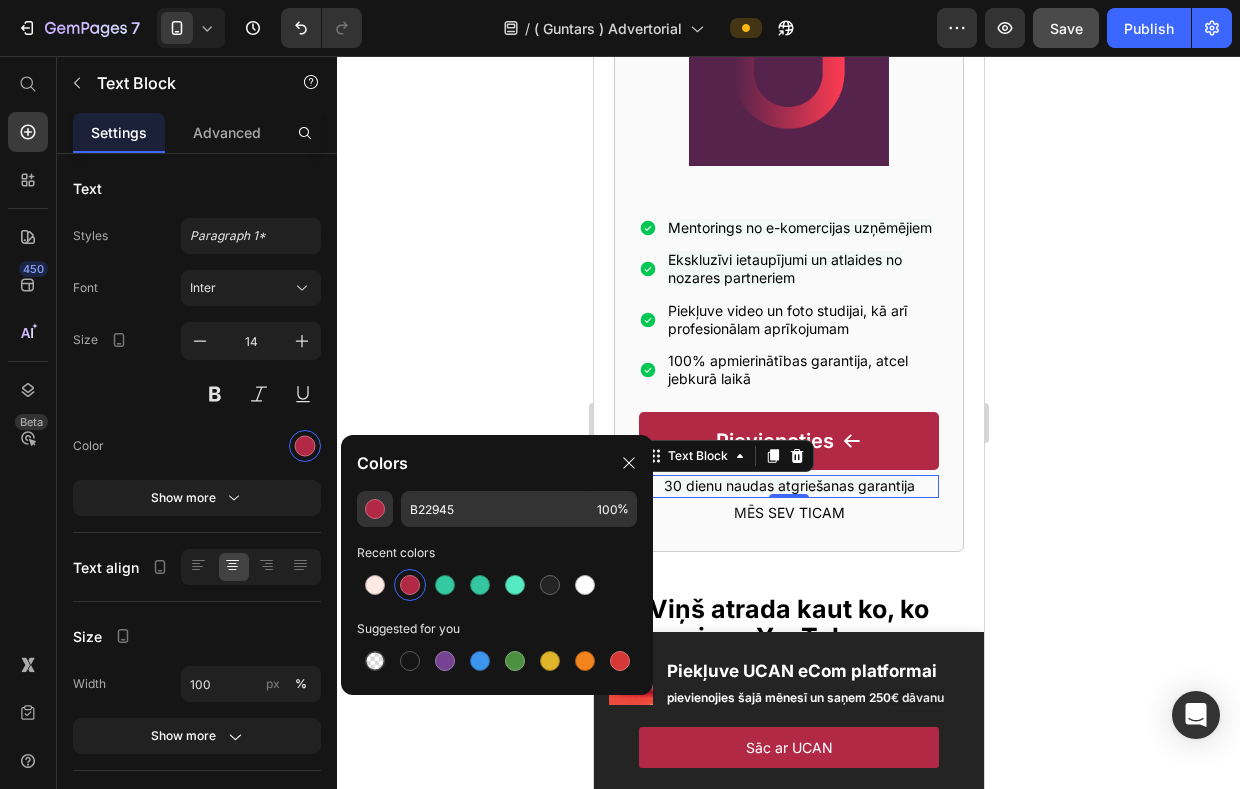 click 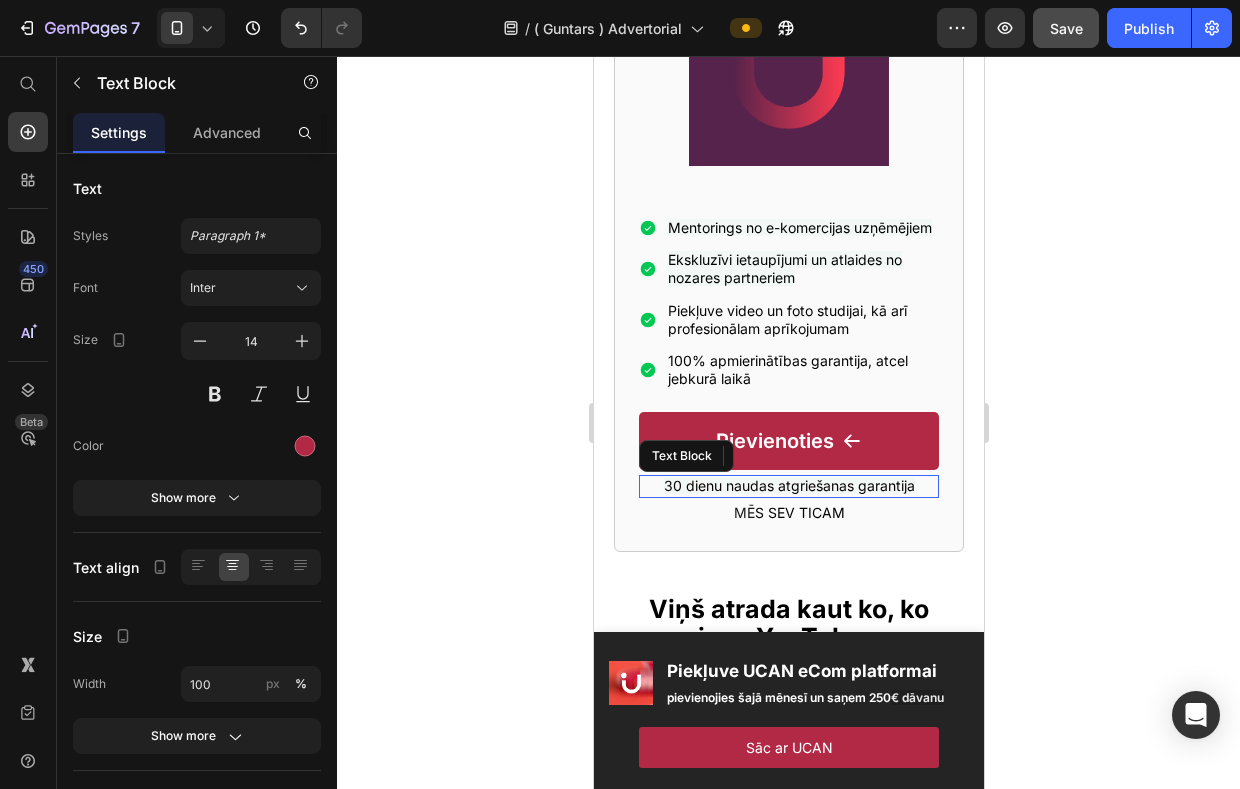 click on "30 dienu naudas atgriešanas garantija" at bounding box center [788, 485] 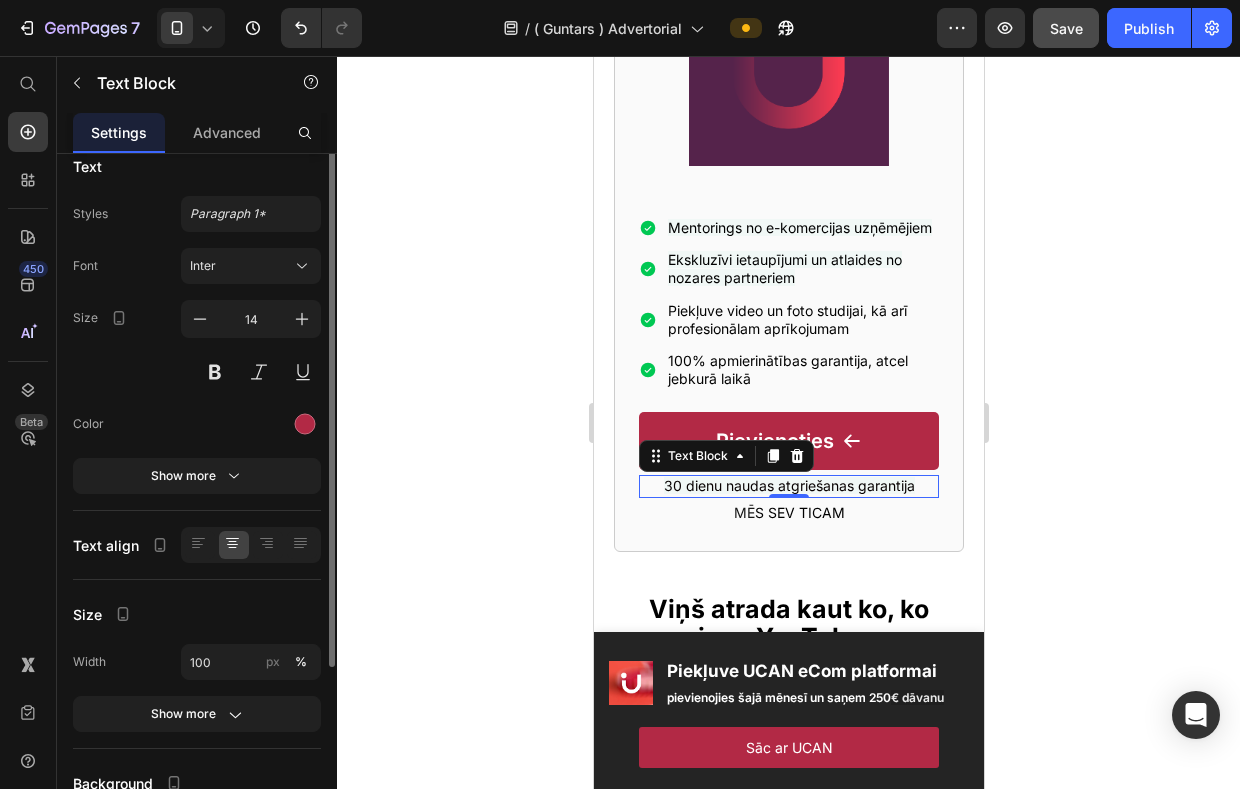 scroll, scrollTop: 0, scrollLeft: 0, axis: both 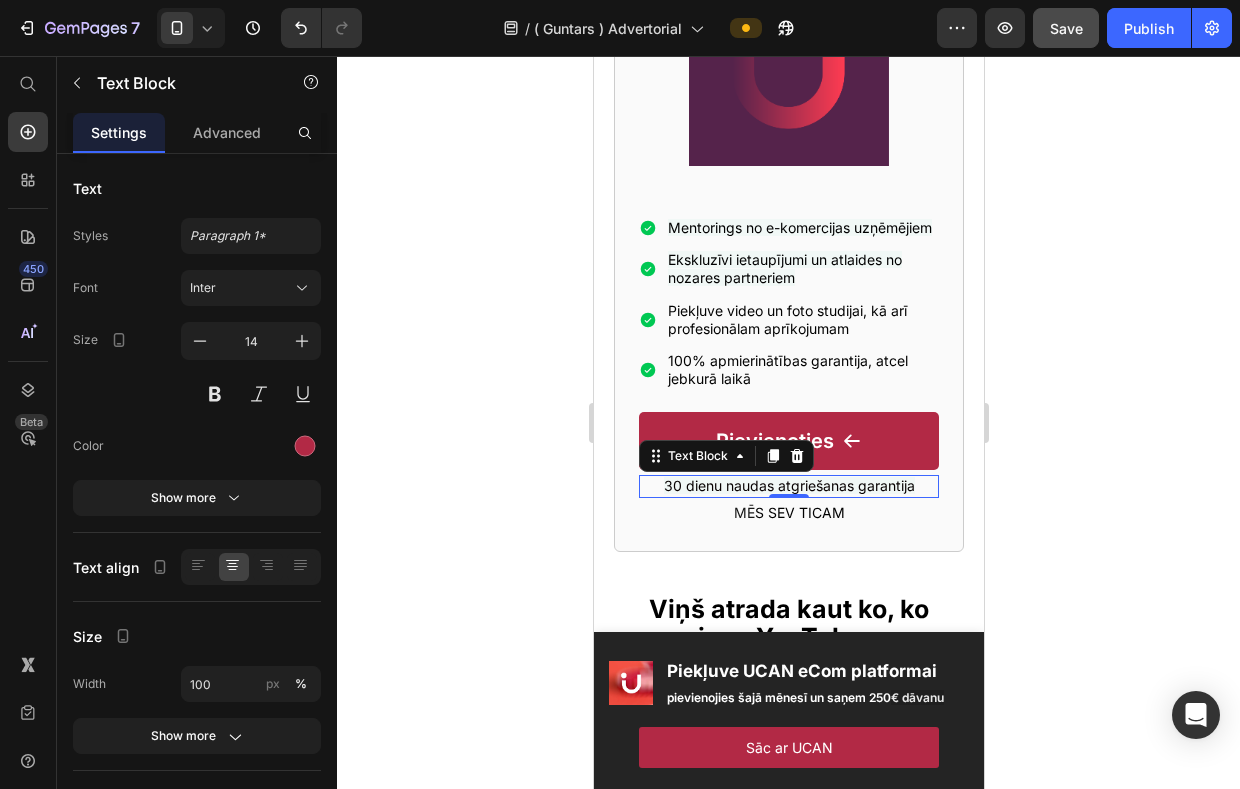 click 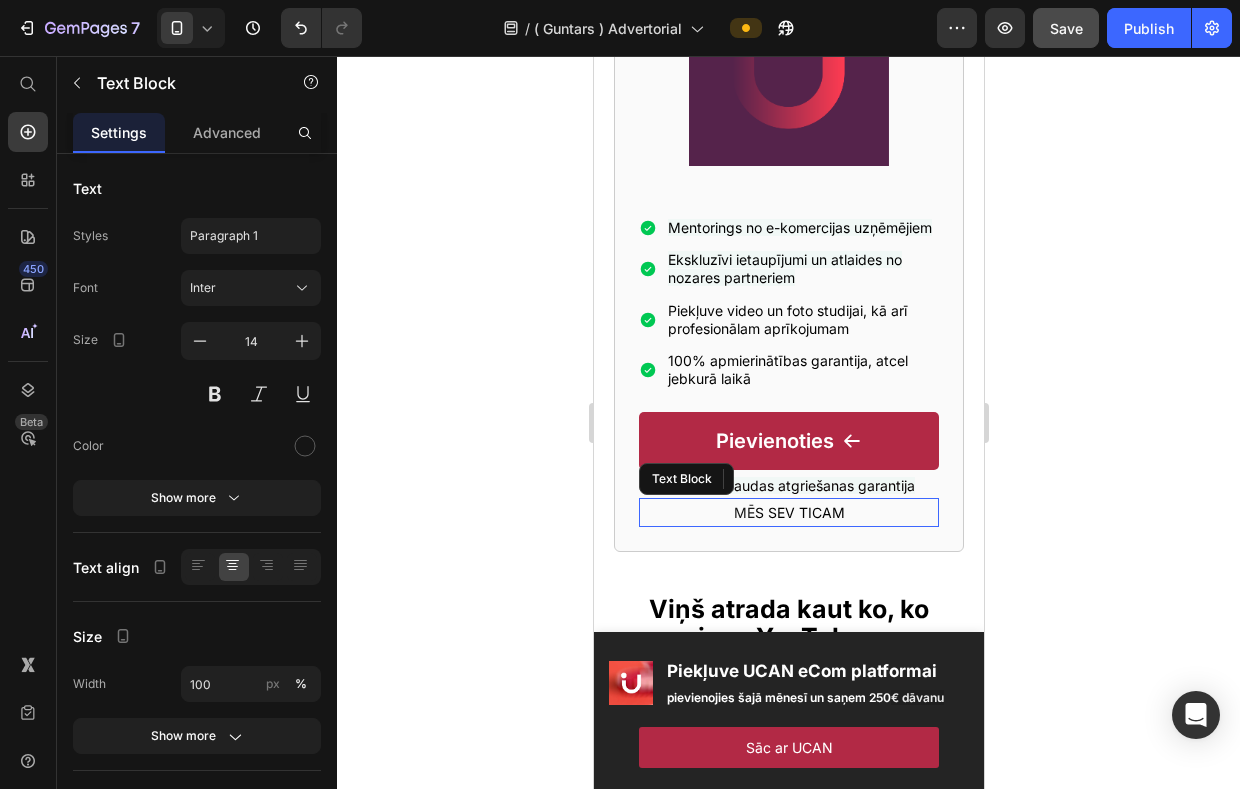 click on "S SEV TICAM" at bounding box center (799, 512) 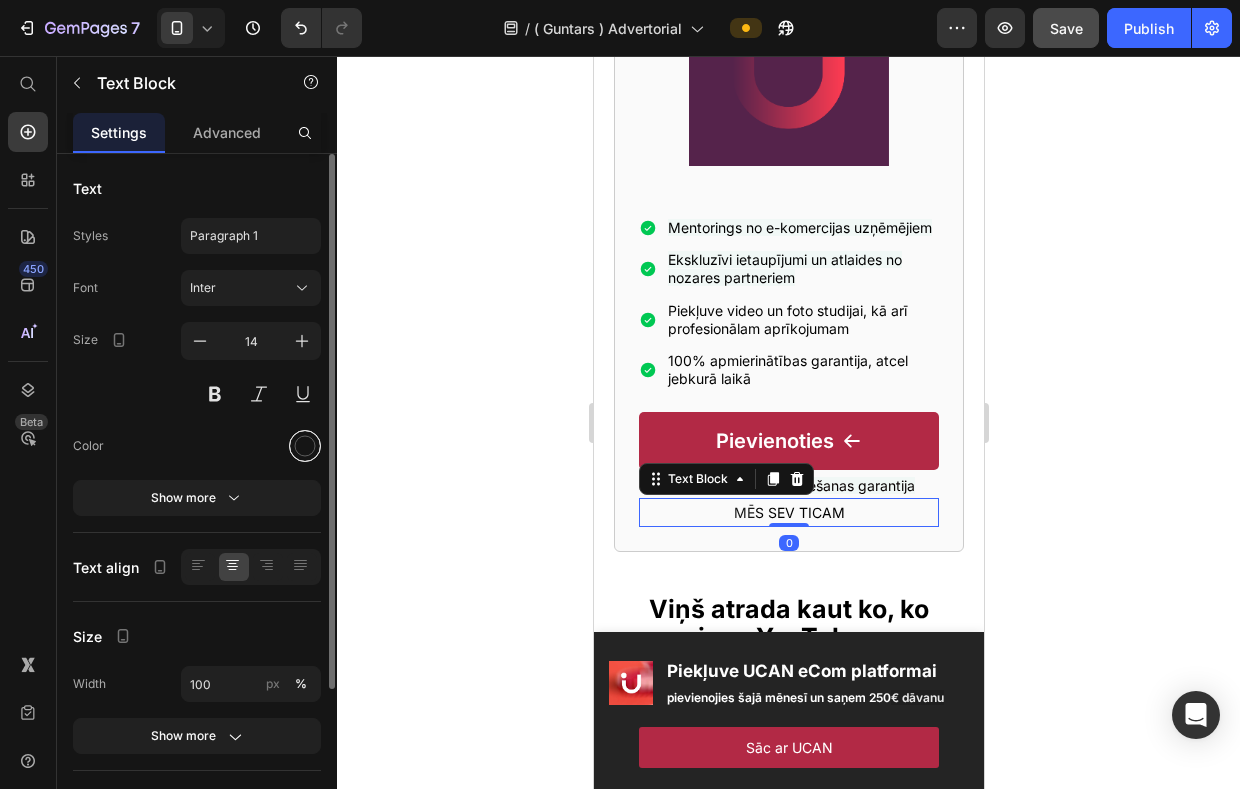 click at bounding box center (305, 446) 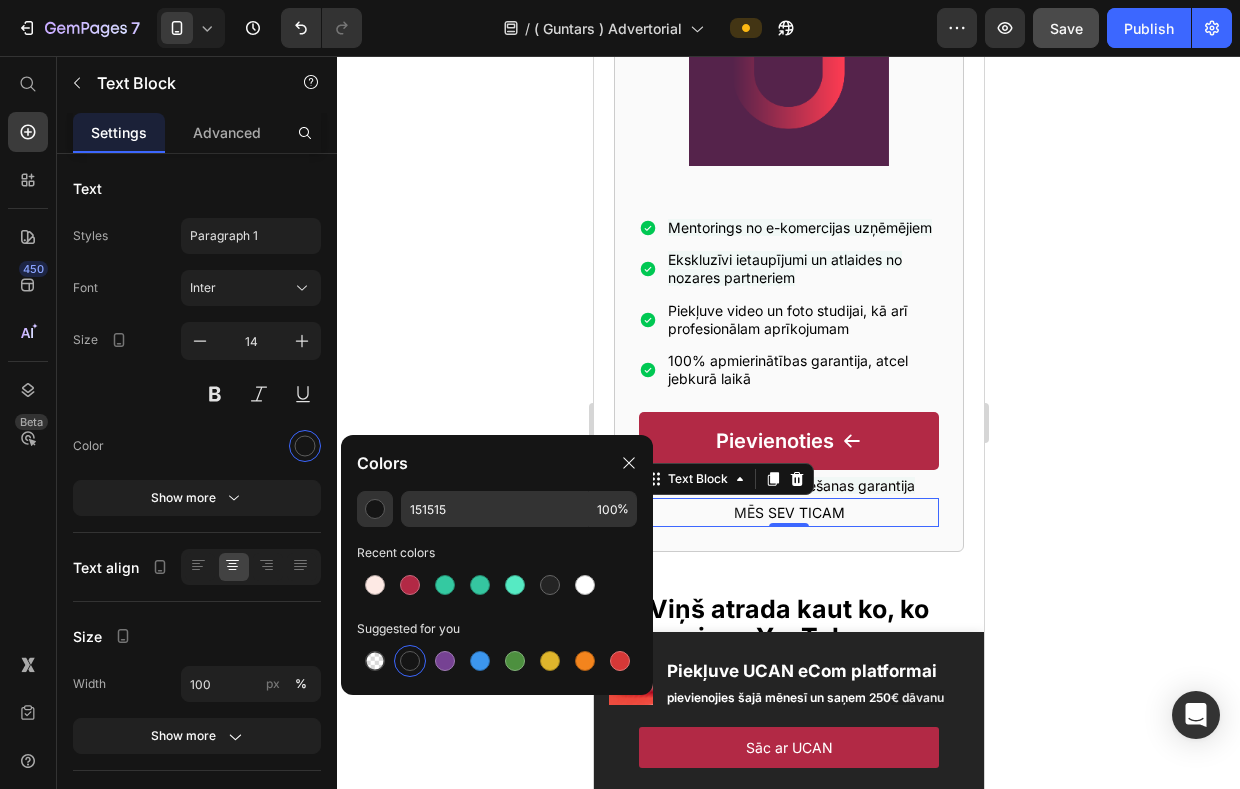 click at bounding box center (410, 661) 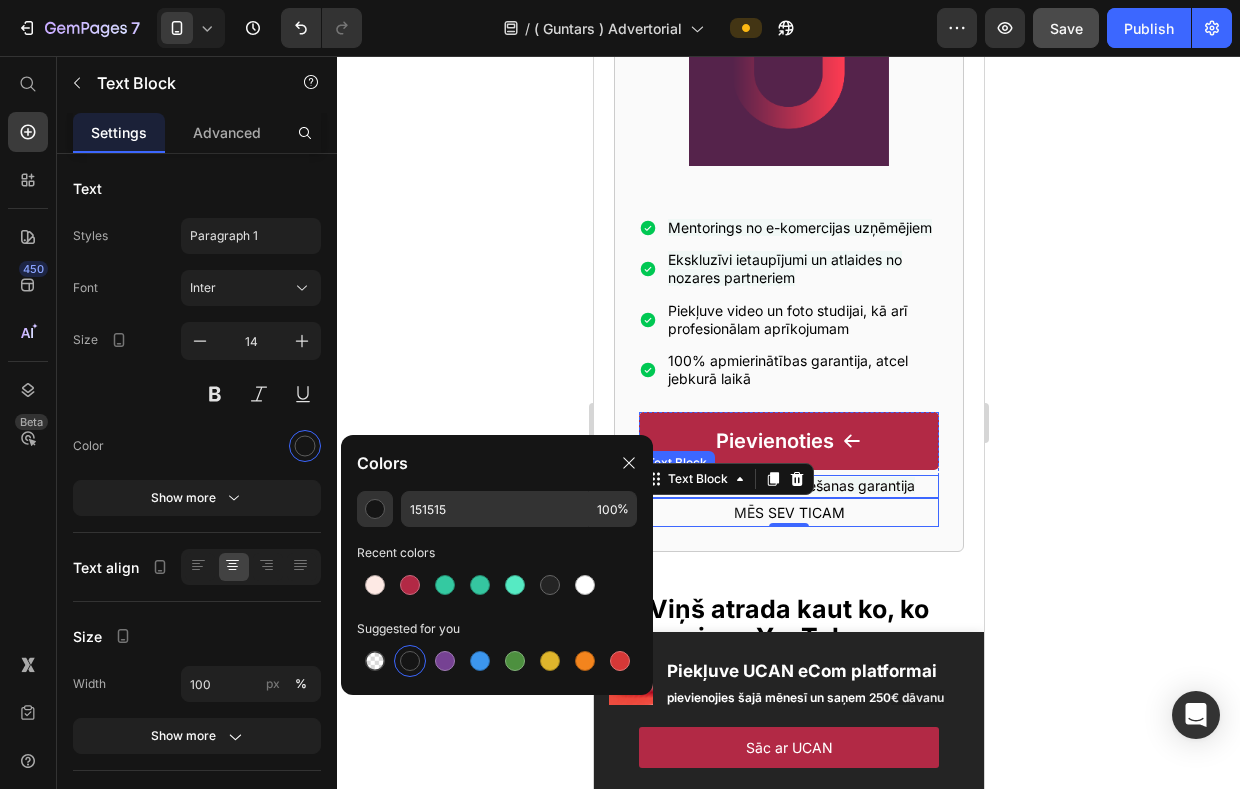 click on "30 dienu naudas atgriešanas garantija" at bounding box center [788, 485] 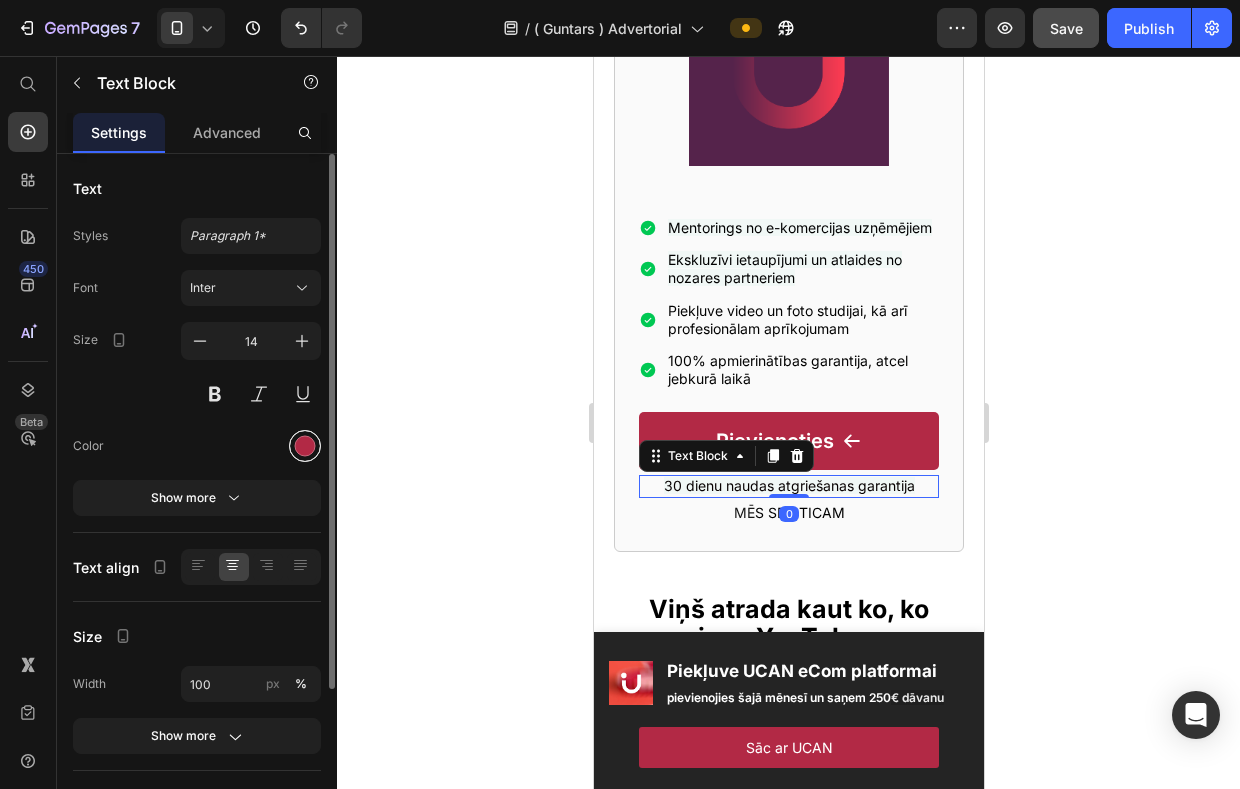 click at bounding box center [305, 446] 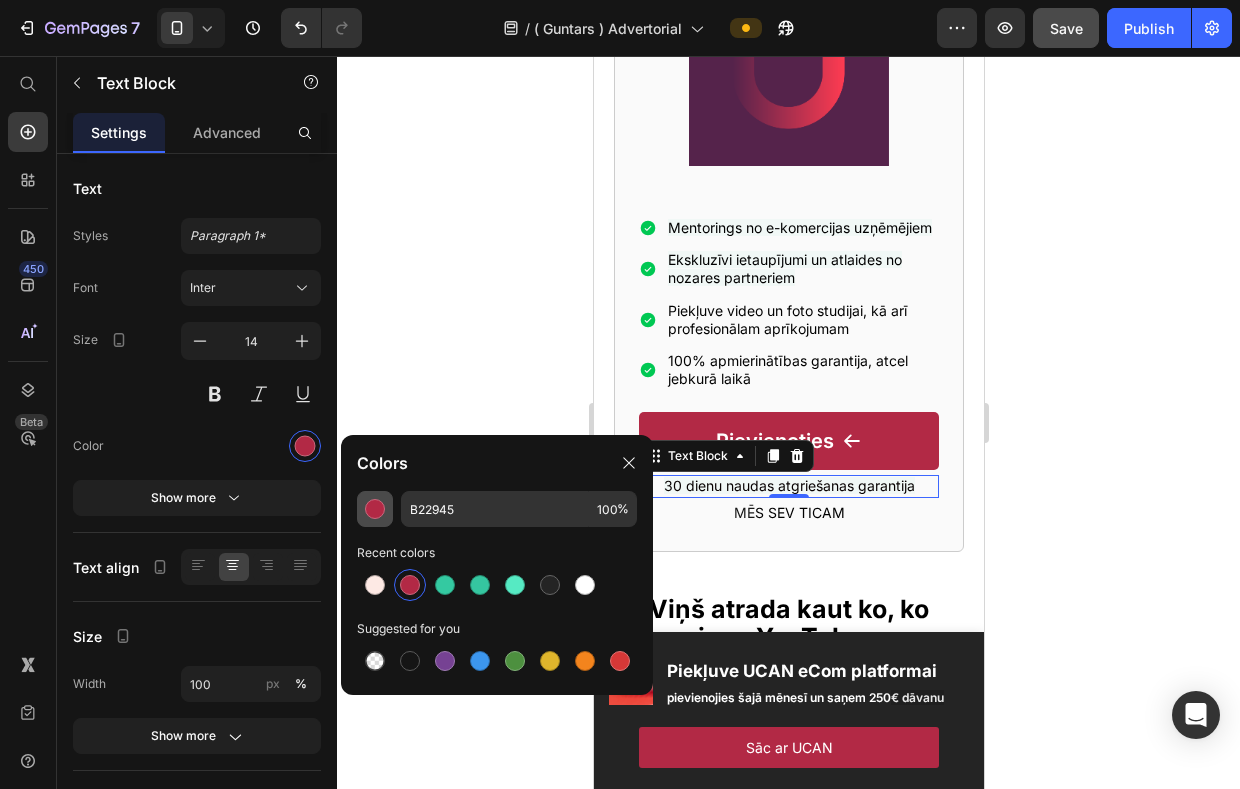 click at bounding box center [375, 509] 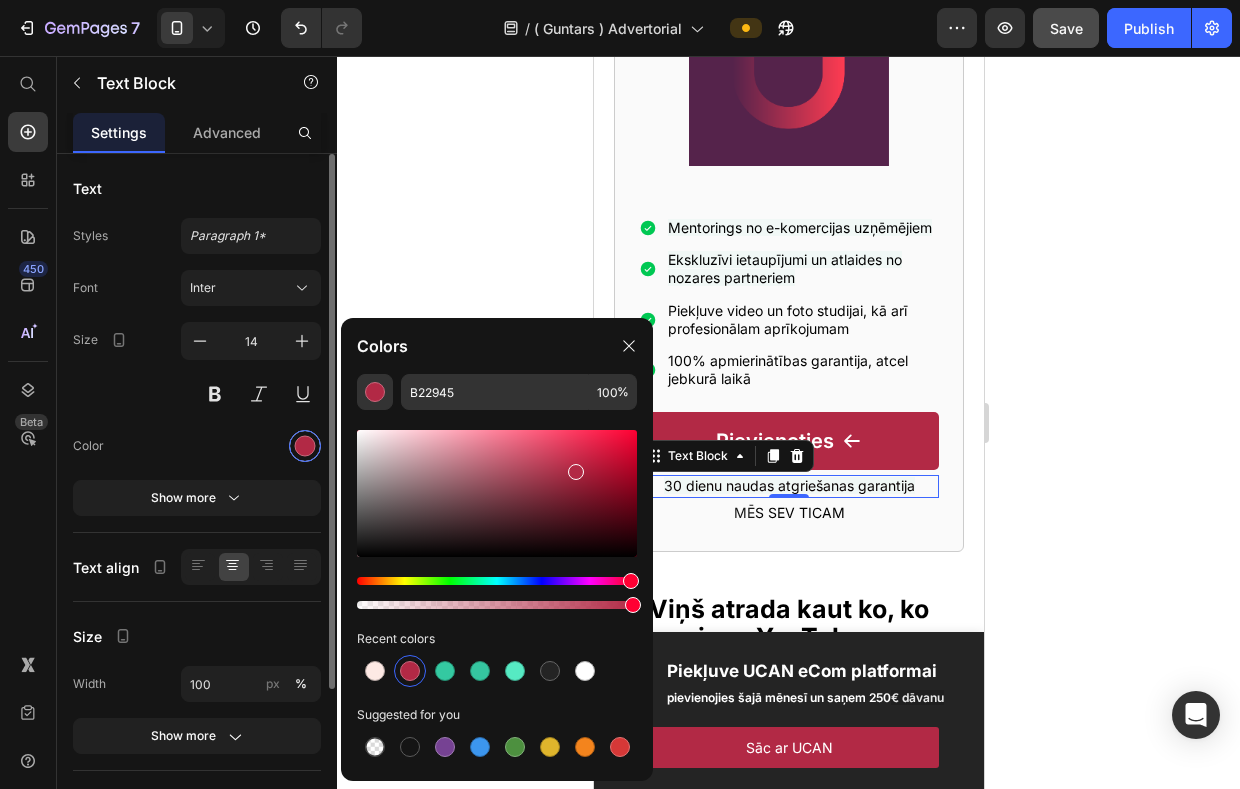 click at bounding box center (305, 446) 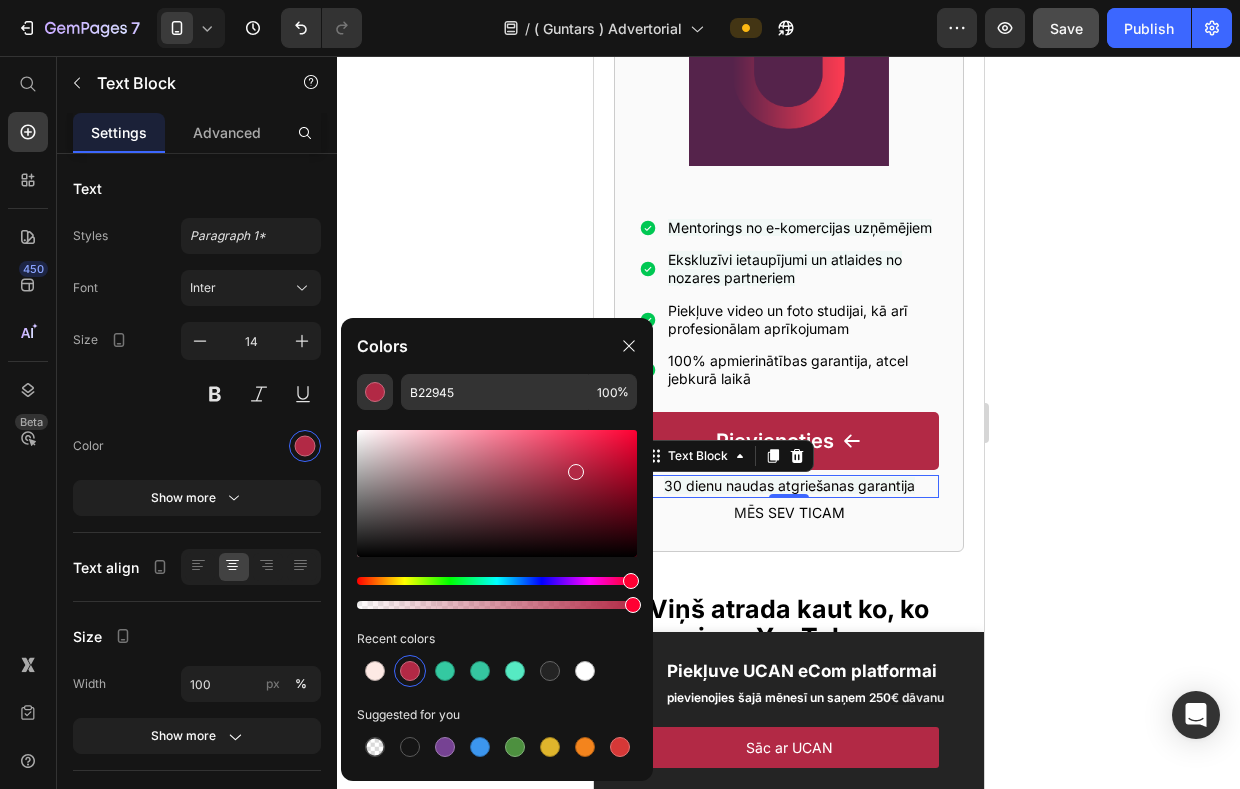 click 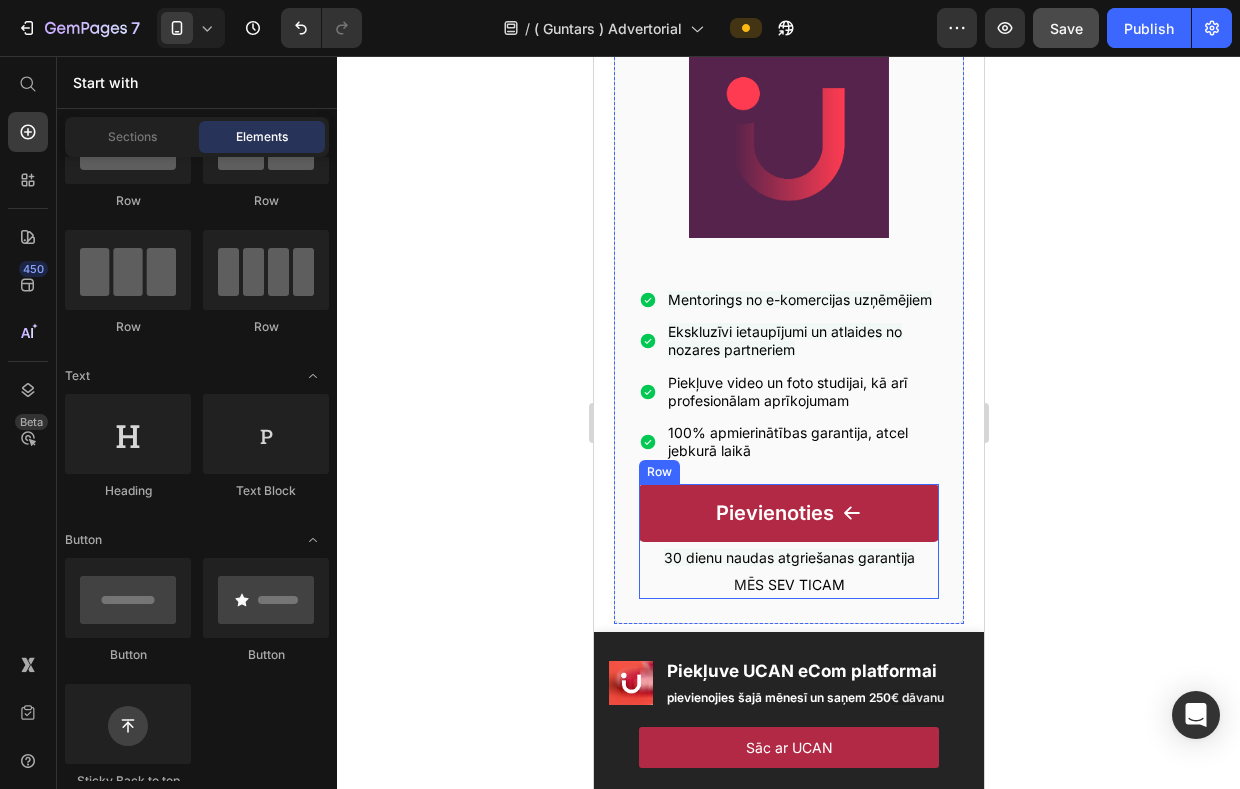 scroll, scrollTop: 1634, scrollLeft: 0, axis: vertical 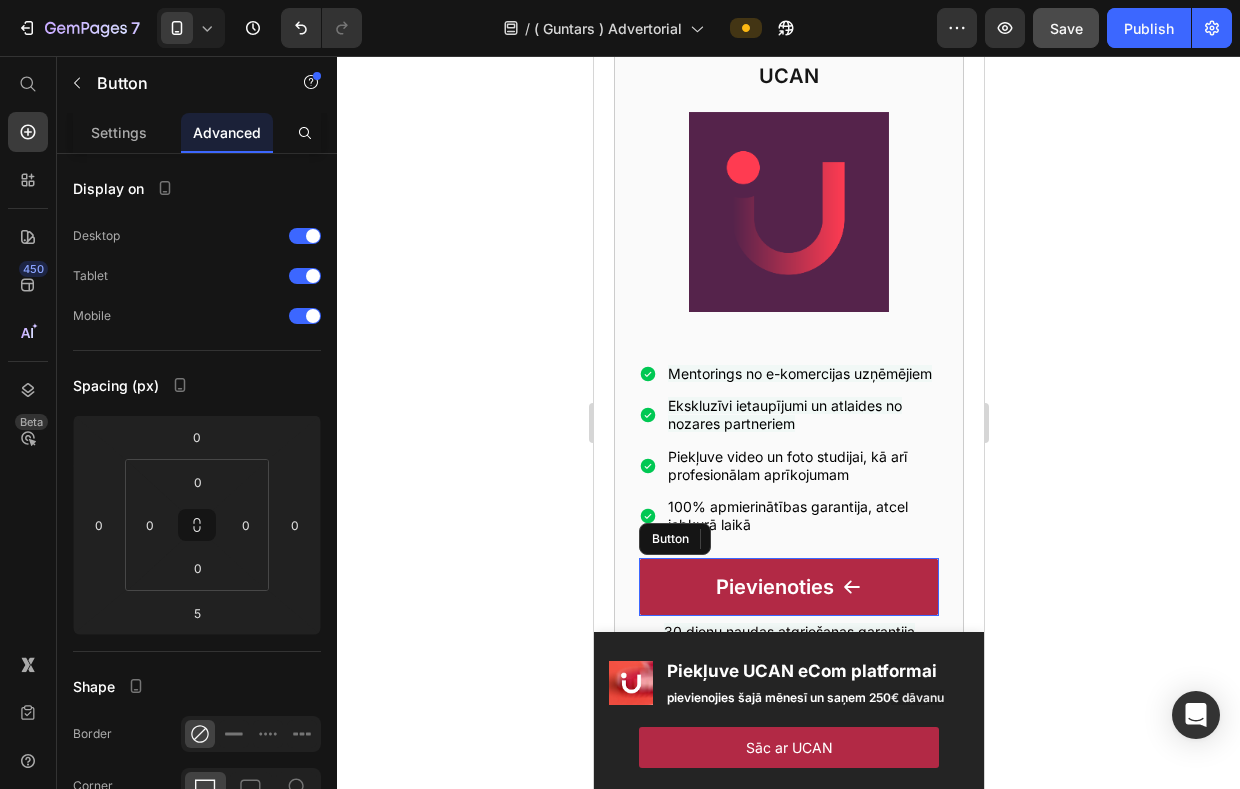 click on "Pievienoties" at bounding box center [788, 587] 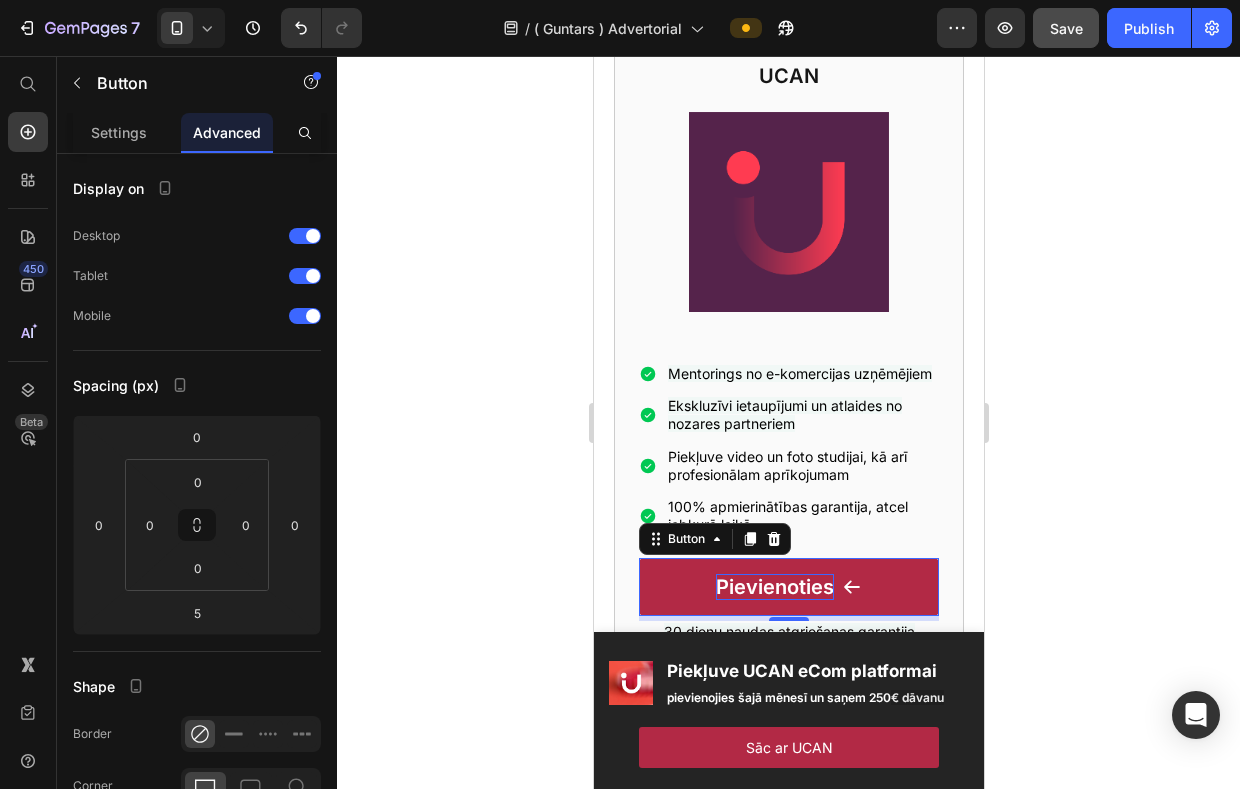 click on "Pievienoties" at bounding box center [774, 587] 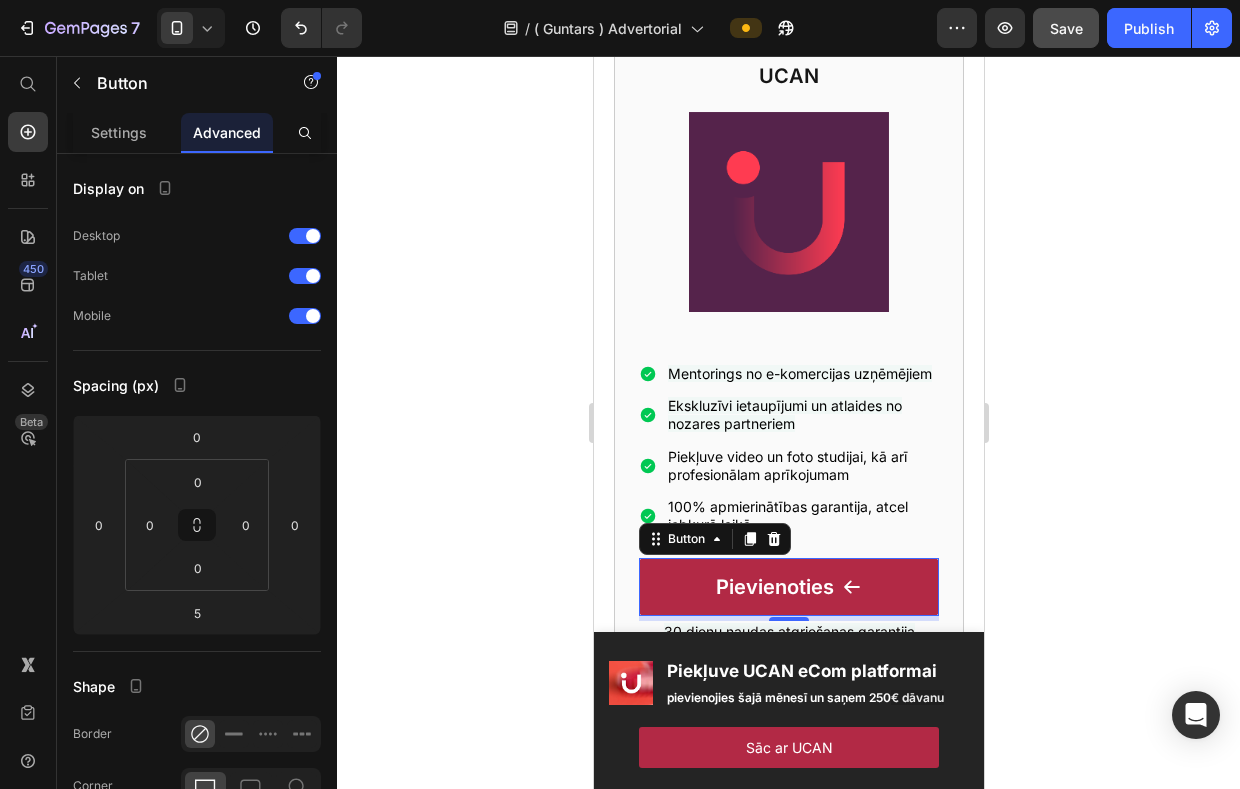 click on "Pievienoties" at bounding box center (788, 587) 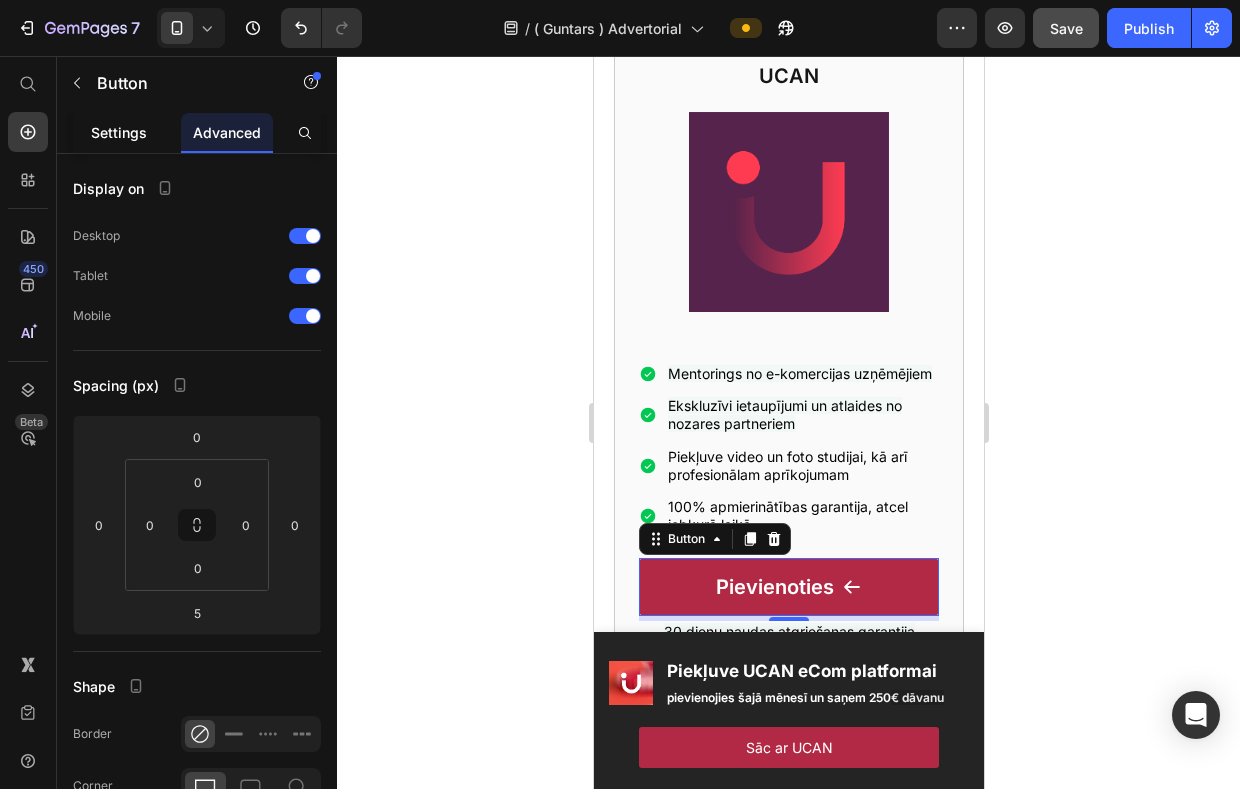 click on "Settings" at bounding box center [119, 132] 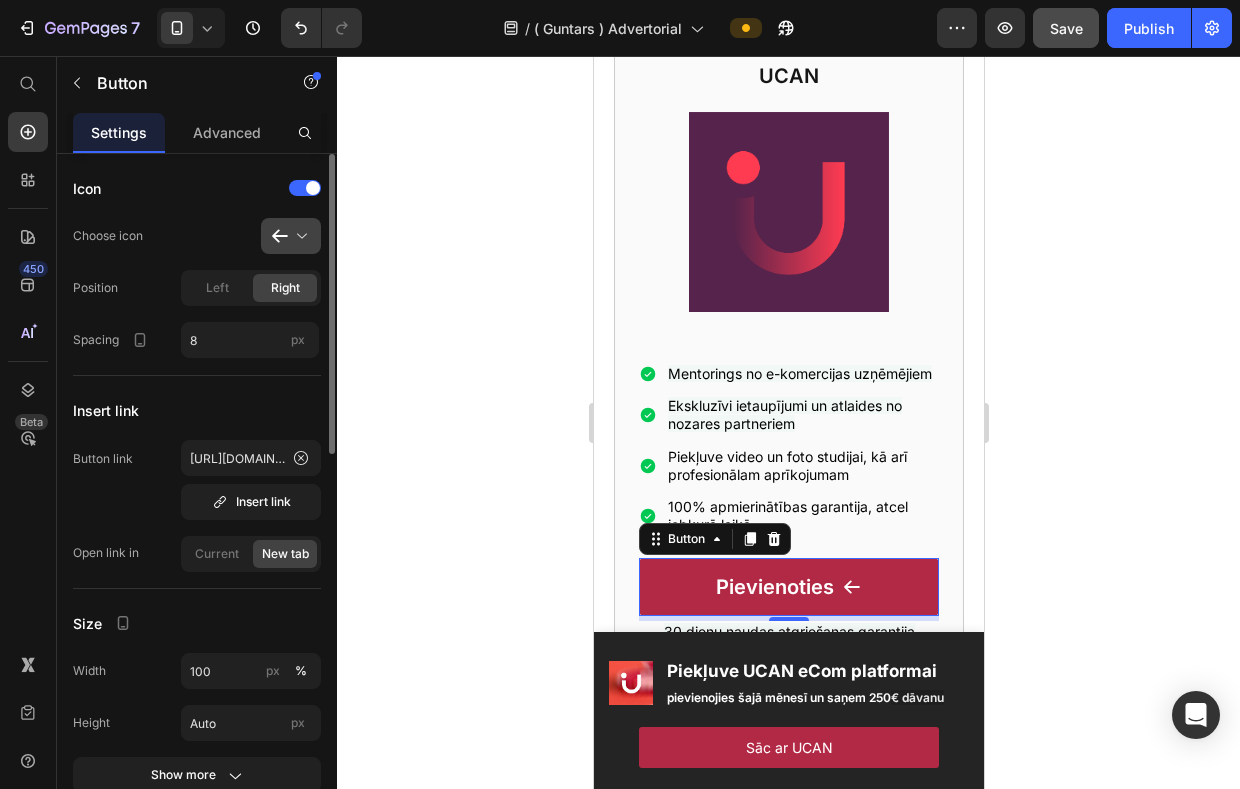click at bounding box center (299, 236) 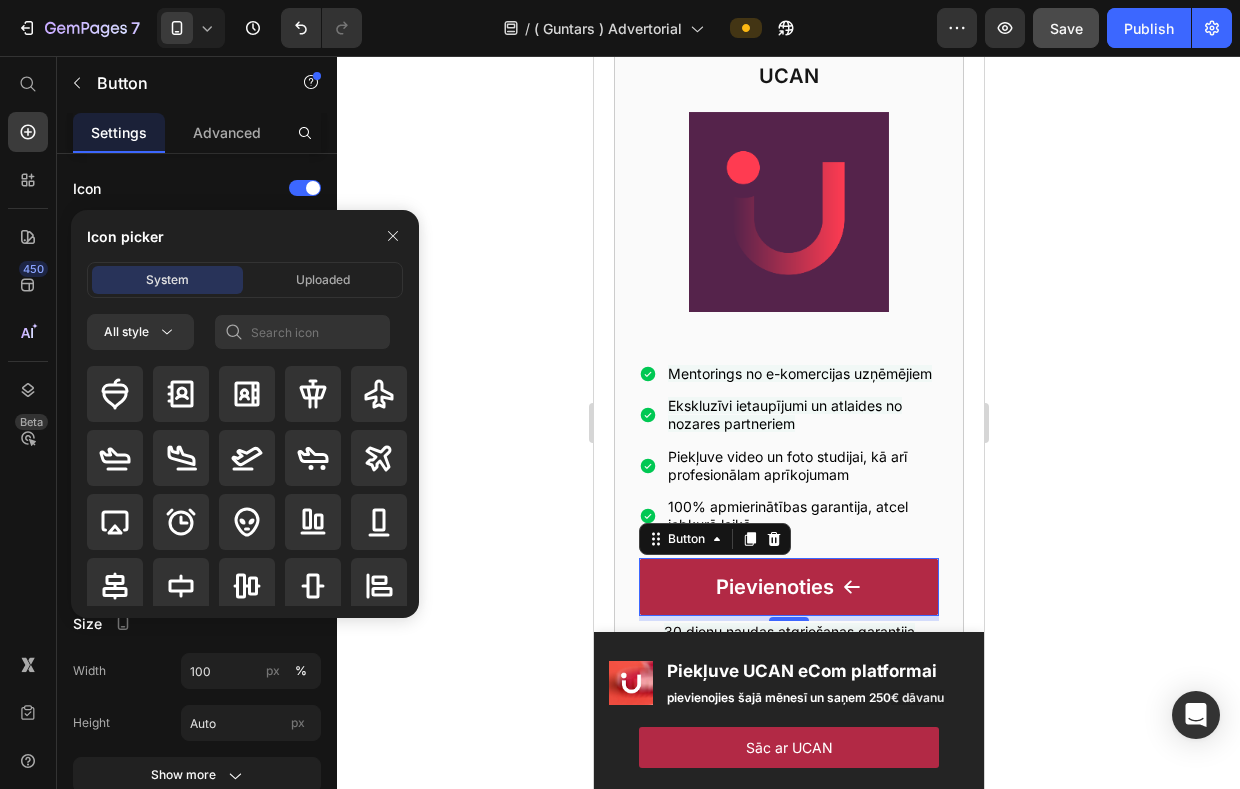 click 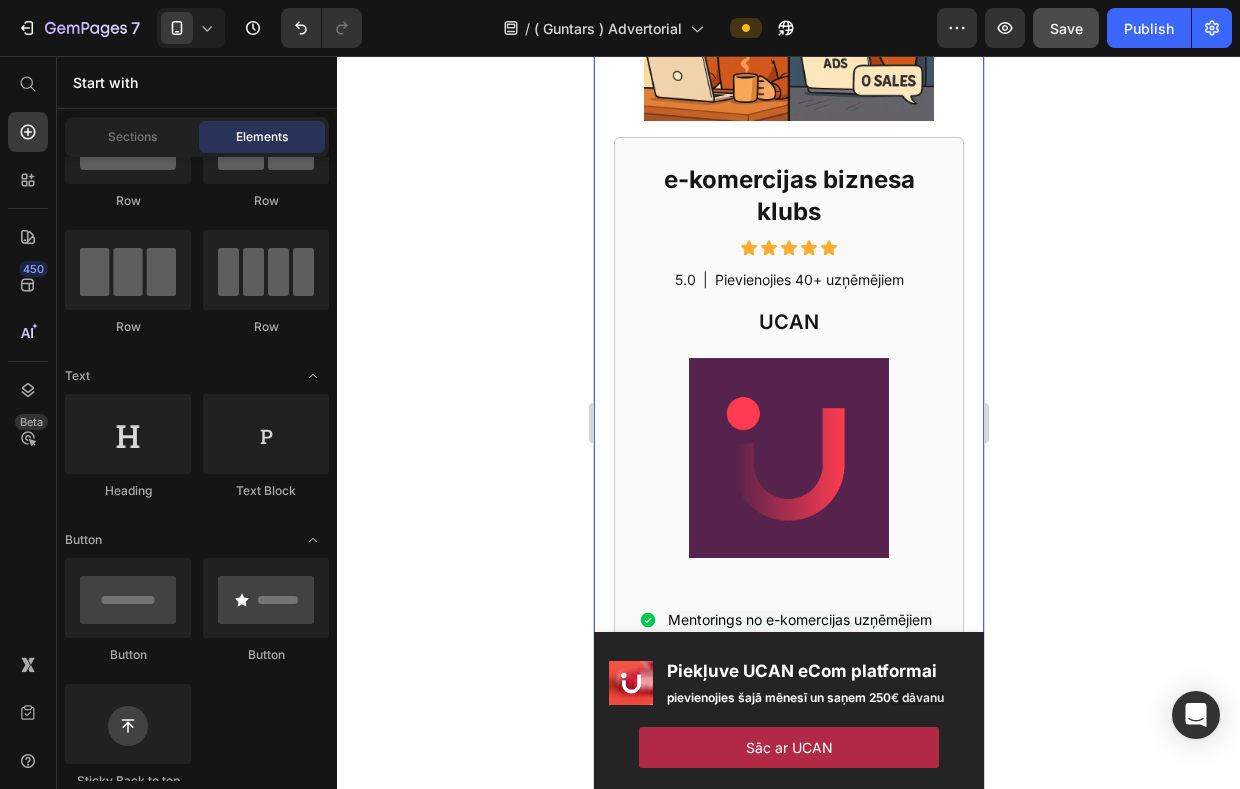 scroll, scrollTop: 1395, scrollLeft: 0, axis: vertical 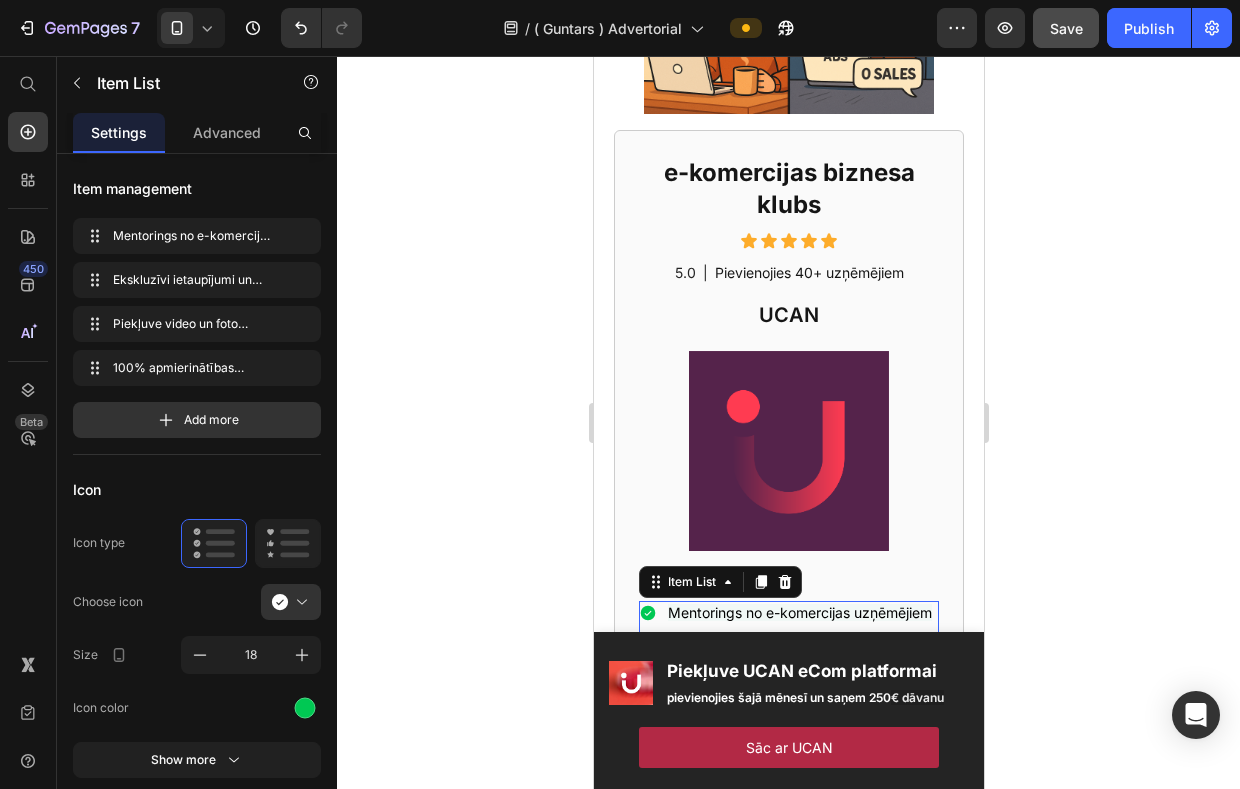 click on "Piekļuve video un foto studijai, kā arī profesionālam aprīkojumam" at bounding box center (786, 704) 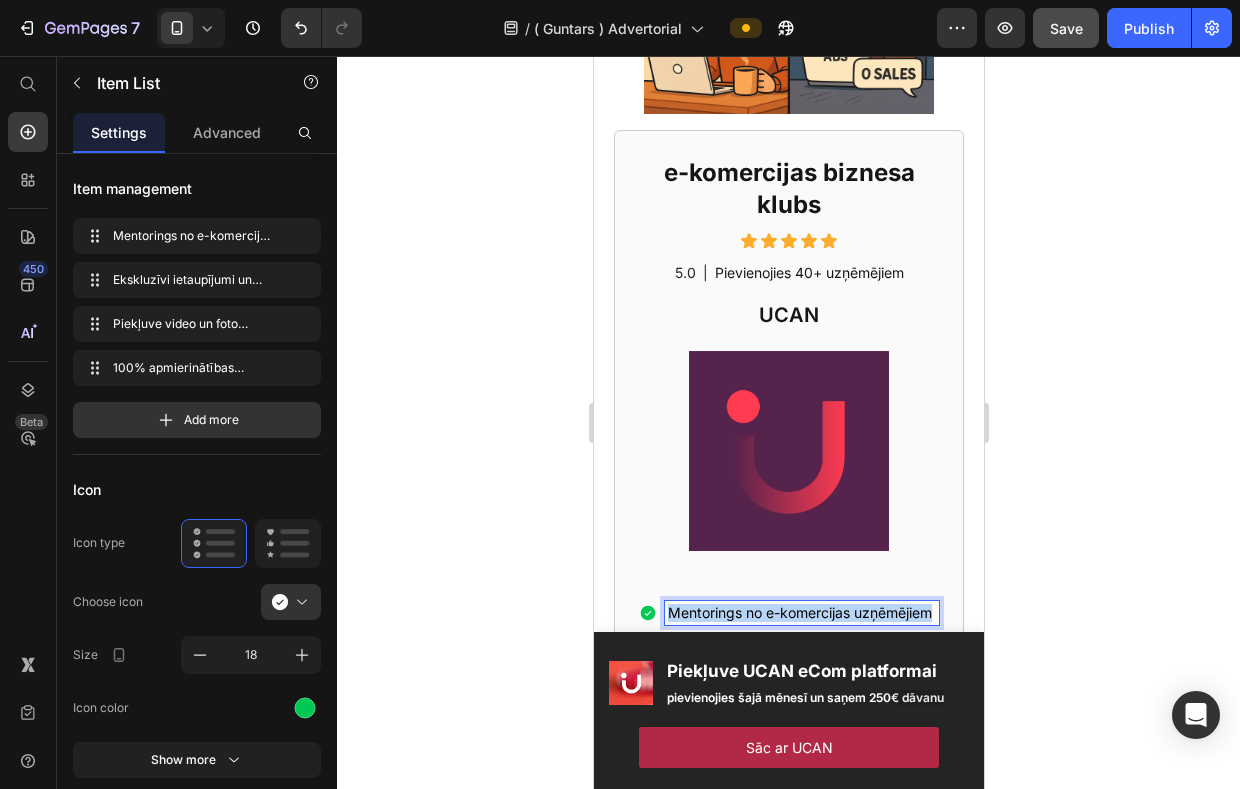 click on "Mentorings no e-komercijas uzņēmējiem" at bounding box center (799, 612) 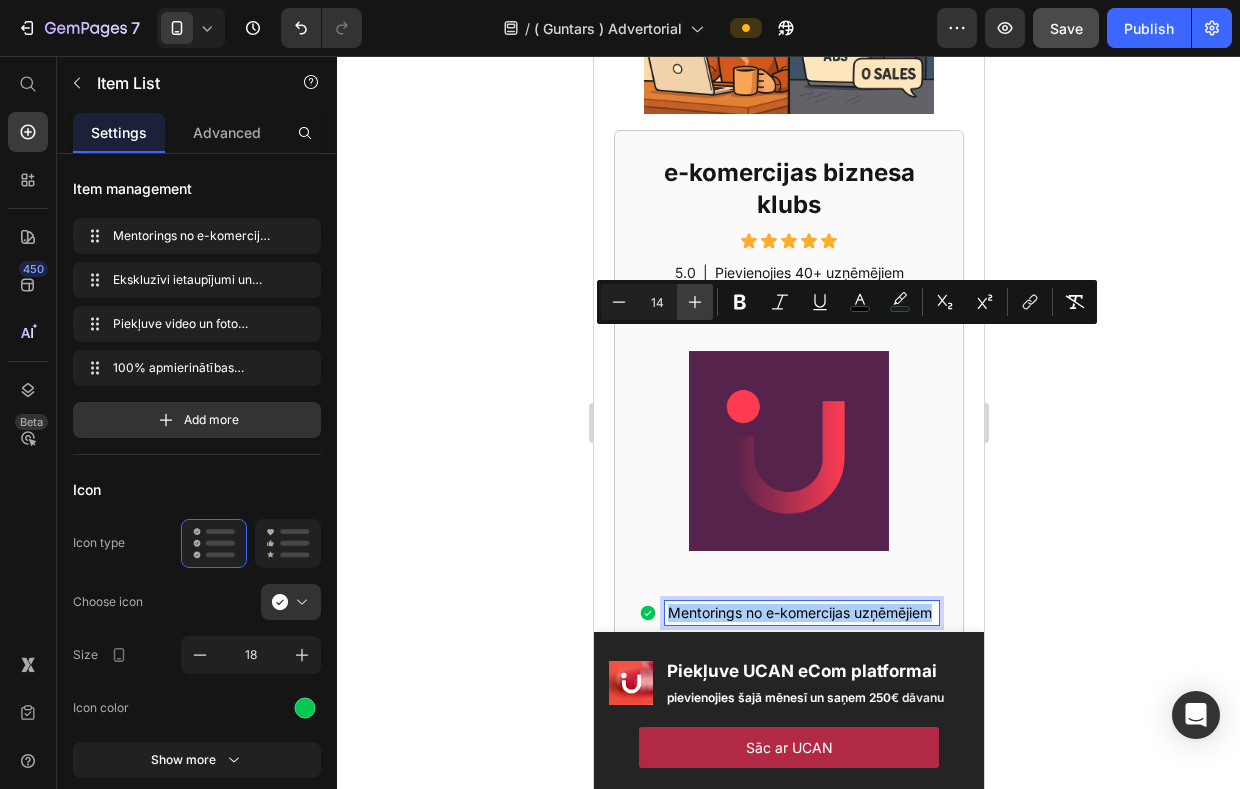 click on "Plus" at bounding box center (695, 302) 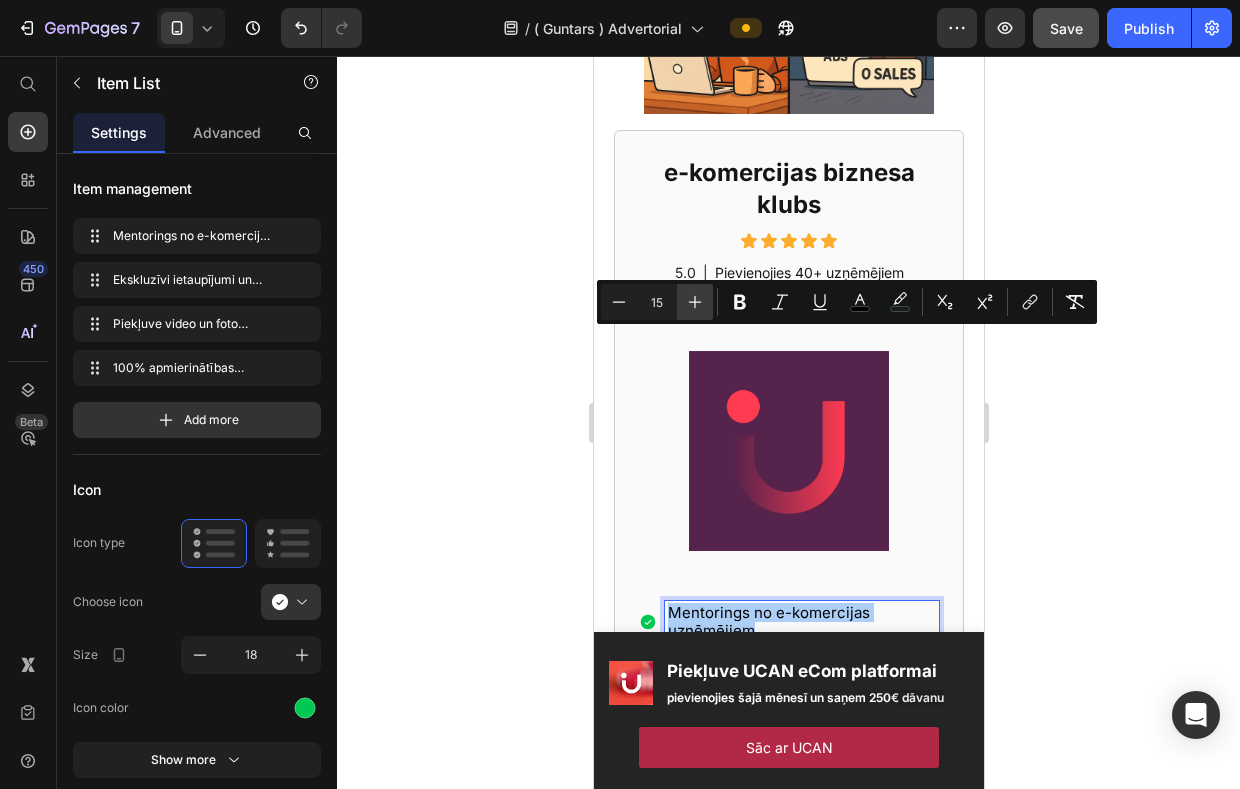 click on "Plus" at bounding box center (695, 302) 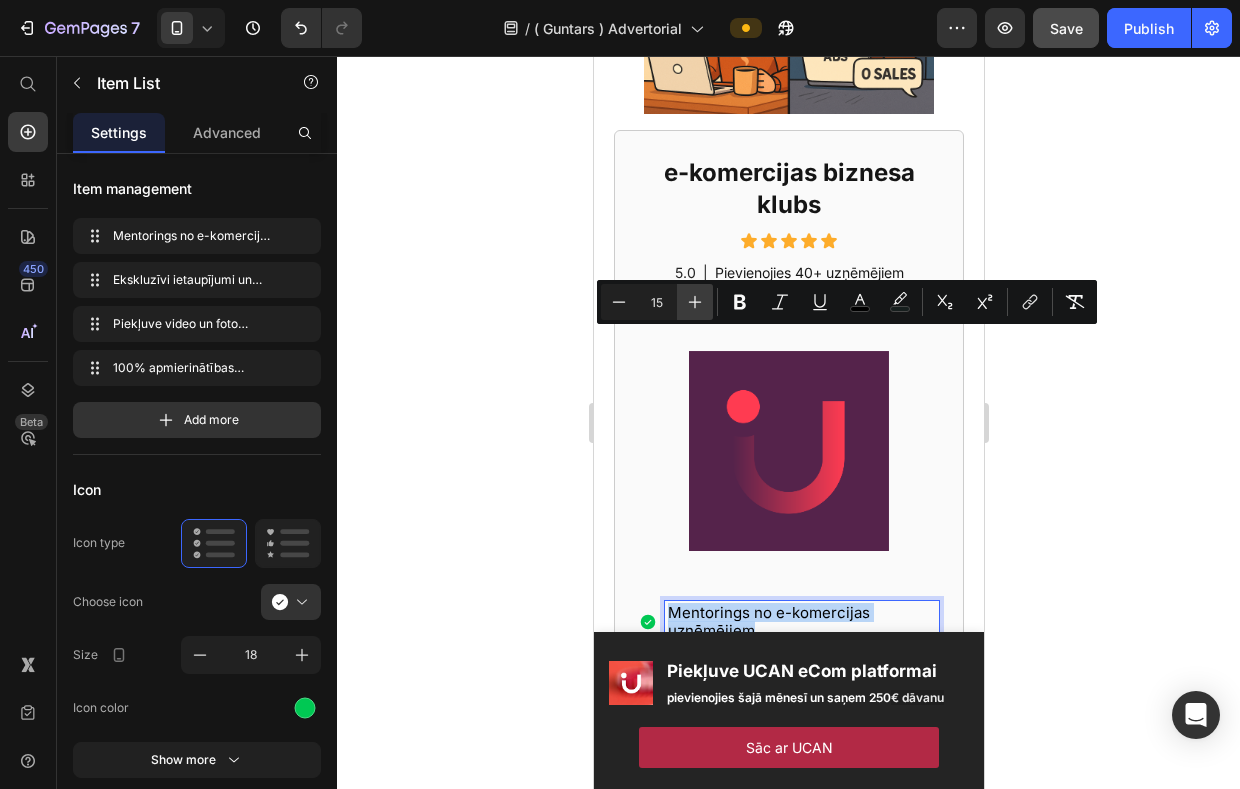 type on "16" 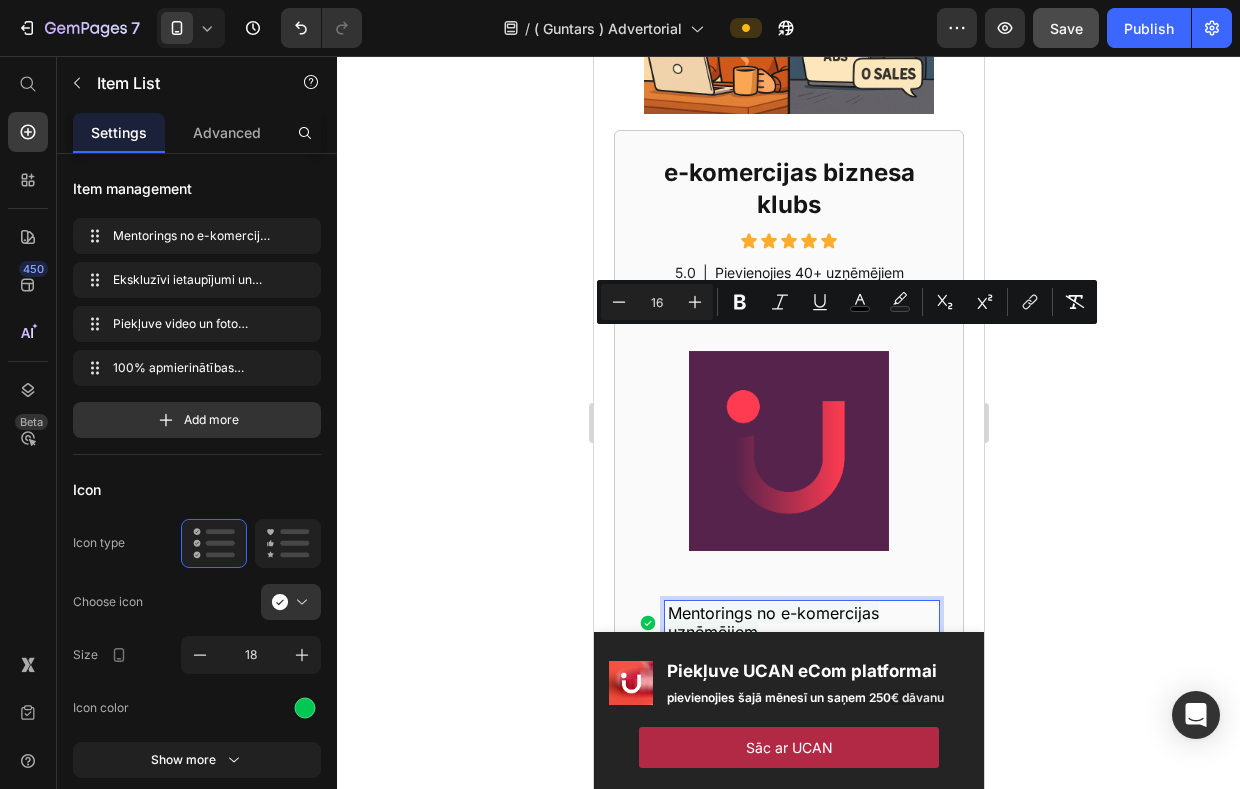 click on "Ekskluzīvi ietaupījumi un atlaides no nozares partneriem" at bounding box center [784, 673] 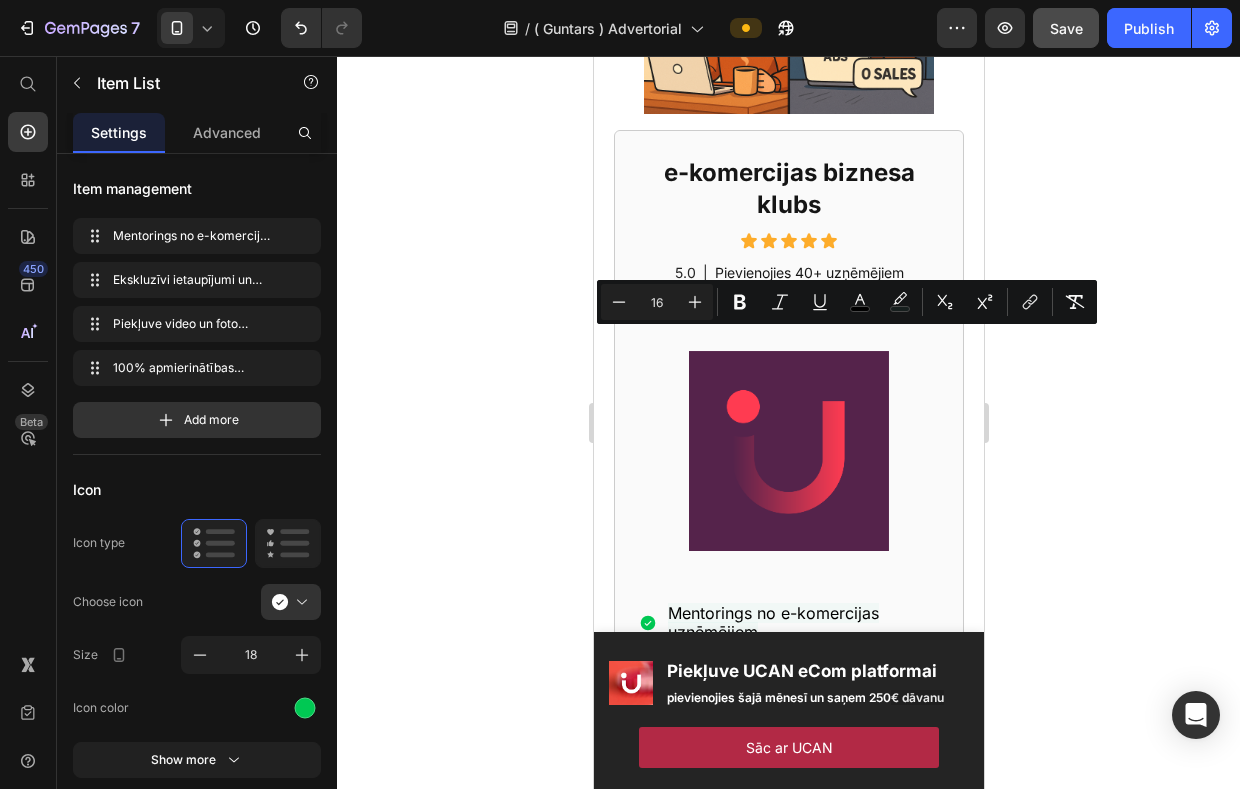 click on "Ekskluzīvi ietaupījumi un atlaides no nozares partneriem" at bounding box center [784, 673] 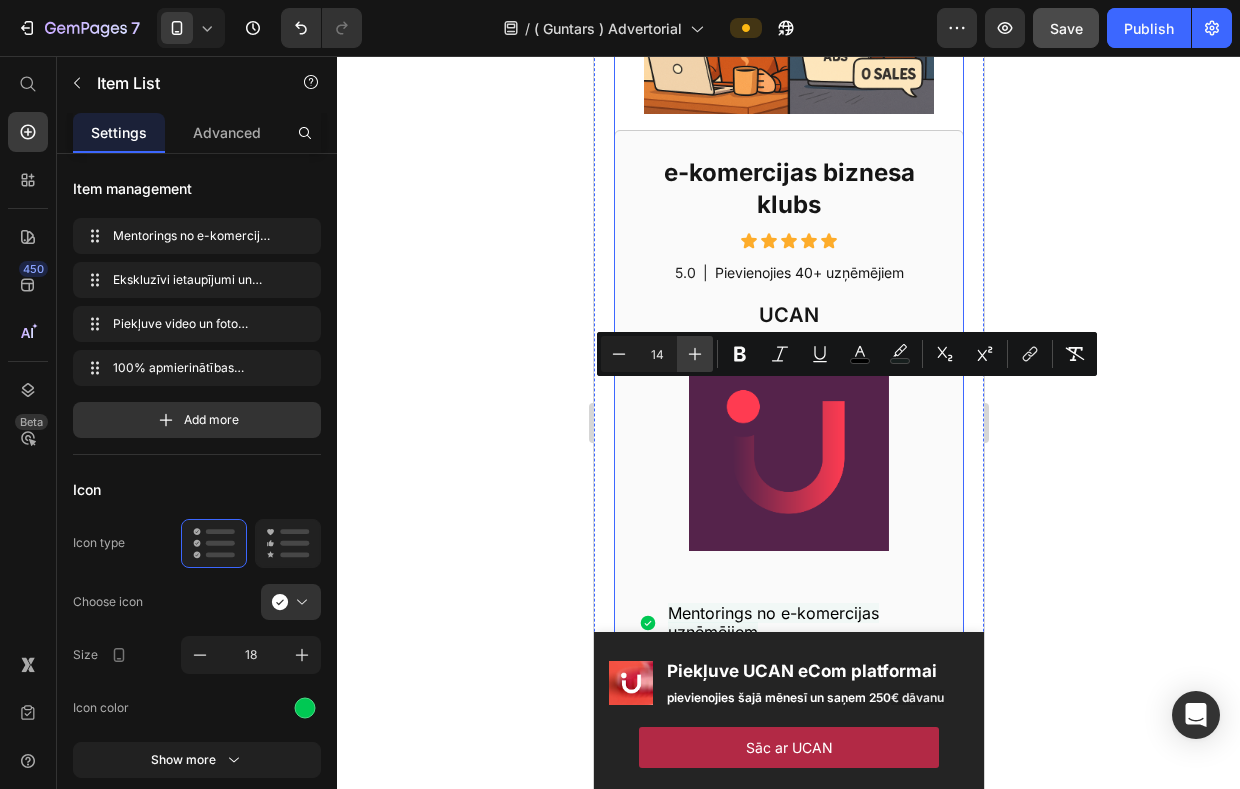 click 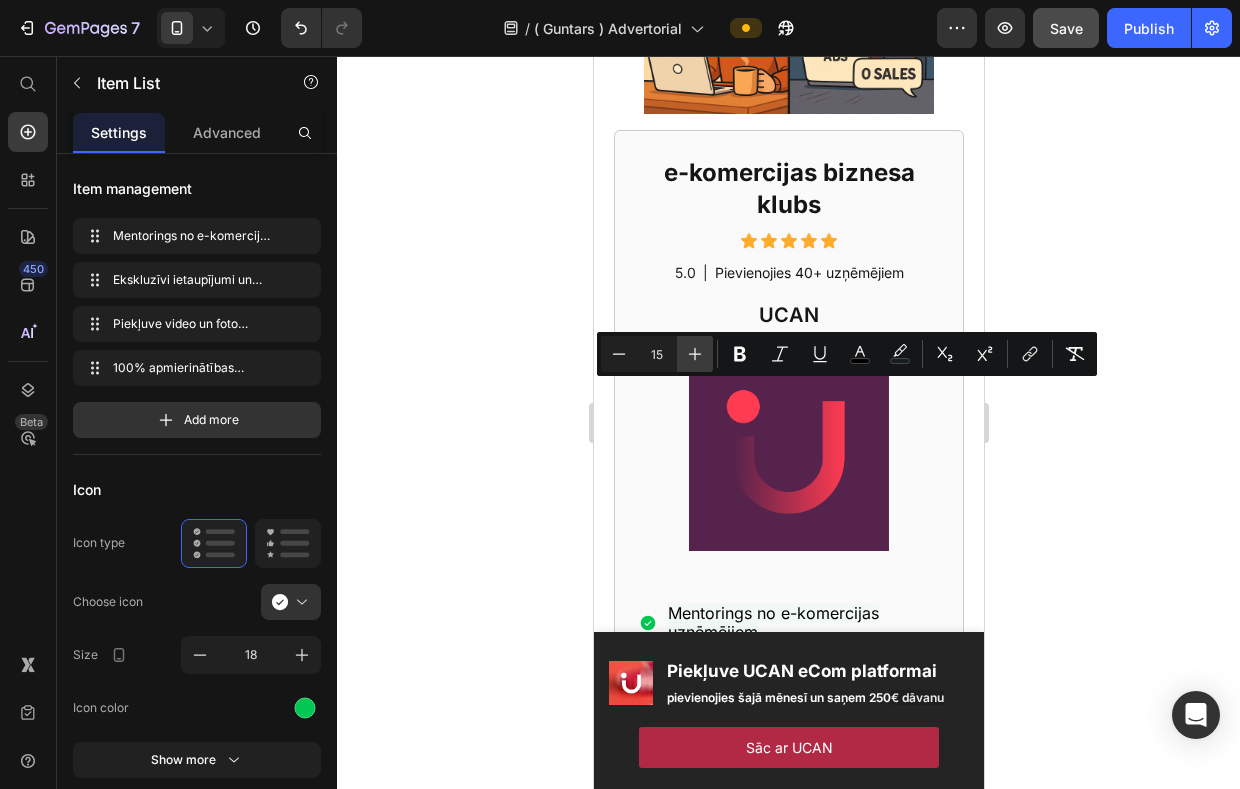 click 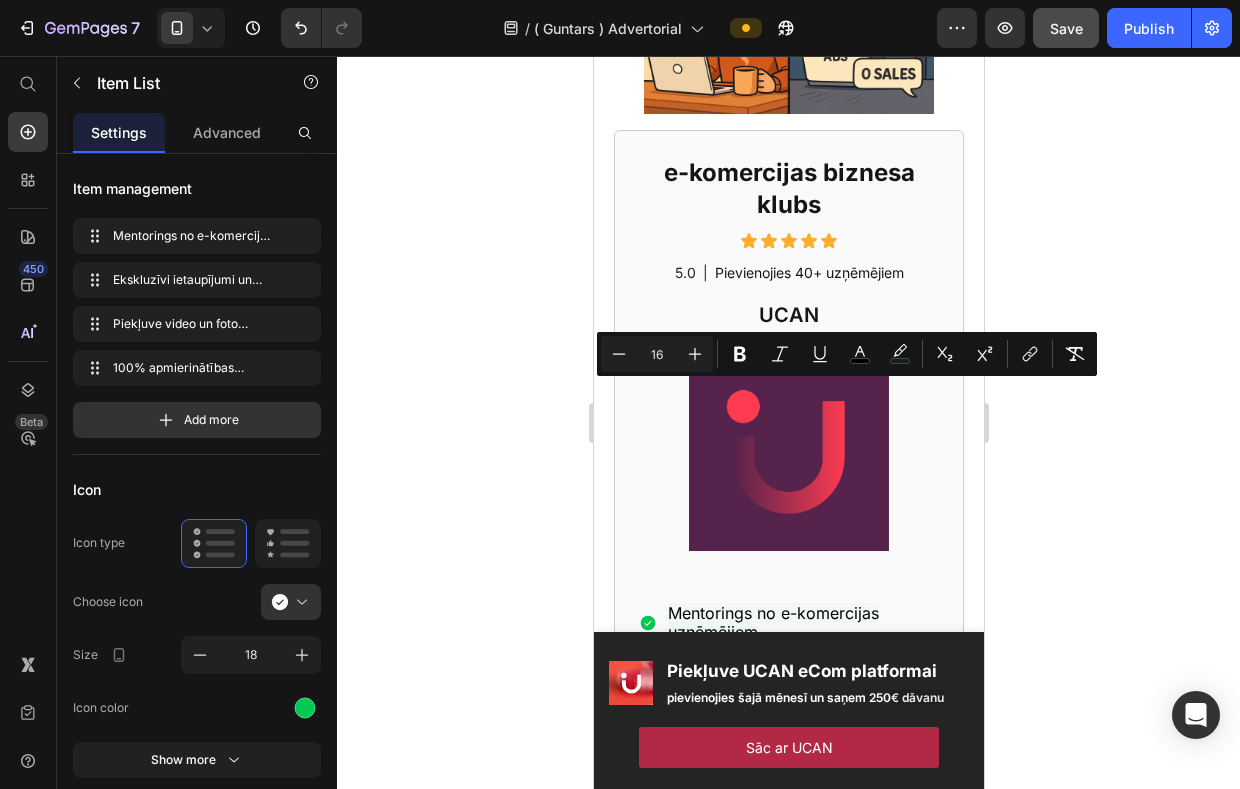 click on "Piekļuve video un foto studijai, kā arī profesionālam aprīkojumam" at bounding box center (786, 726) 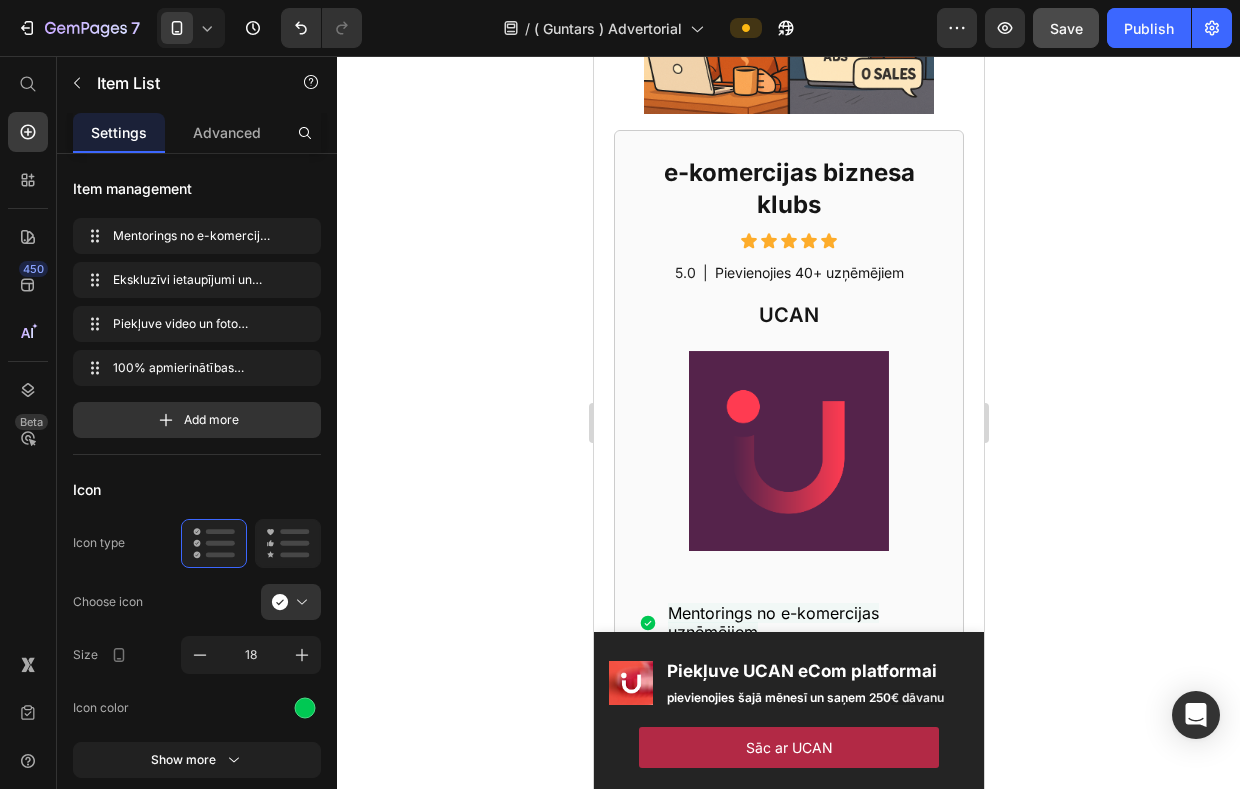 click on "Piekļuve video un foto studijai, kā arī profesionālam aprīkojumam" at bounding box center (786, 726) 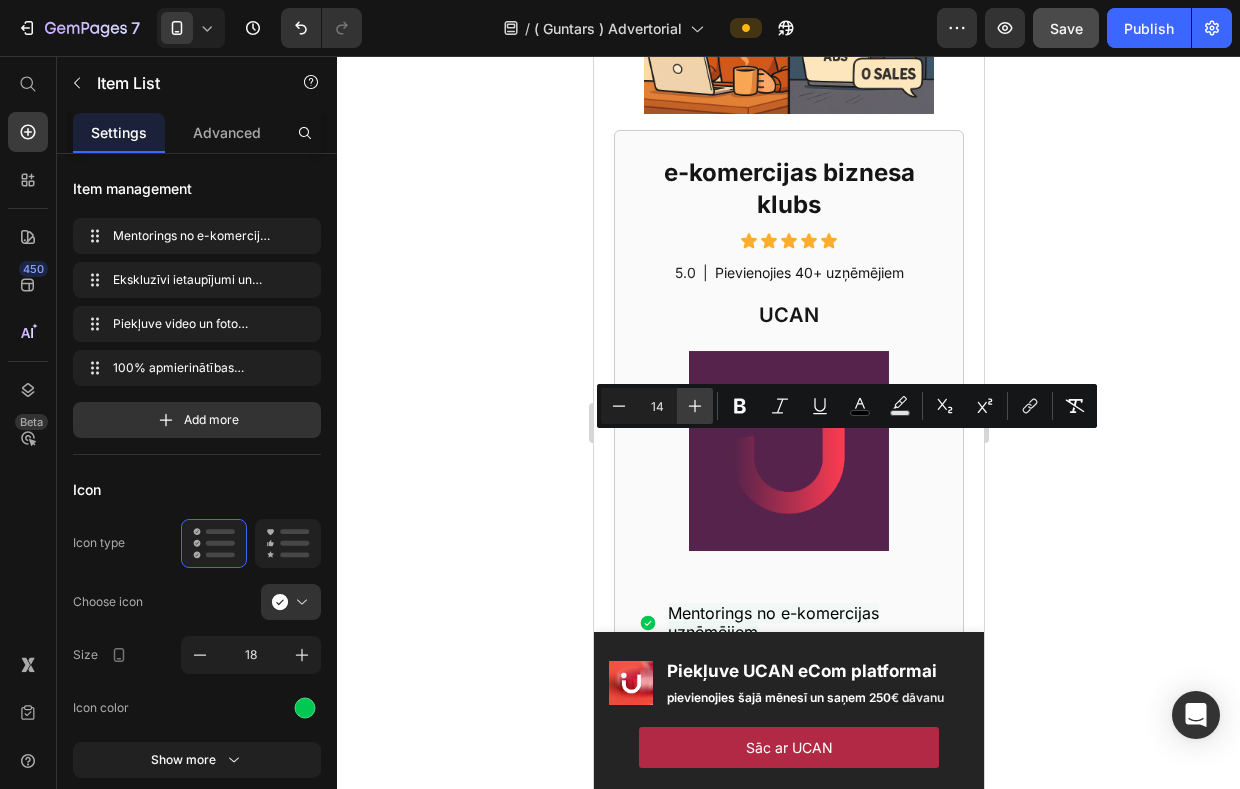 click 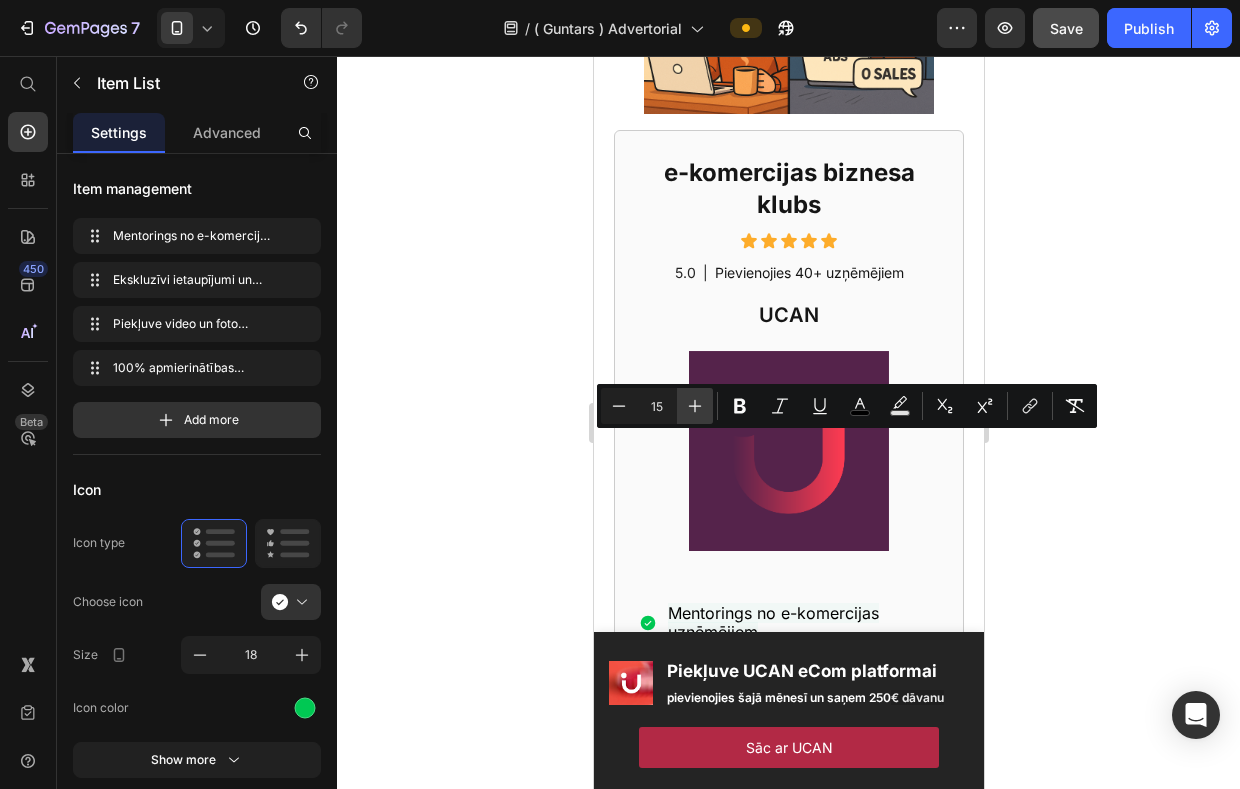 click 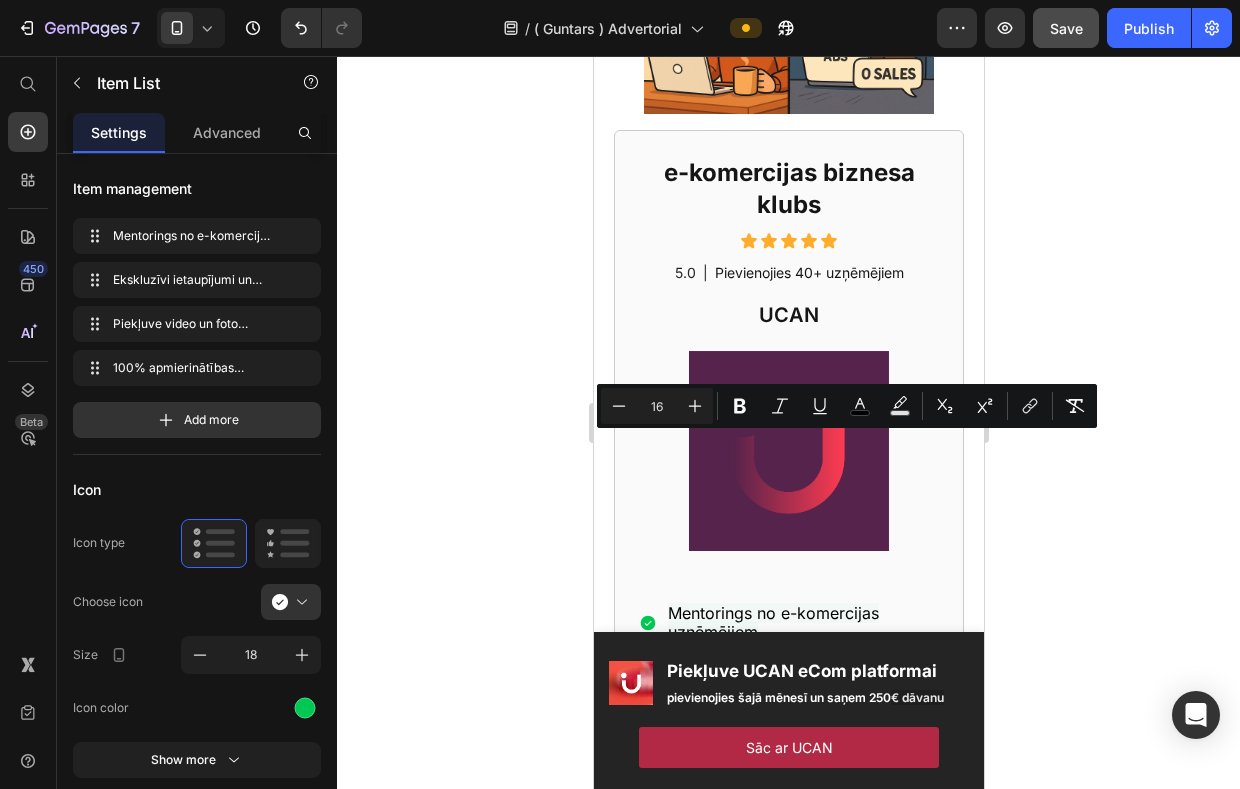 click on "100% apmierinātības garantija, atcel jebkurā laikā" at bounding box center (801, 779) 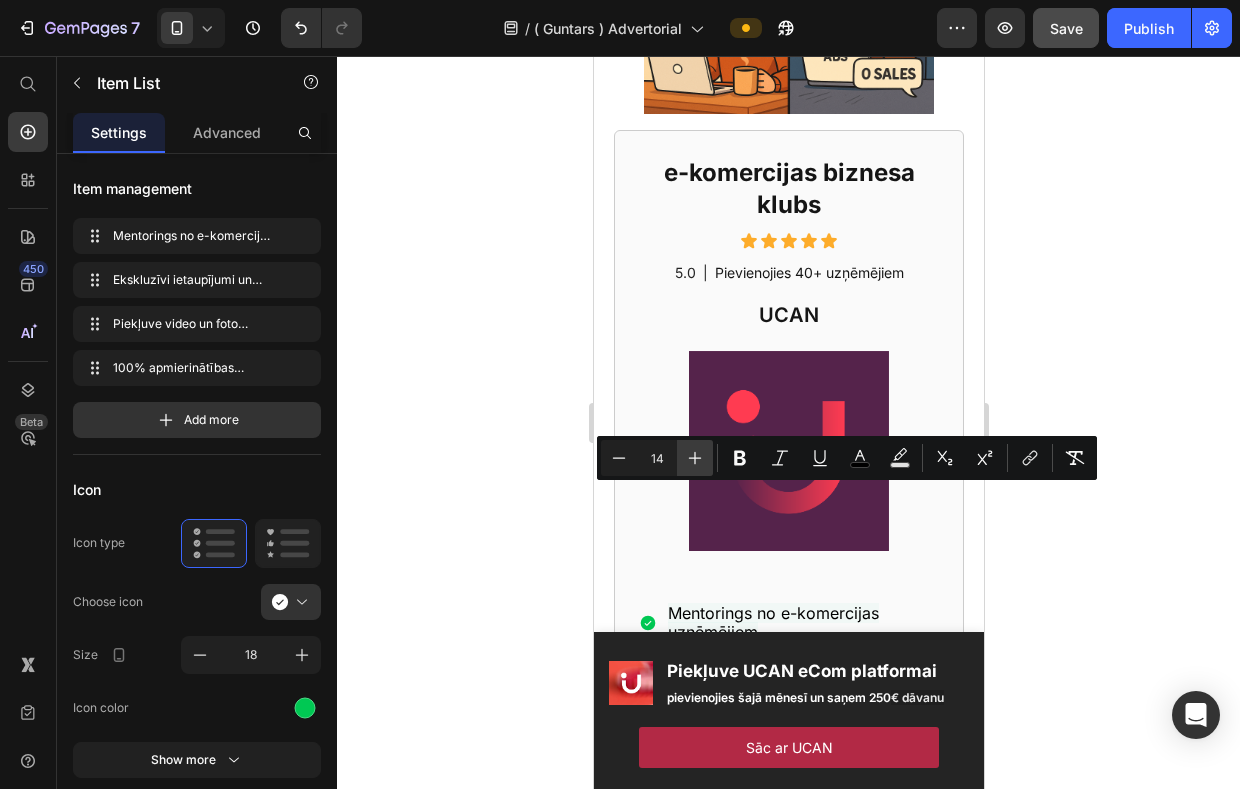 click 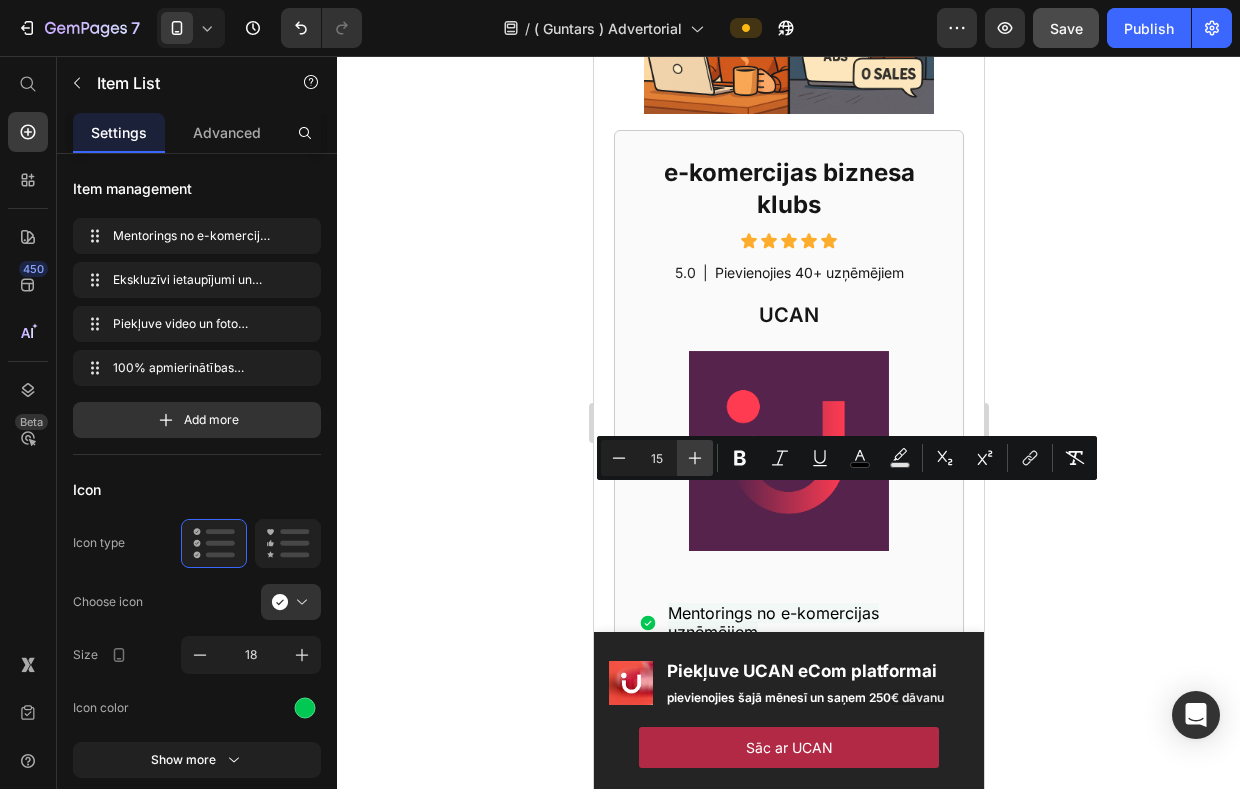 click 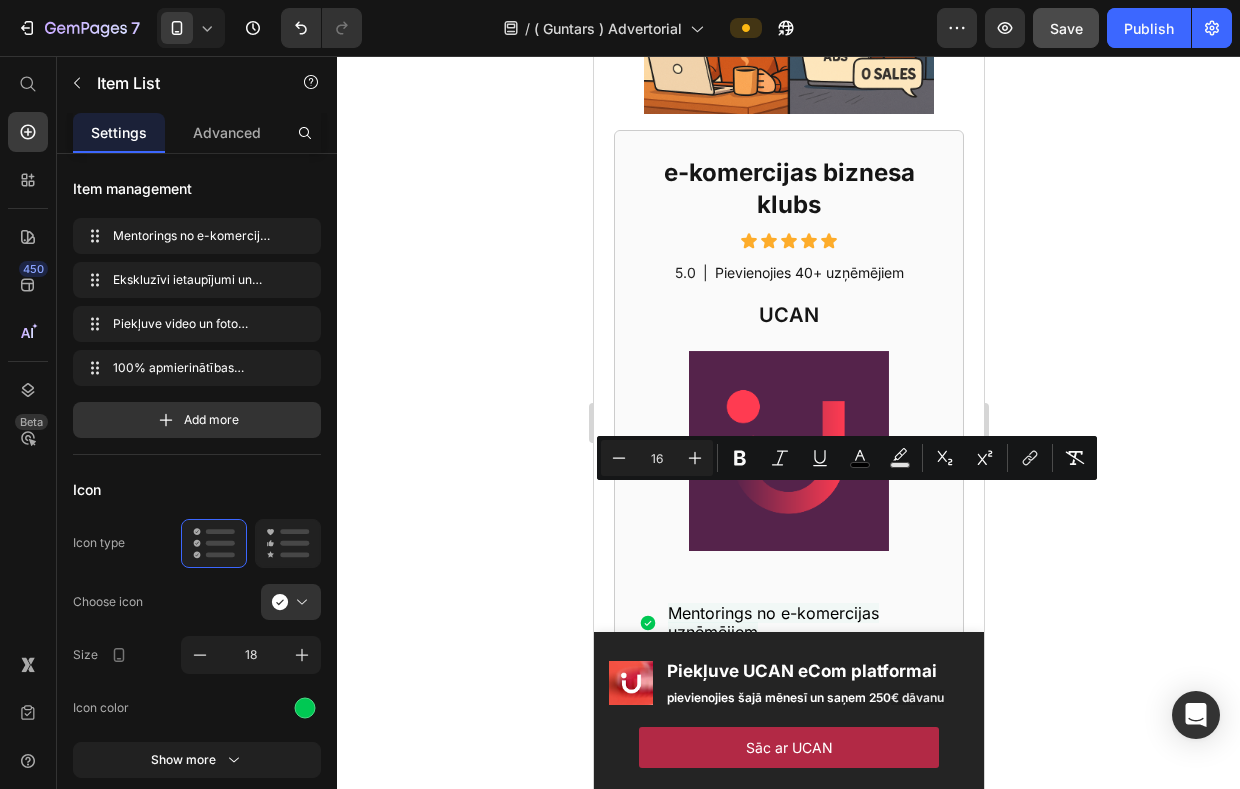 click 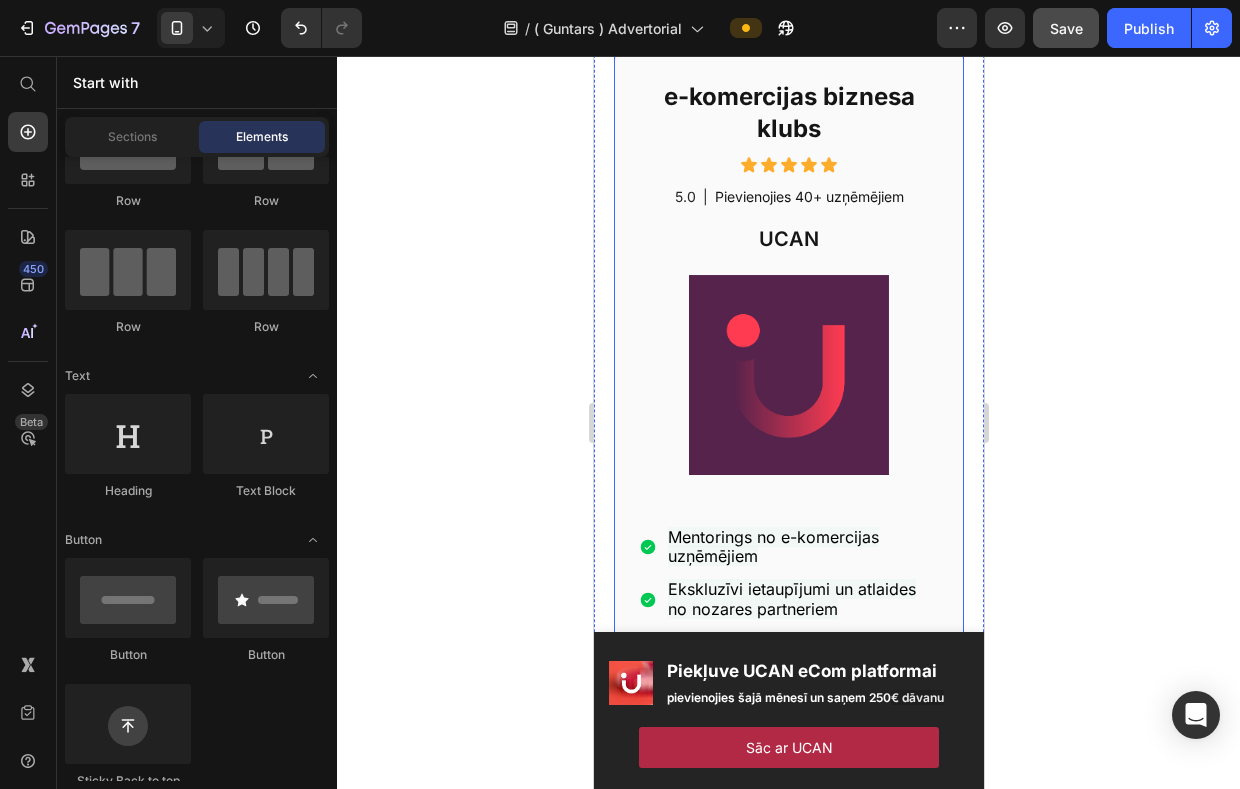 scroll, scrollTop: 1479, scrollLeft: 0, axis: vertical 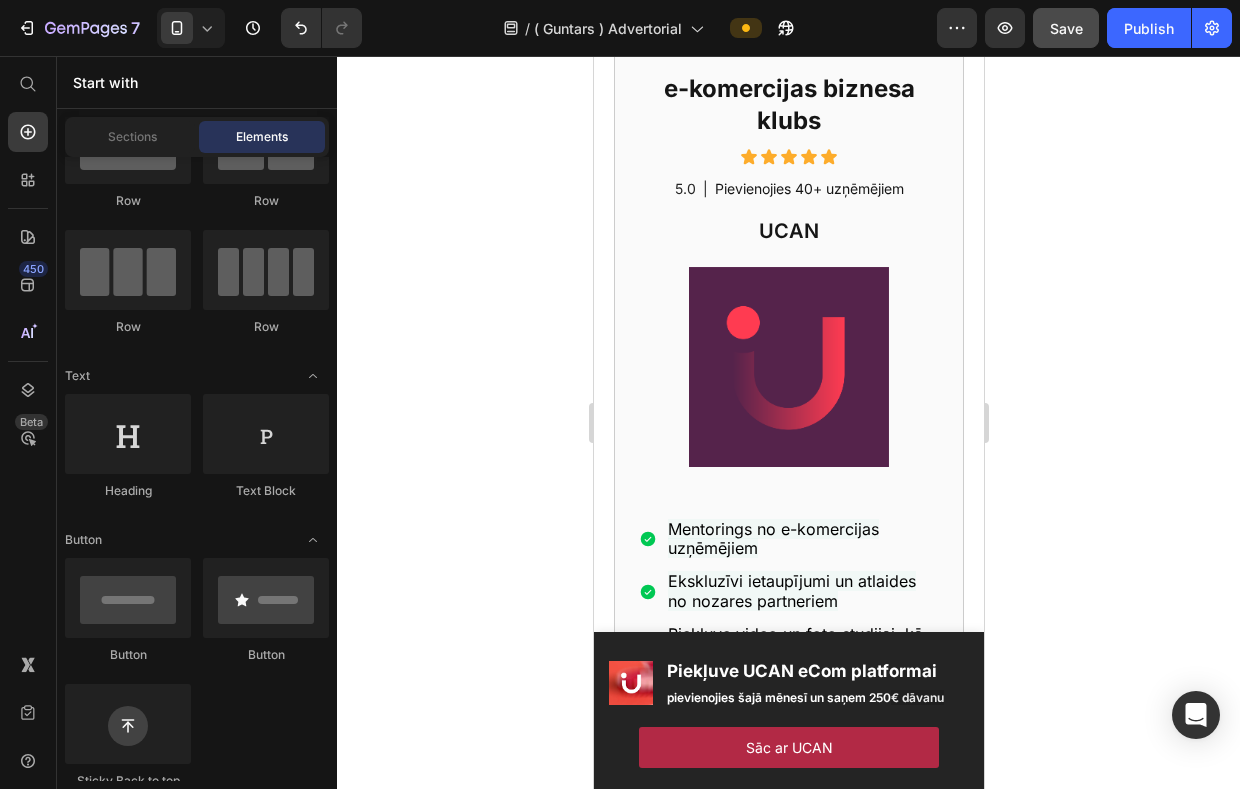 click on "30 dienu naudas atgriešanas garantija" at bounding box center [788, 813] 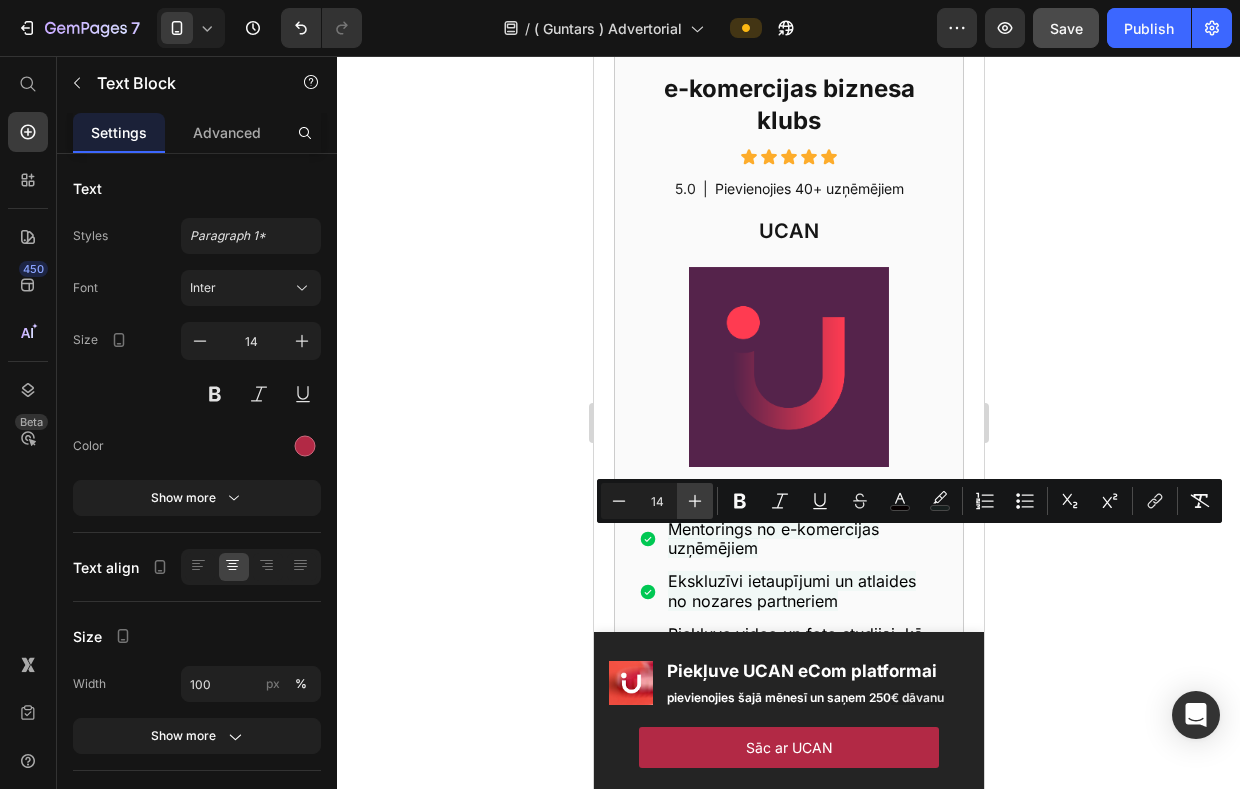 click on "Plus" at bounding box center [695, 501] 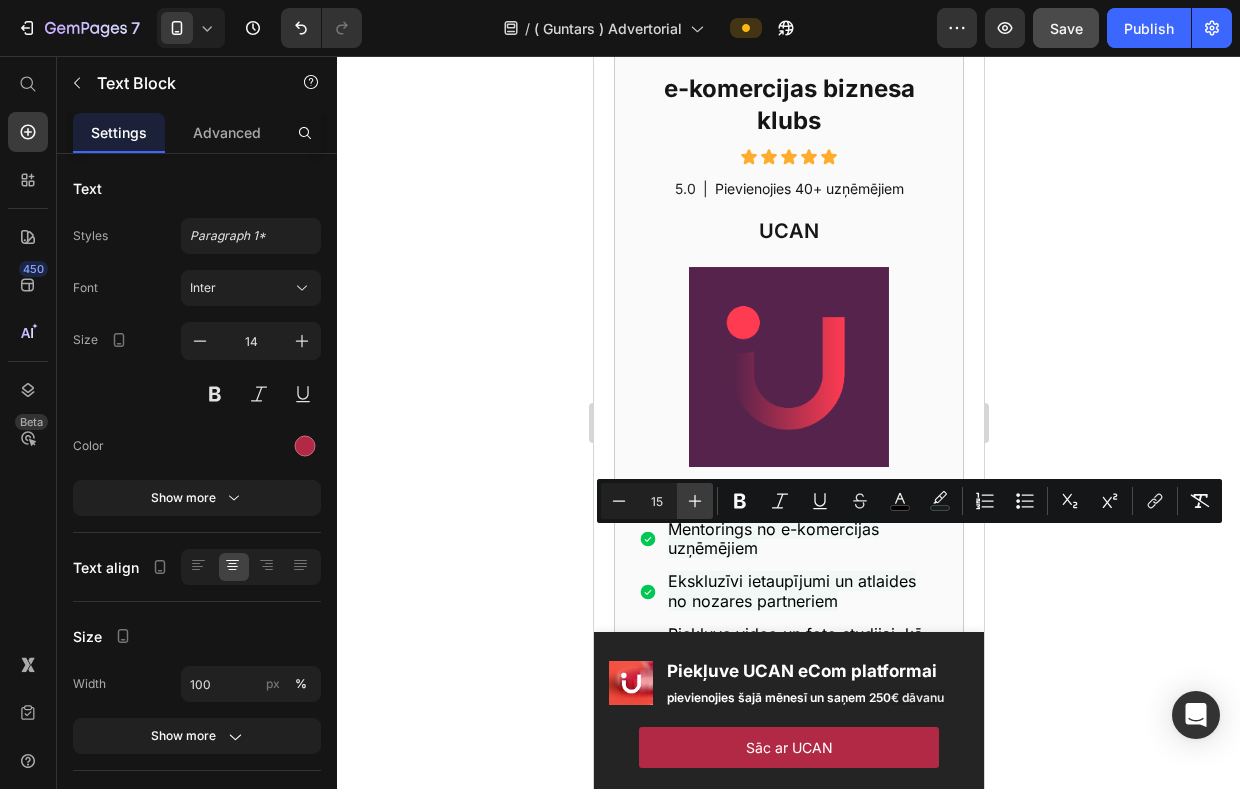 click on "Plus" at bounding box center [695, 501] 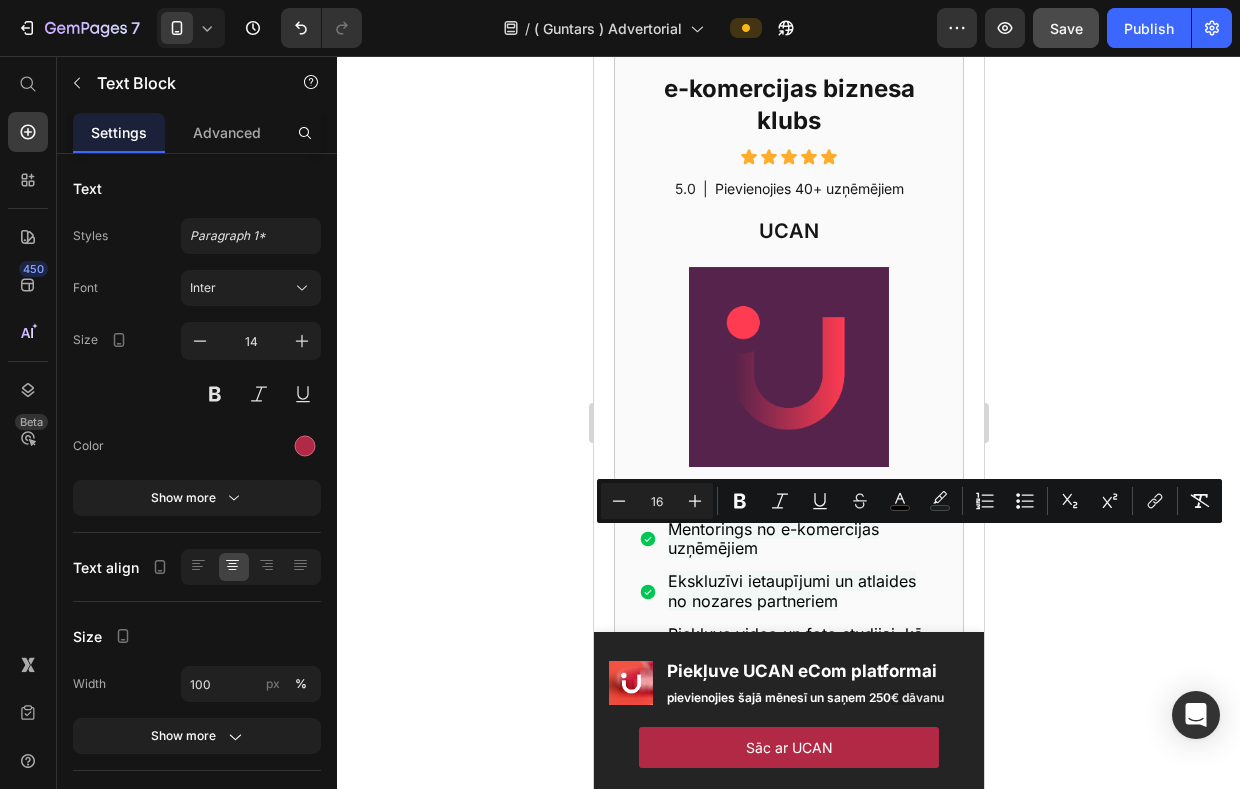 click on "MĒ S SEV TICAM" at bounding box center (788, 840) 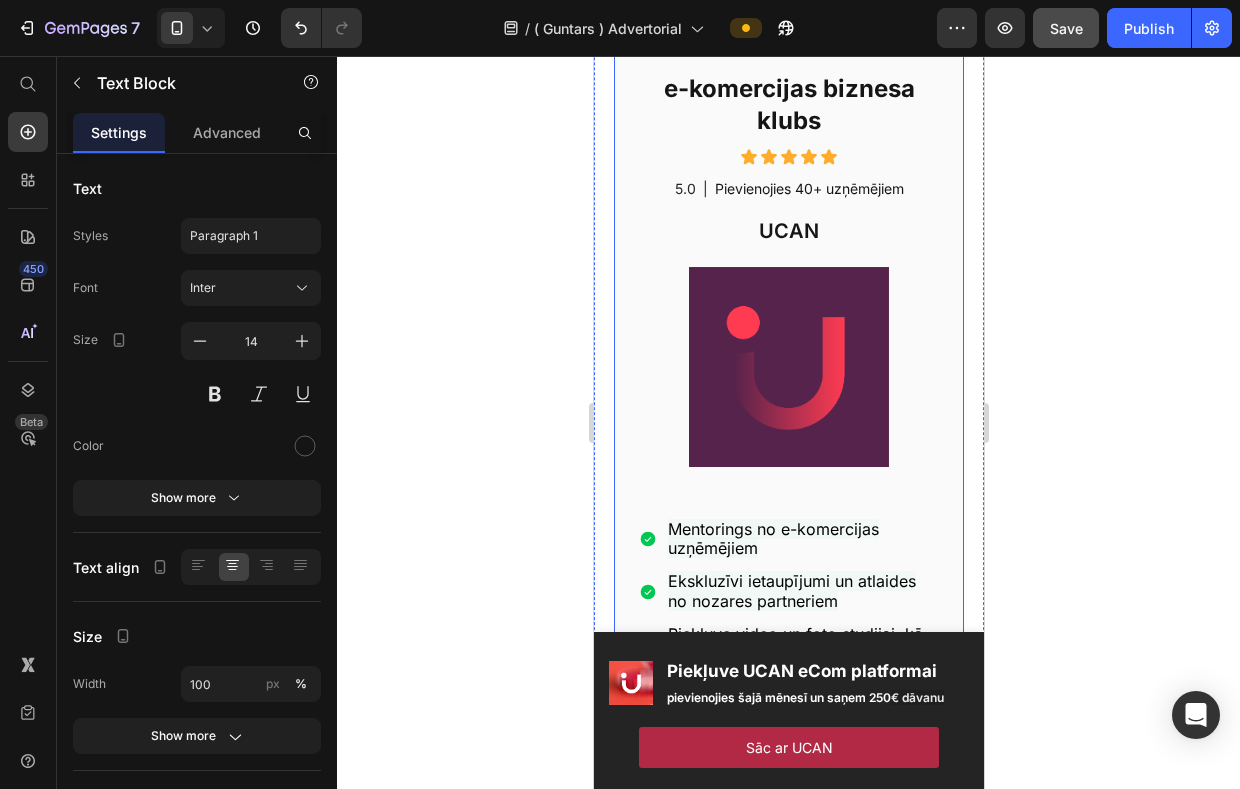 click on "e-komercijas biznesa klubs Heading Icon Icon Icon Icon Icon Icon List 5.0 Text Block | Text Block Pievienojies 40+ uzņēmējiem Text Block Row UCAN Heading Image Mentorings no e-komercijas uzņēmējiem Ekskluzīvi ietaupījumi un atlaides no nozares partneriem Piekļuve video un foto studijai, kā arī profesionālam aprīkojumam 100% apmierinātības garantija, atcel jebkurā laikā Item List
Pievienoties Button 30 dienu naudas atgriešanas garantija Text Block MĒ S SEV TICAM Text Block   0 Row Row" at bounding box center [788, 463] 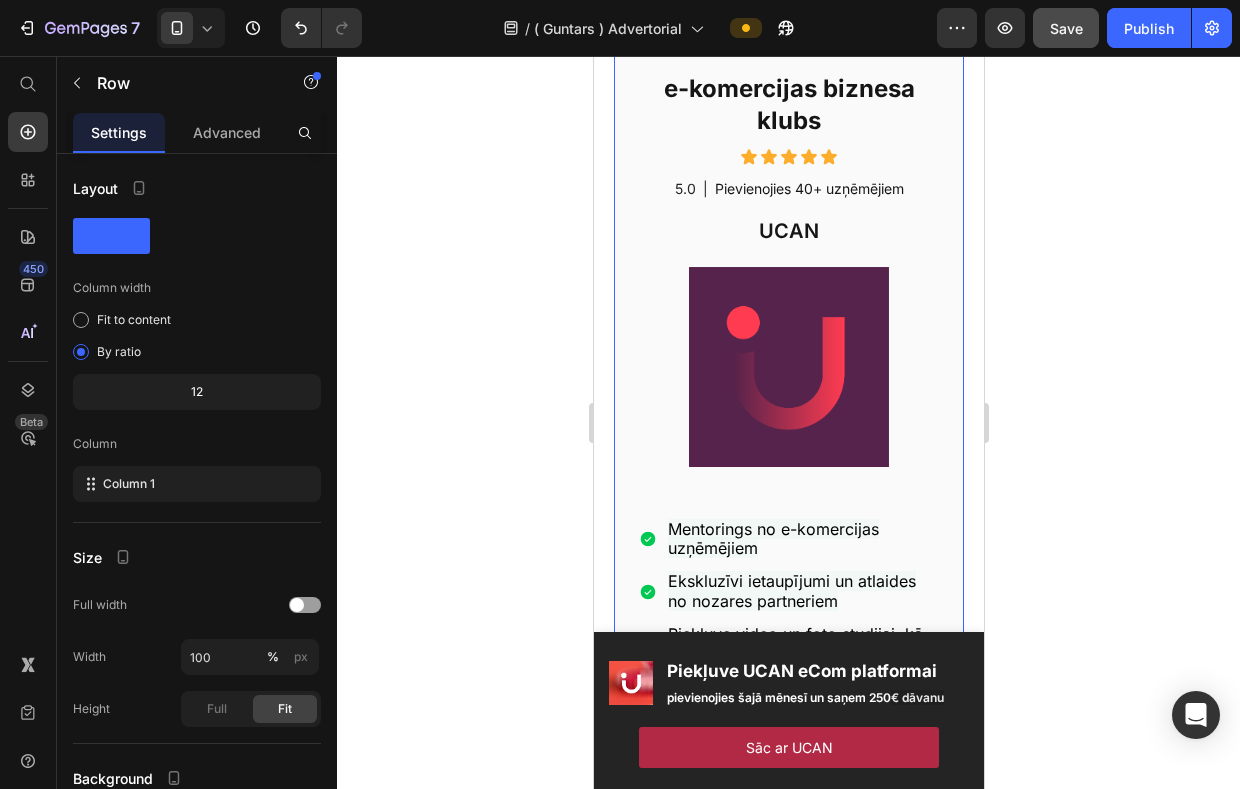 click on "S SEV TICAM" at bounding box center [799, 840] 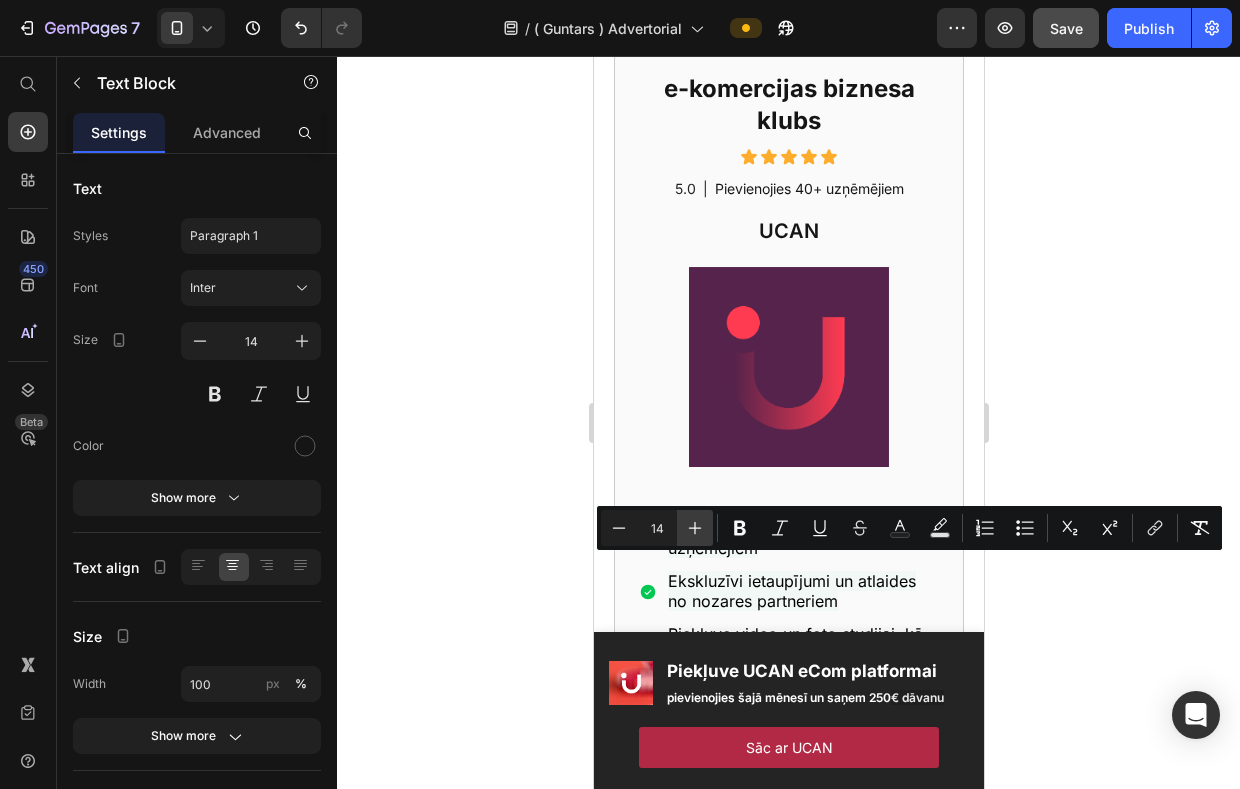 click on "Plus" at bounding box center [695, 528] 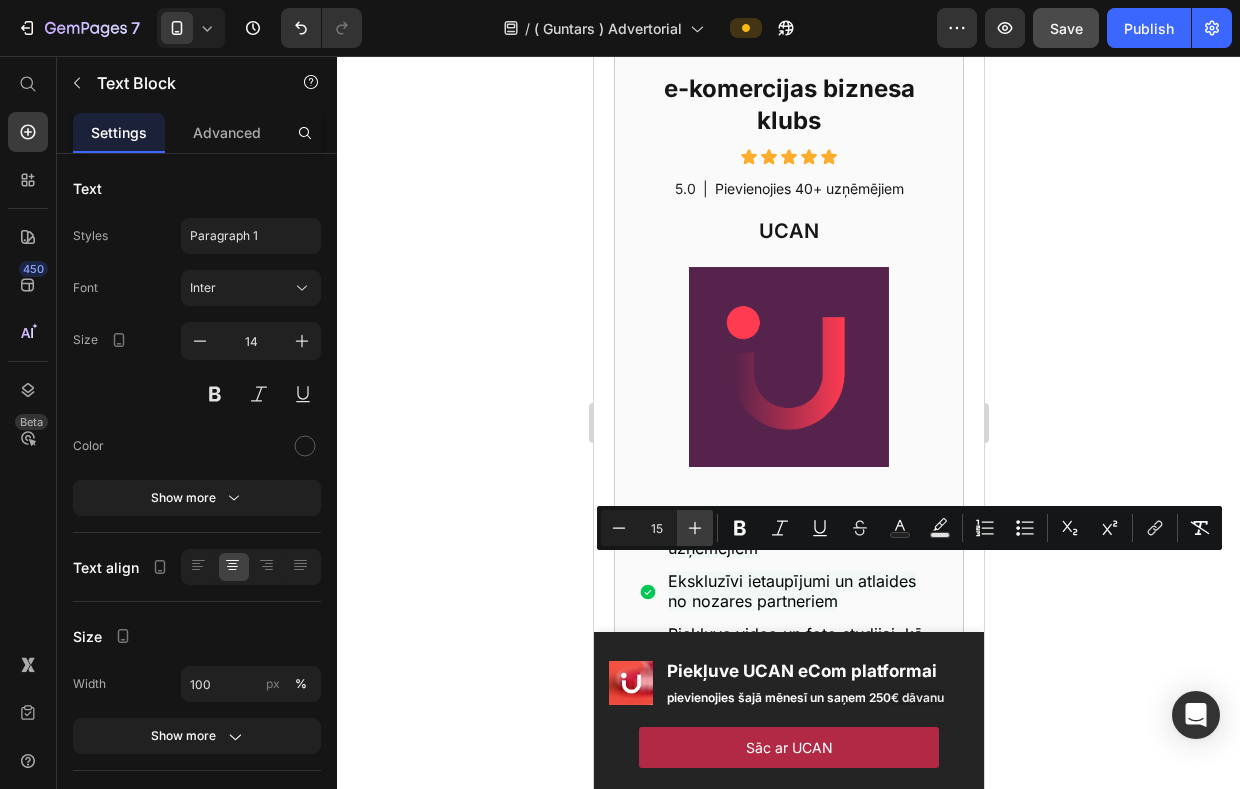 click on "Plus" at bounding box center [695, 528] 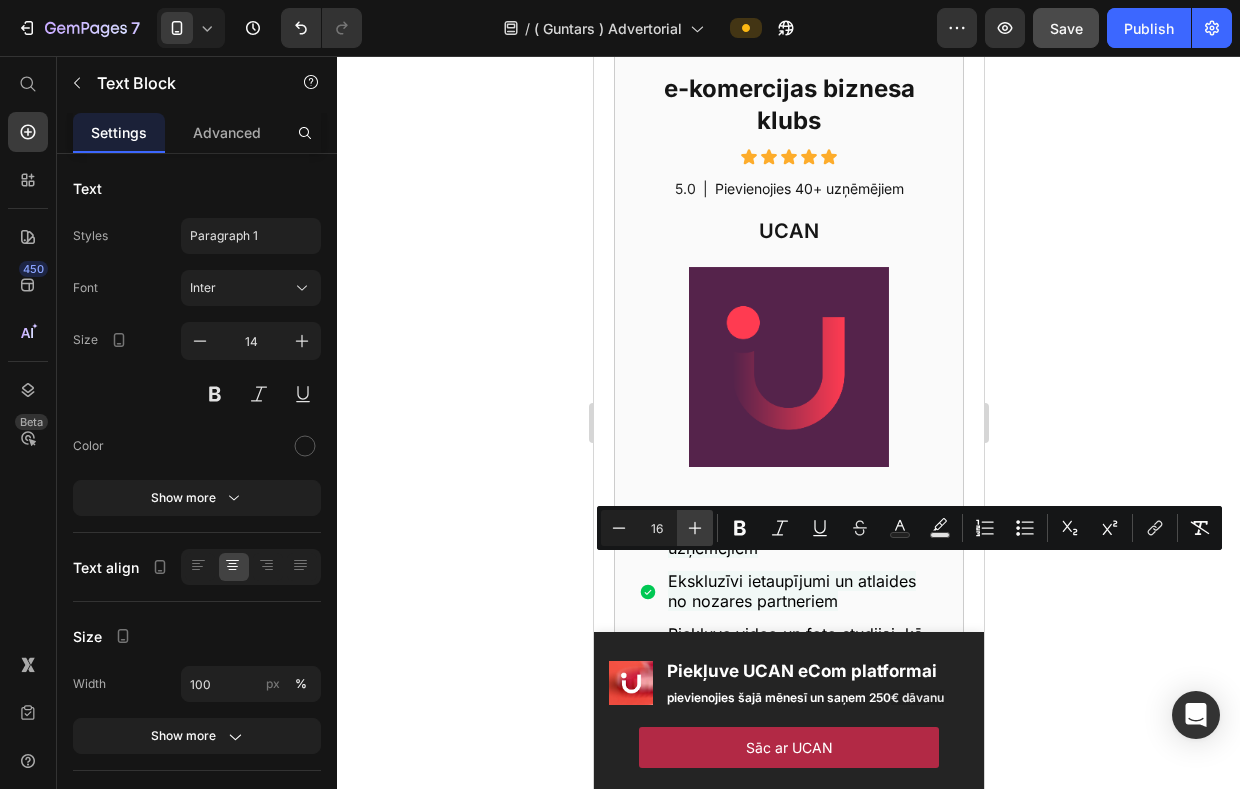 click on "Plus" at bounding box center [695, 528] 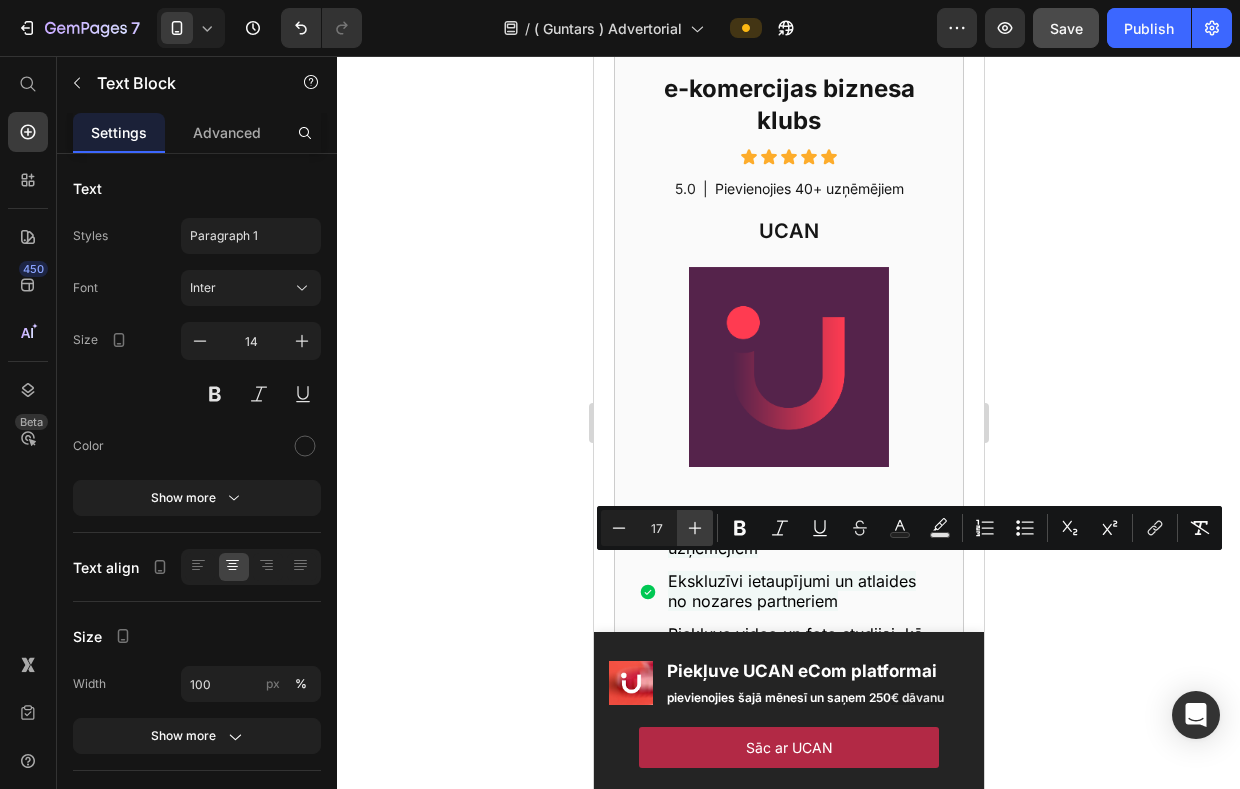 click on "Plus" at bounding box center [695, 528] 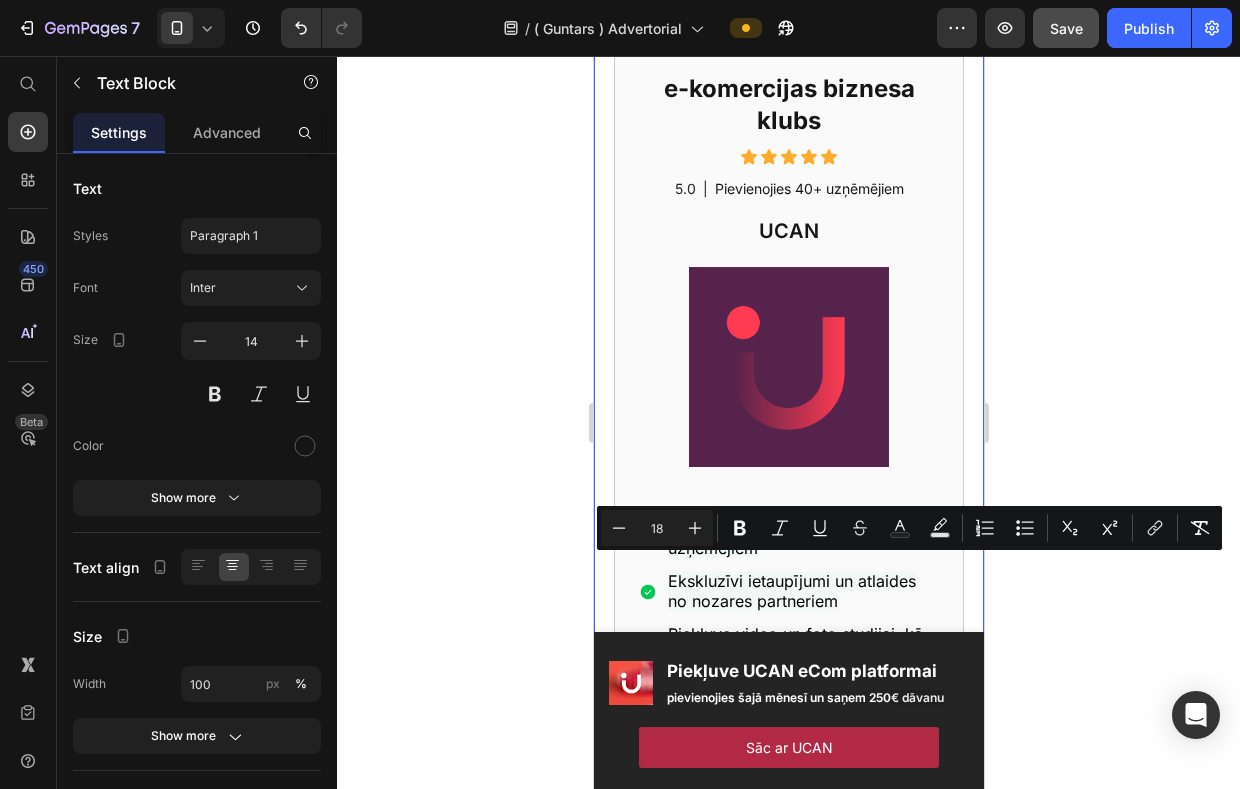 click 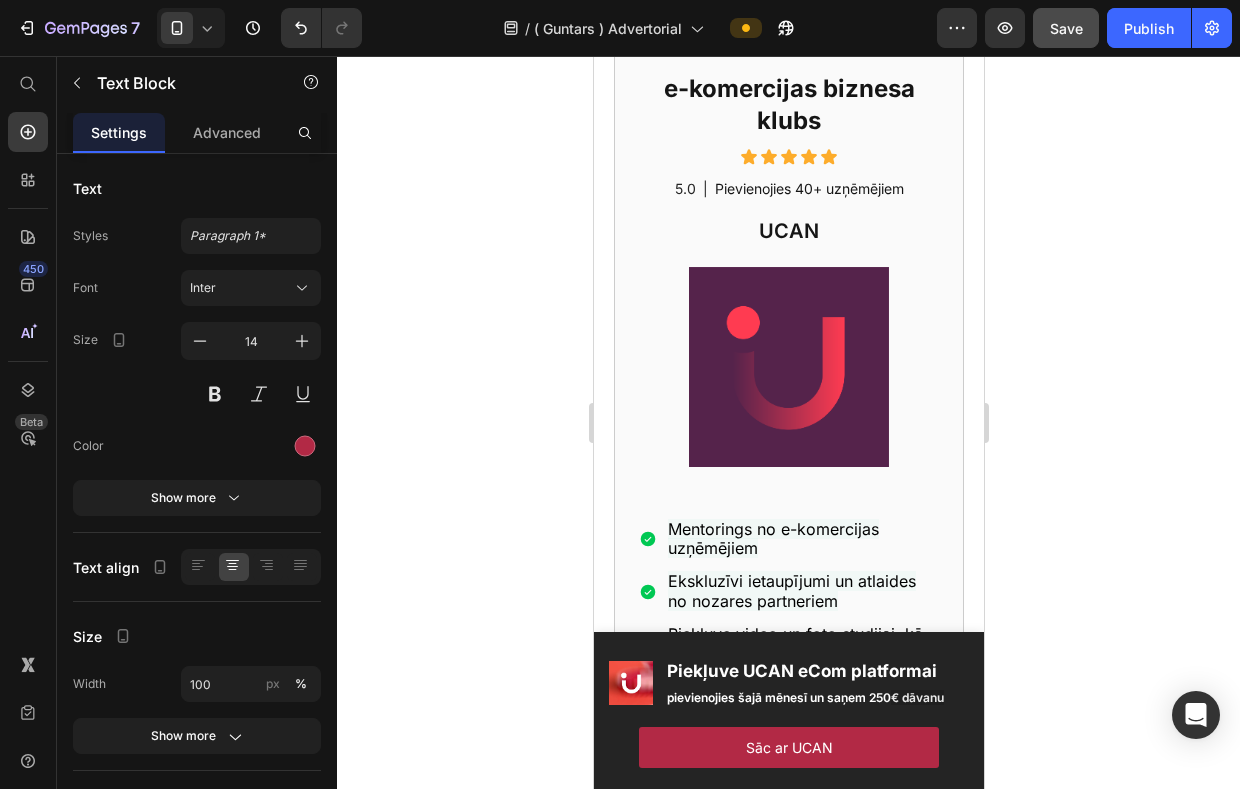 click on "30 dienu naudas atgriešanas garantija" at bounding box center [788, 814] 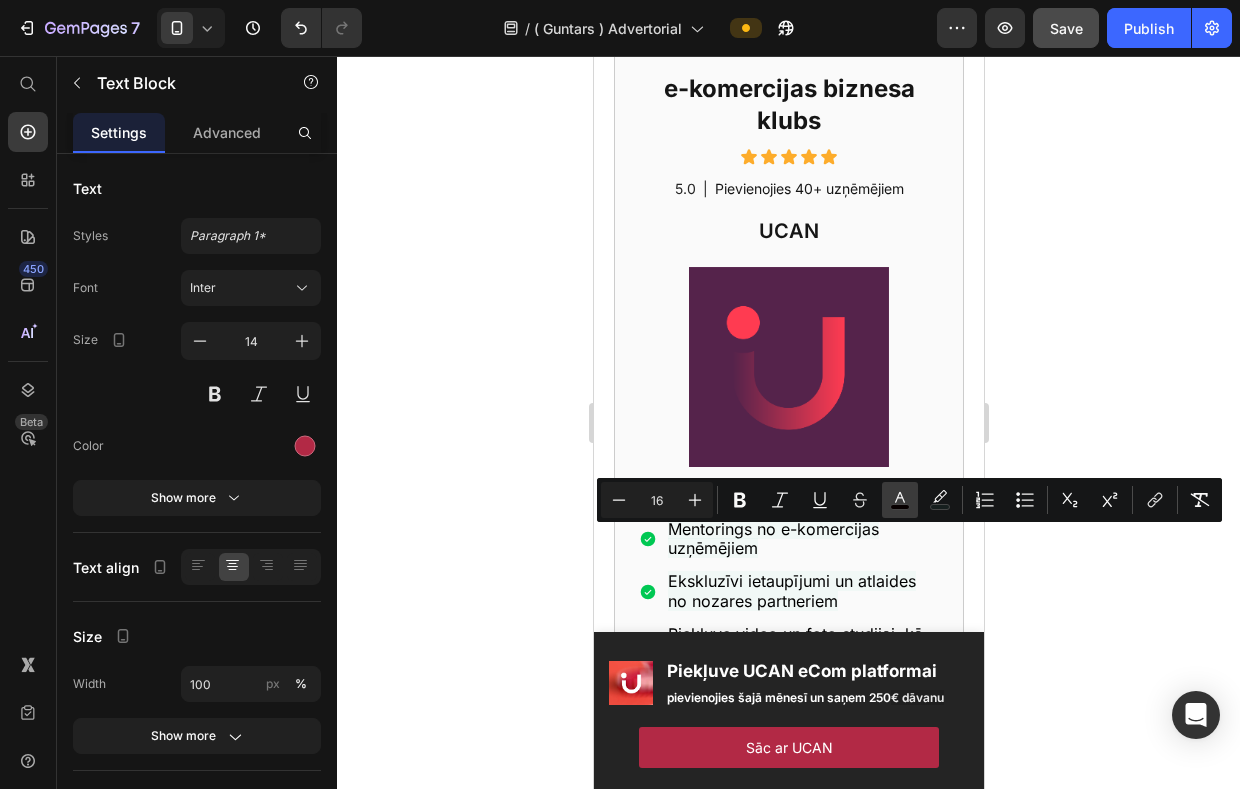 click 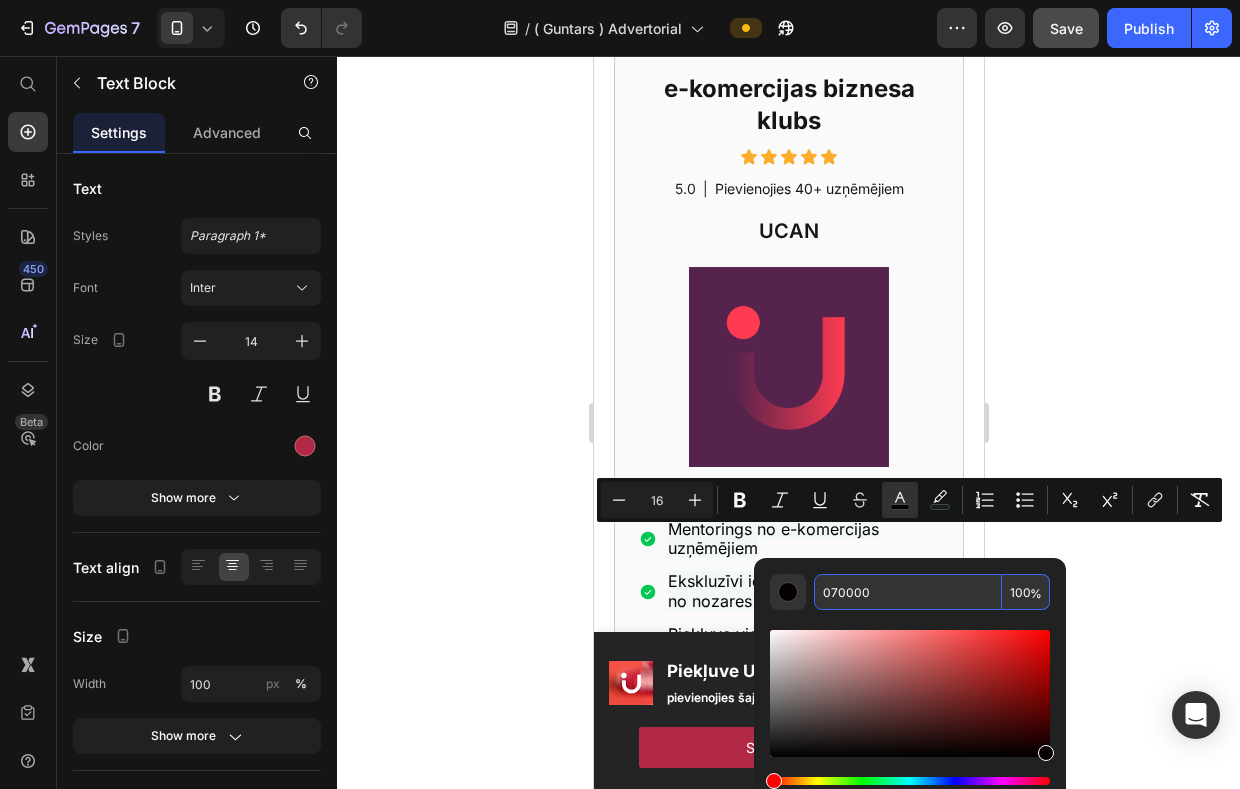 click on "070000" at bounding box center [908, 592] 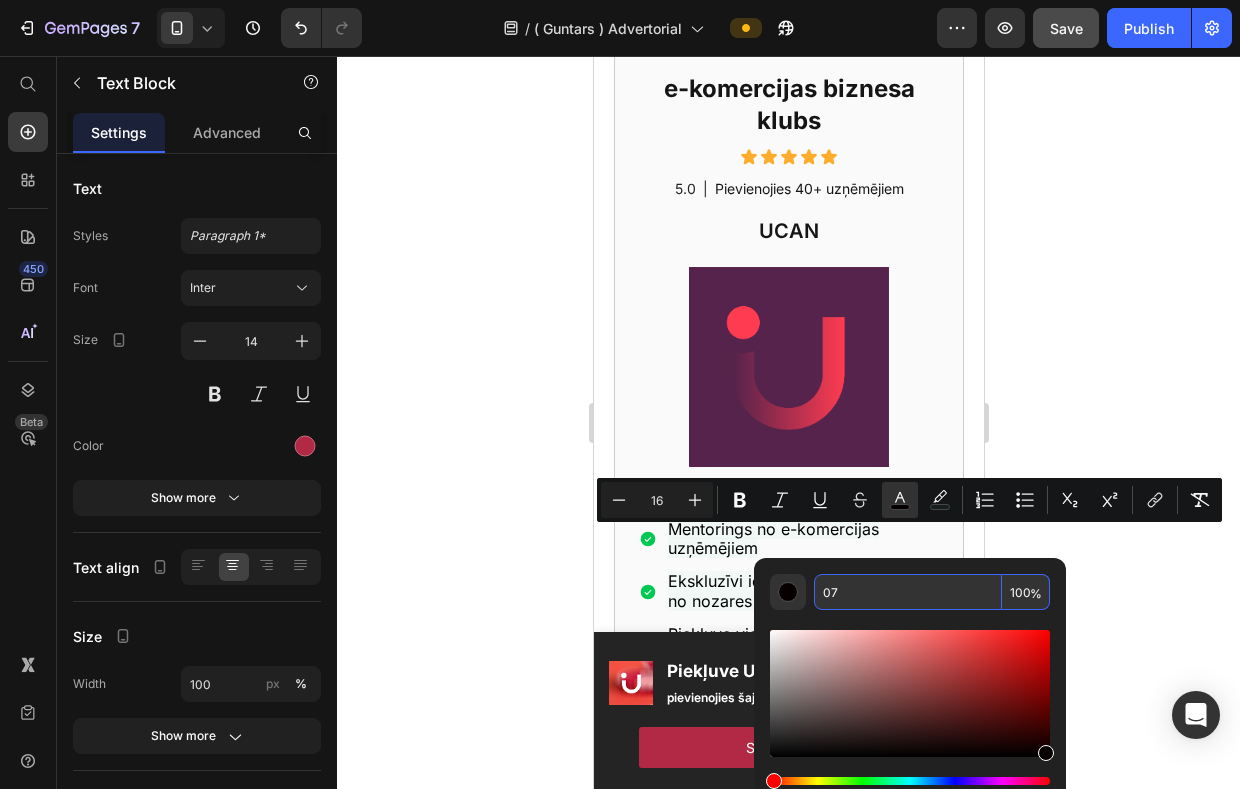 type on "0" 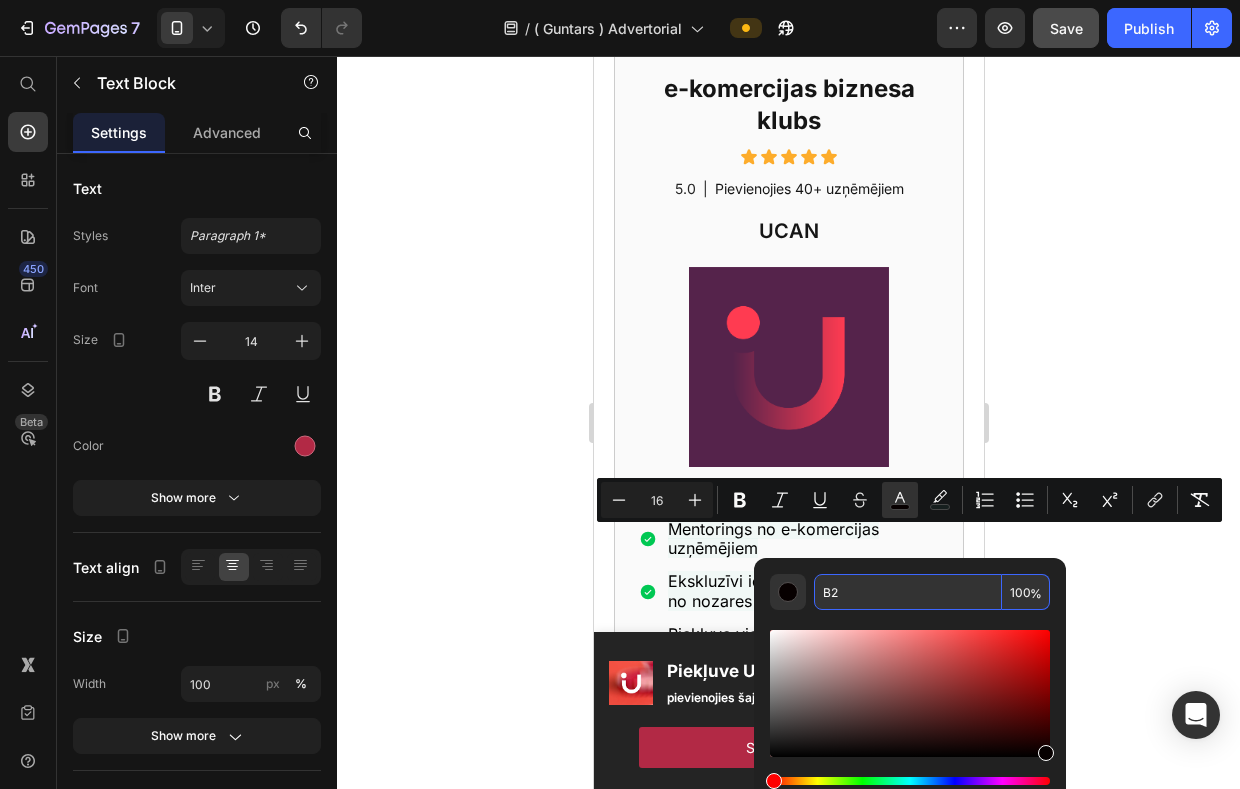type on "B29" 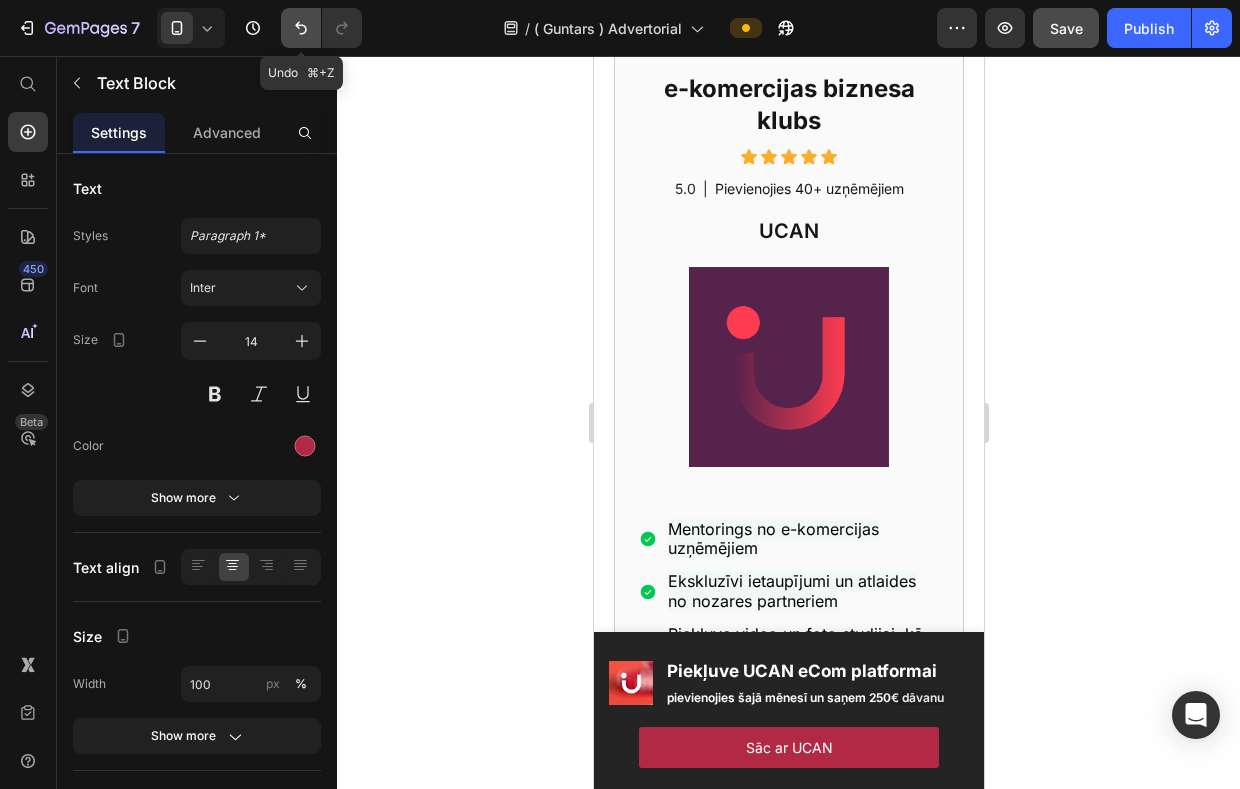 click 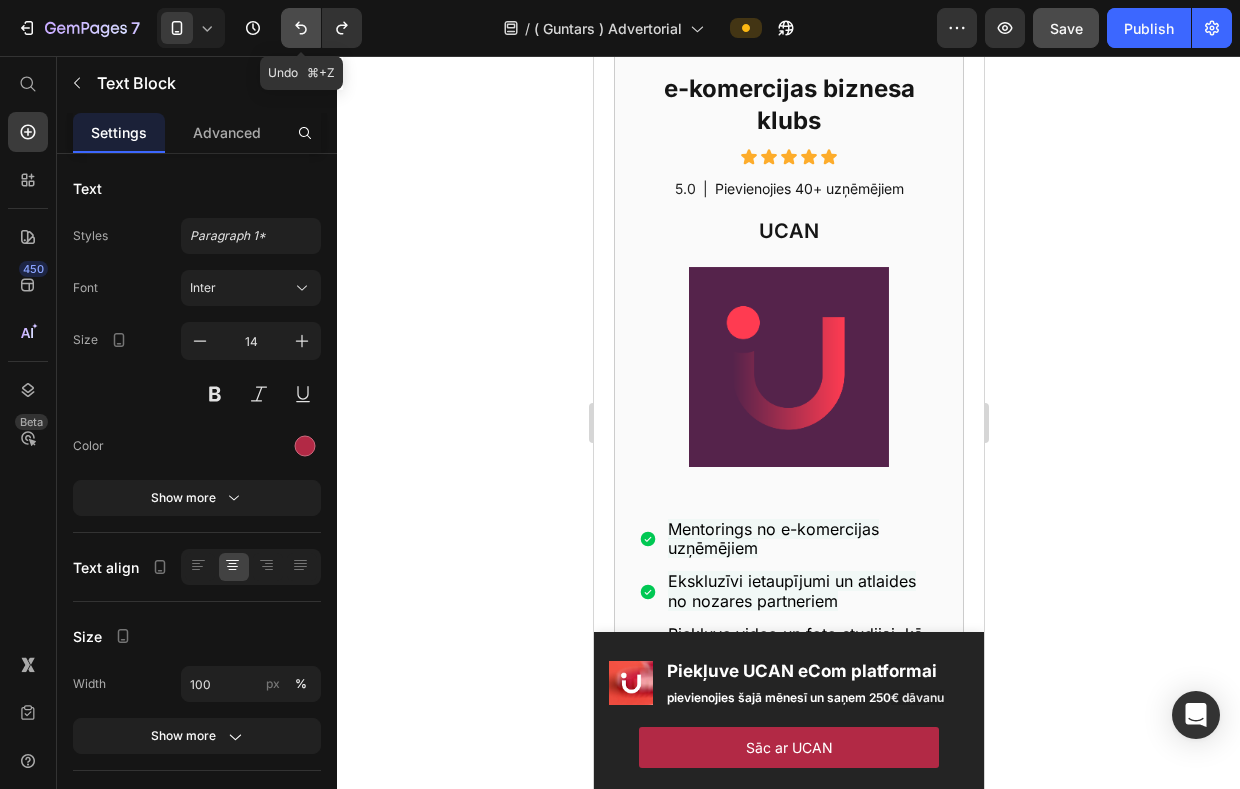 click 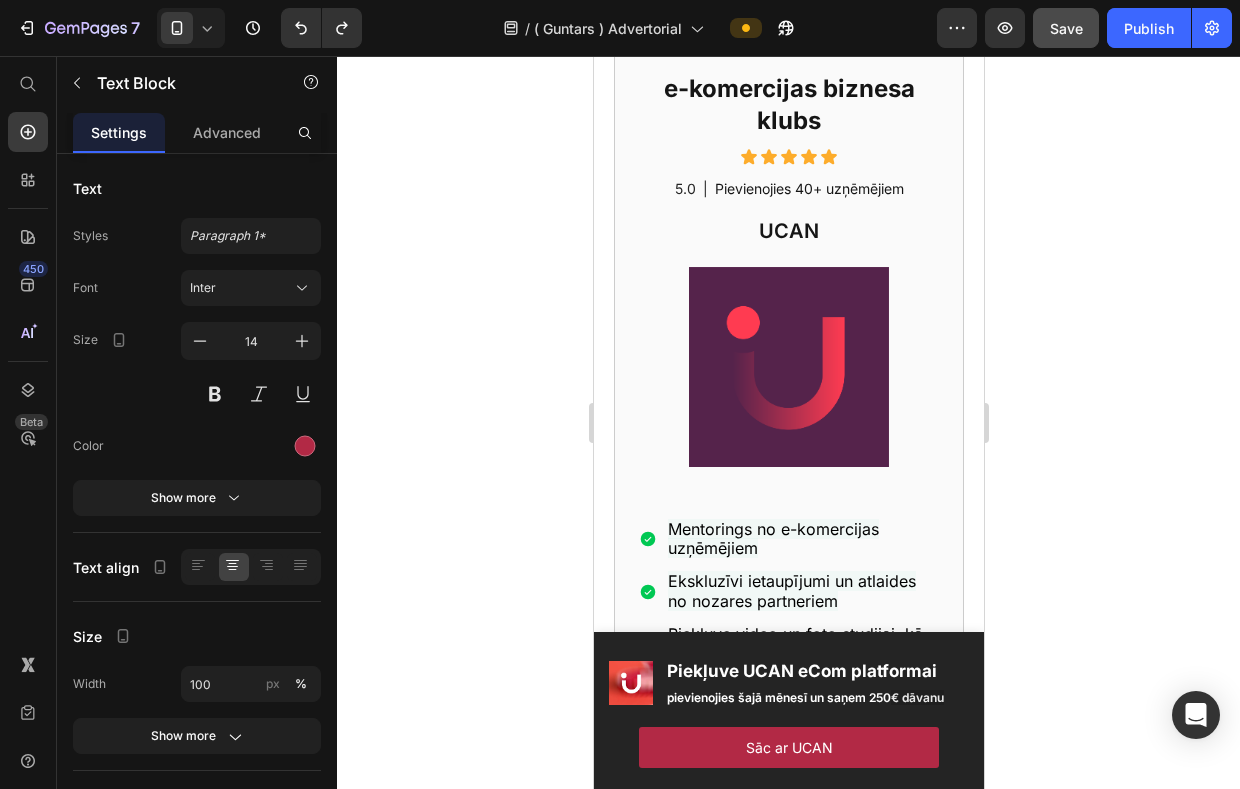 click on "30 dienu naudas atgriešanas garantija" at bounding box center [788, 814] 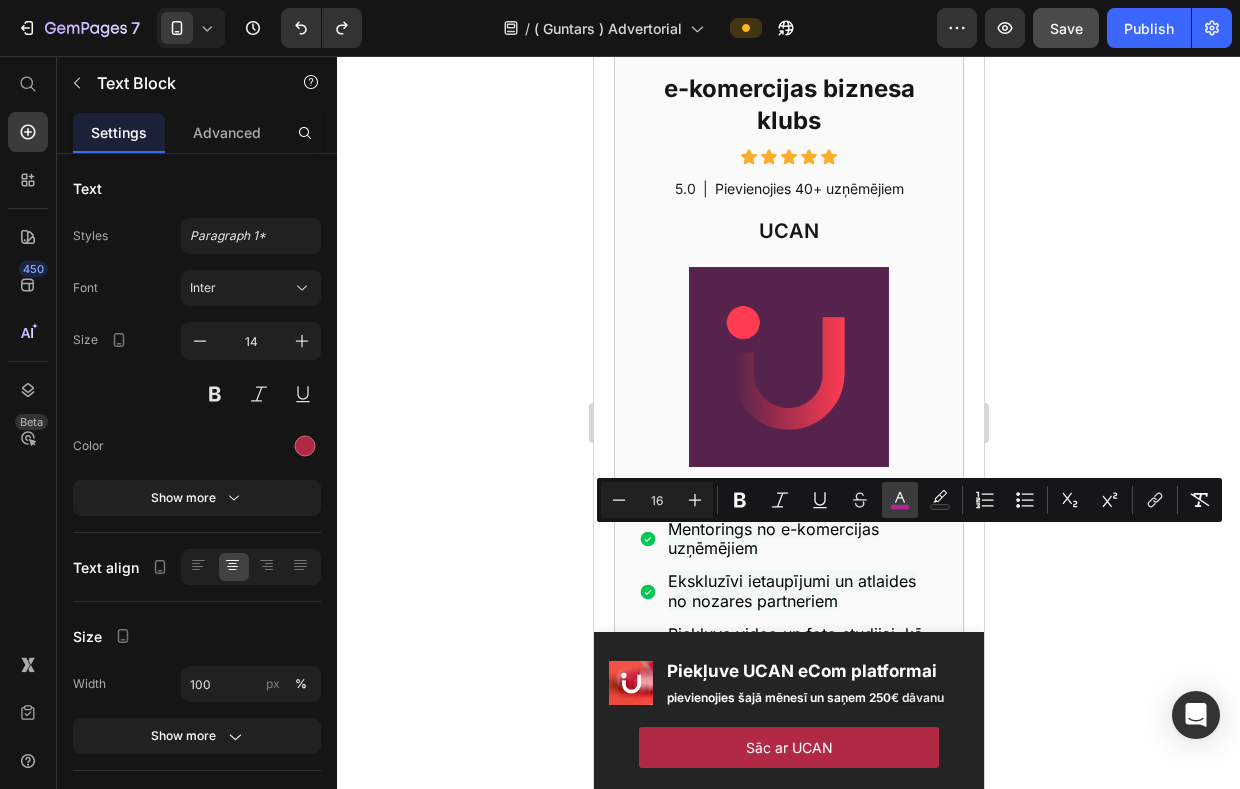 click 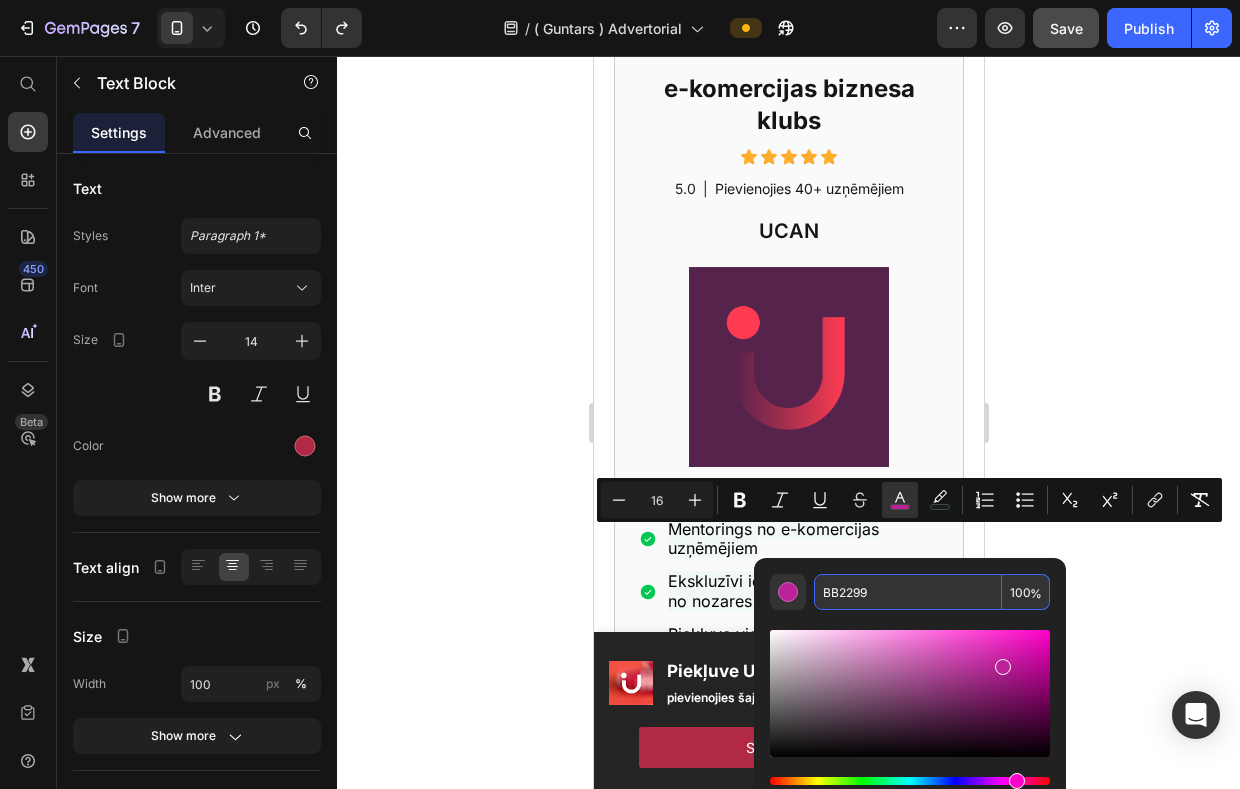 click on "BB2299" at bounding box center [908, 592] 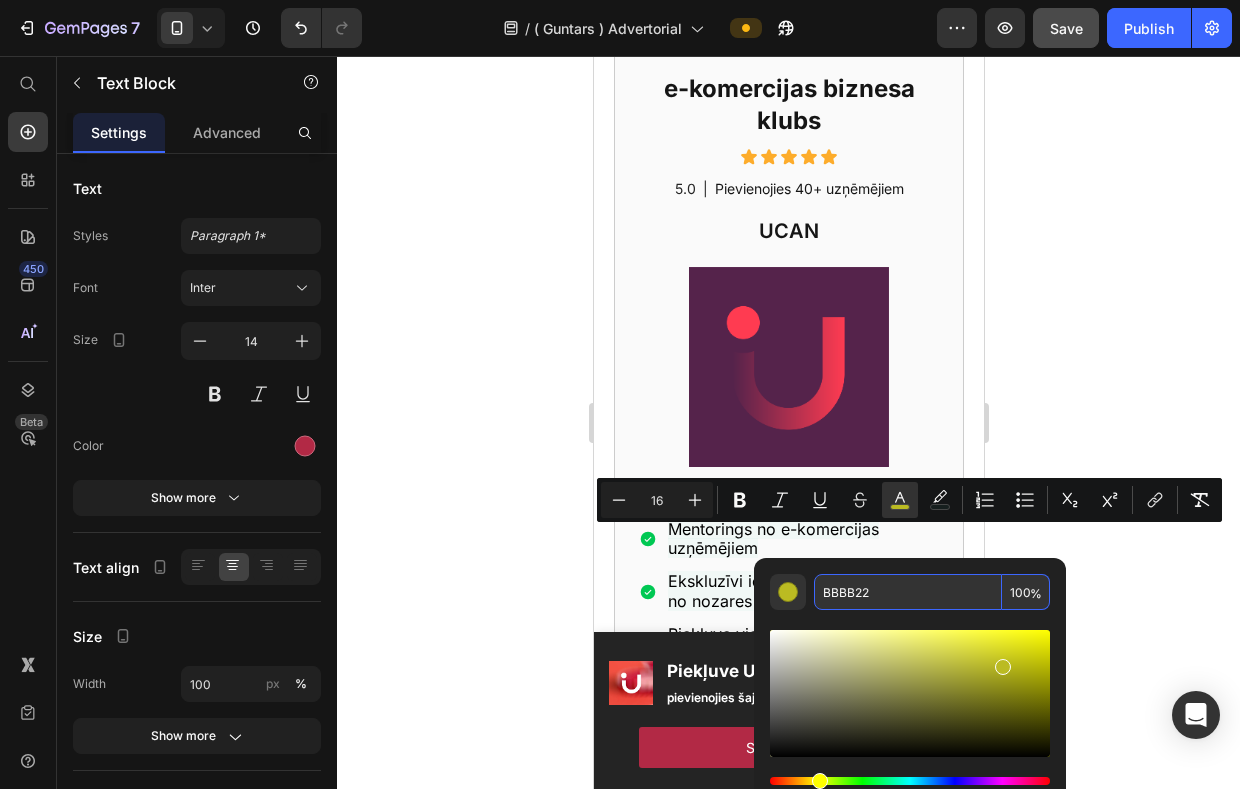 click on "BBBB22" at bounding box center [908, 592] 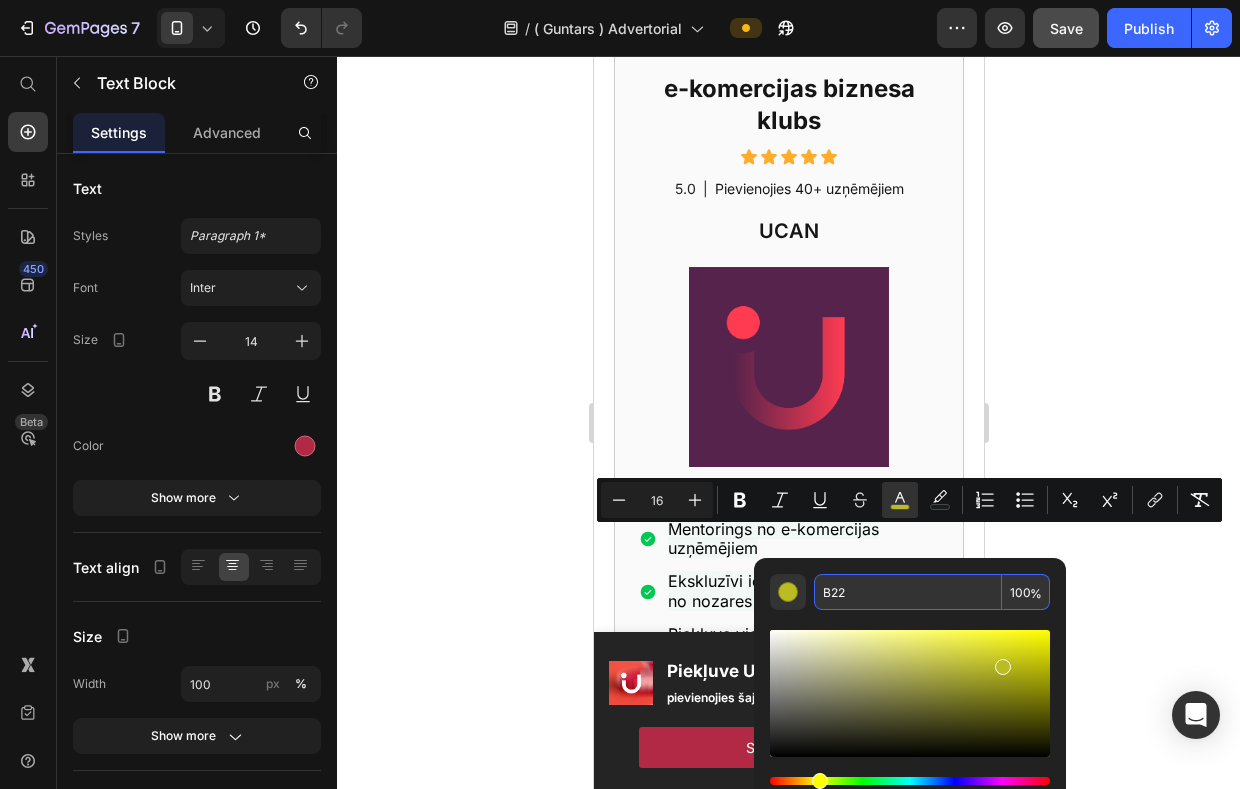 type on "BB2222" 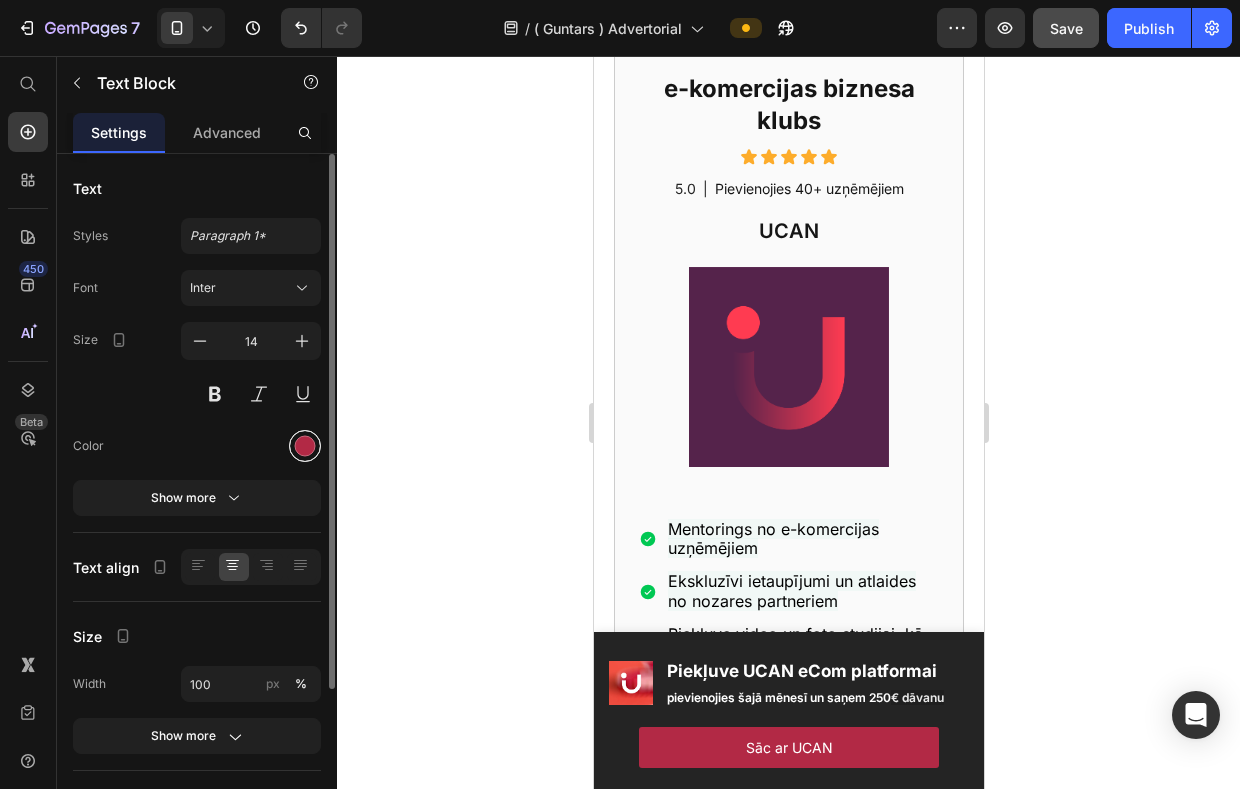 click at bounding box center (305, 446) 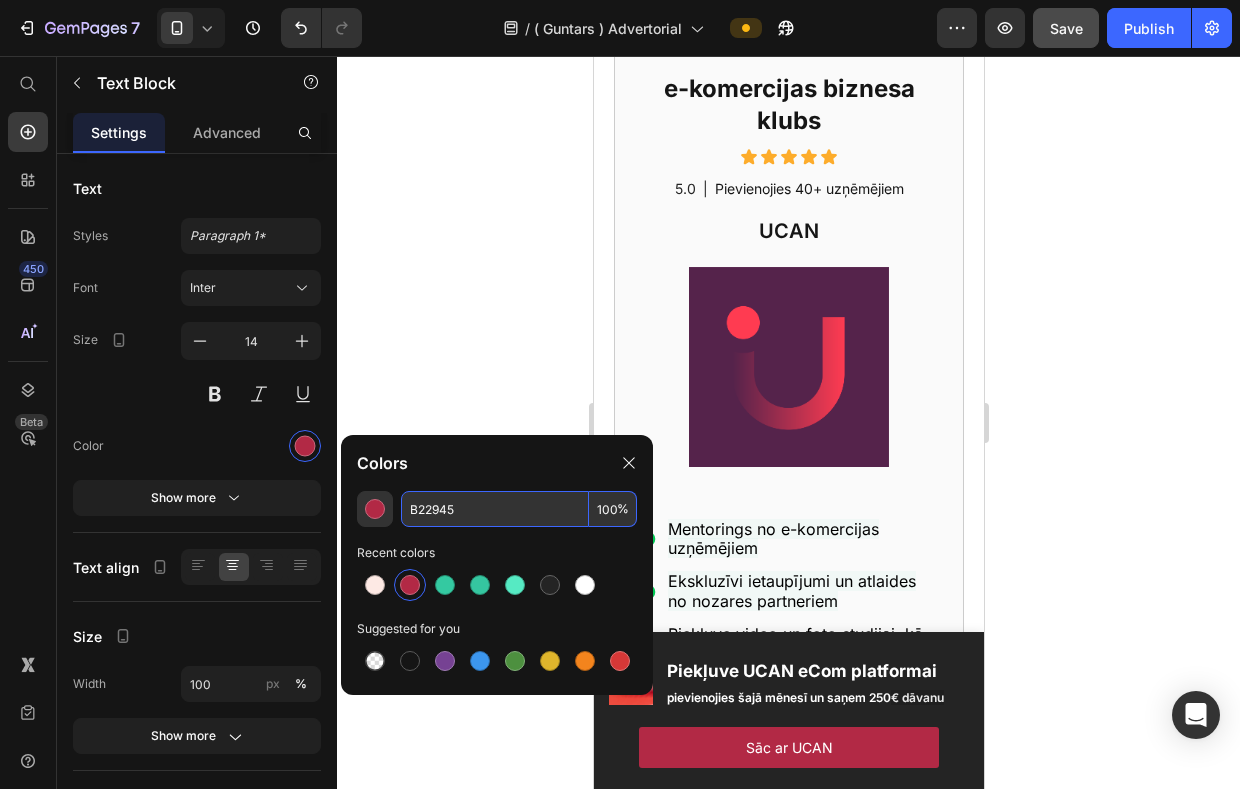 click on "B22945" at bounding box center [495, 509] 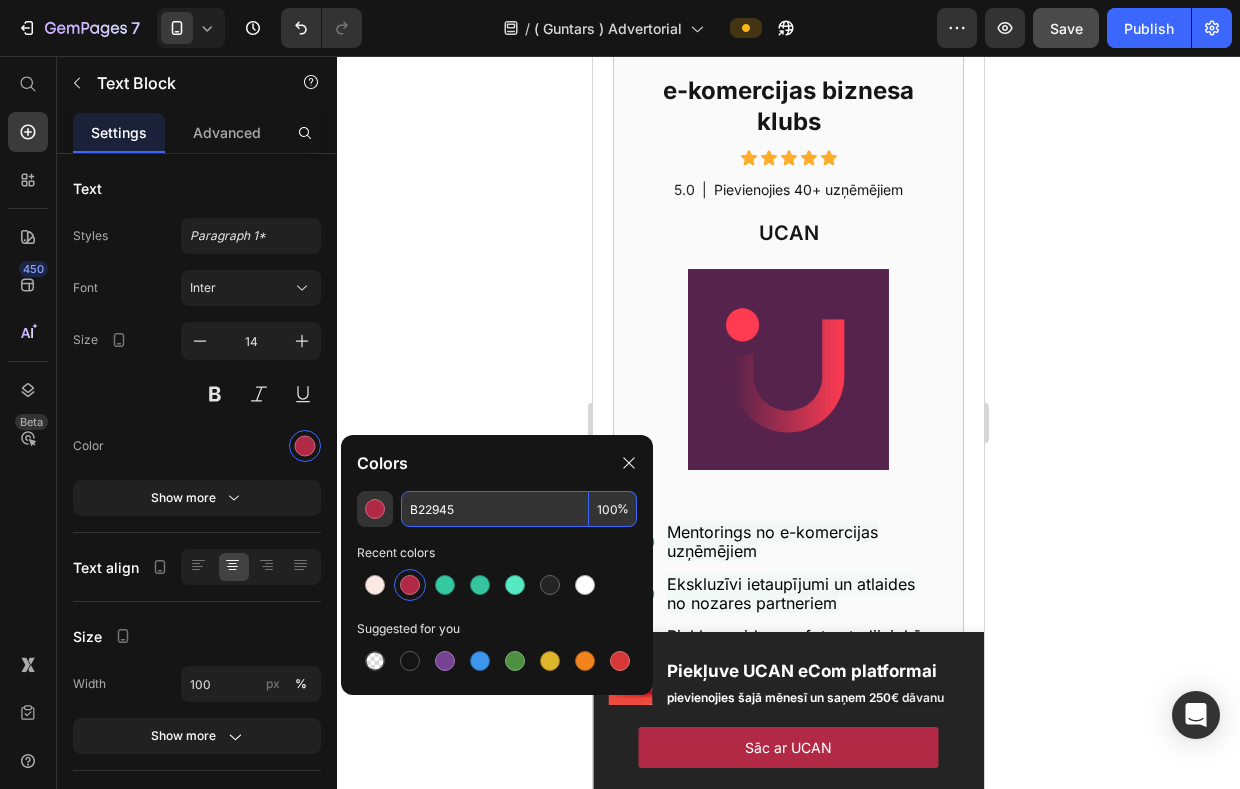 click at bounding box center [788, 816] 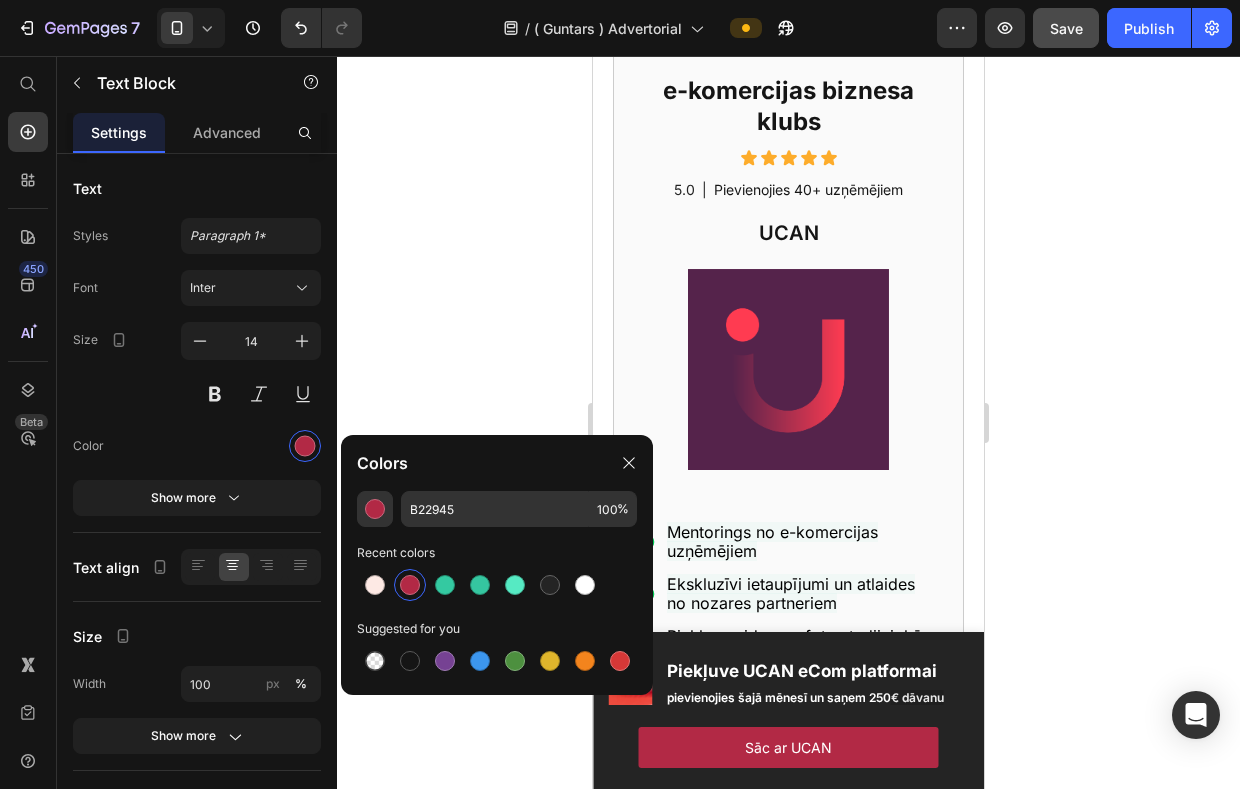 click at bounding box center [788, 816] 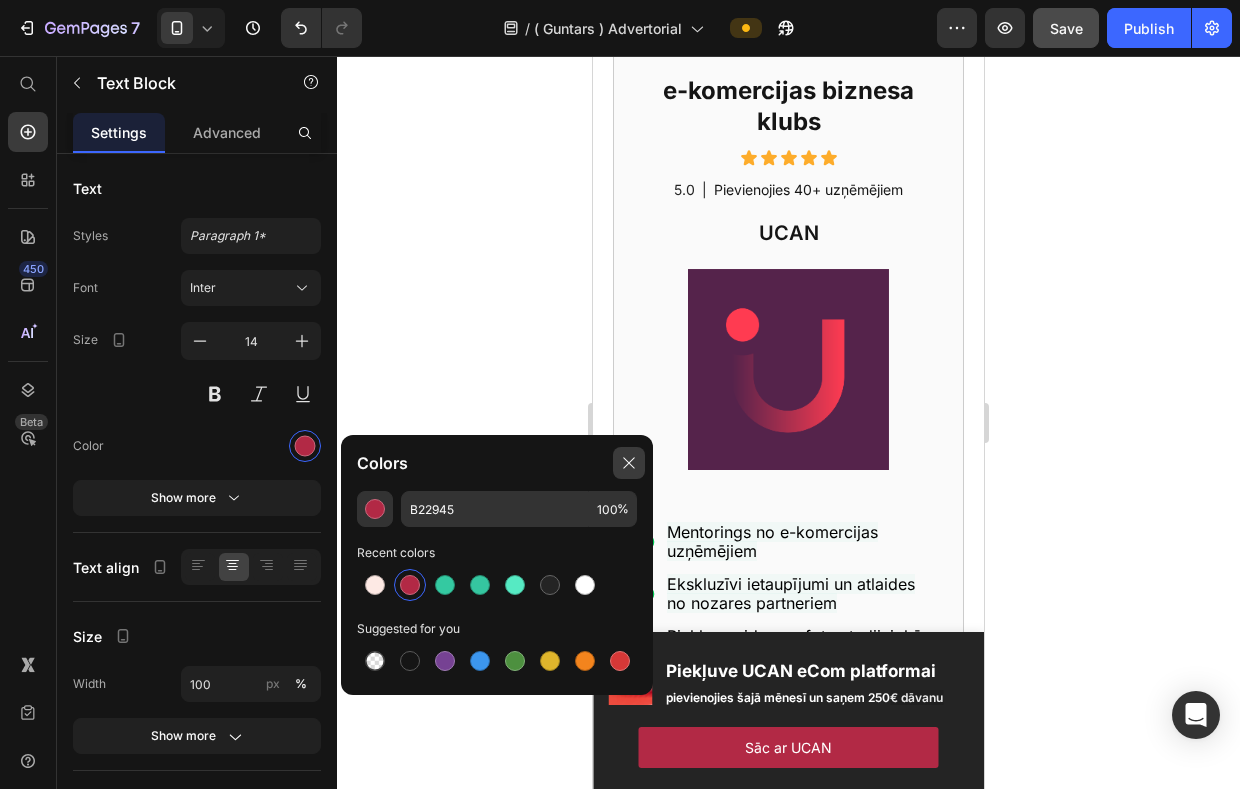 click 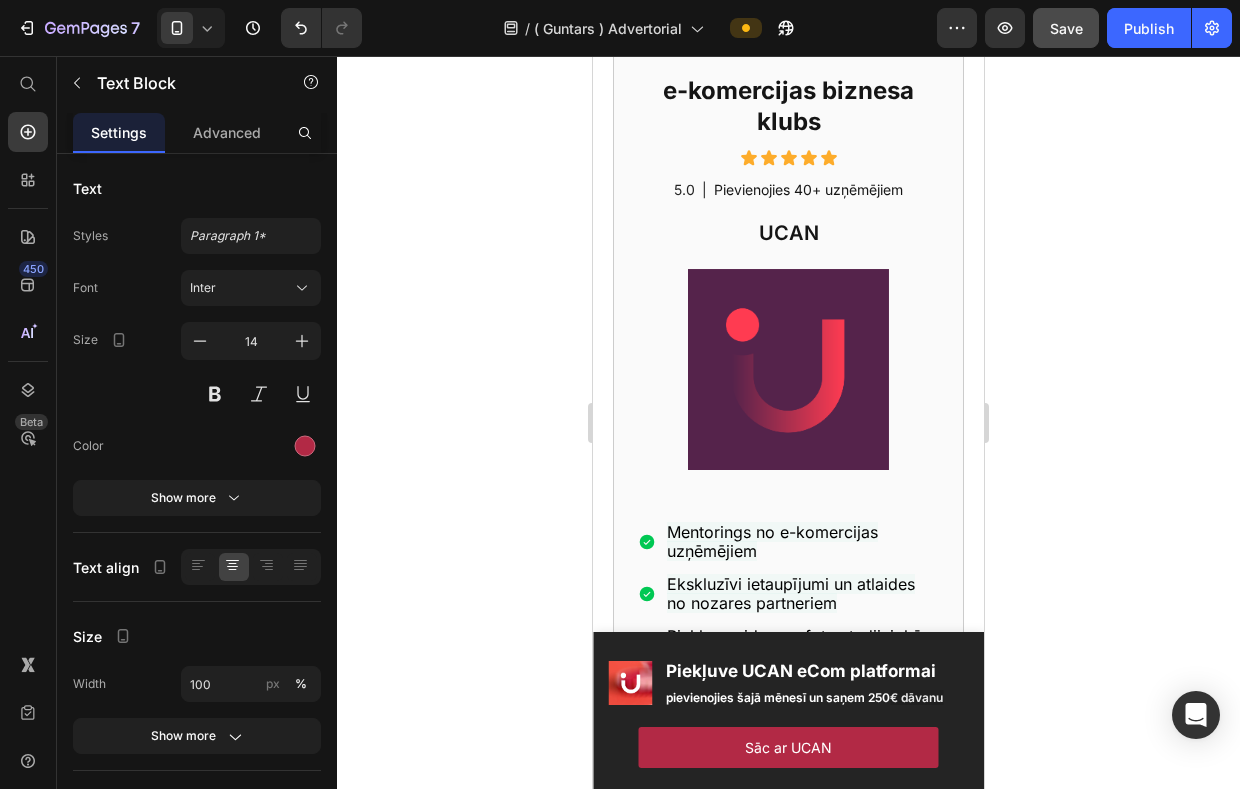 click at bounding box center [788, 816] 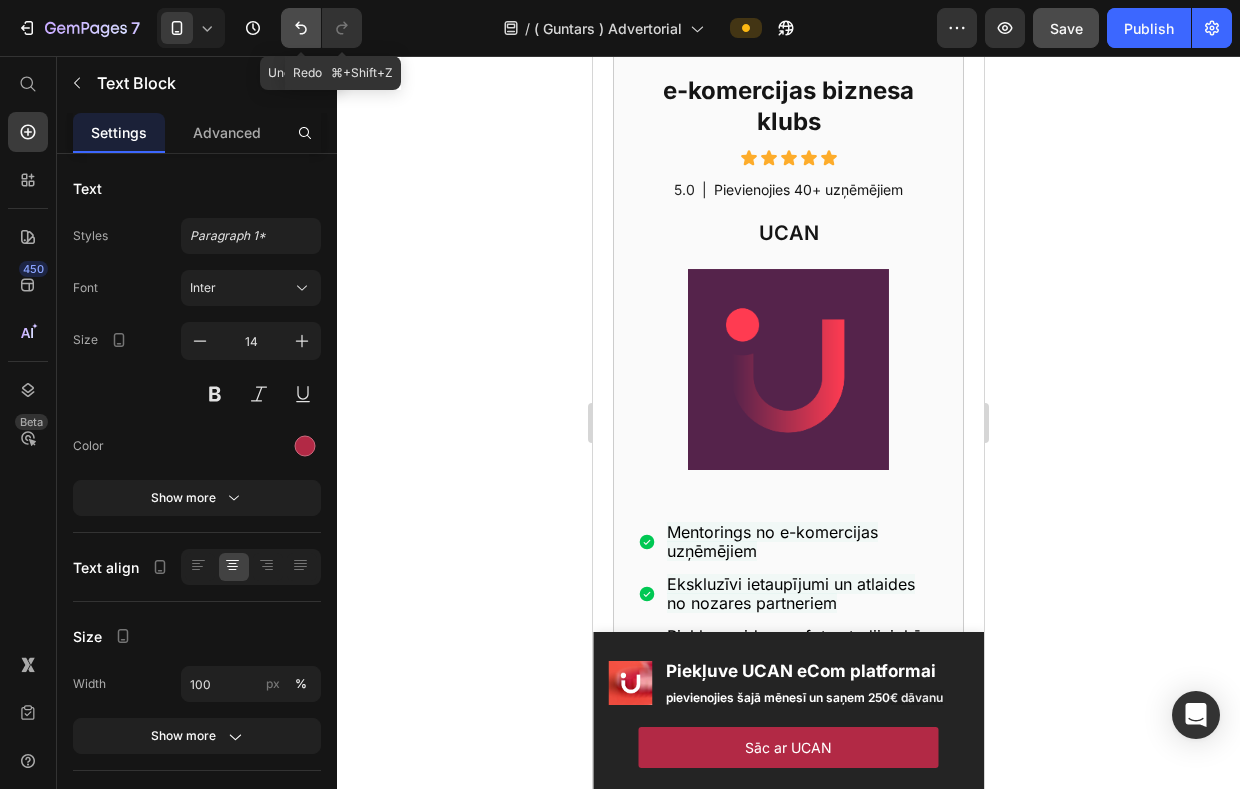click 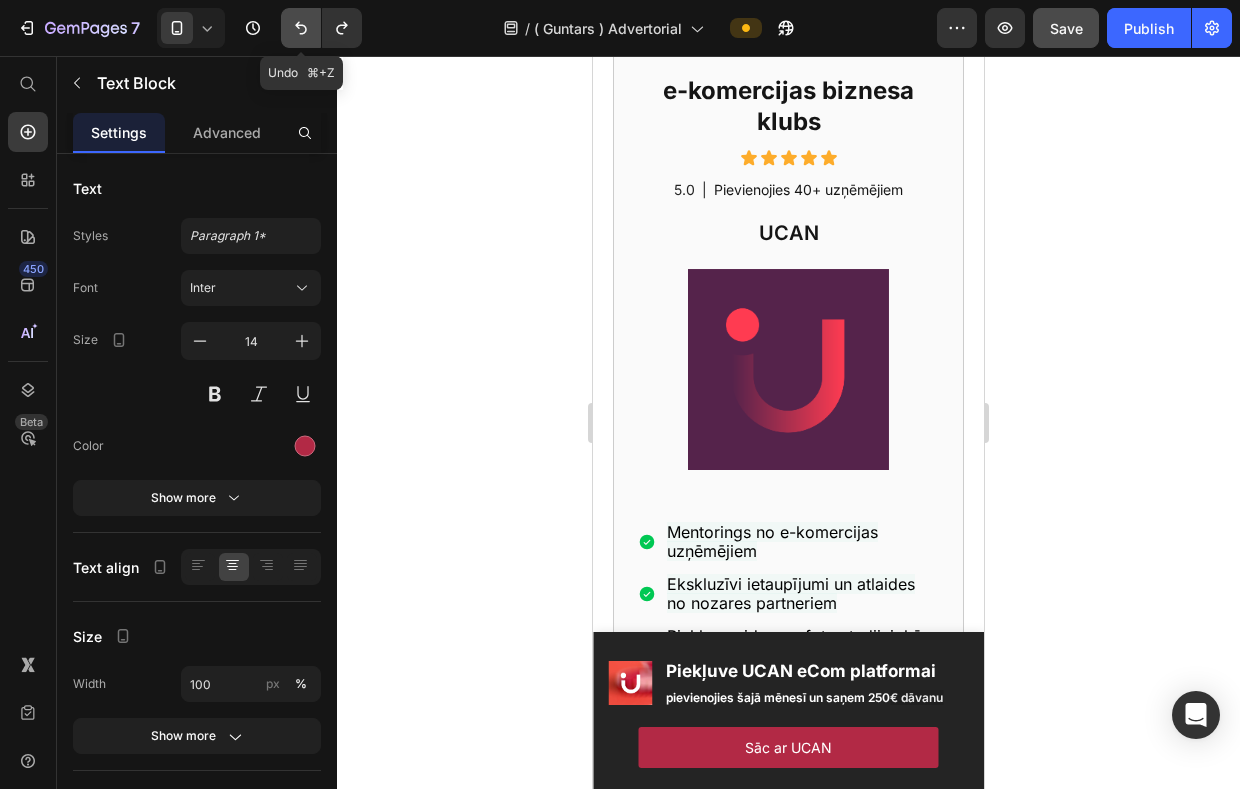 click 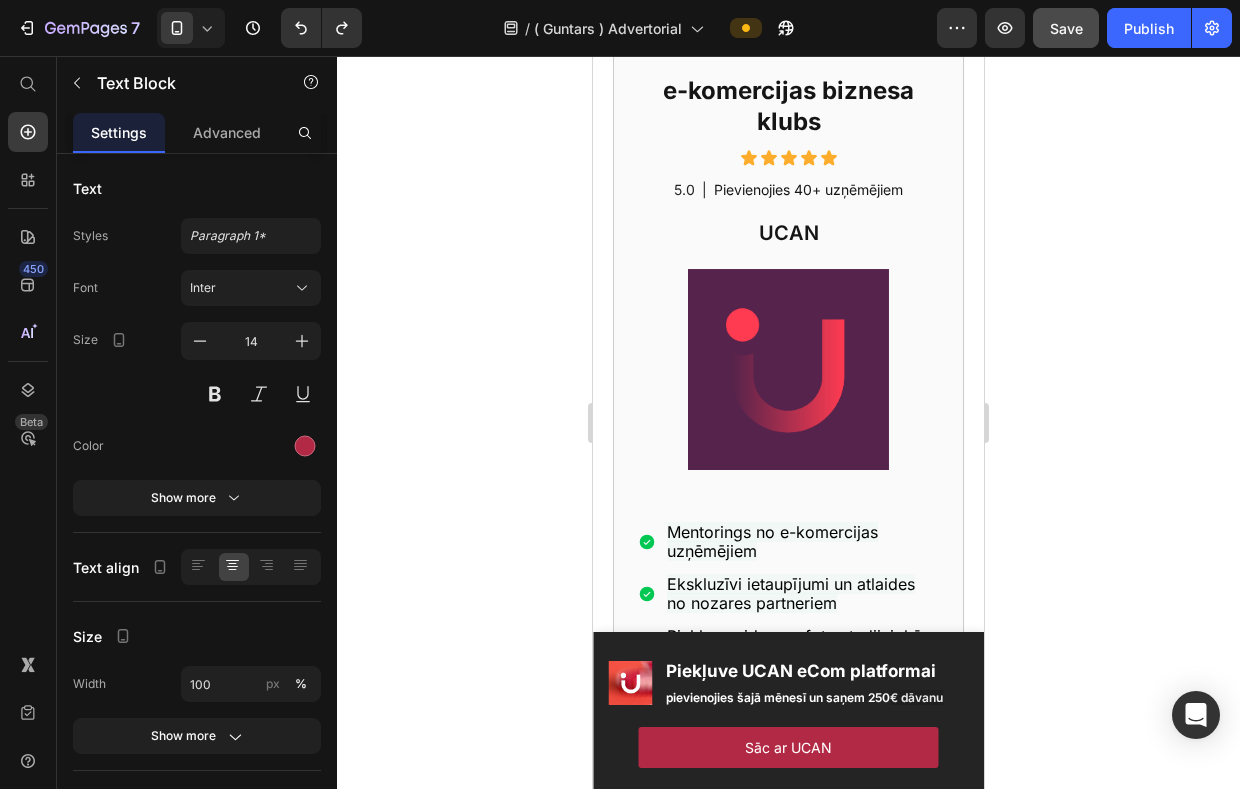 click on "30 dienu naudas atgriešanas garantija" at bounding box center (789, 816) 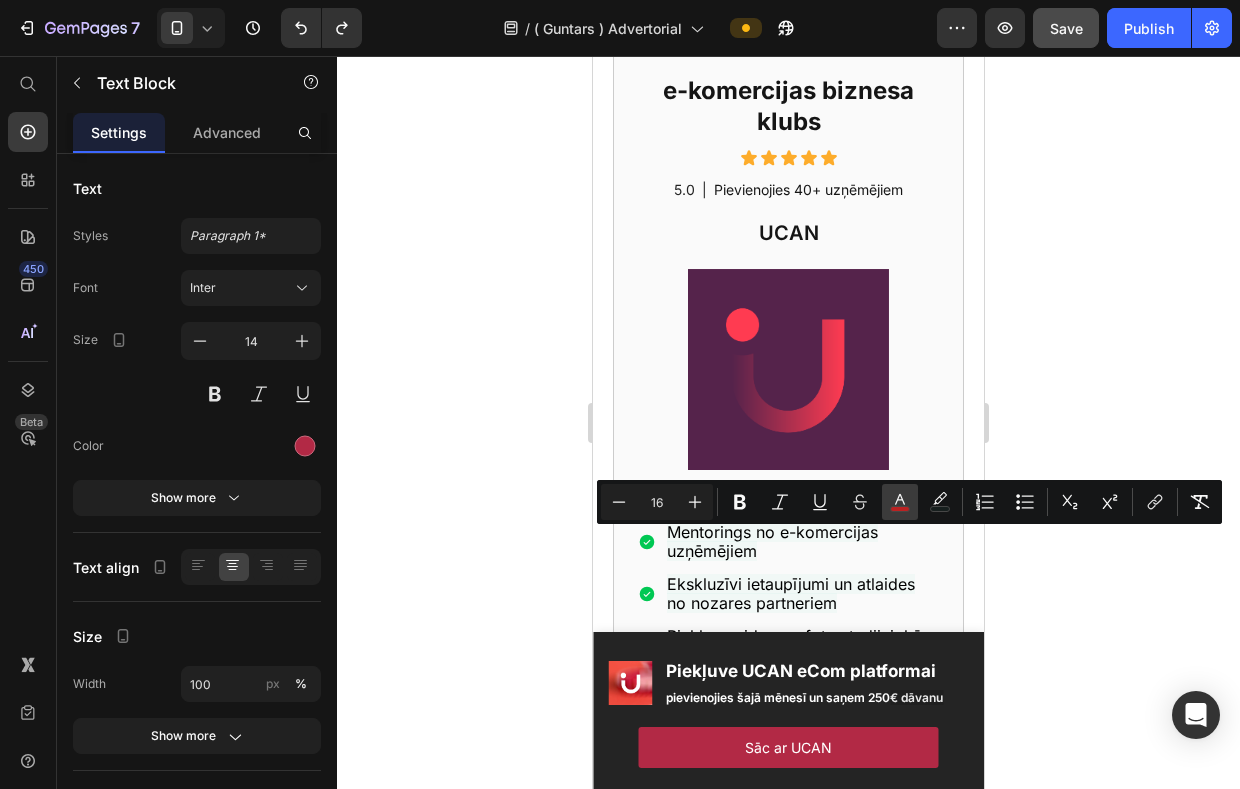 click 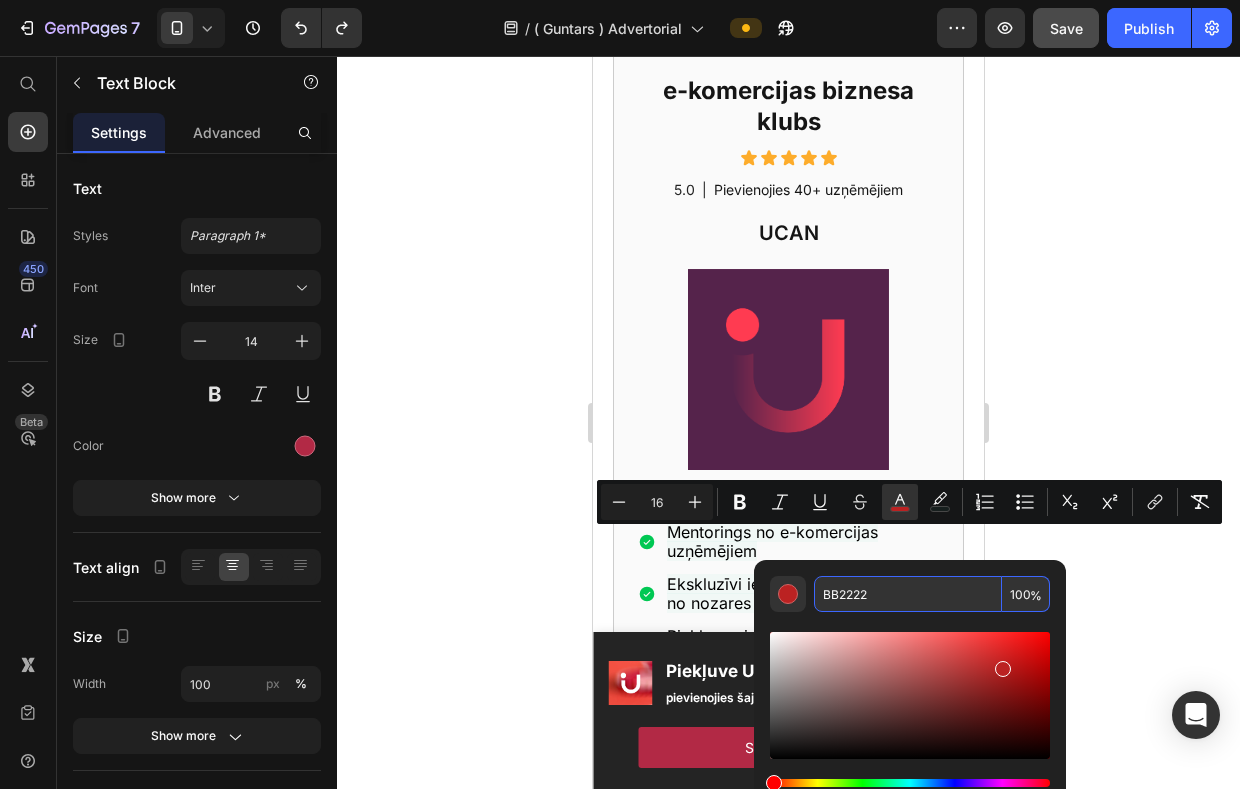 click on "BB2222" at bounding box center (908, 594) 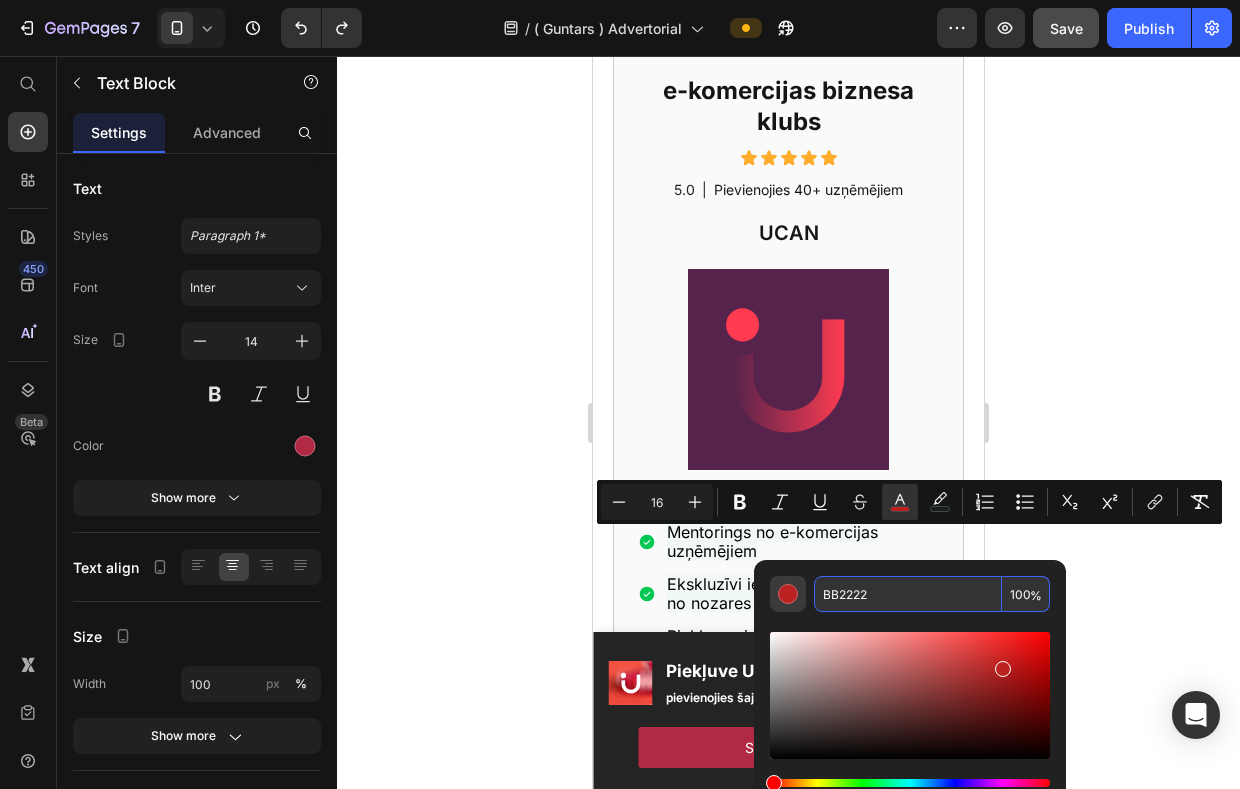 drag, startPoint x: 889, startPoint y: 593, endPoint x: 804, endPoint y: 591, distance: 85.02353 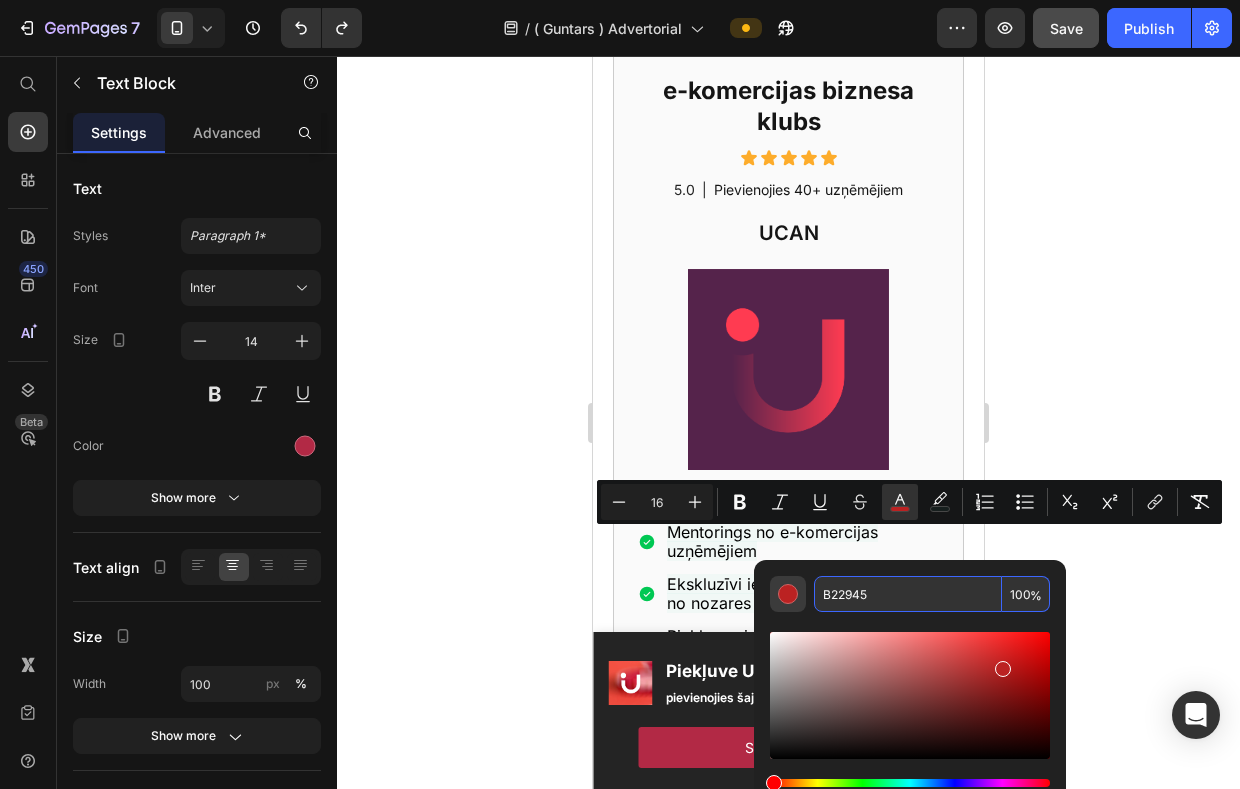 type on "B22945" 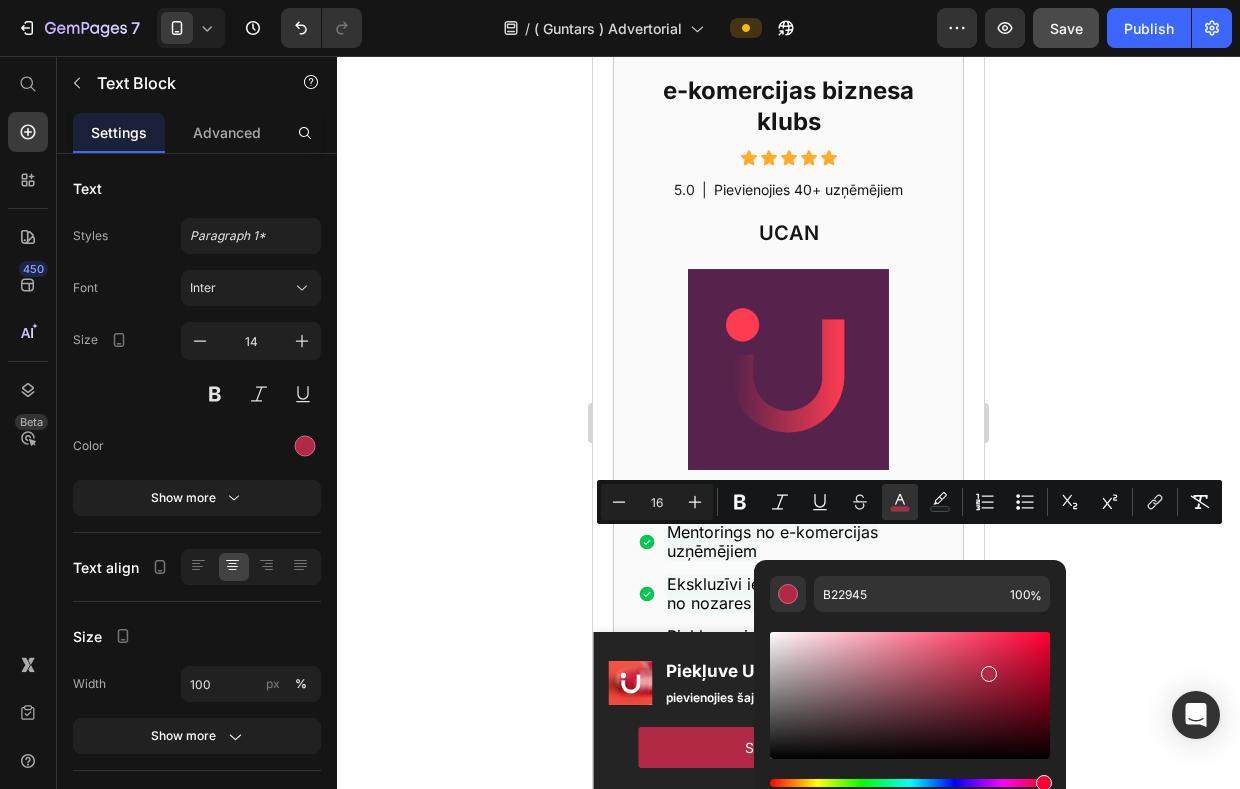 click 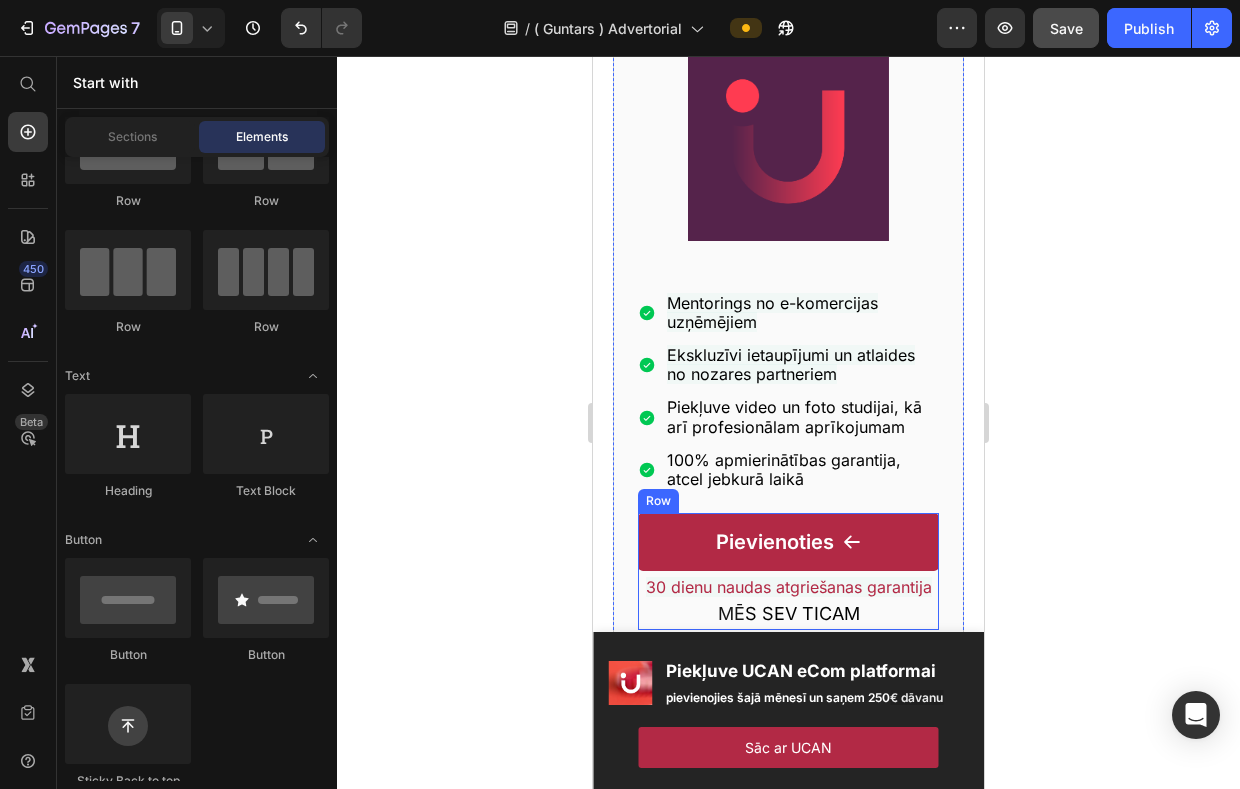 scroll, scrollTop: 1710, scrollLeft: 0, axis: vertical 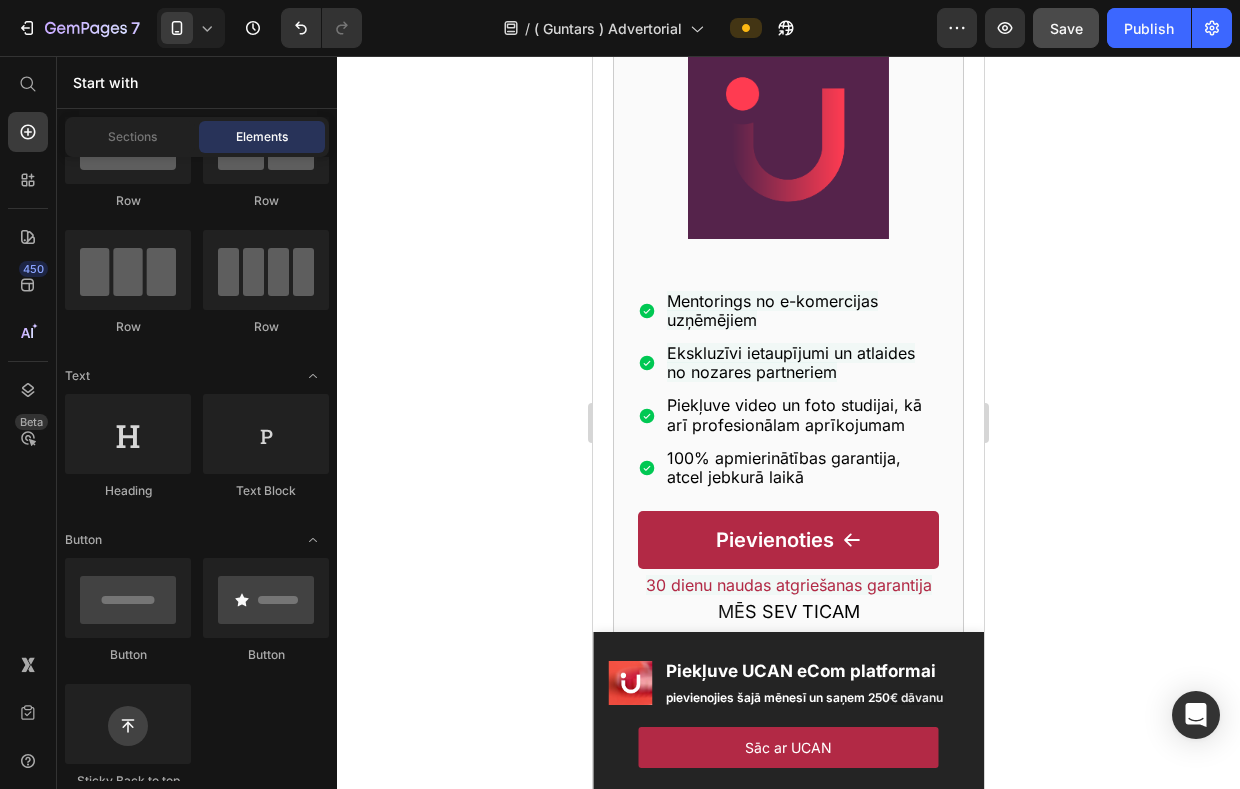 click on "Viņš atrada kaut ko, ko neviens YouTube guru nepiedāvāja" at bounding box center (789, 738) 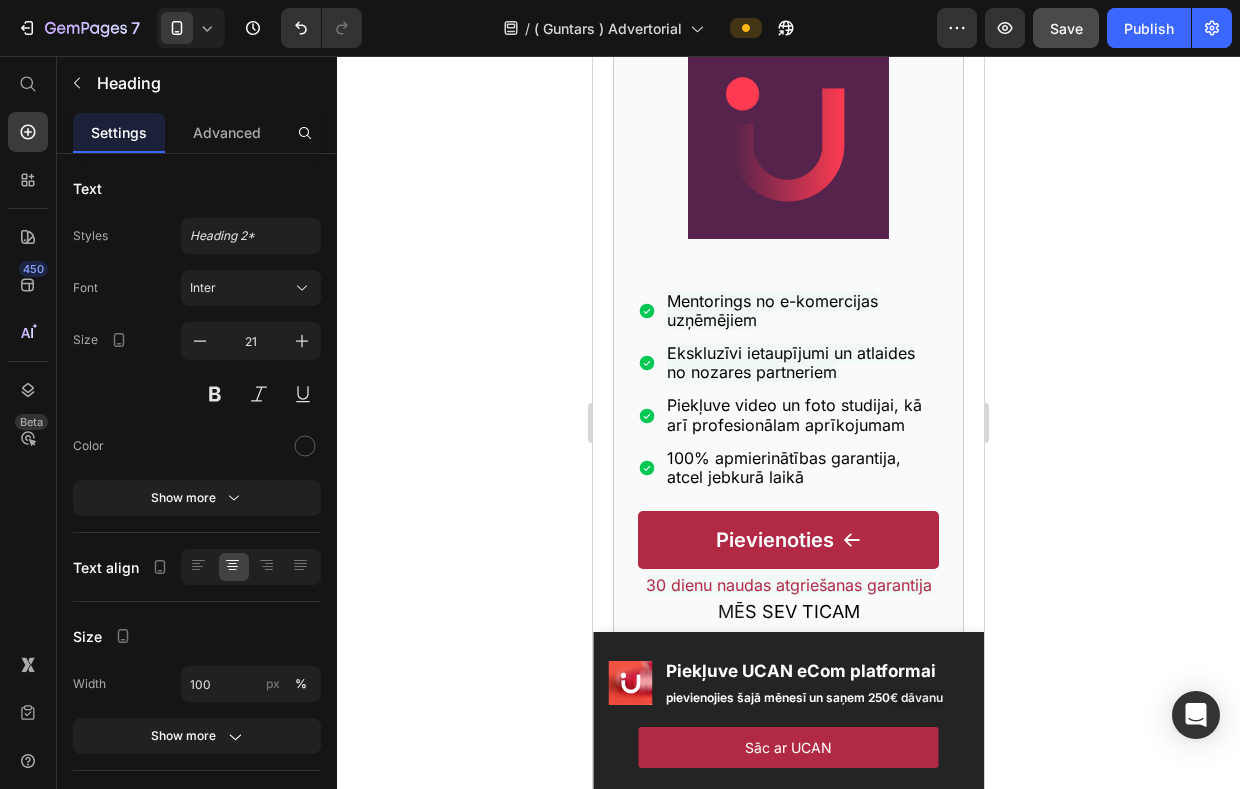 click on "Viņš atrada kaut ko, ko neviens YouTube guru nepiedāvāja" at bounding box center [789, 738] 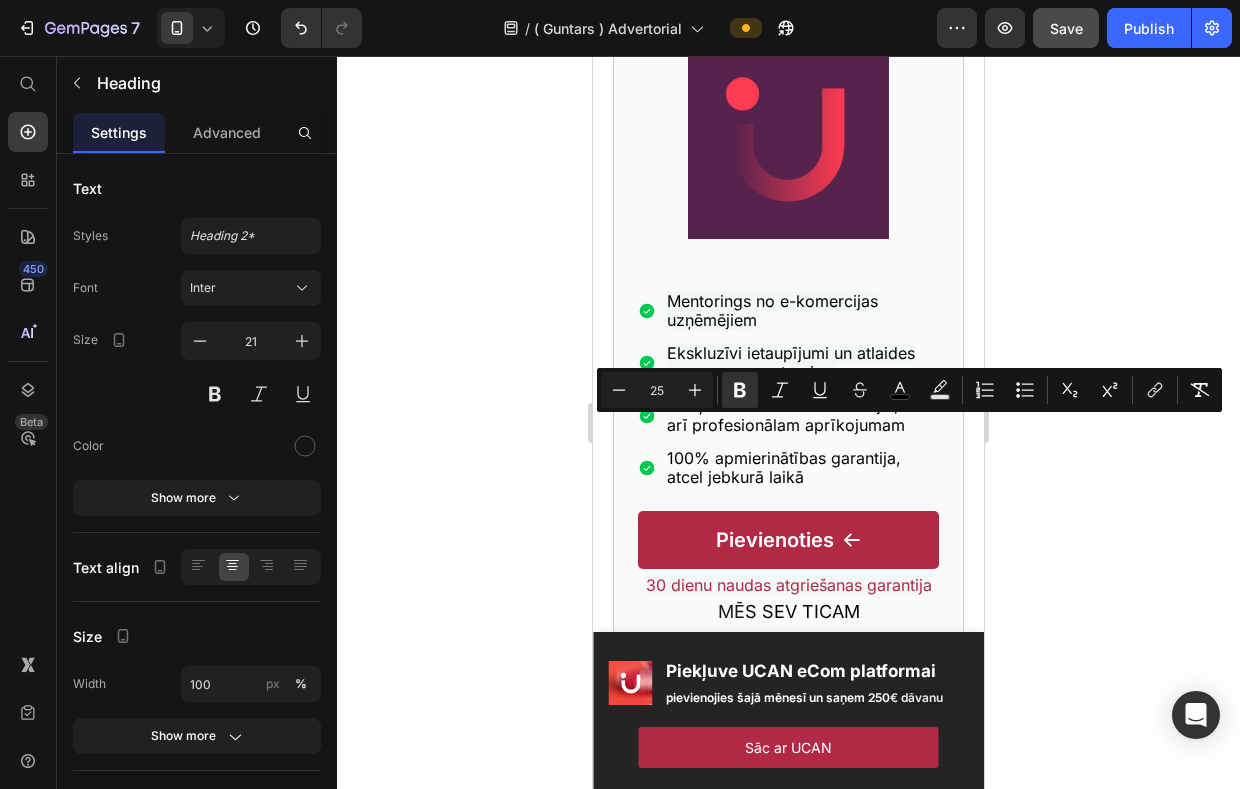 click 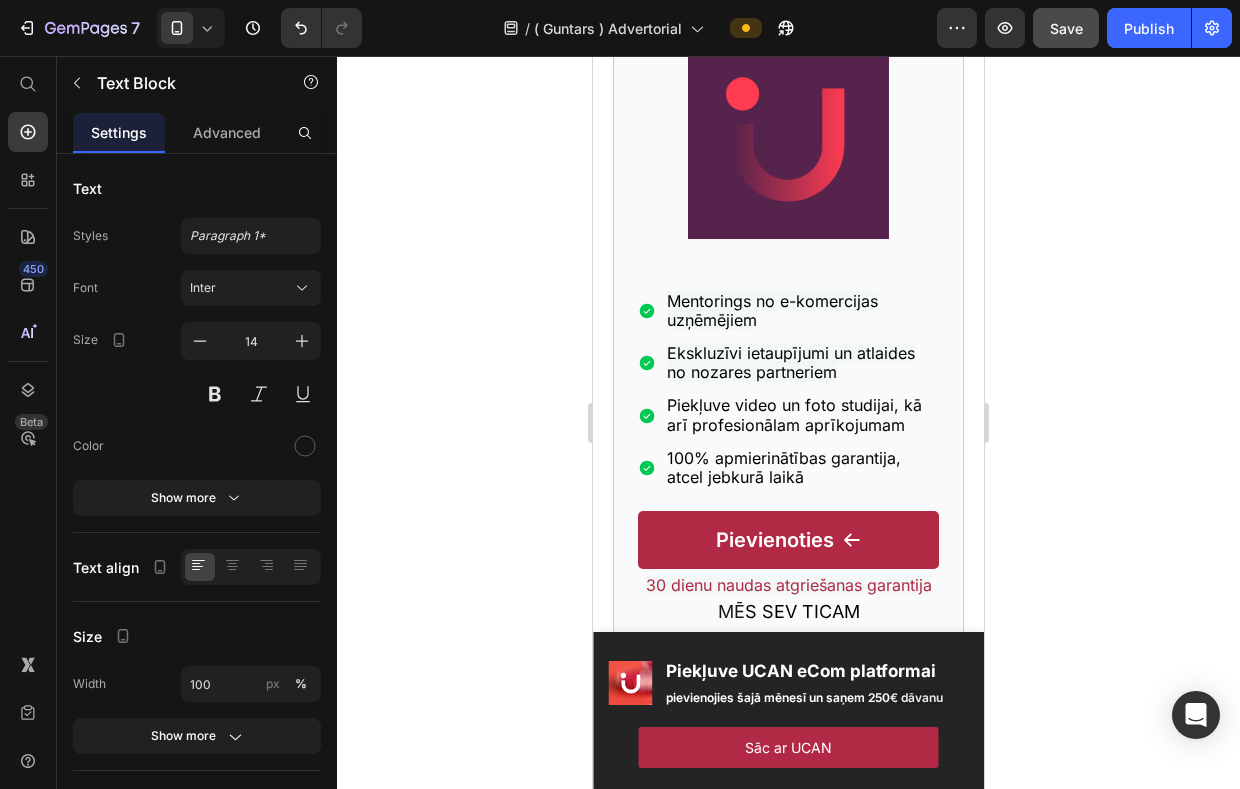 click on "Naktī, kad viņš jau bija tuvu tam, lai aizvērtu savu Shopify veikalu pavisam, [PERSON_NAME] ieraudzīja ierakstu:" at bounding box center [785, 843] 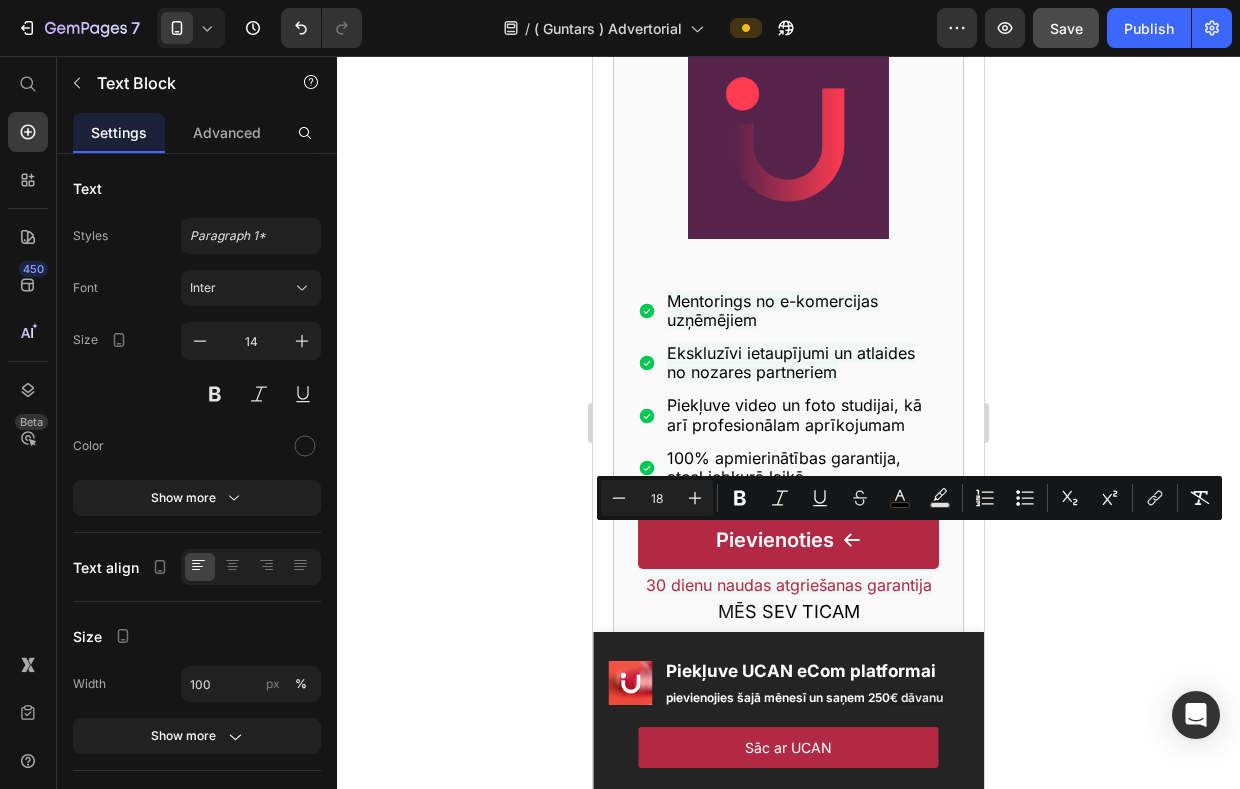 click 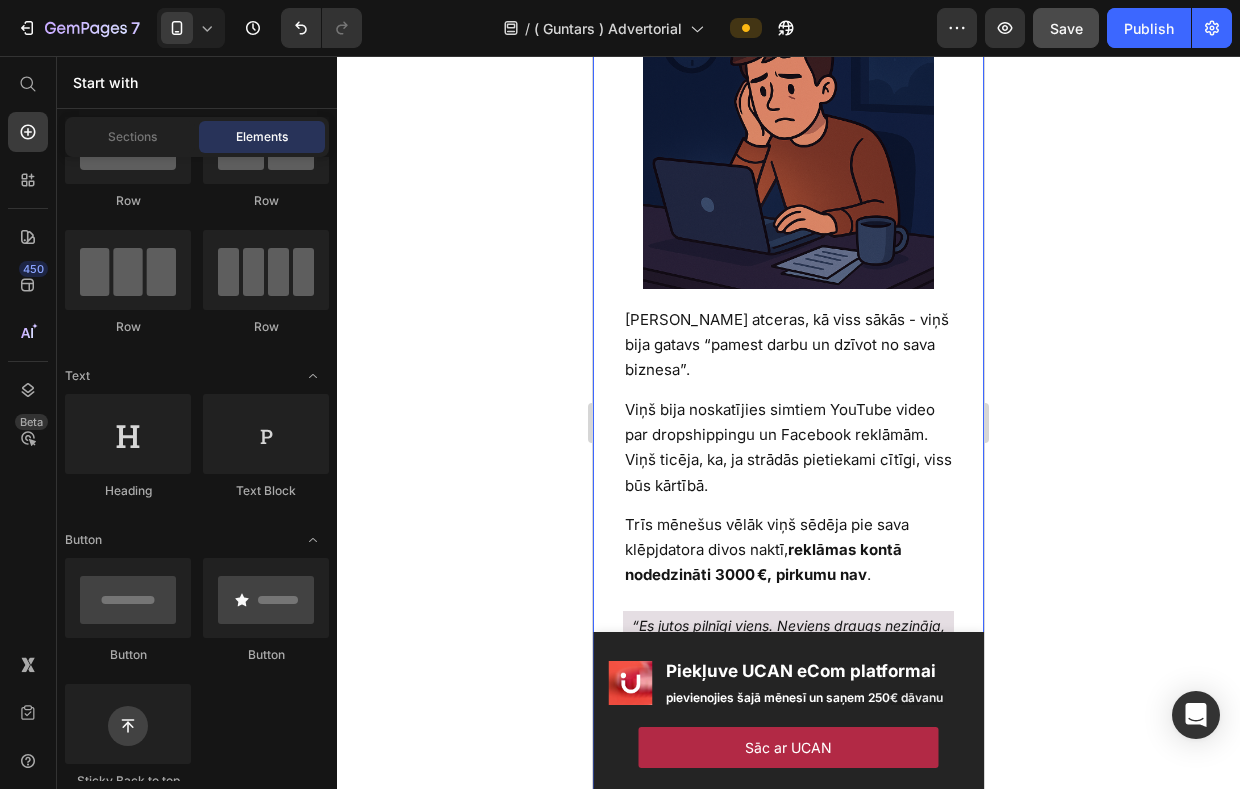 scroll, scrollTop: 296, scrollLeft: 0, axis: vertical 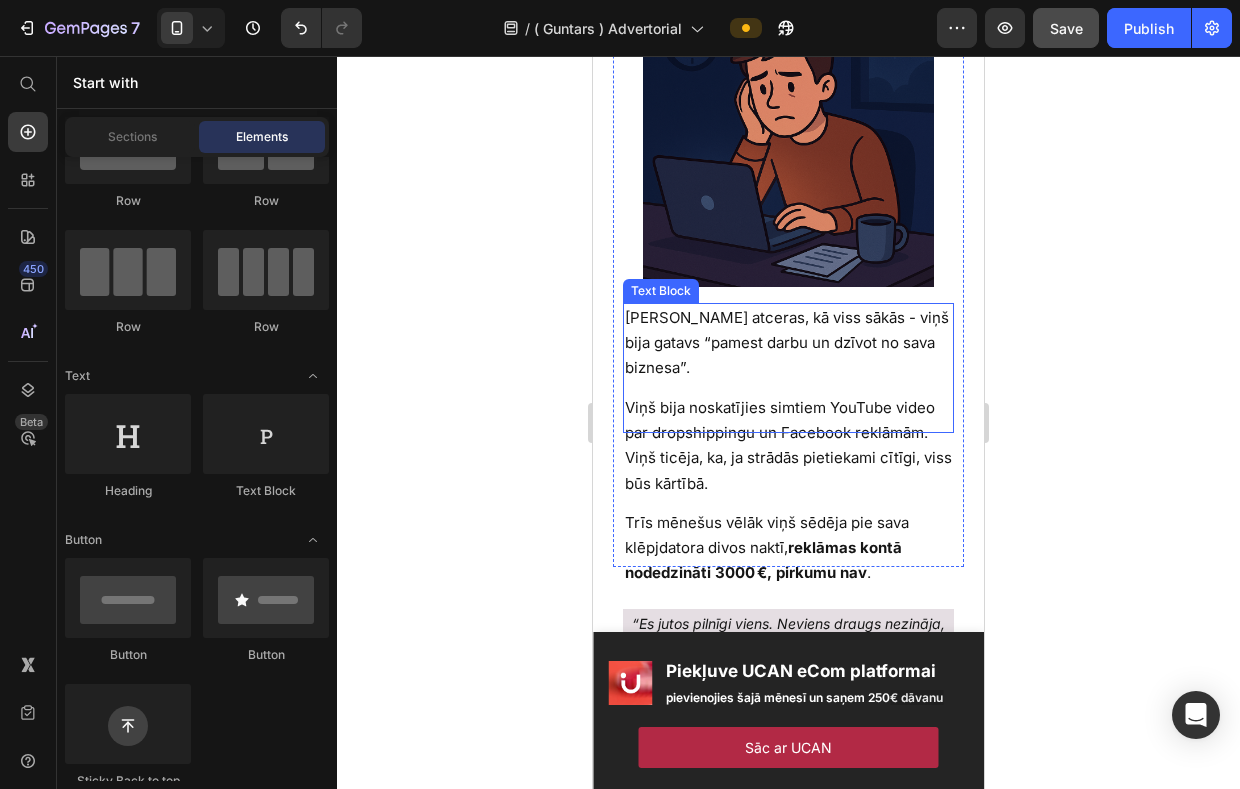 click on "[PERSON_NAME] atceras, kā viss sākās - viņš bija gatavs “pamest darbu un dzīvot no sava biznesa”." at bounding box center [788, 343] 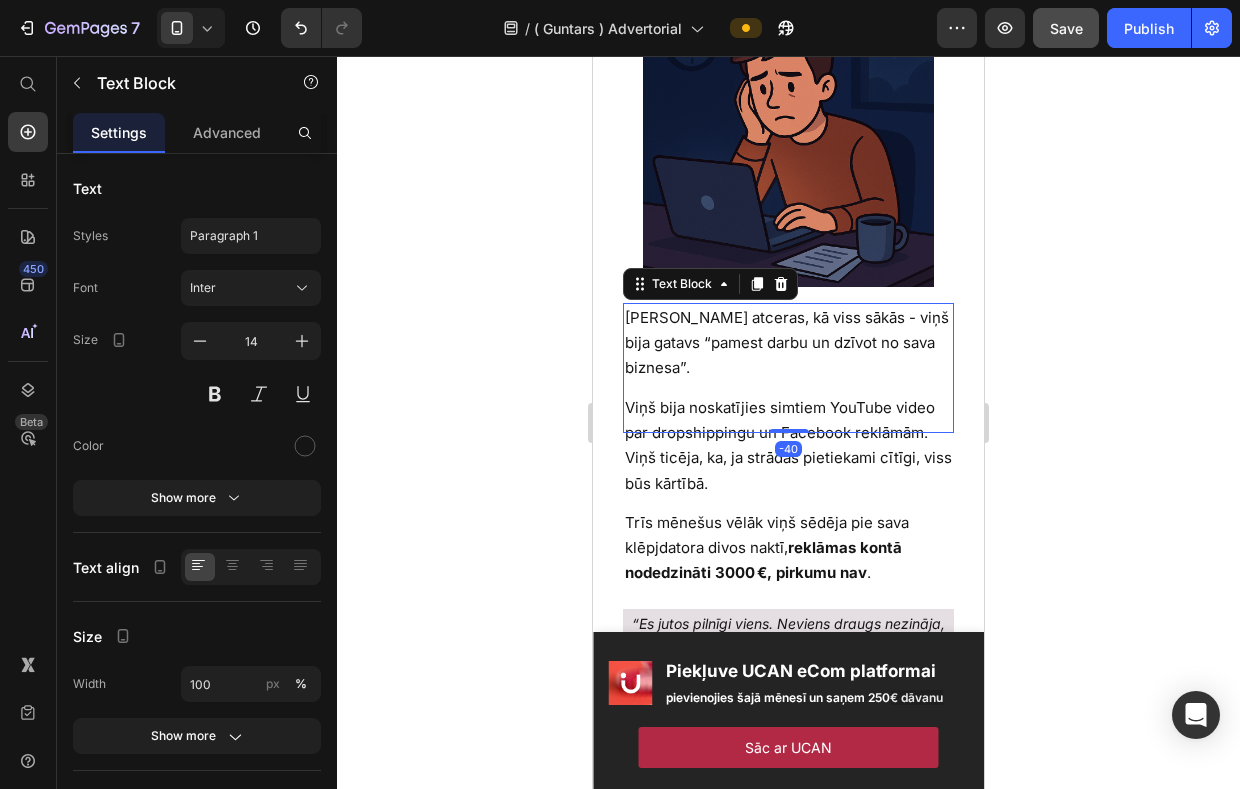 click on "[PERSON_NAME] atceras, kā viss sākās - viņš bija gatavs “pamest darbu un dzīvot no sava biznesa”." at bounding box center (788, 343) 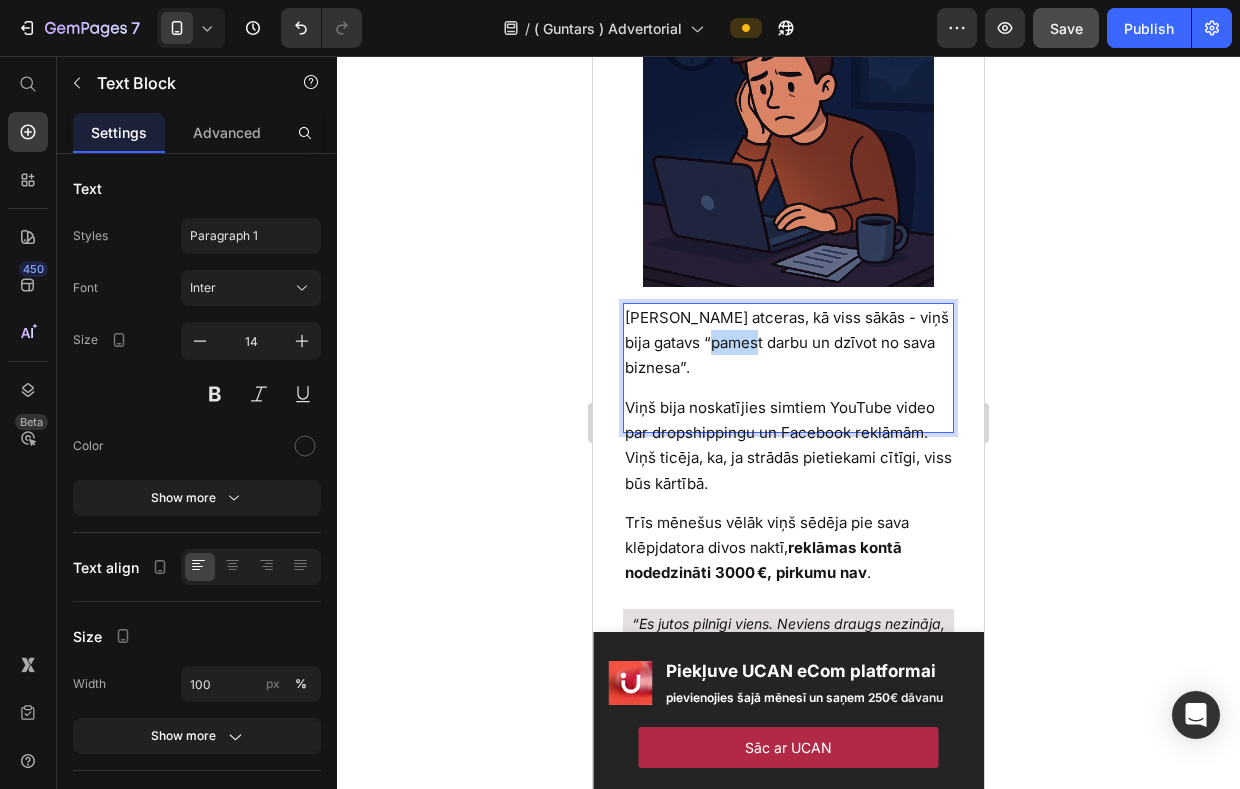 click on "[PERSON_NAME] atceras, kā viss sākās - viņš bija gatavs “pamest darbu un dzīvot no sava biznesa”." at bounding box center (788, 343) 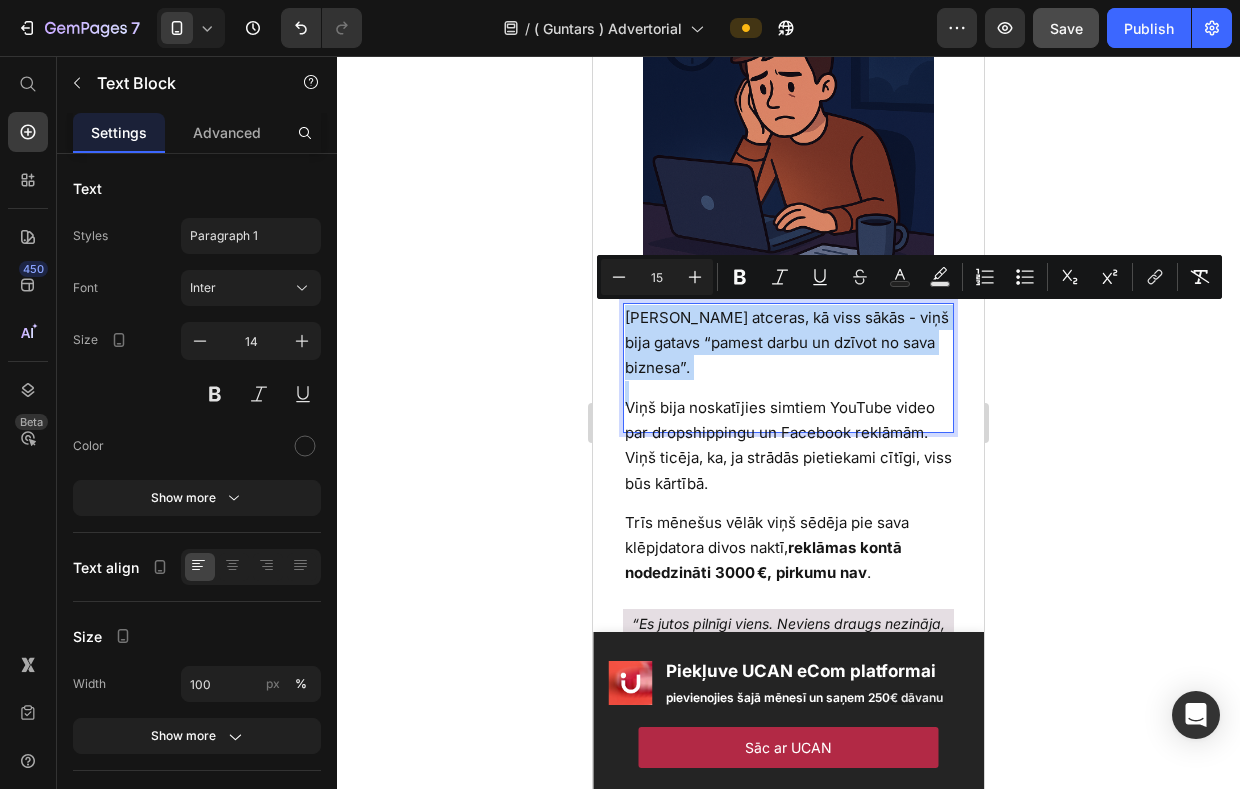 click on "[PERSON_NAME] atceras, kā viss sākās - viņš bija gatavs “pamest darbu un dzīvot no sava biznesa”." at bounding box center (788, 343) 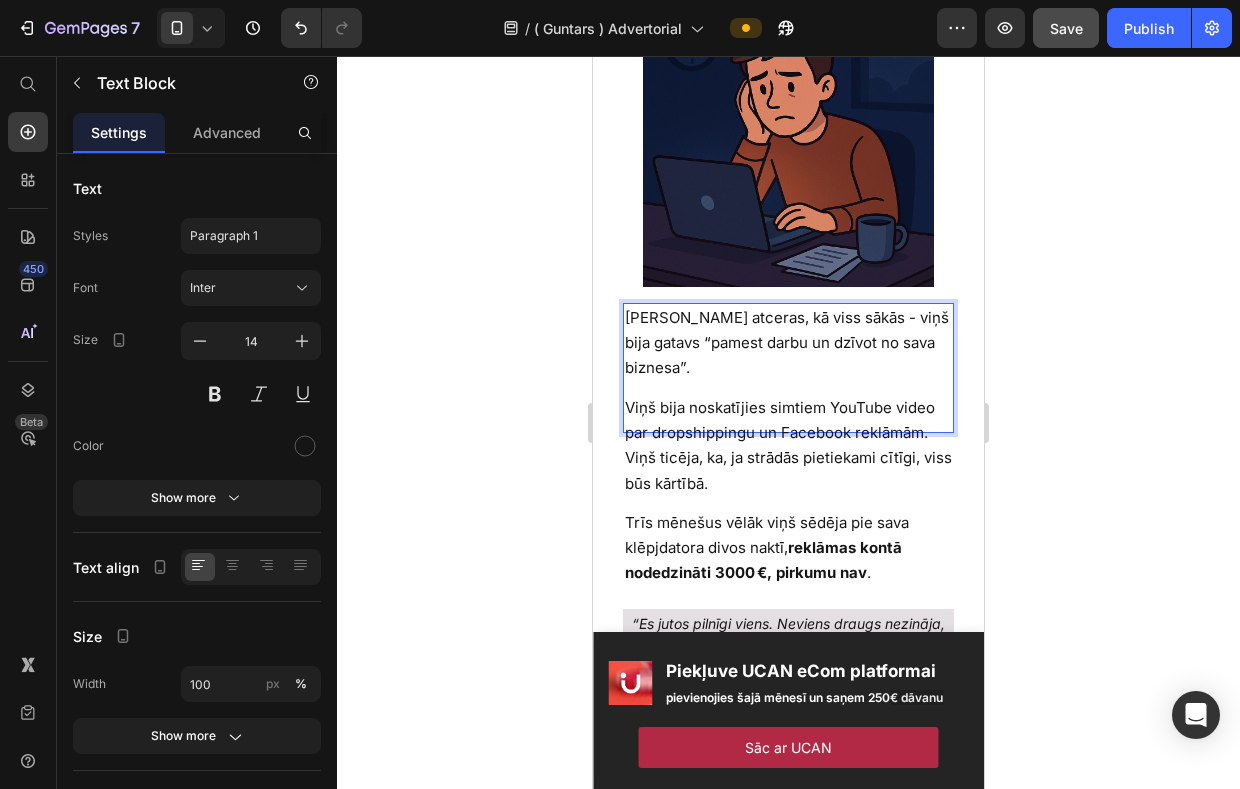 click on "[PERSON_NAME] atceras, kā viss sākās - viņš bija gatavs “pamest darbu un dzīvot no sava biznesa”." at bounding box center [787, 342] 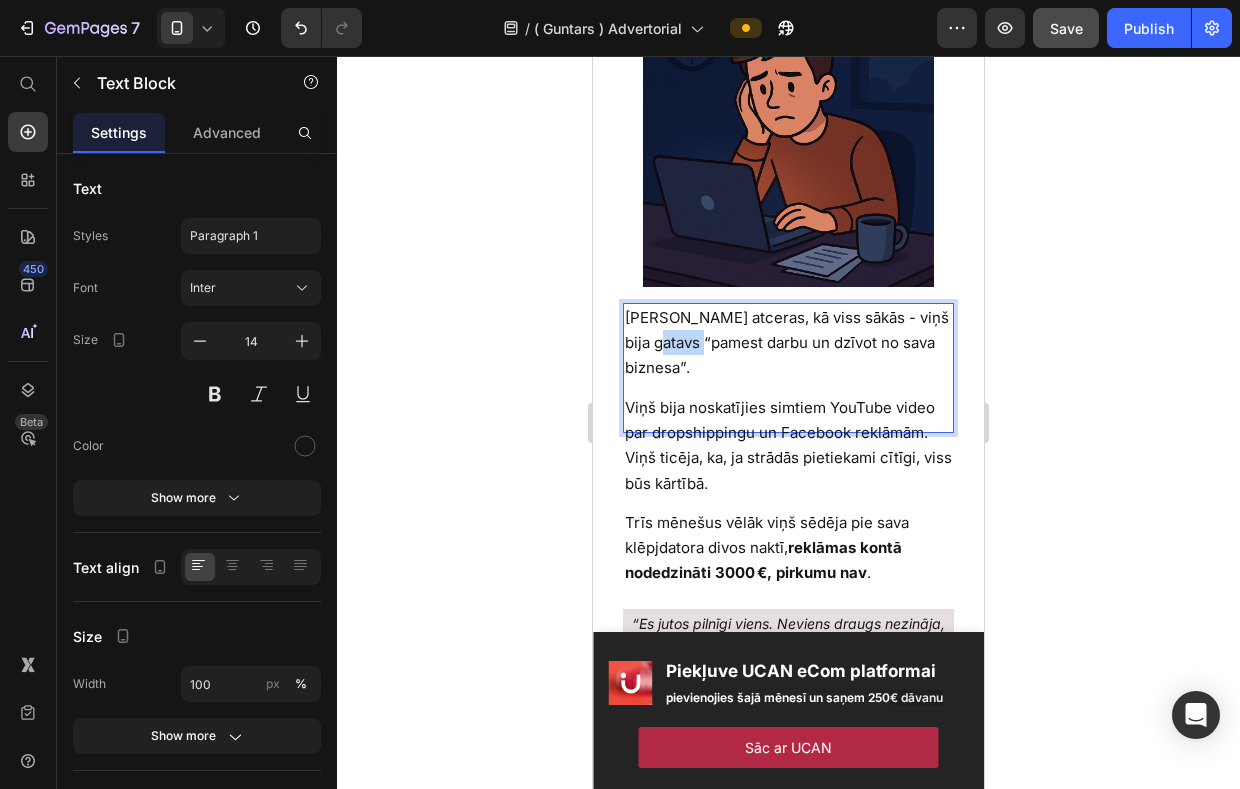 click on "[PERSON_NAME] atceras, kā viss sākās - viņš bija gatavs “pamest darbu un dzīvot no sava biznesa”." at bounding box center (787, 342) 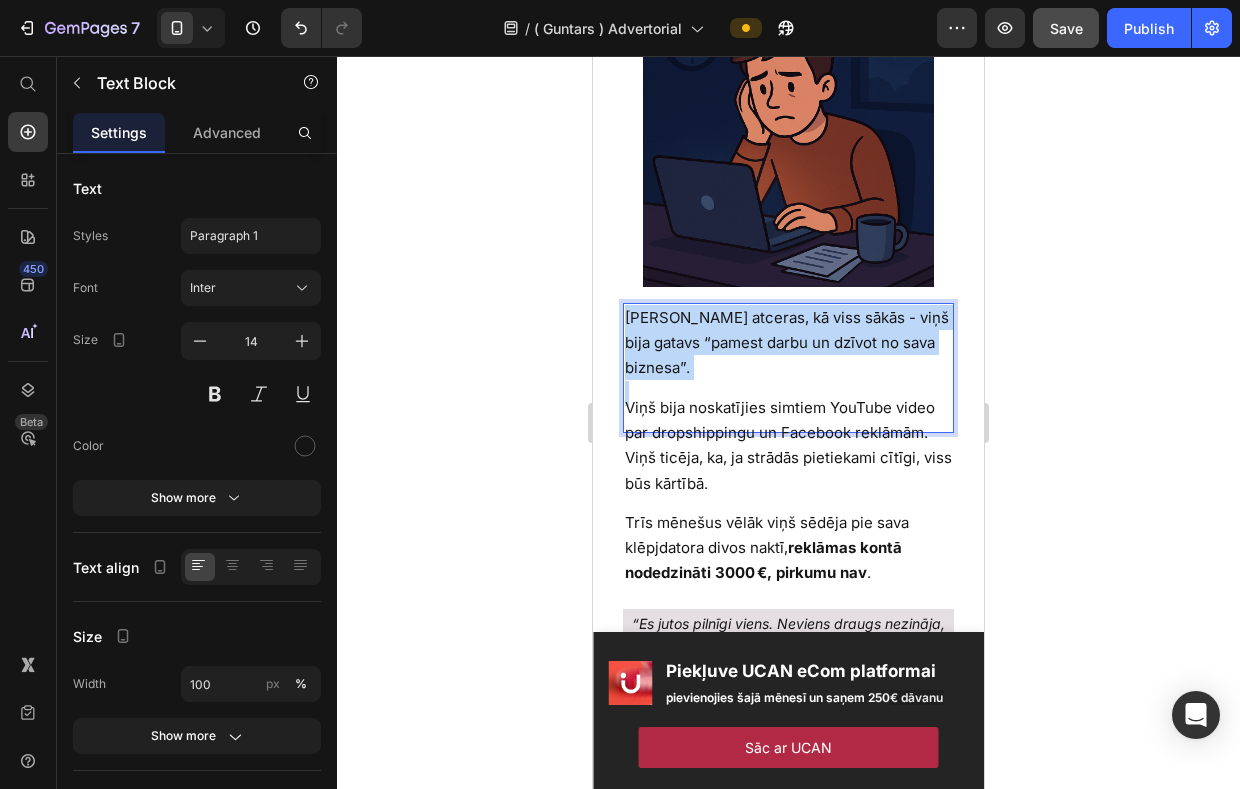 click on "[PERSON_NAME] atceras, kā viss sākās - viņš bija gatavs “pamest darbu un dzīvot no sava biznesa”." at bounding box center [787, 342] 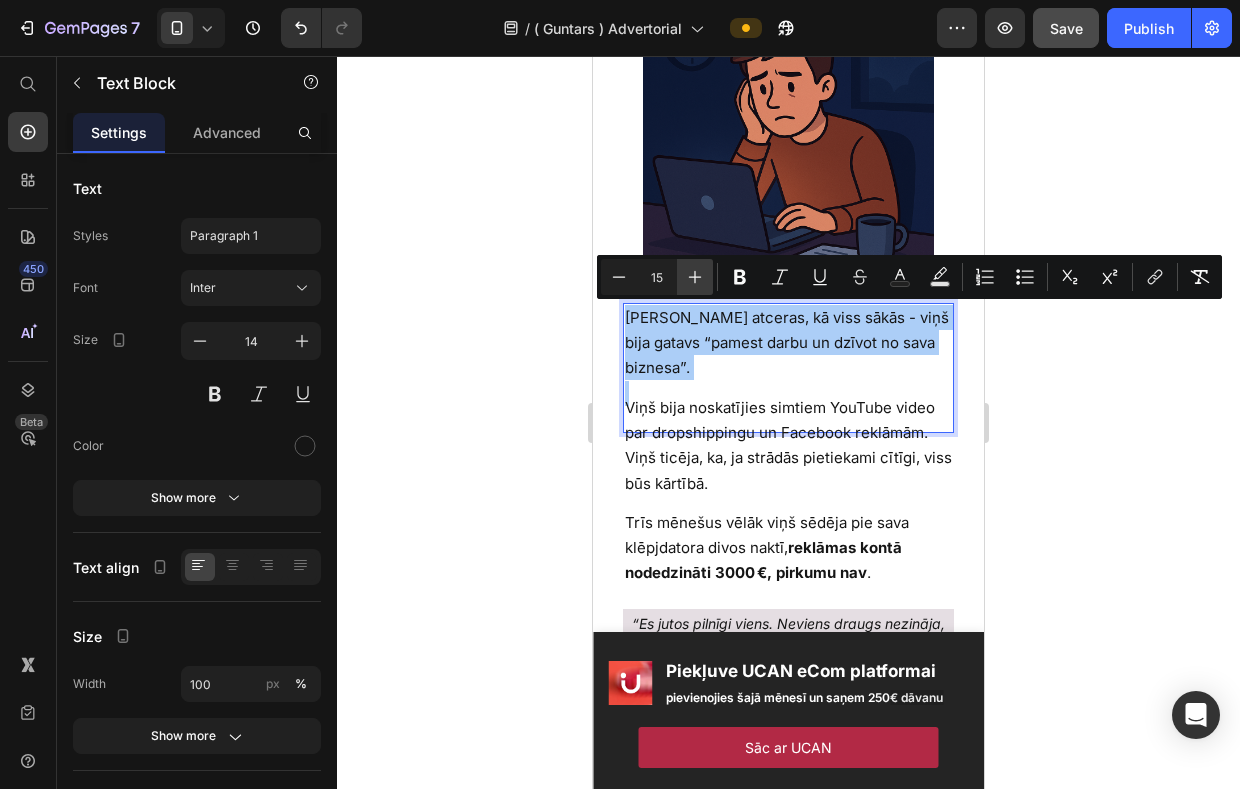 click 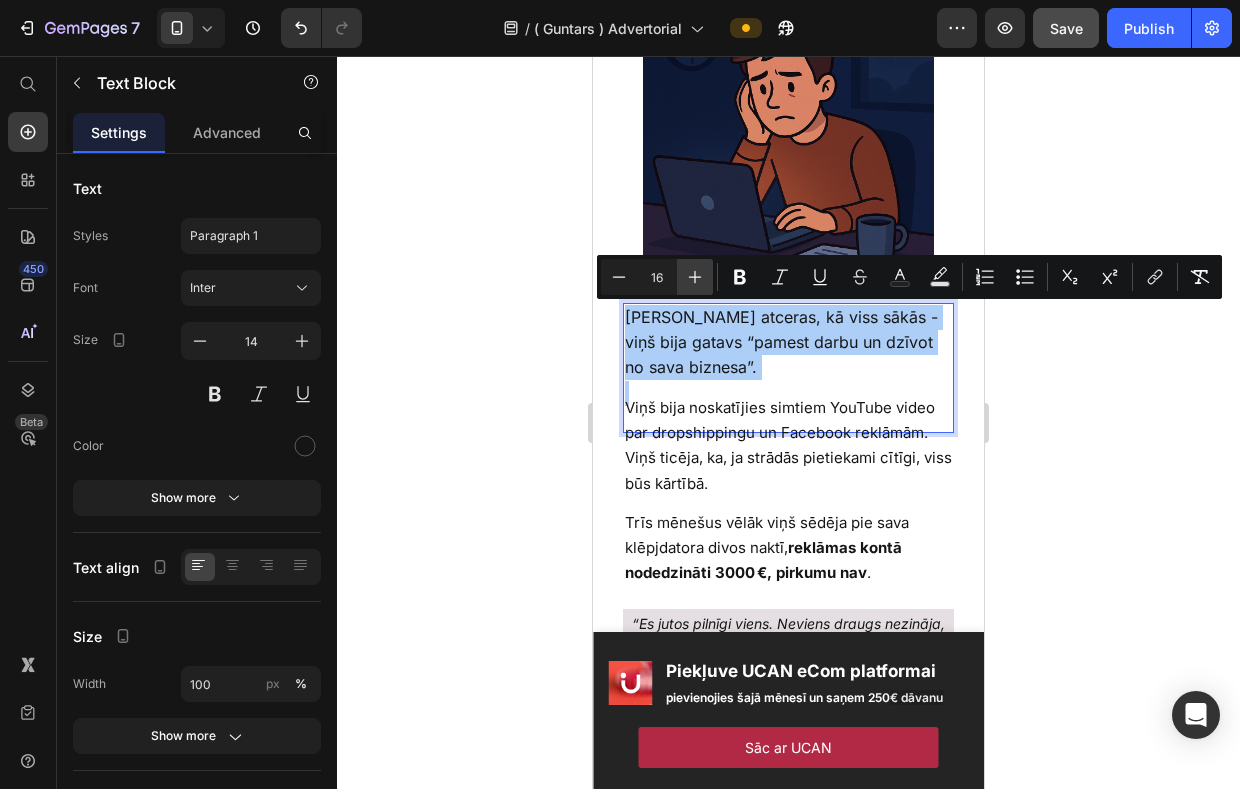 click 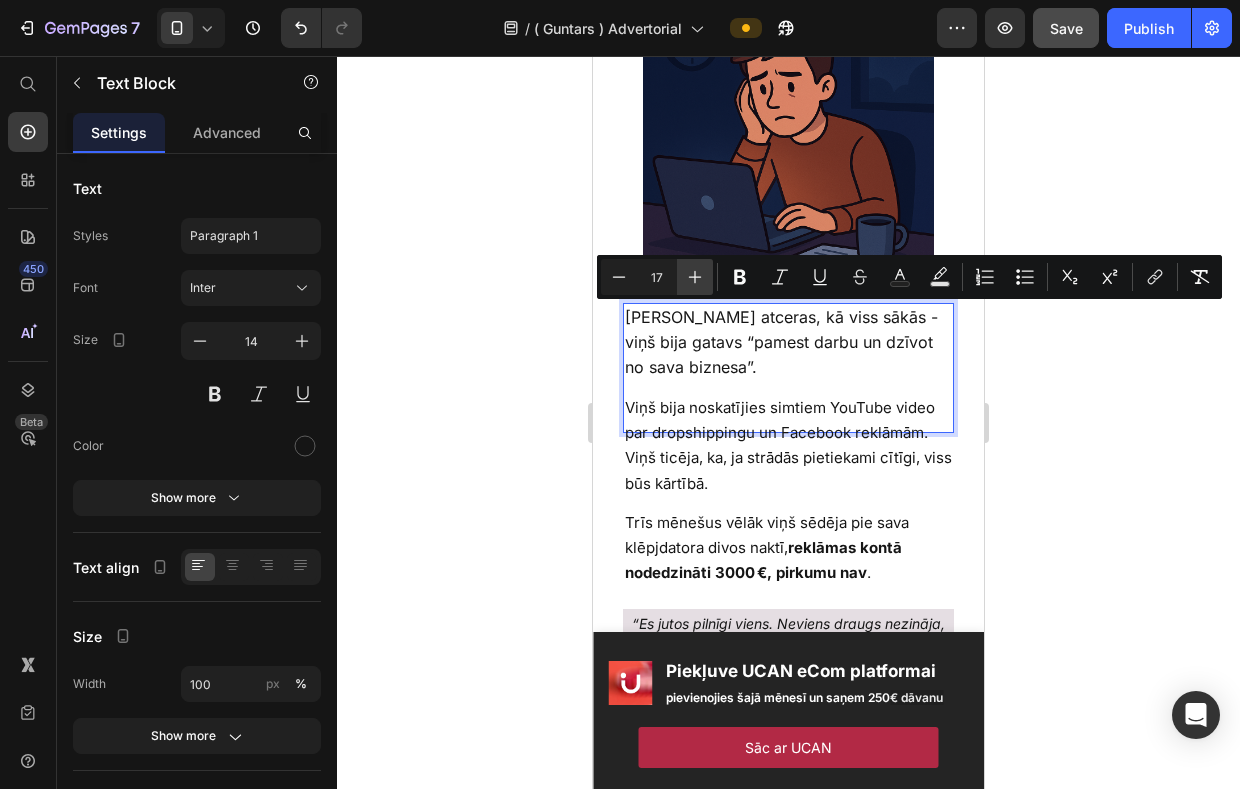 click 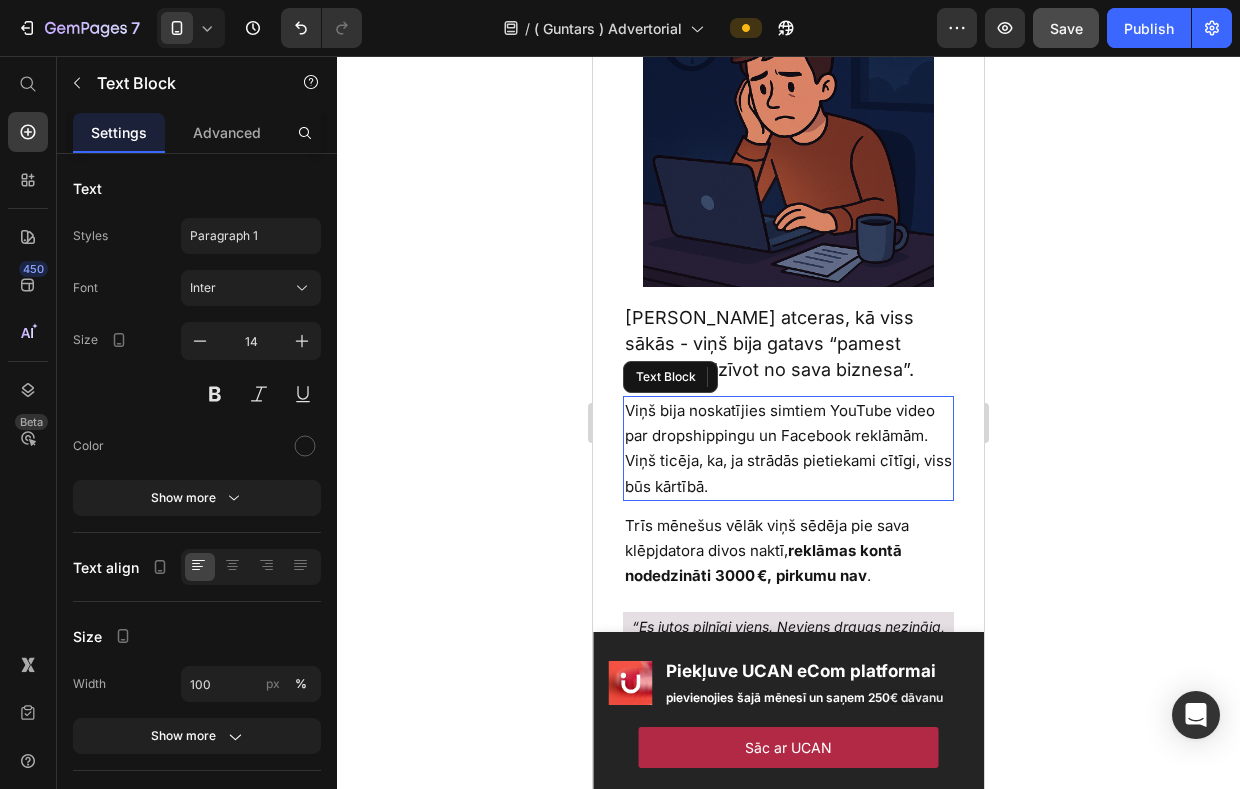 click on "Viņš bija noskatījies simtiem YouTube video par dropshippingu un Facebook reklāmām. Viņš ticēja, ka, ja strādās pietiekami cītīgi, viss būs kārtībā." at bounding box center (788, 448) 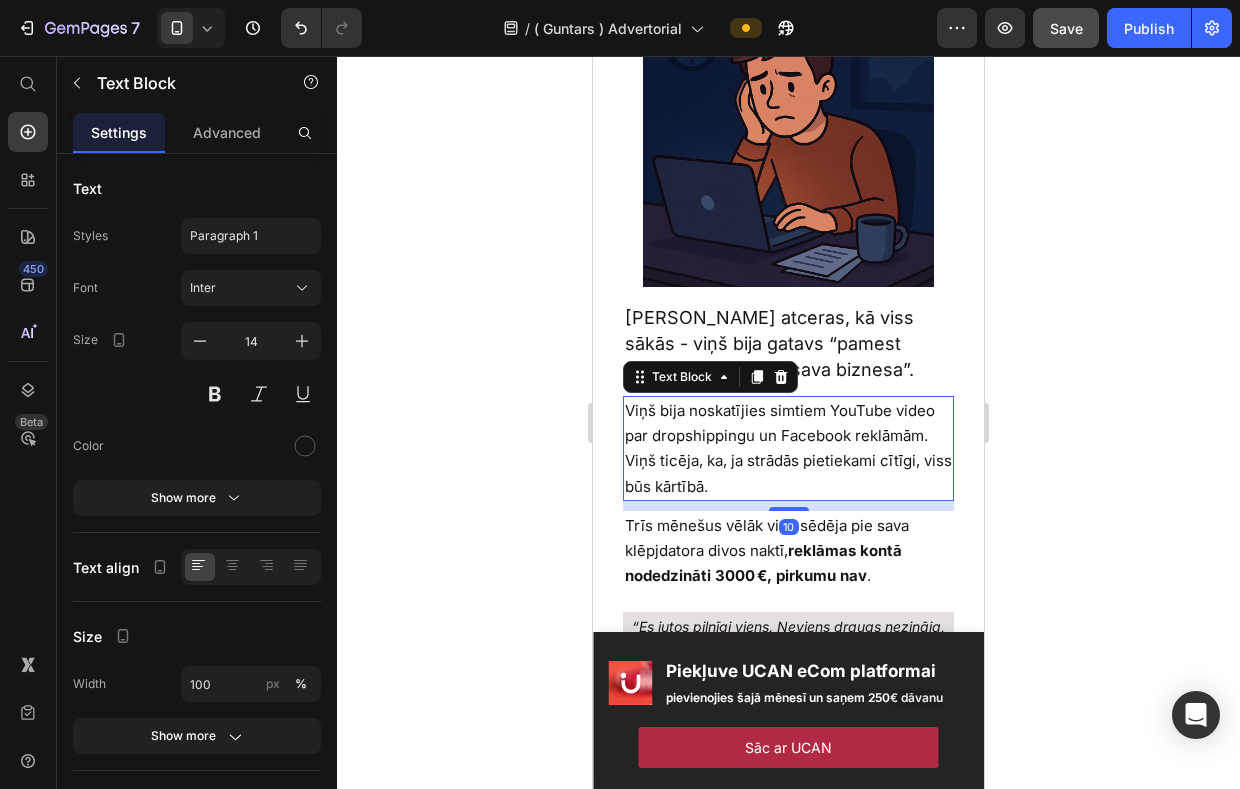 click on "Viņš bija noskatījies simtiem YouTube video par dropshippingu un Facebook reklāmām. Viņš ticēja, ka, ja strādās pietiekami cītīgi, viss būs kārtībā." at bounding box center (788, 448) 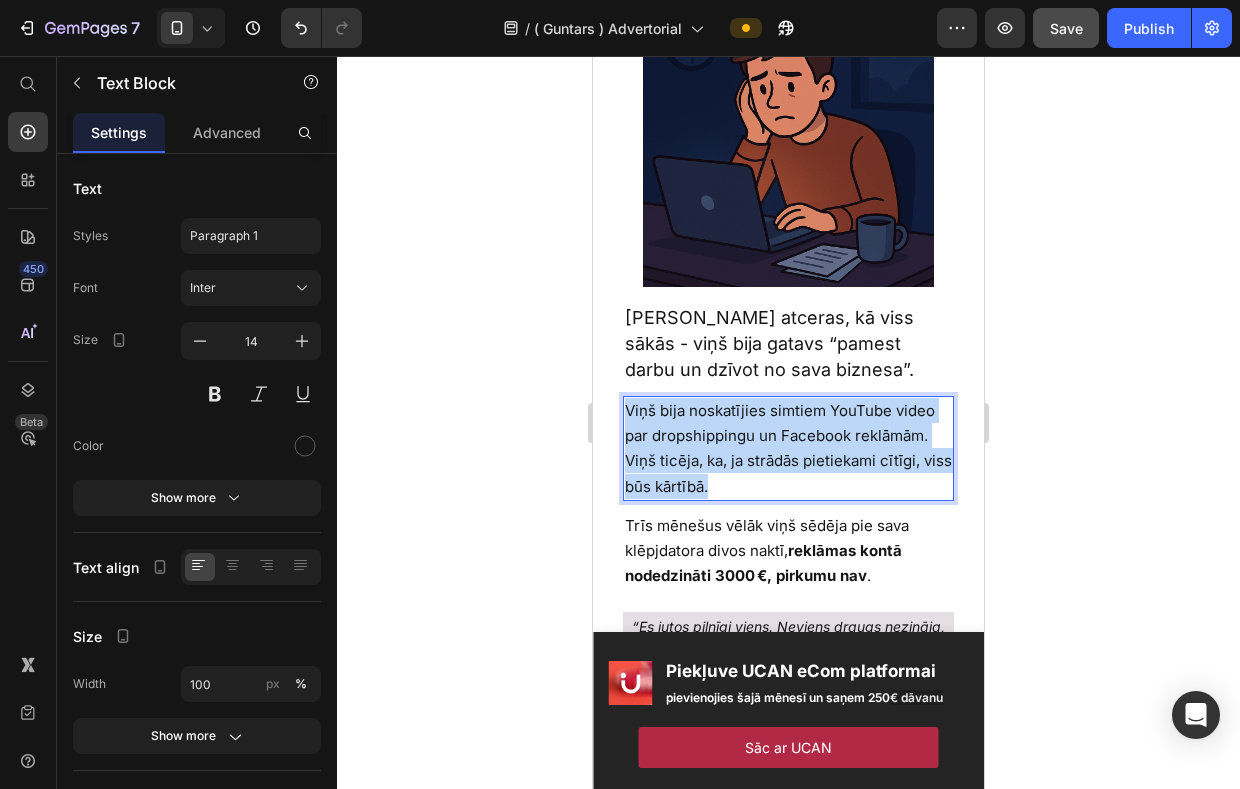 click on "Viņš bija noskatījies simtiem YouTube video par dropshippingu un Facebook reklāmām. Viņš ticēja, ka, ja strādās pietiekami cītīgi, viss būs kārtībā." at bounding box center (788, 448) 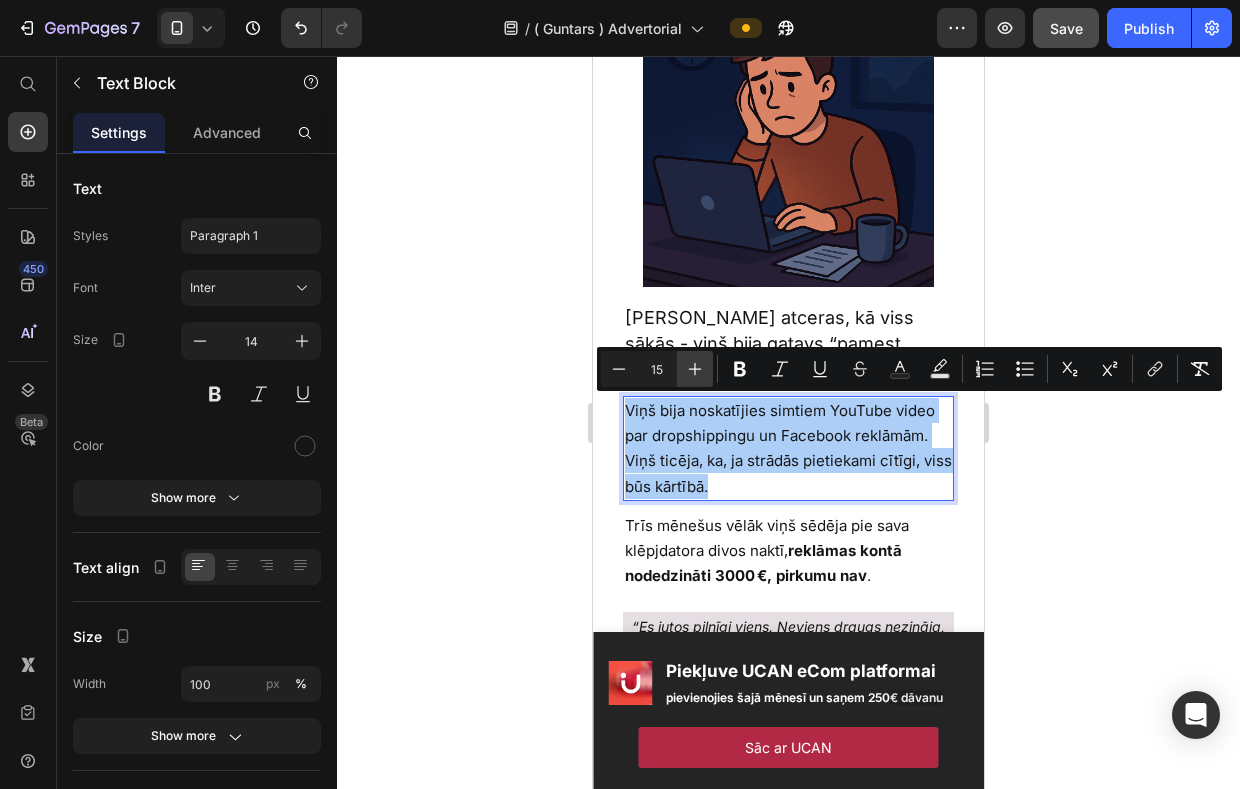 click 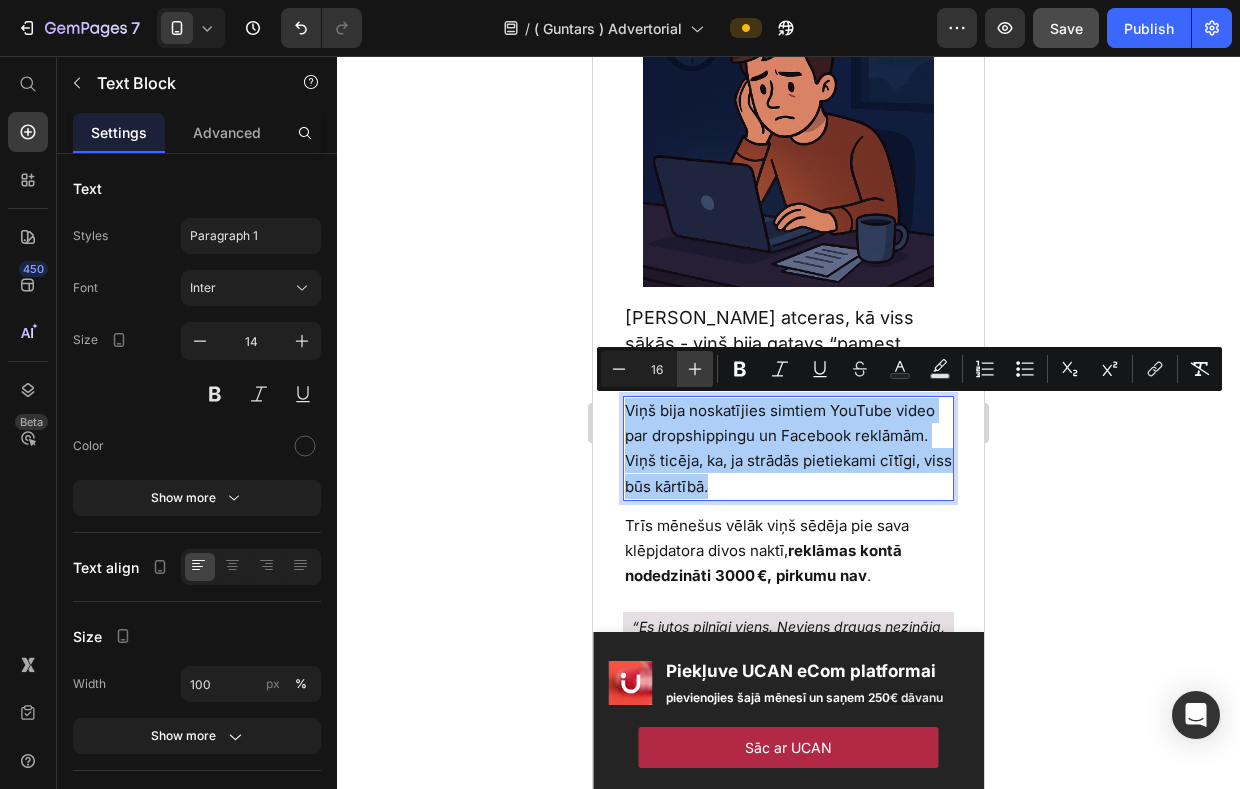 click 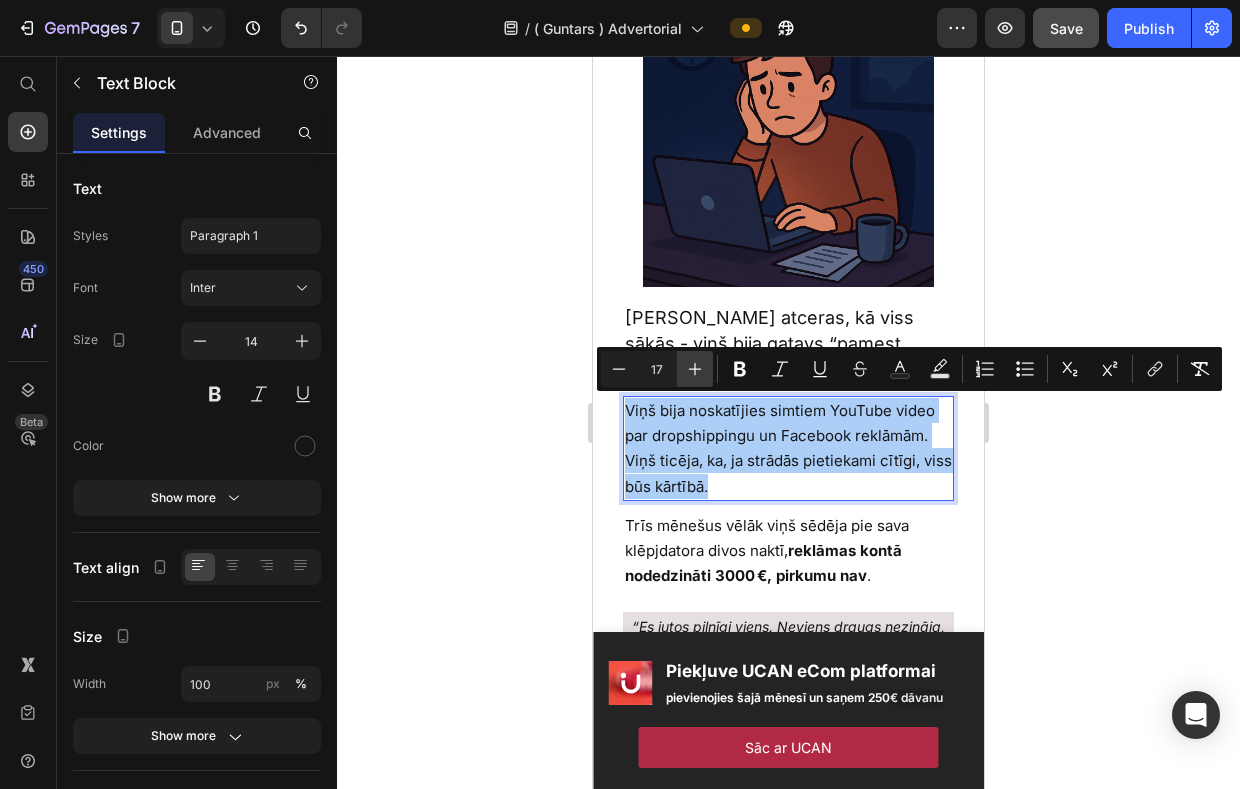 click 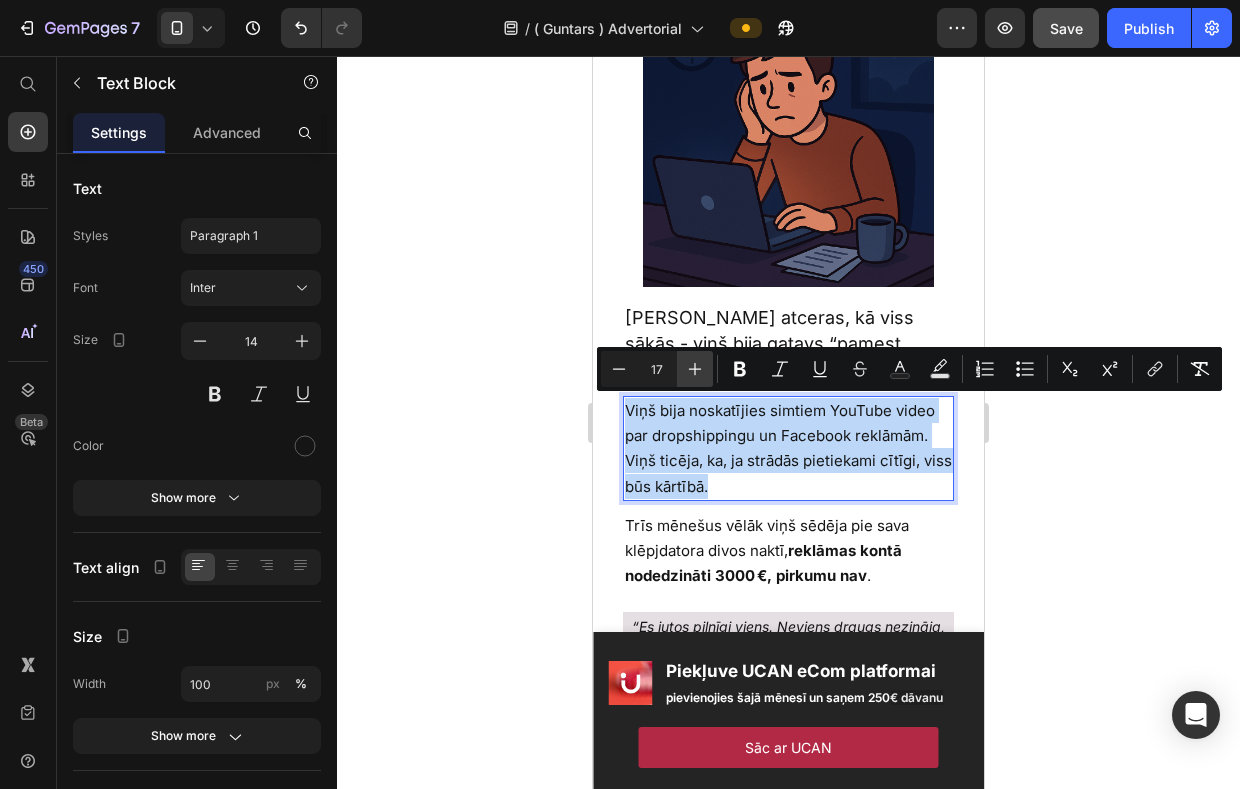 type on "18" 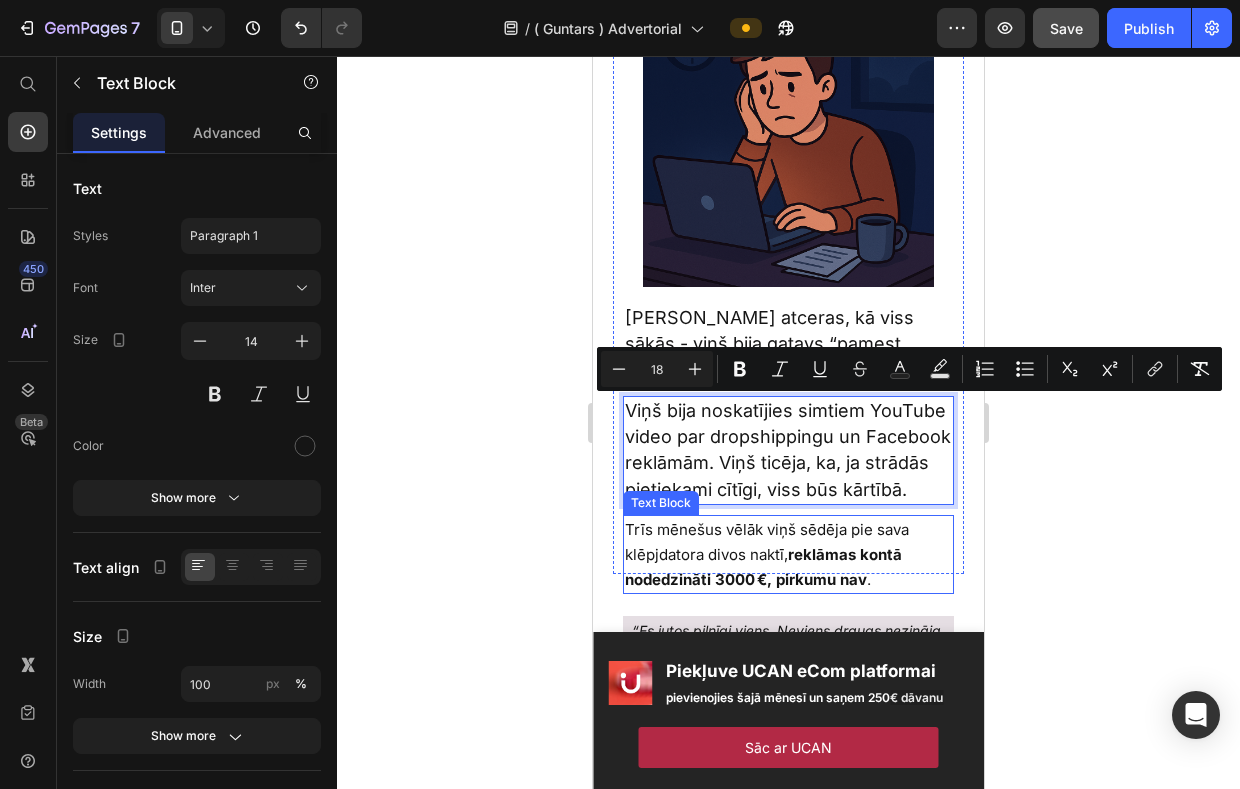 click on "Trīs mēnešus vēlāk viņš sēdēja pie sava klēpjdatora divos naktī,  reklāmas kontā nodedzināti 3000 €, pirkumu nav ." at bounding box center [767, 554] 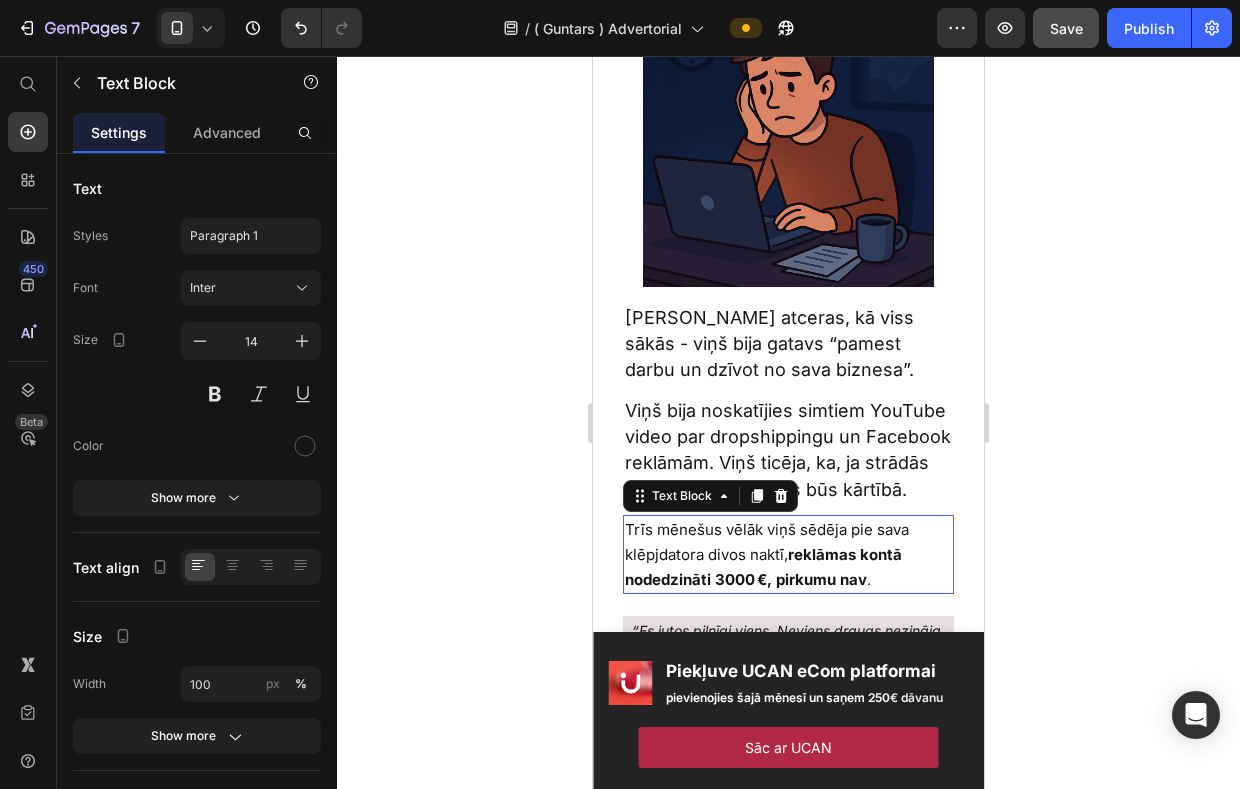 click on "Trīs mēnešus vēlāk viņš sēdēja pie sava klēpjdatora divos naktī,  reklāmas kontā nodedzināti 3000 €, pirkumu nav ." at bounding box center [767, 554] 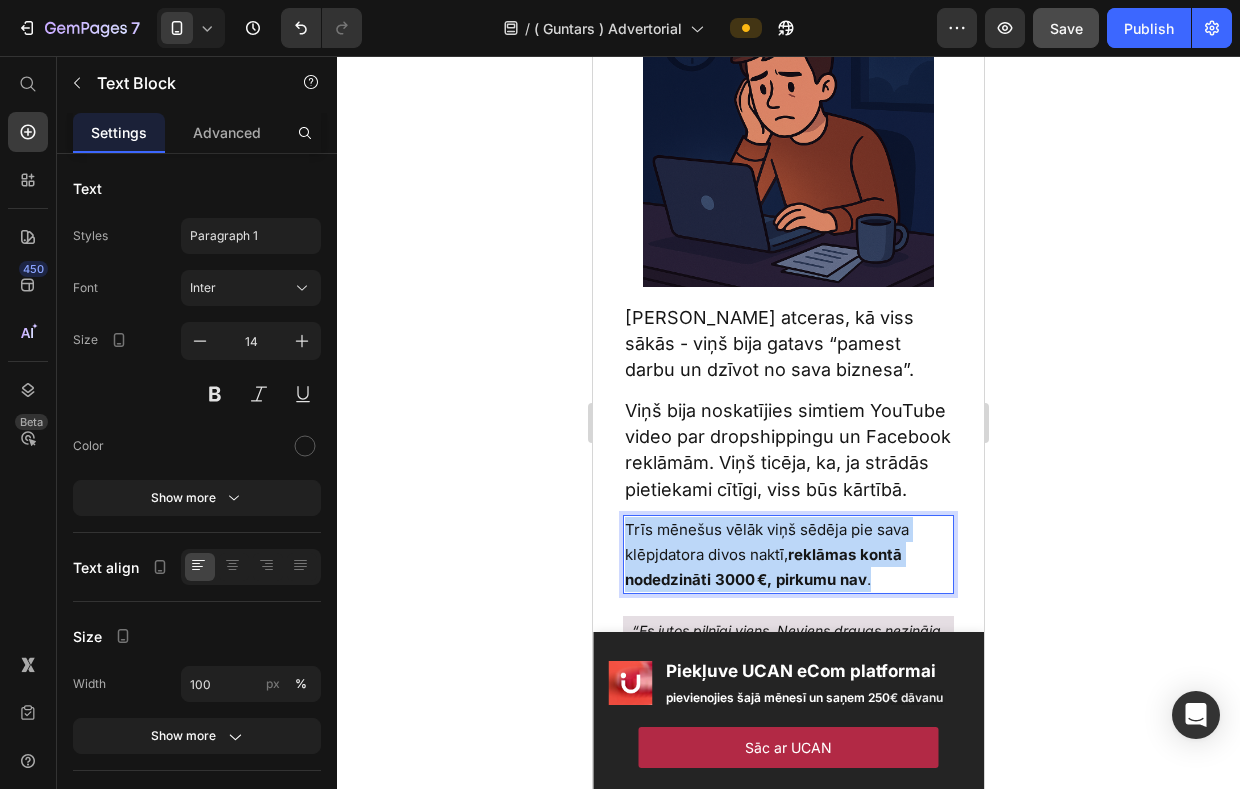 click on "Trīs mēnešus vēlāk viņš sēdēja pie sava klēpjdatora divos naktī,  reklāmas kontā nodedzināti 3000 €, pirkumu nav ." at bounding box center (767, 554) 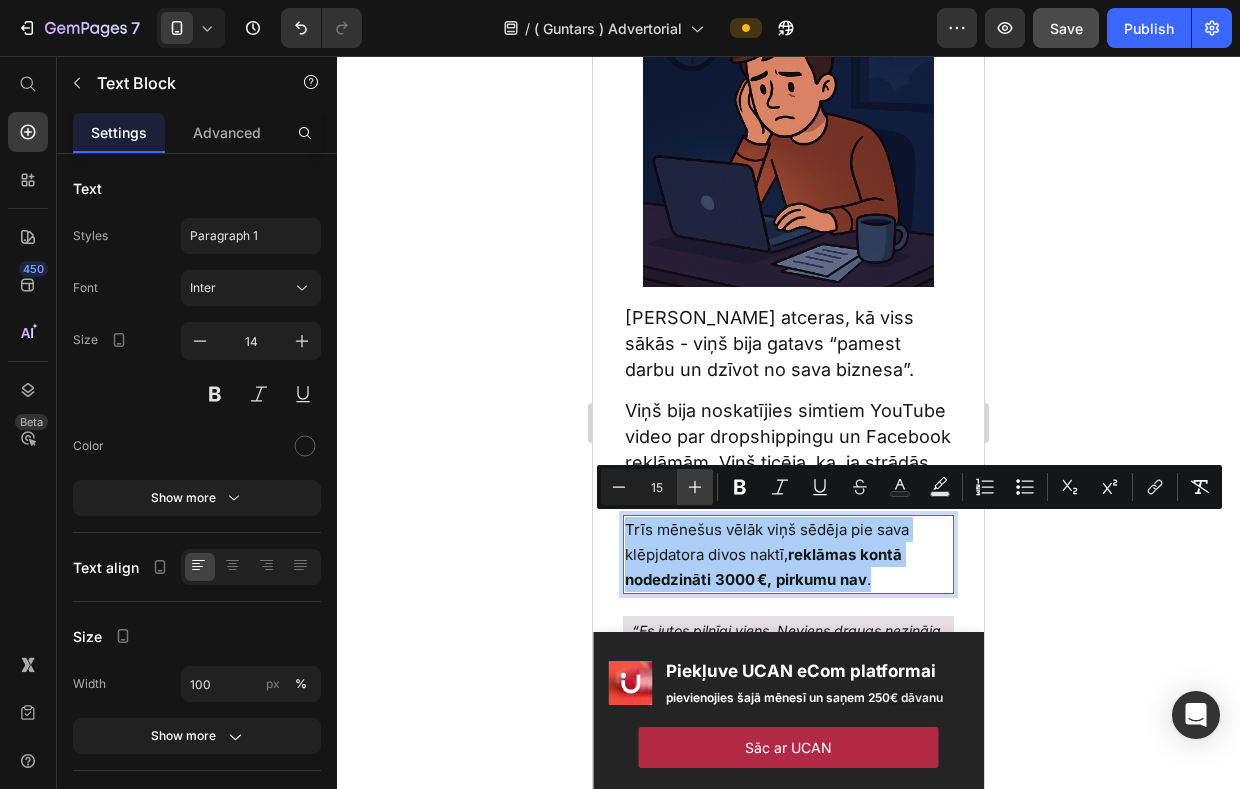 click 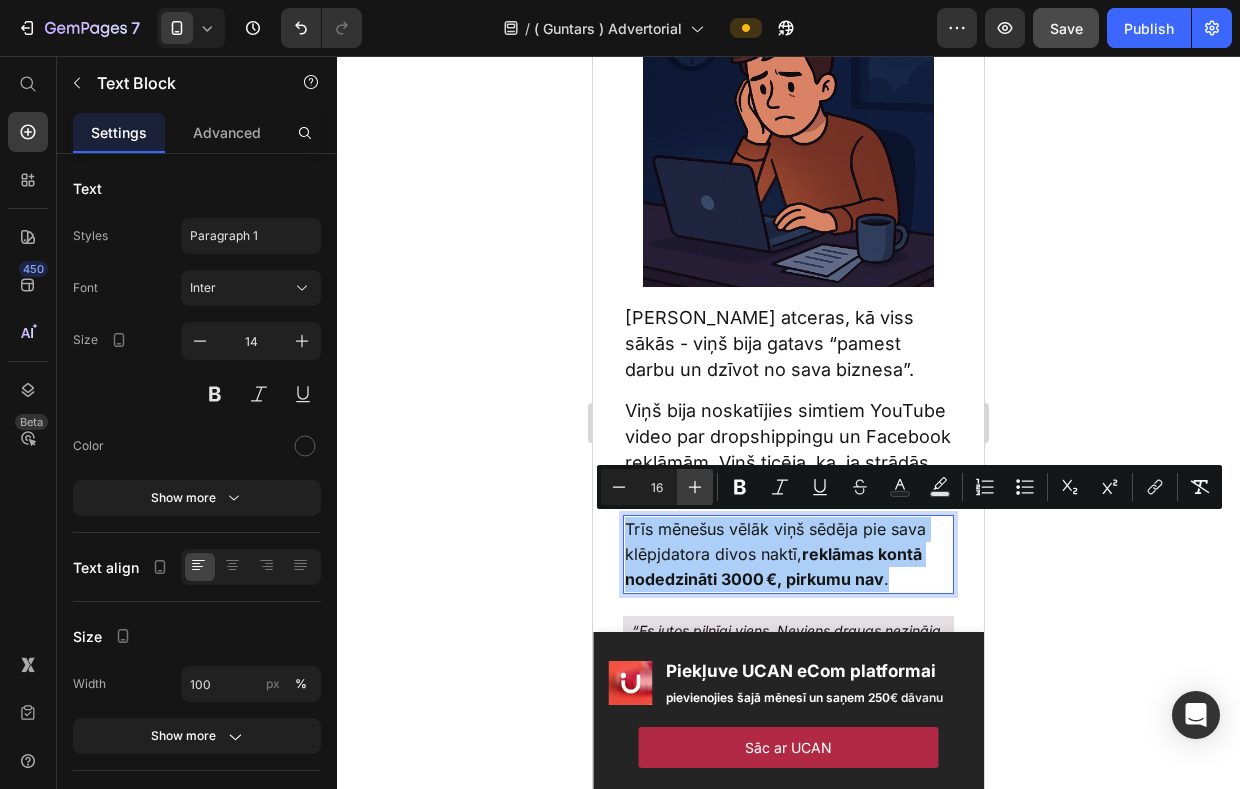 click 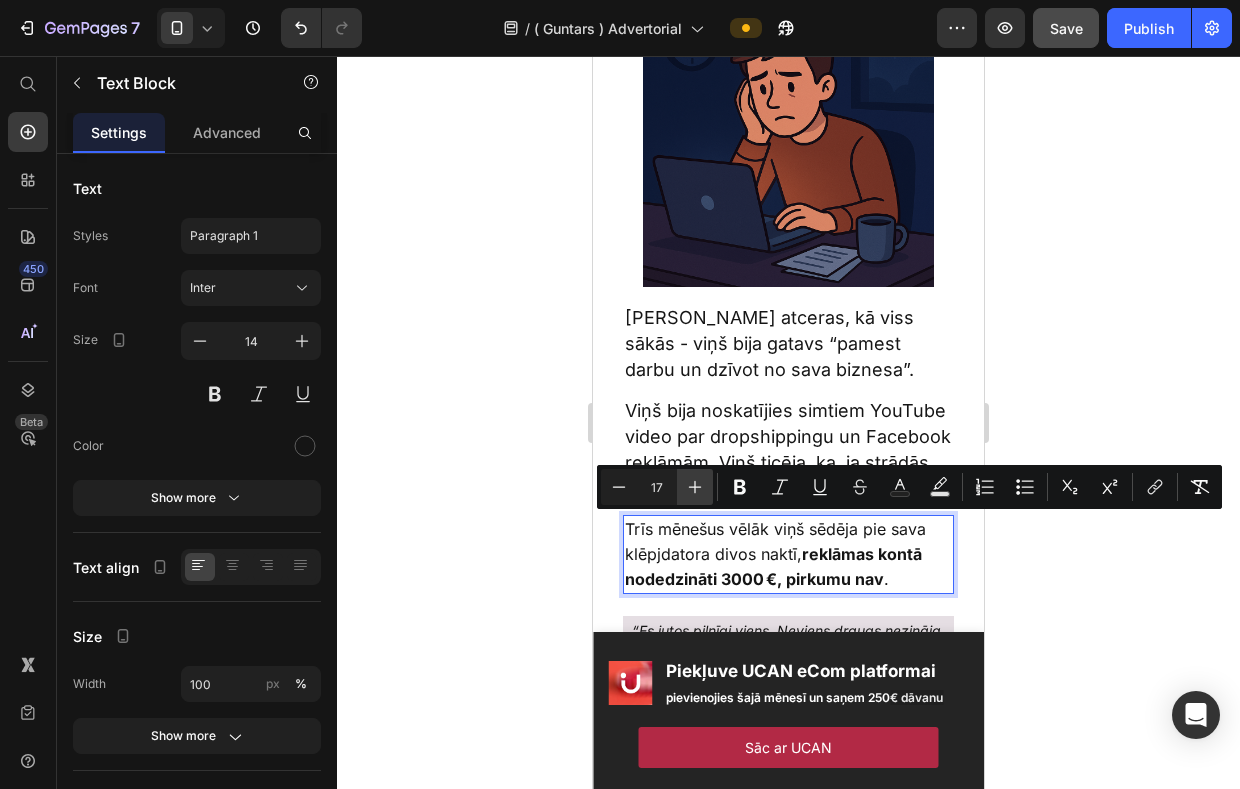 click 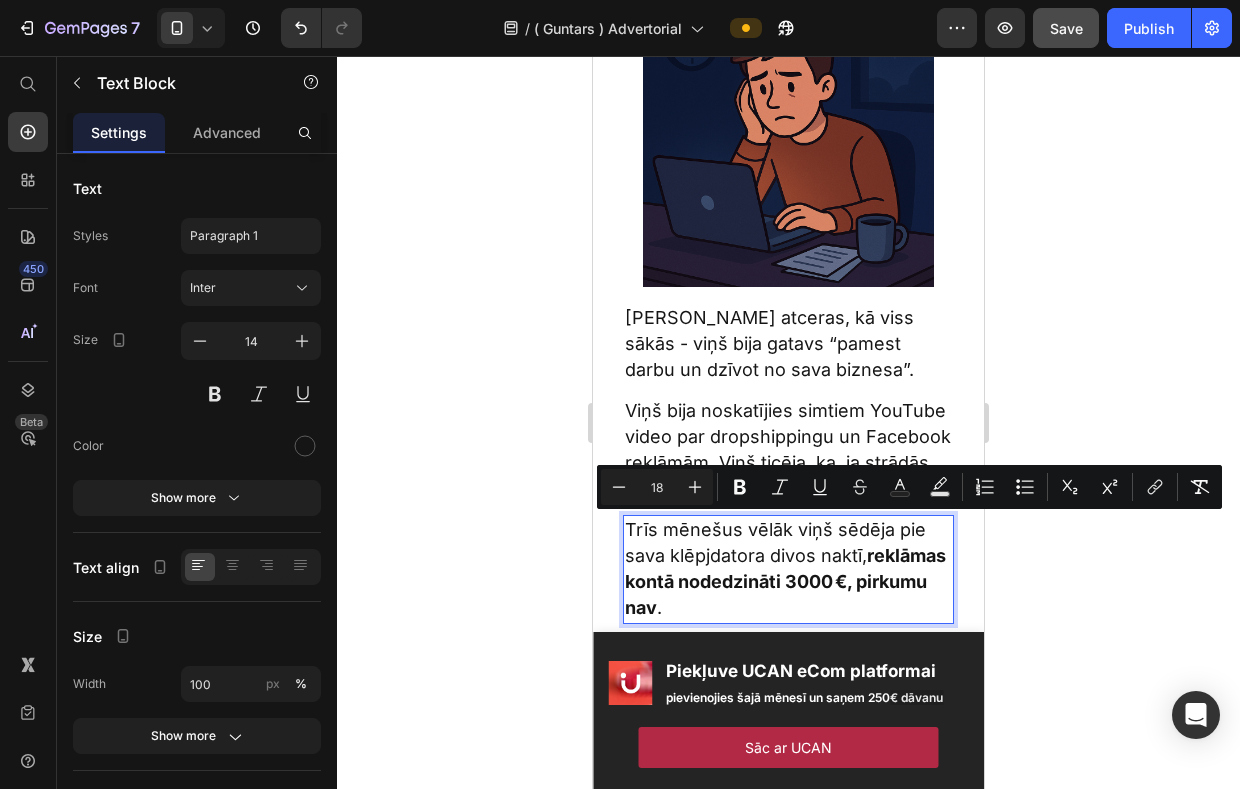 click 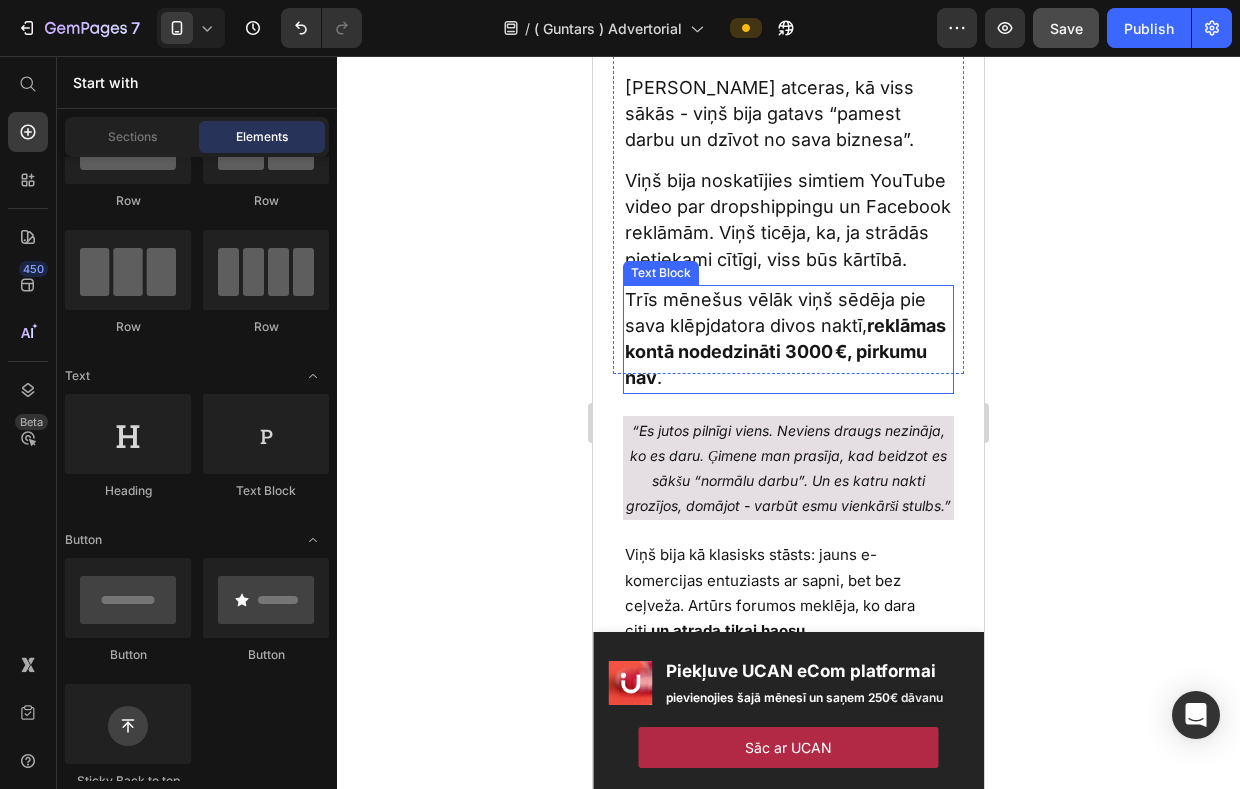 scroll, scrollTop: 547, scrollLeft: 0, axis: vertical 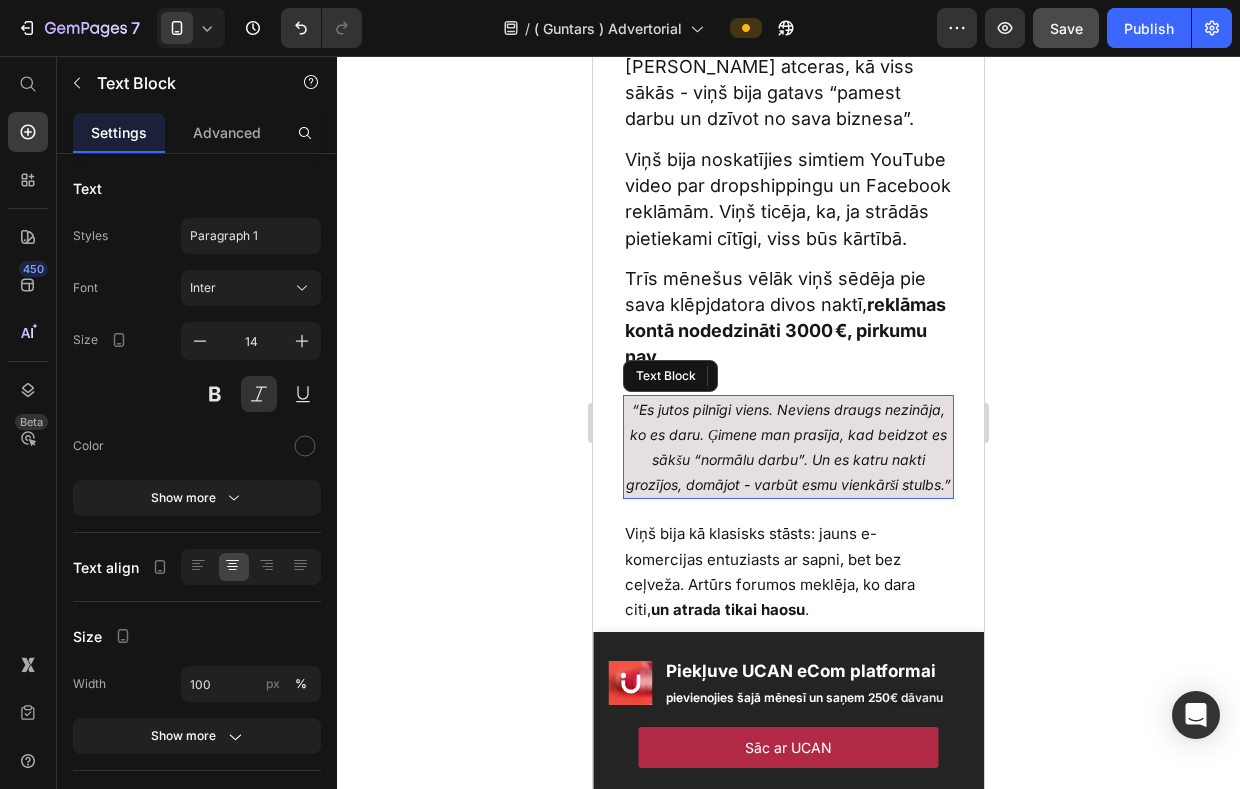 click on "“Es jutos pilnīgi viens. Neviens draugs nezināja, ko es daru. Ģimene man prasīja, kad beidzot es sākšu “normālu darbu”. Un es katru nakti grozījos, domājot - varbūt esmu vienkārši stulbs.”" at bounding box center [788, 447] 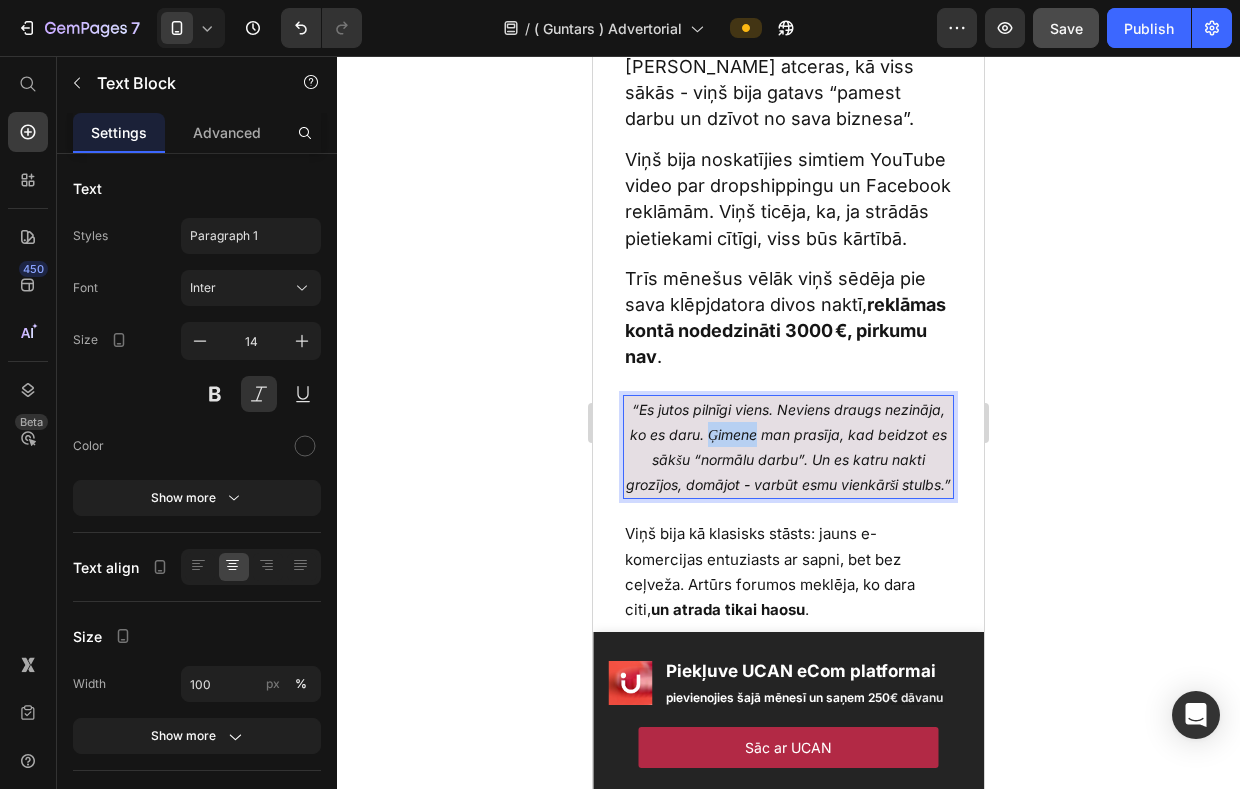 click on "“Es jutos pilnīgi viens. Neviens draugs nezināja, ko es daru. Ģimene man prasīja, kad beidzot es sākšu “normālu darbu”. Un es katru nakti grozījos, domājot - varbūt esmu vienkārši stulbs.”" at bounding box center (788, 447) 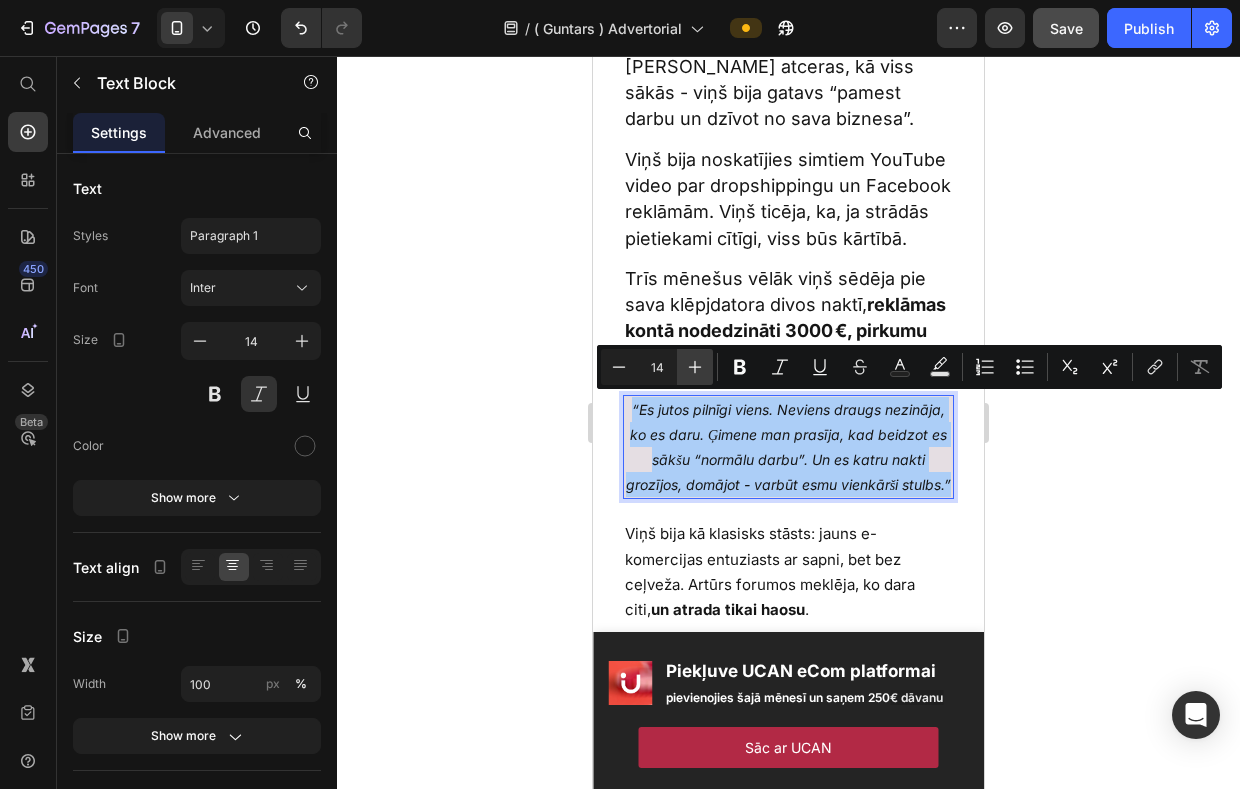 click on "Plus" at bounding box center [695, 367] 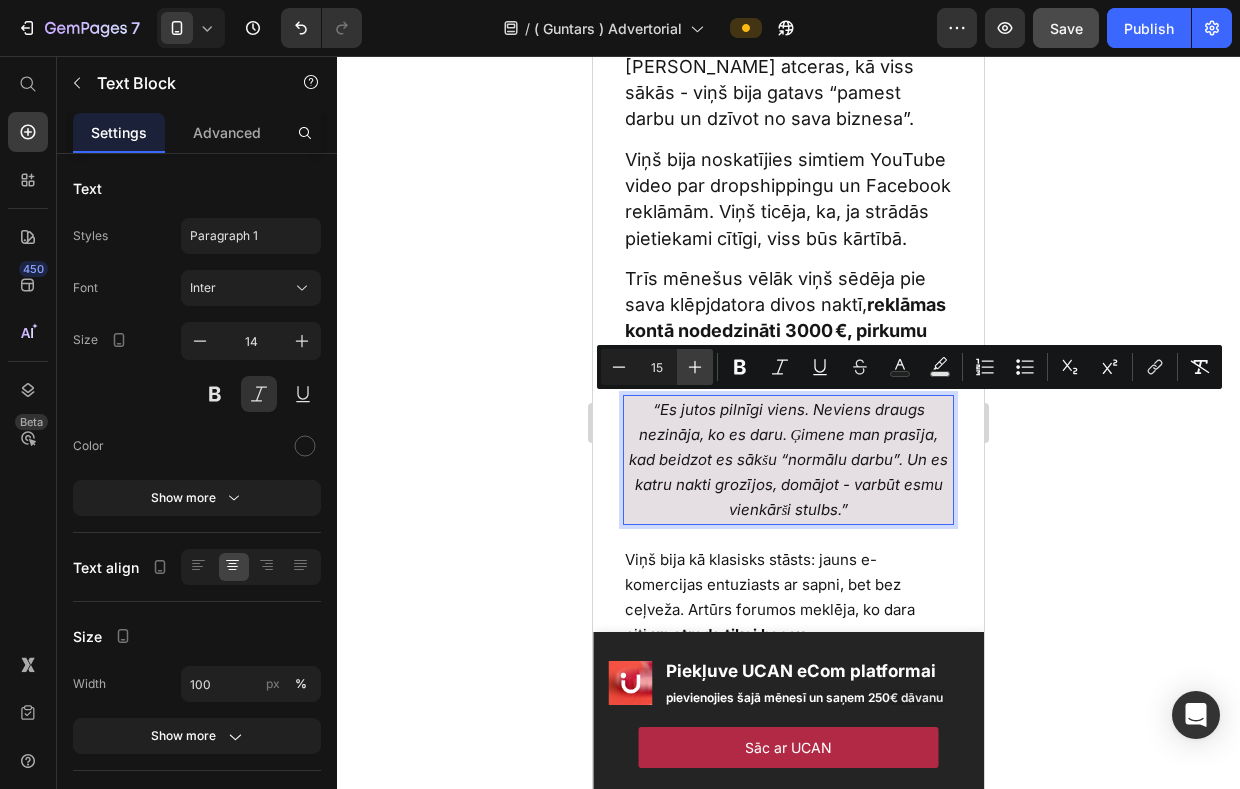 click on "Plus" at bounding box center (695, 367) 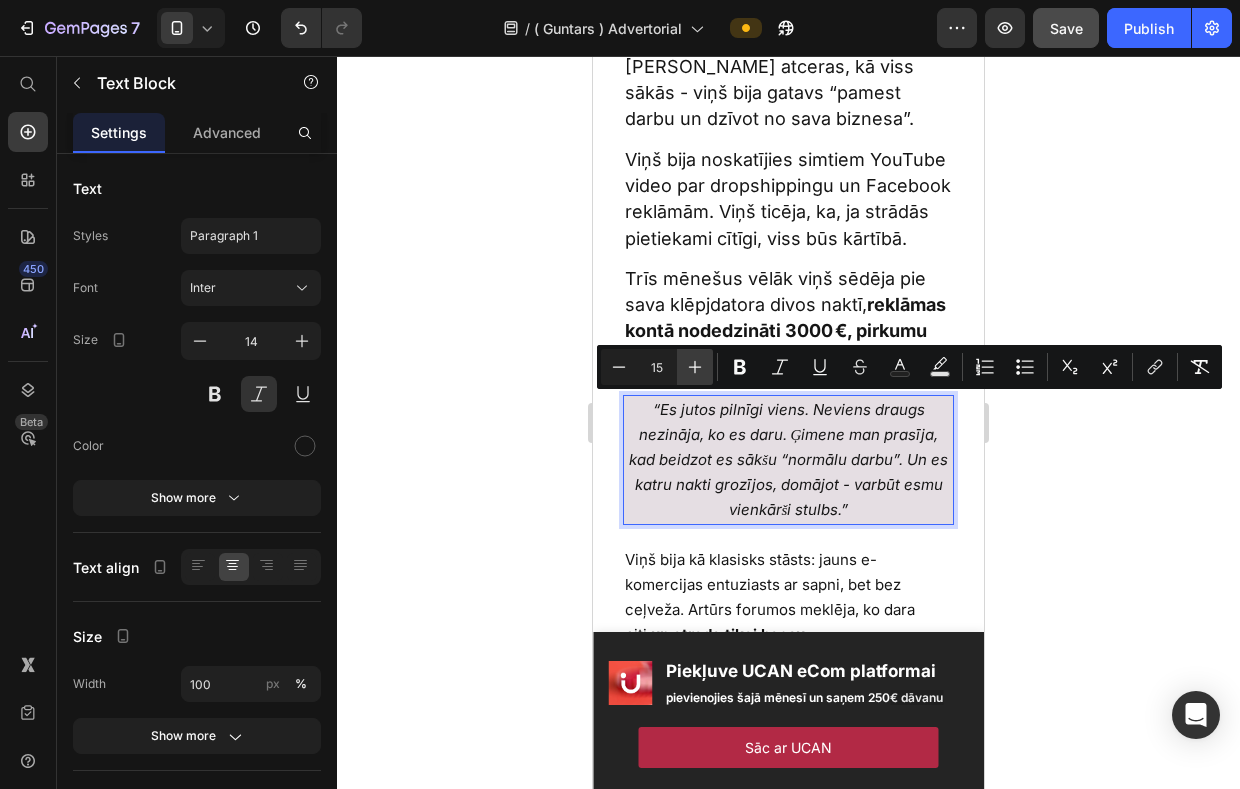 type on "16" 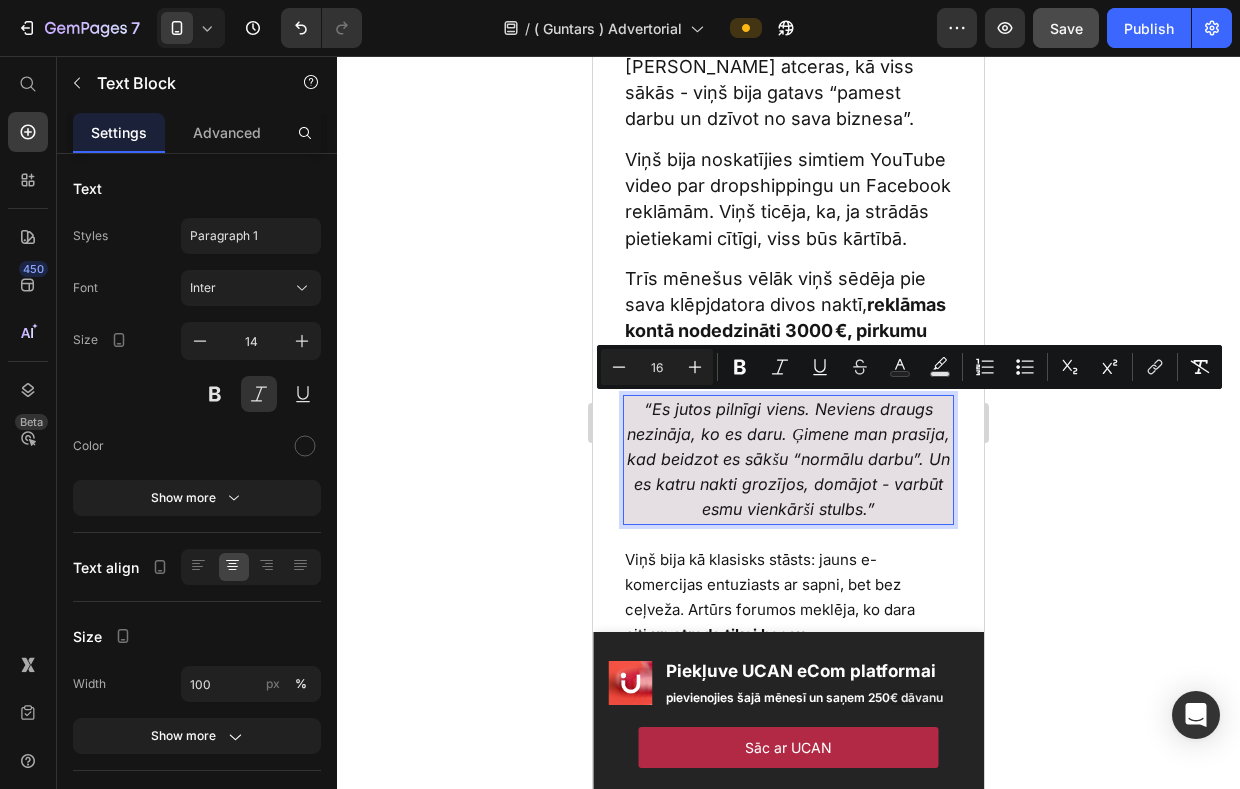click 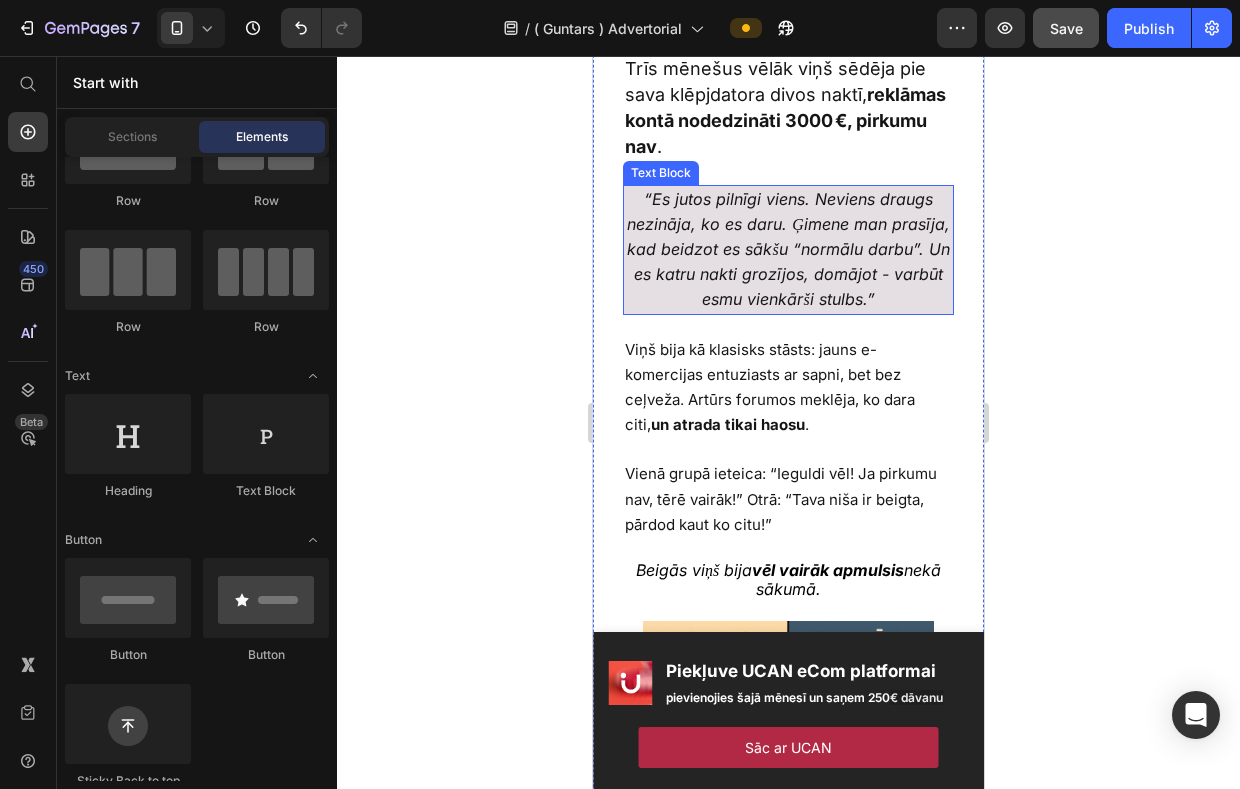 scroll, scrollTop: 769, scrollLeft: 0, axis: vertical 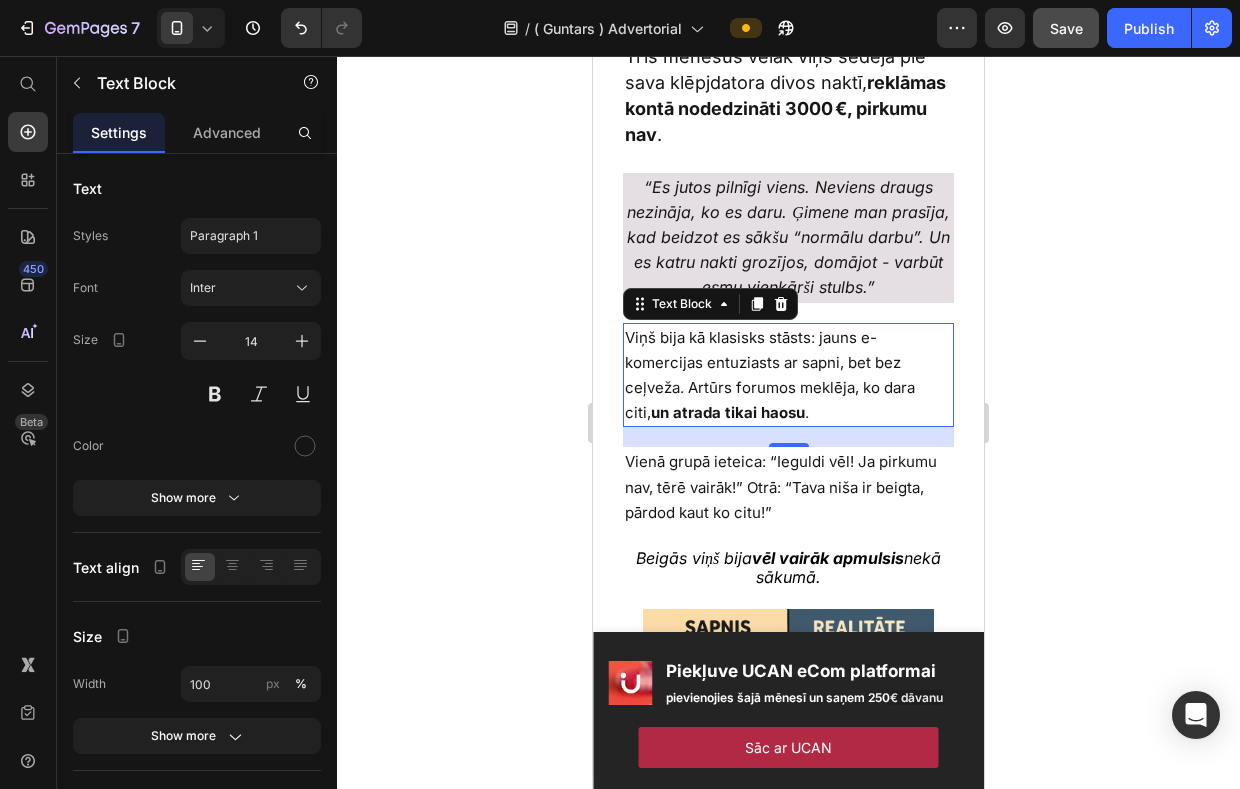 click on "Viņš bija kā klasisks stāsts: jauns e-komercijas entuziasts ar sapni, bet bez ceļveža. Artūrs forumos meklēja, ko dara citi,  un atrada tikai haosu ." at bounding box center (770, 375) 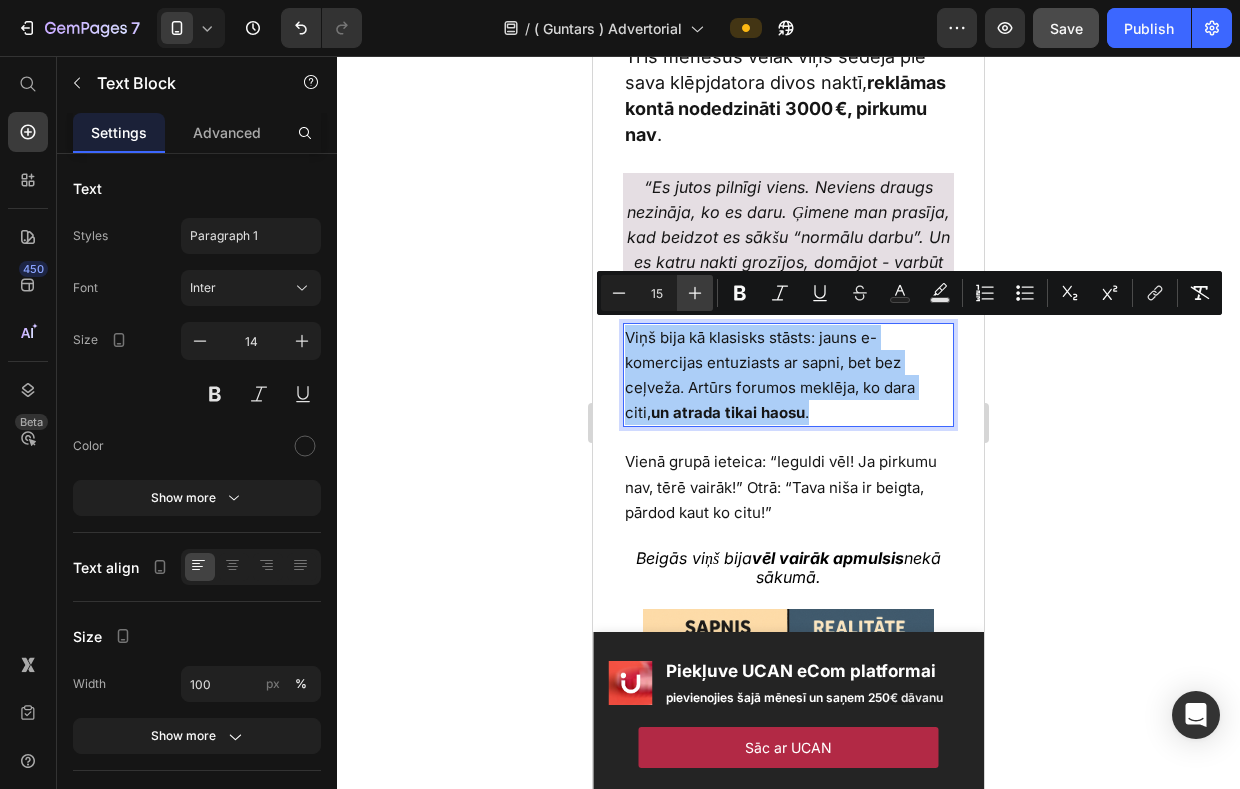 click on "Plus" at bounding box center [695, 293] 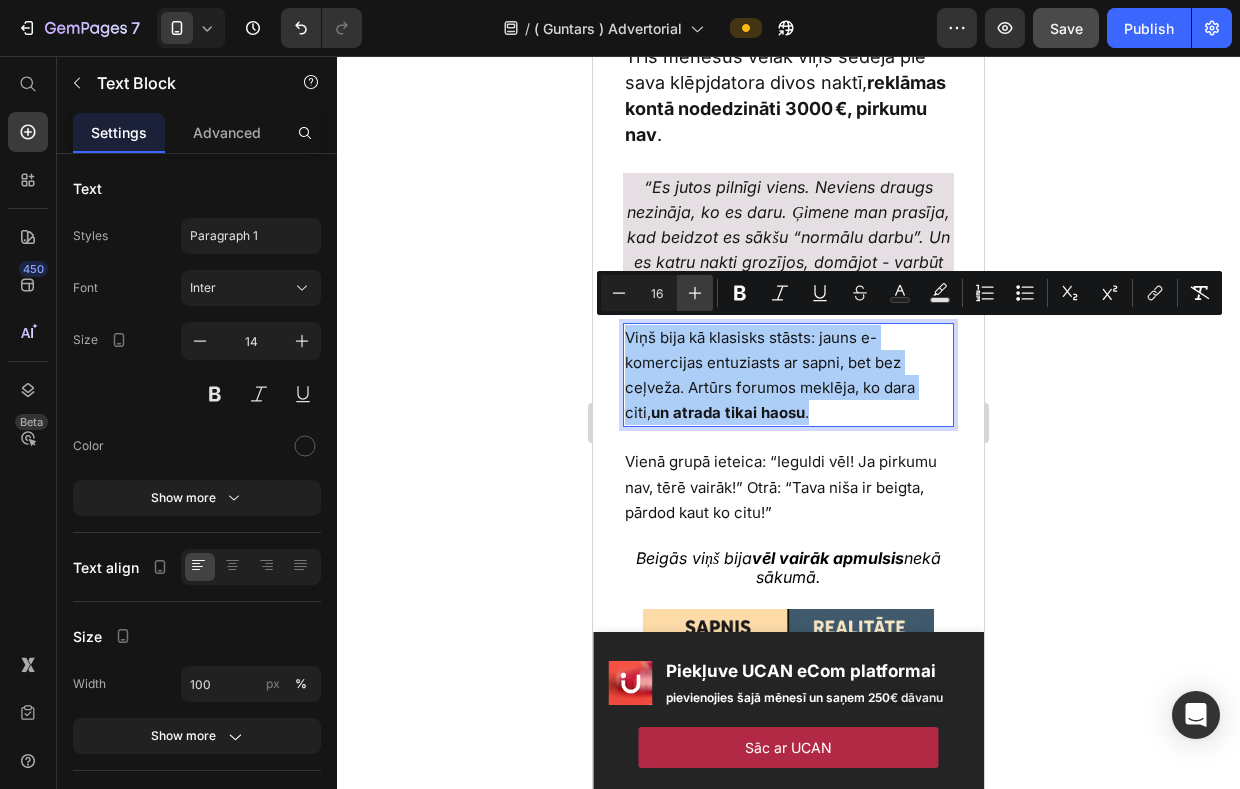 click on "Plus" at bounding box center (695, 293) 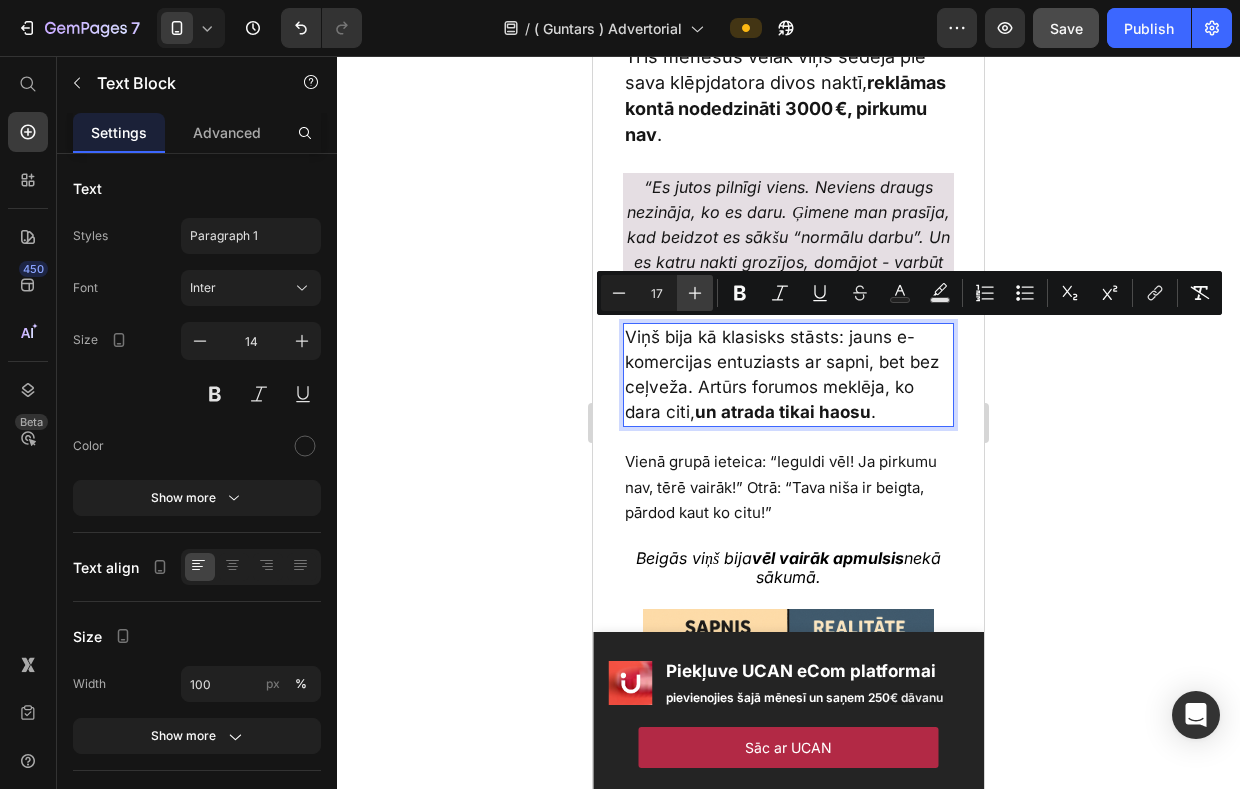 click on "Plus" at bounding box center [695, 293] 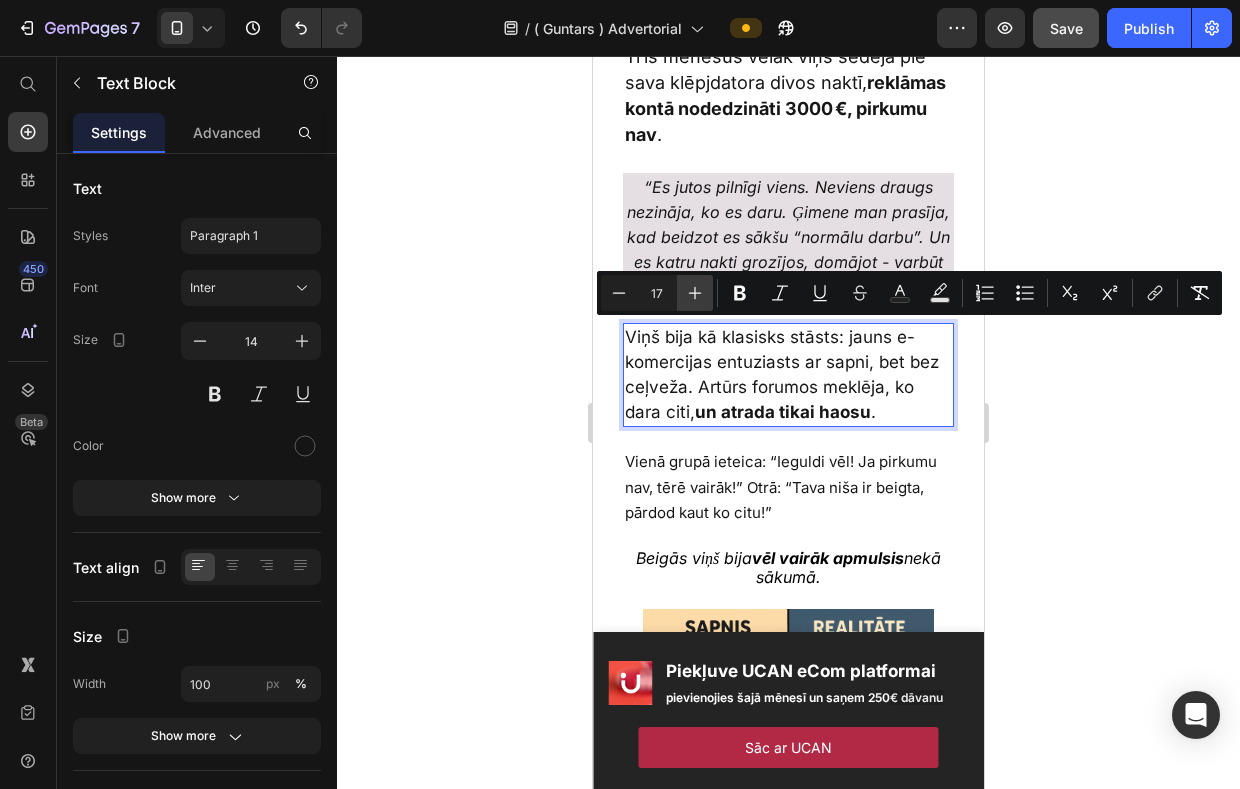 type on "18" 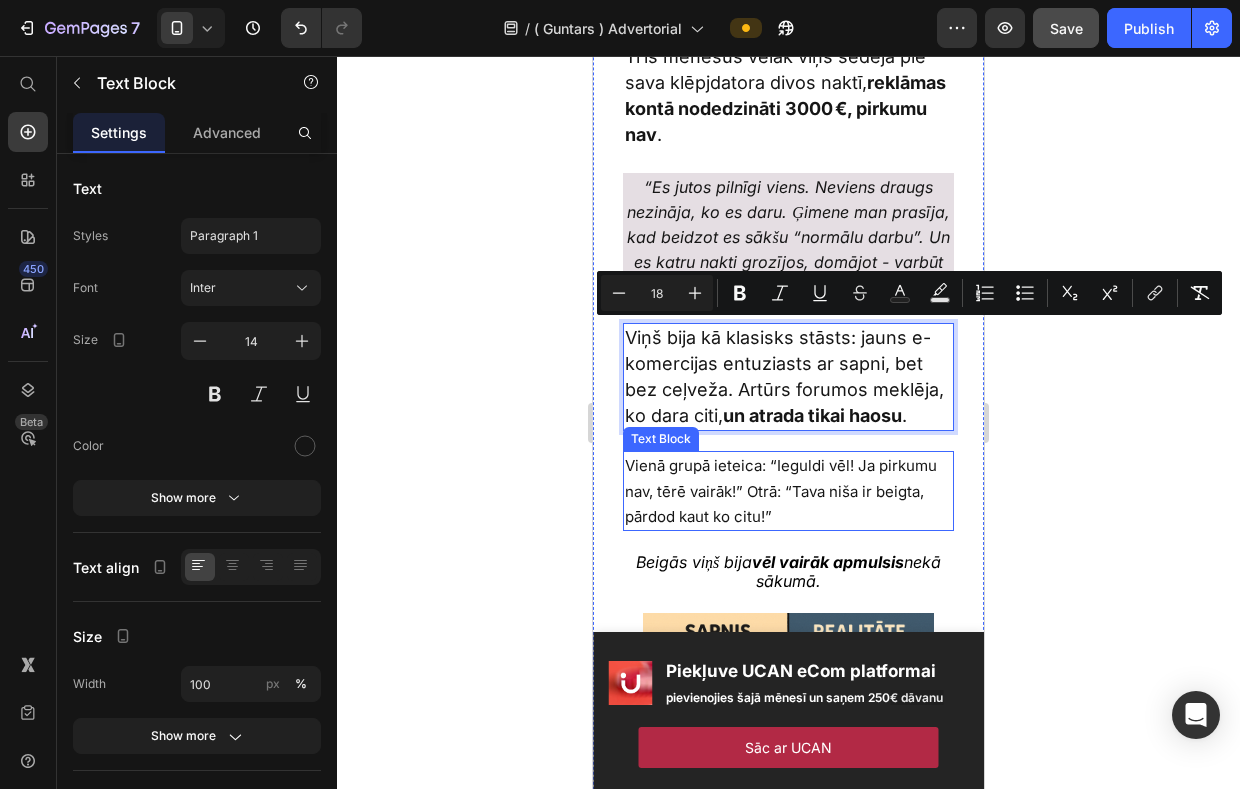 click on "Vienā grupā ieteica: “Ieguldi vēl! Ja pirkumu nav, tērē vairāk!” Otrā: “Tava niša ir beigta, pārdod kaut ko citu!”" at bounding box center [781, 490] 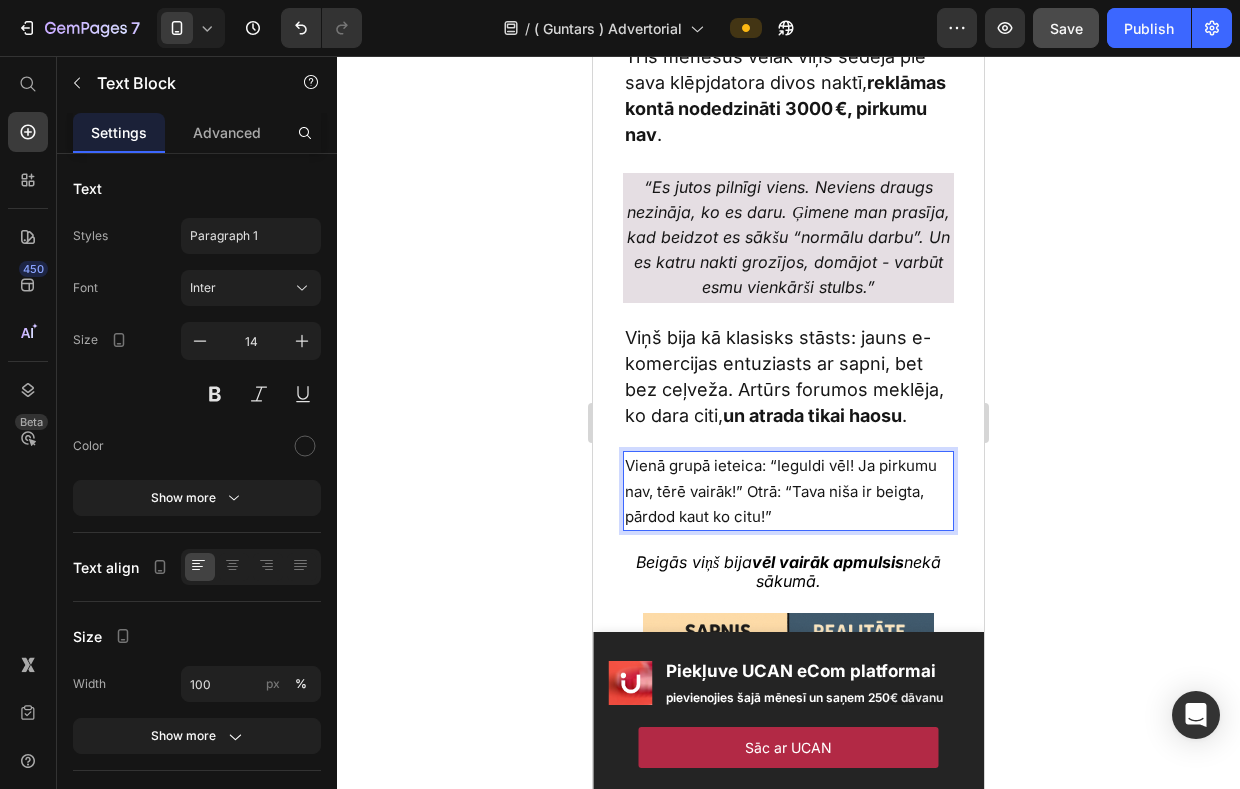 click on "Vienā grupā ieteica: “Ieguldi vēl! Ja pirkumu nav, tērē vairāk!” Otrā: “Tava niša ir beigta, pārdod kaut ko citu!”" at bounding box center (781, 490) 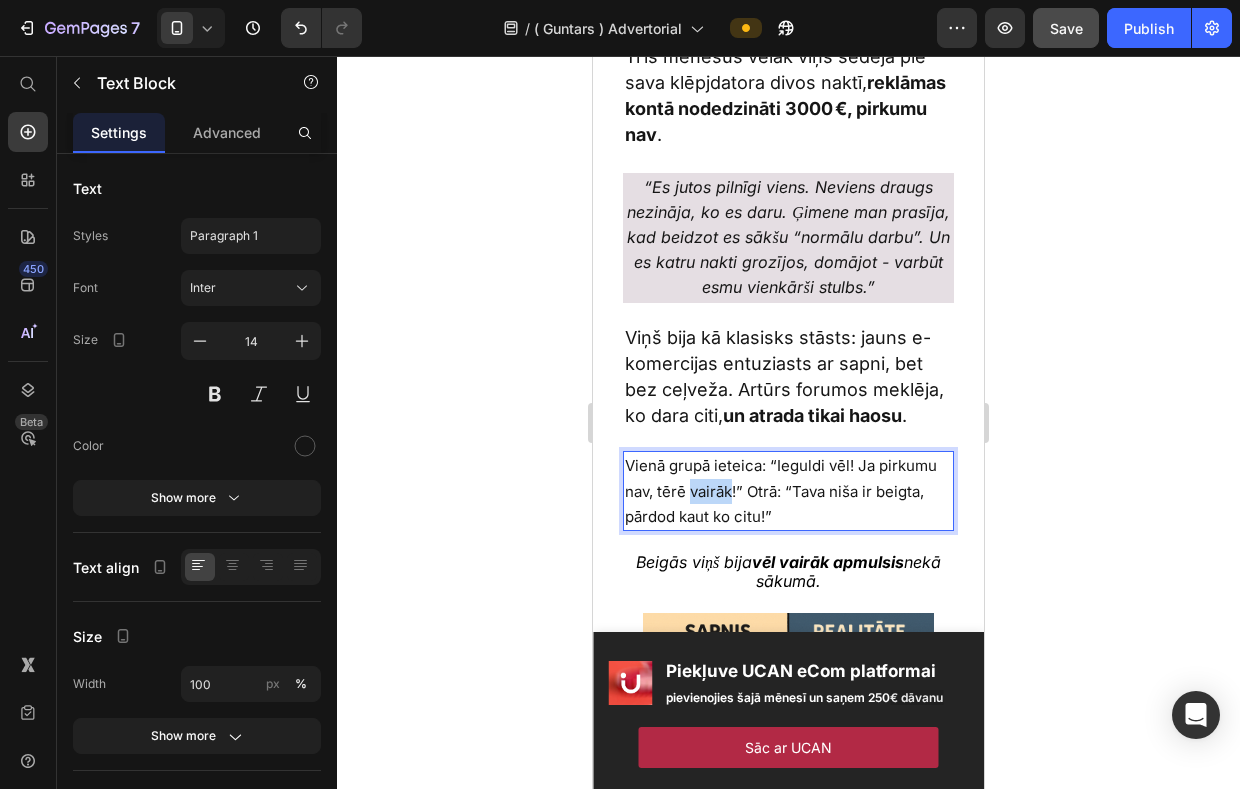 click on "Vienā grupā ieteica: “Ieguldi vēl! Ja pirkumu nav, tērē vairāk!” Otrā: “Tava niša ir beigta, pārdod kaut ko citu!”" at bounding box center (781, 490) 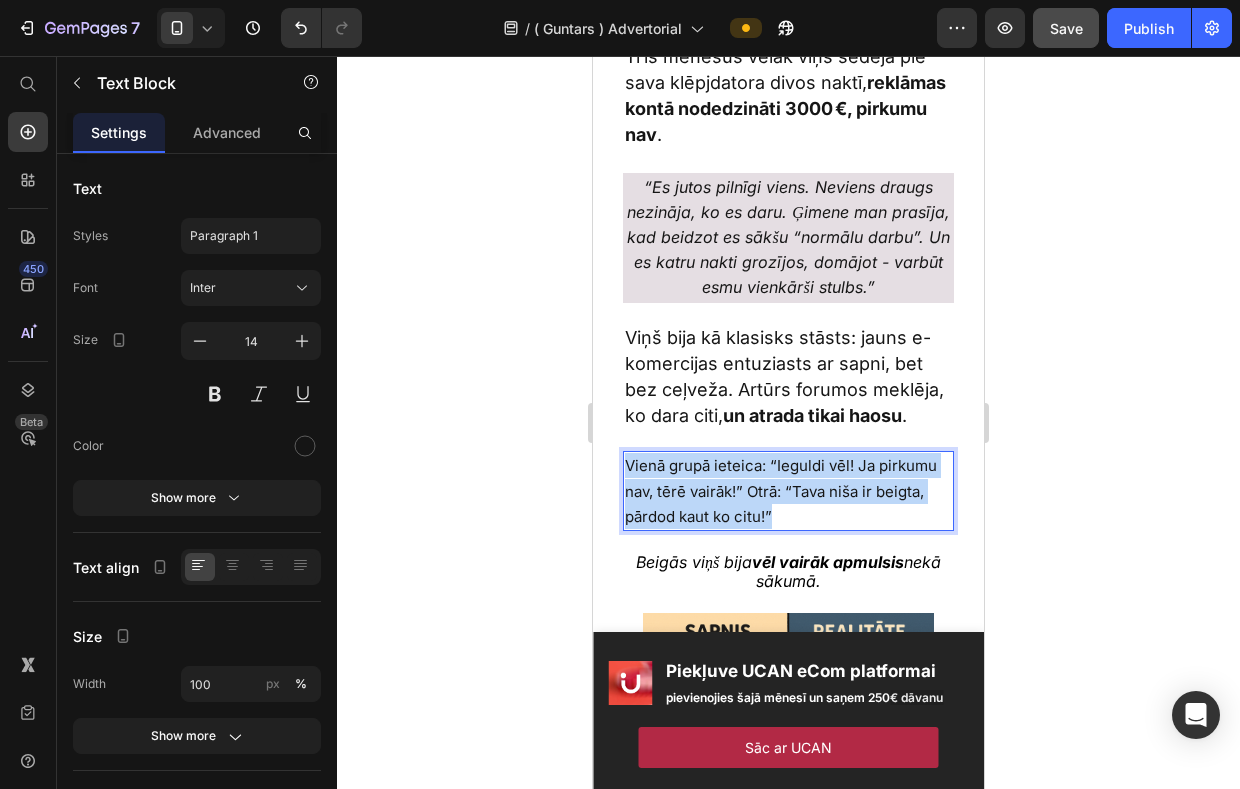 click on "Vienā grupā ieteica: “Ieguldi vēl! Ja pirkumu nav, tērē vairāk!” Otrā: “Tava niša ir beigta, pārdod kaut ko citu!”" at bounding box center (781, 490) 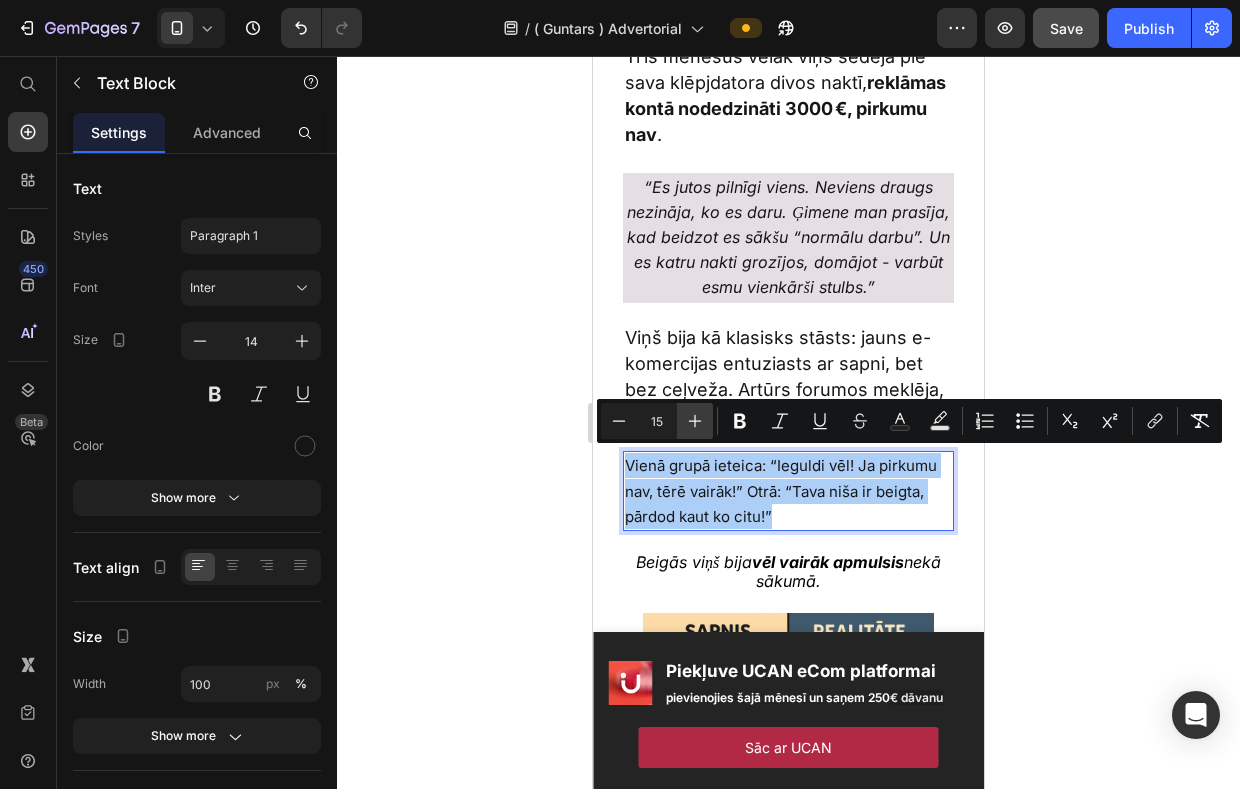 click 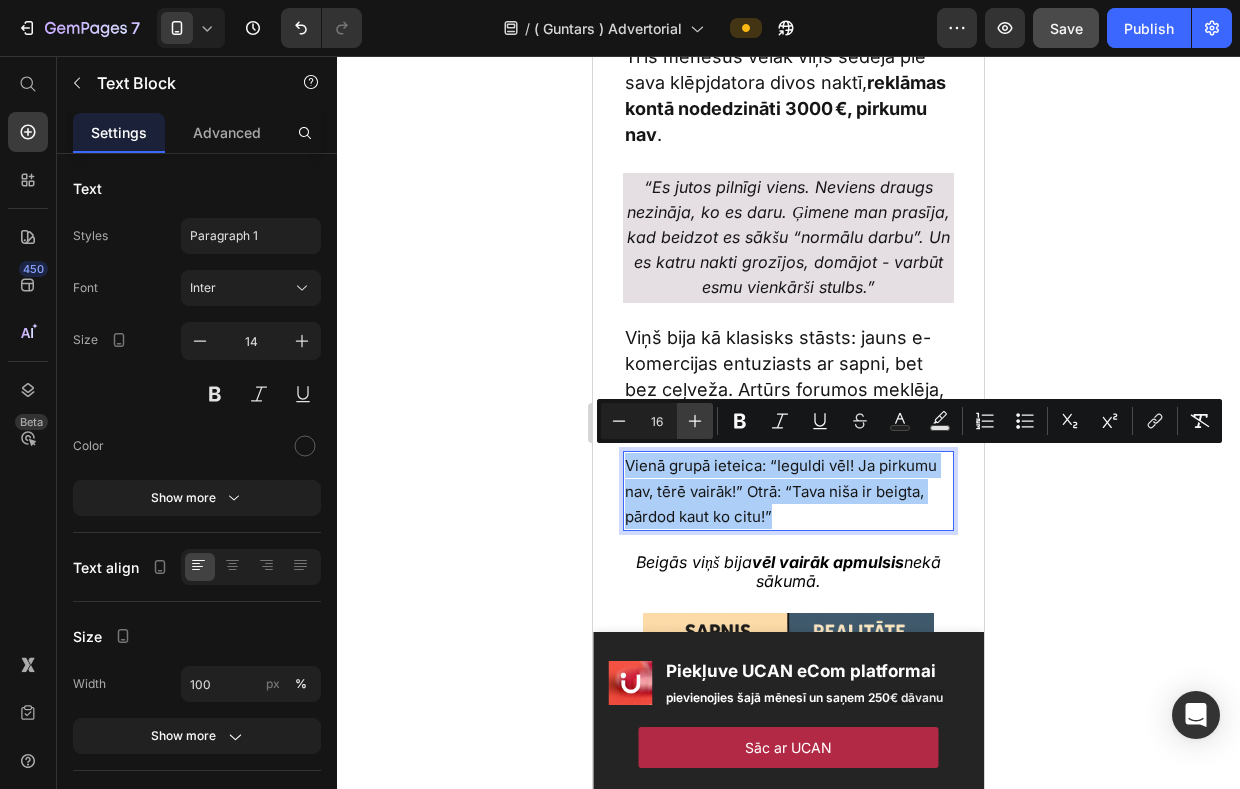 click 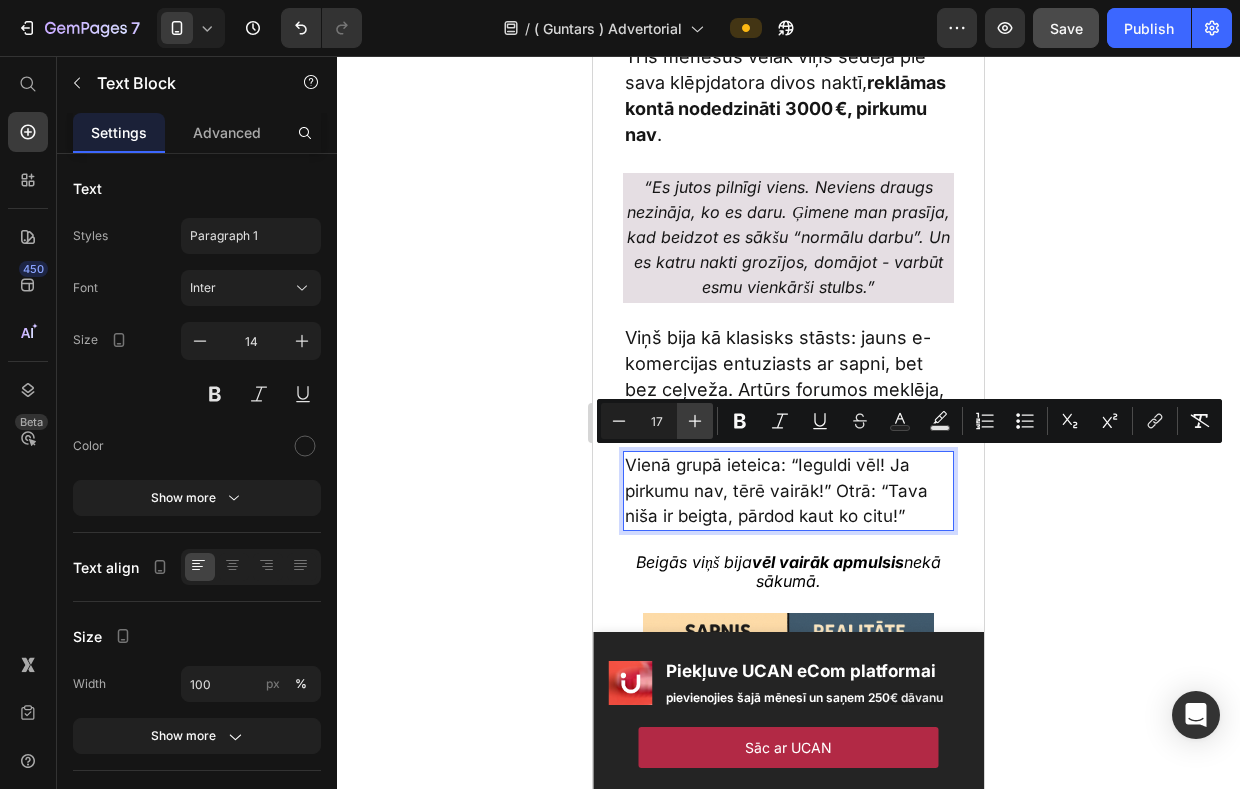 click 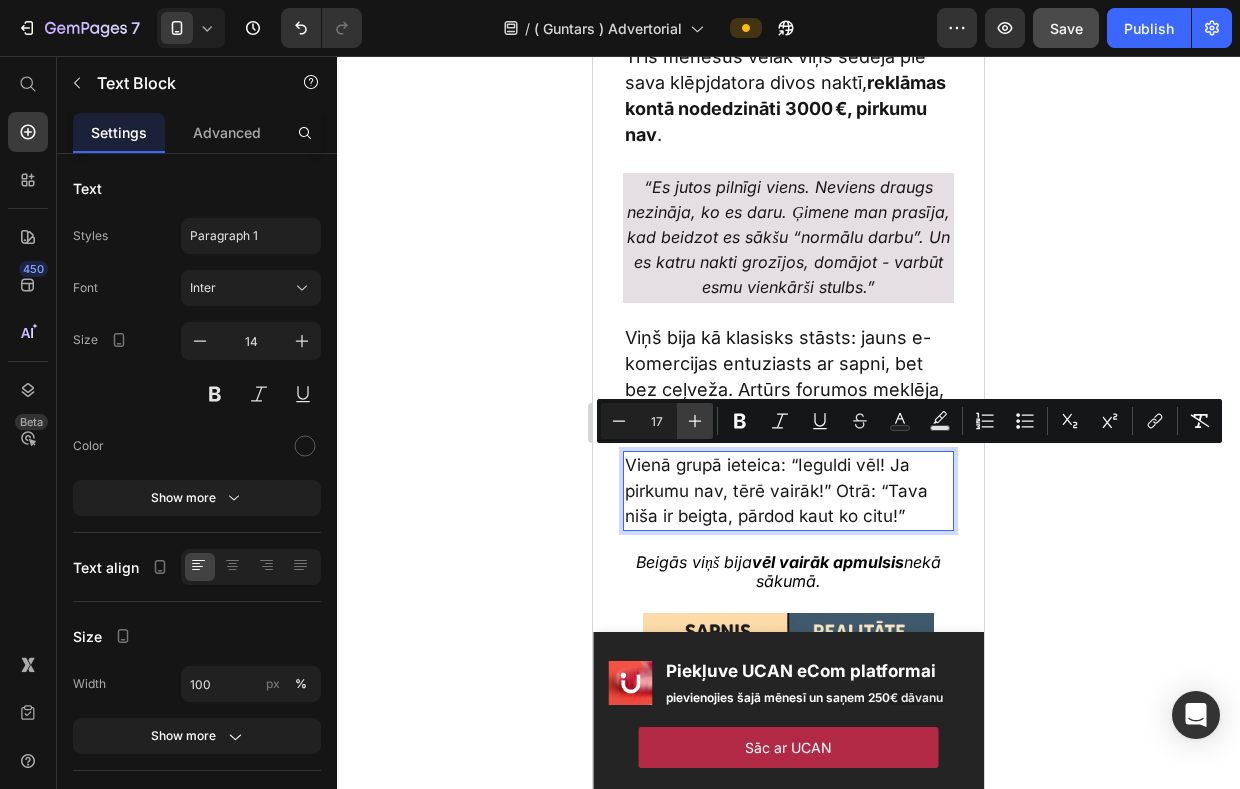 type on "18" 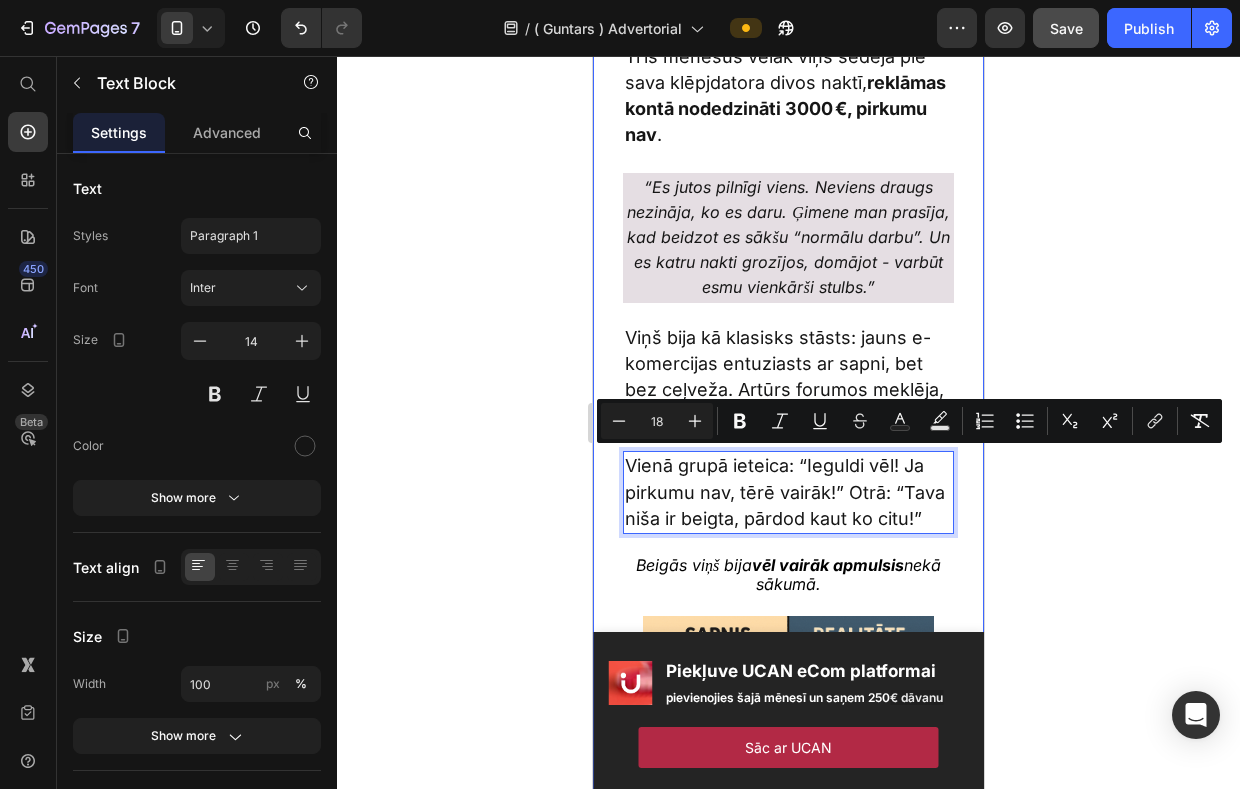 click on "vēl vairāk apmulsis" at bounding box center [828, 565] 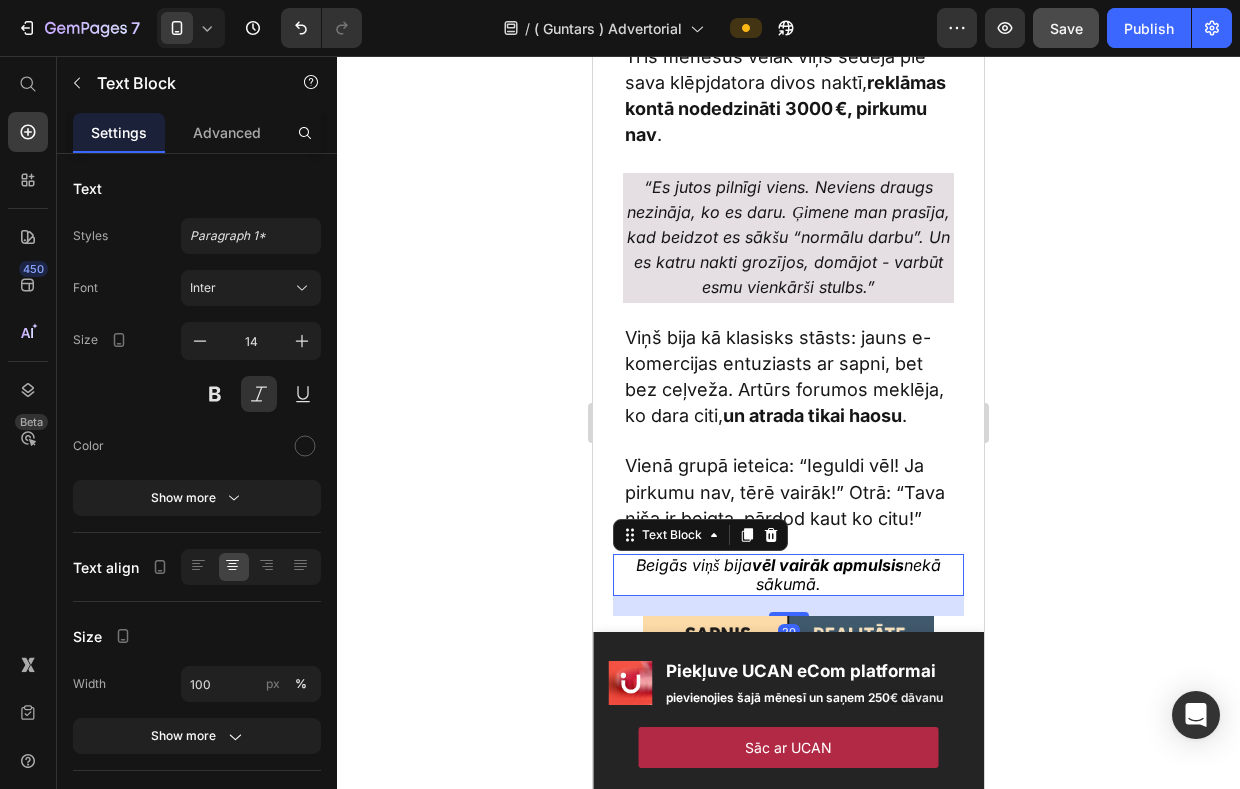 click on "vēl vairāk apmulsis" at bounding box center (828, 565) 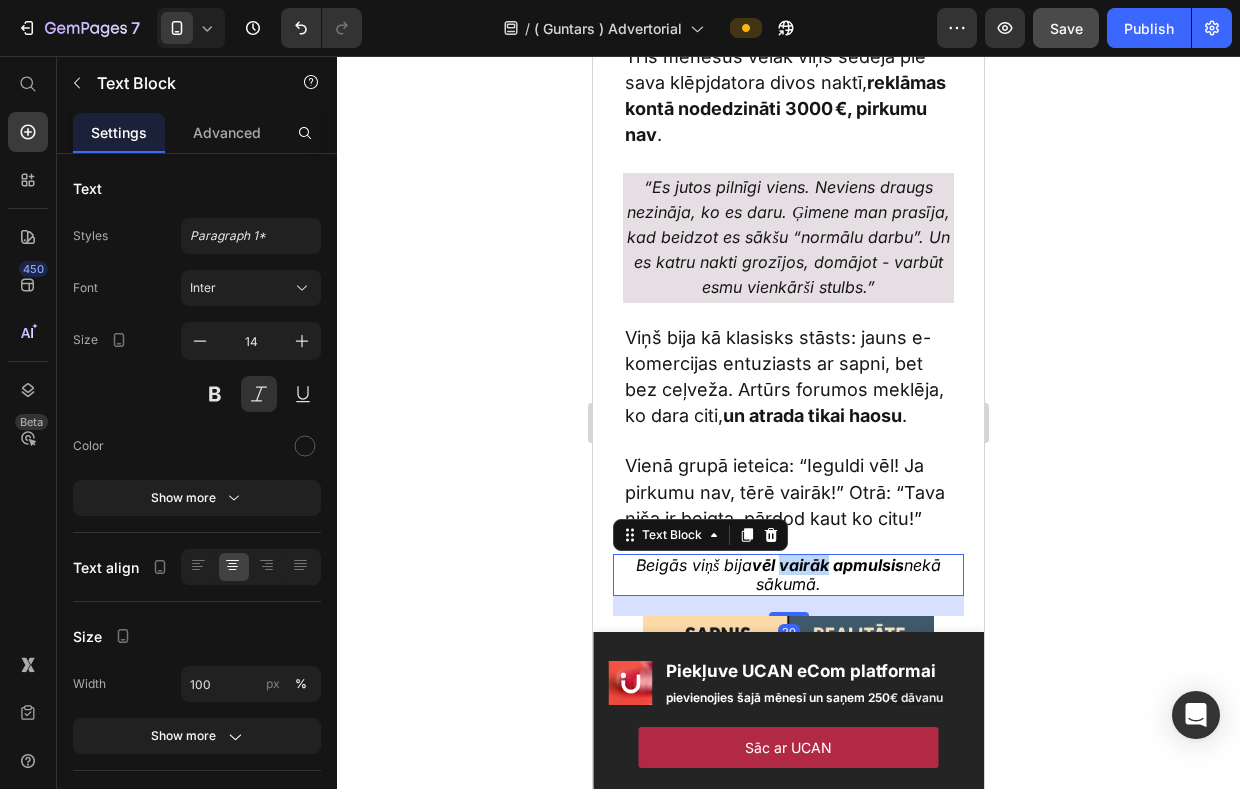 click on "vēl vairāk apmulsis" at bounding box center [828, 565] 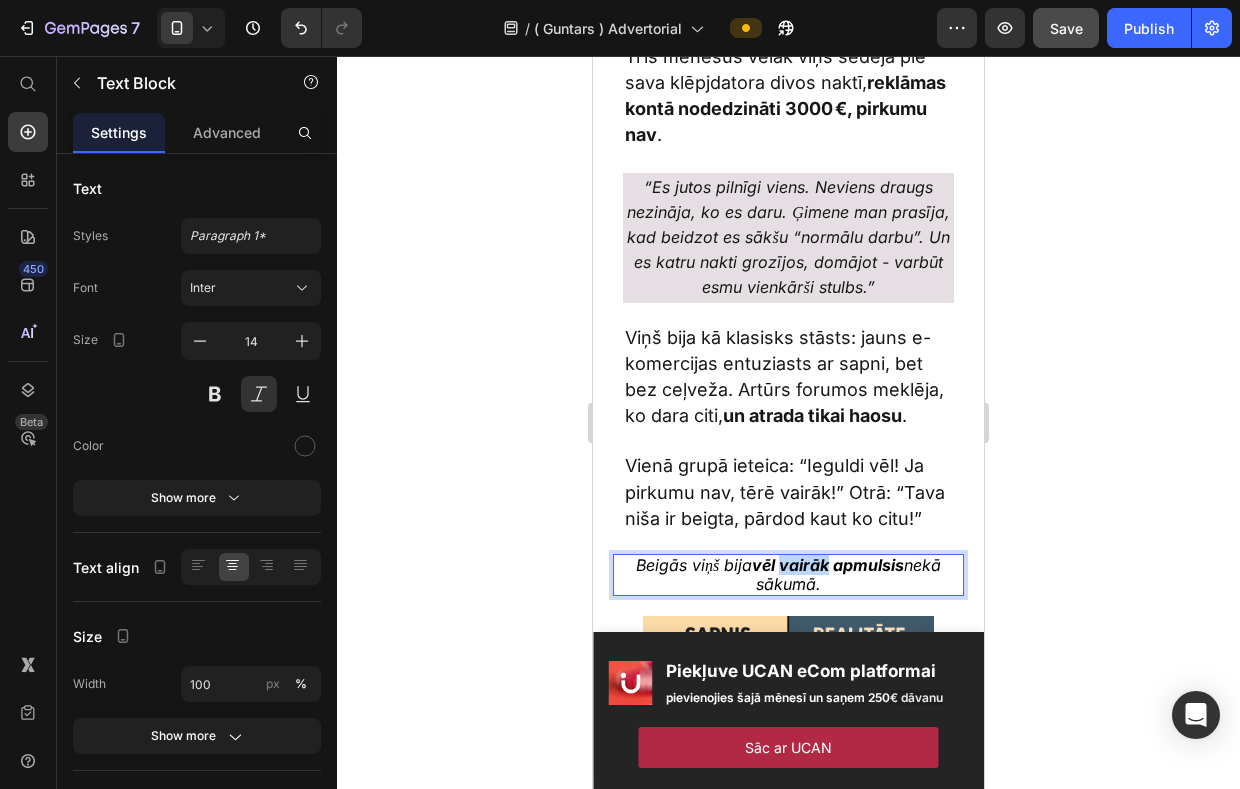 click on "vēl vairāk apmulsis" at bounding box center [828, 565] 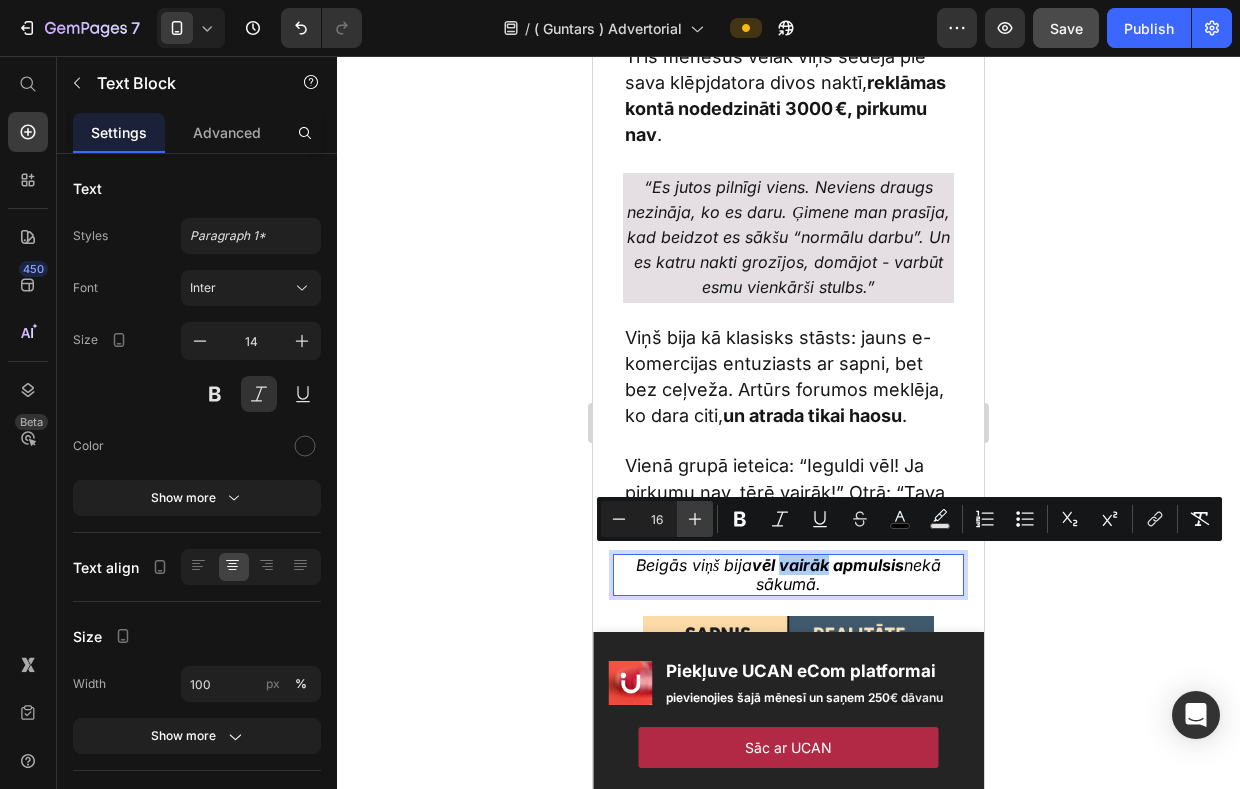 click 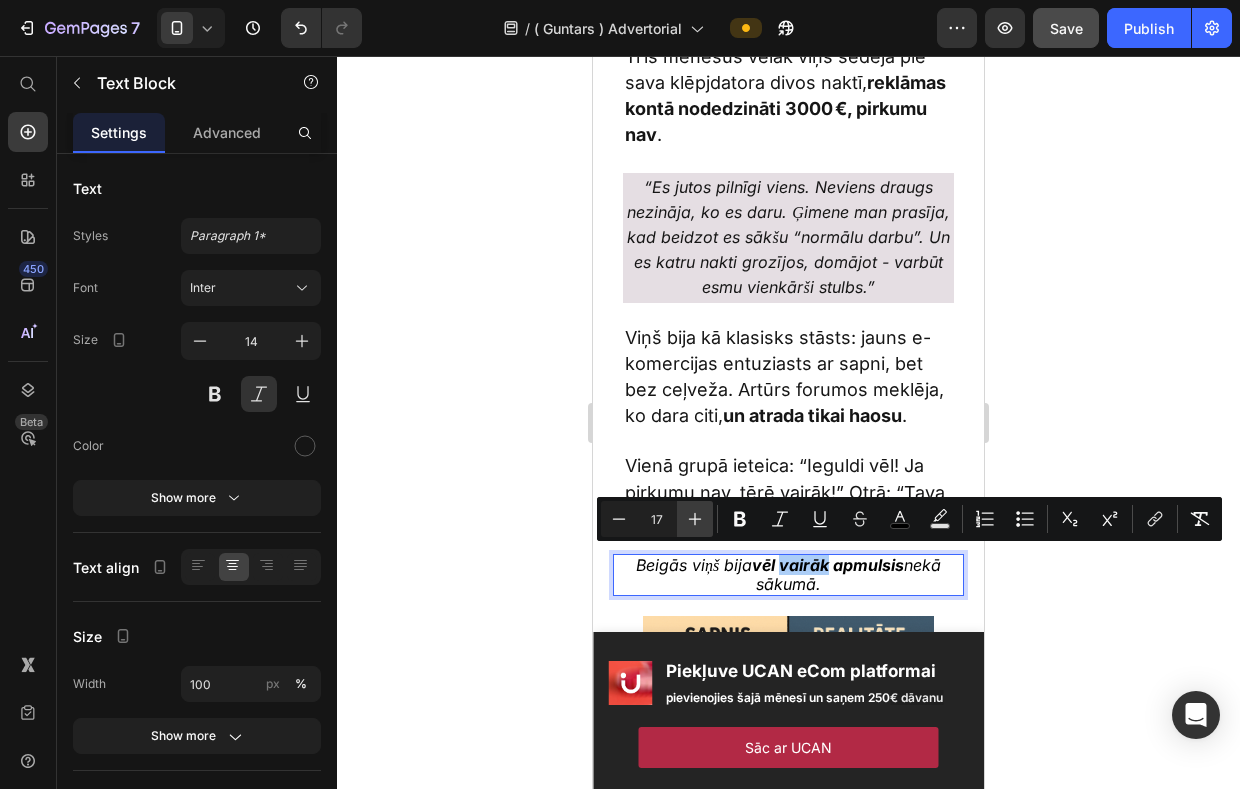 click 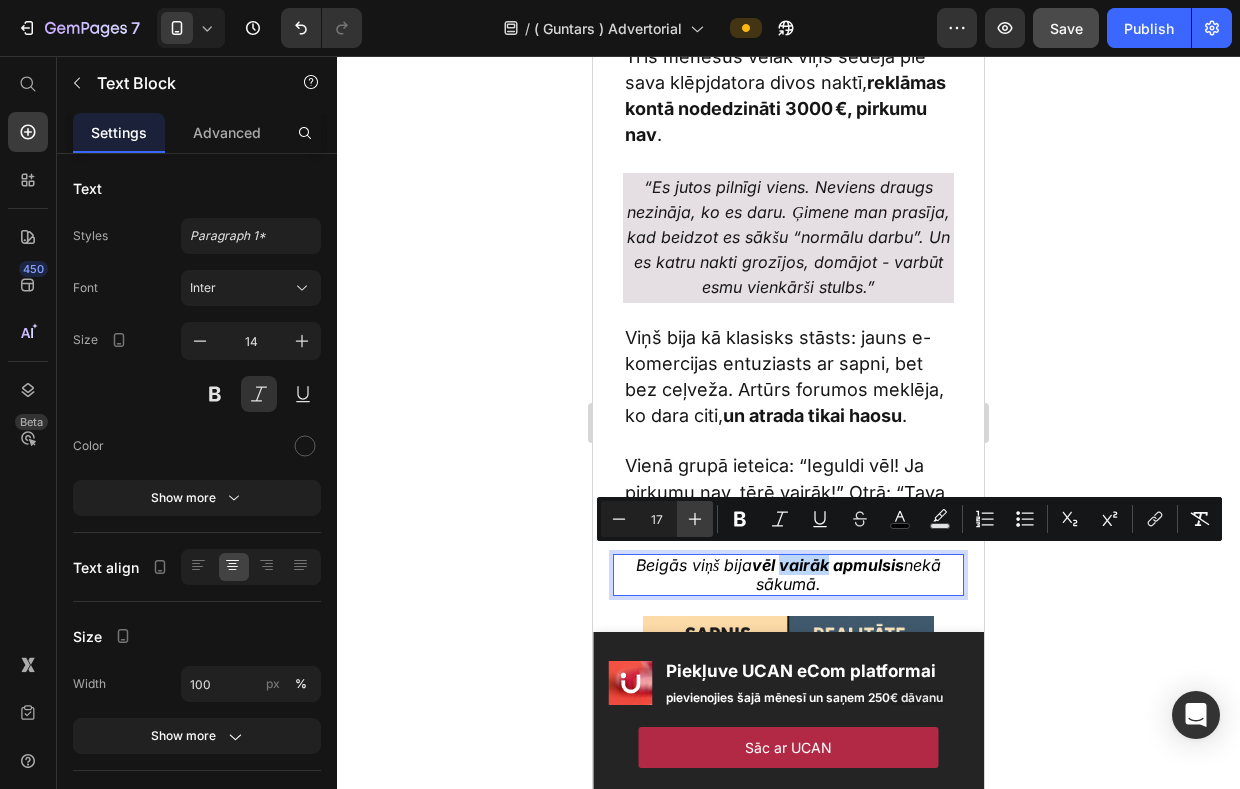 type on "18" 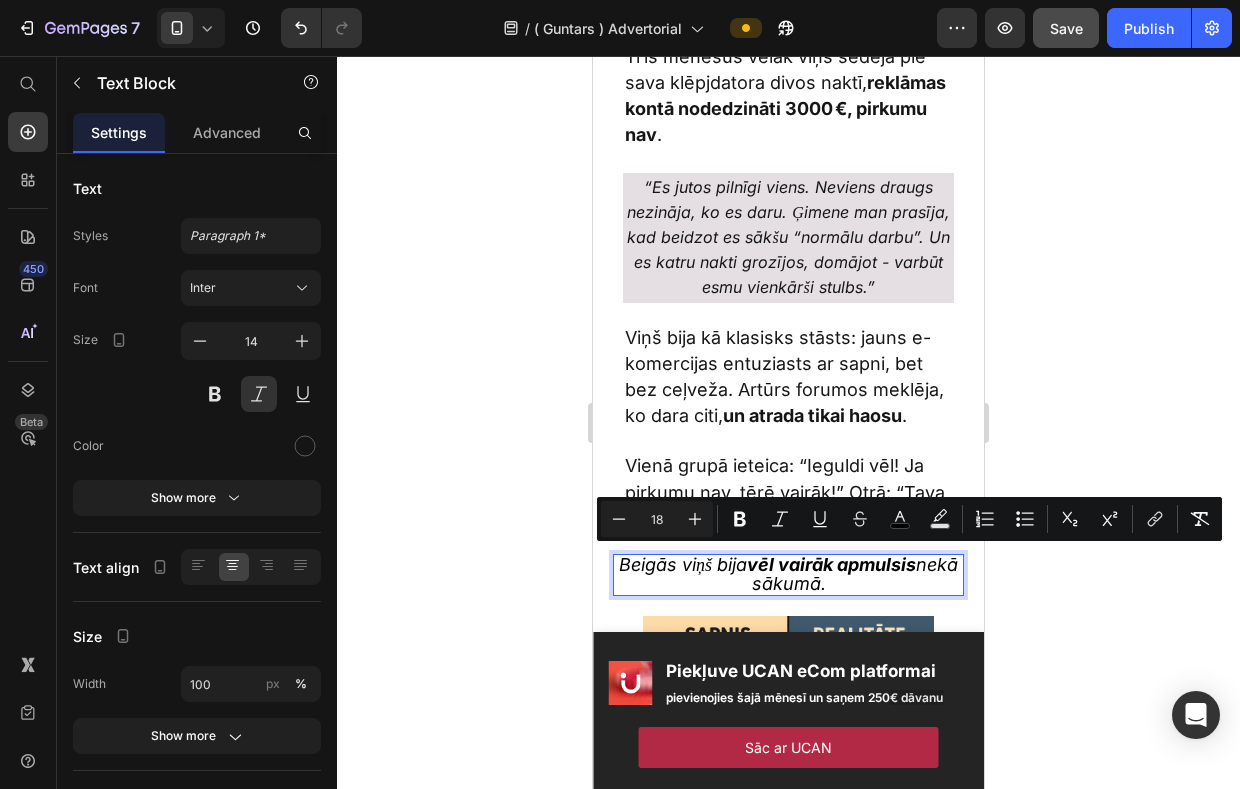 click 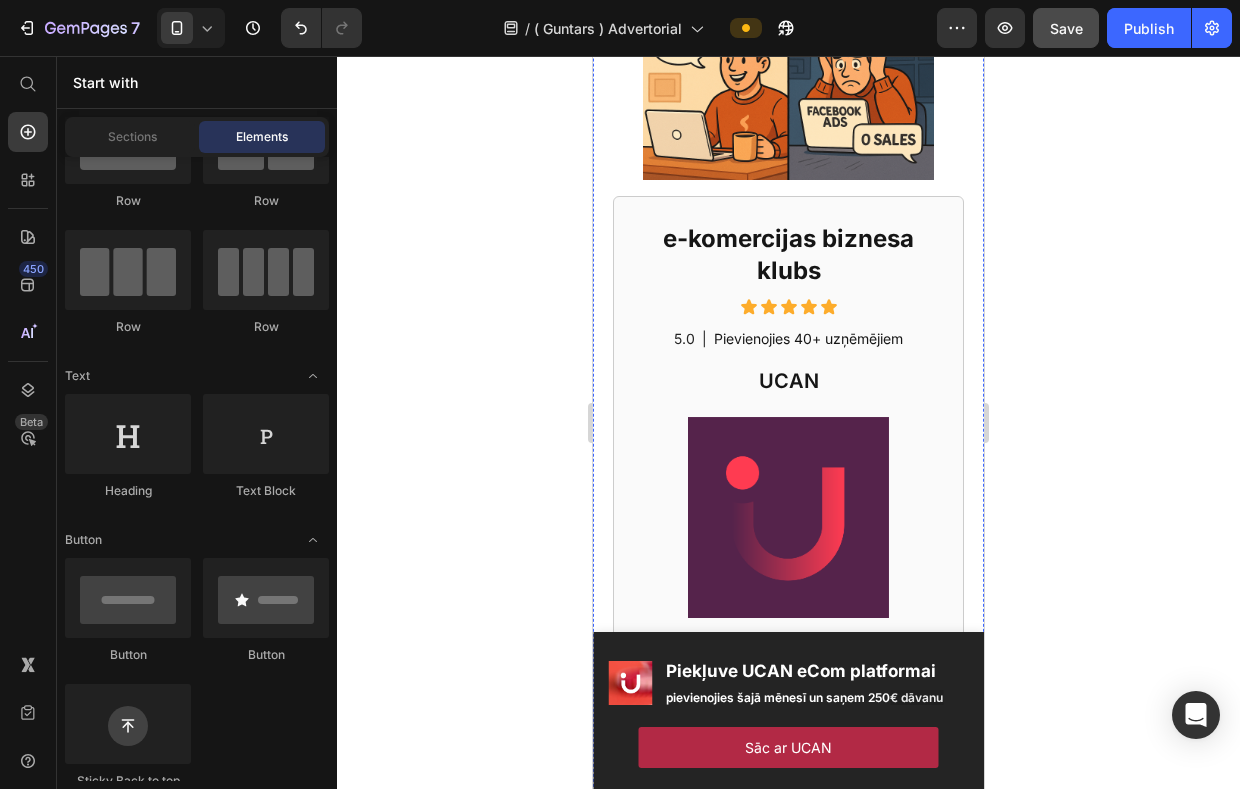scroll, scrollTop: 1423, scrollLeft: 0, axis: vertical 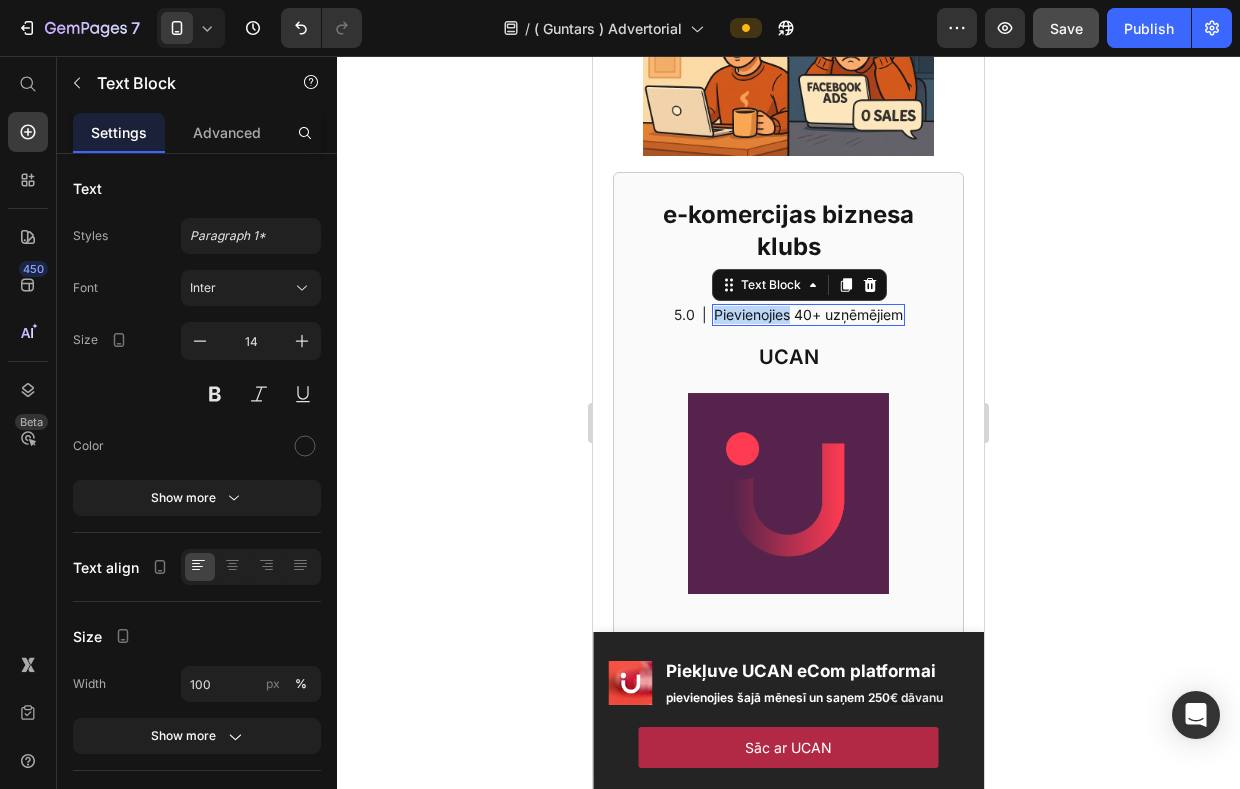click on "Pievienojies 40+ uzņēmējiem" at bounding box center [808, 315] 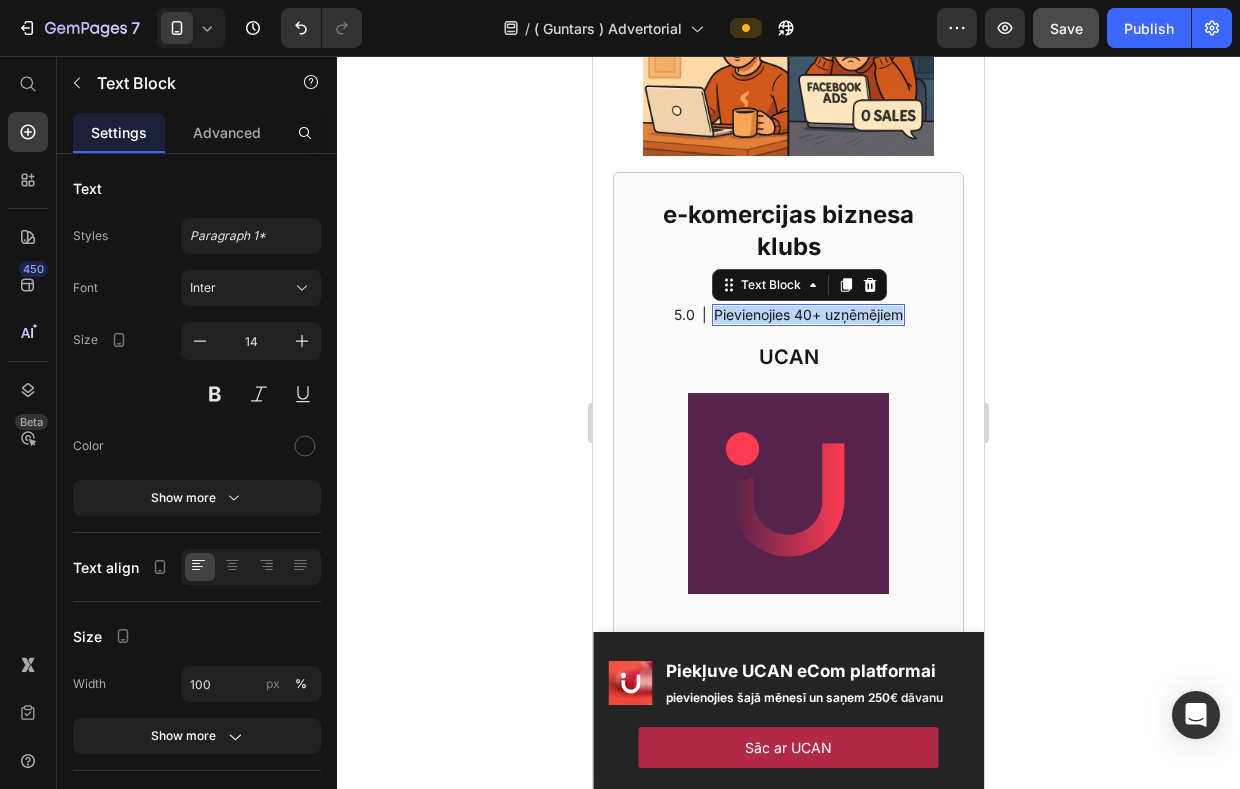 click on "Pievienojies 40+ uzņēmējiem" at bounding box center [808, 315] 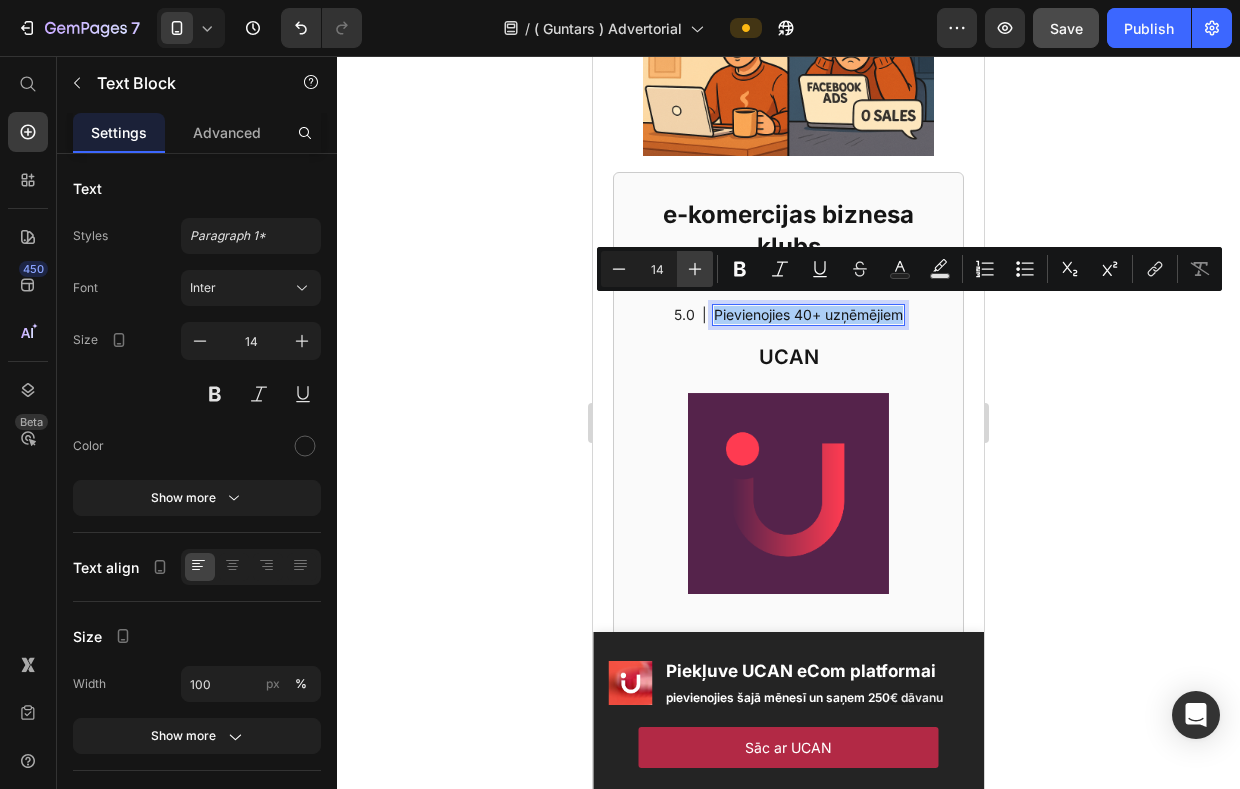 click 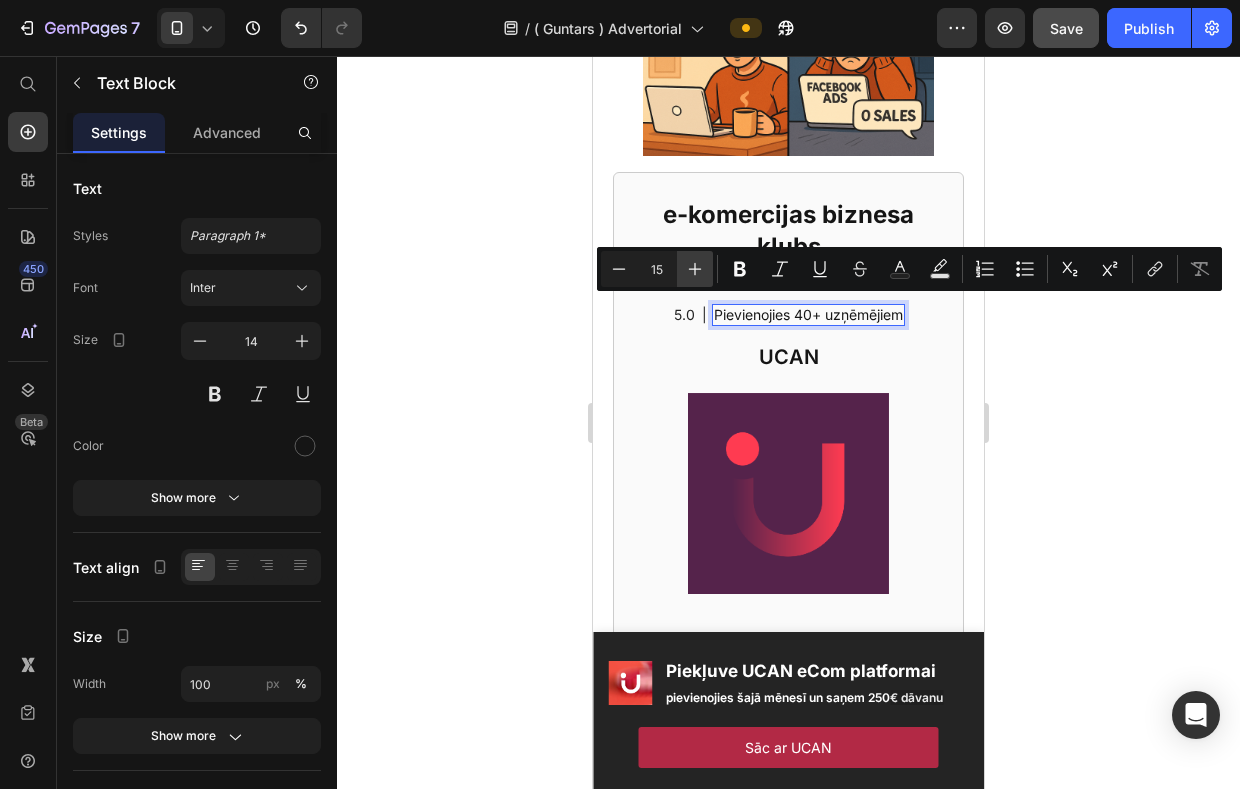 click 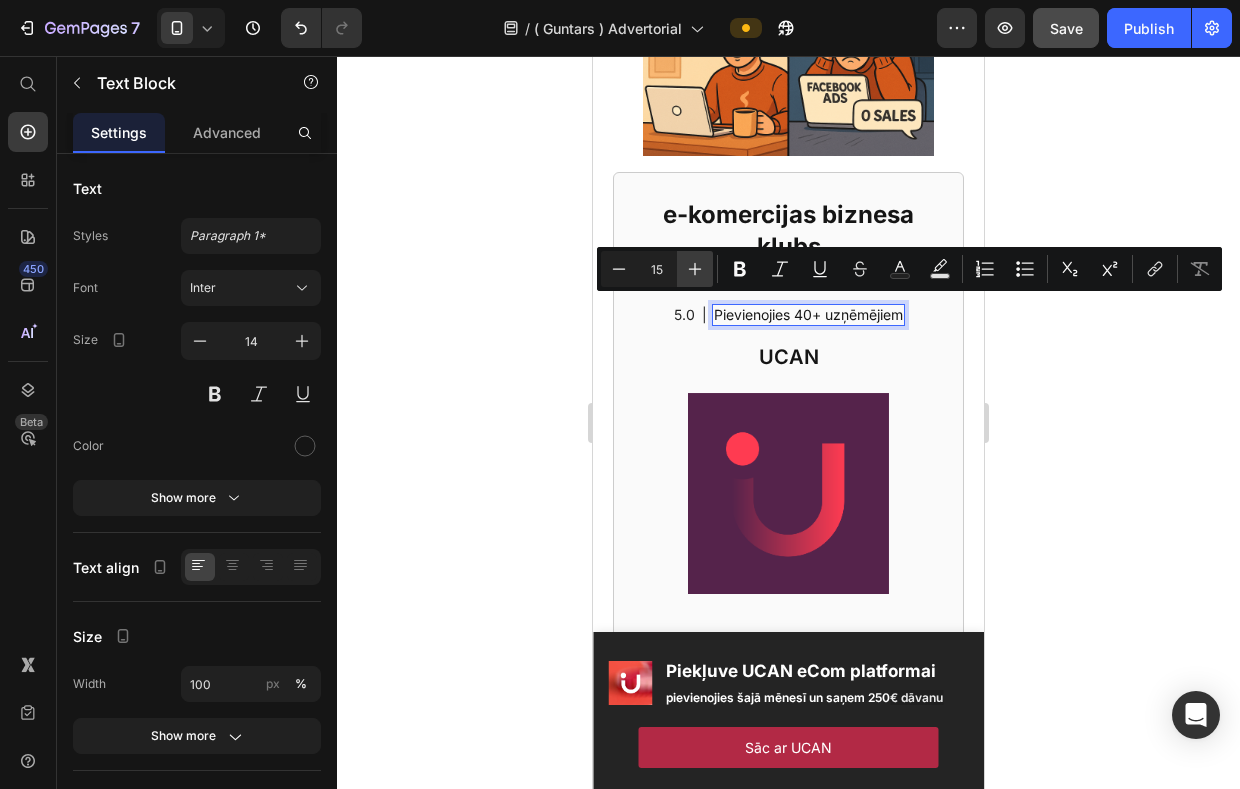 type on "16" 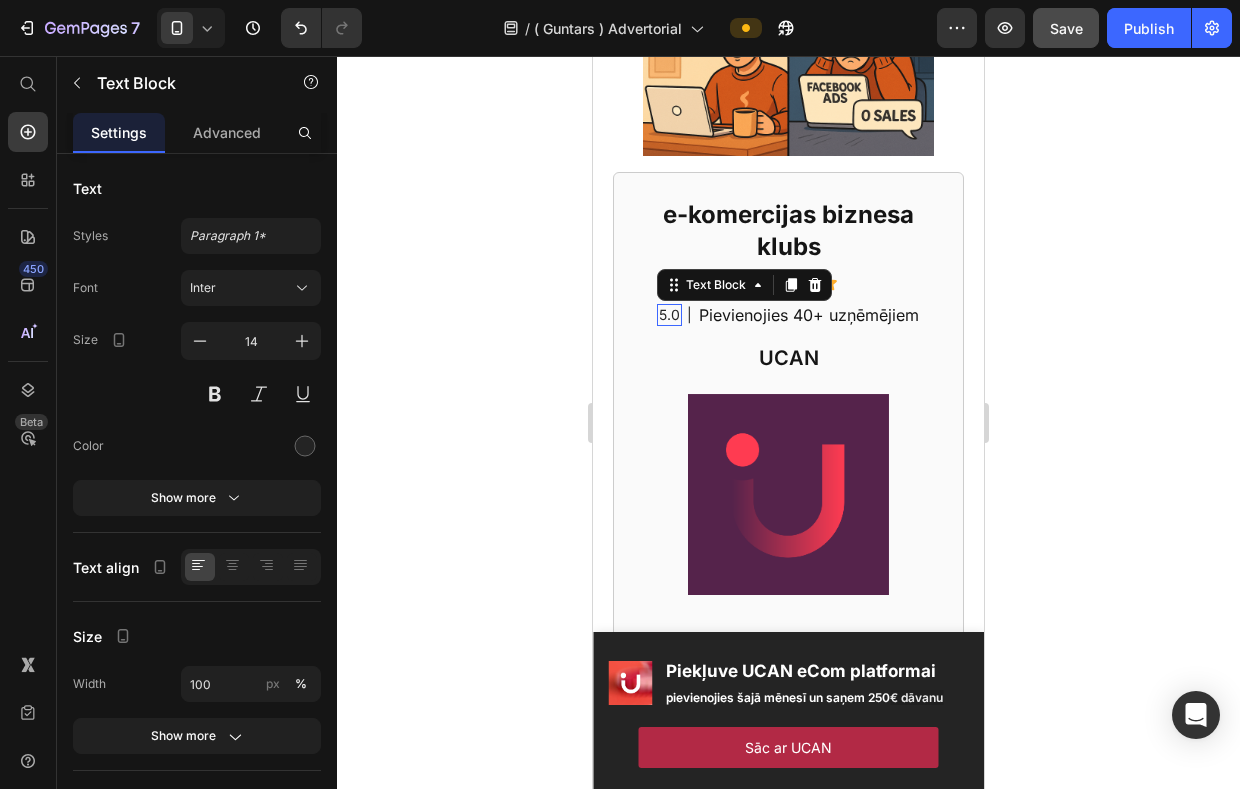click on "5.0" at bounding box center [669, 315] 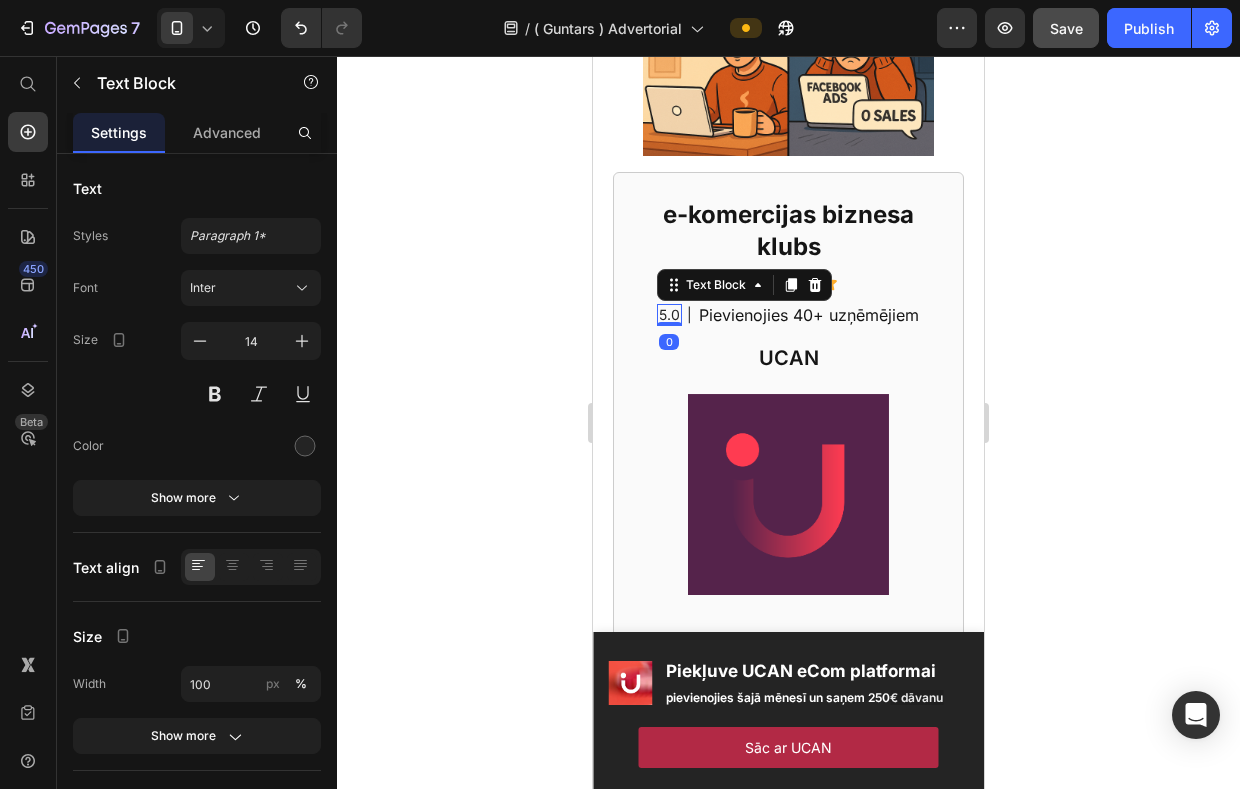 click on "5.0" at bounding box center [669, 315] 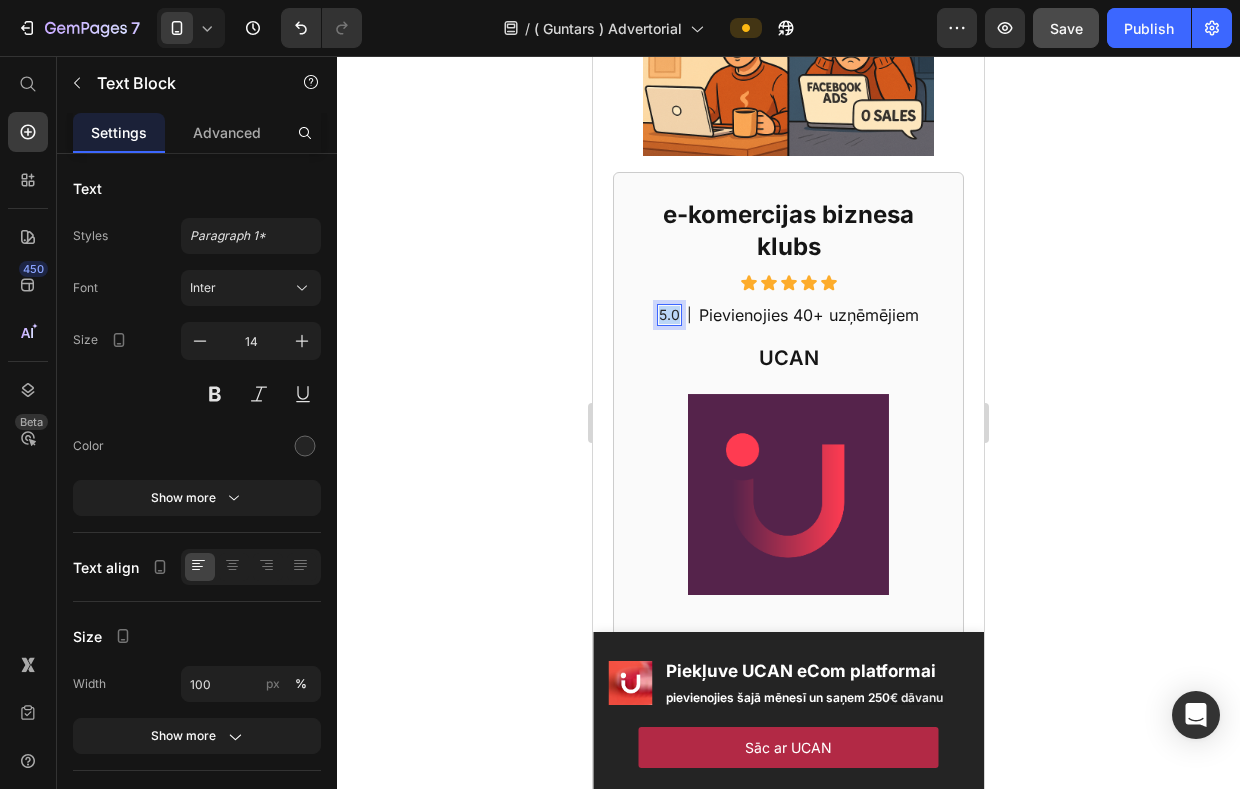 click on "5.0" at bounding box center (669, 315) 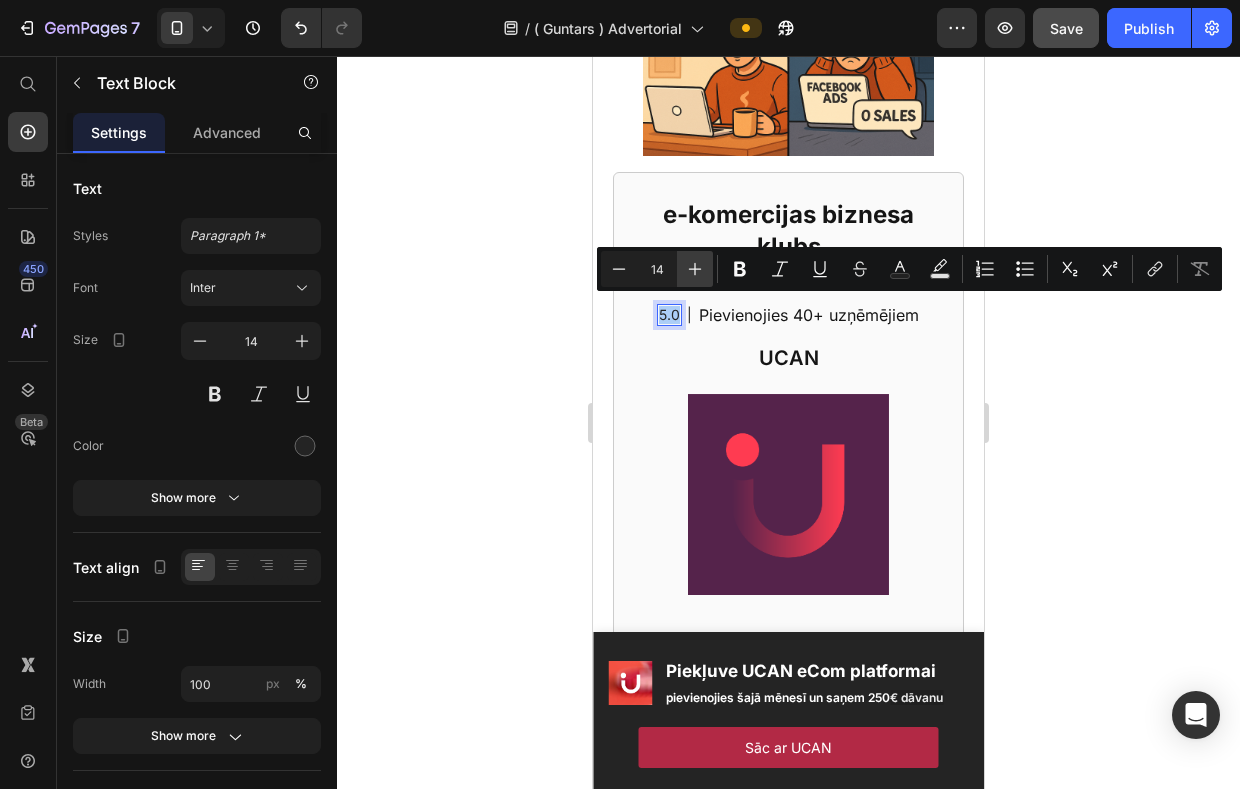 click 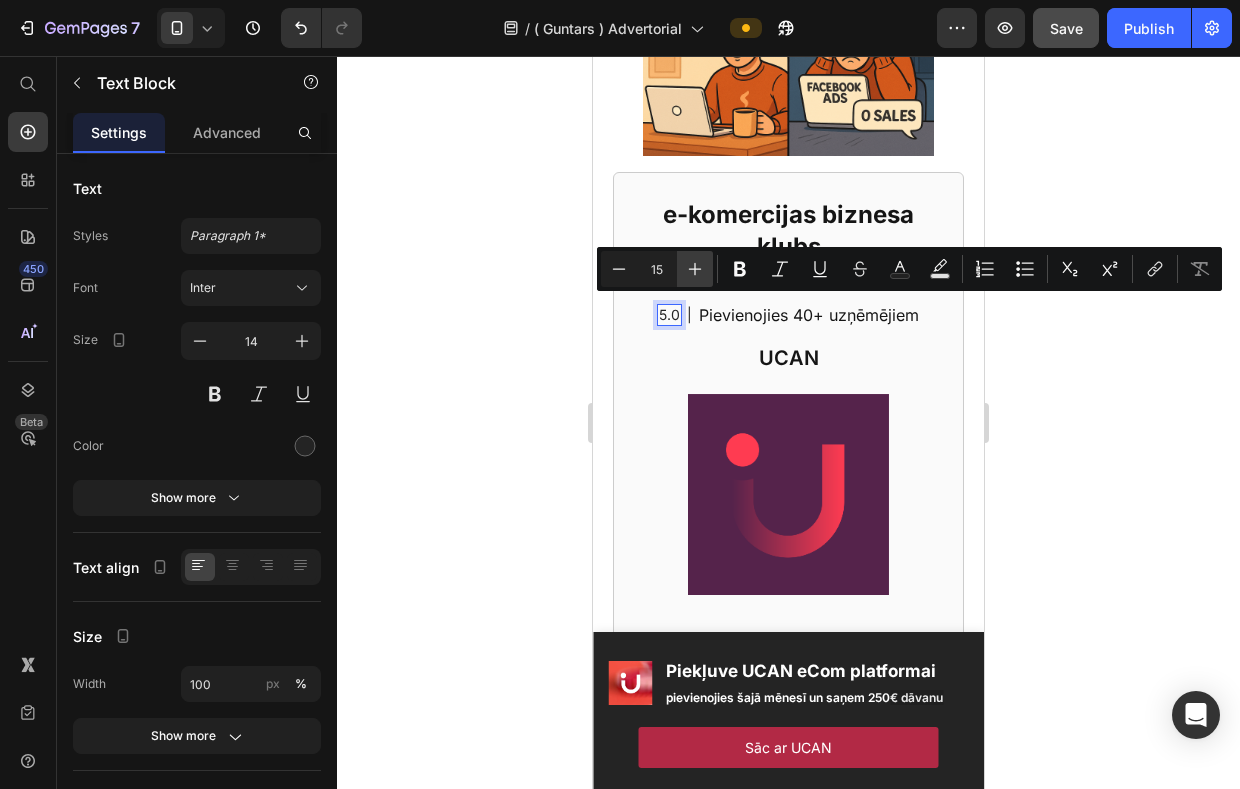click 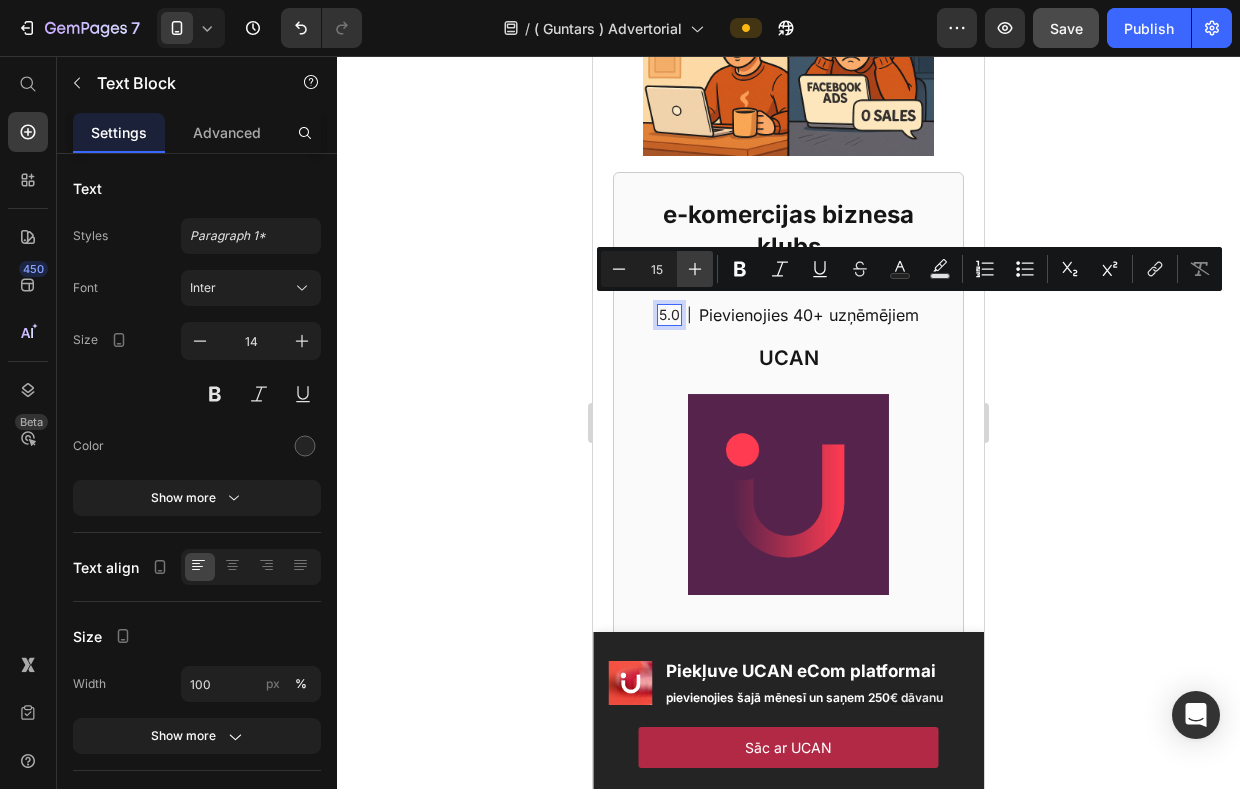 type on "16" 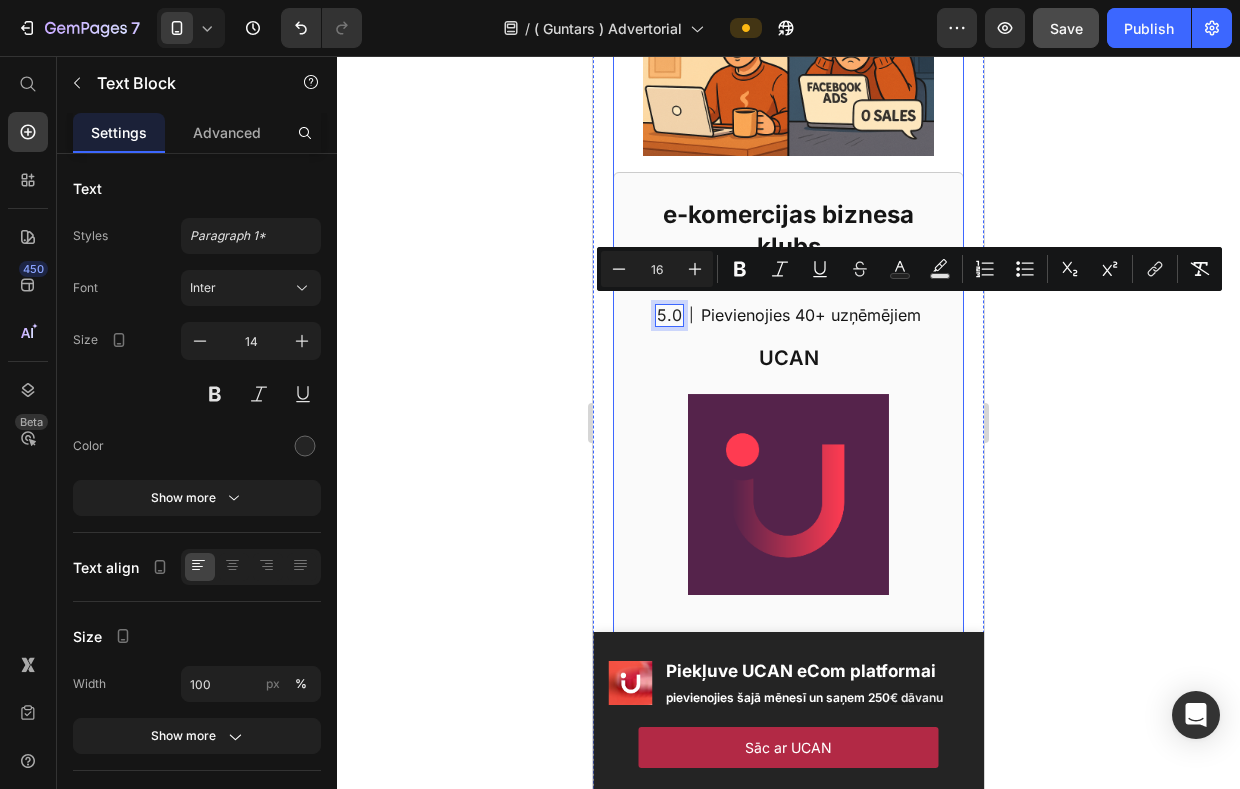 click on "e-komercijas biznesa klubs Heading Icon Icon Icon Icon Icon Icon List 5.0 Text Block   0 | Text Block Pievienojies 40+ uzņēmējiem Text Block Row UCAN Heading Image Mentorings no e-komercijas uzņēmējiem Ekskluzīvi ietaupījumi un atlaides no nozares partneriem Piekļuve video un foto studijai, kā arī profesionālam aprīkojumam 100% apmierinātības garantija, atcel jebkurā laikā Item List
Pievienoties Button 30 dienu naudas atgriešanas garantija Text Block MĒ S SEV TICAM Text Block Row" at bounding box center (788, 590) 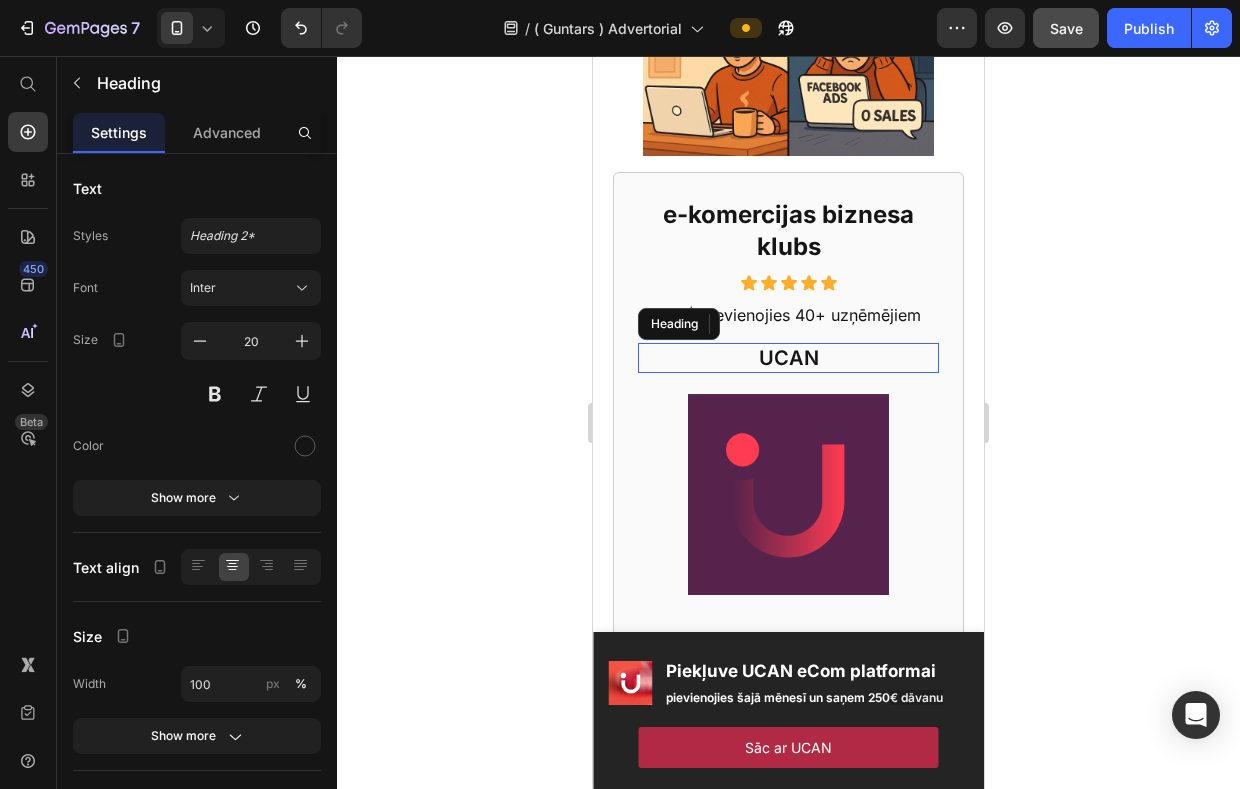 click on "UCAN" at bounding box center (788, 358) 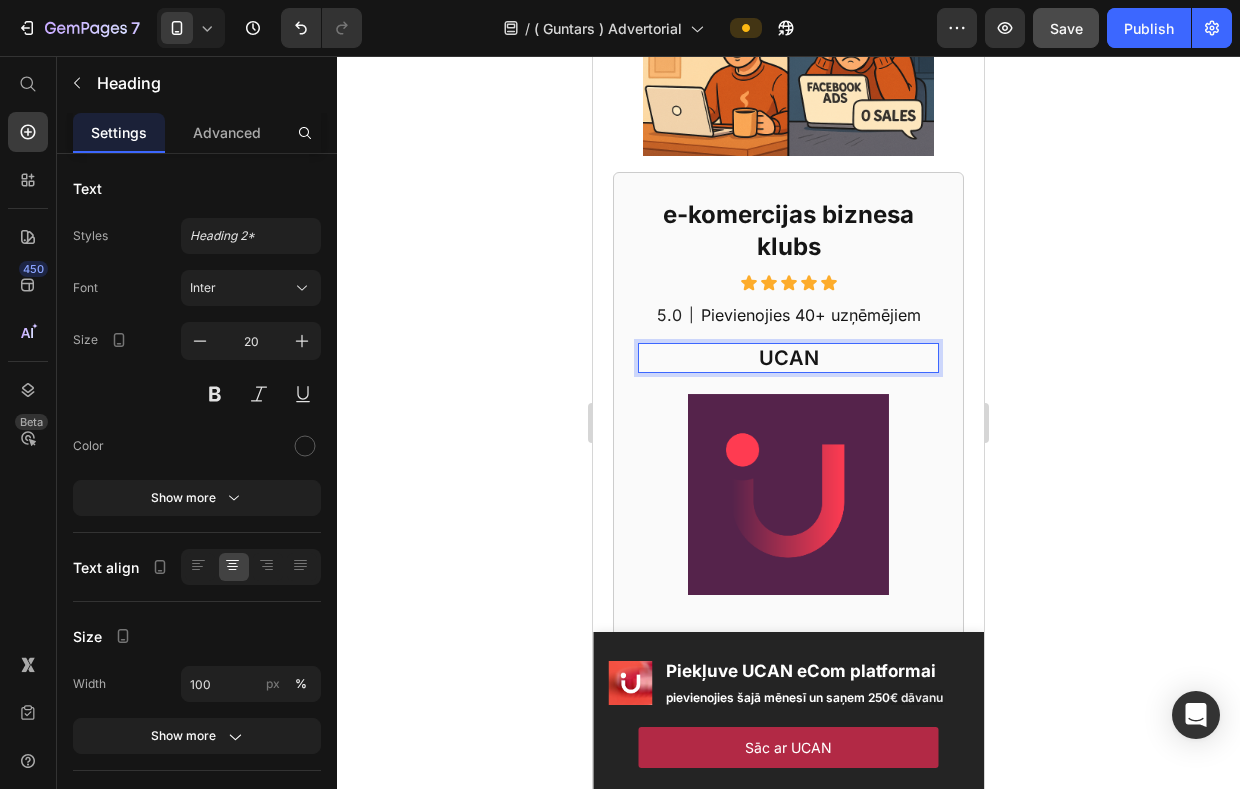 click on "UCAN" at bounding box center (788, 358) 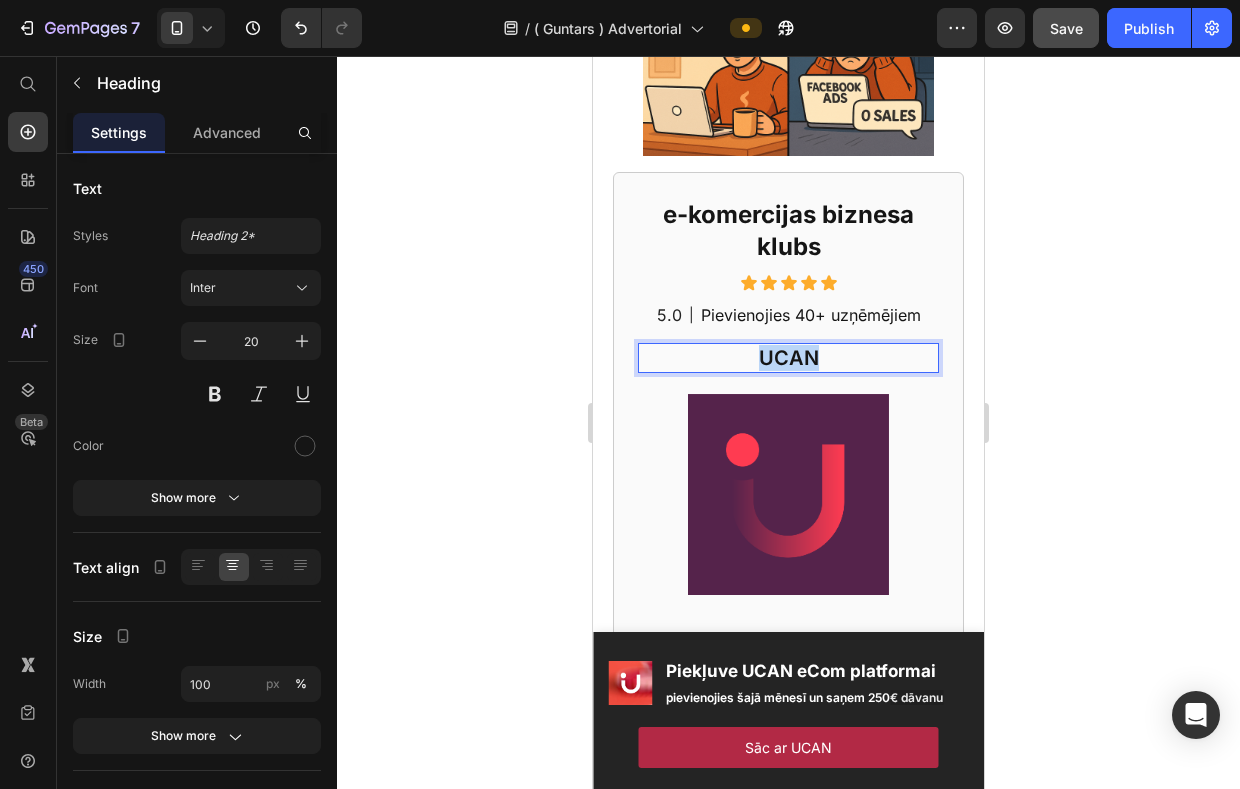 click on "UCAN" at bounding box center [788, 358] 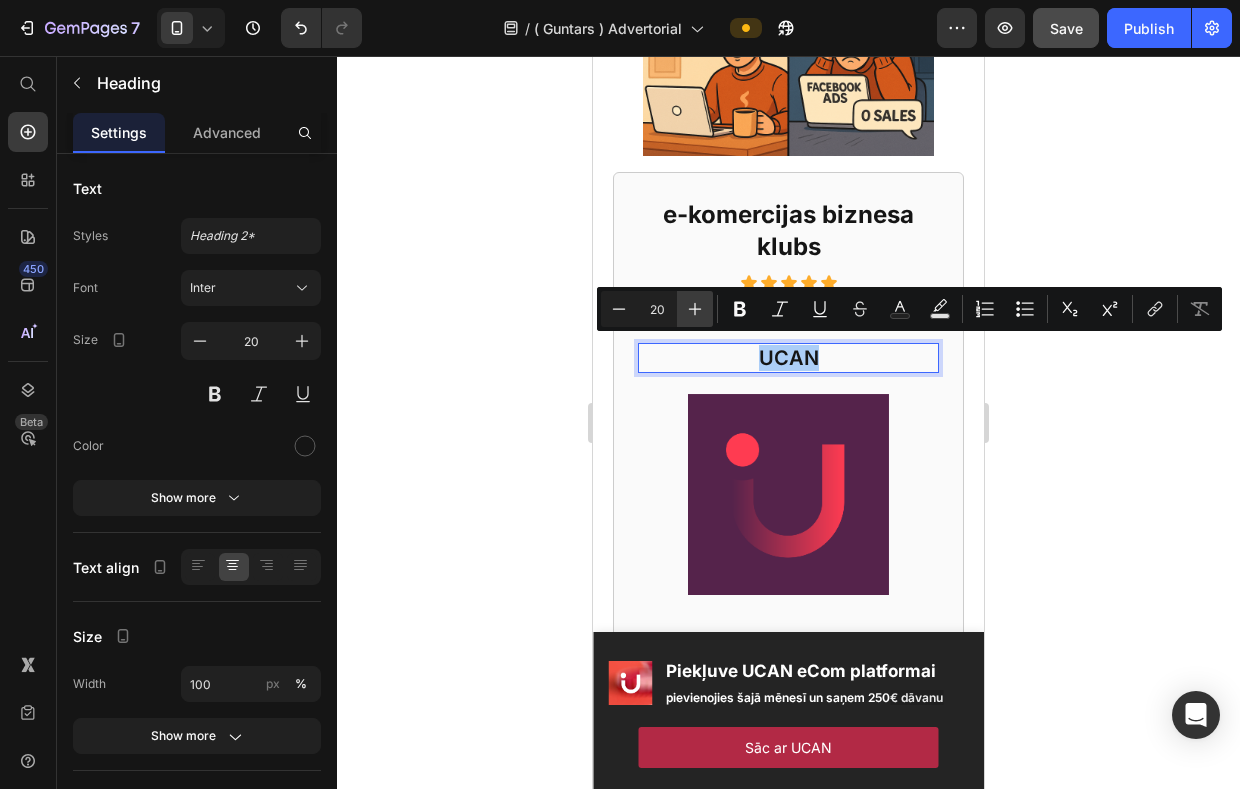 click 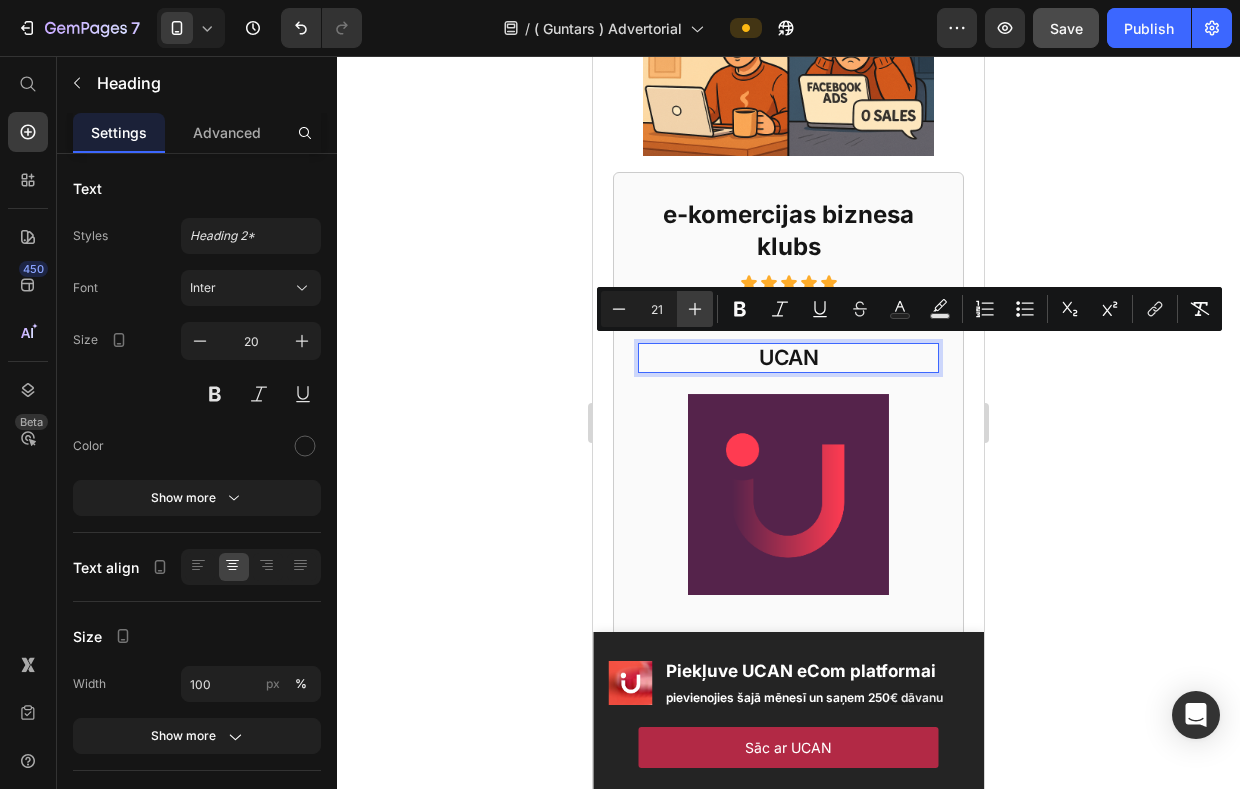 click 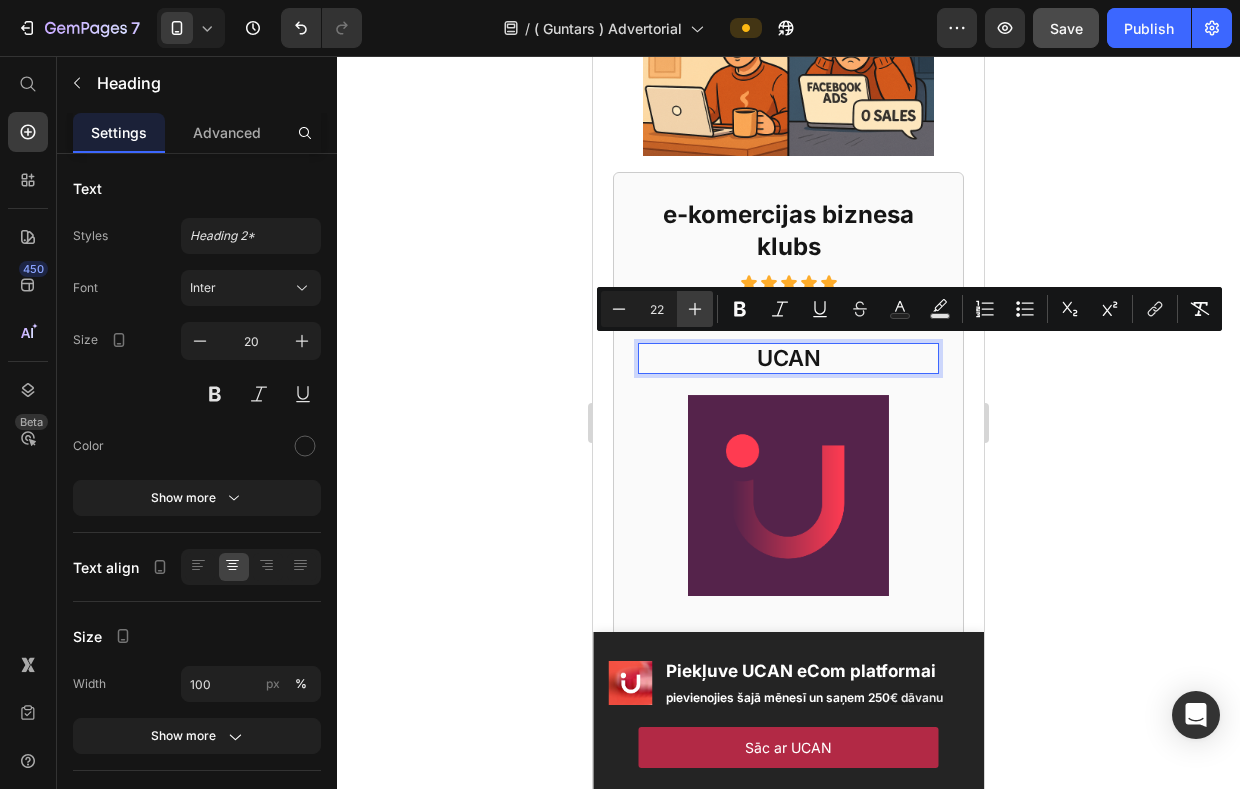 click 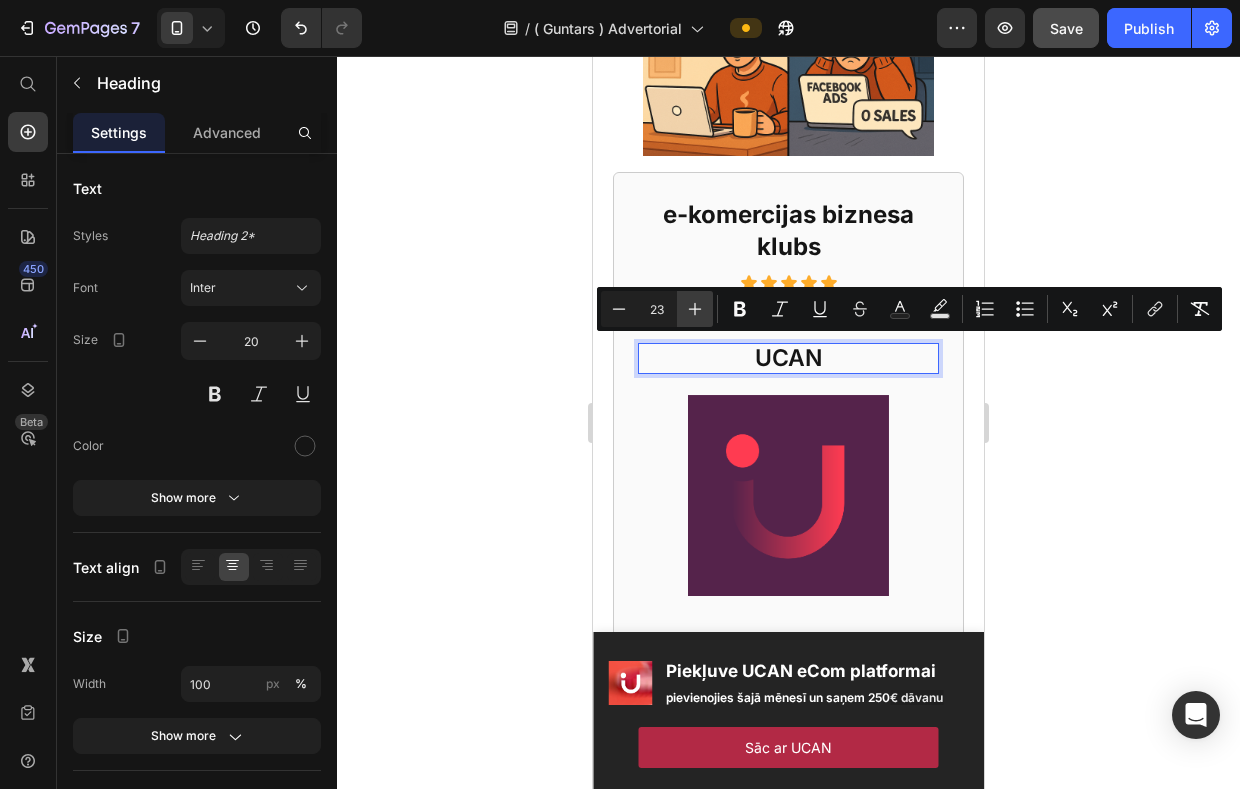click 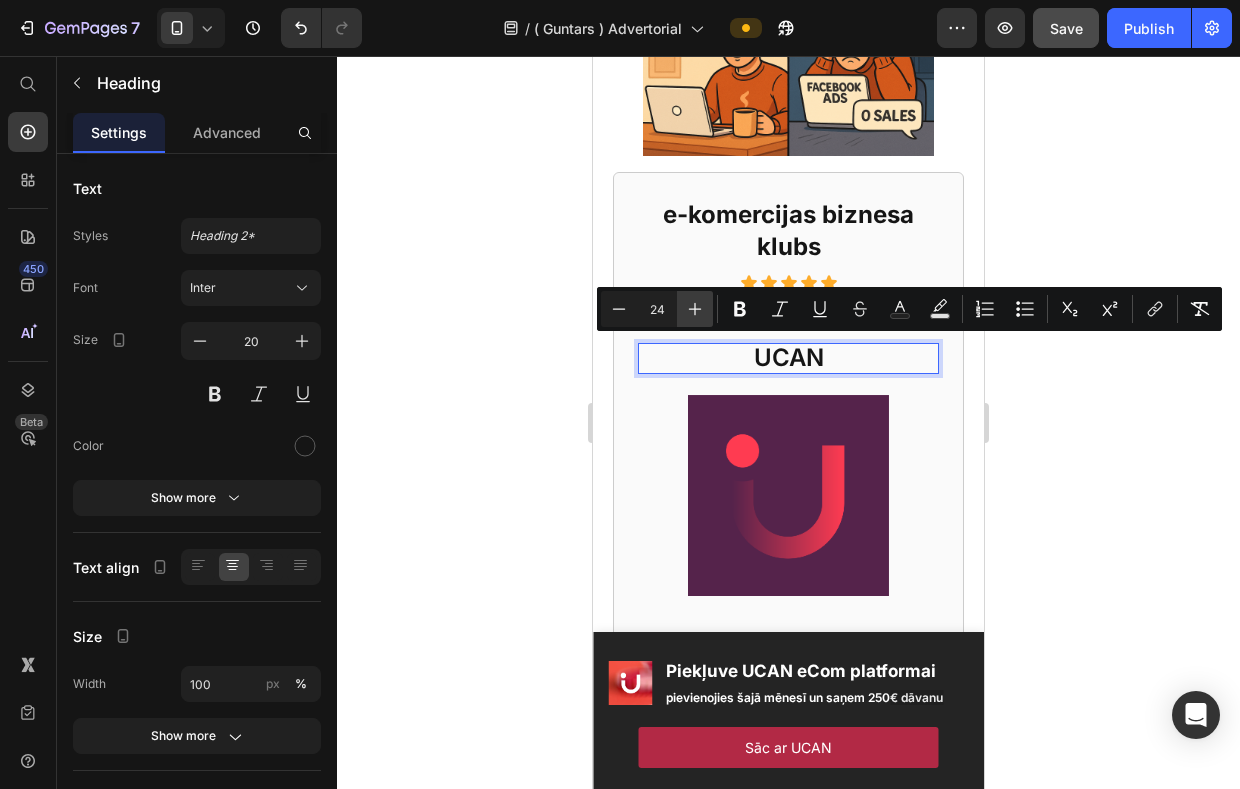 click 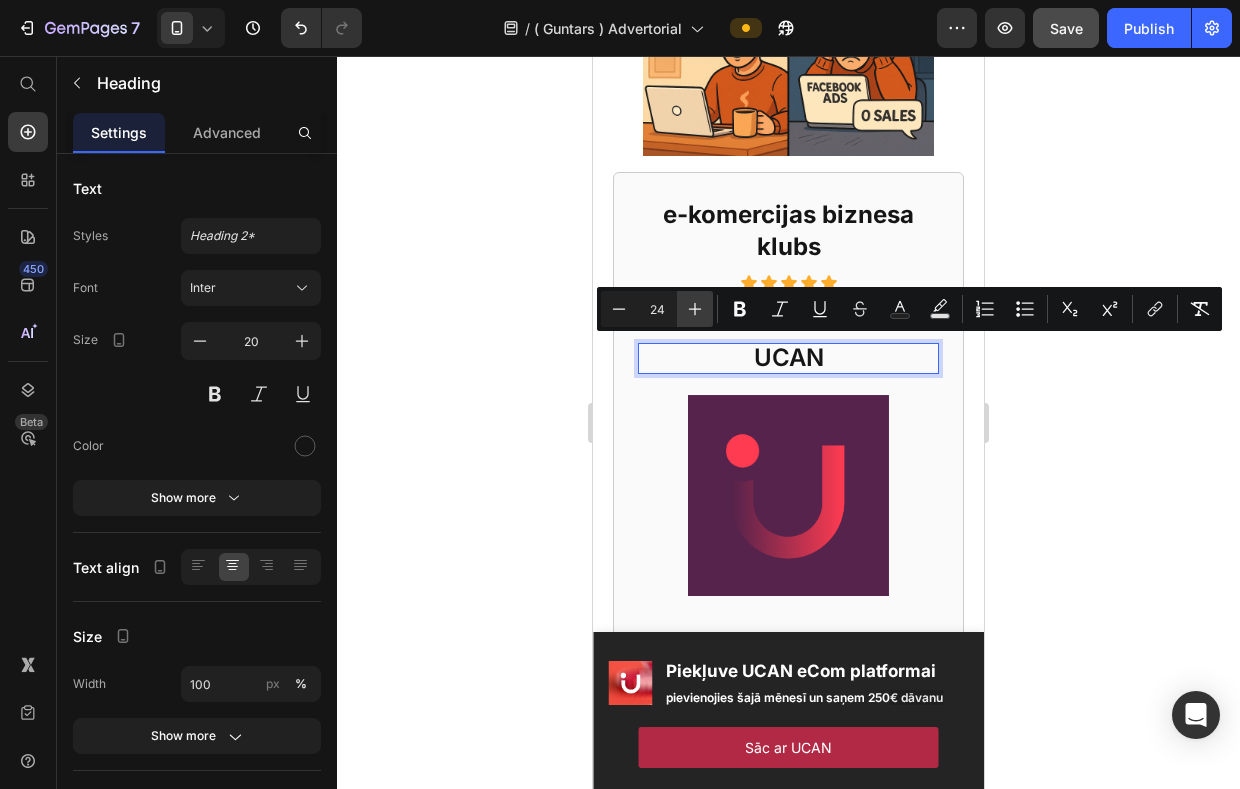 type on "25" 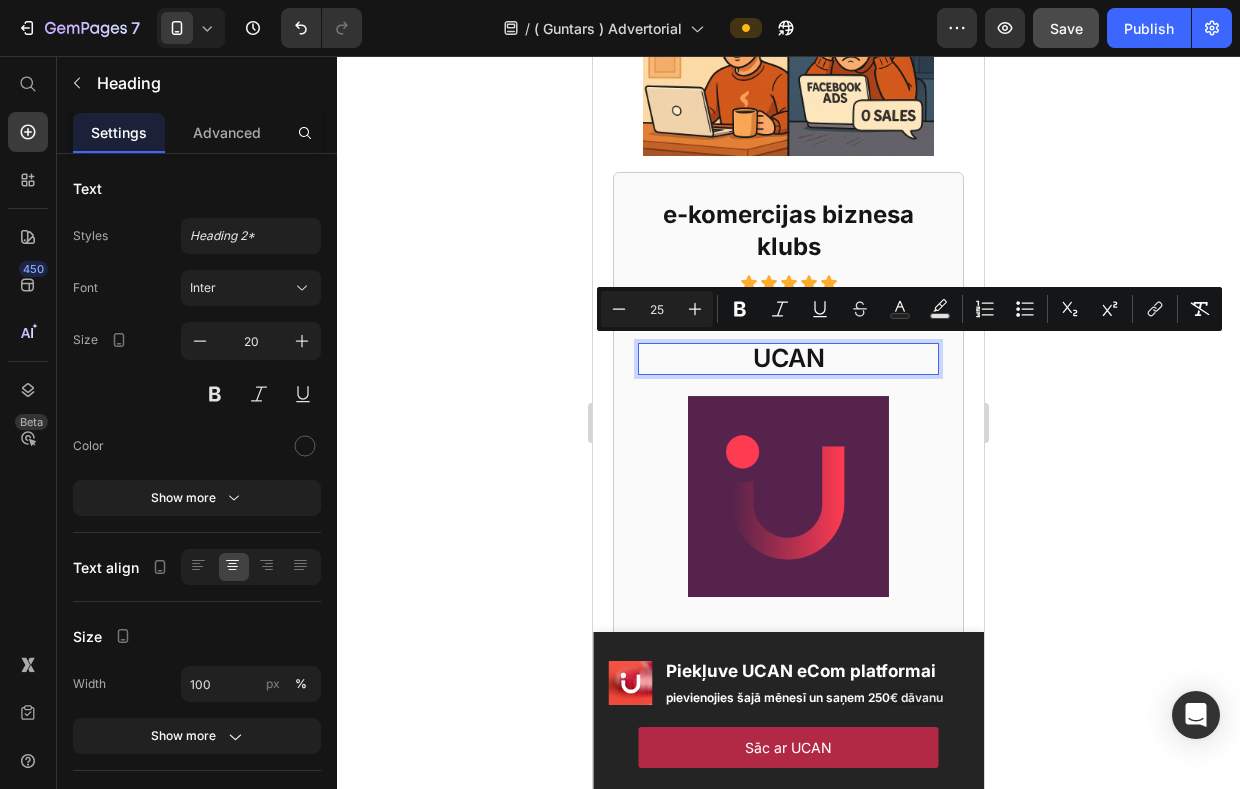 click 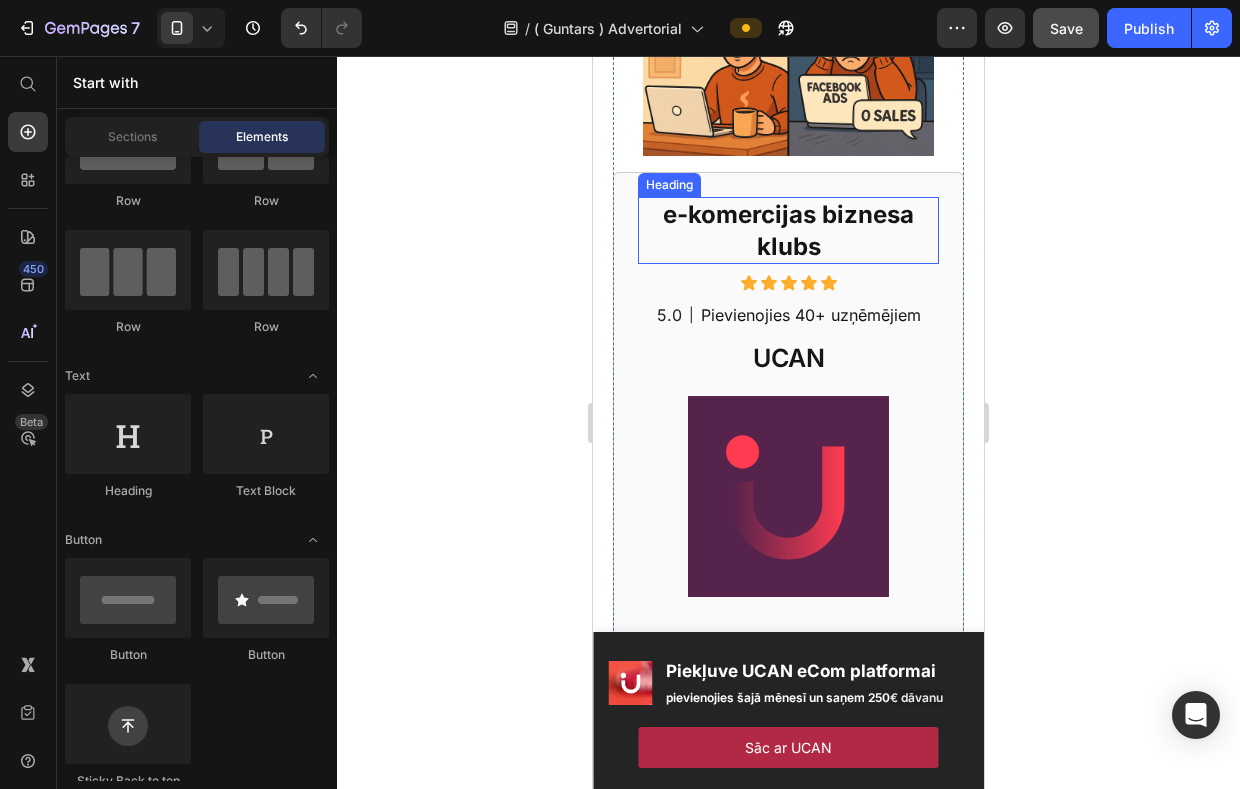 click on "e-komercijas biznesa klubs" at bounding box center (788, 230) 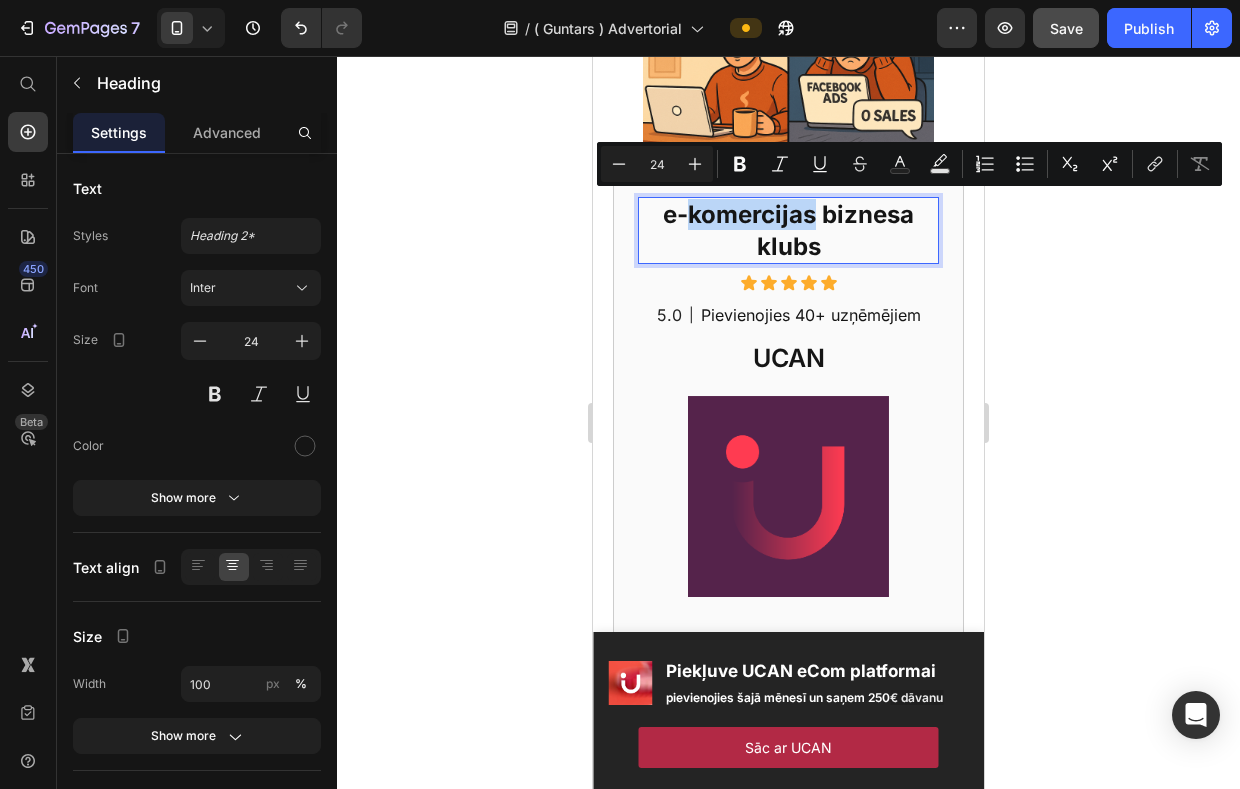 click on "e-komercijas biznesa klubs" at bounding box center [788, 230] 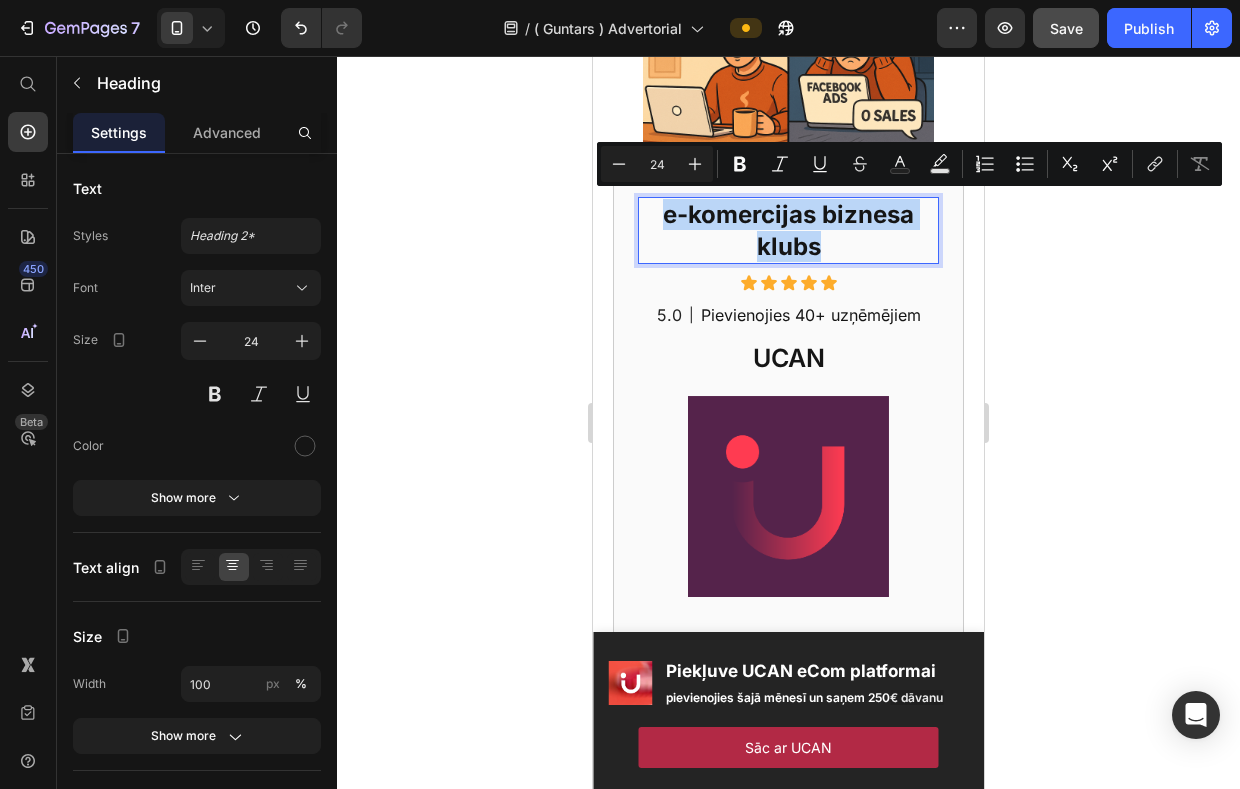 click on "e-komercijas biznesa klubs" at bounding box center (788, 230) 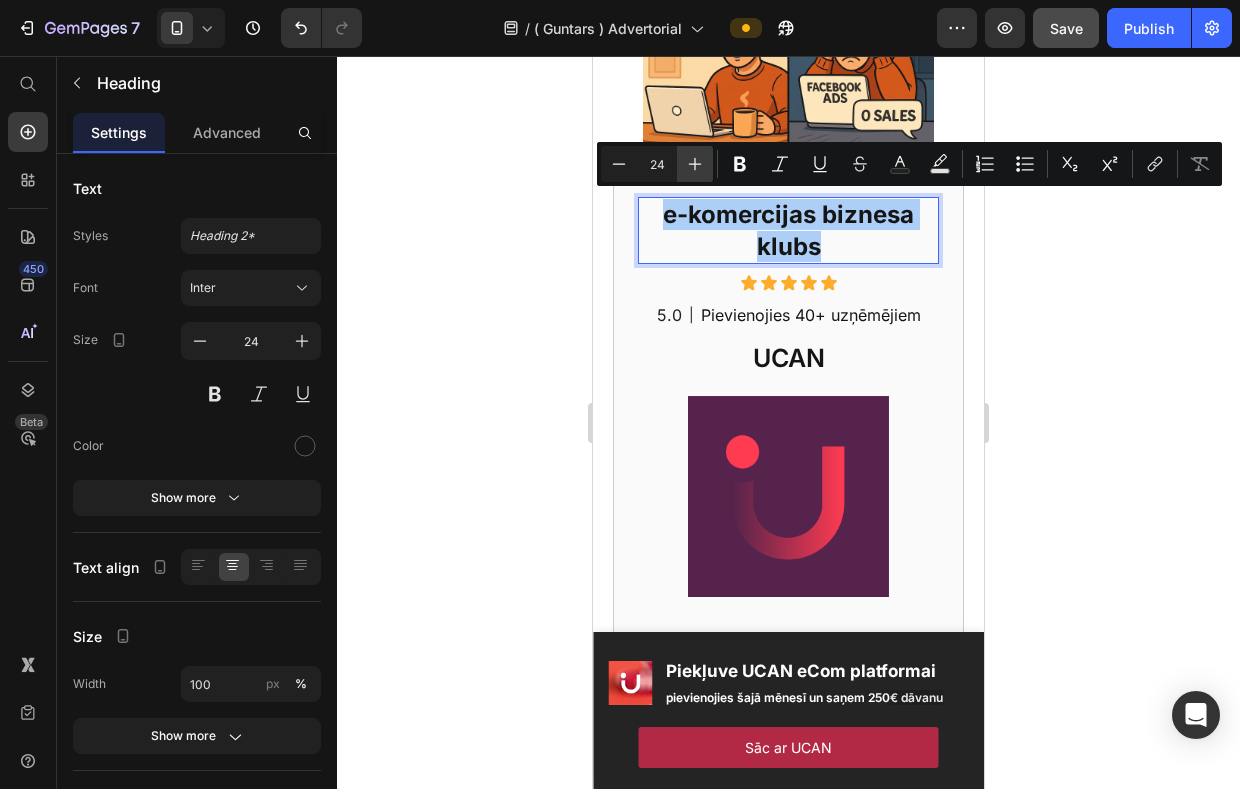 click 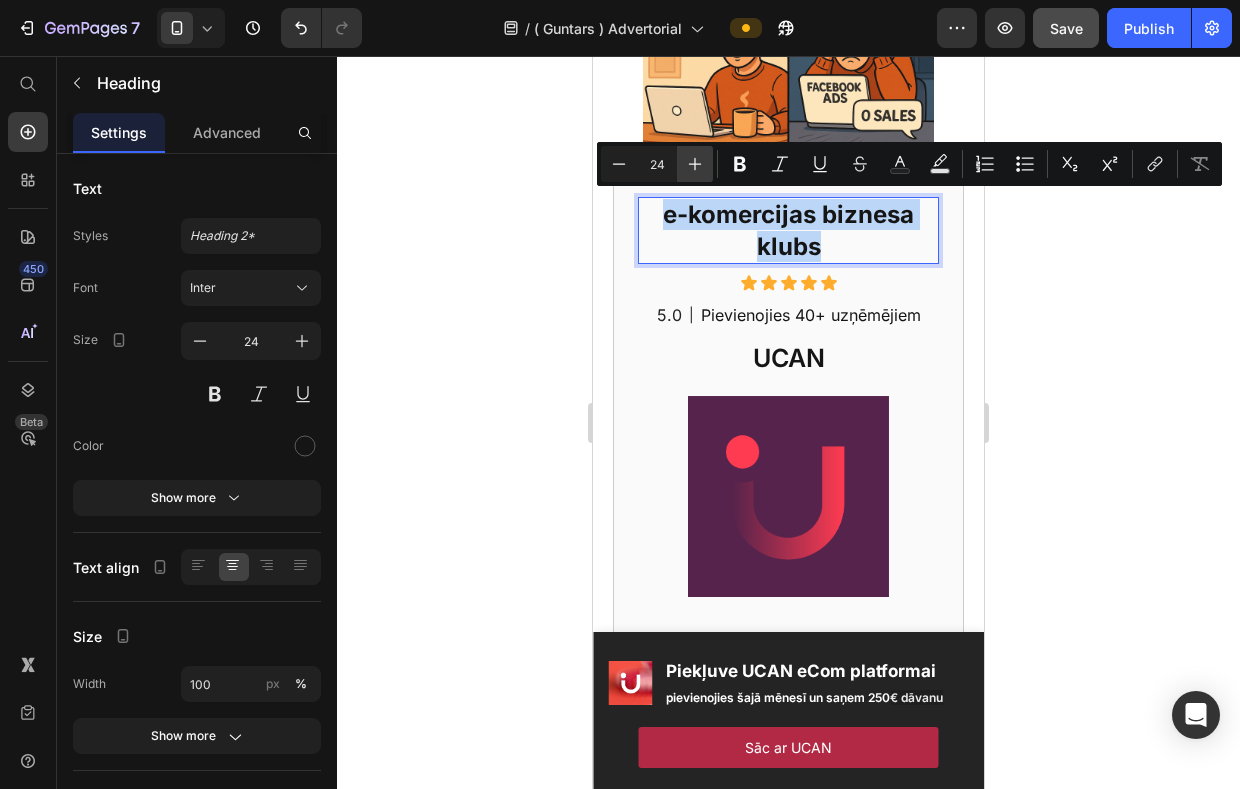 type on "25" 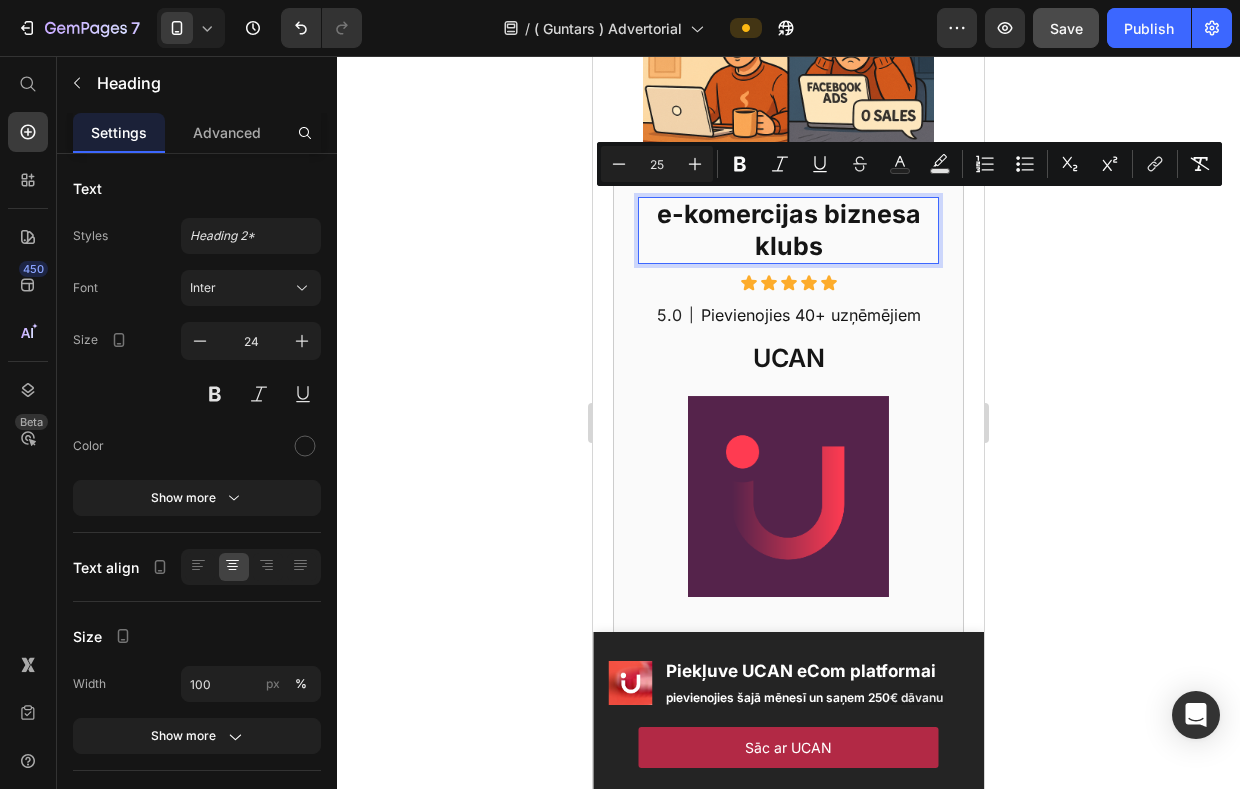 click 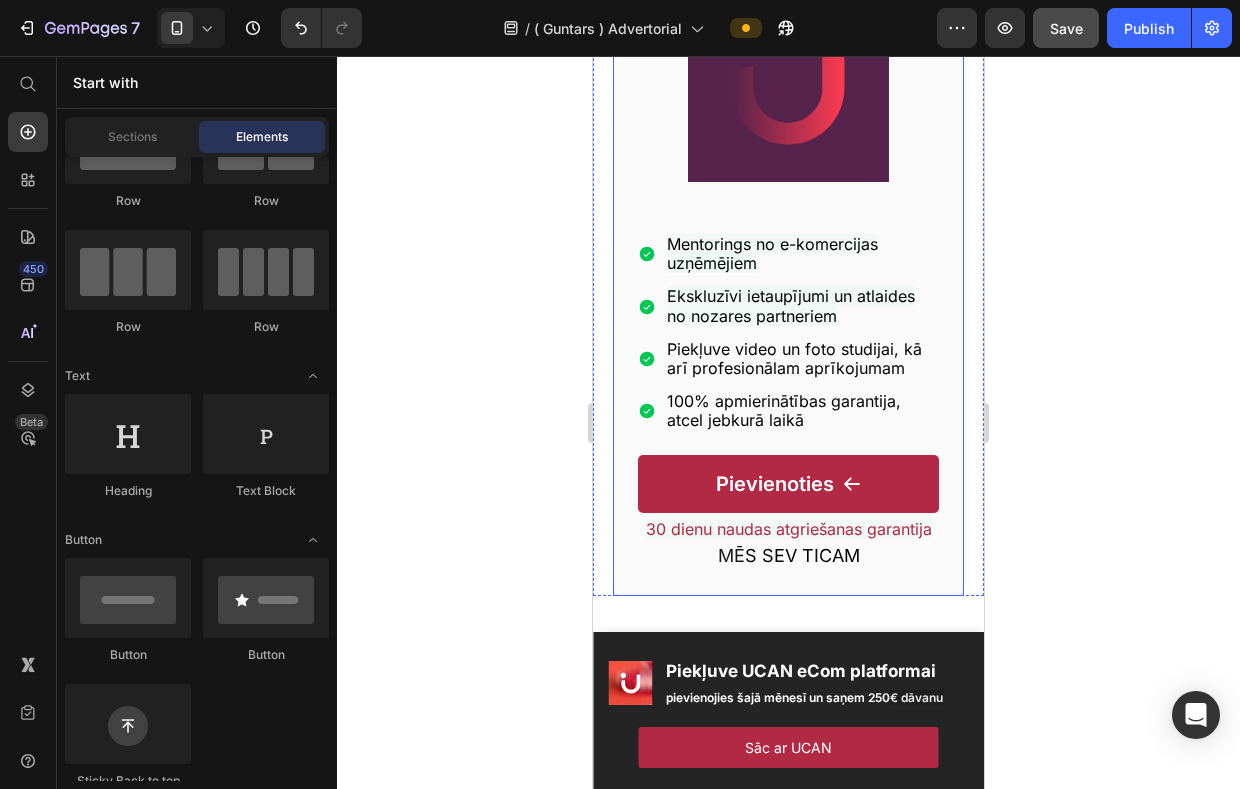 scroll, scrollTop: 1848, scrollLeft: 0, axis: vertical 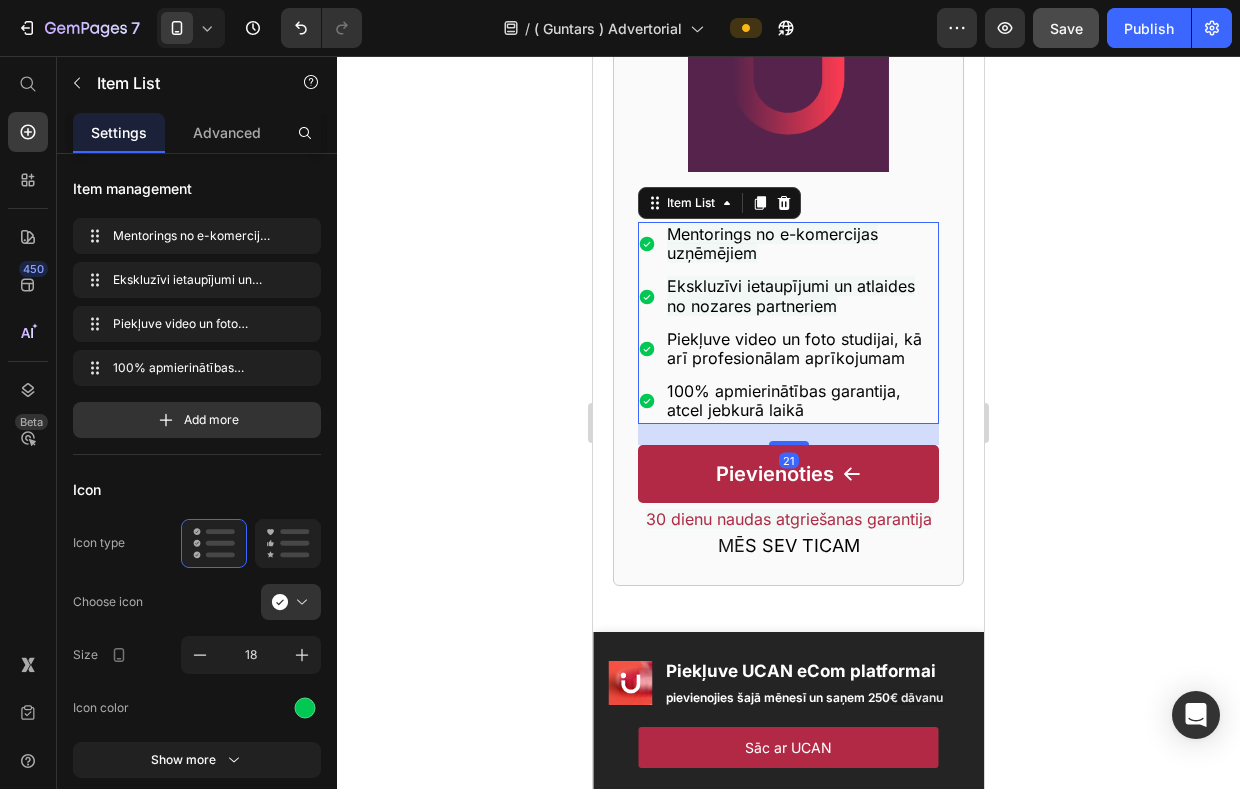 click on "Piekļuve video un foto studijai, kā arī profesionālam aprīkojumam" at bounding box center [794, 348] 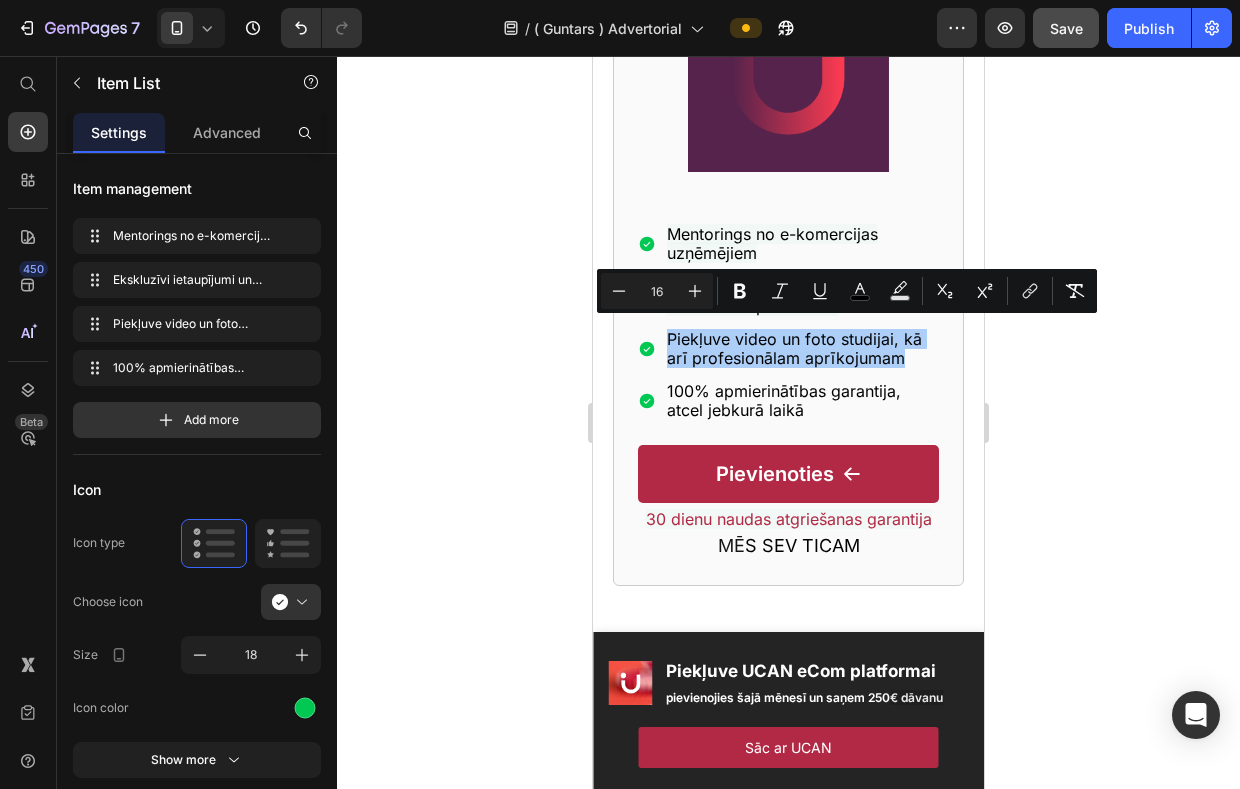 click 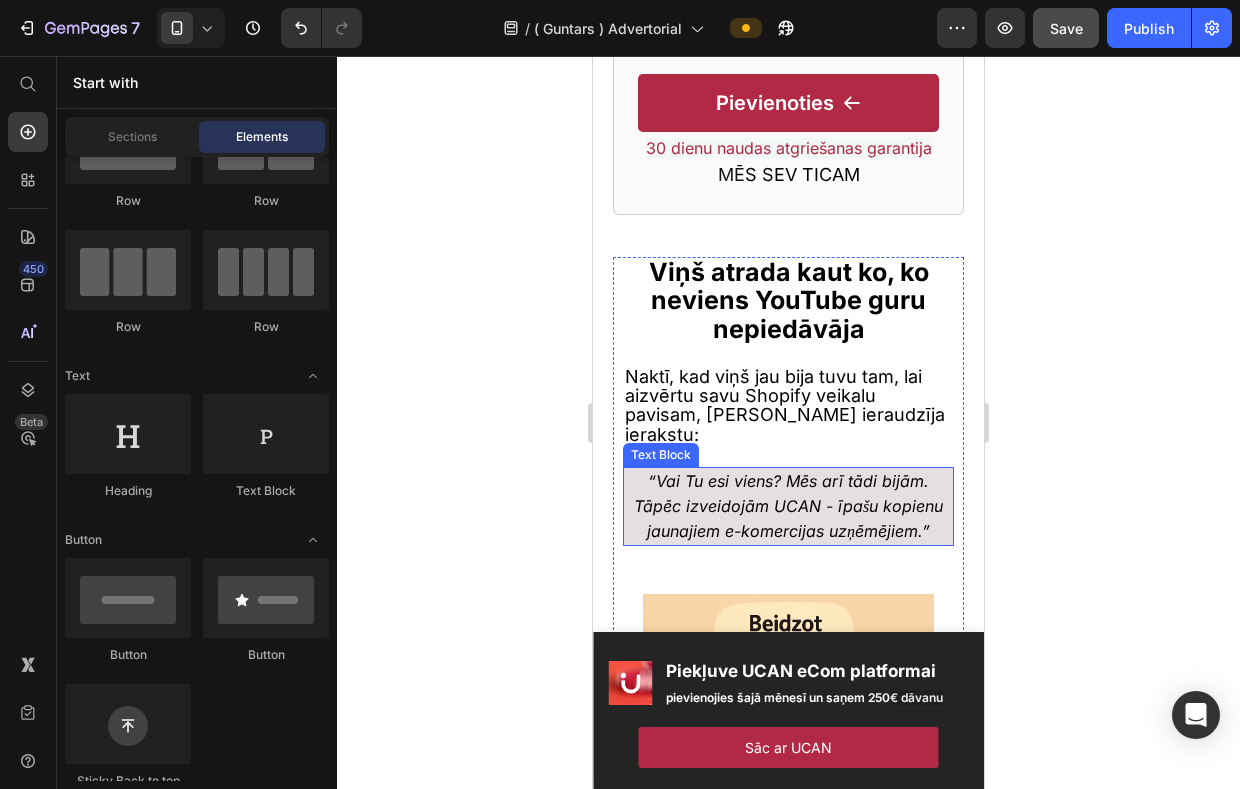 scroll, scrollTop: 2227, scrollLeft: 0, axis: vertical 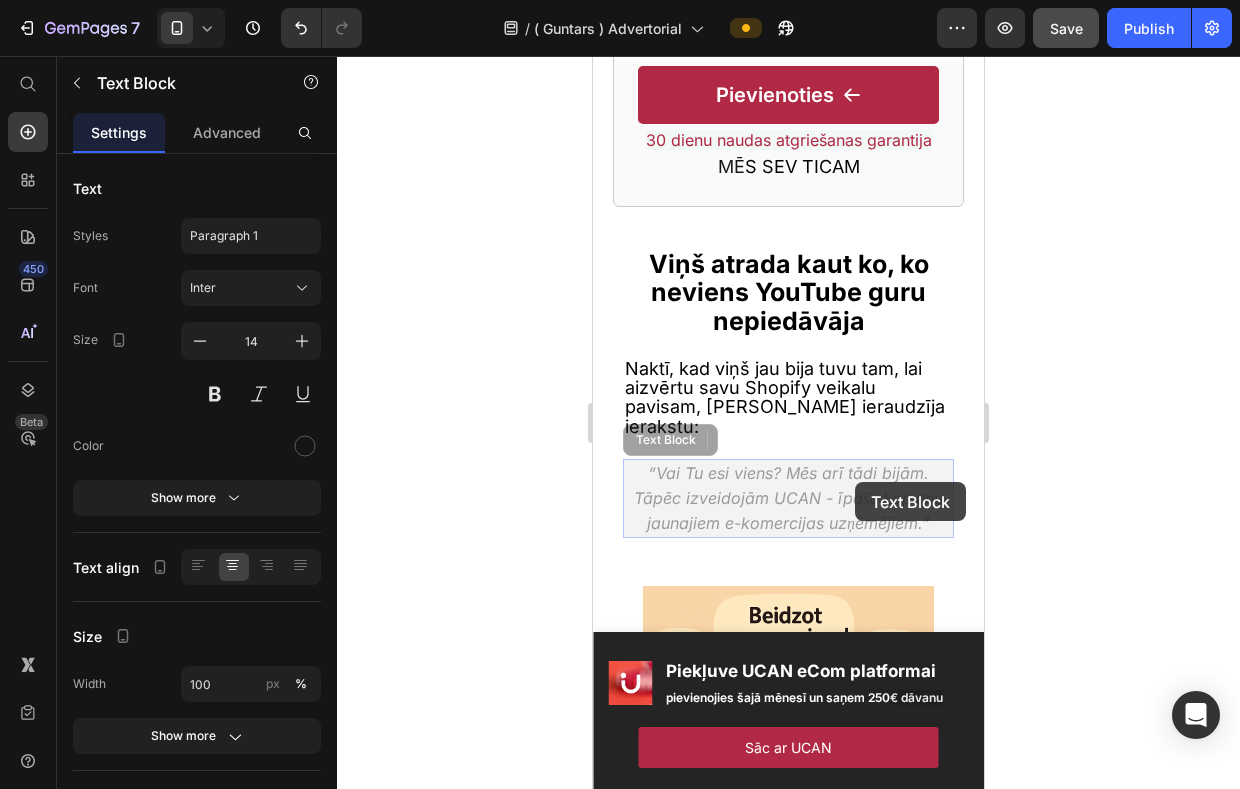 click on "“Vai Tu esi viens? Mēs arī tādi bijām. Tāpēc izveidojām UCAN - īpašu kopienu jaunajiem e-komercijas uzņēmējiem.”" at bounding box center [593, 56] 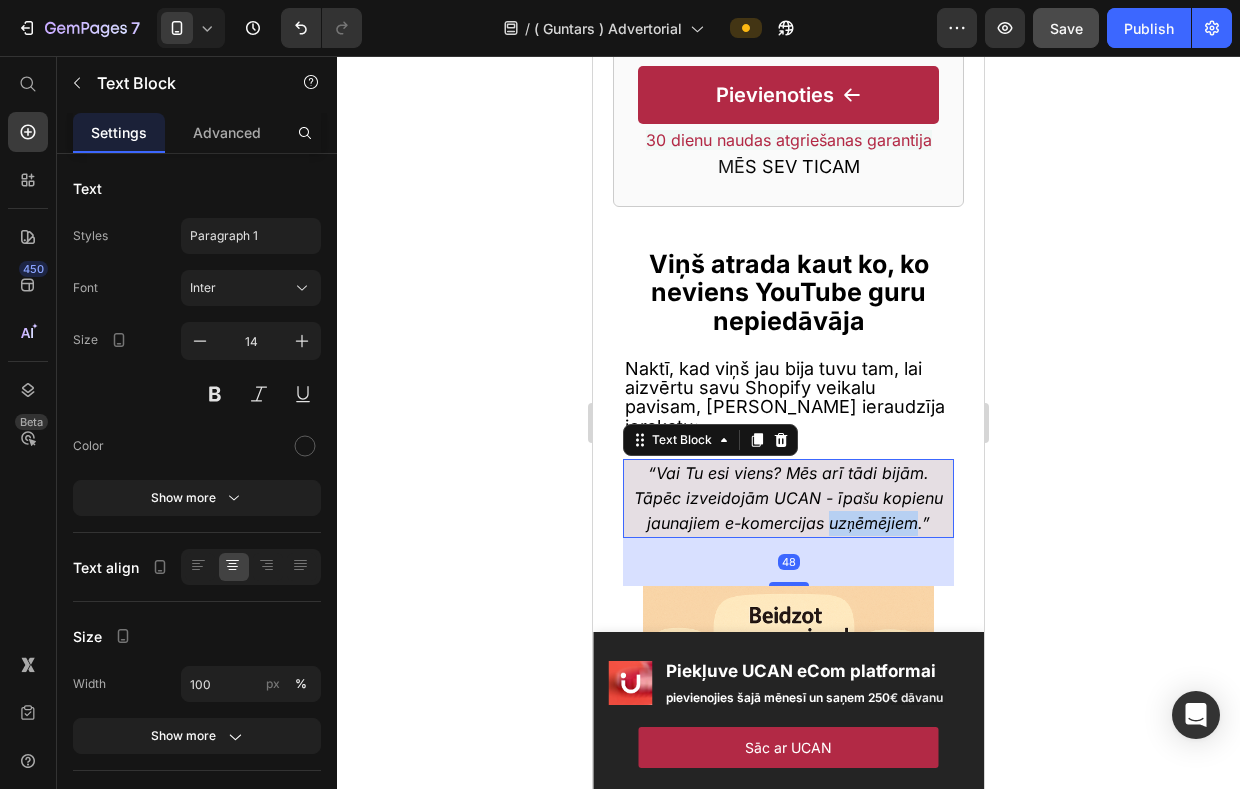 click on "“Vai Tu esi viens? Mēs arī tādi bijām. Tāpēc izveidojām UCAN - īpašu kopienu jaunajiem e-komercijas uzņēmējiem.”" at bounding box center [788, 499] 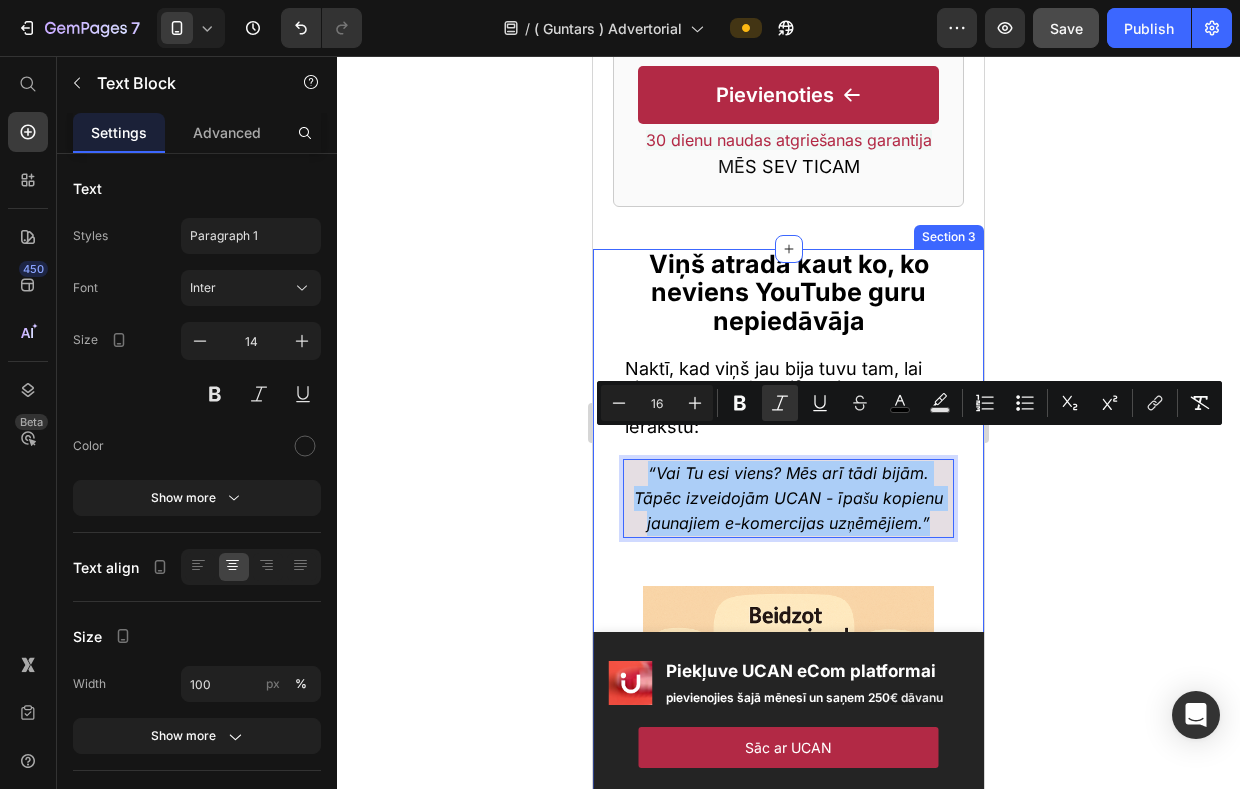 click 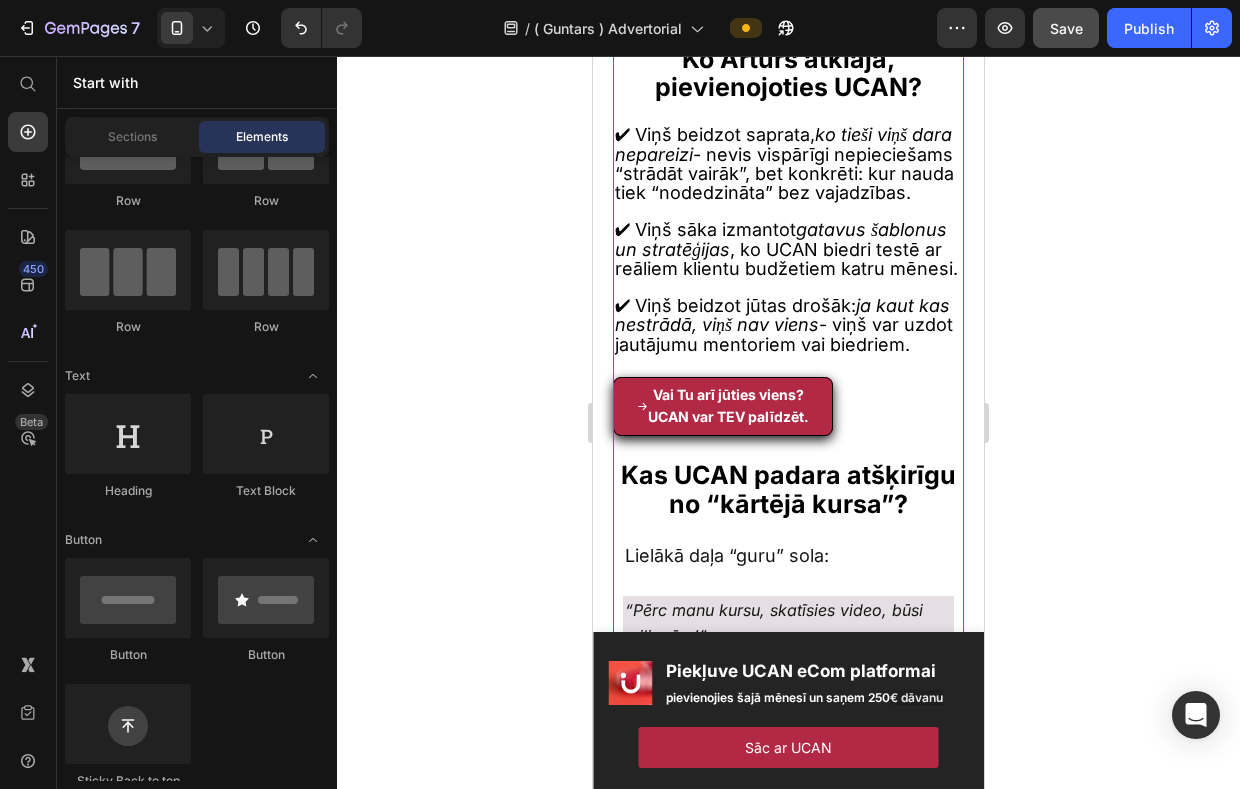 scroll, scrollTop: 4191, scrollLeft: 0, axis: vertical 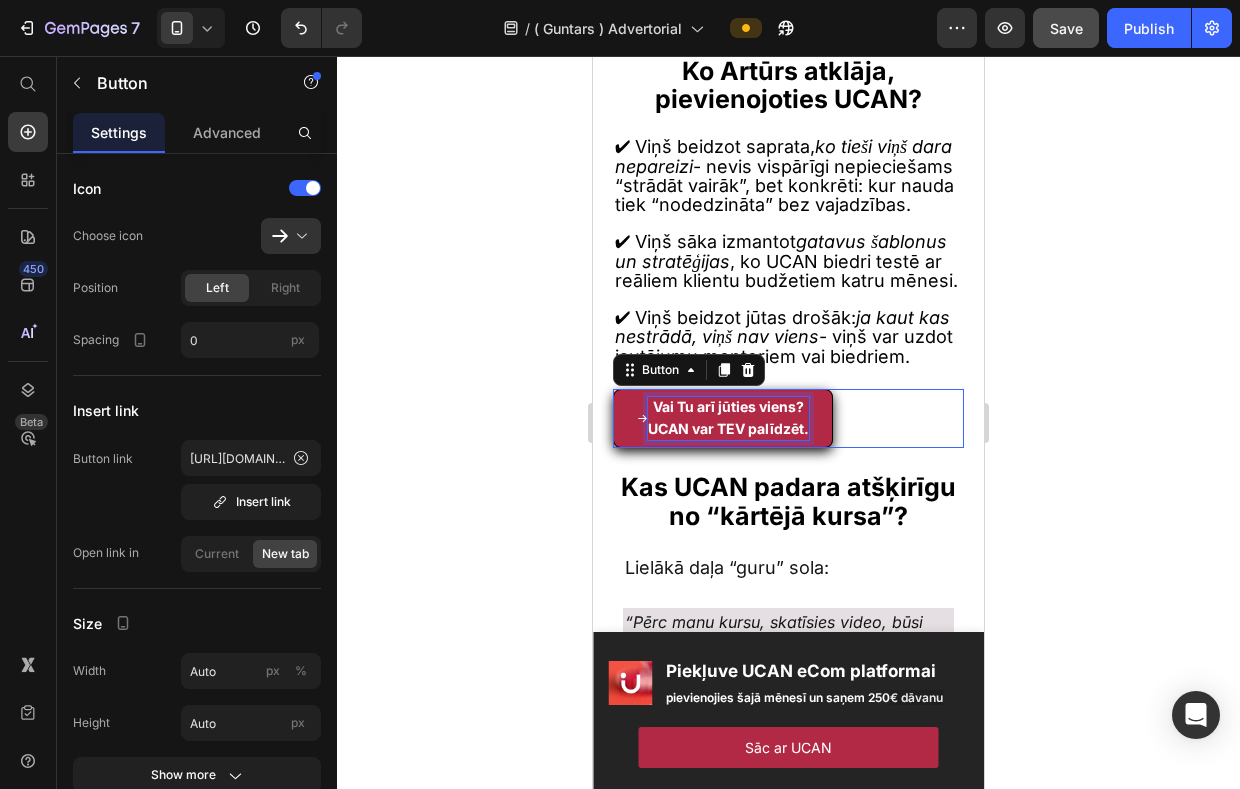 click on "Vai Tu arī jūties viens?" at bounding box center (728, 406) 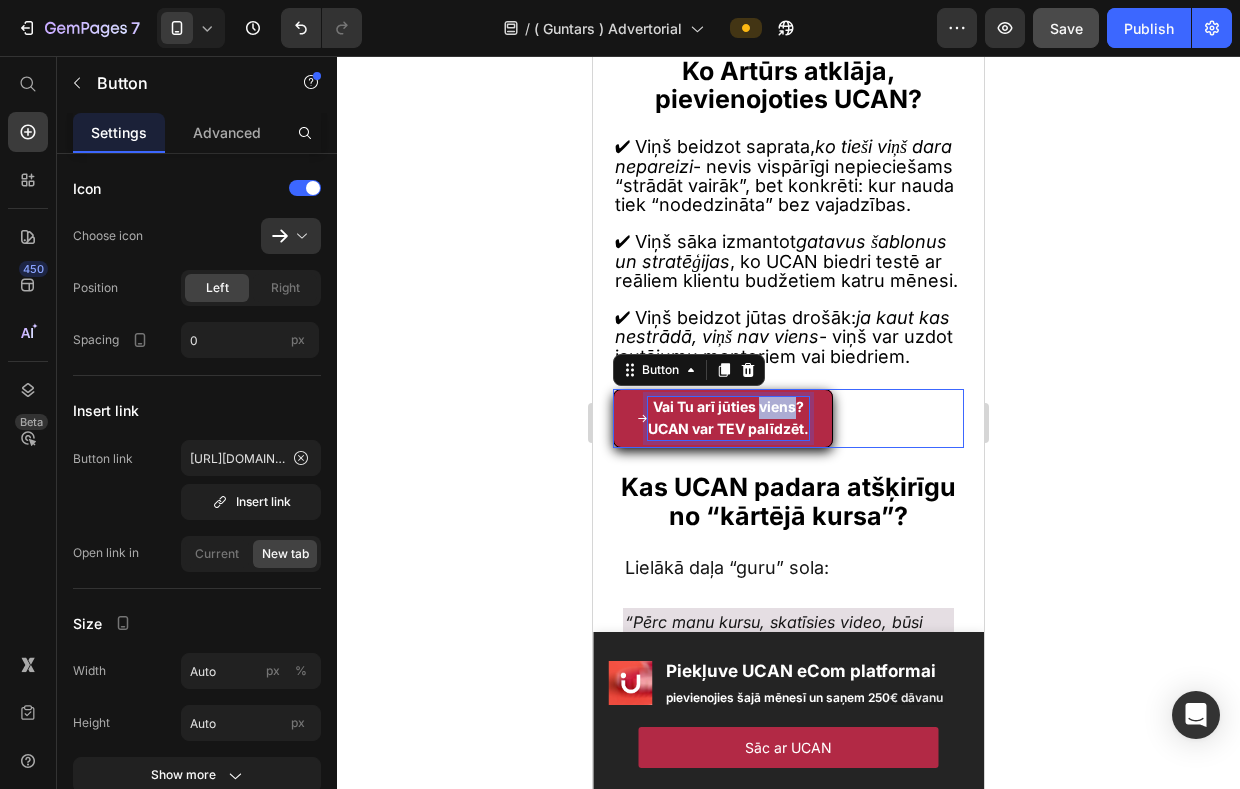 click on "Vai Tu arī jūties viens?" at bounding box center [728, 406] 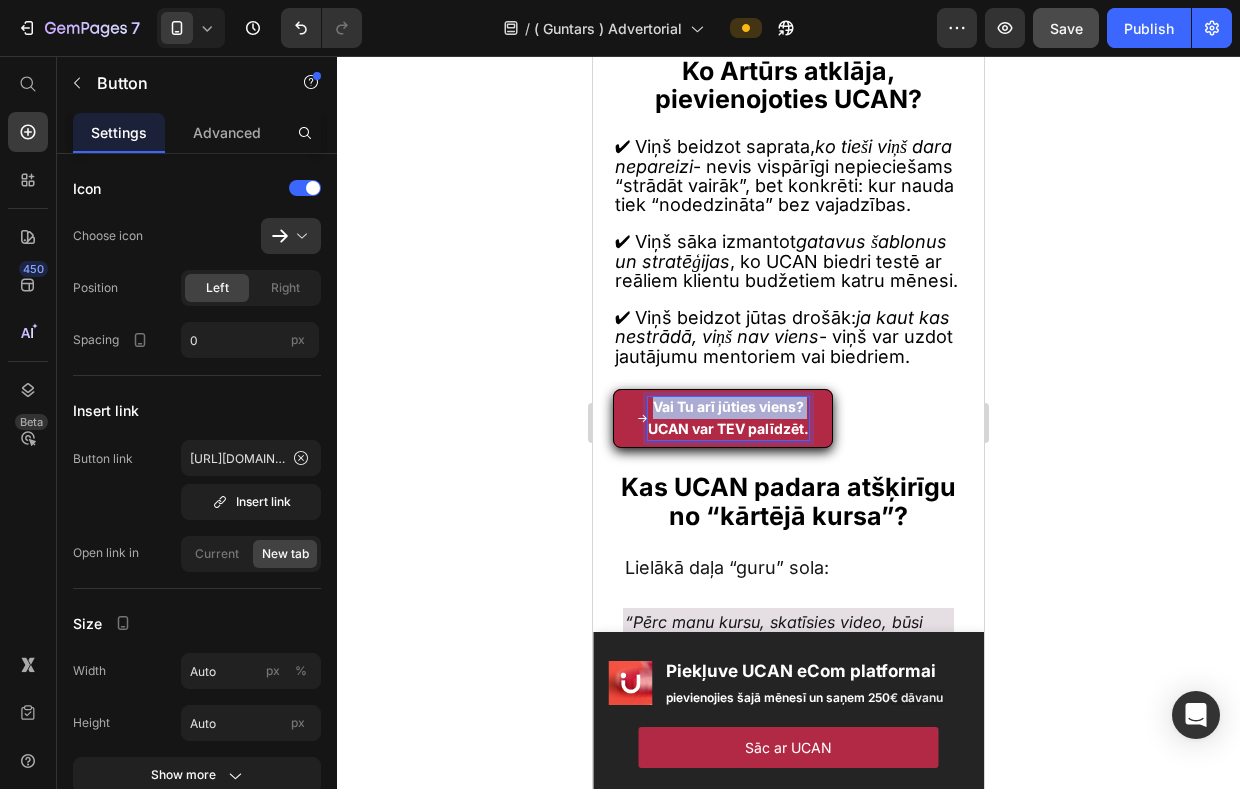click on "Vai Tu arī jūties viens? UCAN var TEV palīdzēt." at bounding box center [728, 419] 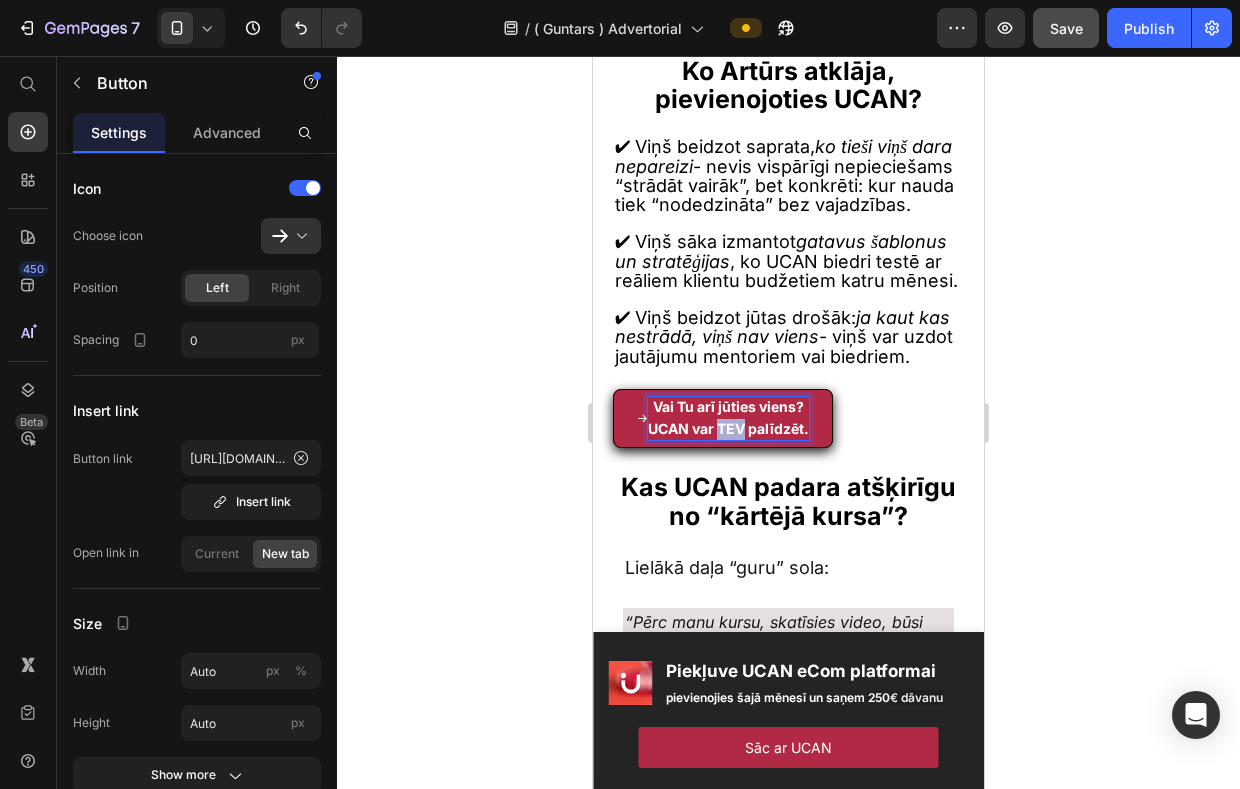 click on "Vai Tu arī jūties viens? UCAN var TEV palīdzēt." at bounding box center (728, 419) 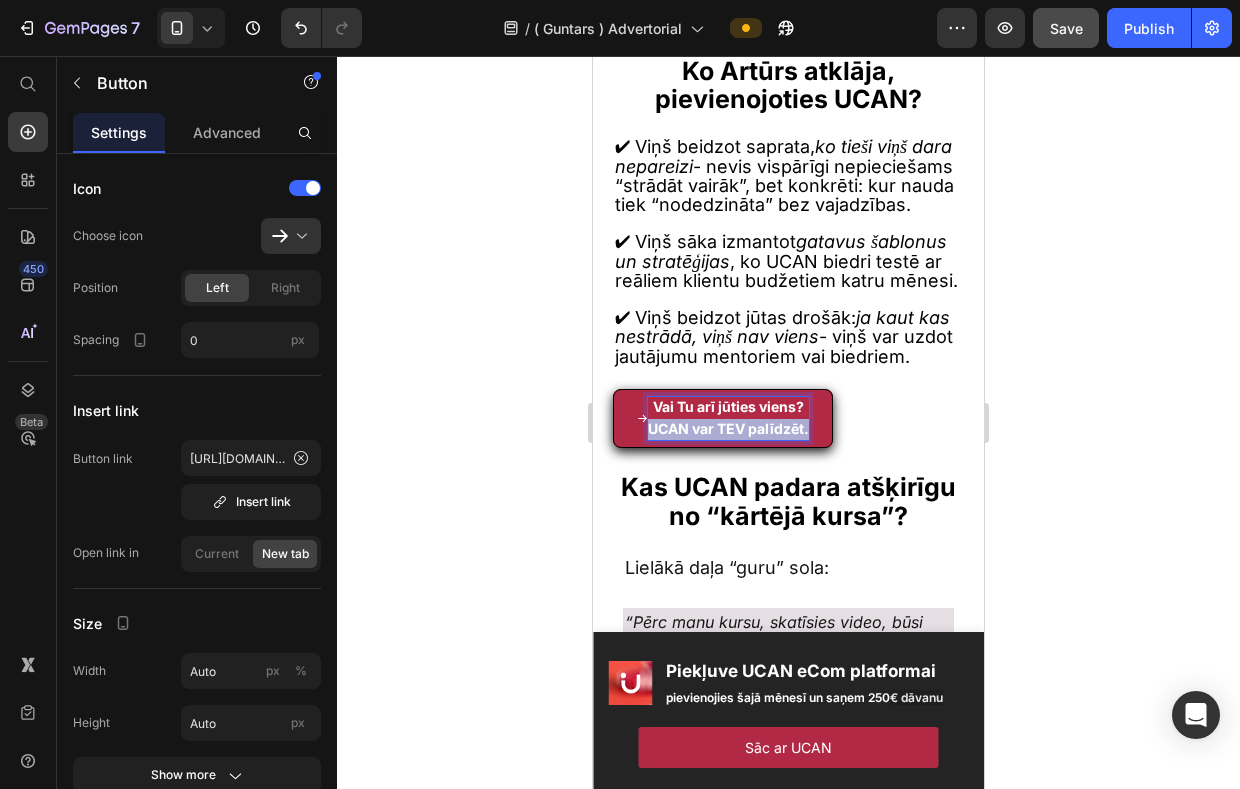 click on "Vai Tu arī jūties viens? UCAN var TEV palīdzēt." at bounding box center (728, 419) 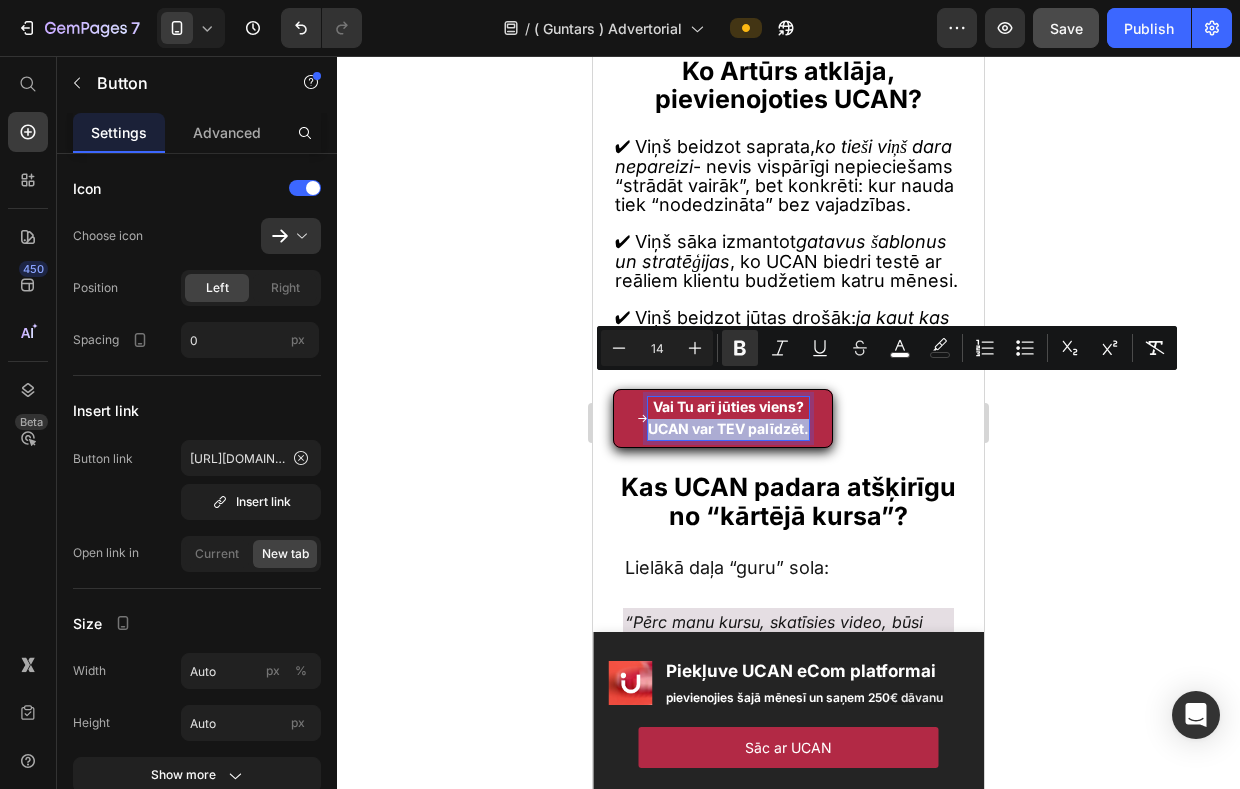 click on "Vai Tu arī jūties viens? UCAN var TEV palīdzēt." at bounding box center [728, 419] 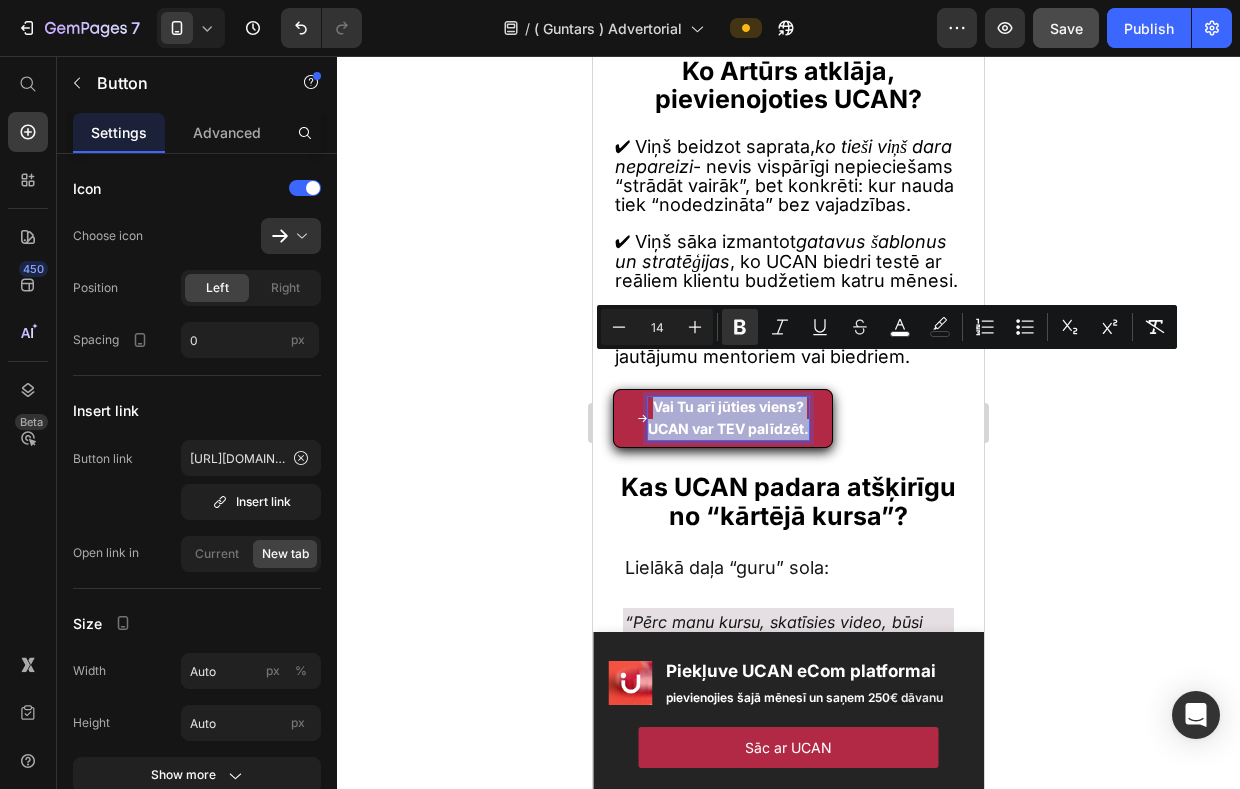 drag, startPoint x: 656, startPoint y: 369, endPoint x: 815, endPoint y: 390, distance: 160.3808 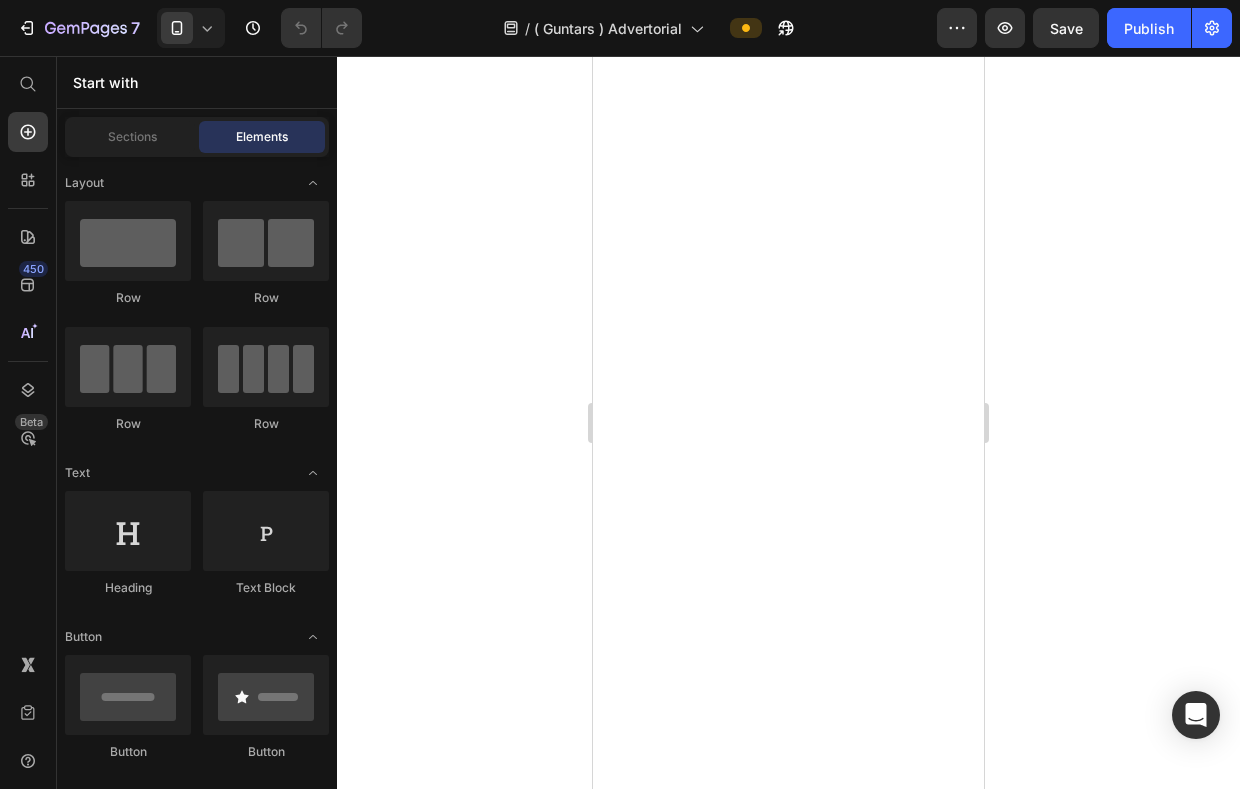 scroll, scrollTop: 0, scrollLeft: 0, axis: both 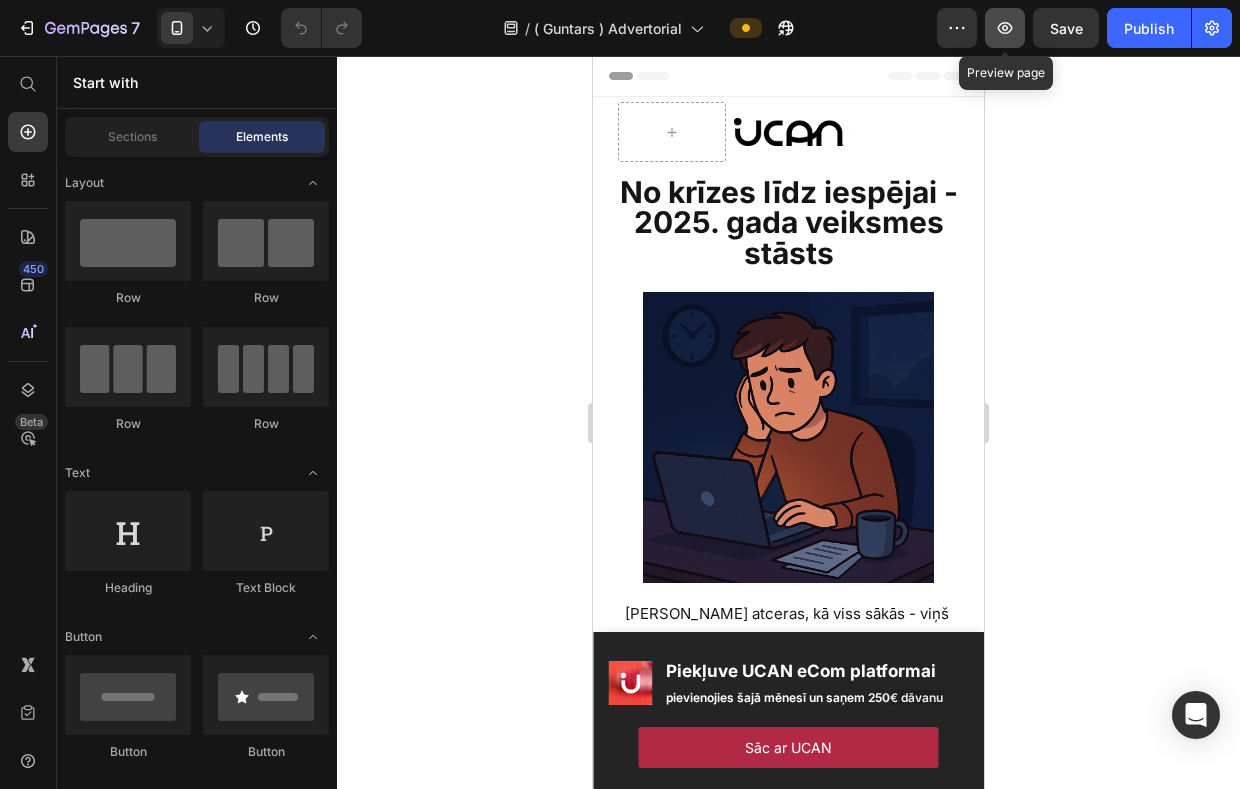 click 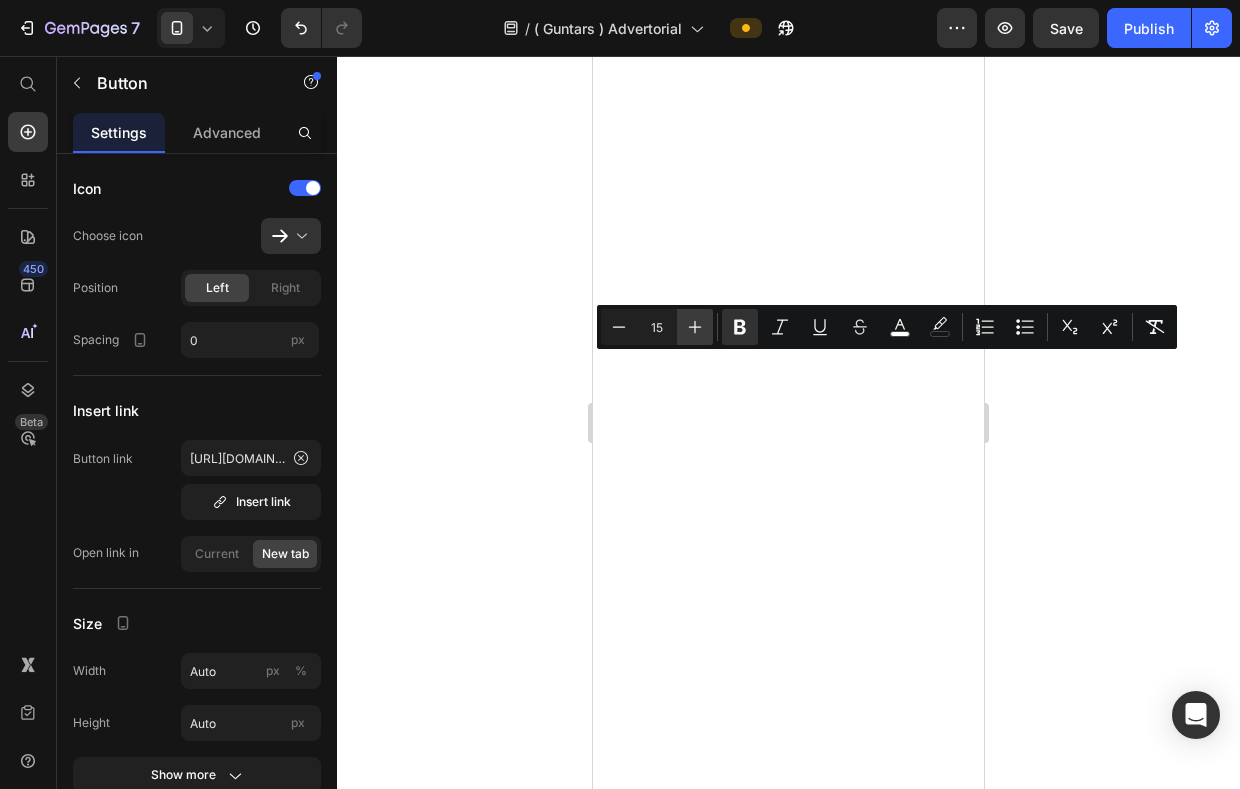 scroll, scrollTop: 0, scrollLeft: 0, axis: both 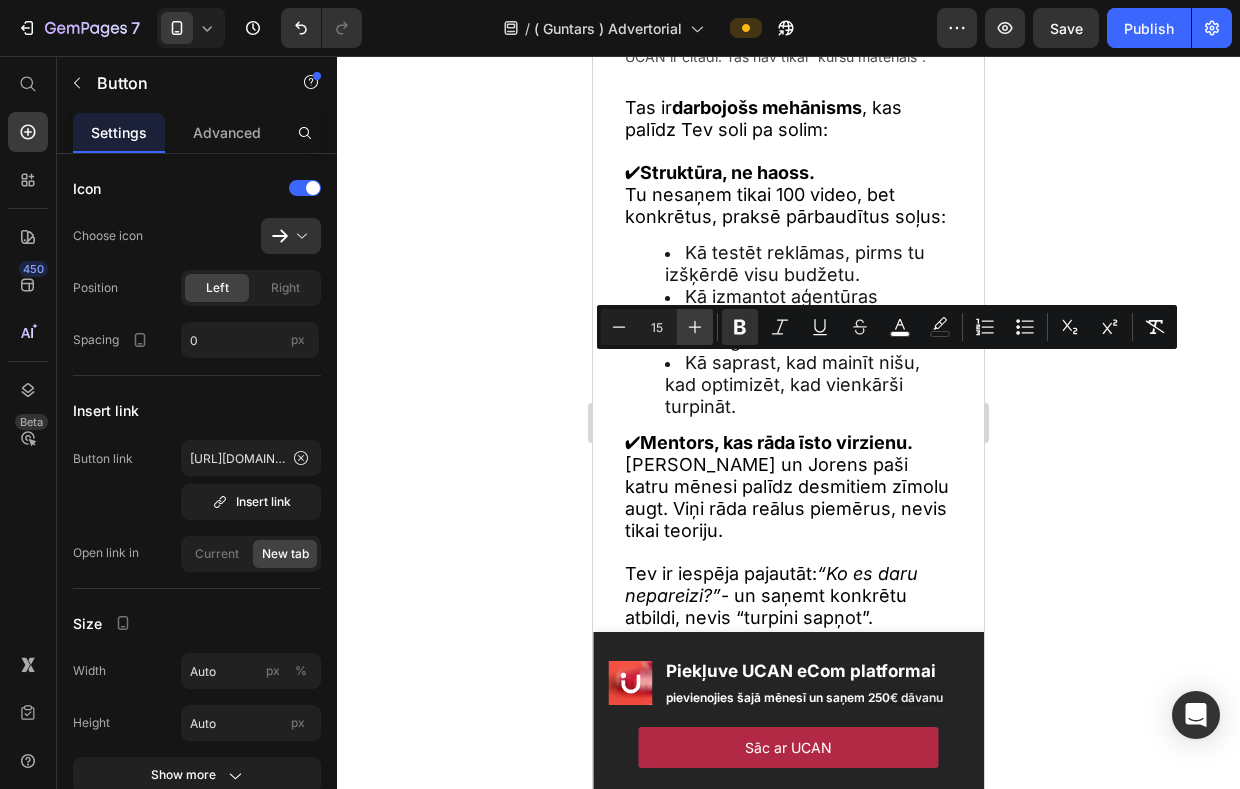 click 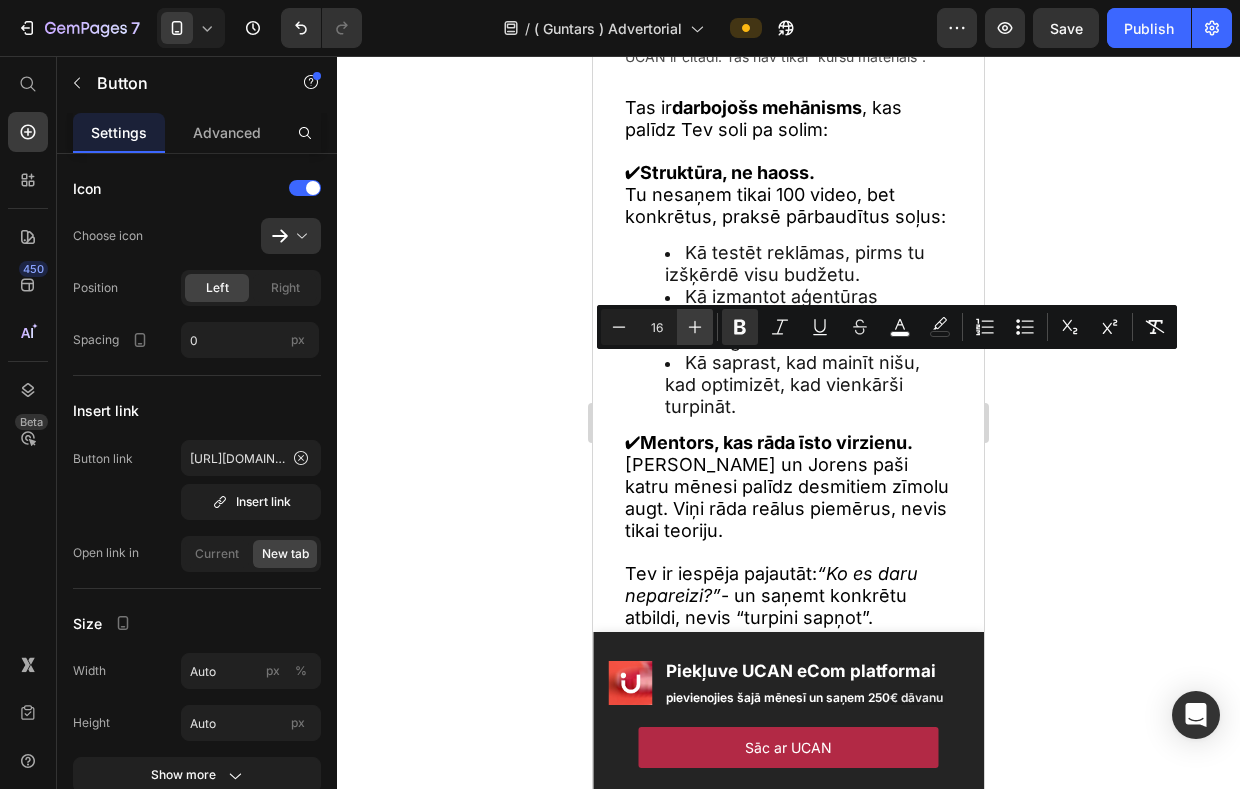 click 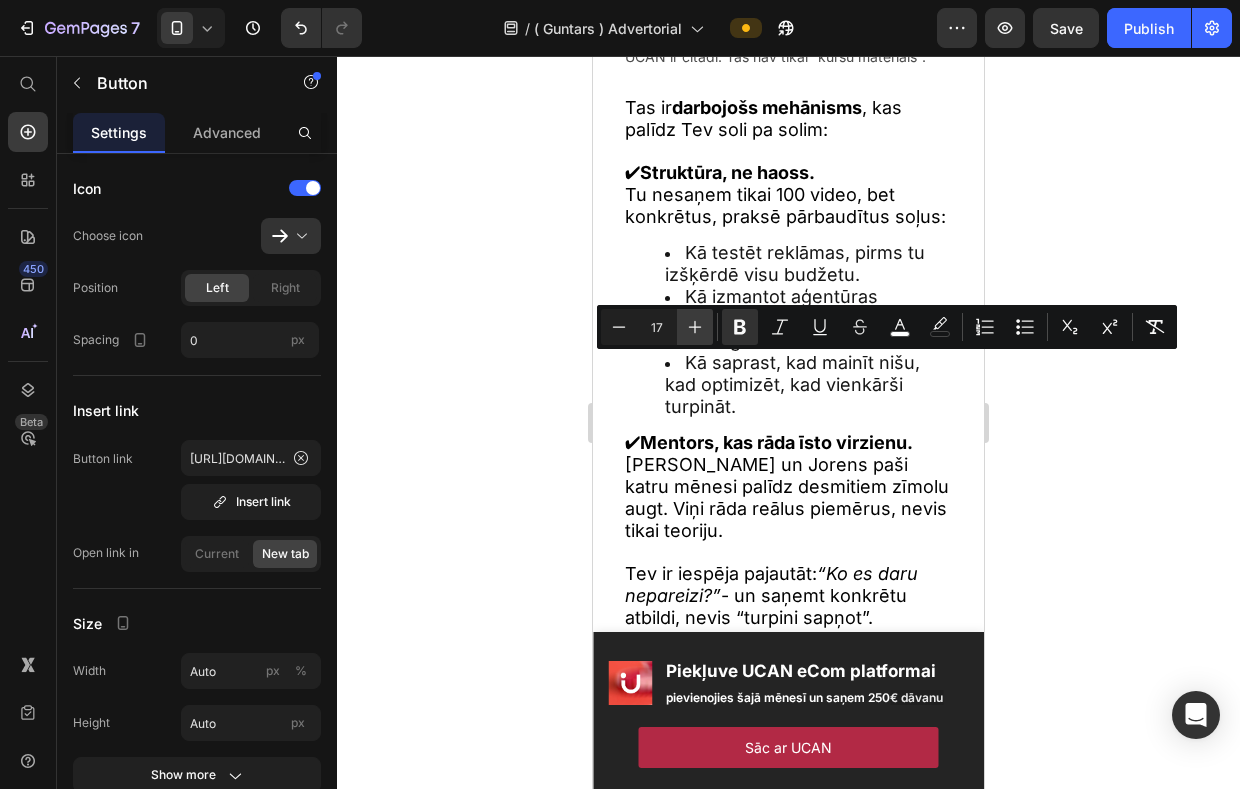 click 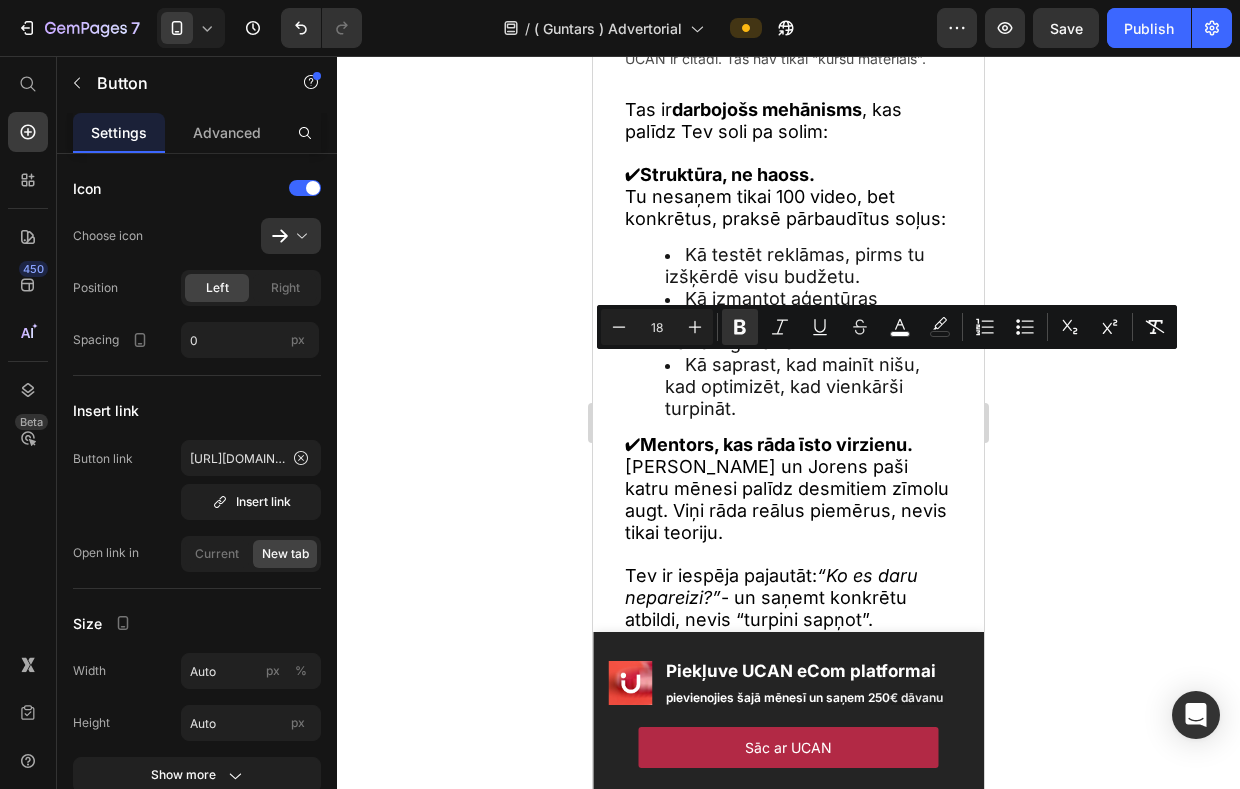 click on "Vai Tu arī jūties viens? UCAN var TEV palīdzēt. Button   24" at bounding box center [788, -277] 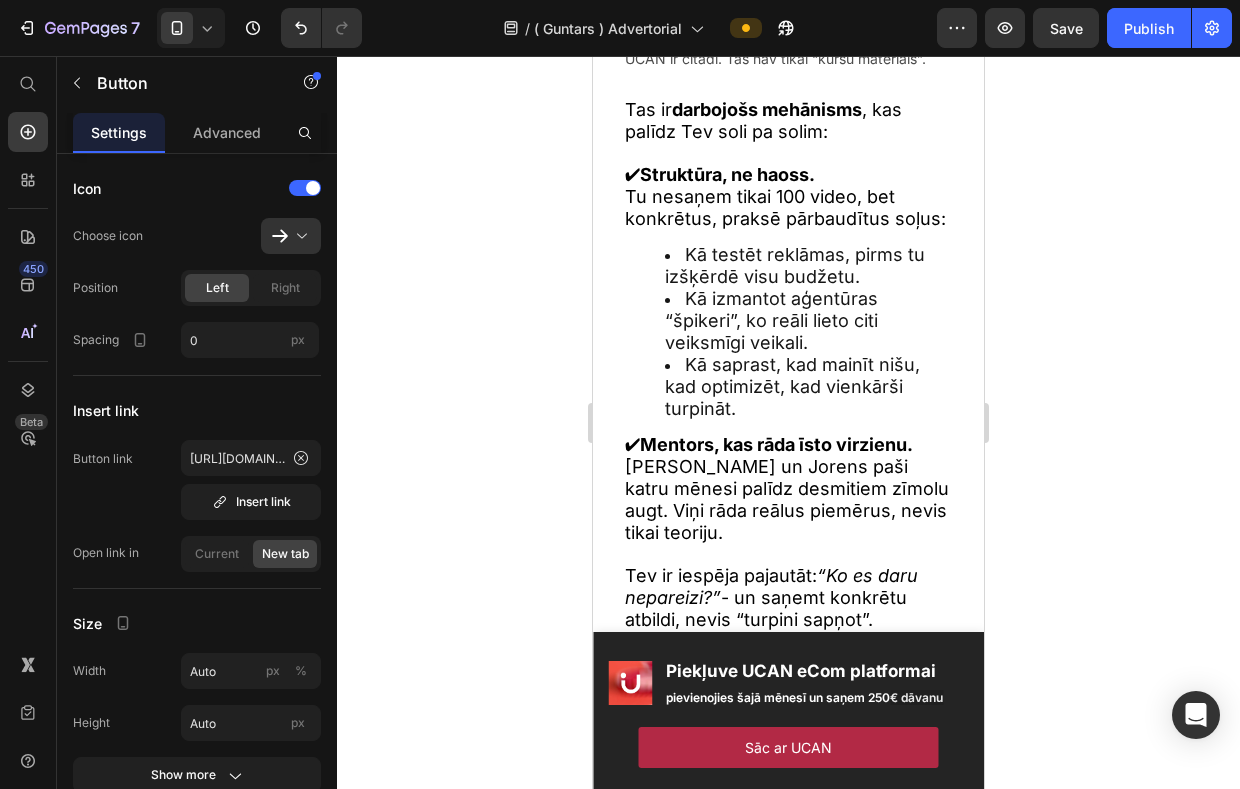 click on "Vai Tu arī jūties viens? UCAN var TEV palīdzēt." at bounding box center [745, -277] 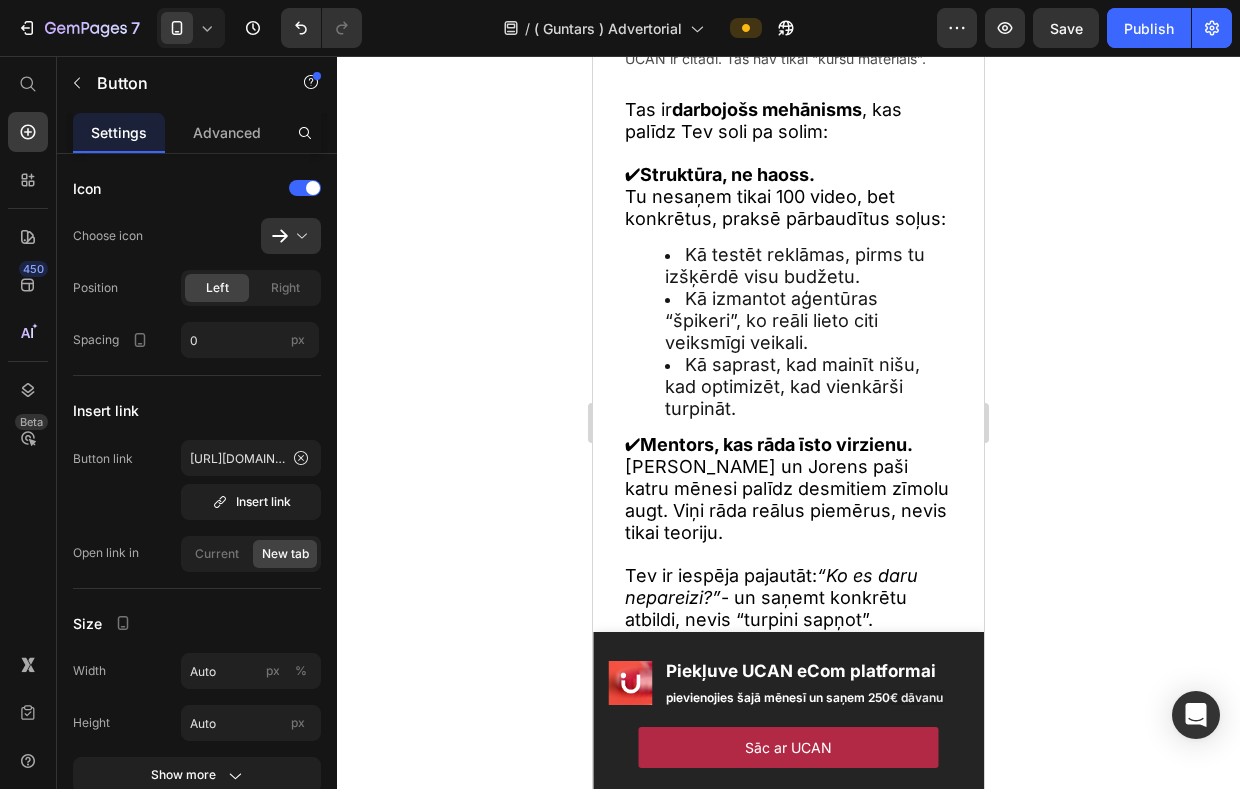 click on "Vai Tu arī jūties viens? UCAN var TEV palīdzēt." at bounding box center (745, -277) 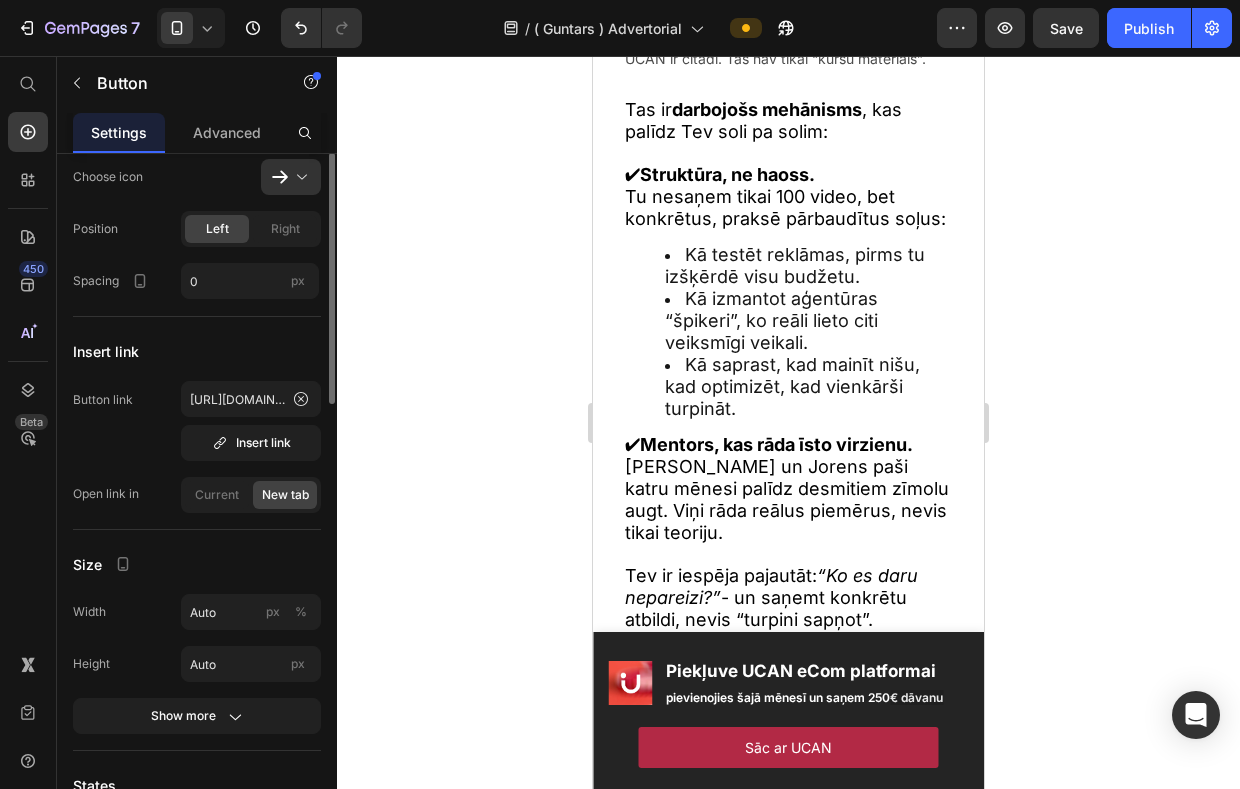 scroll, scrollTop: 61, scrollLeft: 0, axis: vertical 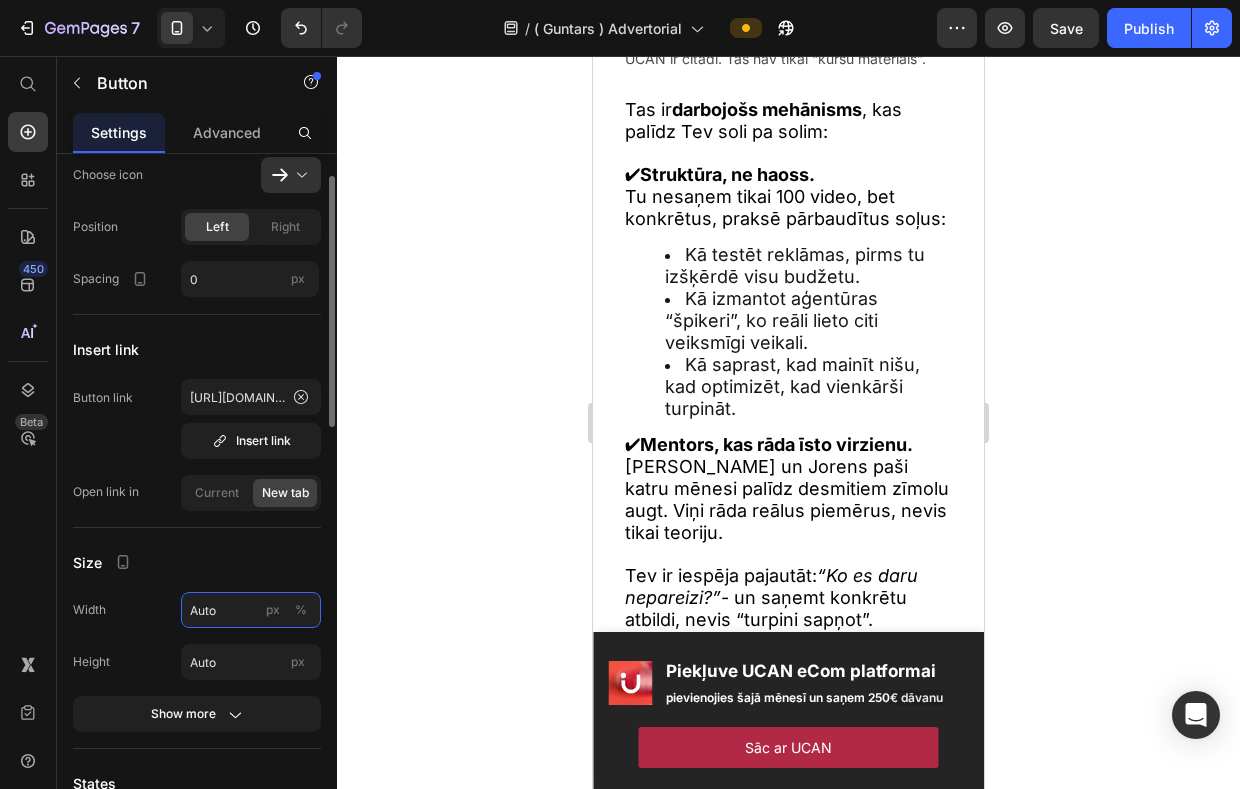click on "Auto" at bounding box center (251, 610) 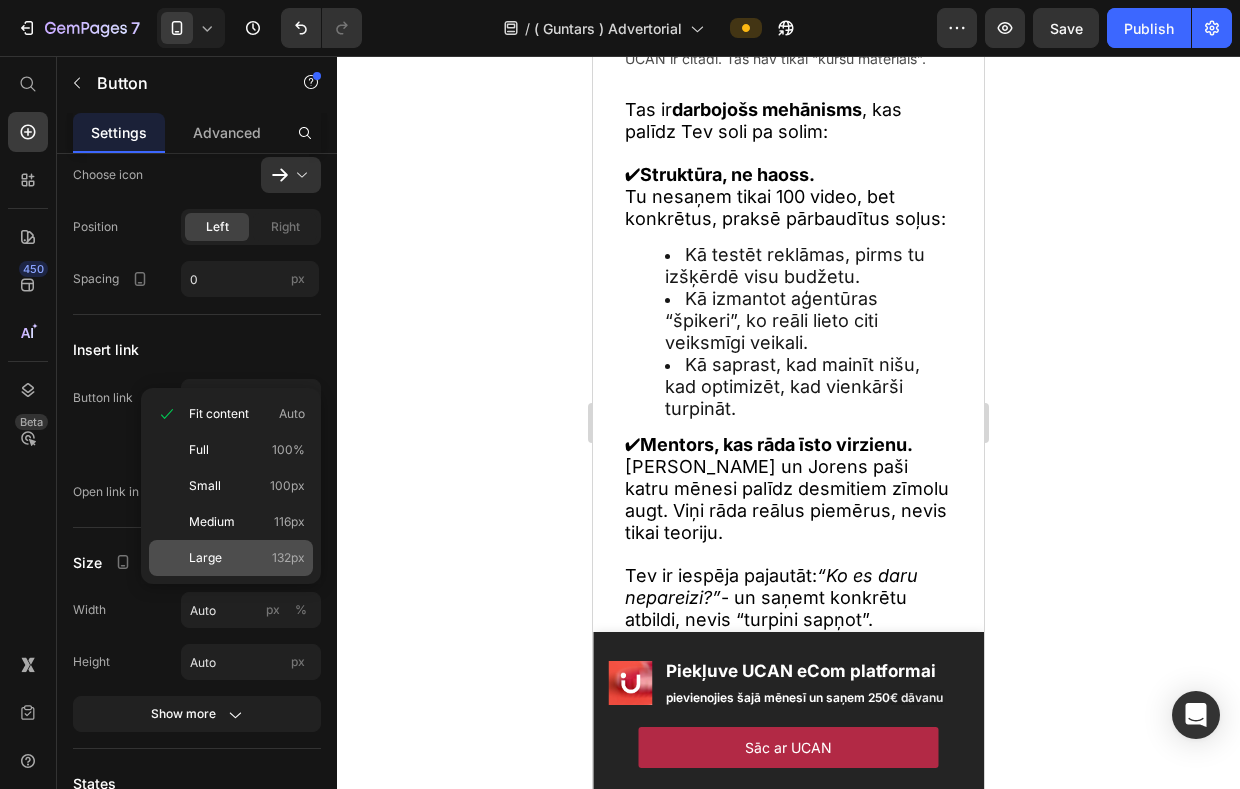 click on "Large 132px" at bounding box center [247, 558] 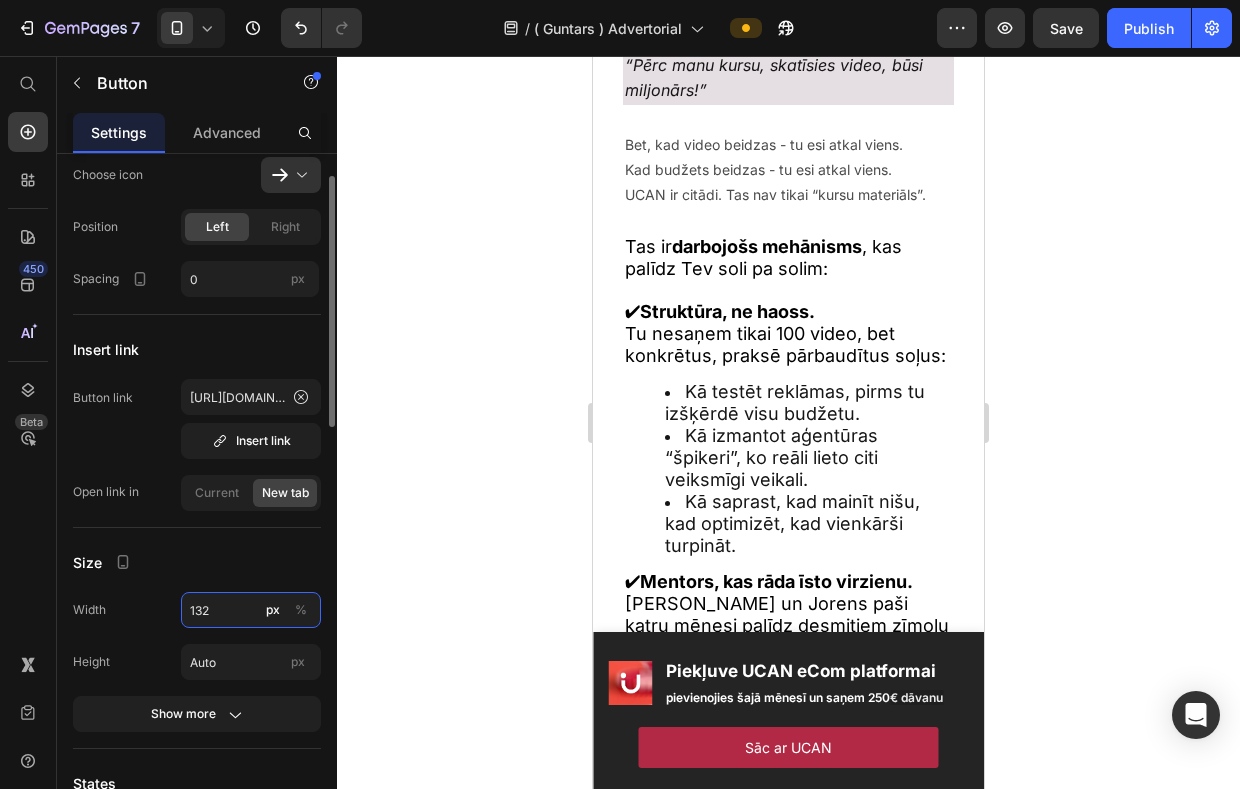 click on "132" at bounding box center [251, 610] 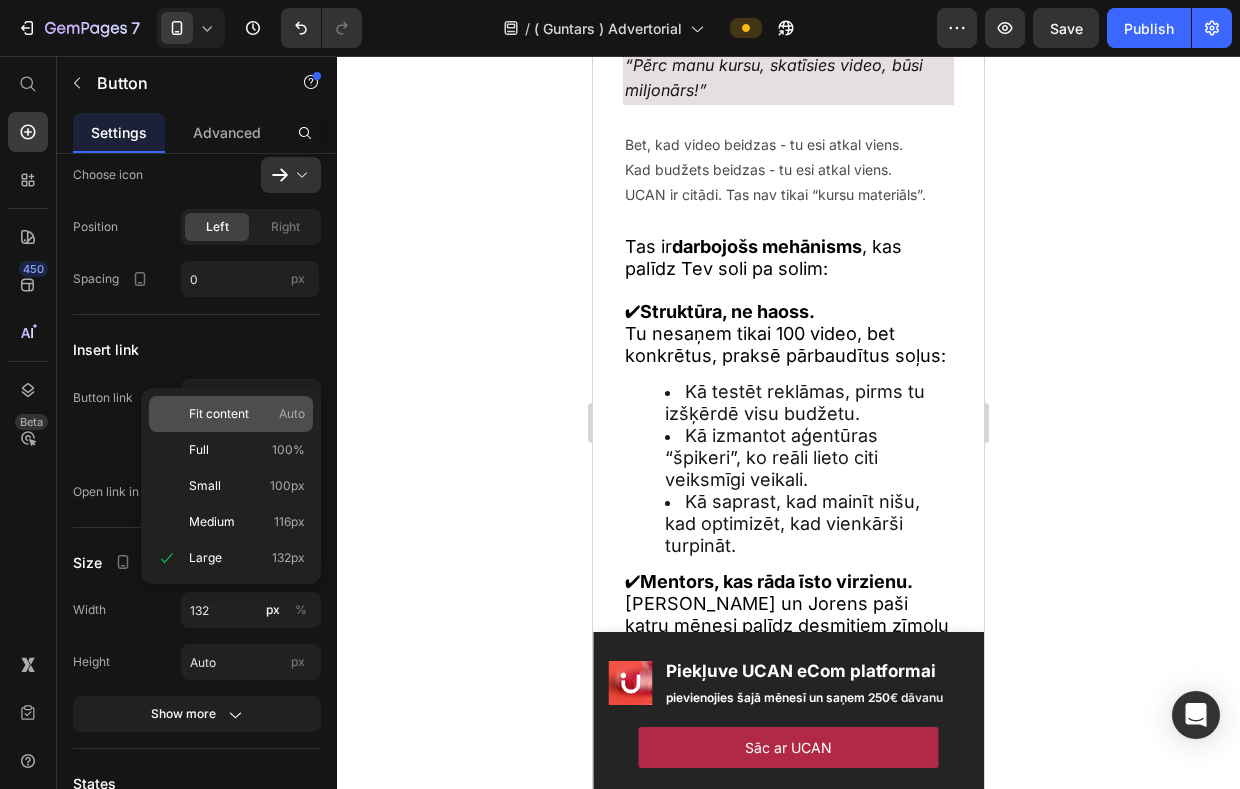 click on "Fit content" at bounding box center (219, 414) 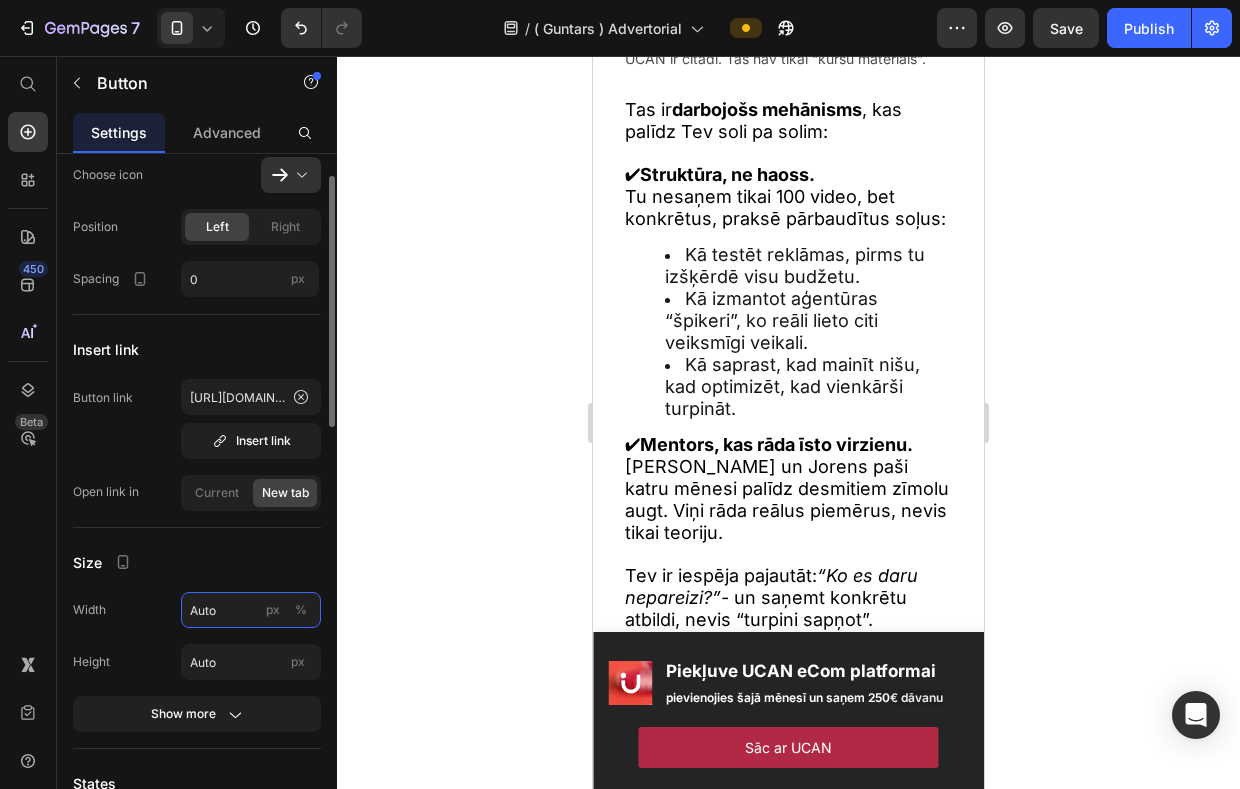 click on "Auto" at bounding box center [251, 610] 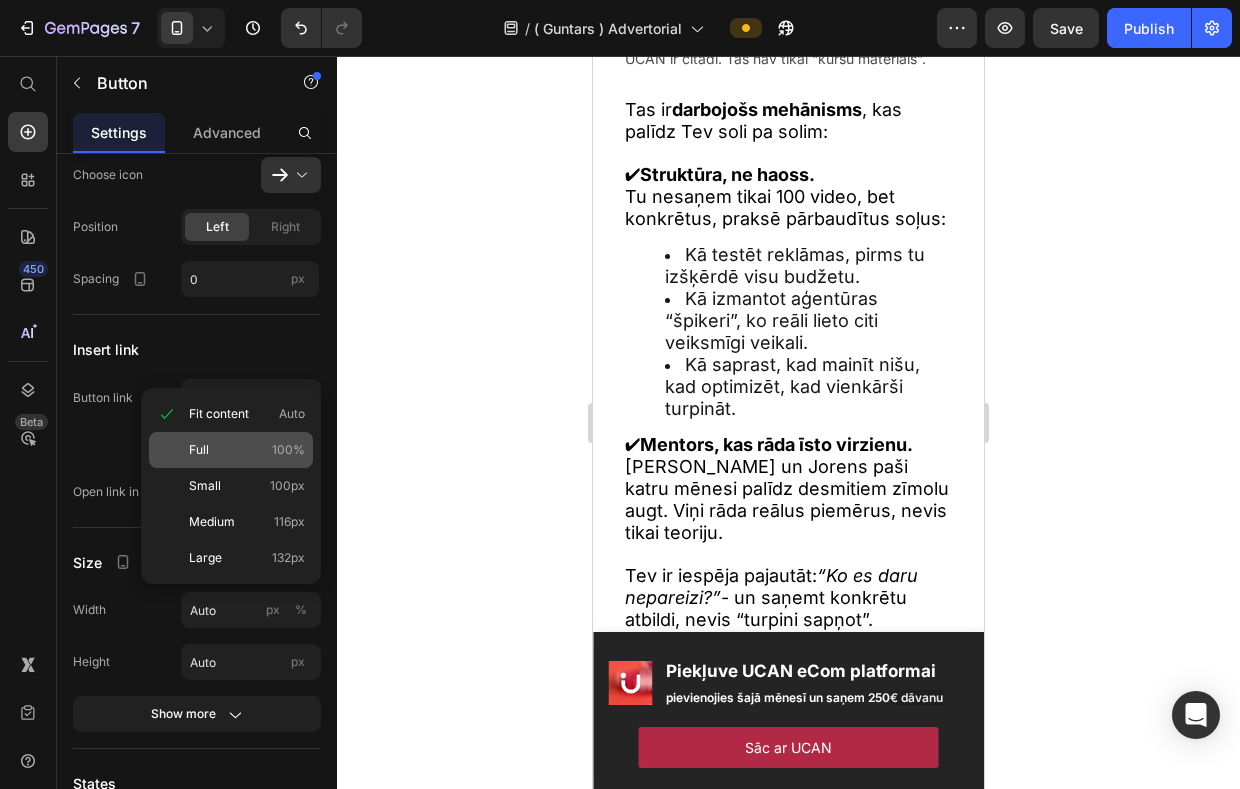 click on "Full 100%" at bounding box center [247, 450] 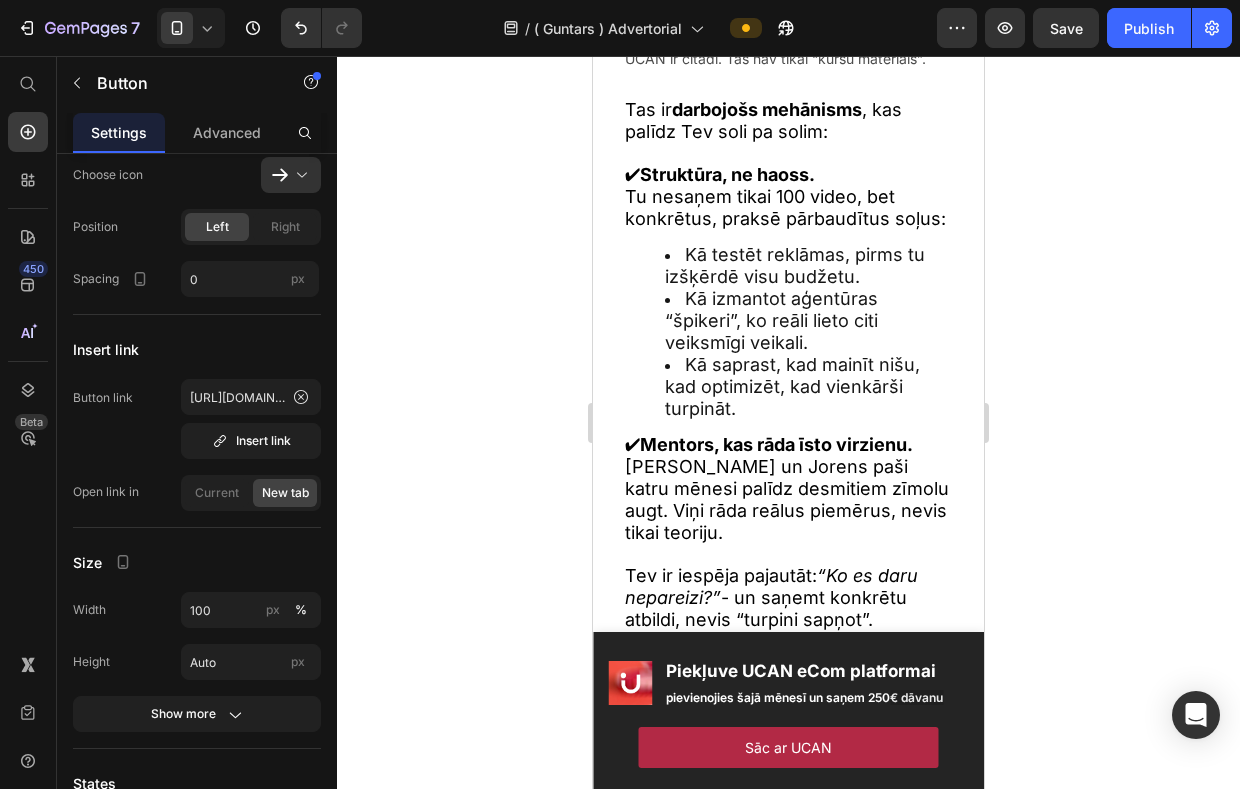 click 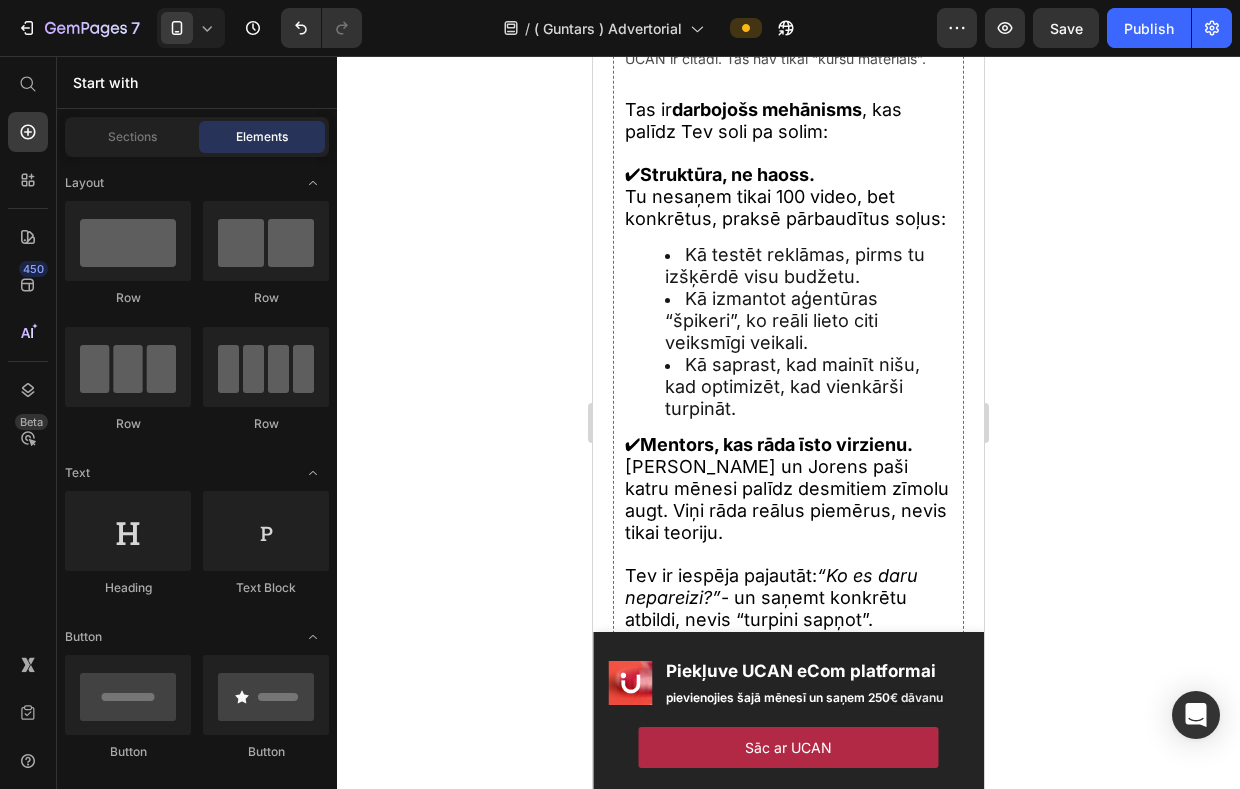 click 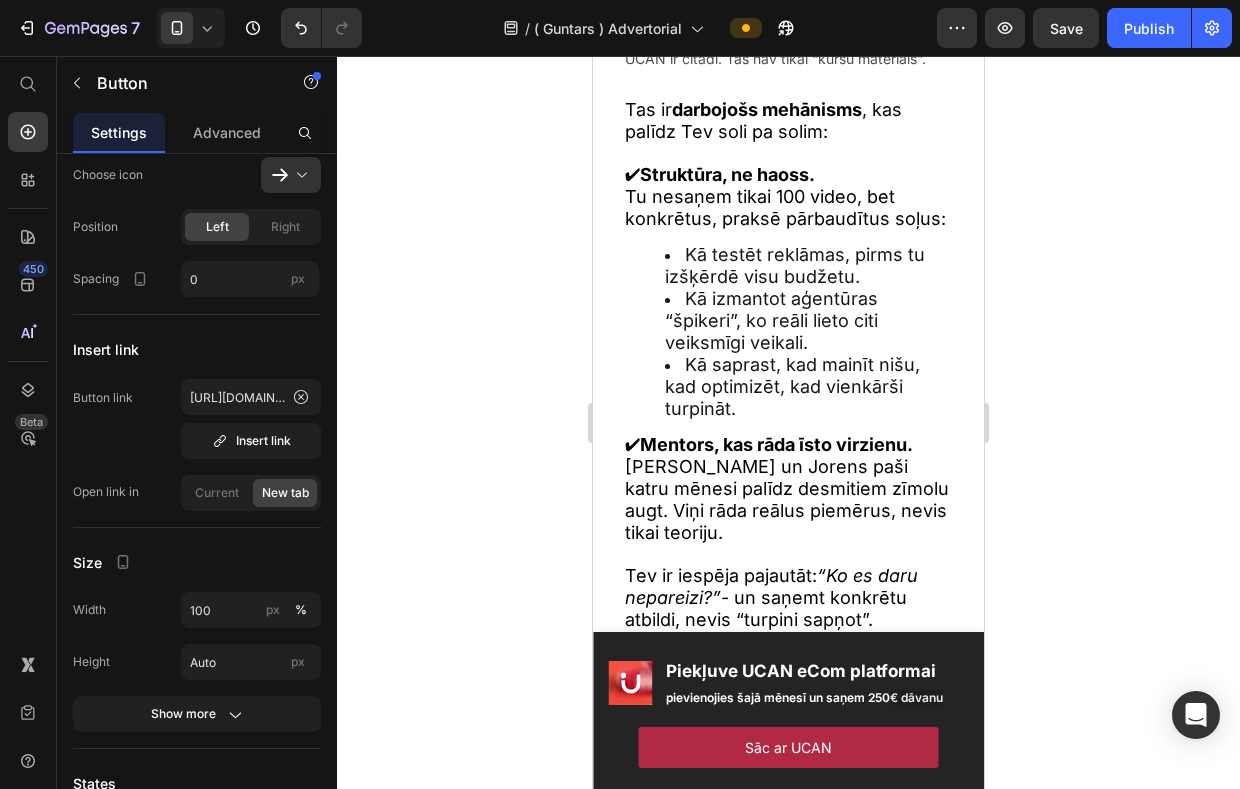 click on "Vai Tu arī jūties viens? UCAN var TEV palīdzēt." at bounding box center [788, -277] 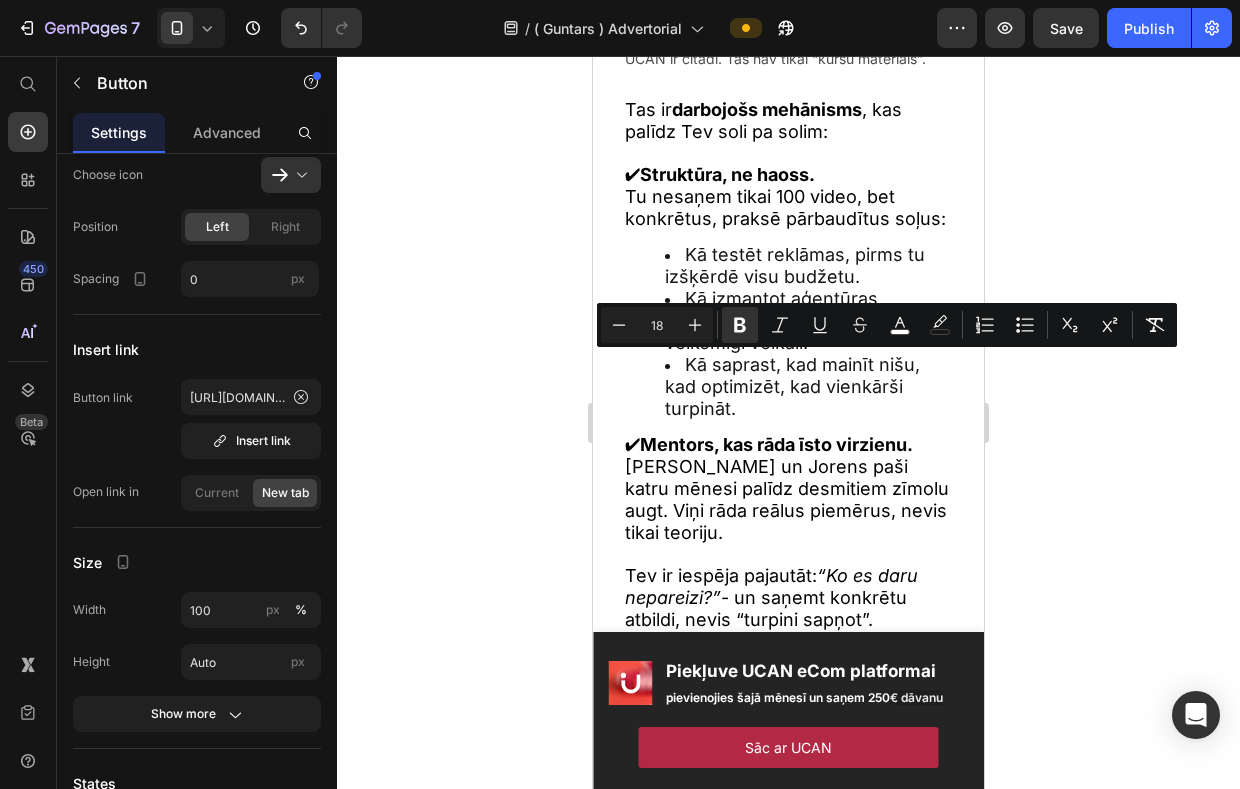 click 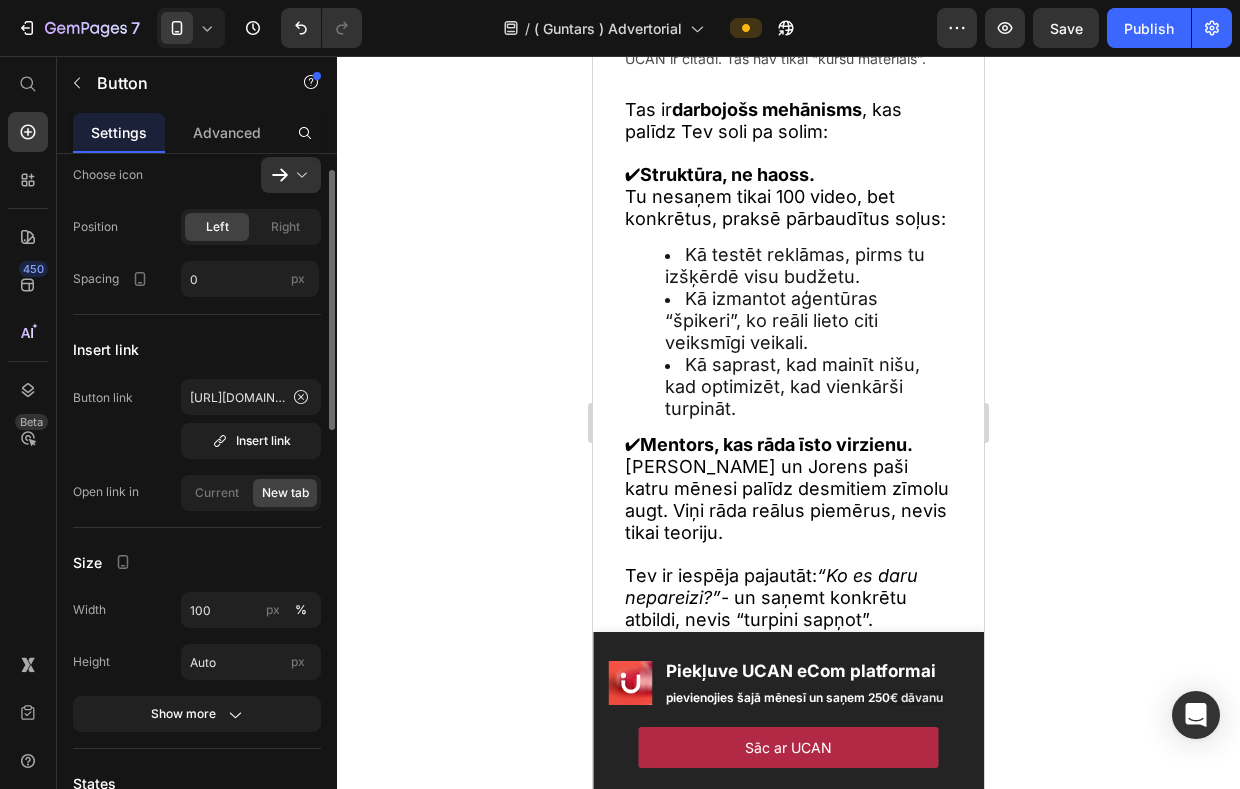 scroll, scrollTop: 25, scrollLeft: 0, axis: vertical 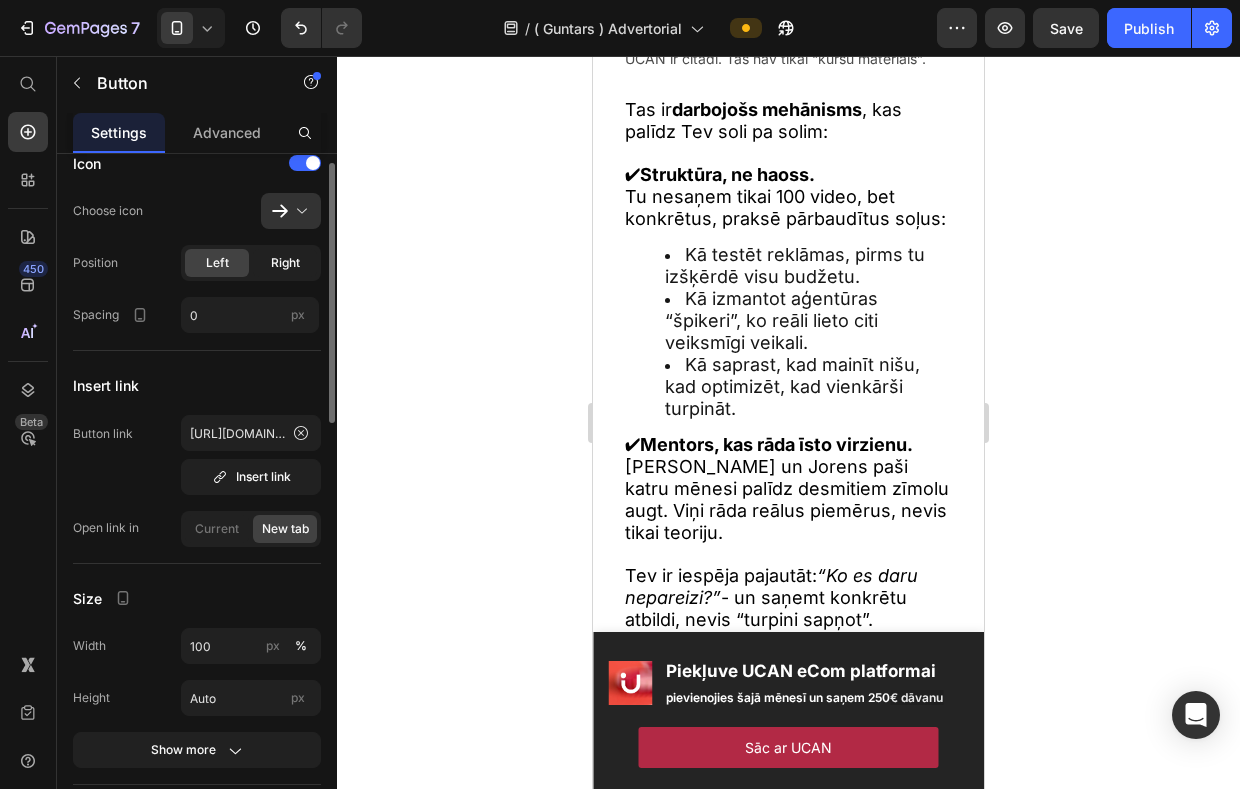 click on "Right" 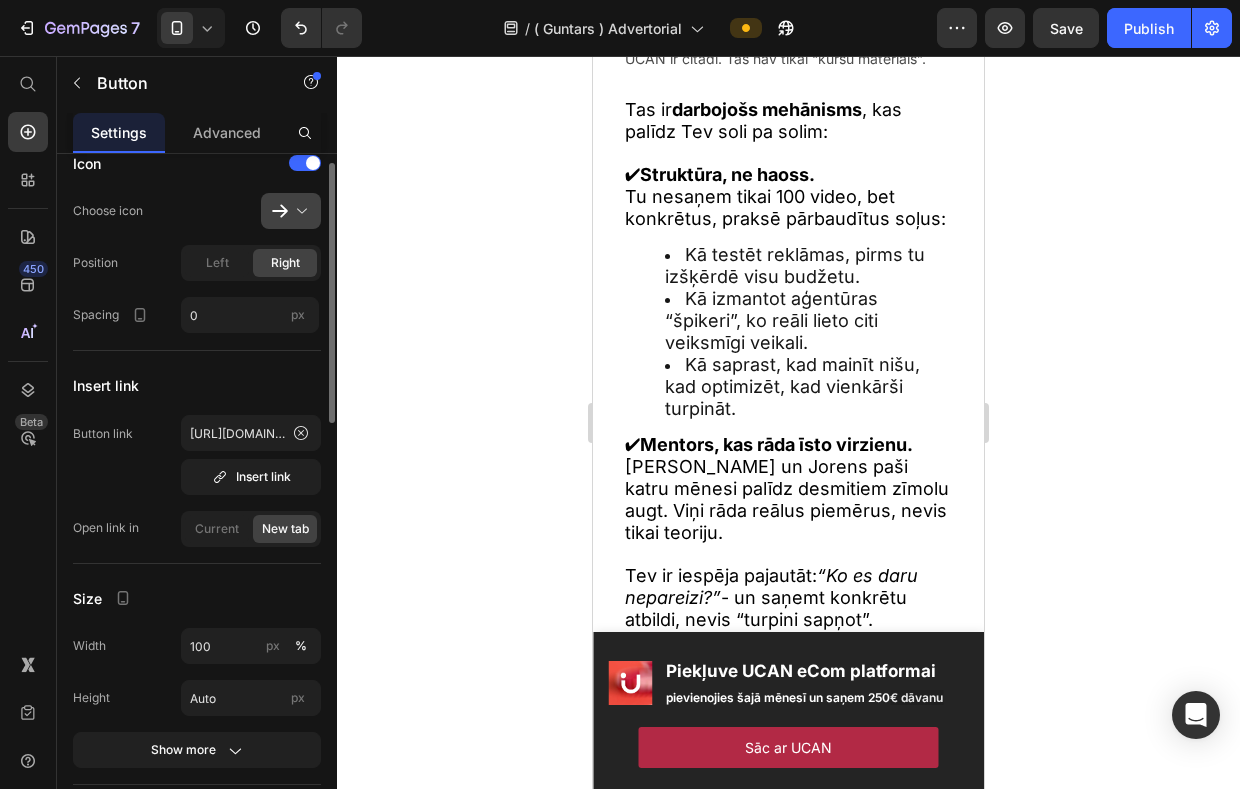 click at bounding box center [299, 211] 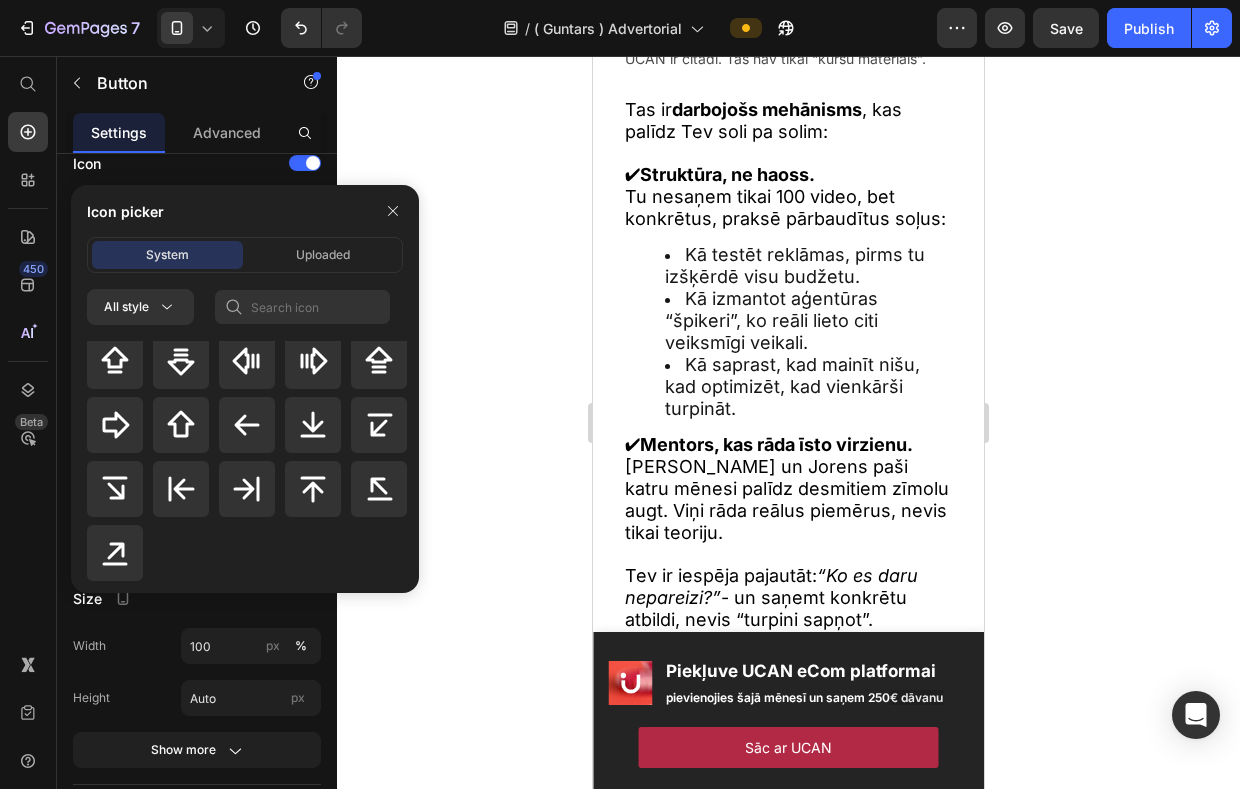 scroll, scrollTop: 928, scrollLeft: 0, axis: vertical 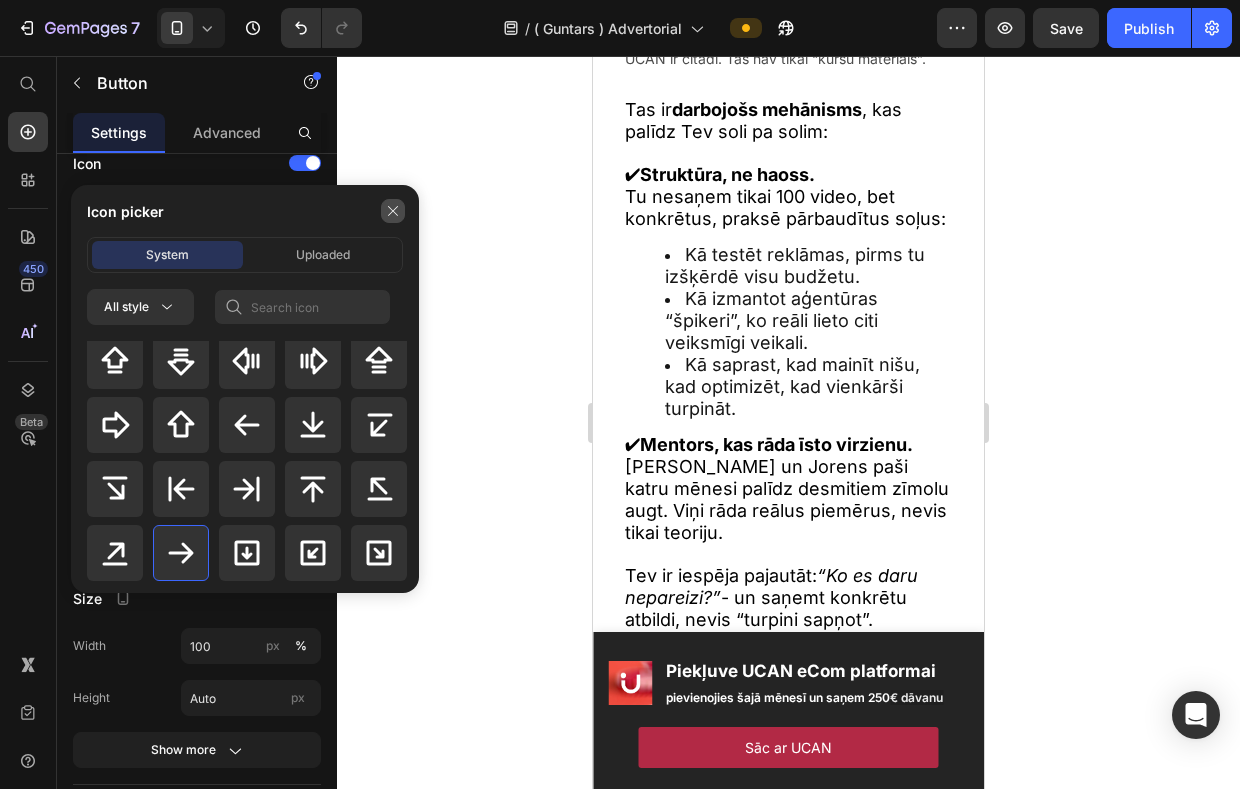 click 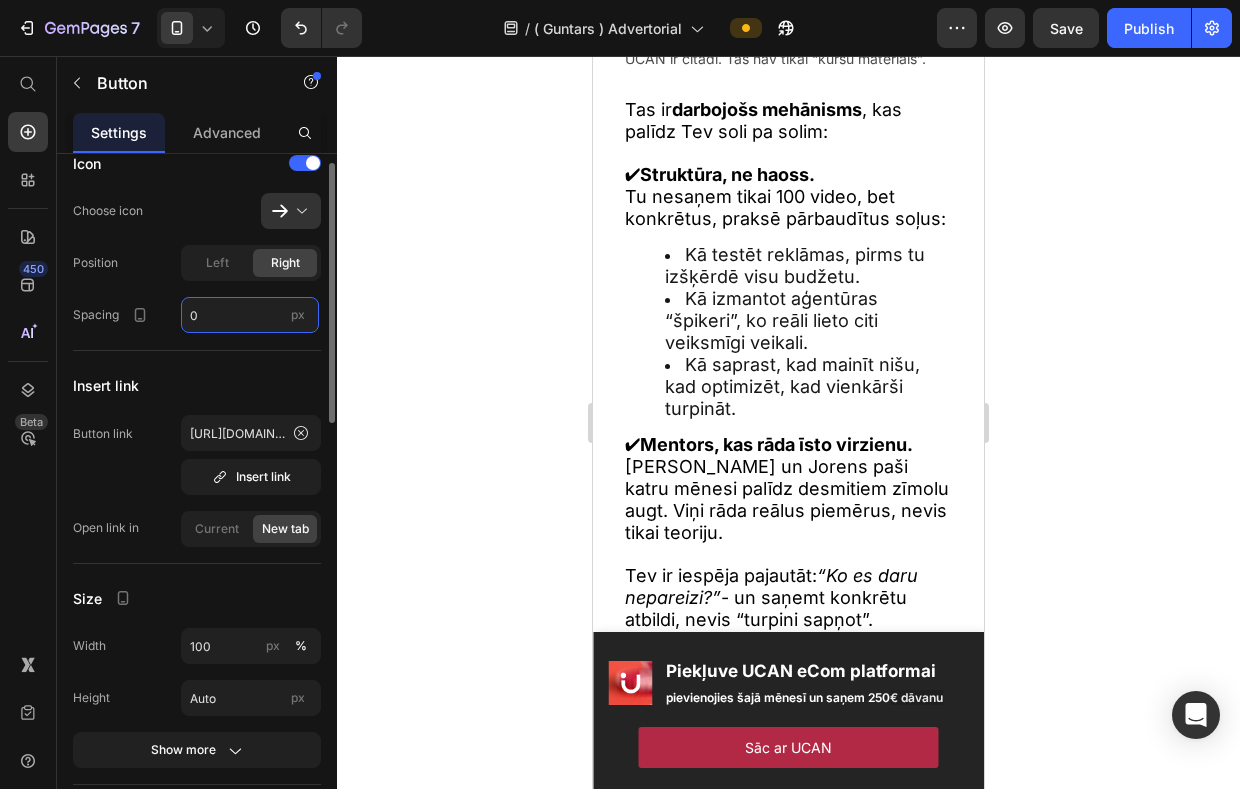 click on "0" at bounding box center (250, 315) 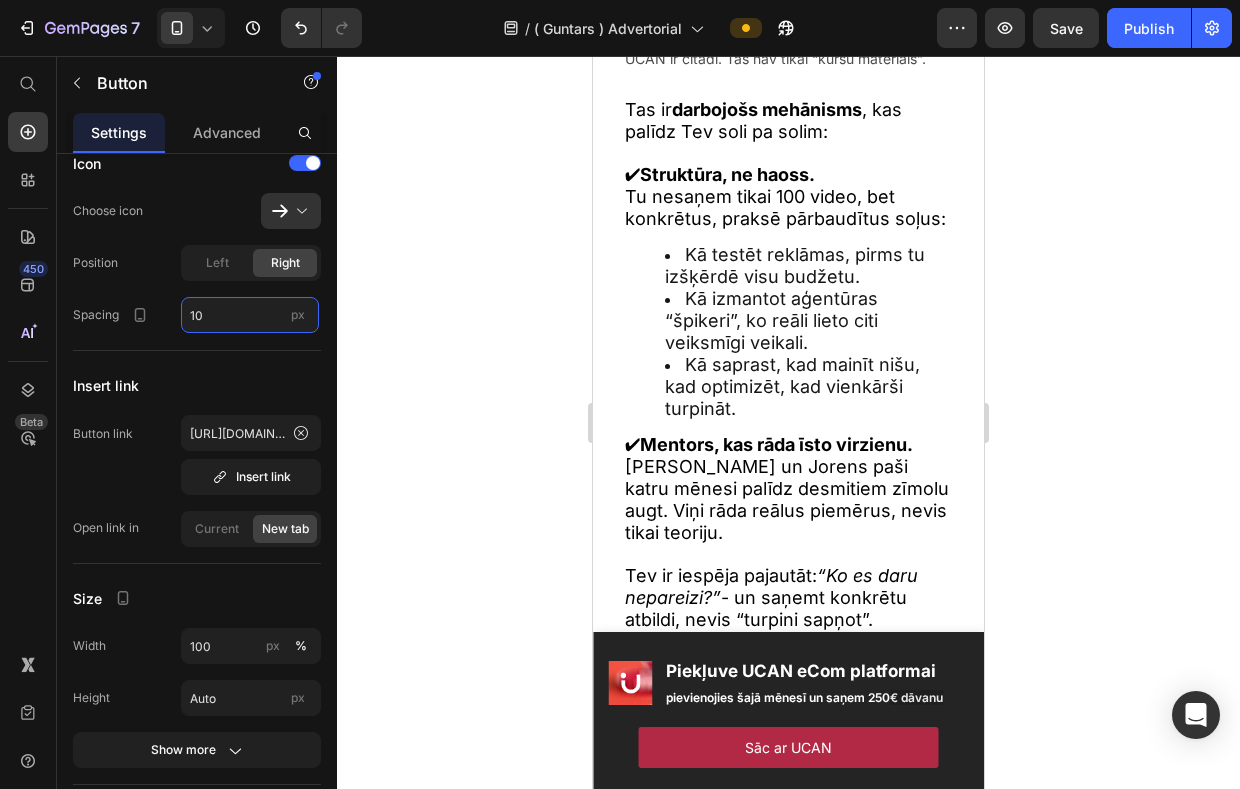 type on "10" 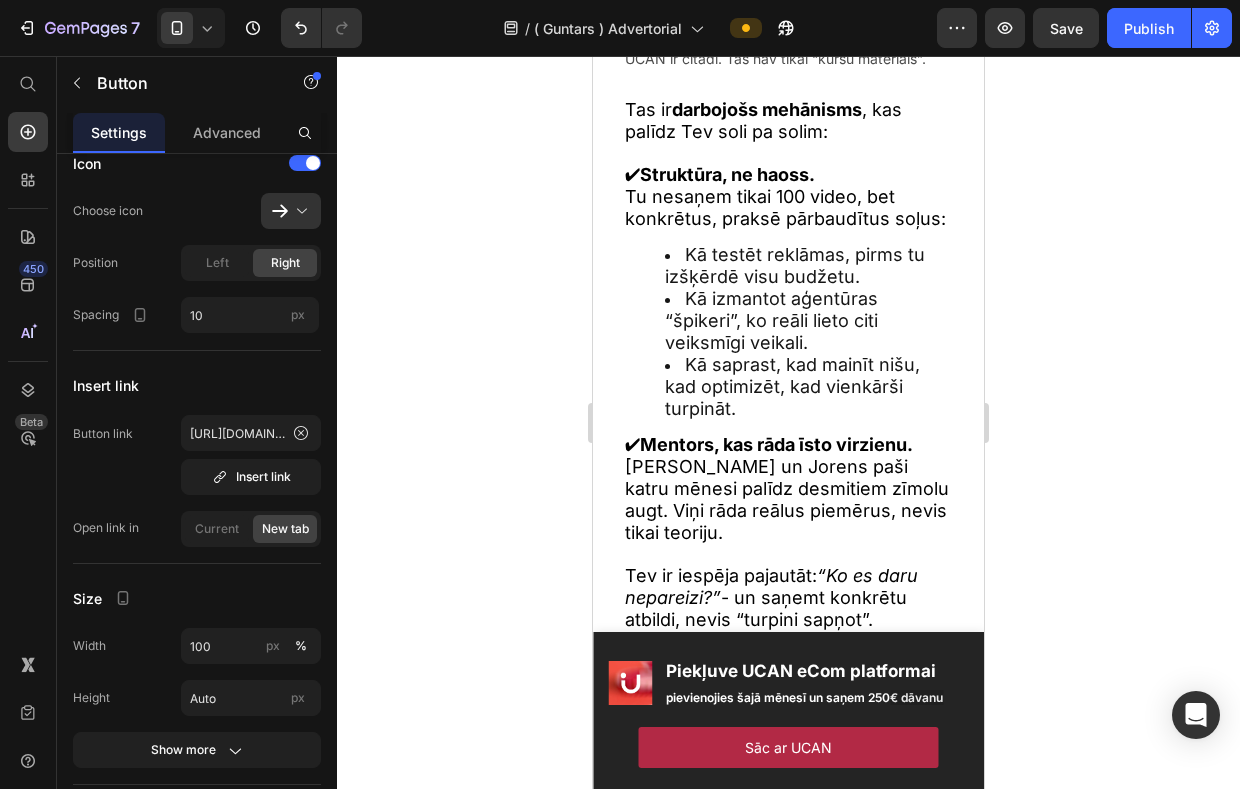 click on "Vai Tu arī jūties viens? UCAN var TEV palīdzēt." at bounding box center [788, -277] 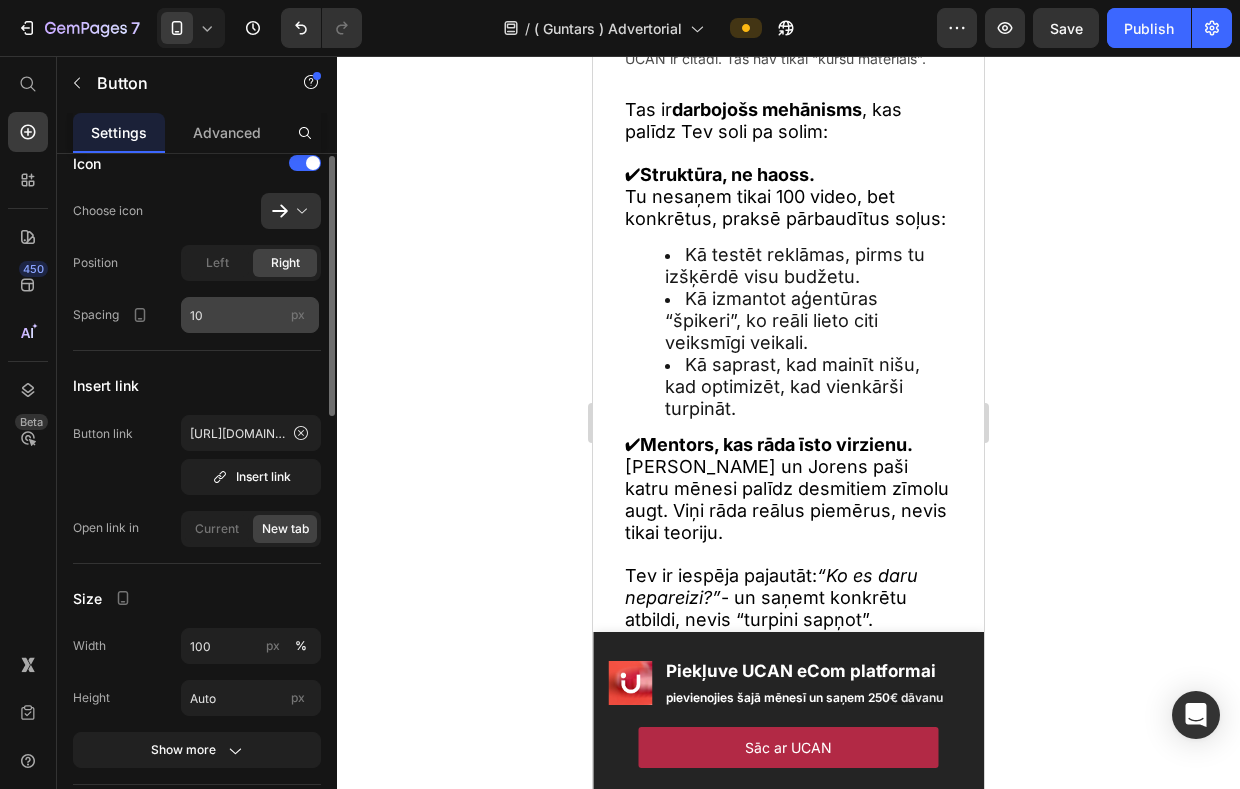 scroll, scrollTop: 0, scrollLeft: 0, axis: both 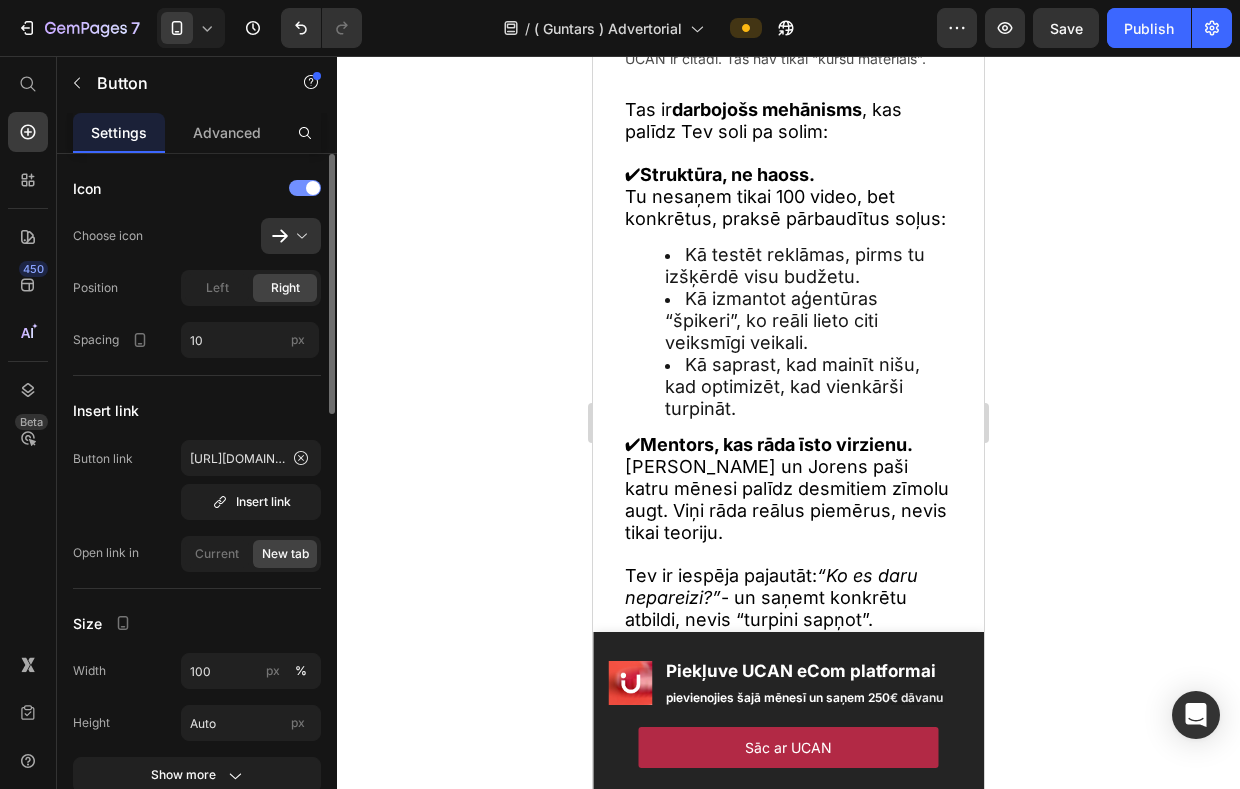 click at bounding box center (305, 188) 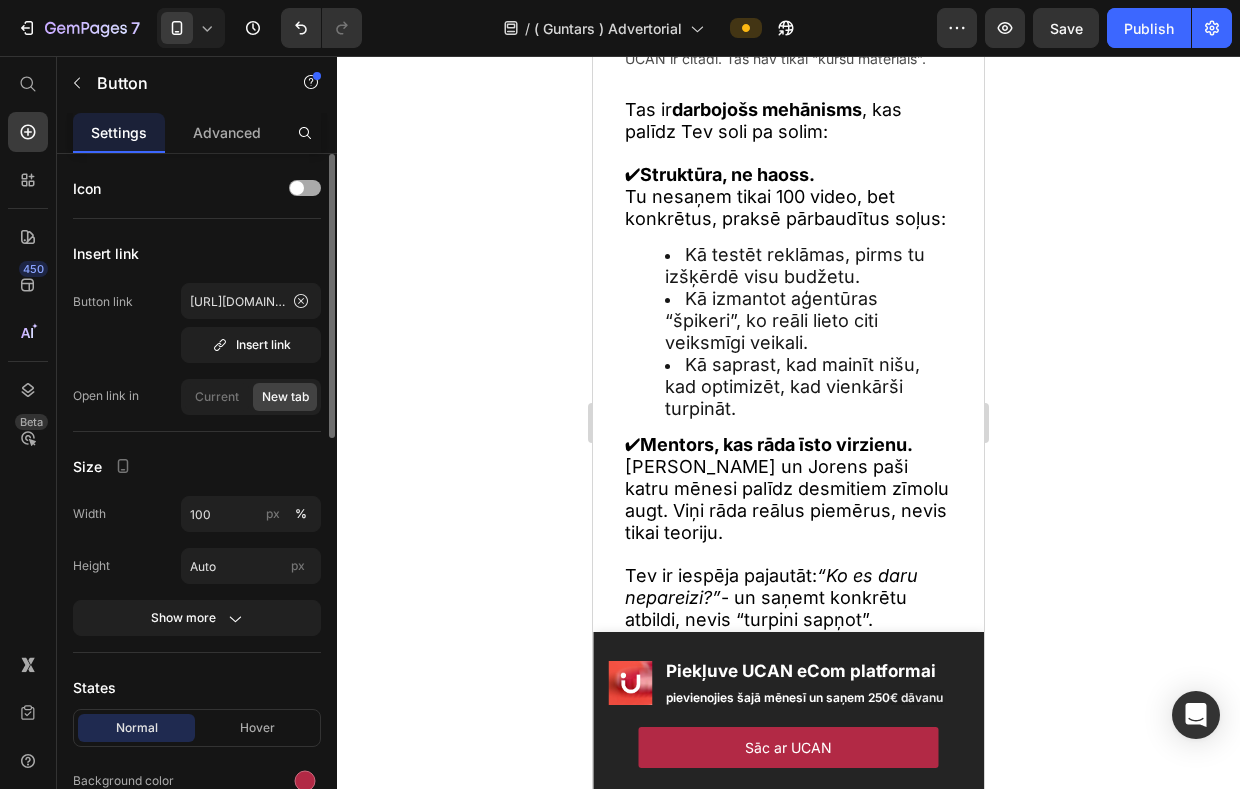 click at bounding box center [305, 188] 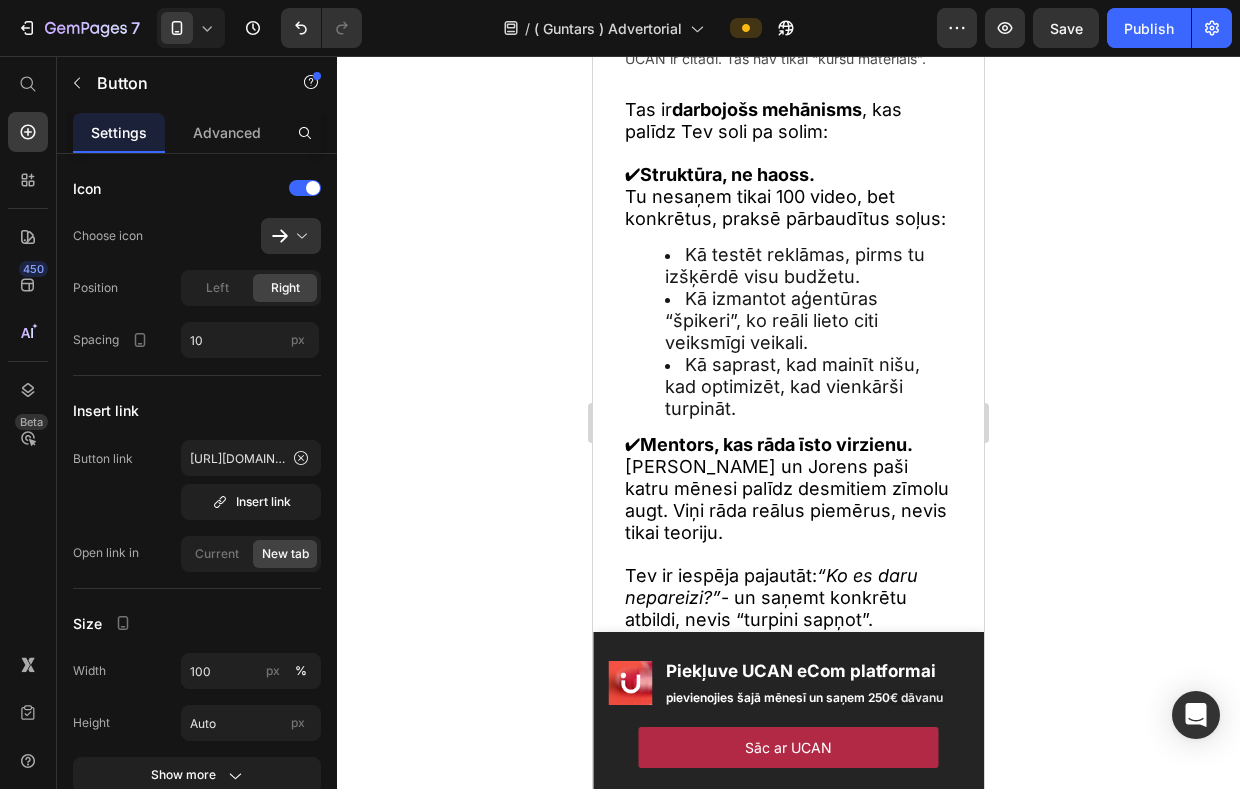 click 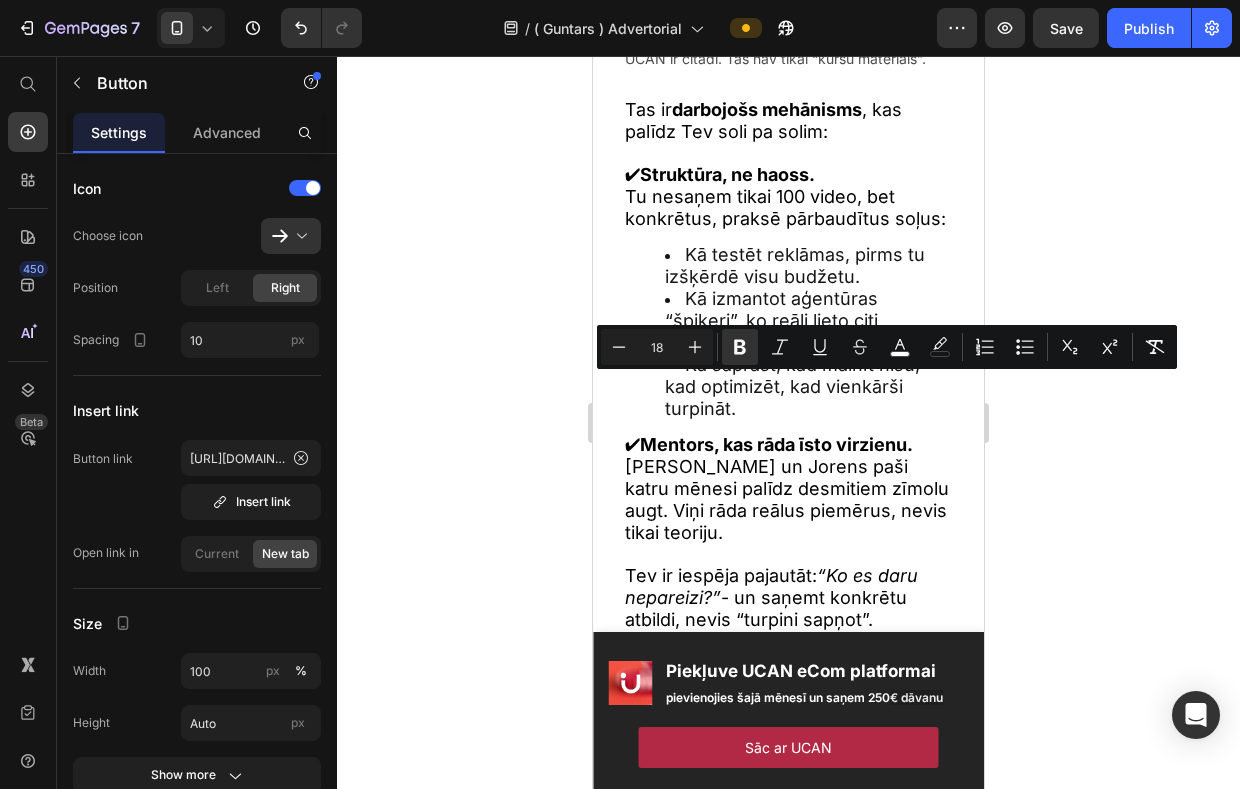 click 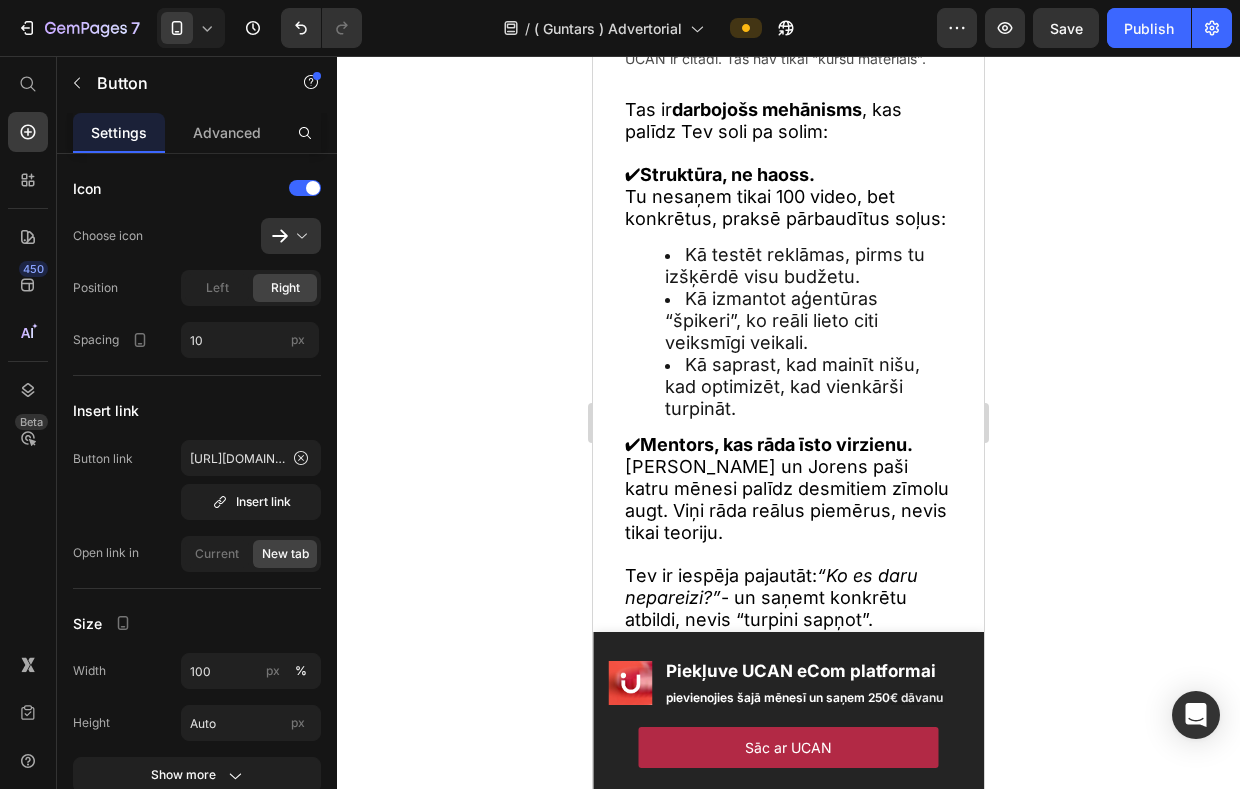 click on "Vai Tu arī jūties viens?" at bounding box center [778, -291] 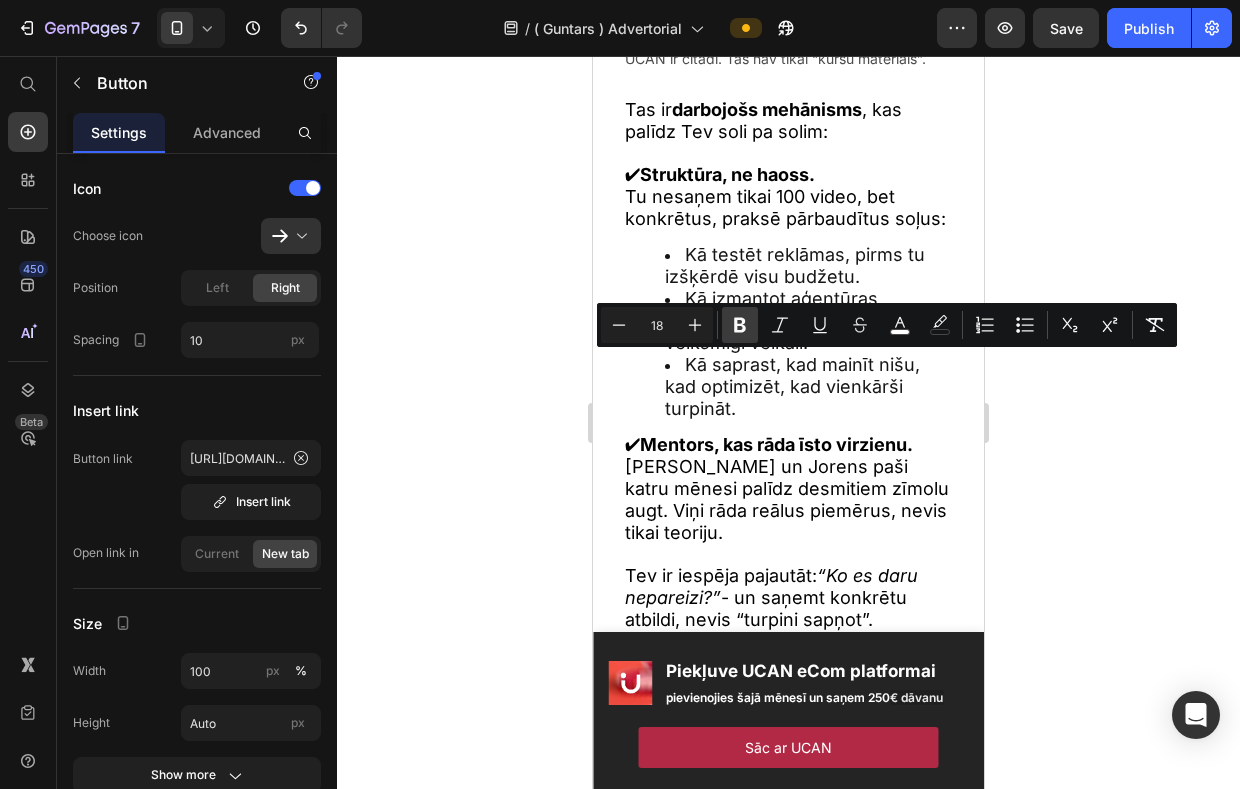 click 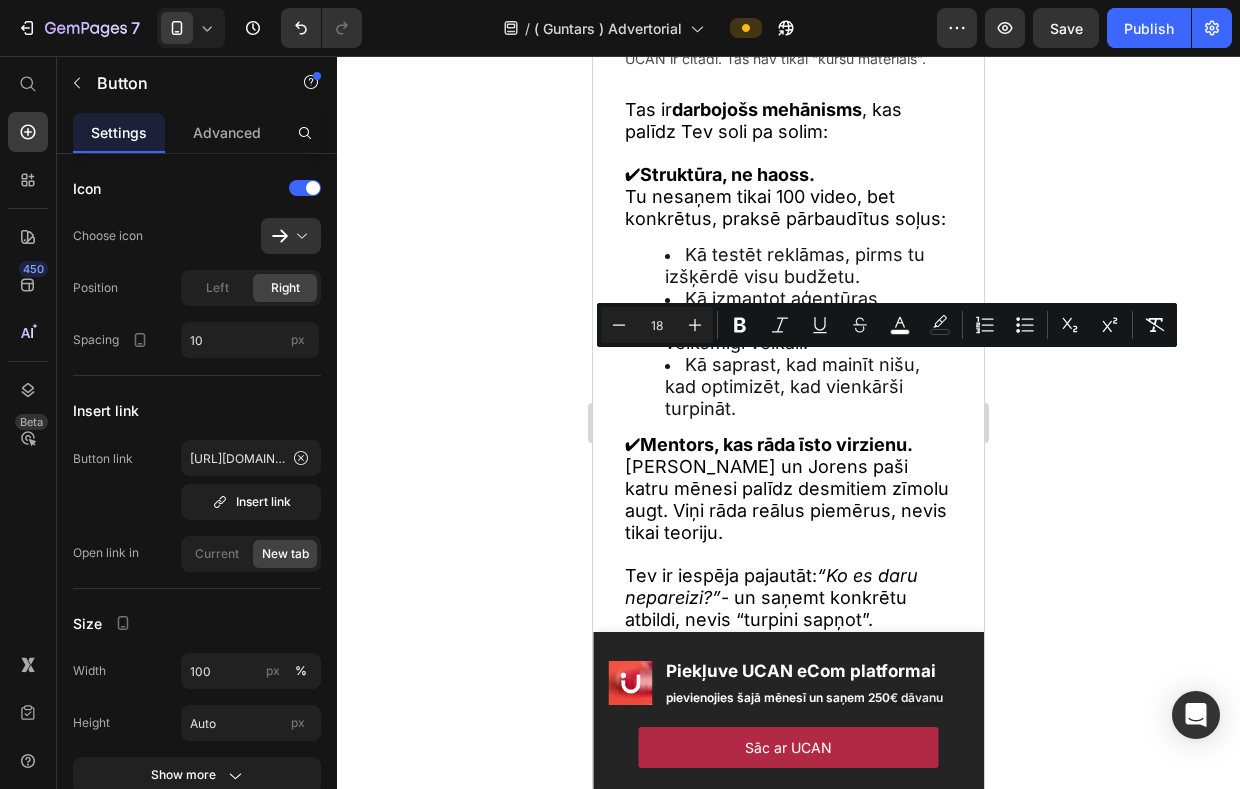 click 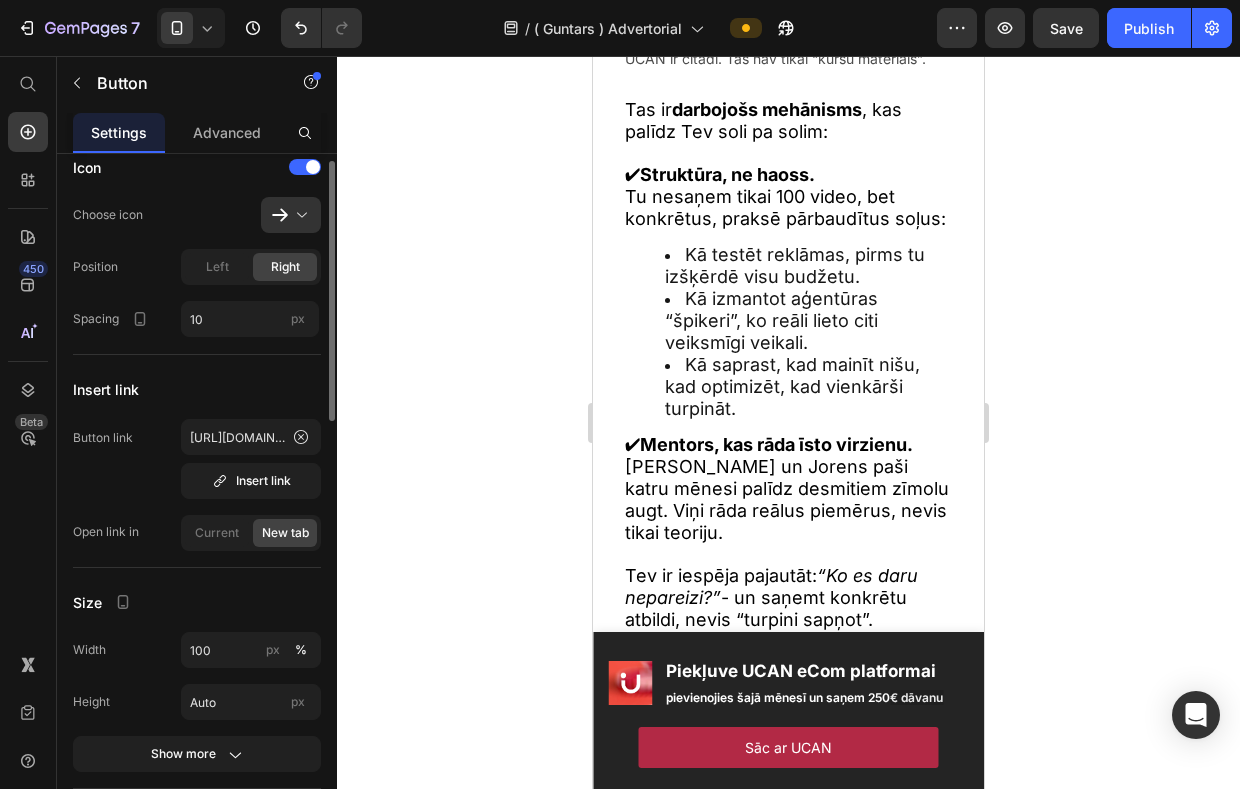 scroll, scrollTop: 0, scrollLeft: 0, axis: both 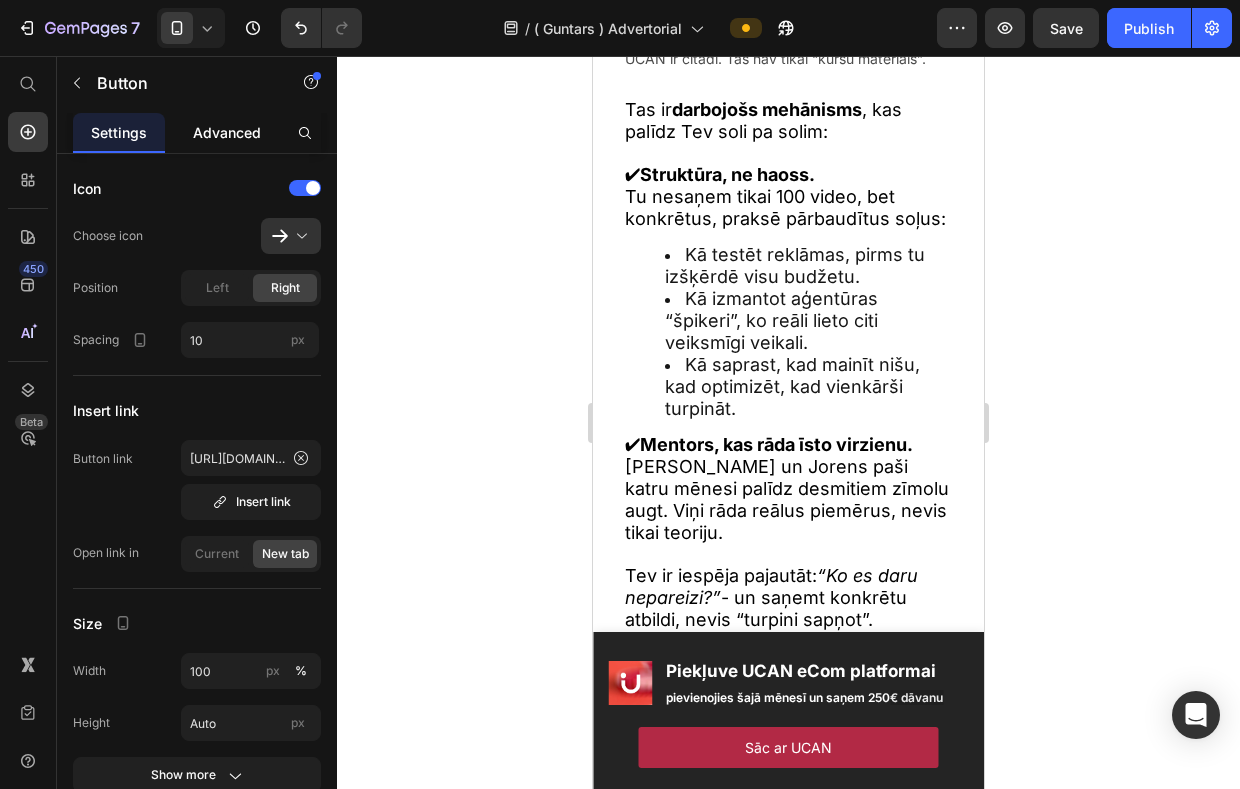 click on "Advanced" at bounding box center [227, 132] 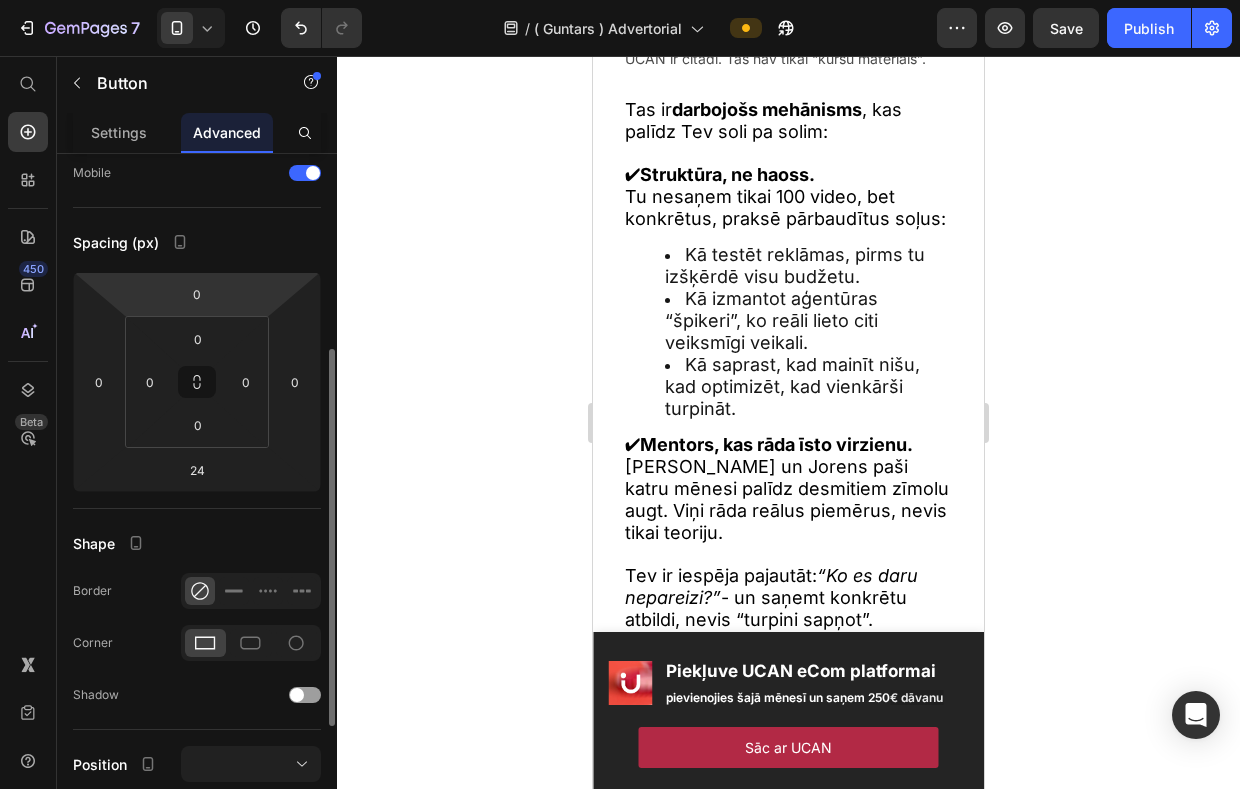 scroll, scrollTop: 0, scrollLeft: 0, axis: both 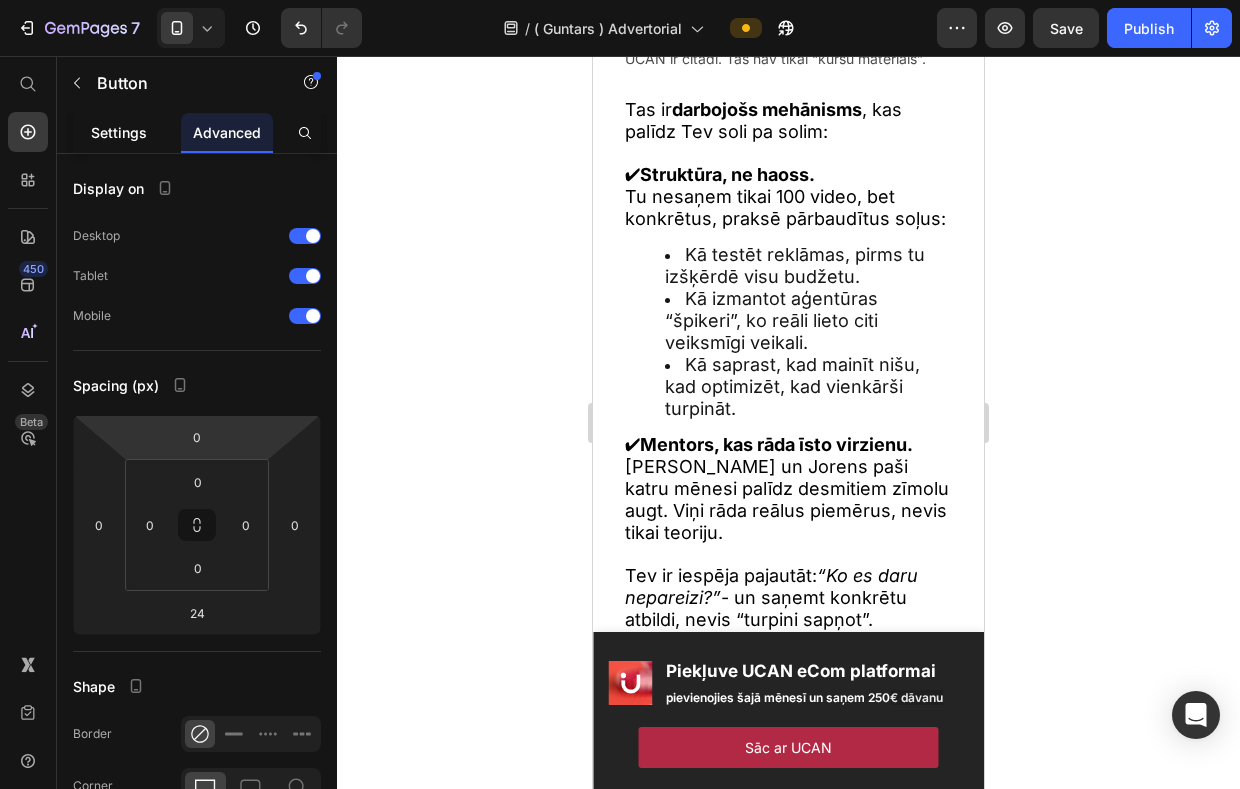 click on "Settings" at bounding box center (119, 132) 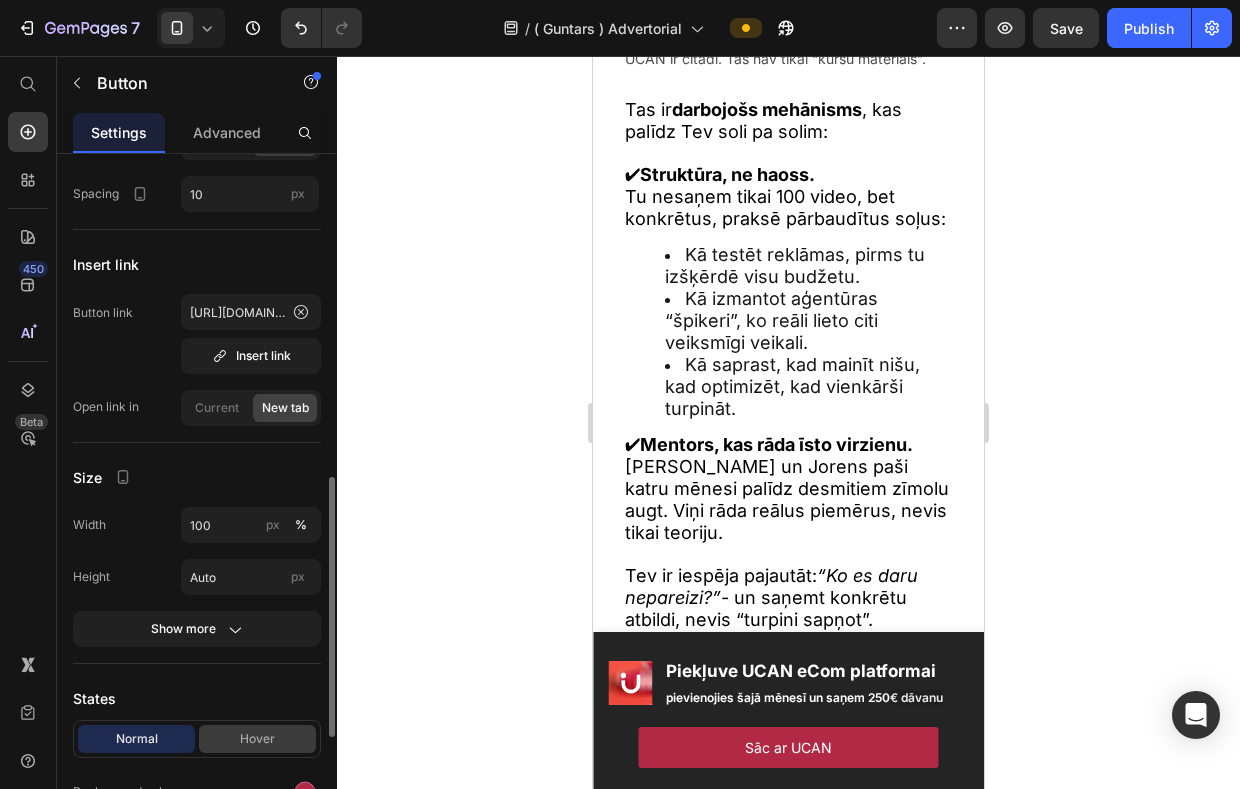 scroll, scrollTop: 0, scrollLeft: 0, axis: both 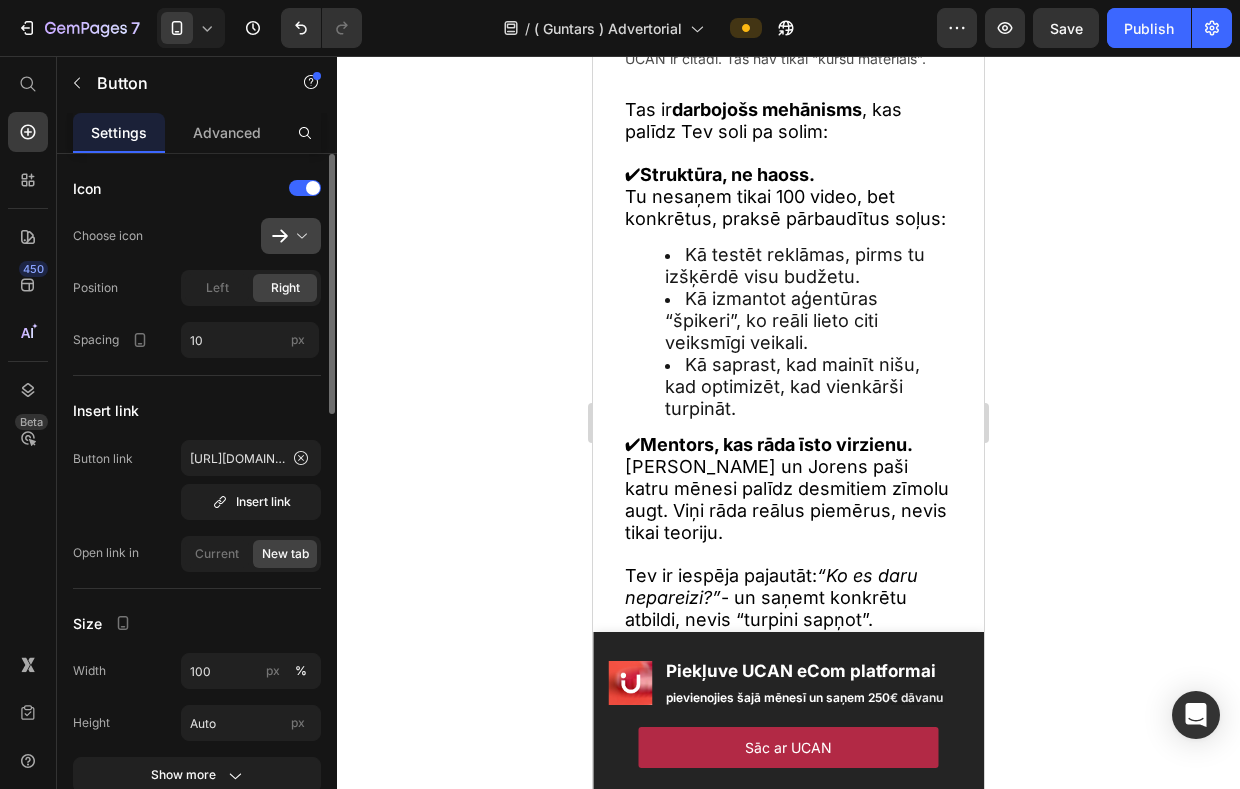 click at bounding box center [299, 236] 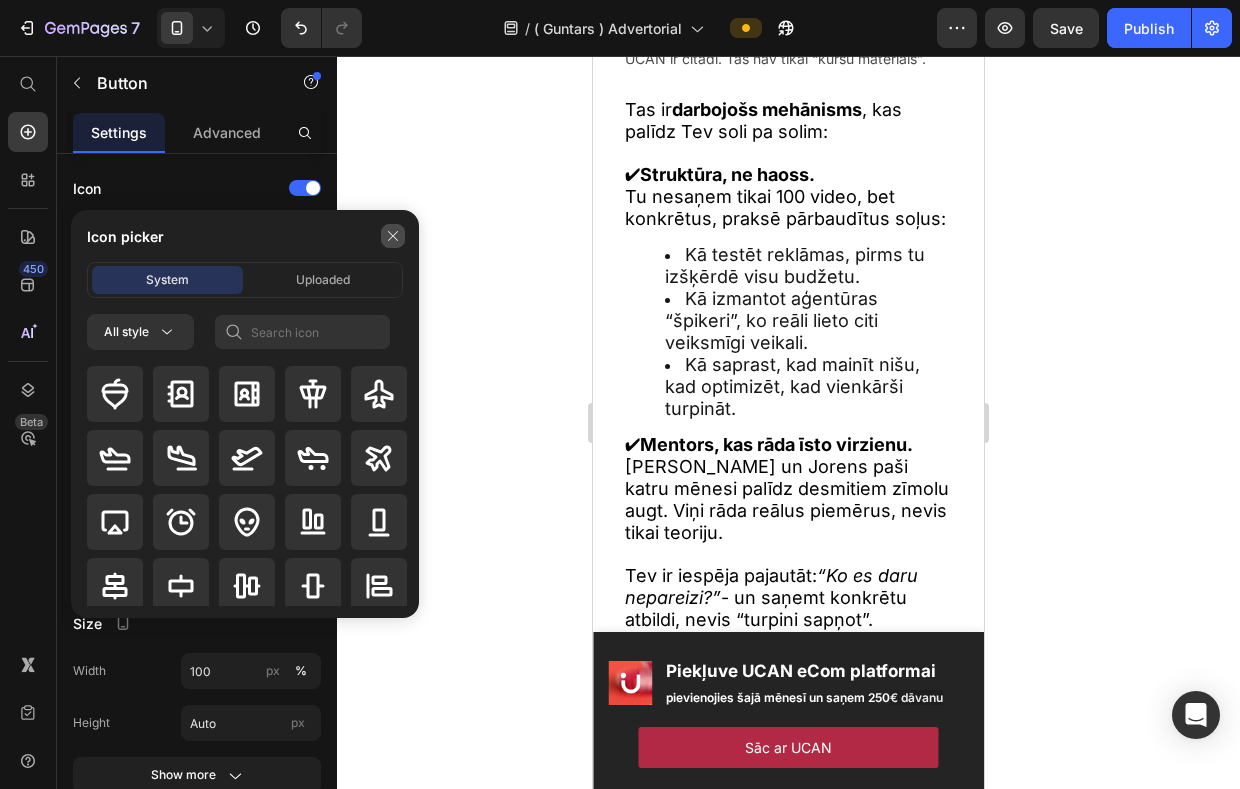 click at bounding box center (393, 236) 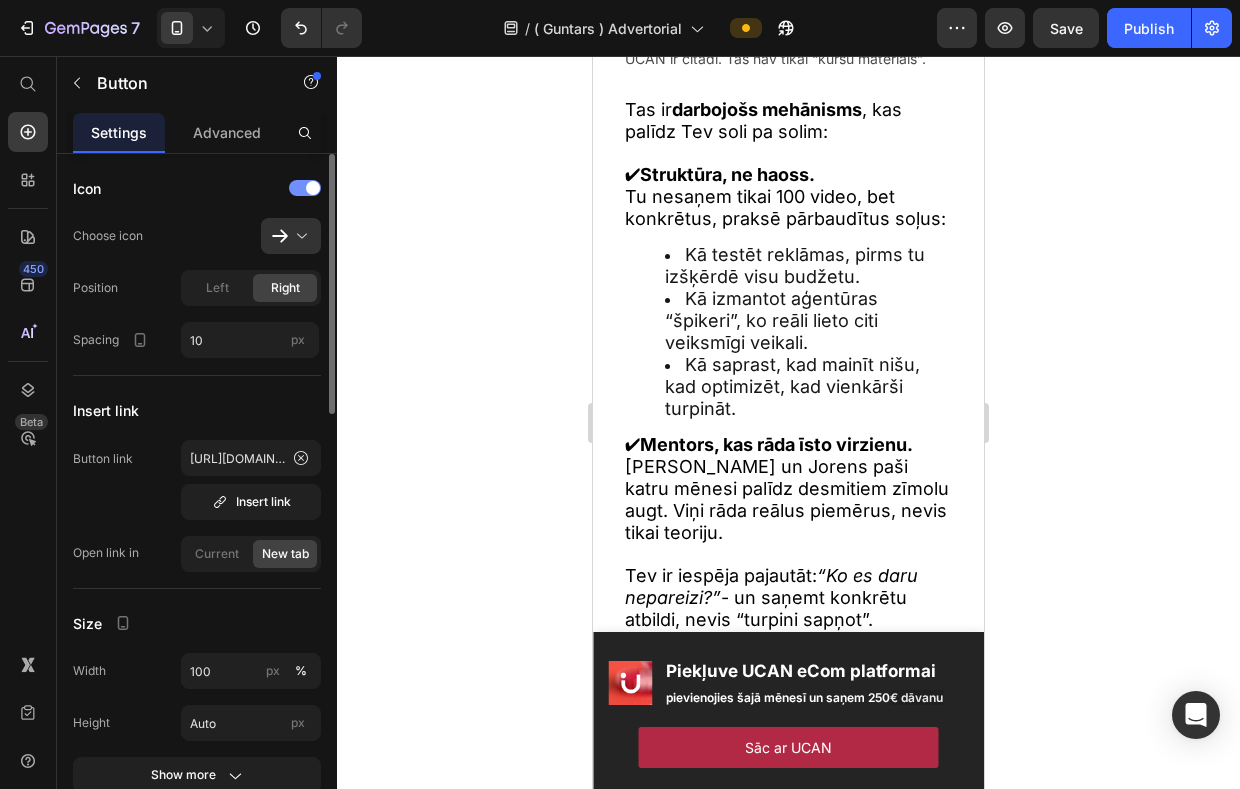 click at bounding box center (305, 188) 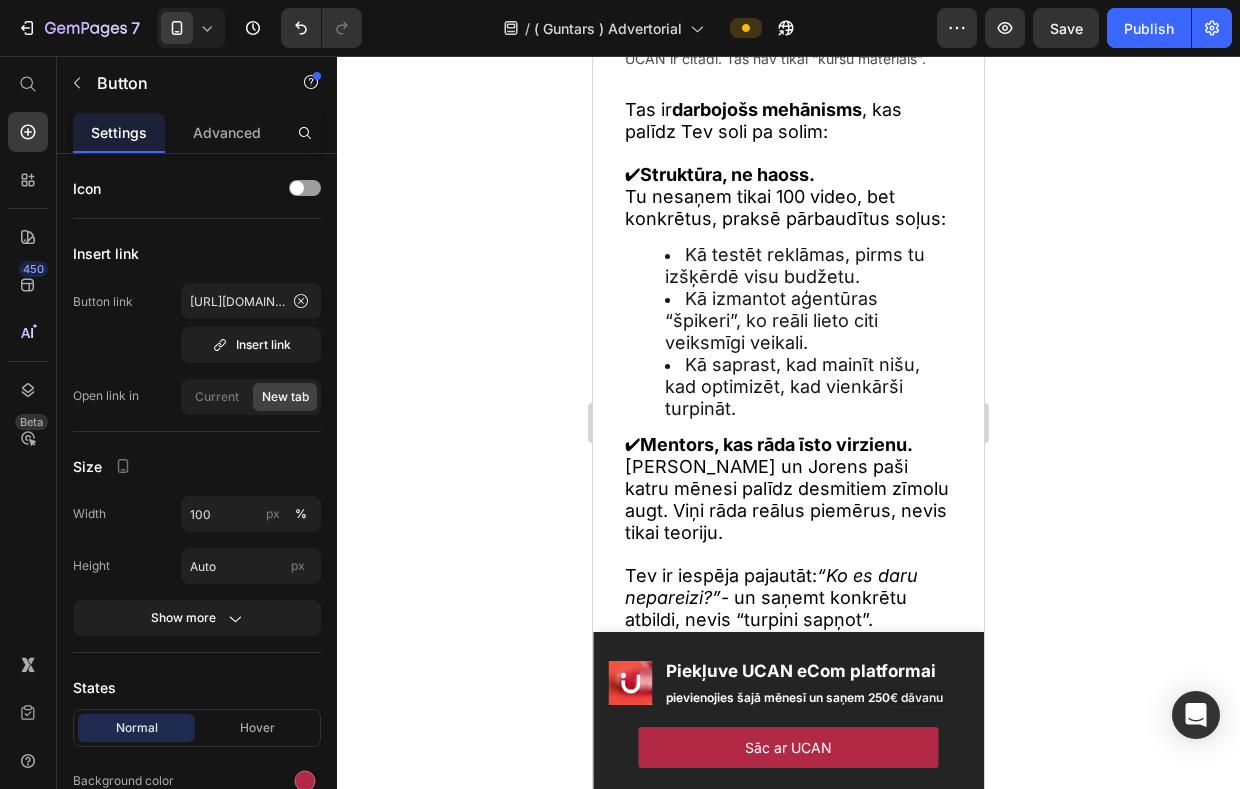 click 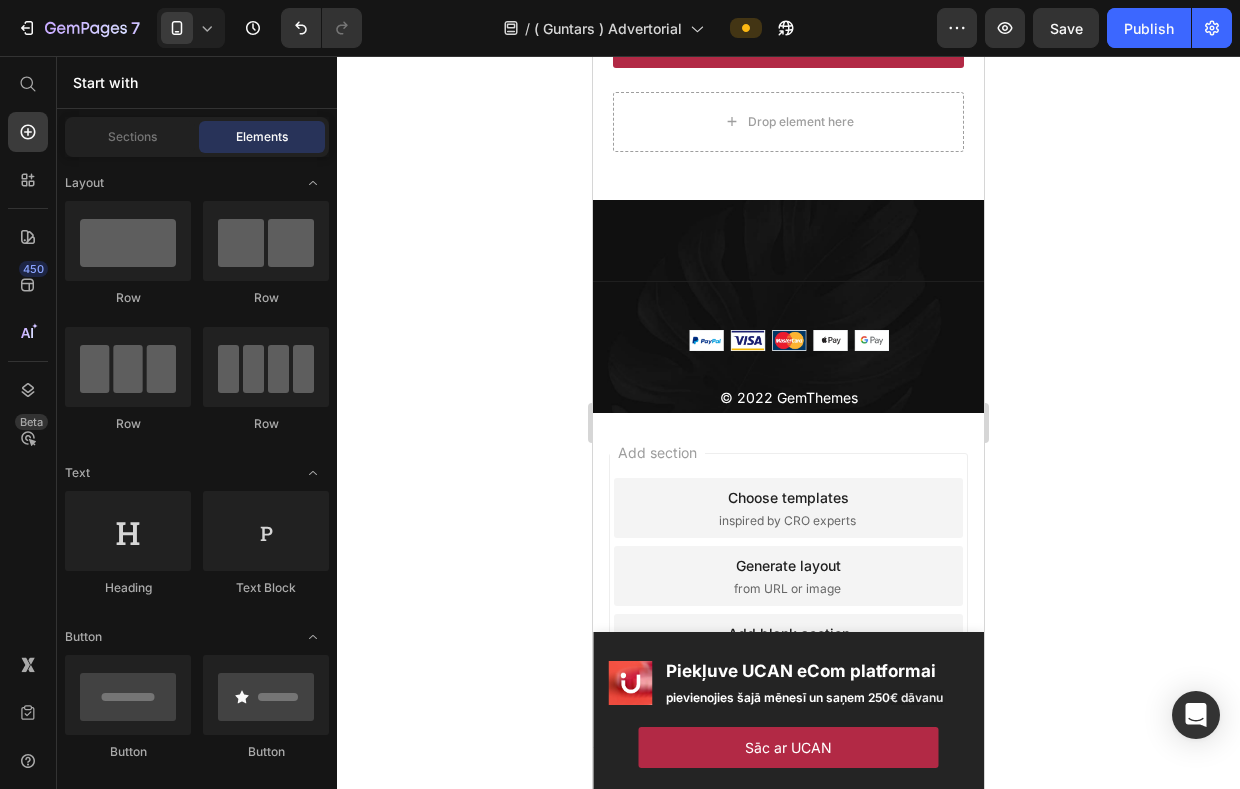 scroll, scrollTop: 7311, scrollLeft: 0, axis: vertical 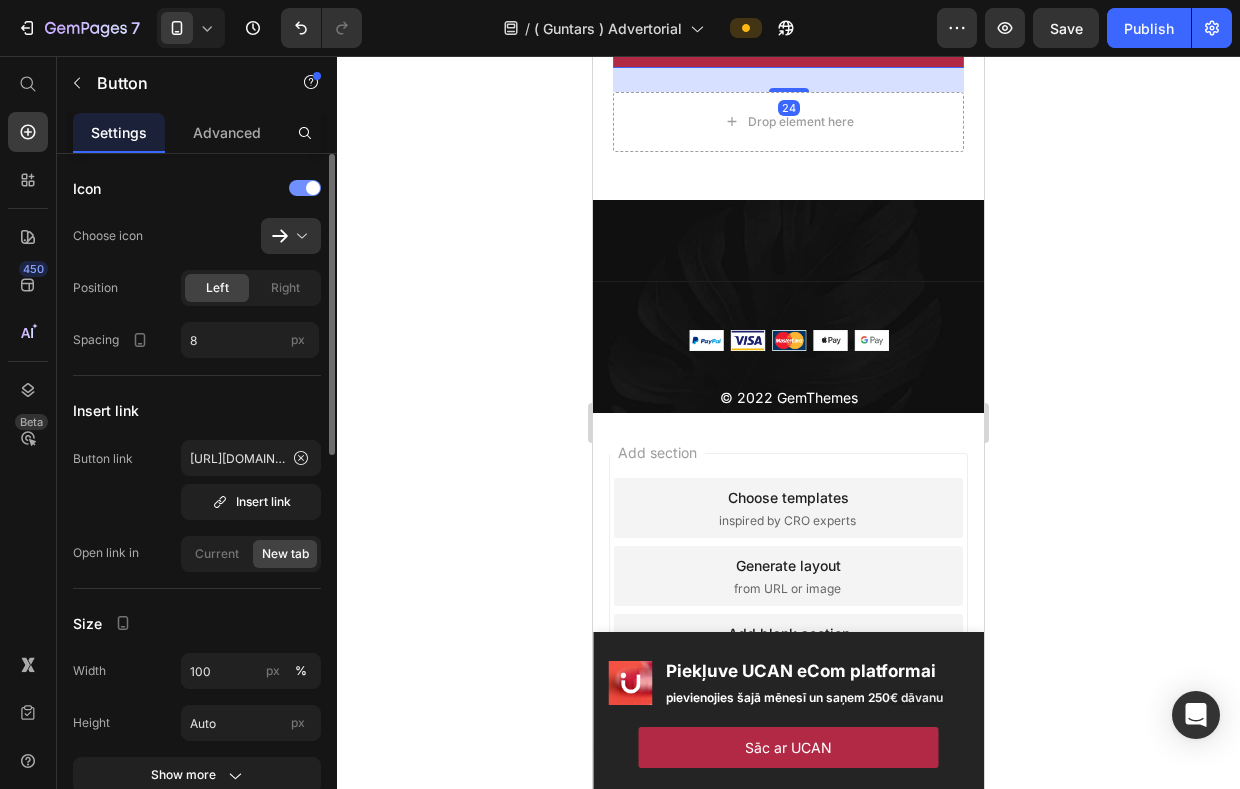 click at bounding box center [313, 188] 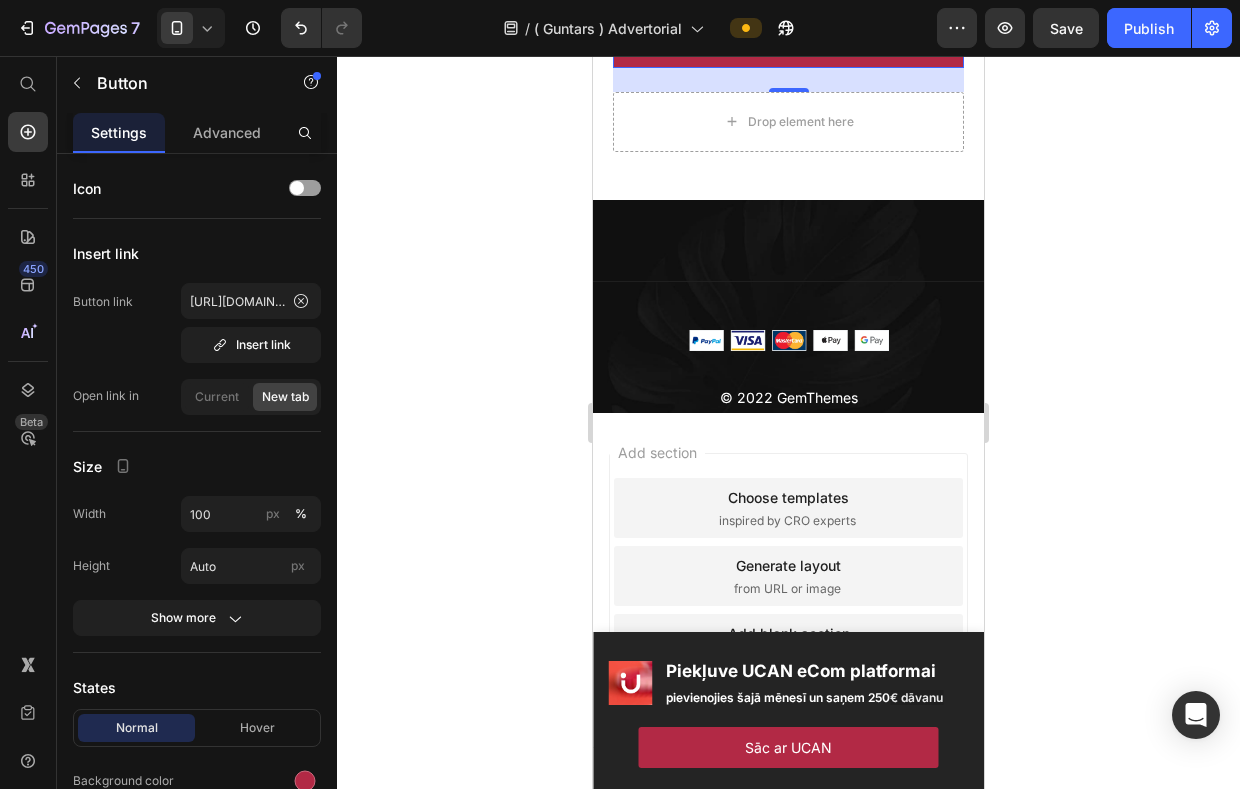 click 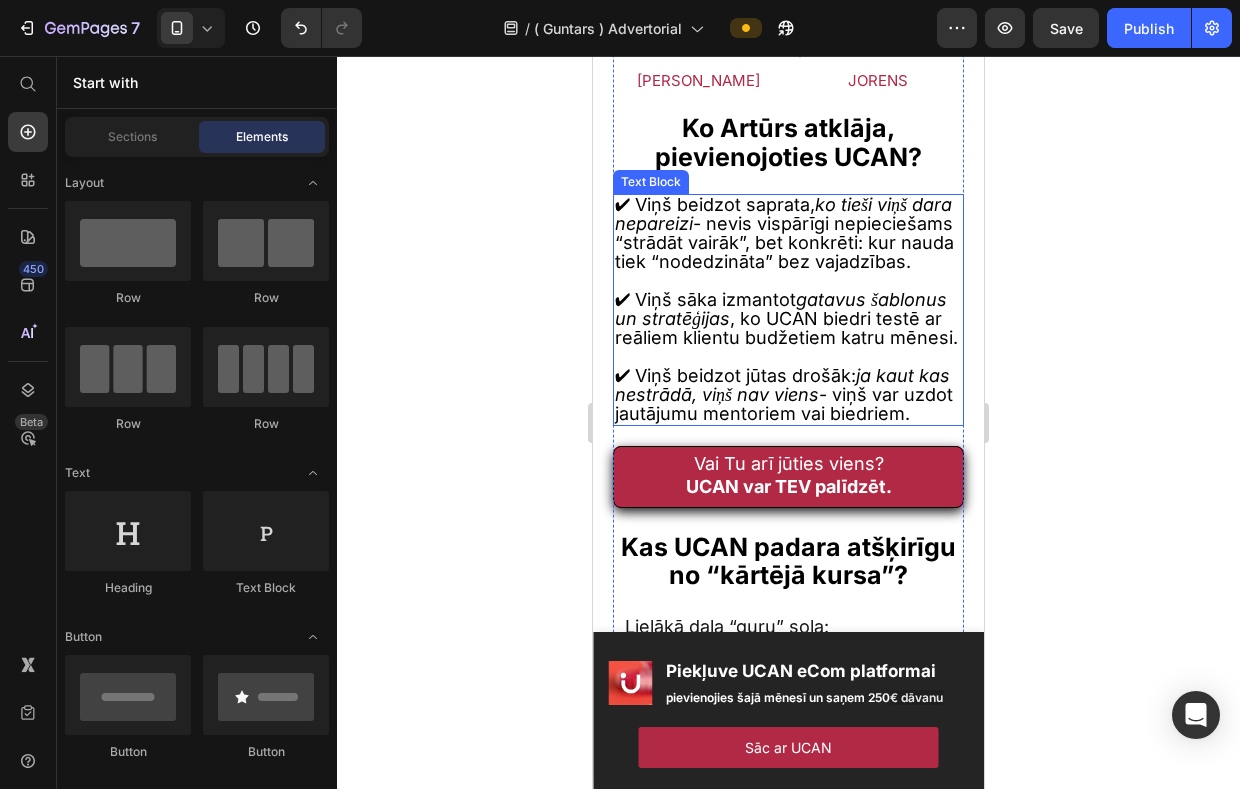 scroll, scrollTop: 3455, scrollLeft: 0, axis: vertical 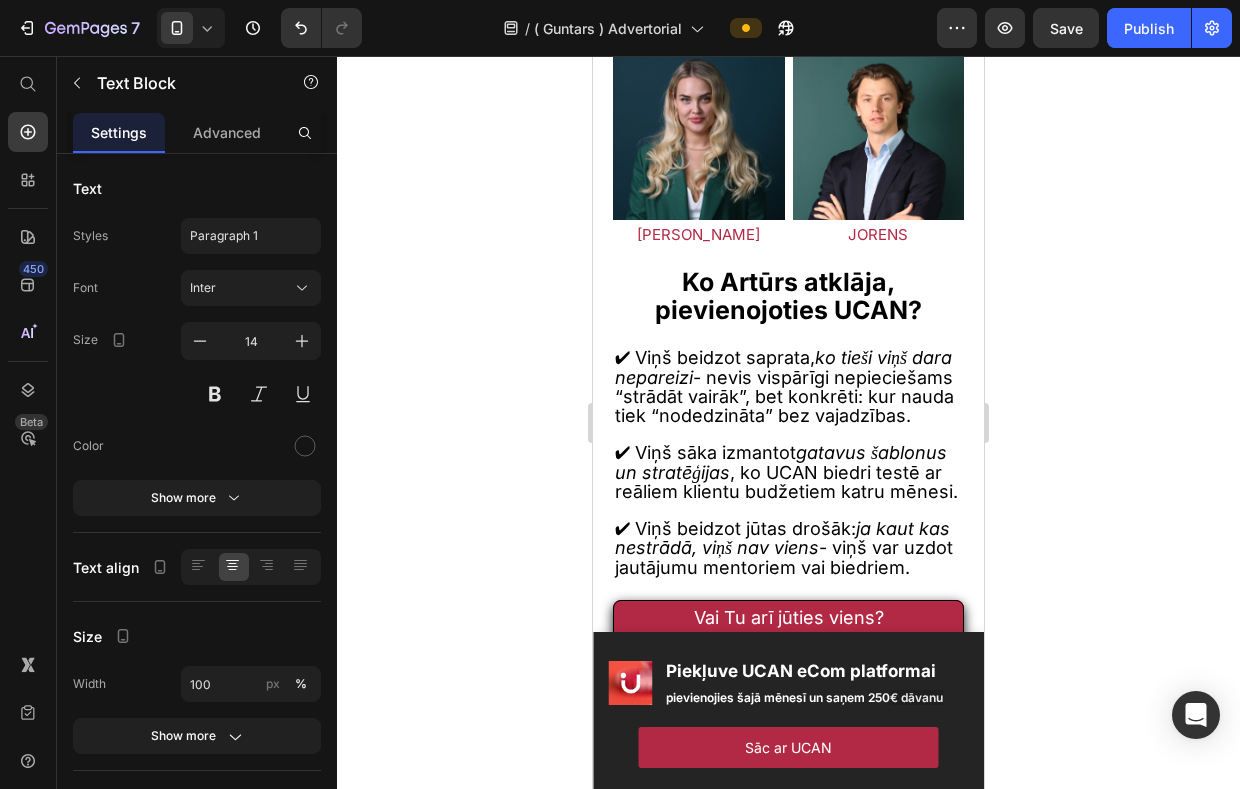 click on "“Hei, šis bija normāli. Tikai ej uz priekšu.”" at bounding box center [788, -153] 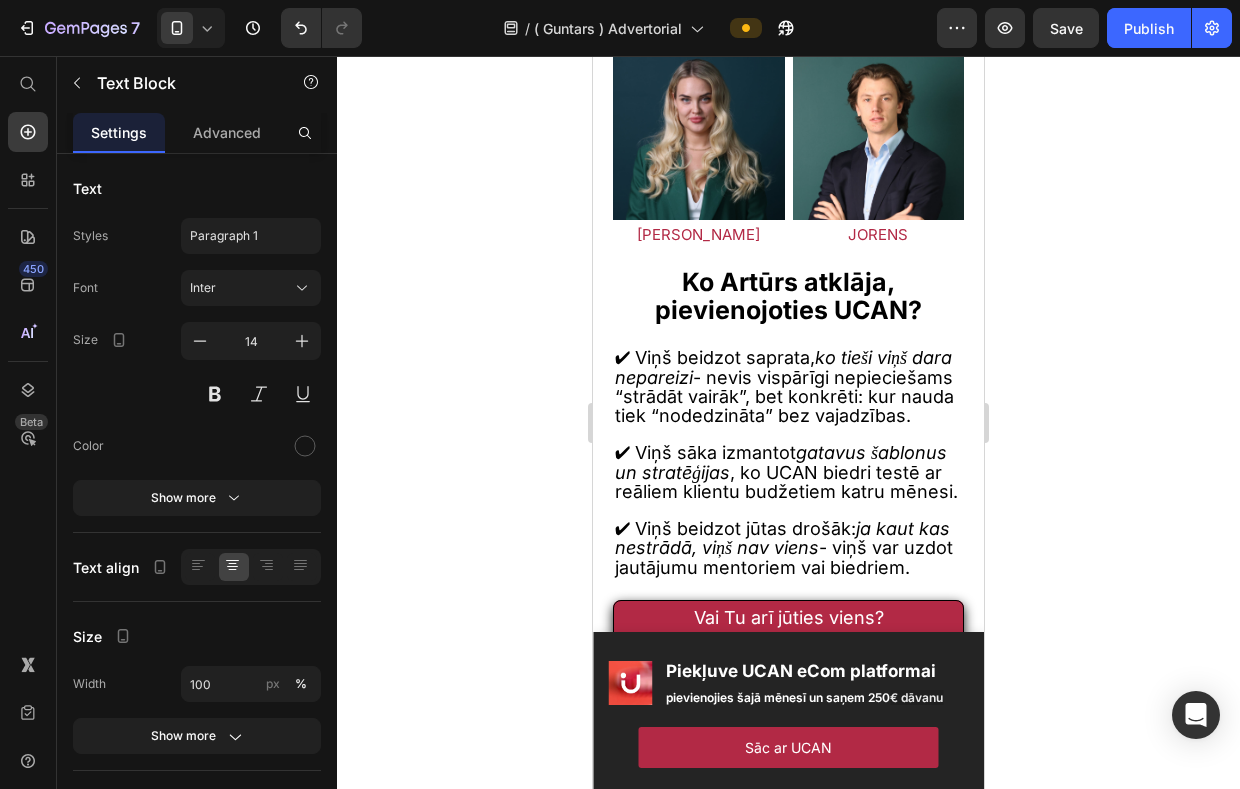 click on "“Hei, šis bija normāli. Tikai ej uz priekšu.”" at bounding box center [788, -153] 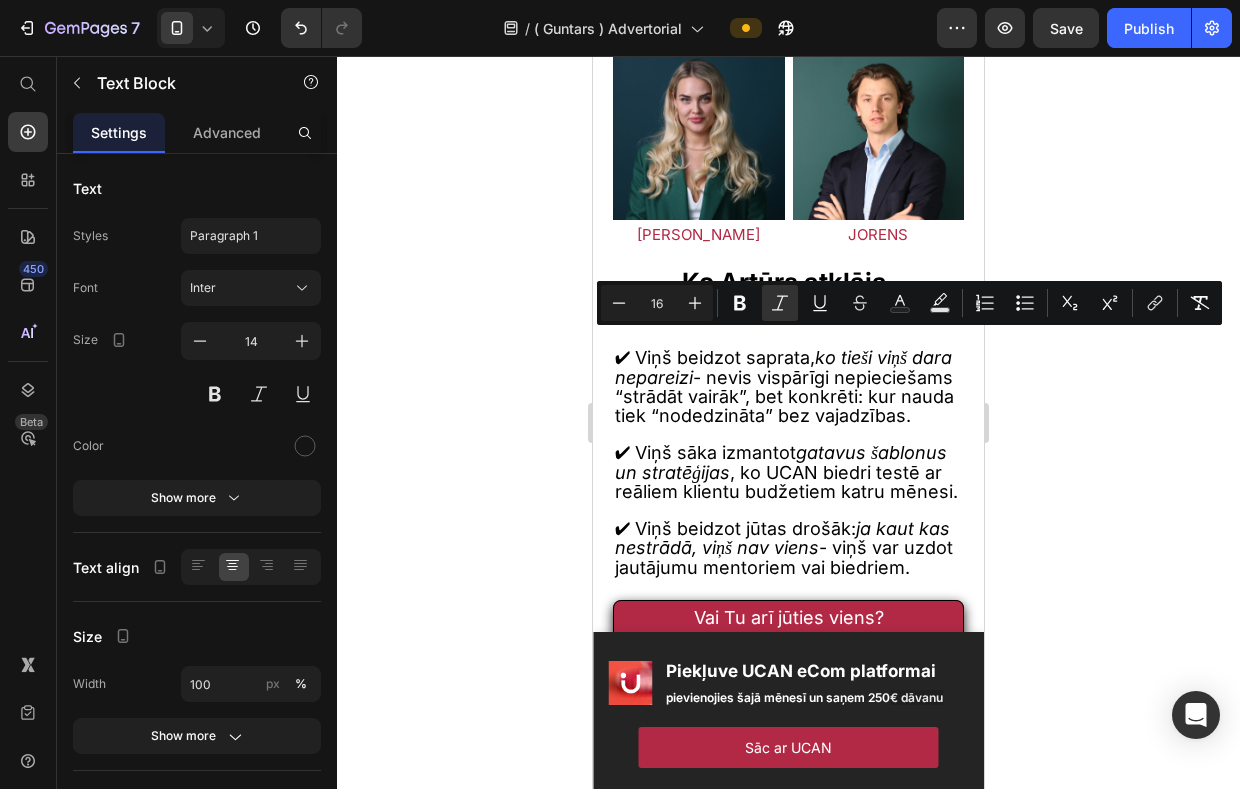 click on "“Hei, šis bija normāli. Tikai ej uz priekšu.”" at bounding box center [788, -153] 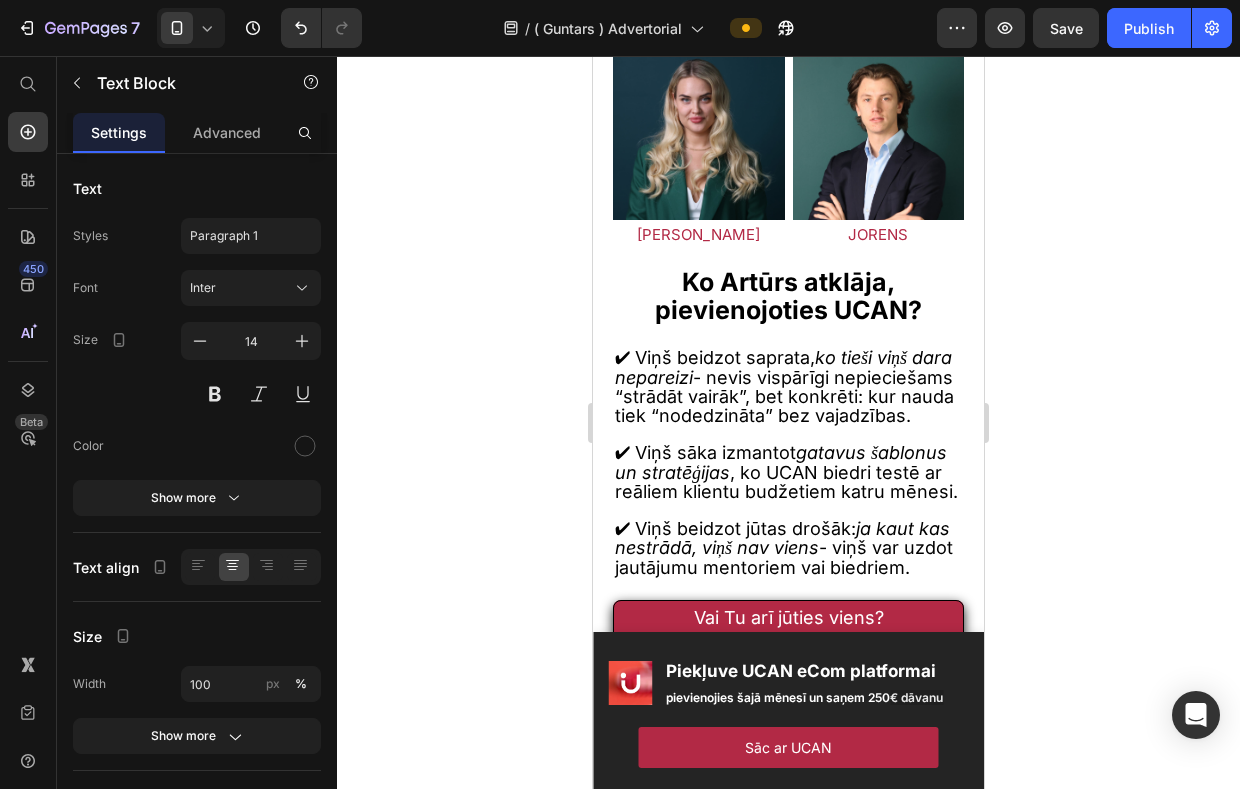 click on "“Hei, šis bija normāli. Tikai ej uz priekšu.”" at bounding box center [788, -153] 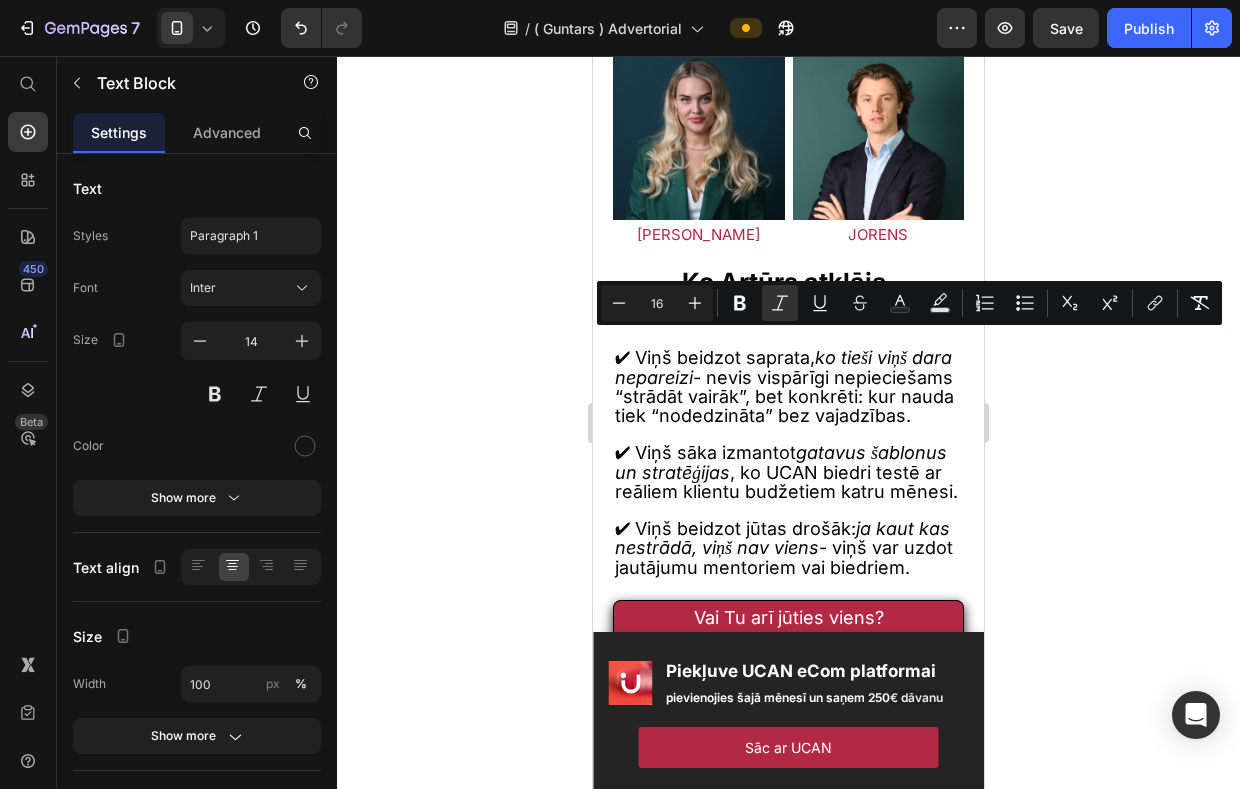 click 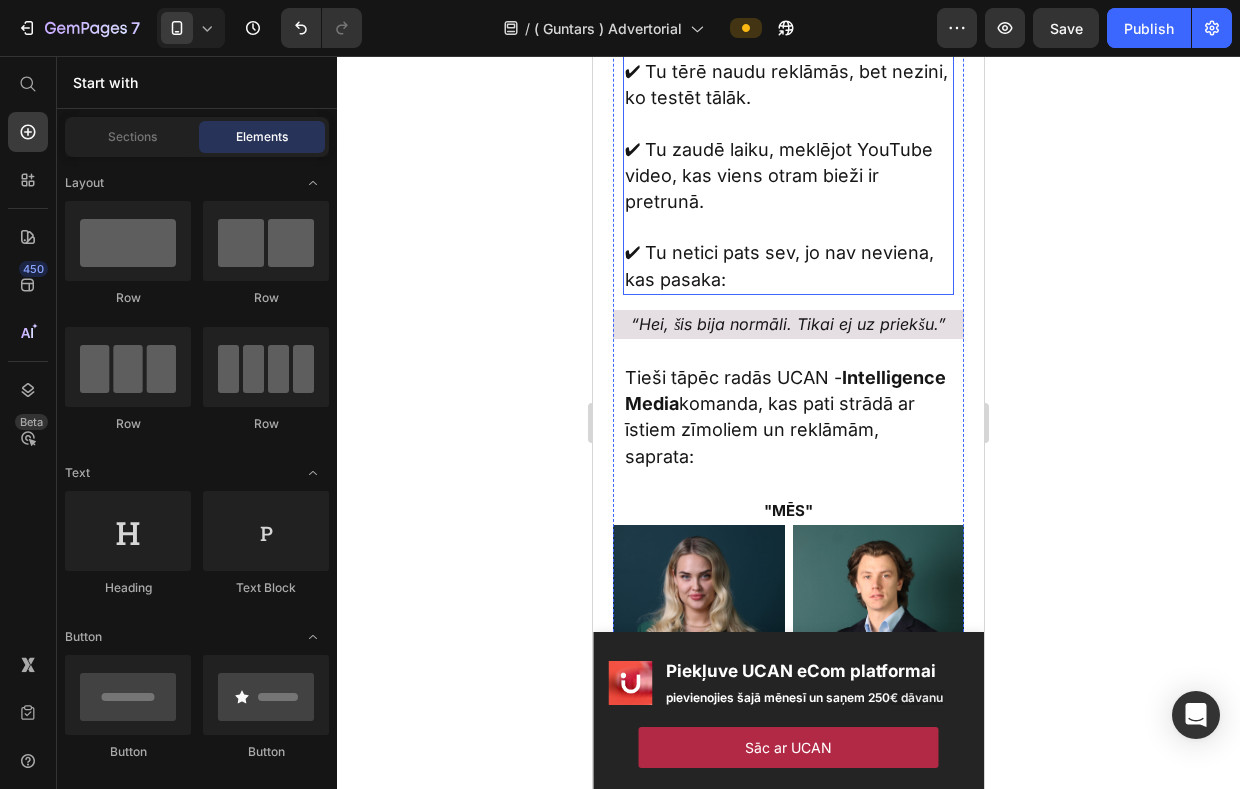 scroll, scrollTop: 2963, scrollLeft: 0, axis: vertical 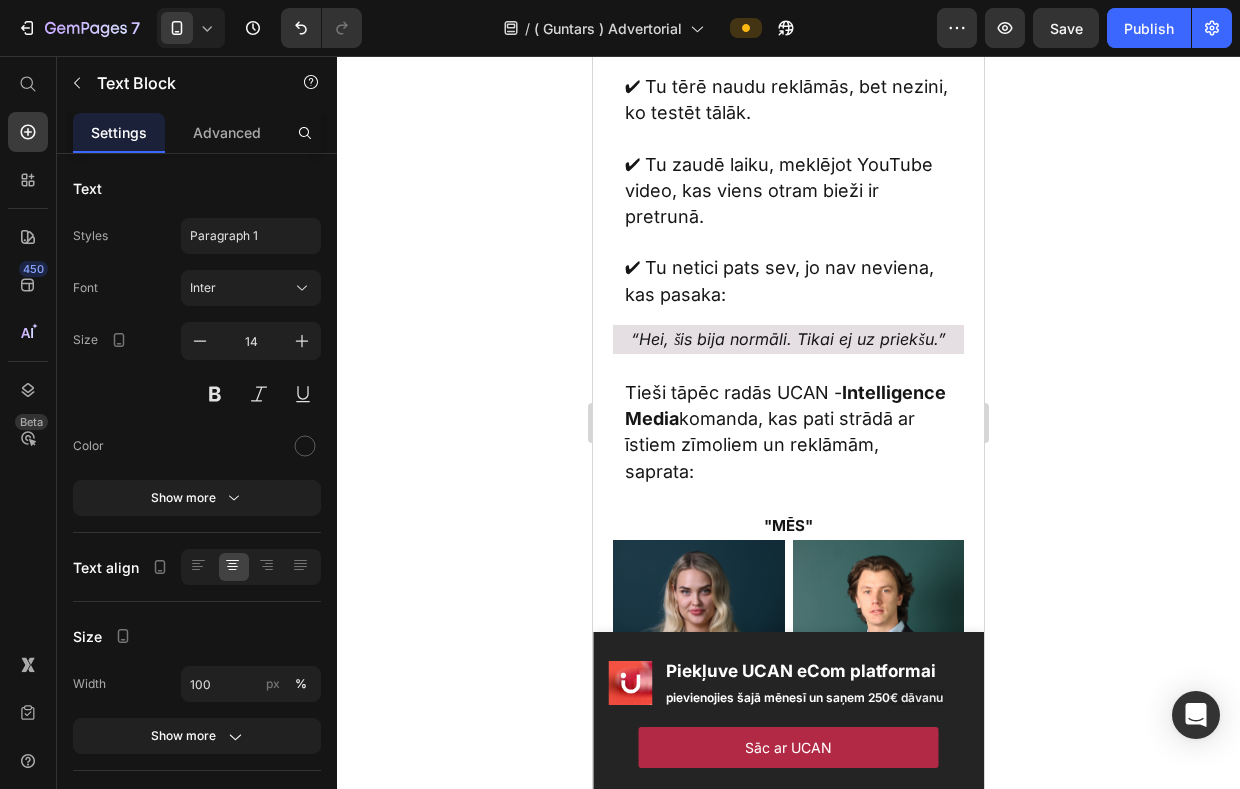 click on "“Lielākā daļa padodas pēc 2–3 neveiksmīgiem mēģinājumiem - ne jau tāpēc, ka viņi nevarētu, bet tāpēc, ka viņi visu laiku mēģina vieni.”" at bounding box center [788, -47] 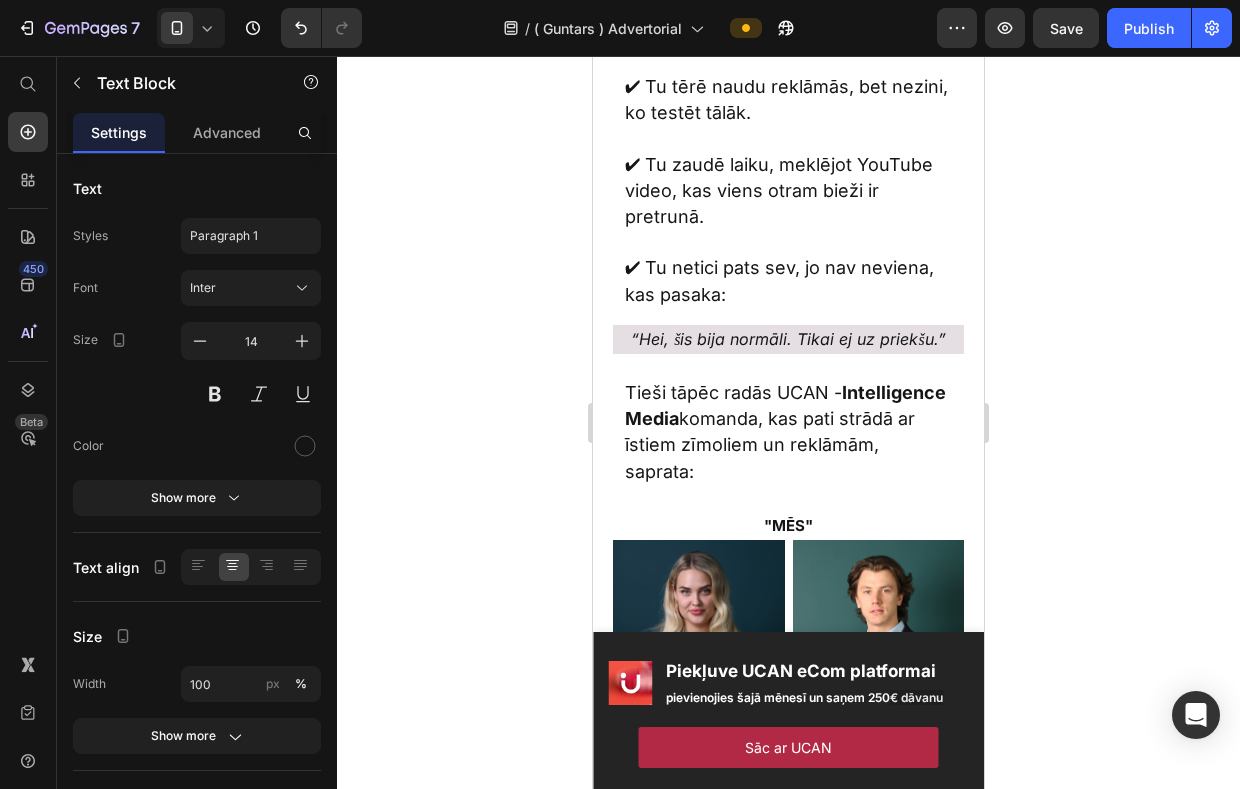 click on "“Lielākā daļa padodas pēc 2–3 neveiksmīgiem mēģinājumiem - ne jau tāpēc, ka viņi nevarētu, bet tāpēc, ka viņi visu laiku mēģina vieni.”" at bounding box center [788, -47] 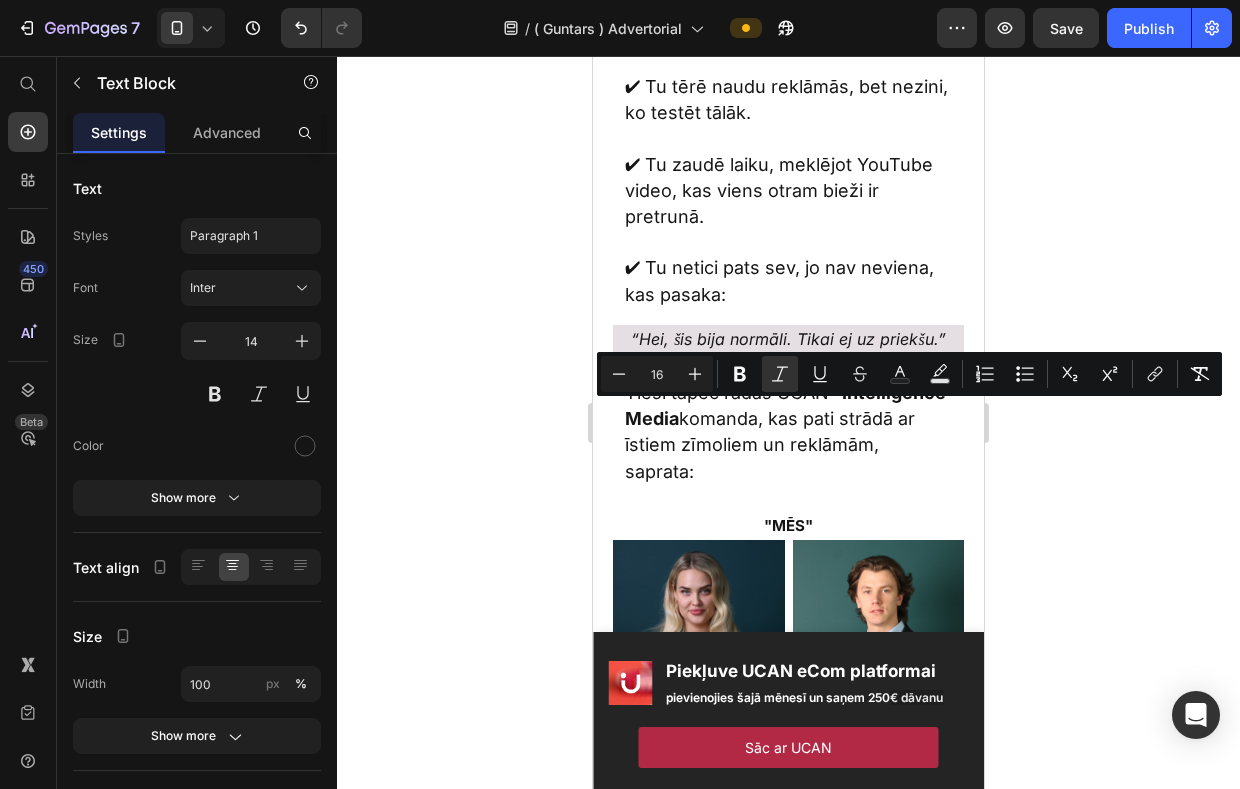 click 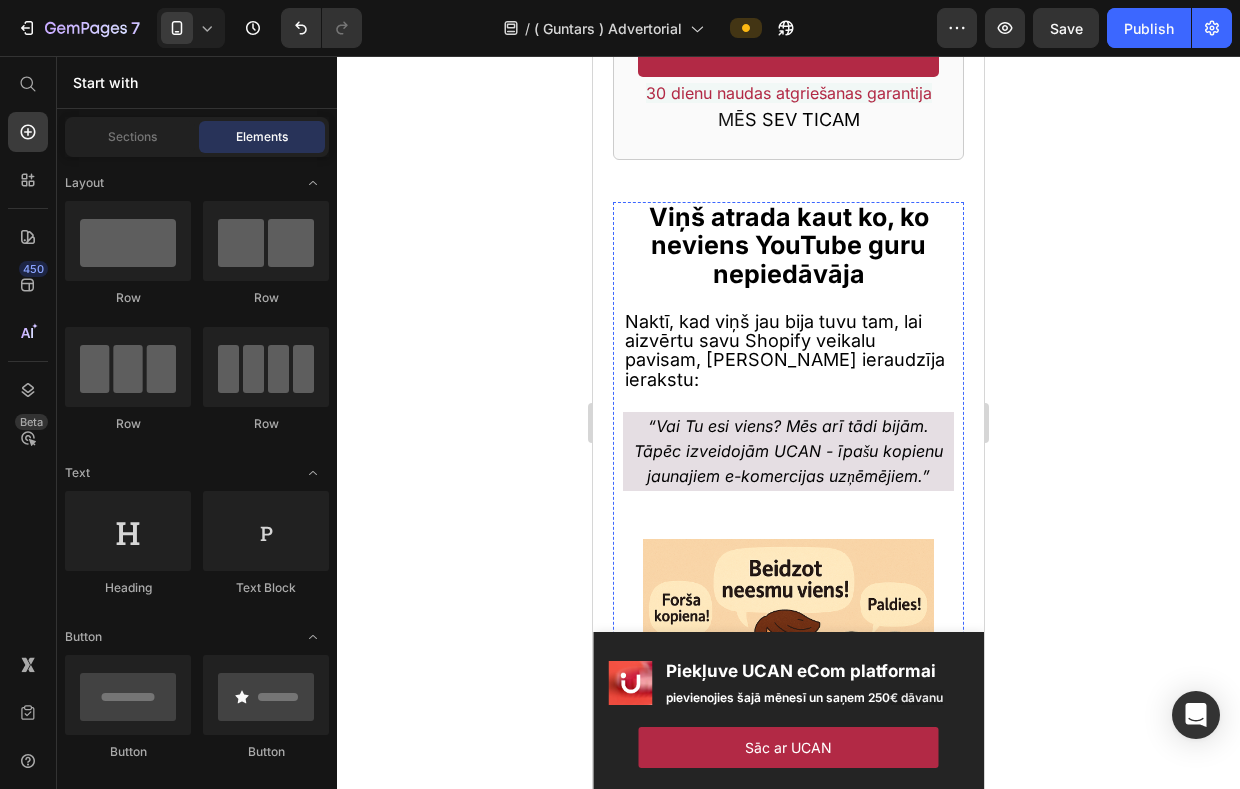 scroll, scrollTop: 1565, scrollLeft: 0, axis: vertical 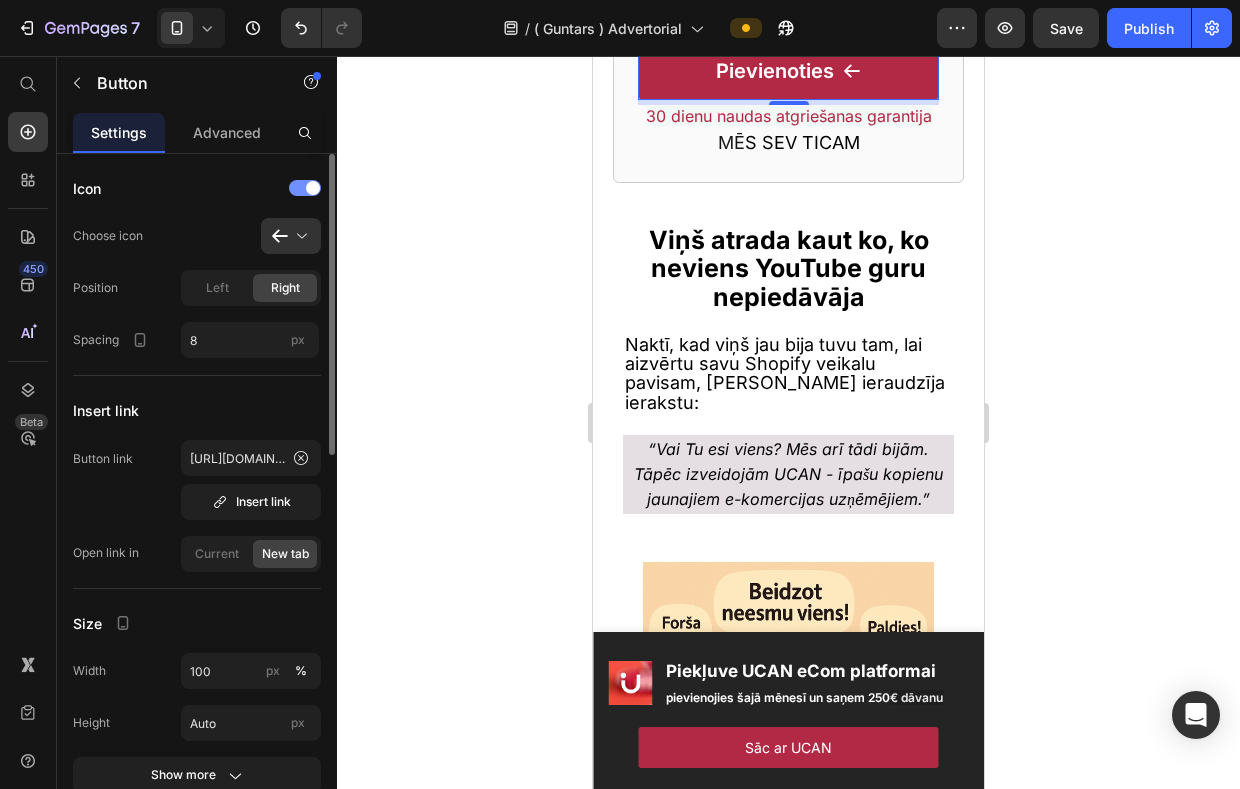 click at bounding box center (313, 188) 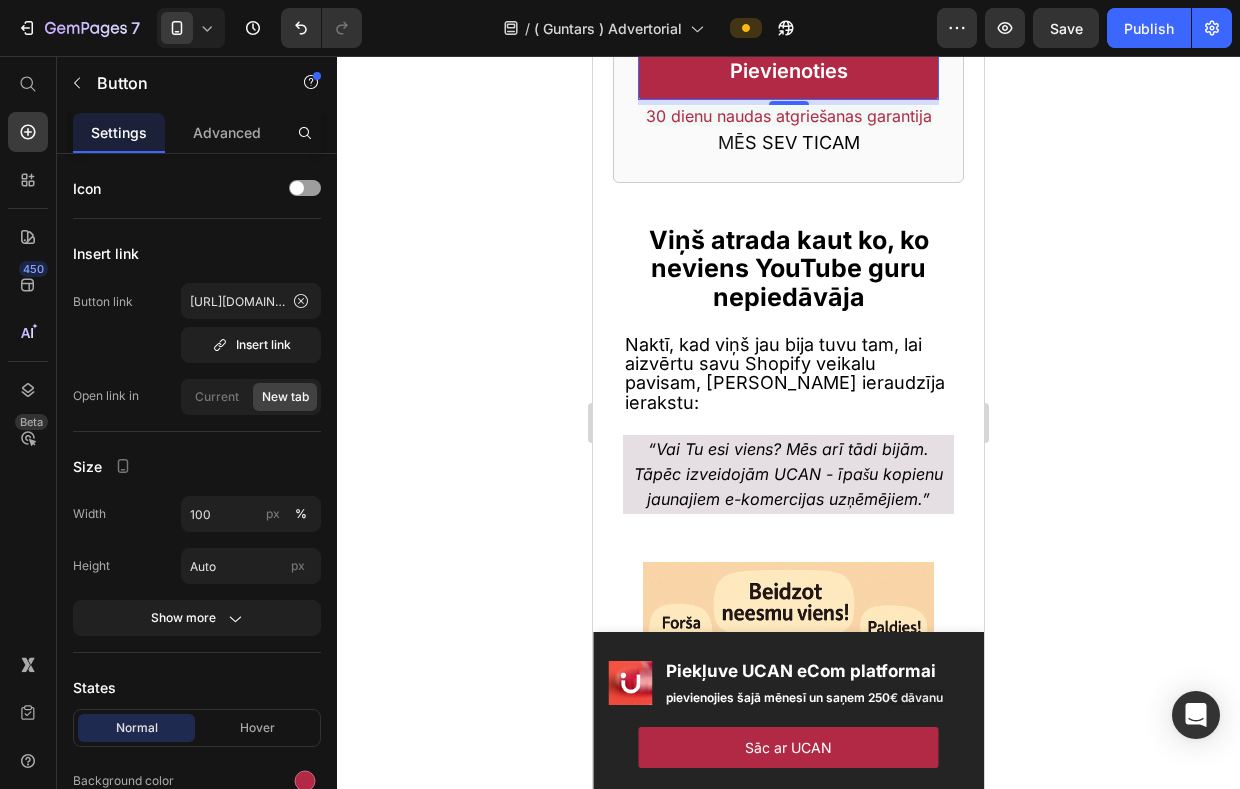 click 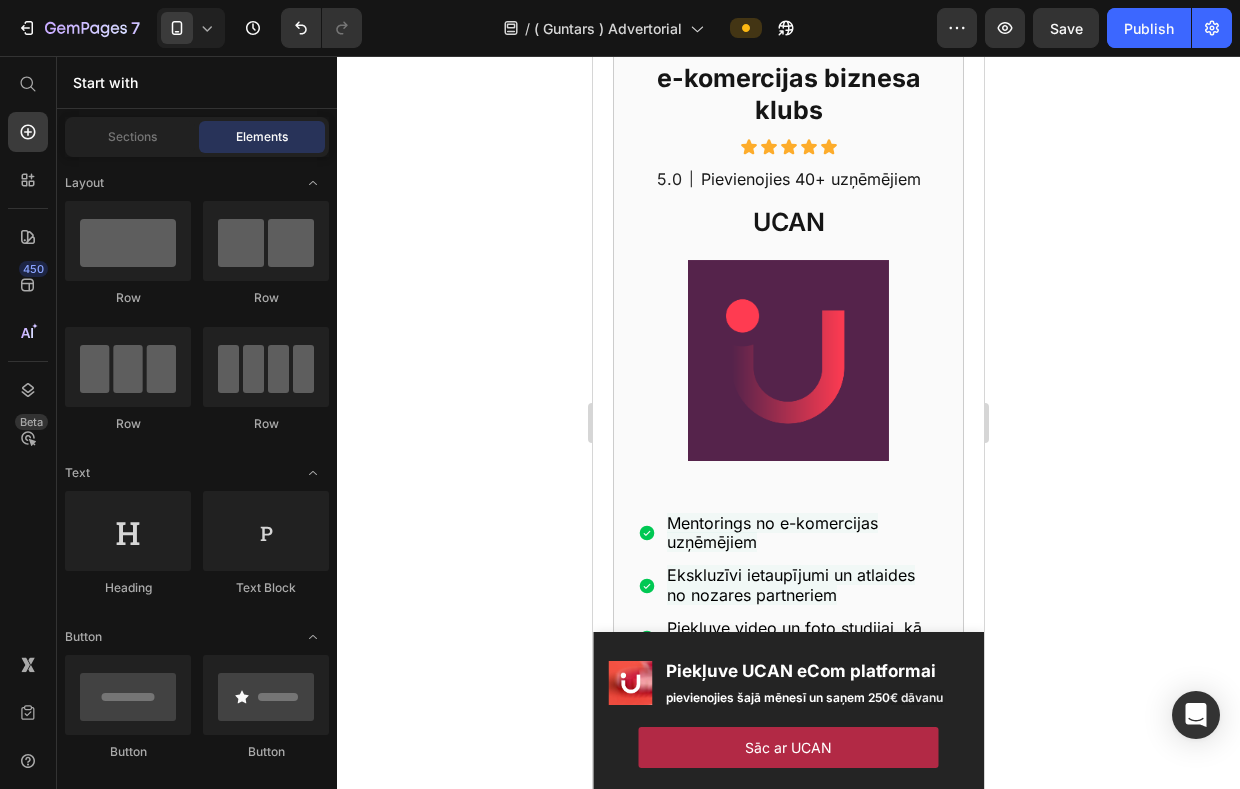 scroll, scrollTop: 1539, scrollLeft: 0, axis: vertical 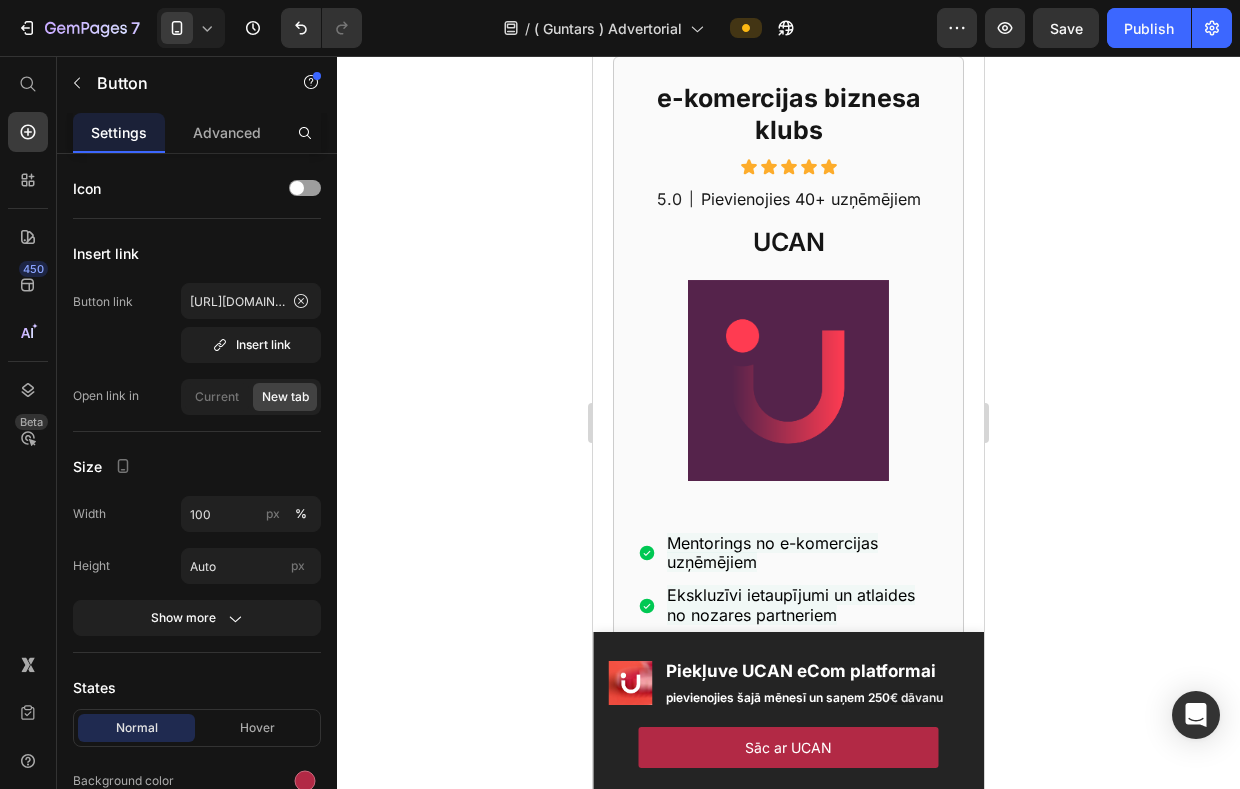click on "Pievienoties" at bounding box center (789, 783) 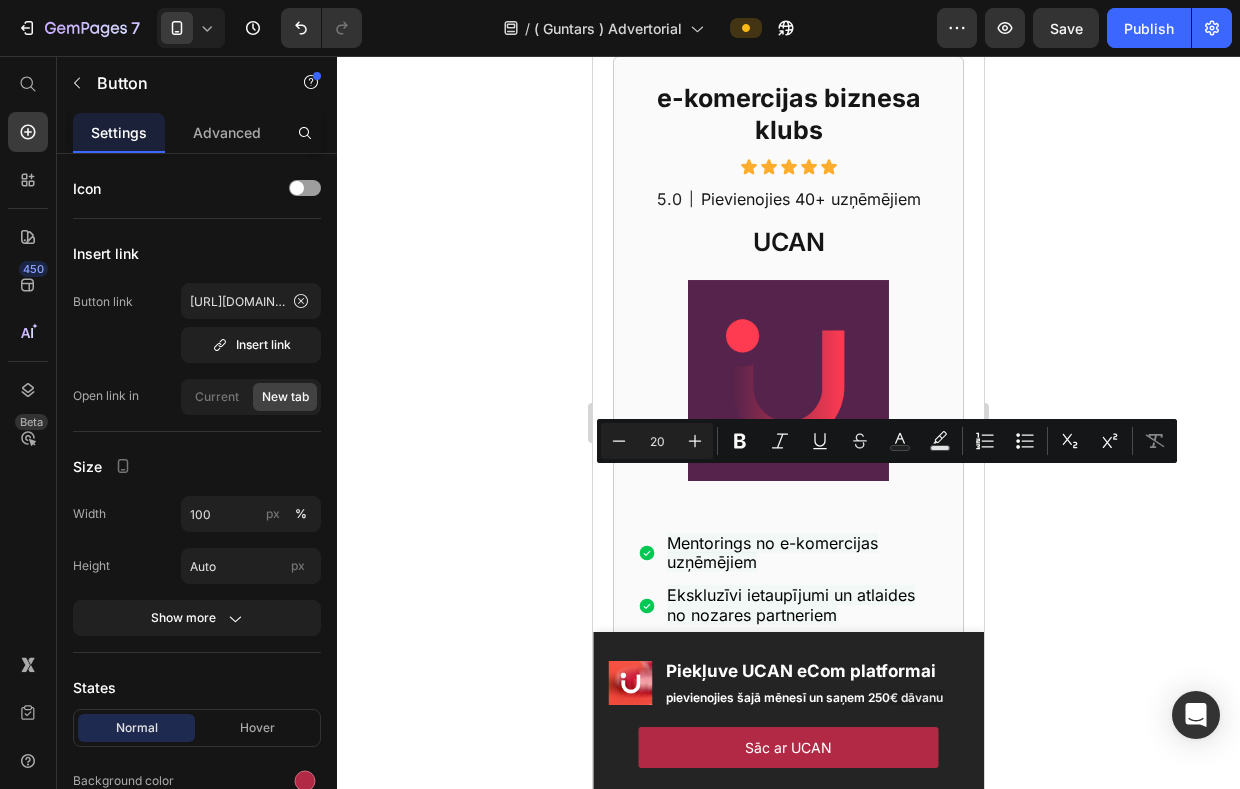 click on "Pievienoties" at bounding box center (789, 783) 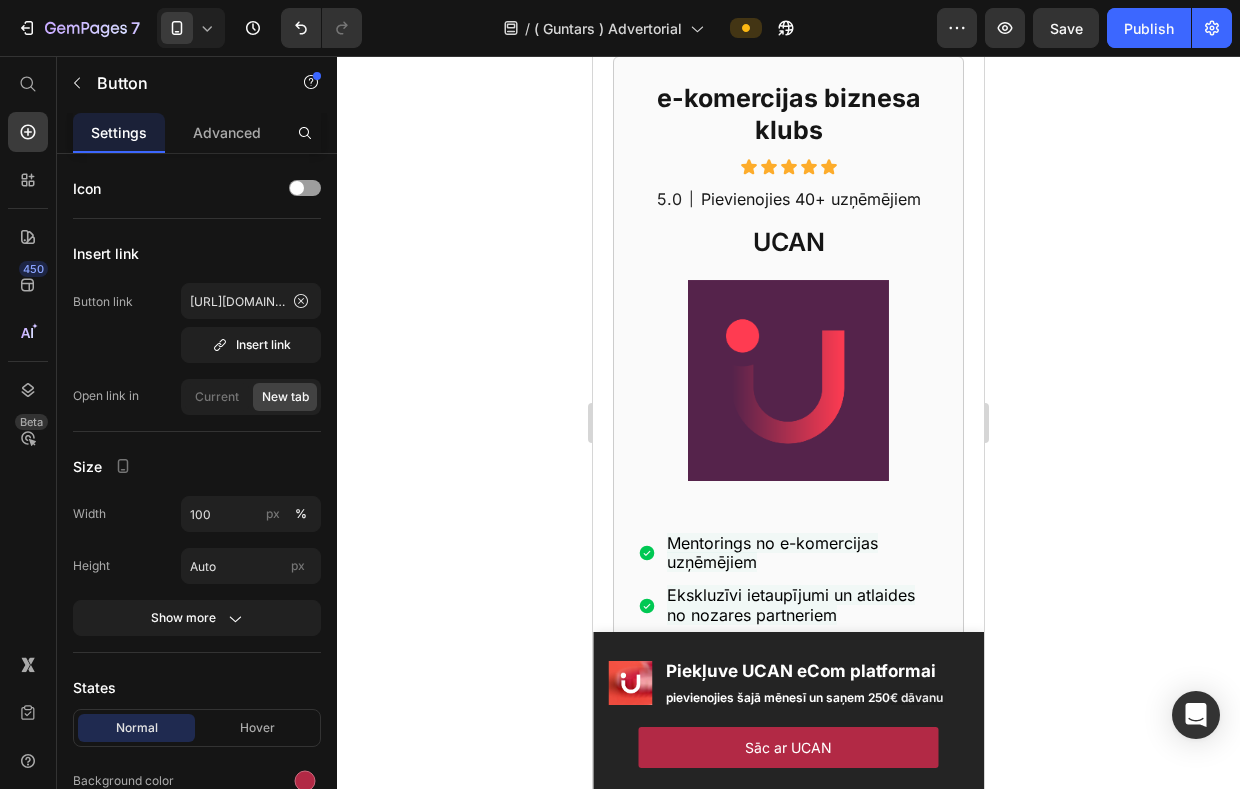 click 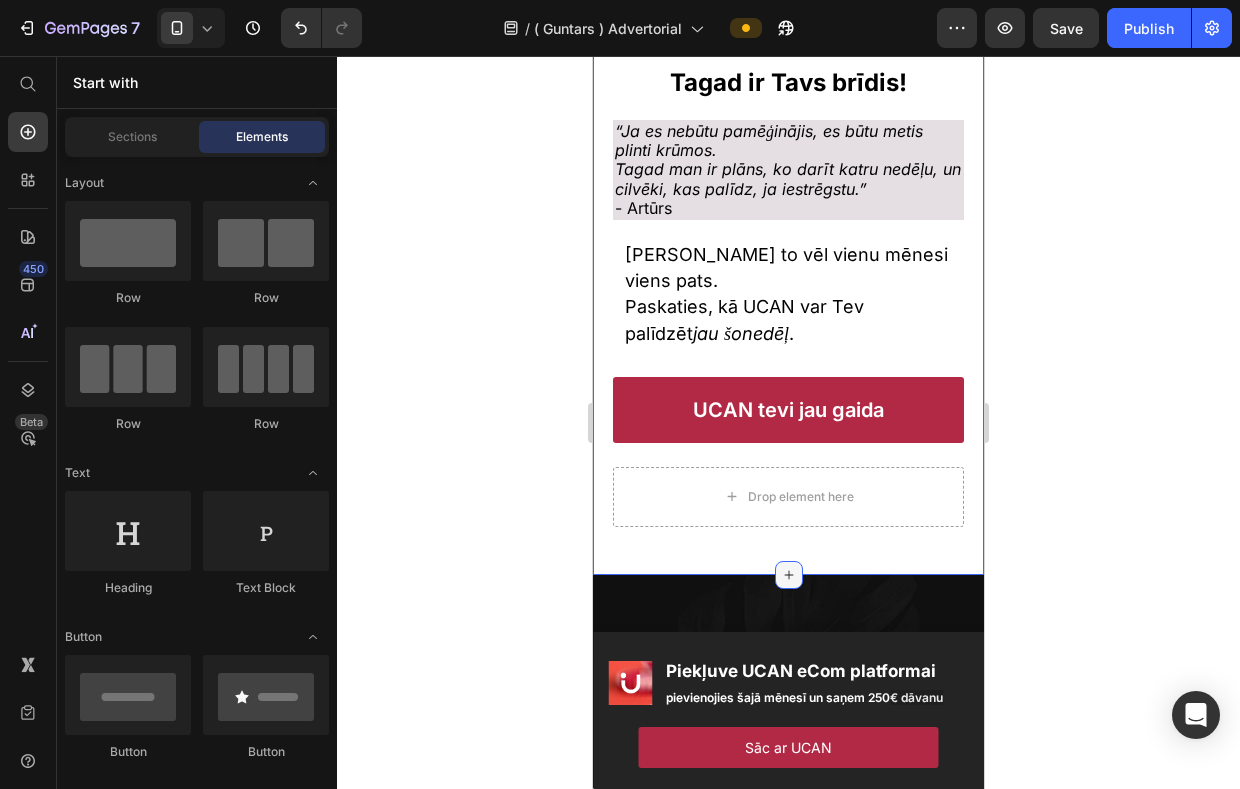 scroll, scrollTop: 7852, scrollLeft: 0, axis: vertical 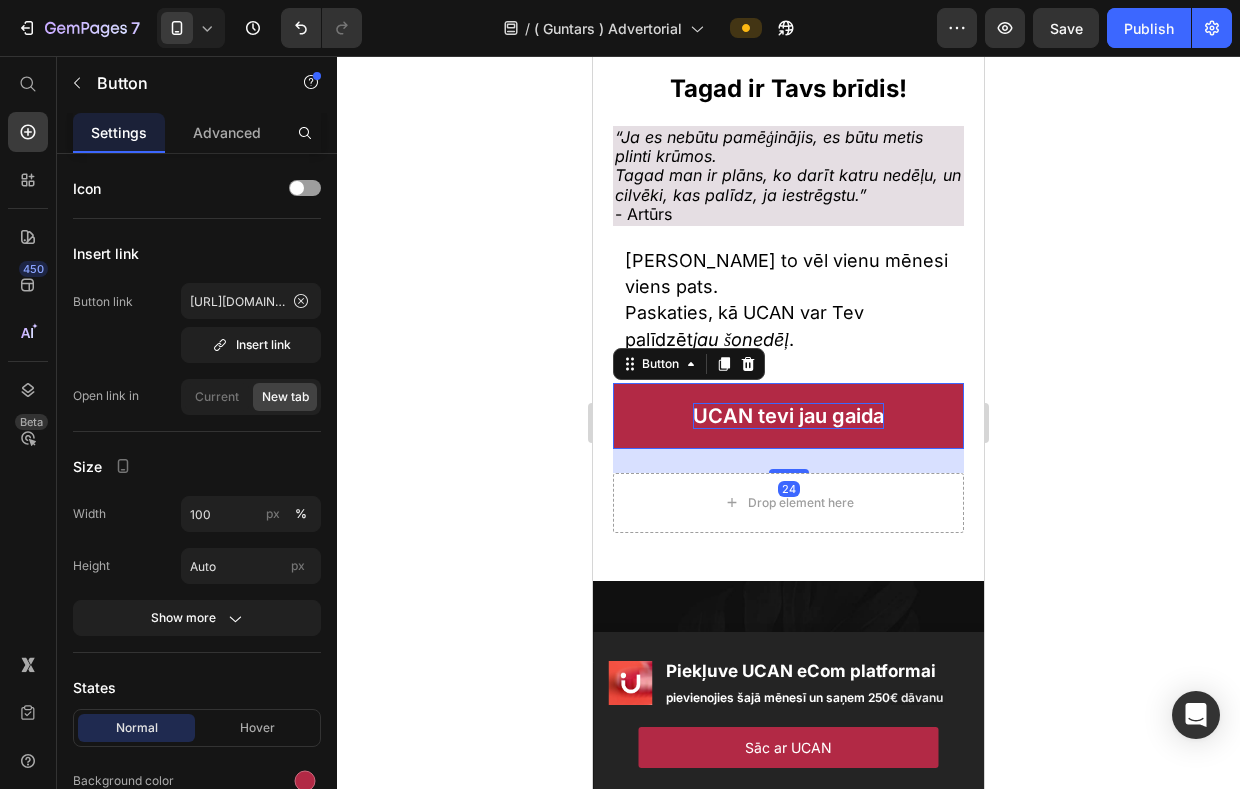 click on "UCAN tevi jau gaida" at bounding box center [788, 416] 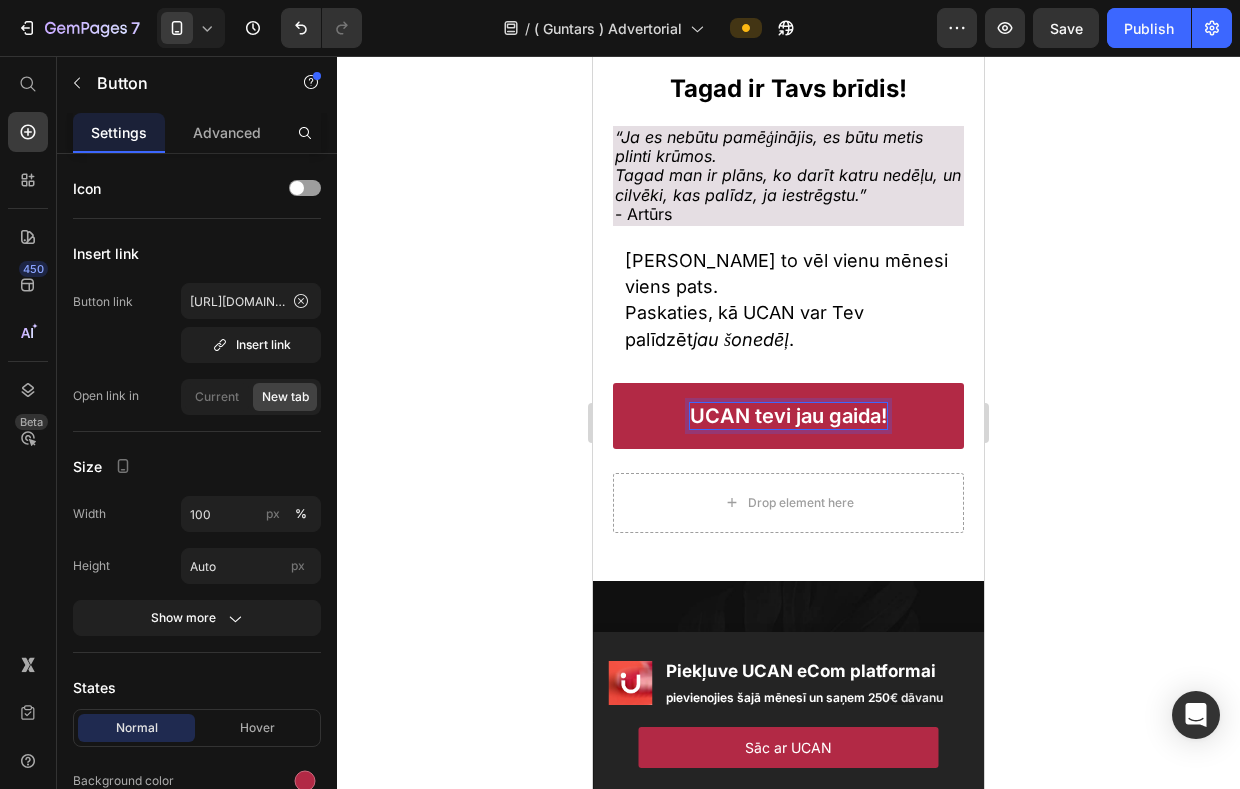 click 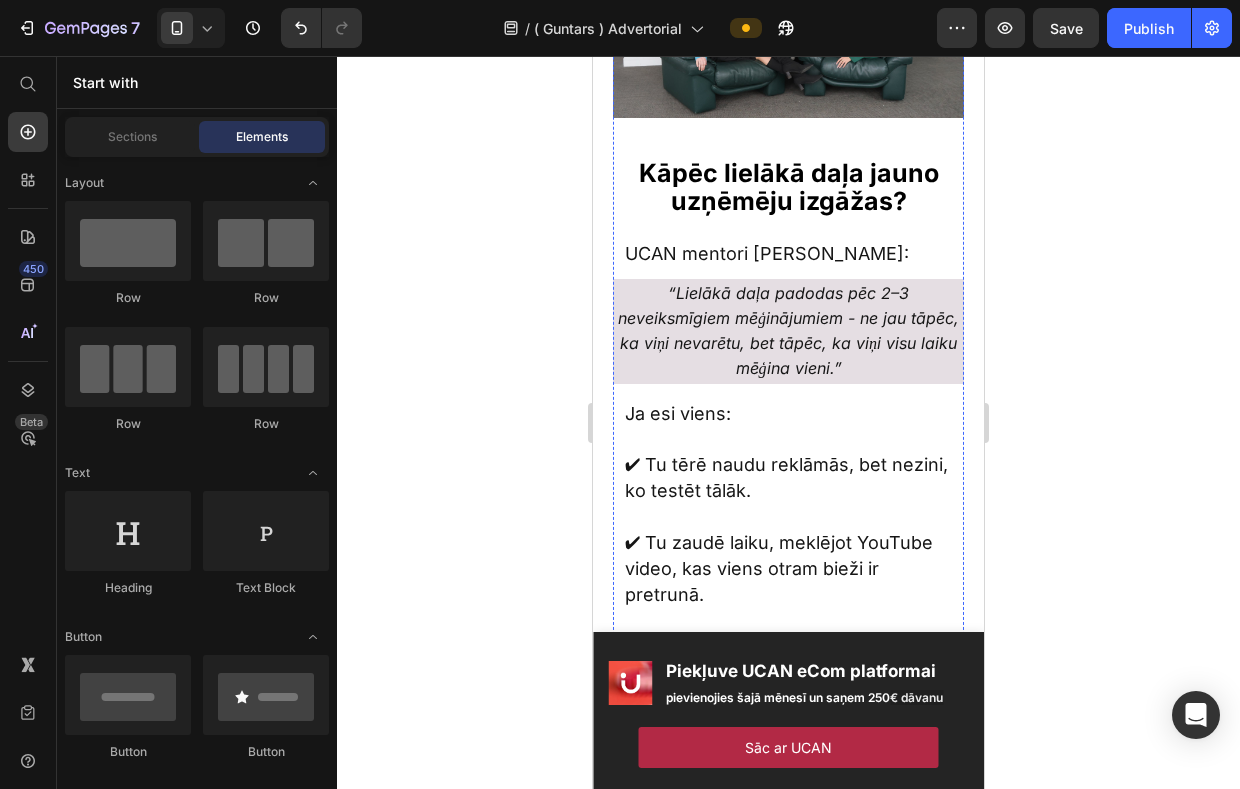 scroll, scrollTop: 3503, scrollLeft: 0, axis: vertical 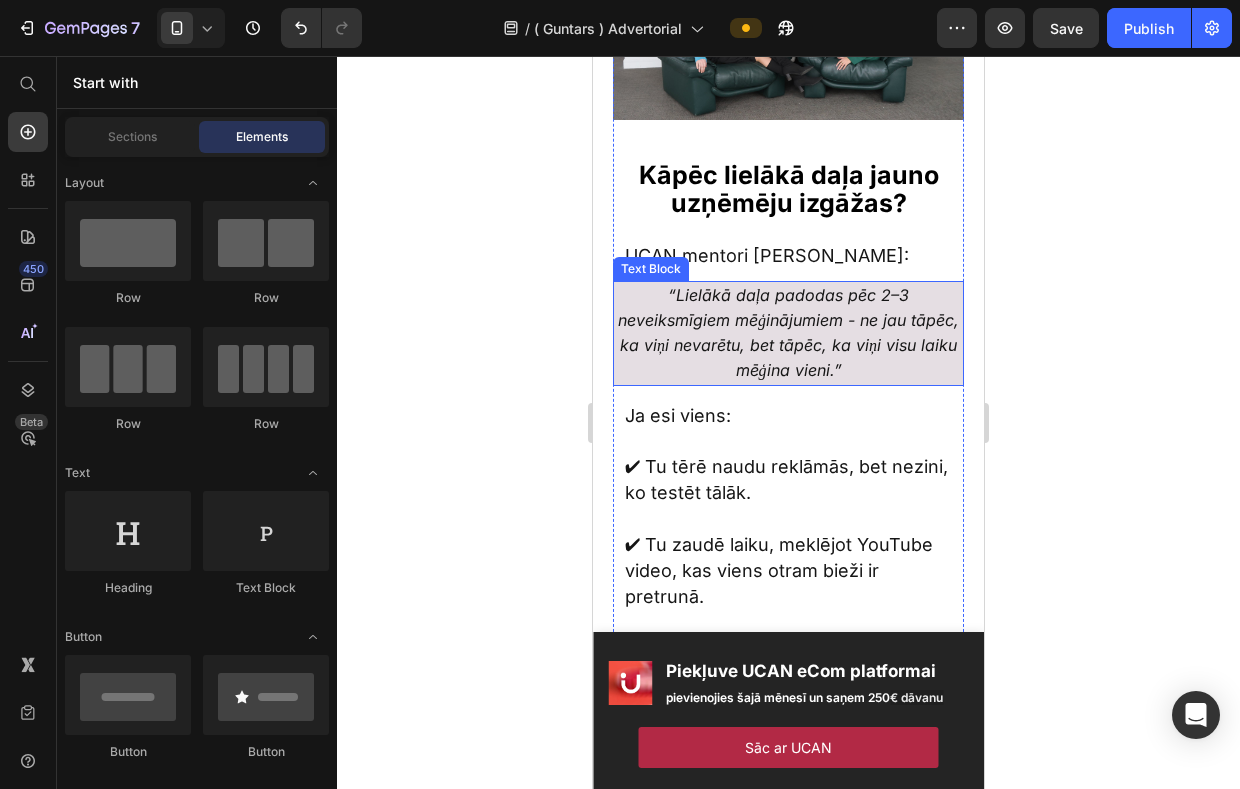 click 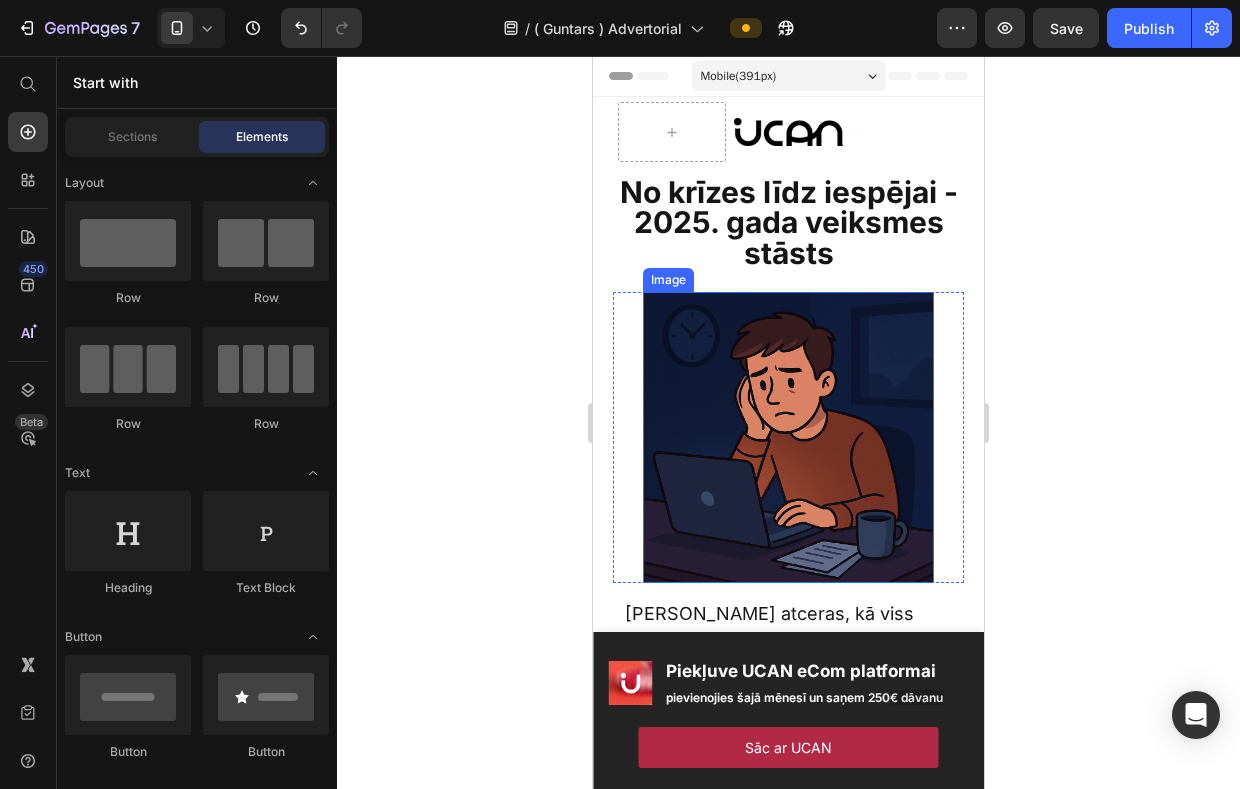 scroll, scrollTop: 11, scrollLeft: 0, axis: vertical 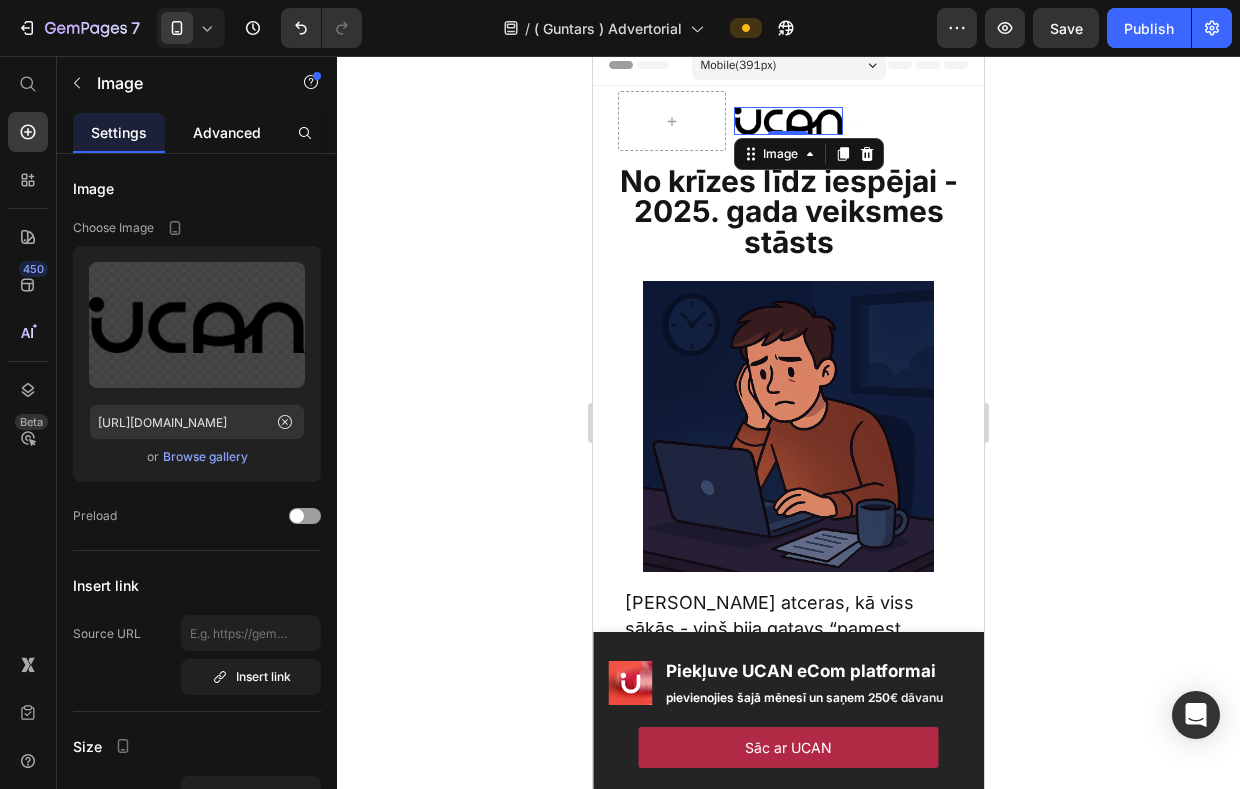 click on "Advanced" at bounding box center (227, 132) 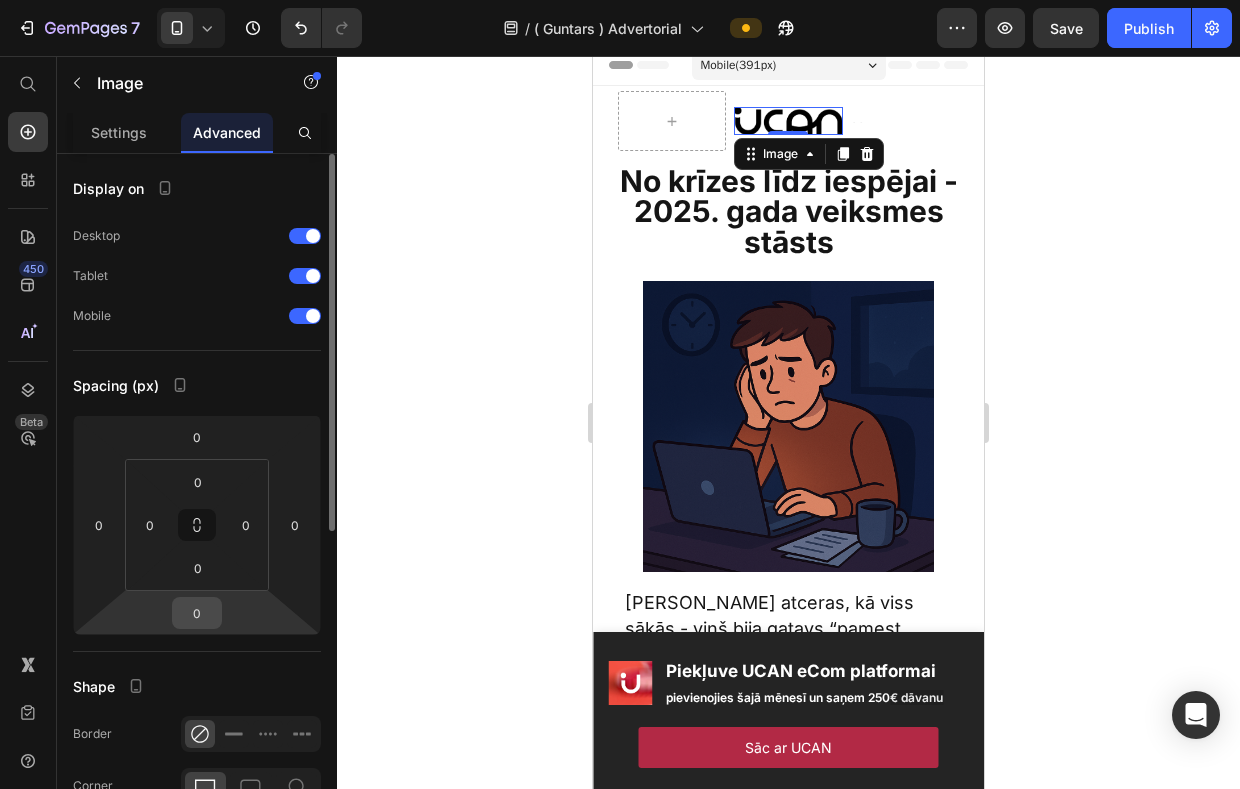 click on "0" at bounding box center (197, 613) 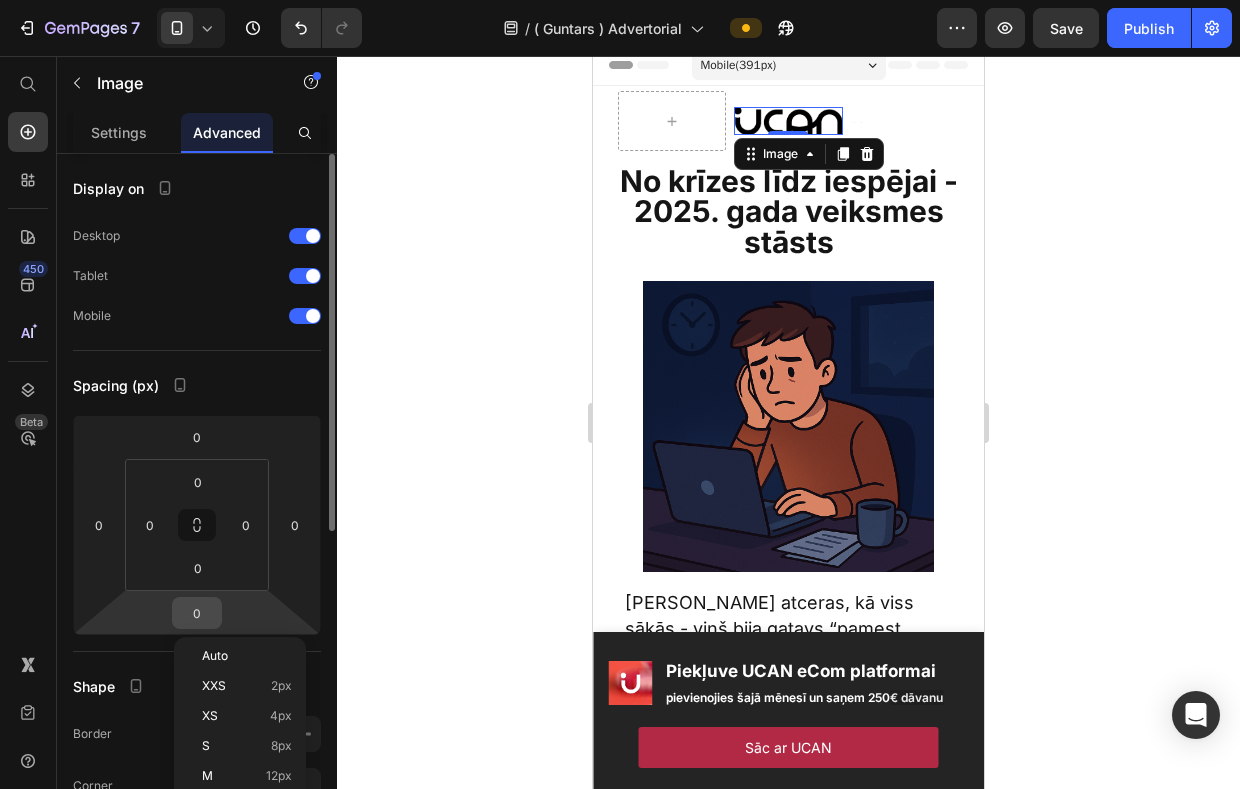 click on "0" at bounding box center [197, 613] 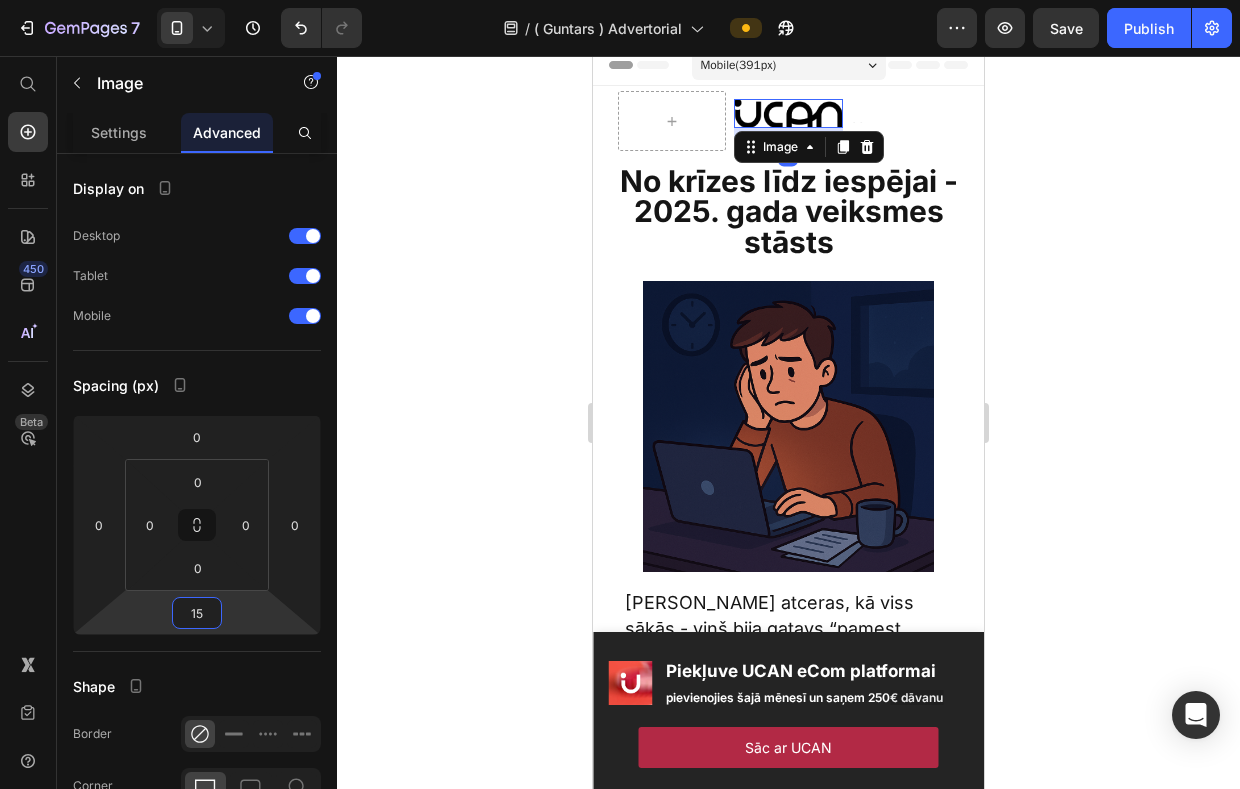 type on "1" 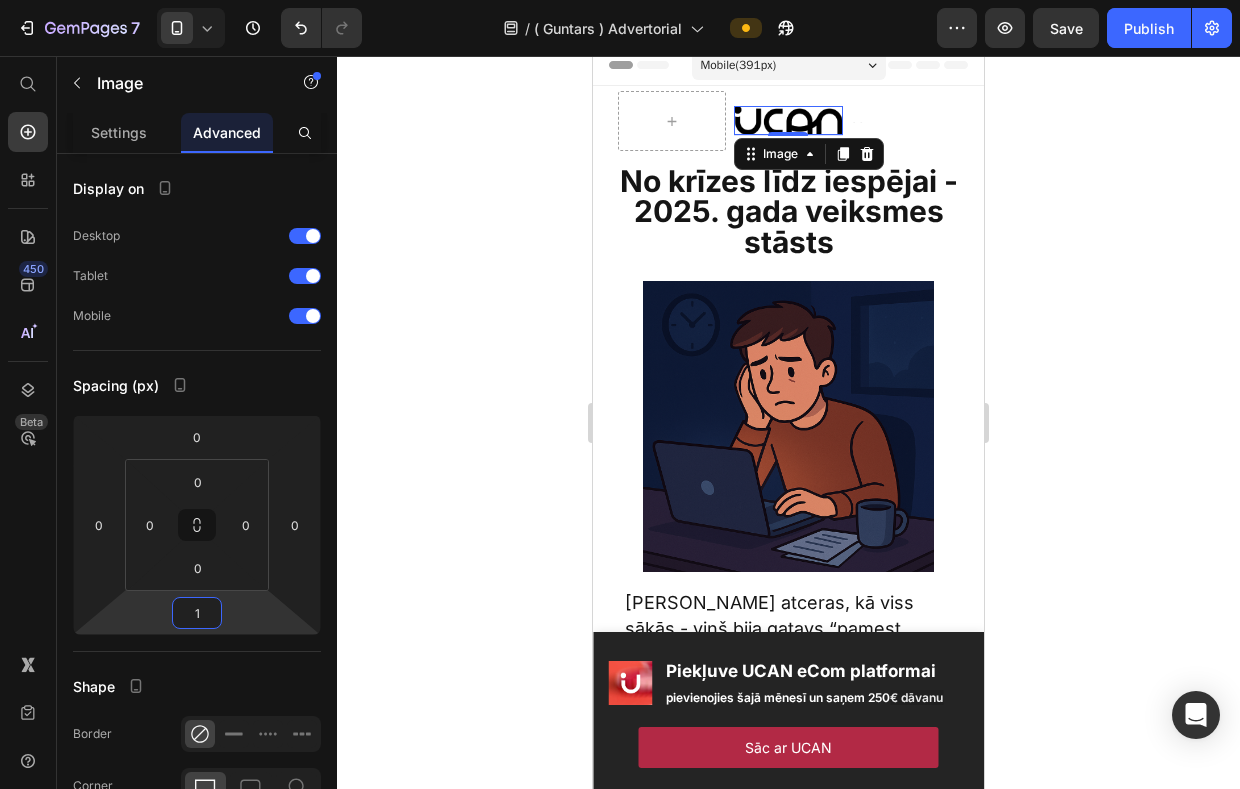 type 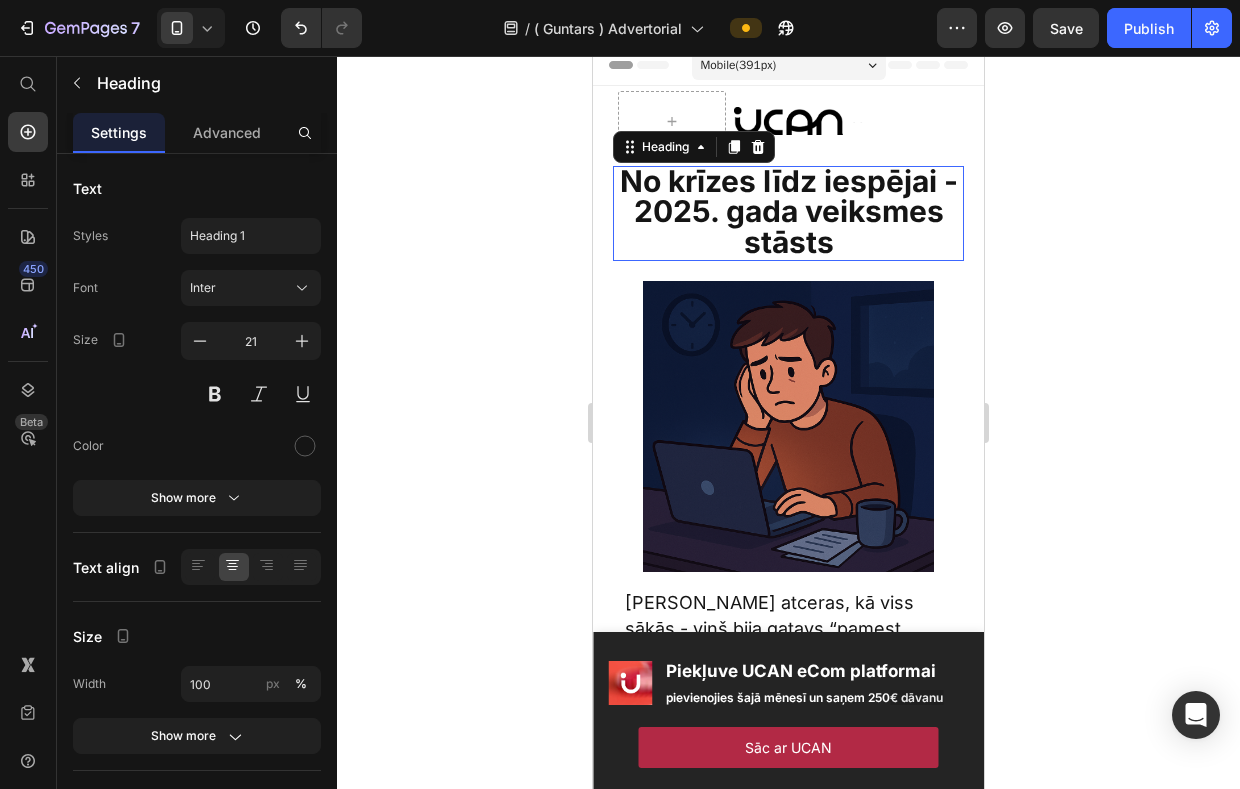 click on "No krīzes līdz iespējai - 2025. gada veiksmes stāsts" at bounding box center (789, 211) 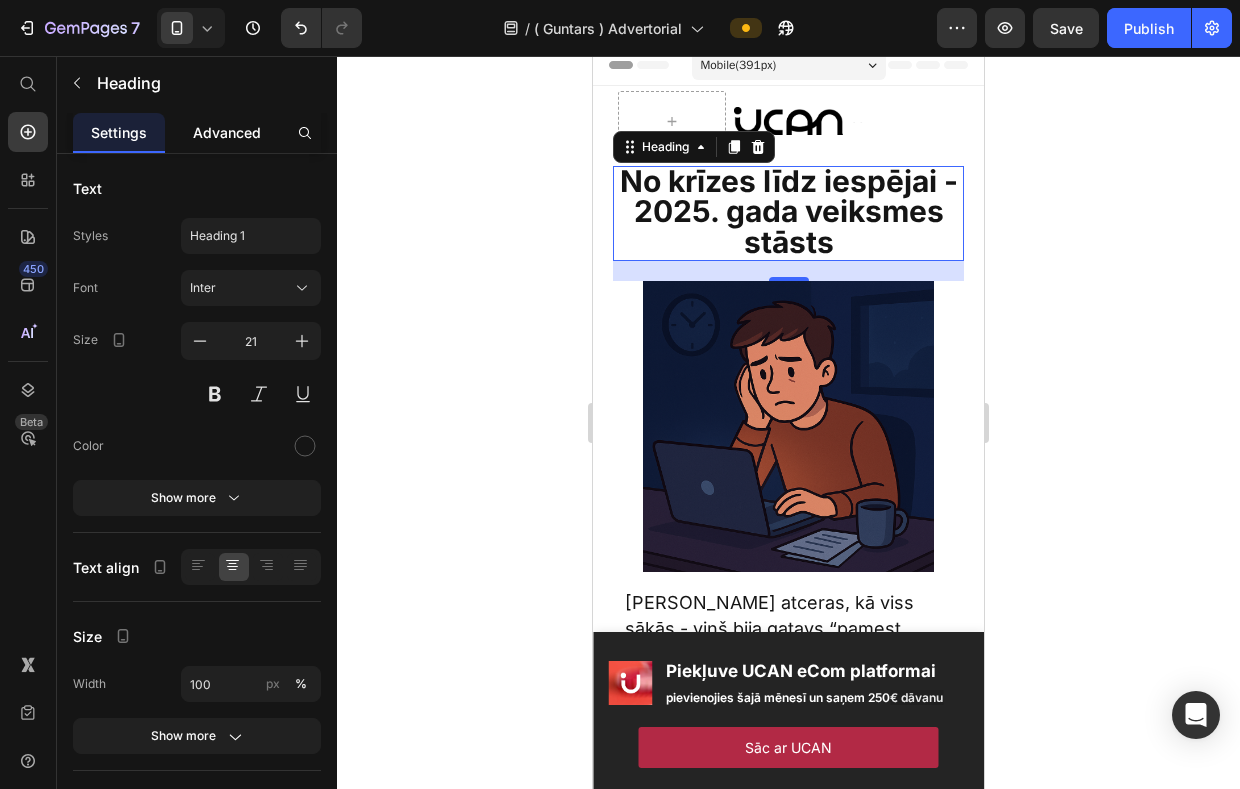 click on "Advanced" at bounding box center [227, 132] 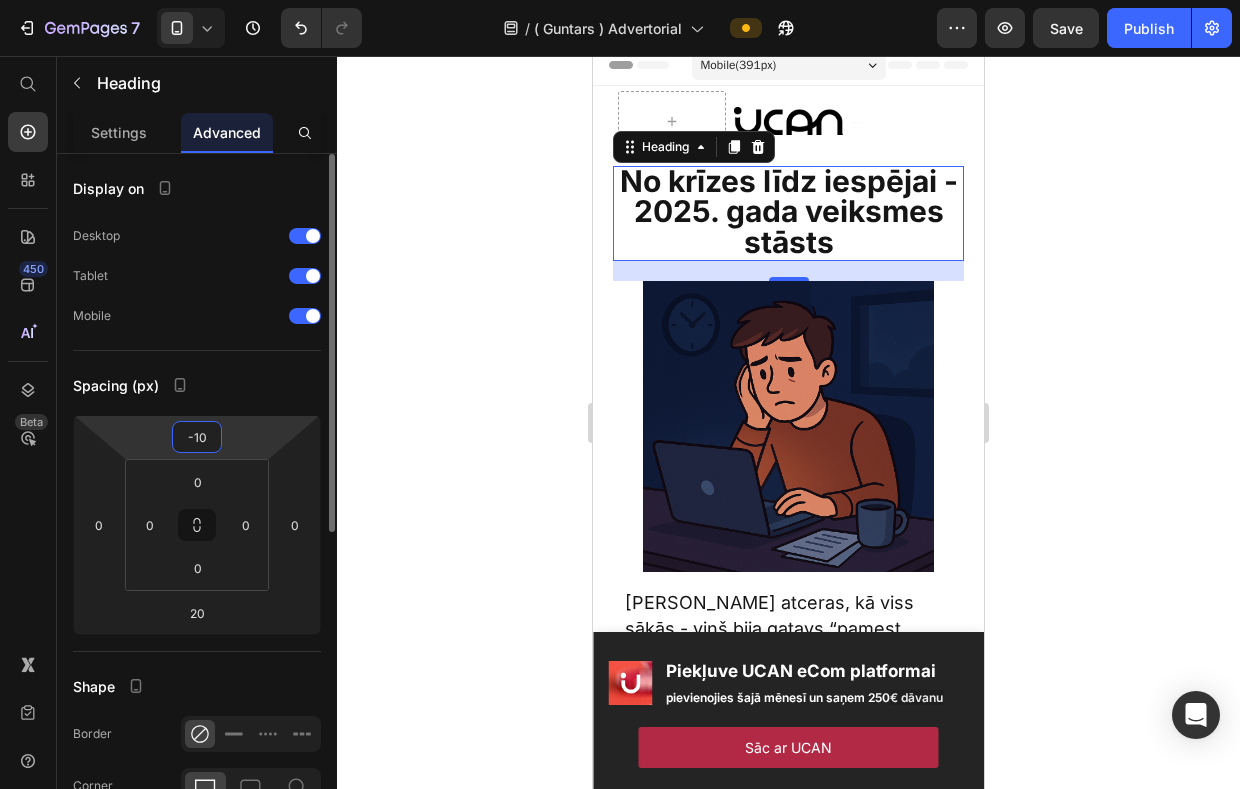 click on "-10" at bounding box center [197, 437] 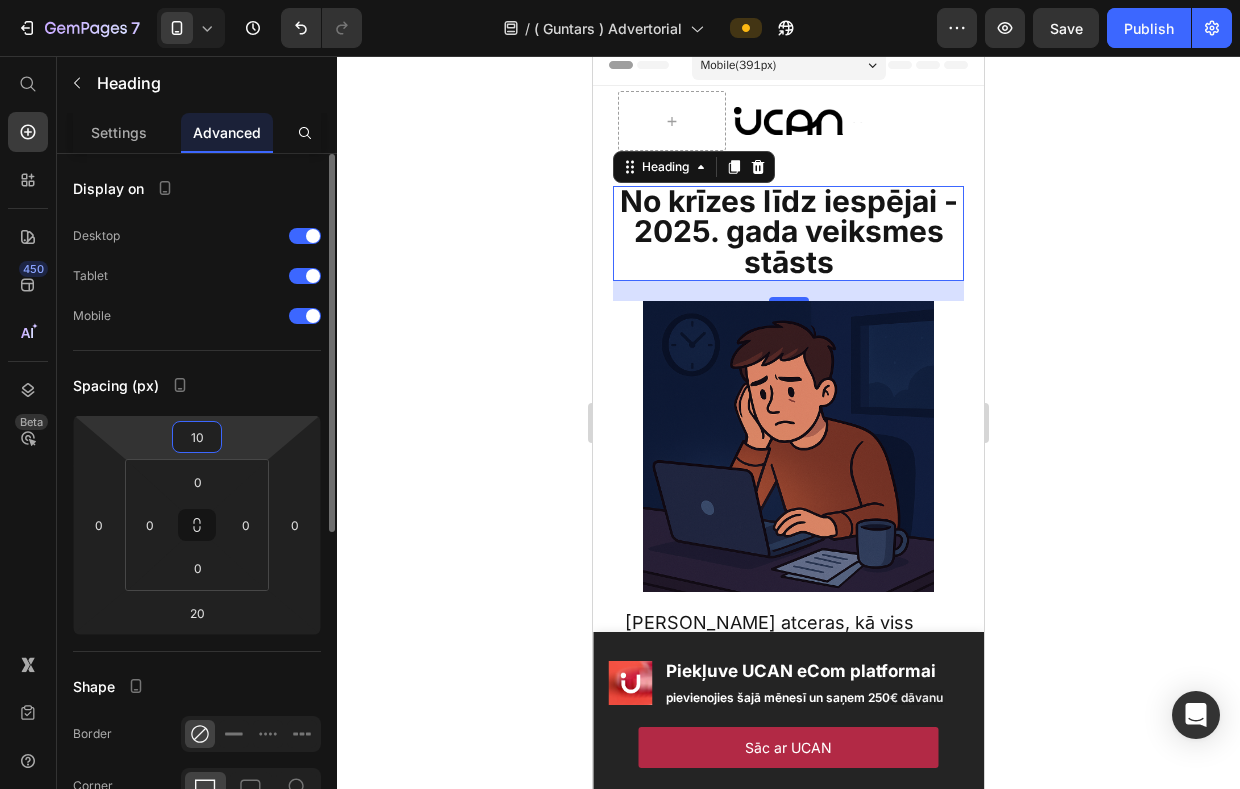 type on "1" 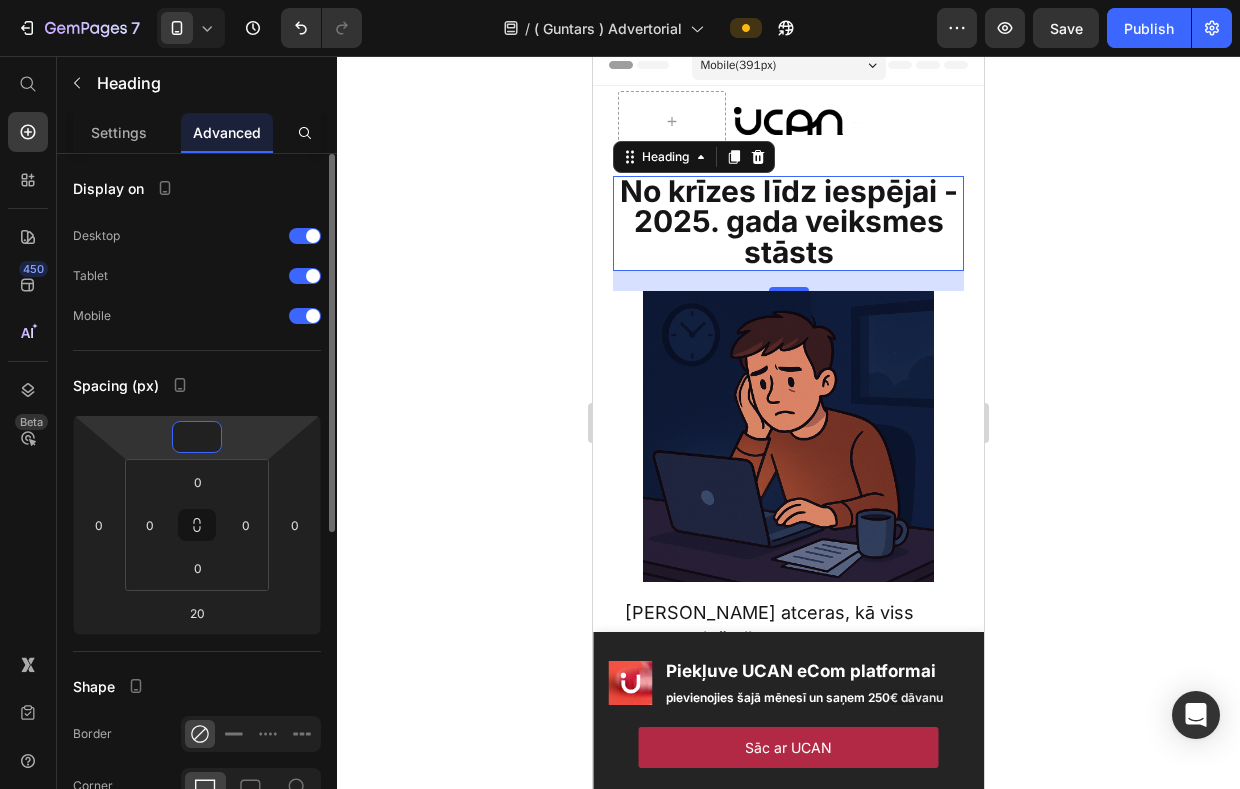 type on "5" 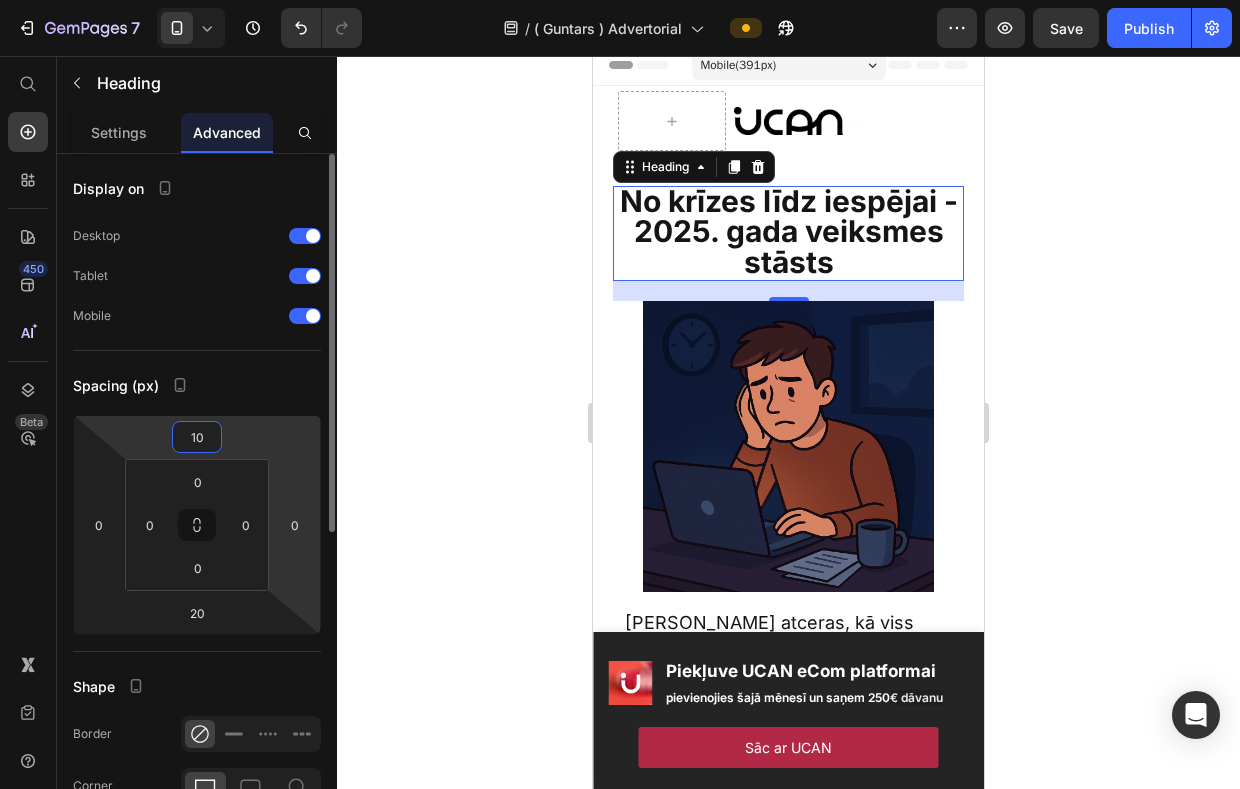 type on "10" 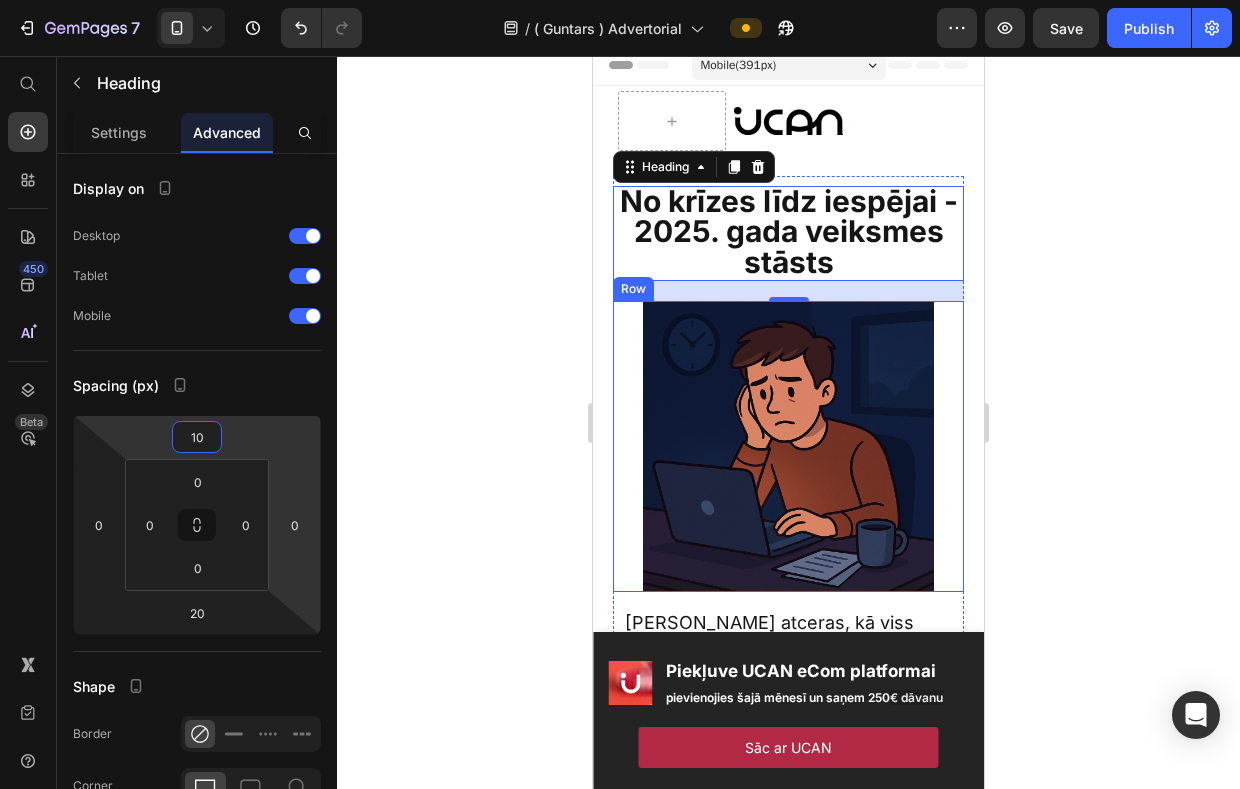 click 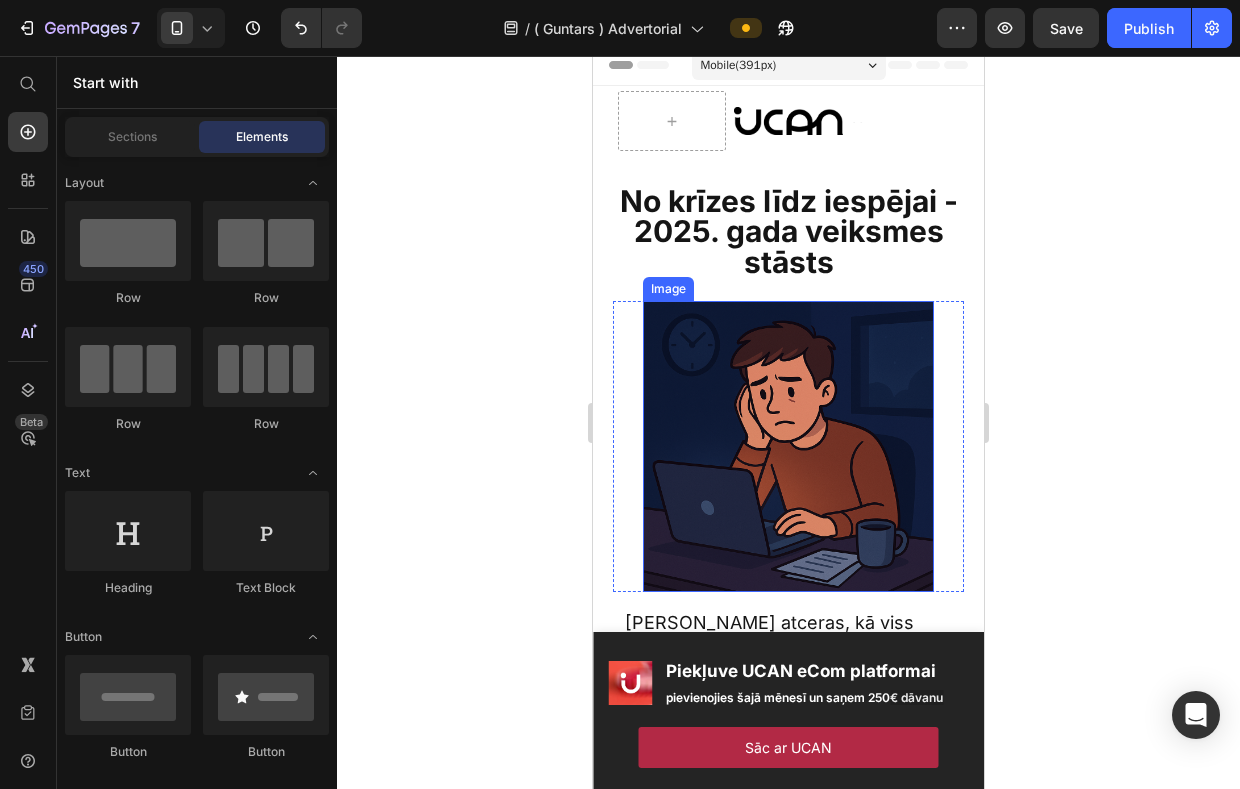 click at bounding box center (788, 446) 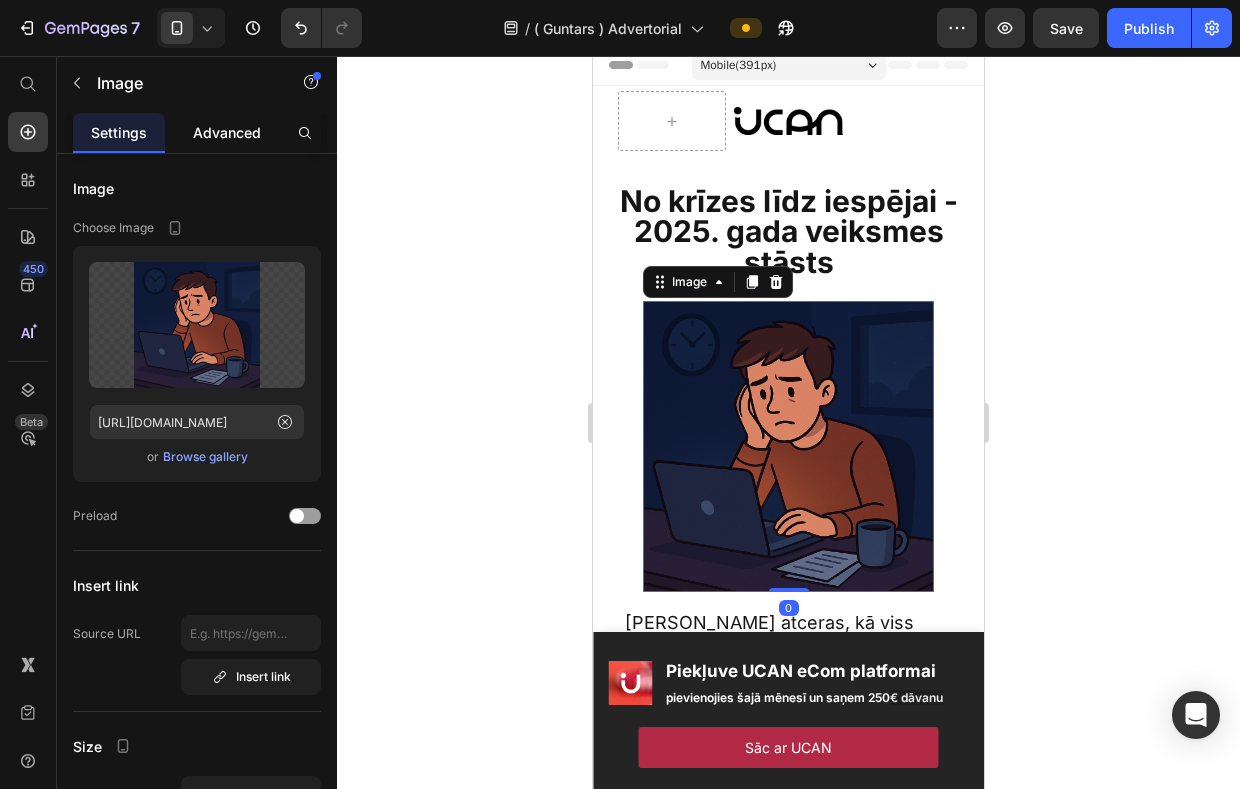 click on "Advanced" at bounding box center (227, 132) 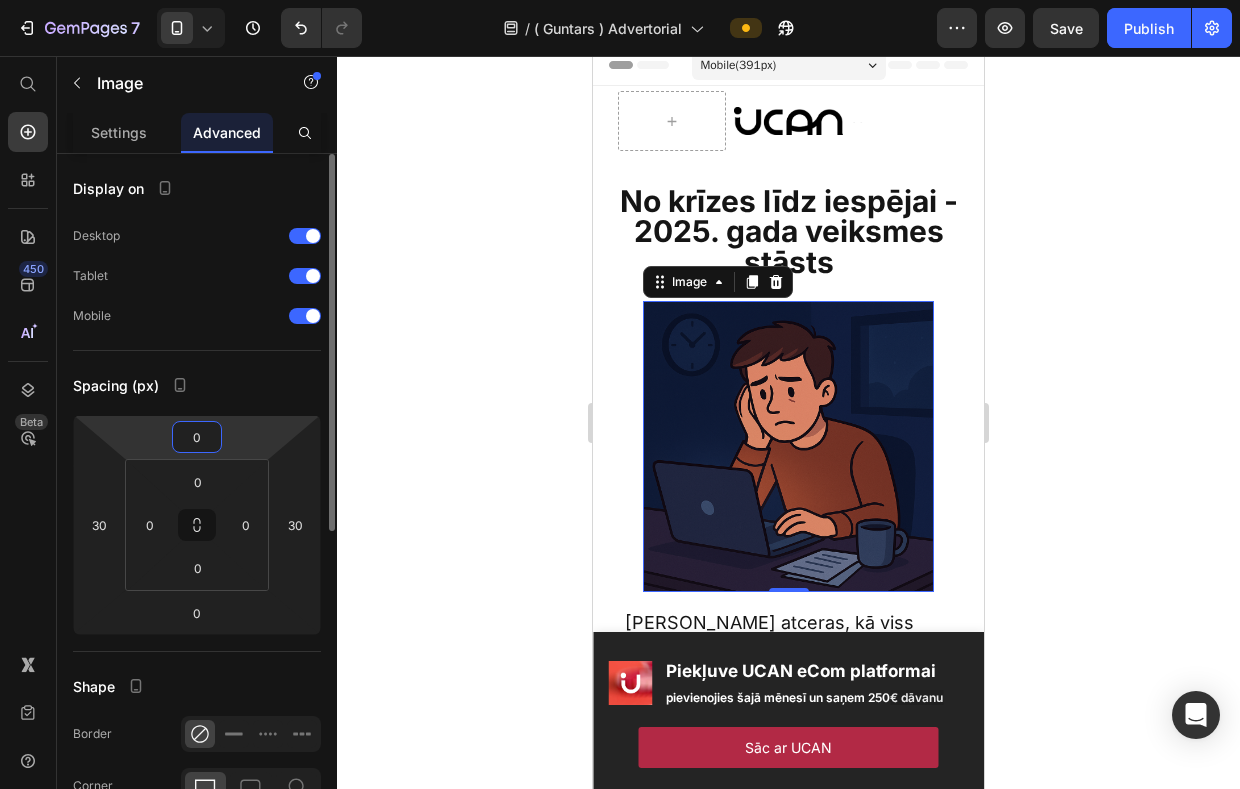 click on "0" at bounding box center [197, 437] 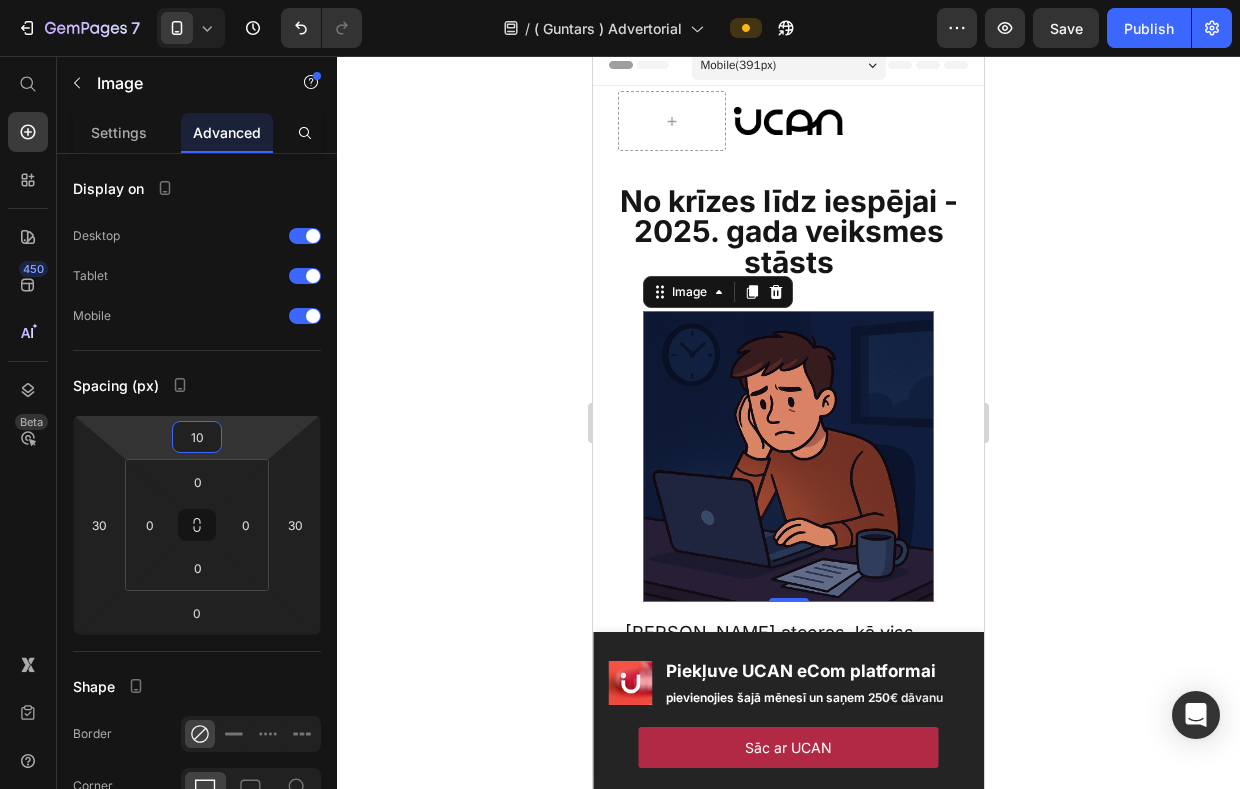 type on "10" 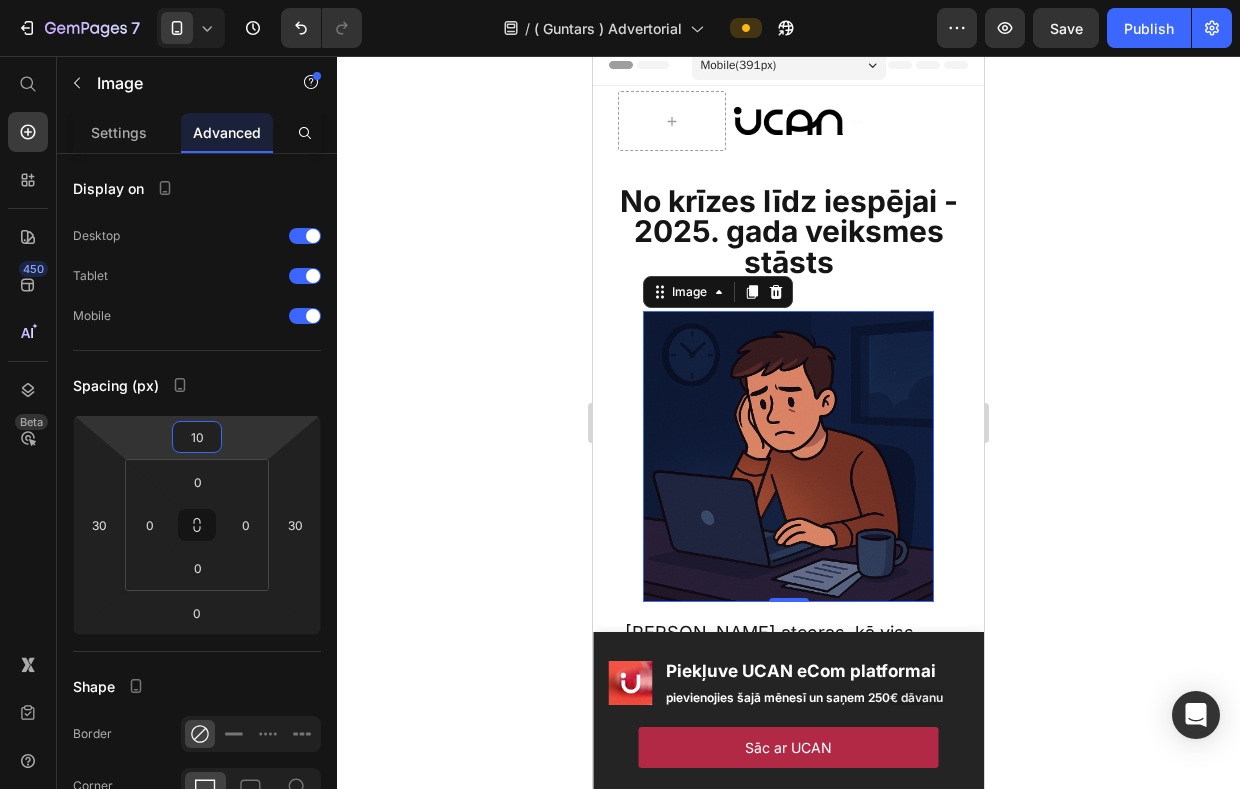 click 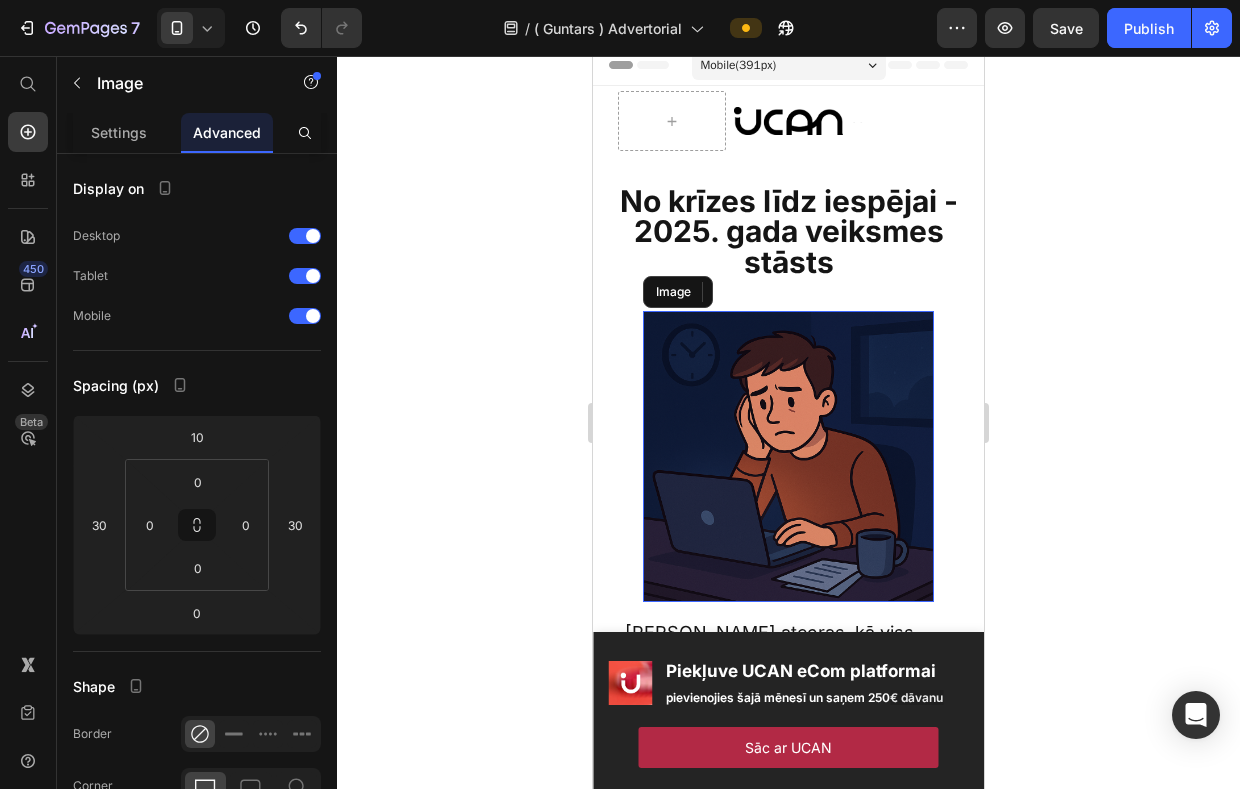 click at bounding box center [788, 456] 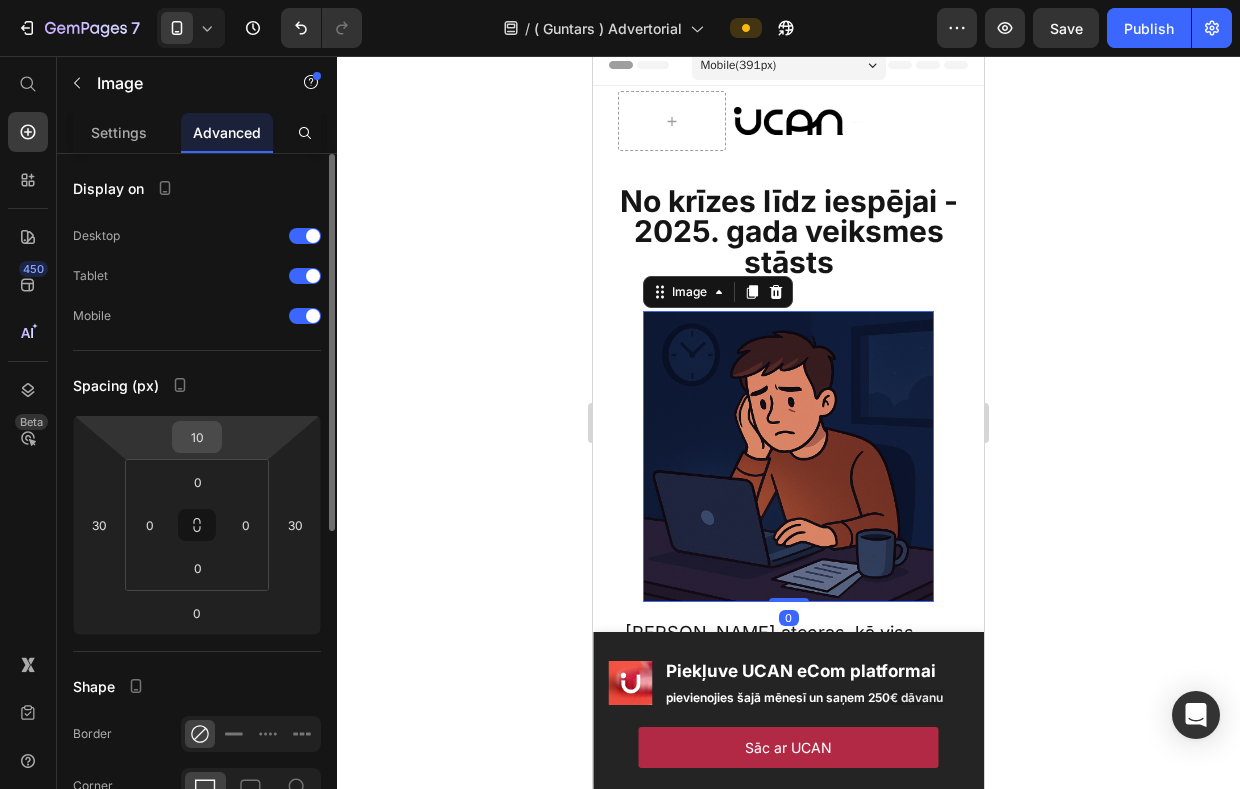 click on "10" at bounding box center (197, 437) 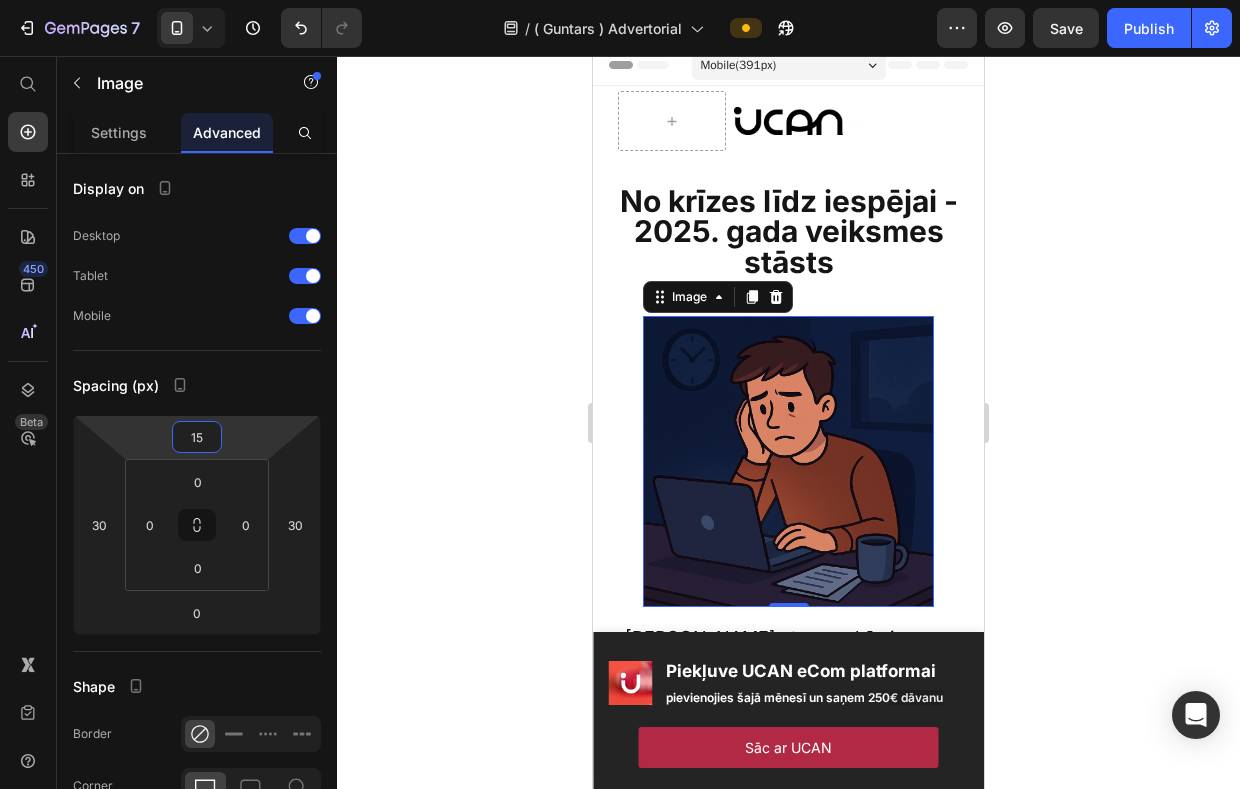 type on "15" 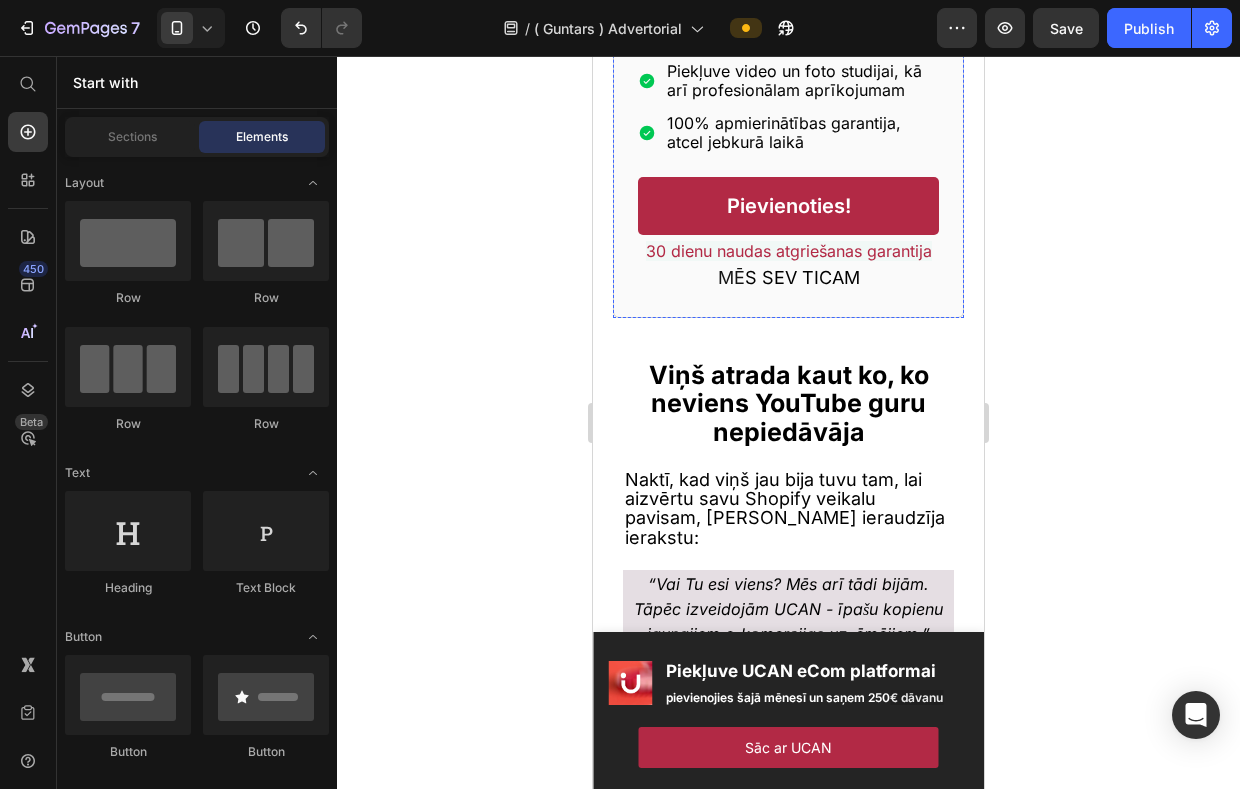 scroll, scrollTop: 2162, scrollLeft: 0, axis: vertical 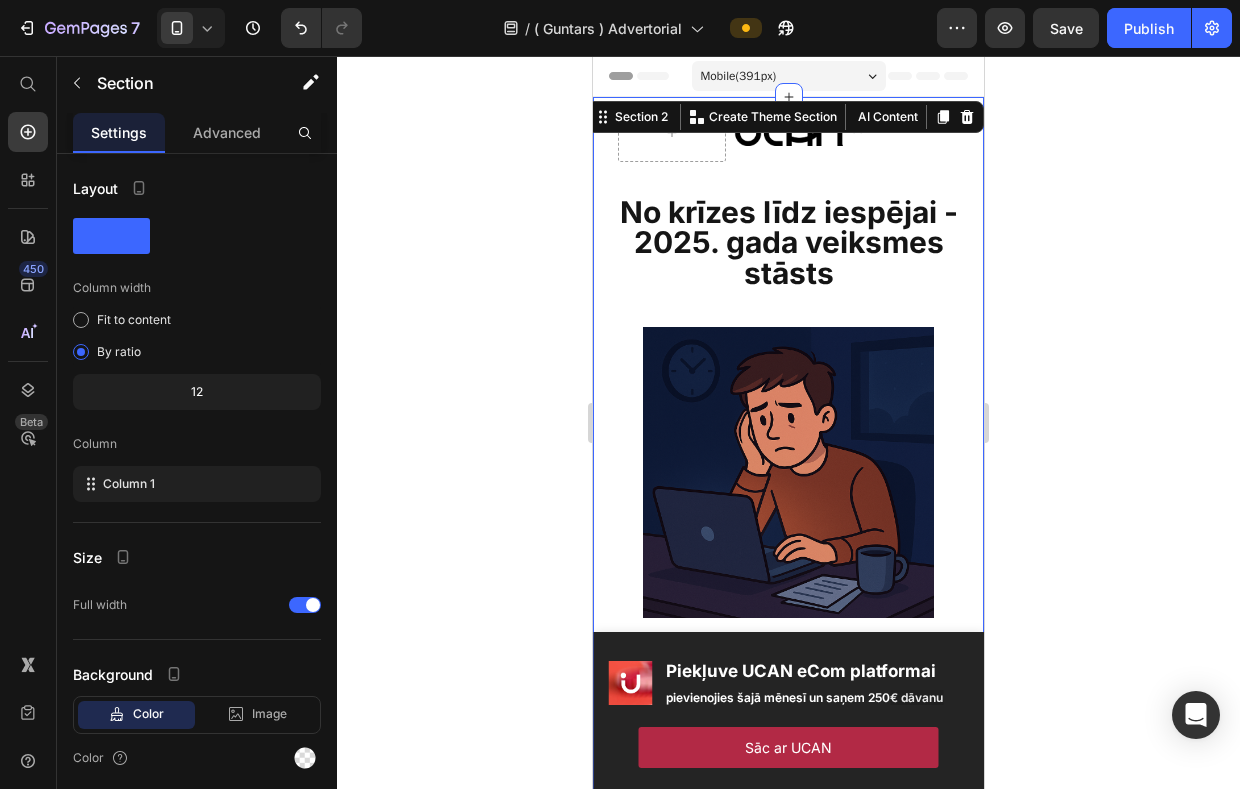 click 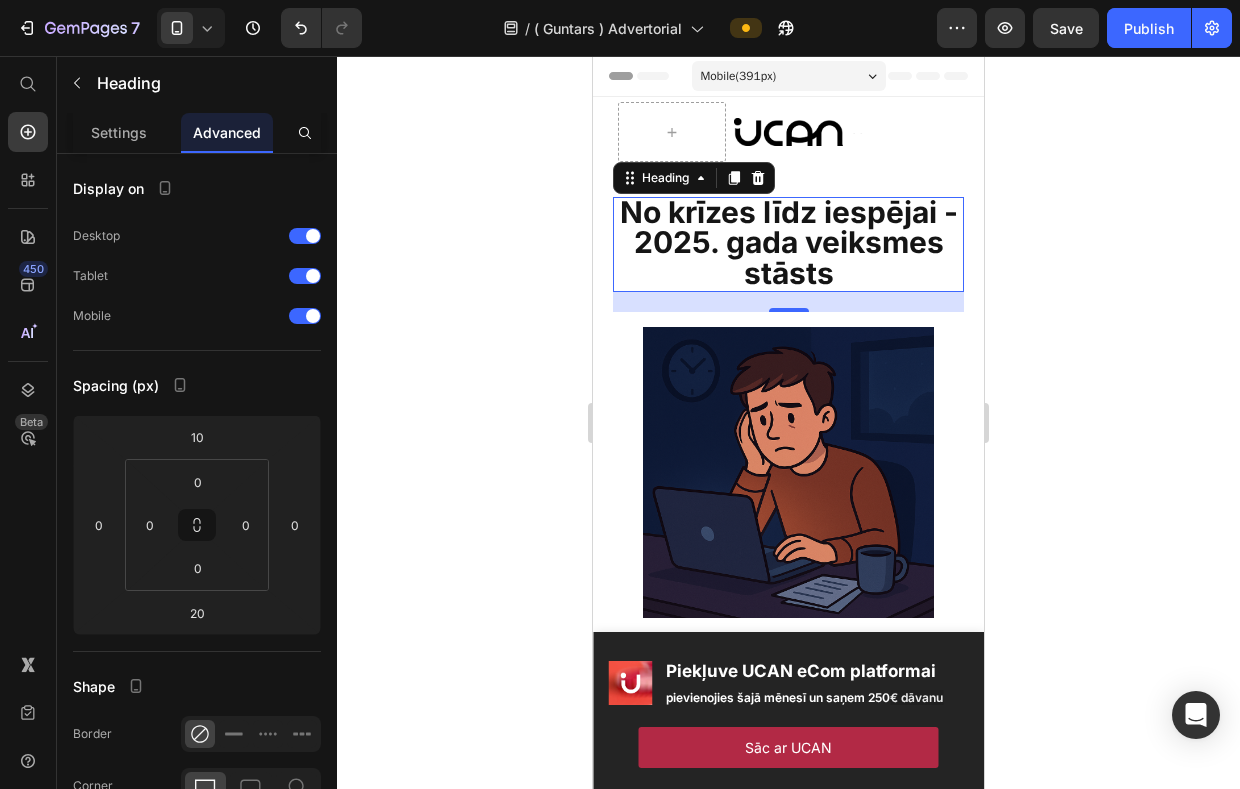 click 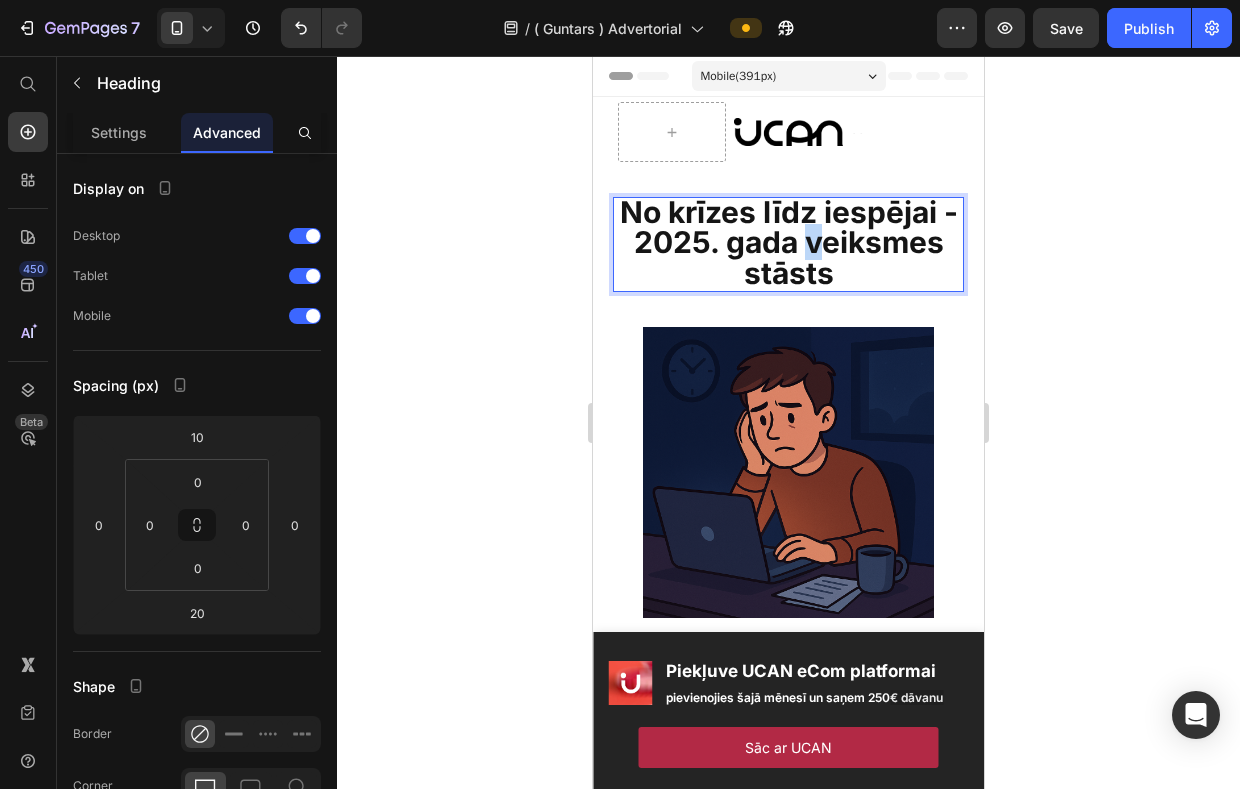 drag, startPoint x: 804, startPoint y: 242, endPoint x: 814, endPoint y: 249, distance: 12.206555 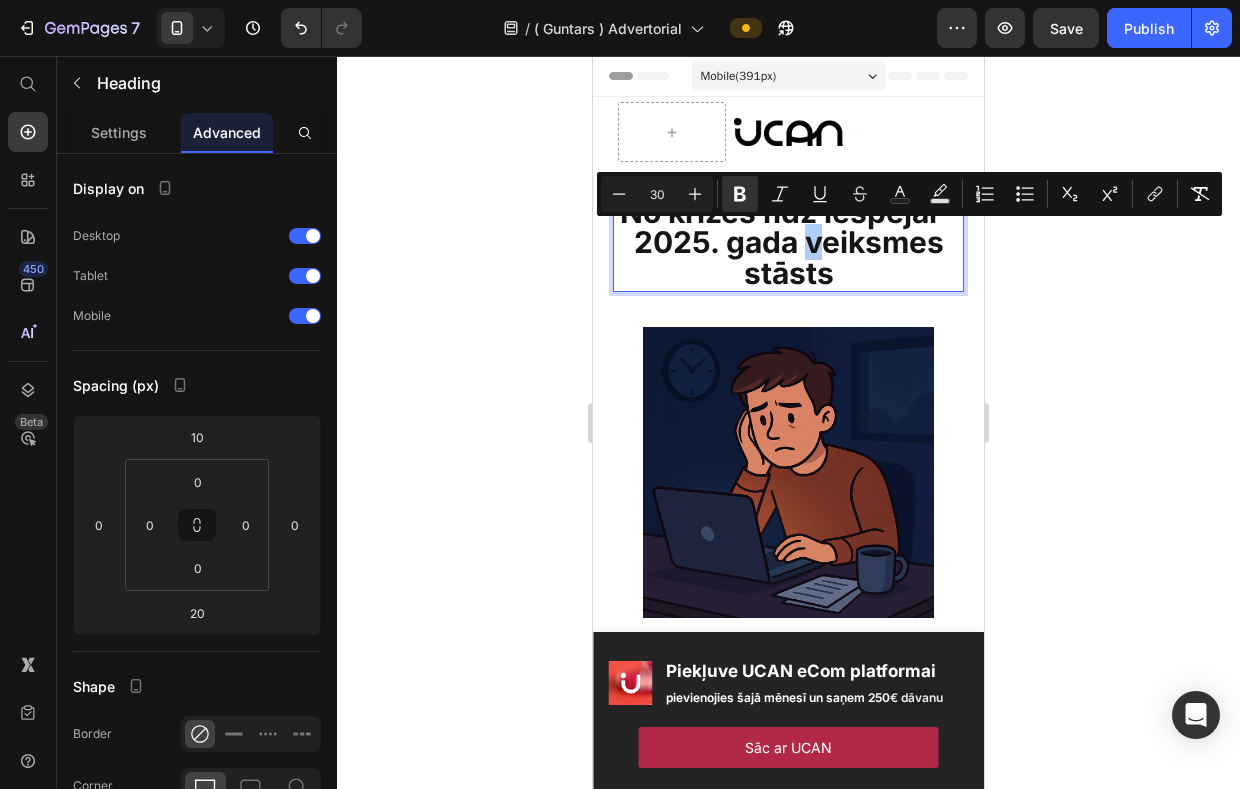 click 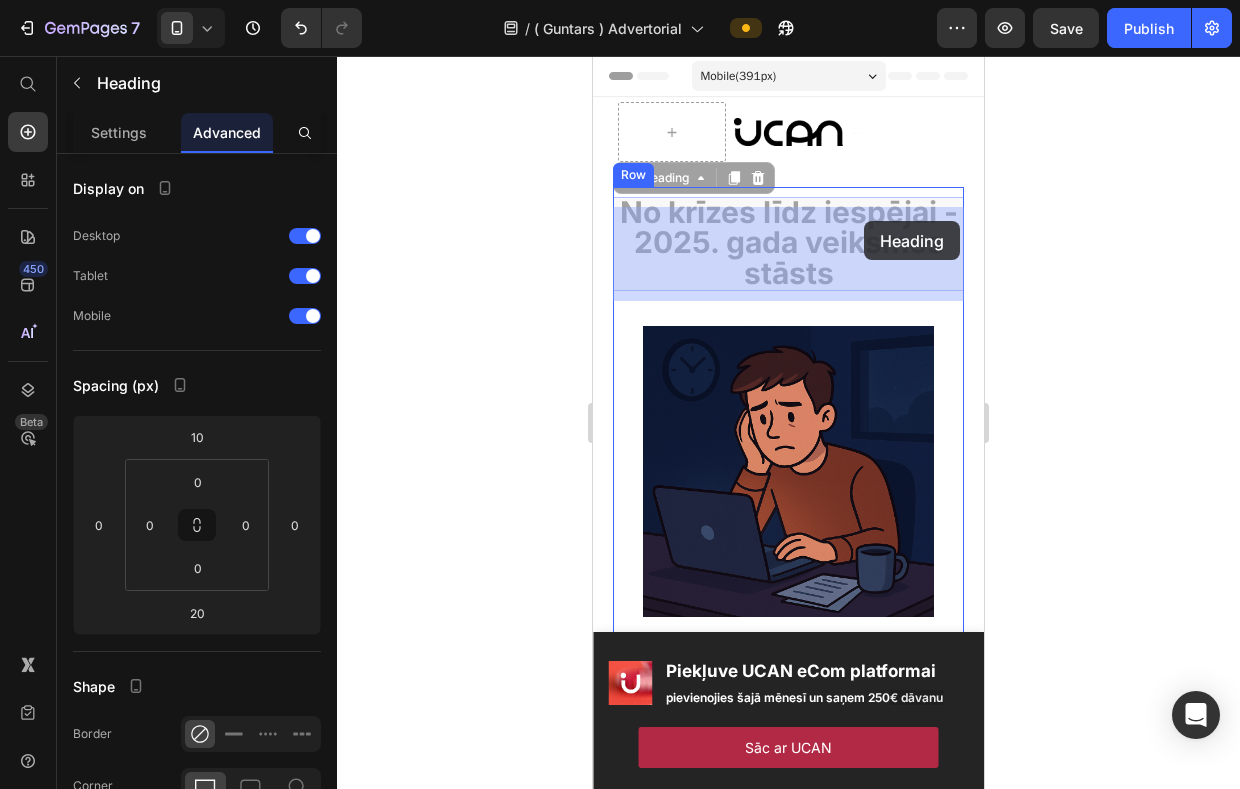 drag, startPoint x: 863, startPoint y: 279, endPoint x: 864, endPoint y: 222, distance: 57.00877 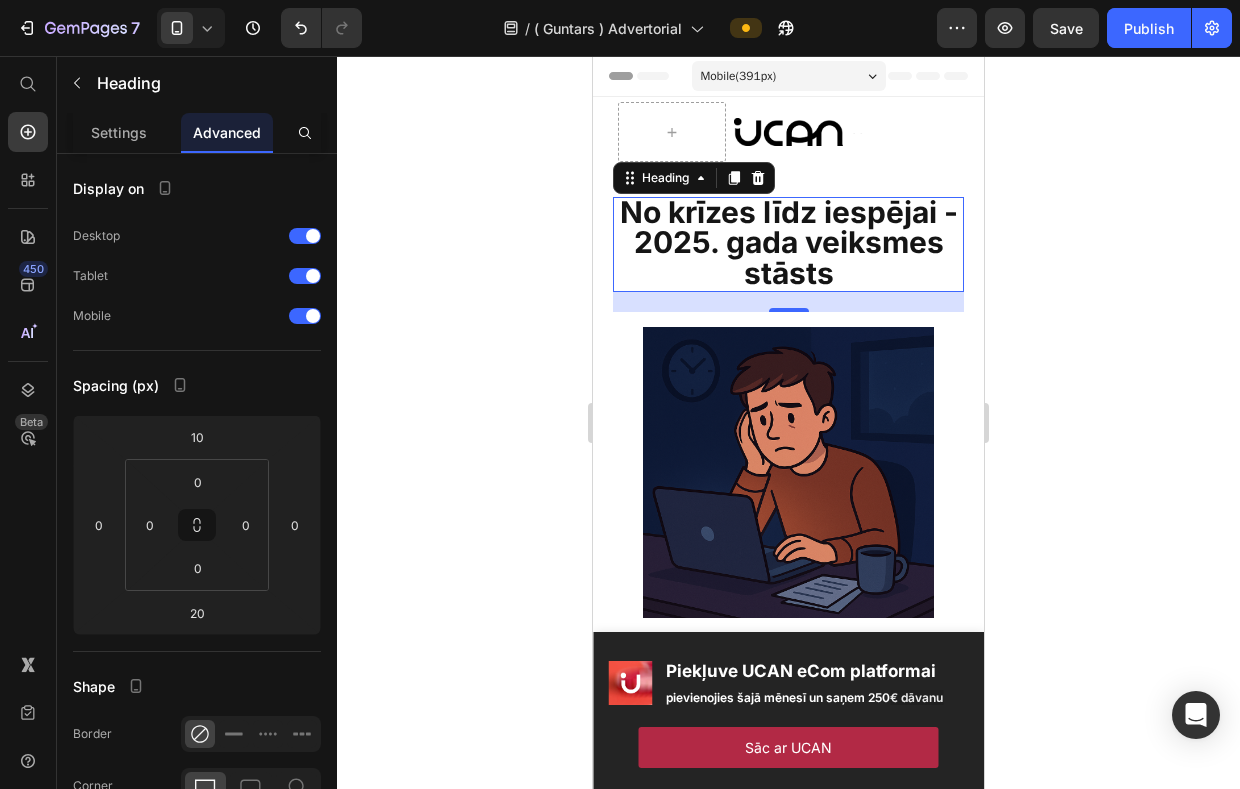click 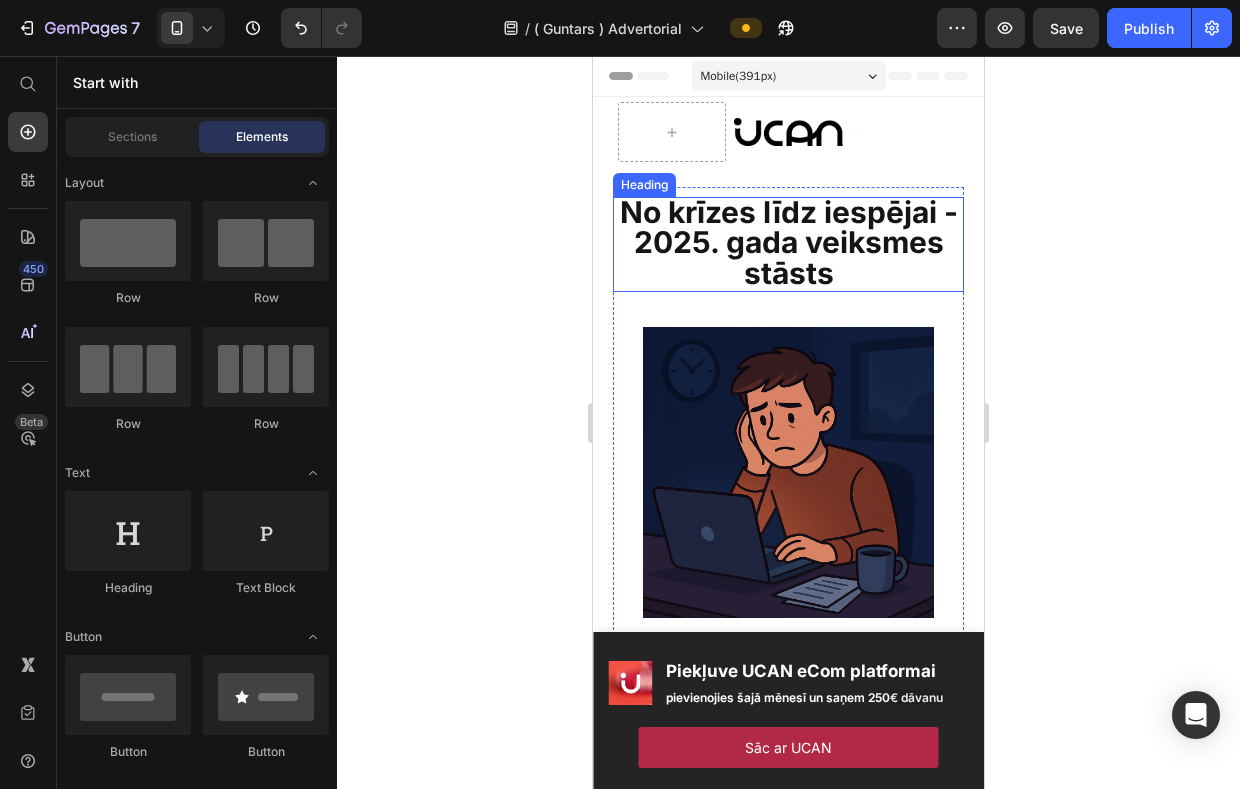 click on "No krīzes līdz iespējai - 2025. gada veiksmes stāsts" at bounding box center [789, 242] 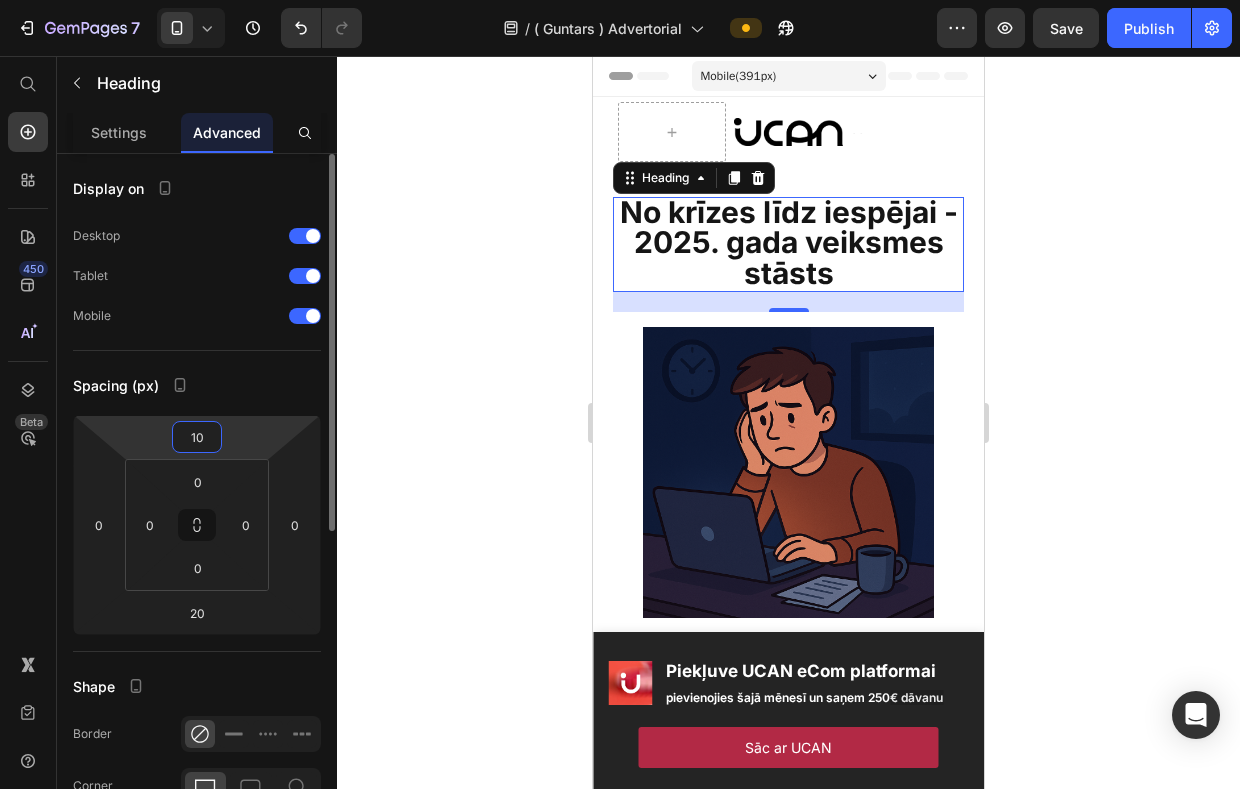 click on "10" at bounding box center [197, 437] 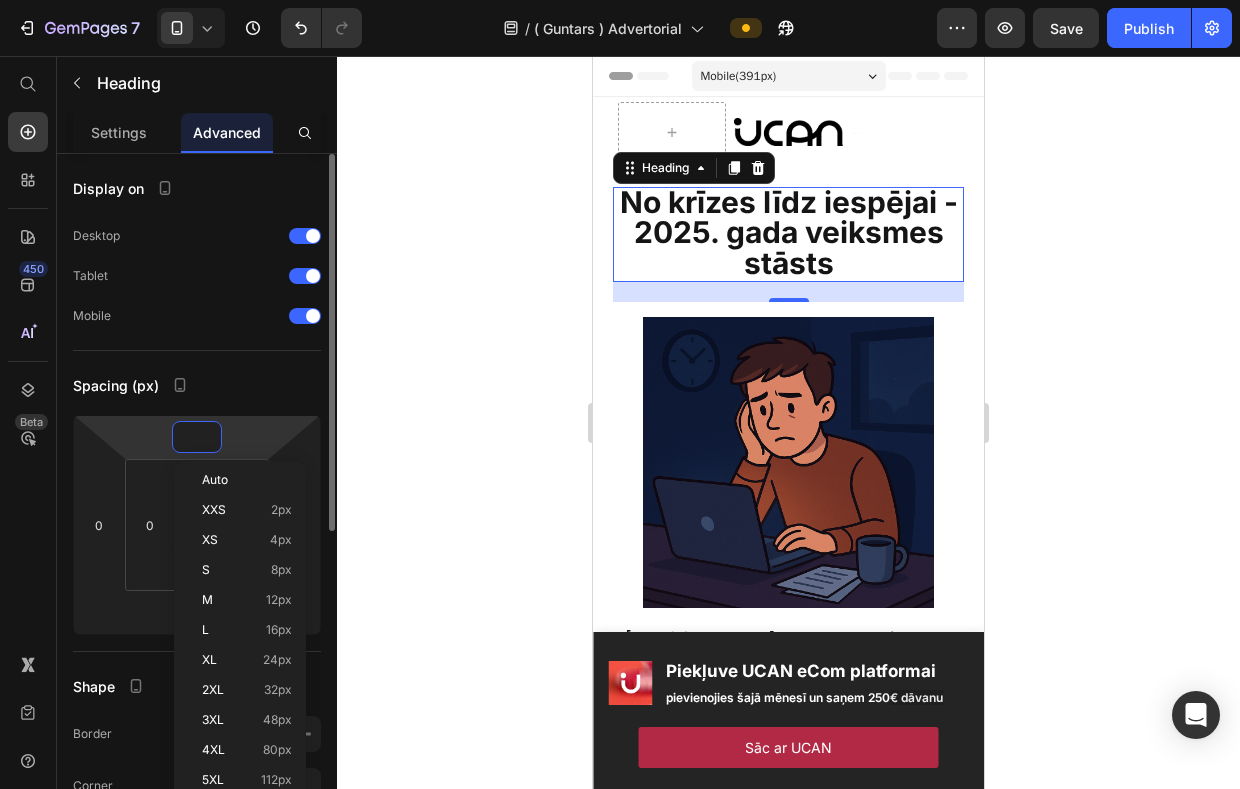 type on "5" 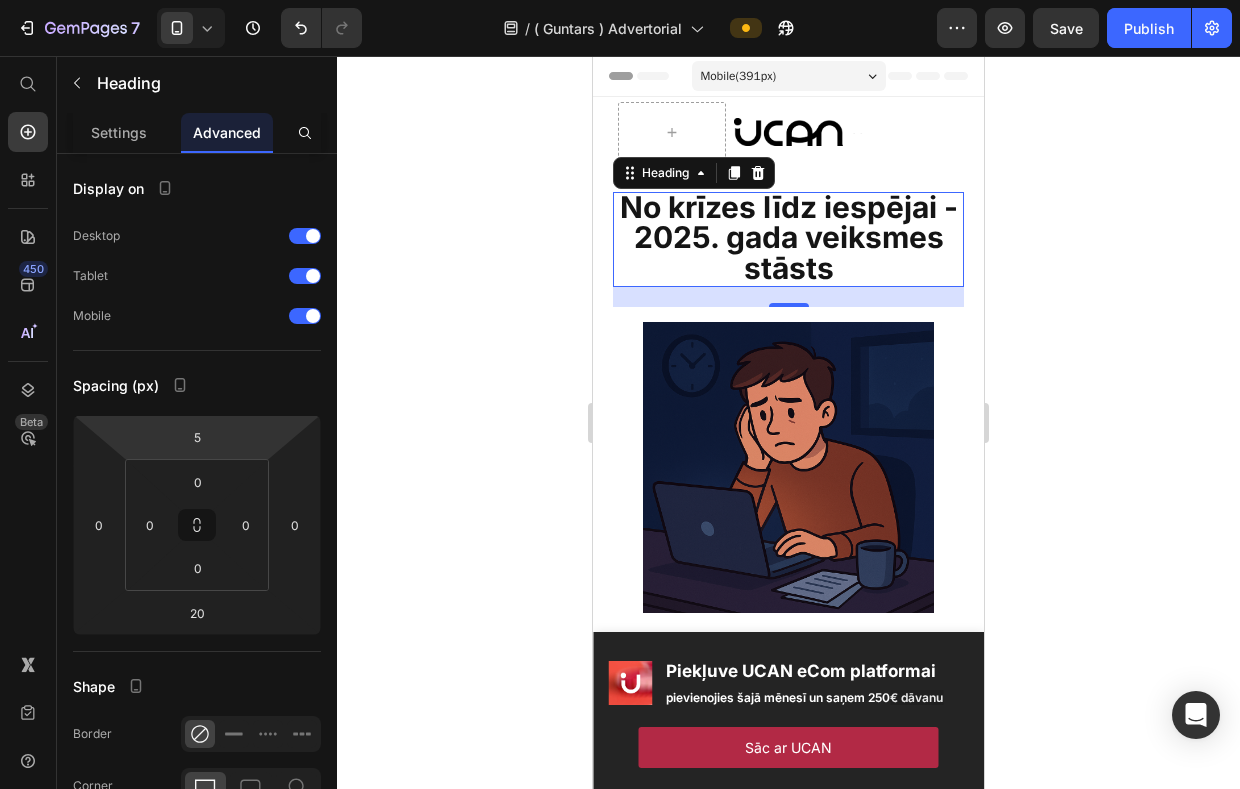 click 